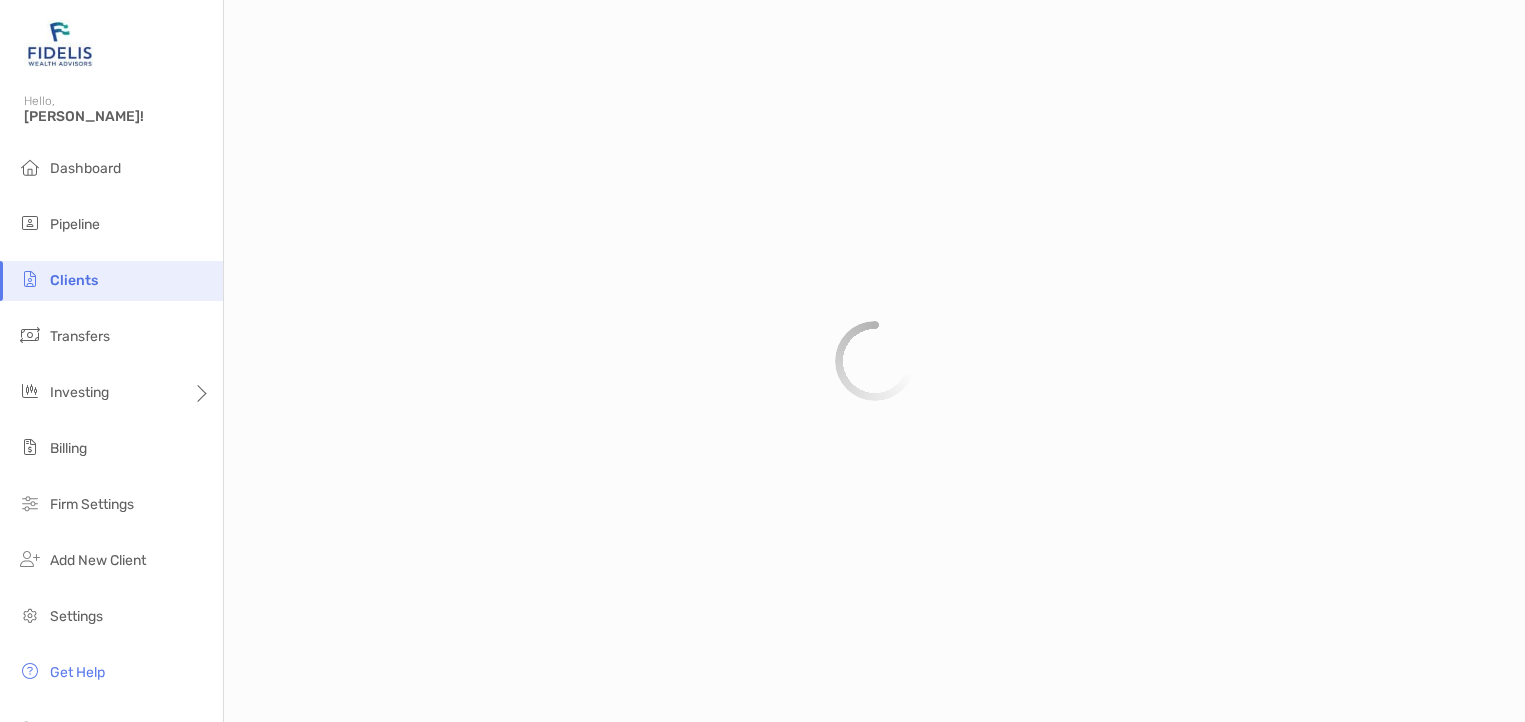 scroll, scrollTop: 0, scrollLeft: 0, axis: both 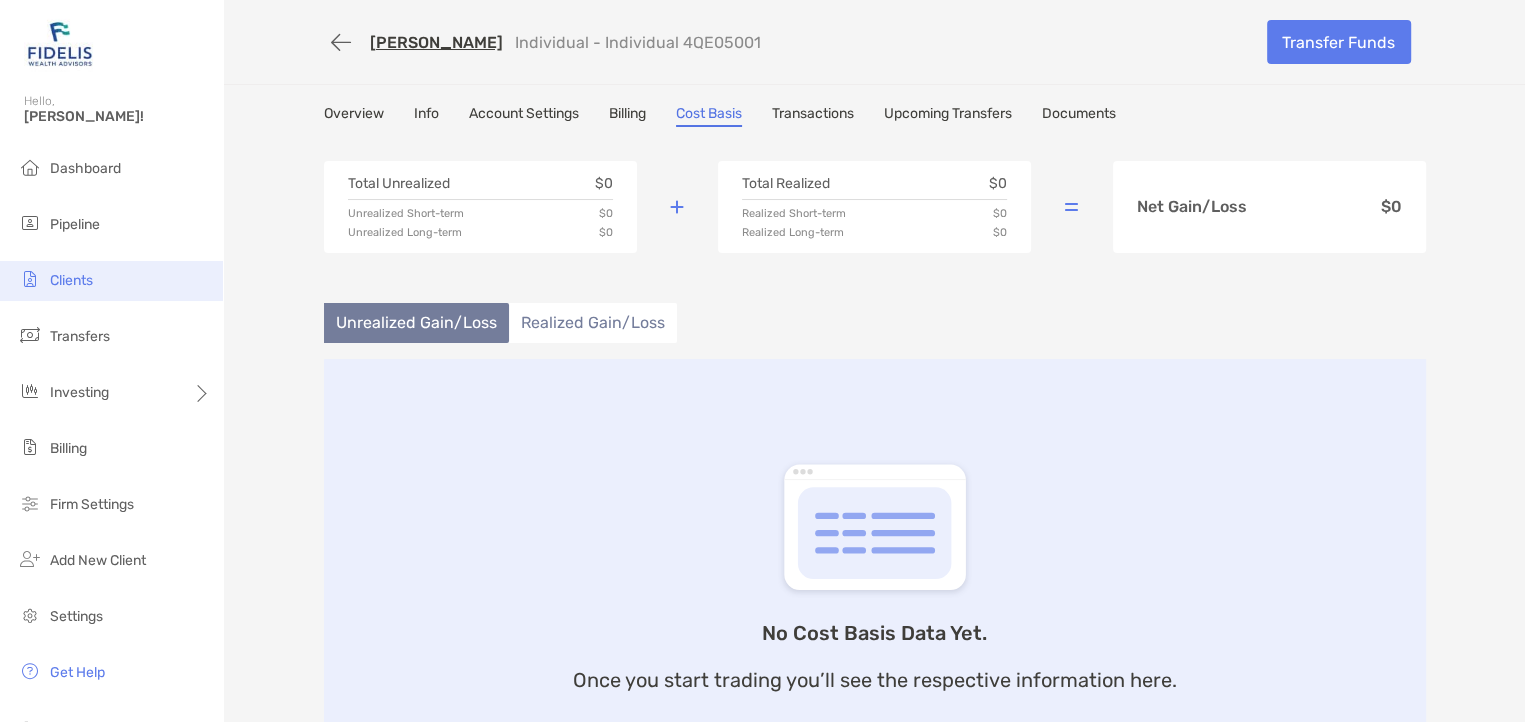 click on "Clients" at bounding box center [71, 280] 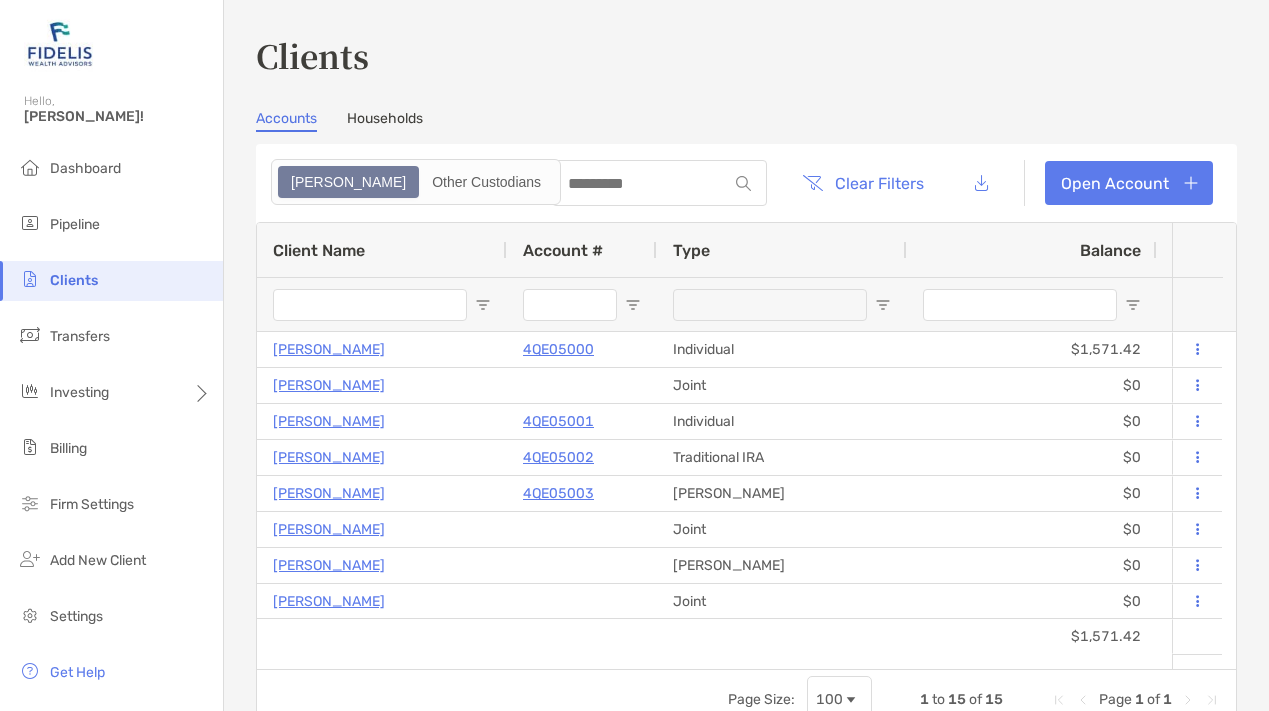 scroll, scrollTop: 0, scrollLeft: 0, axis: both 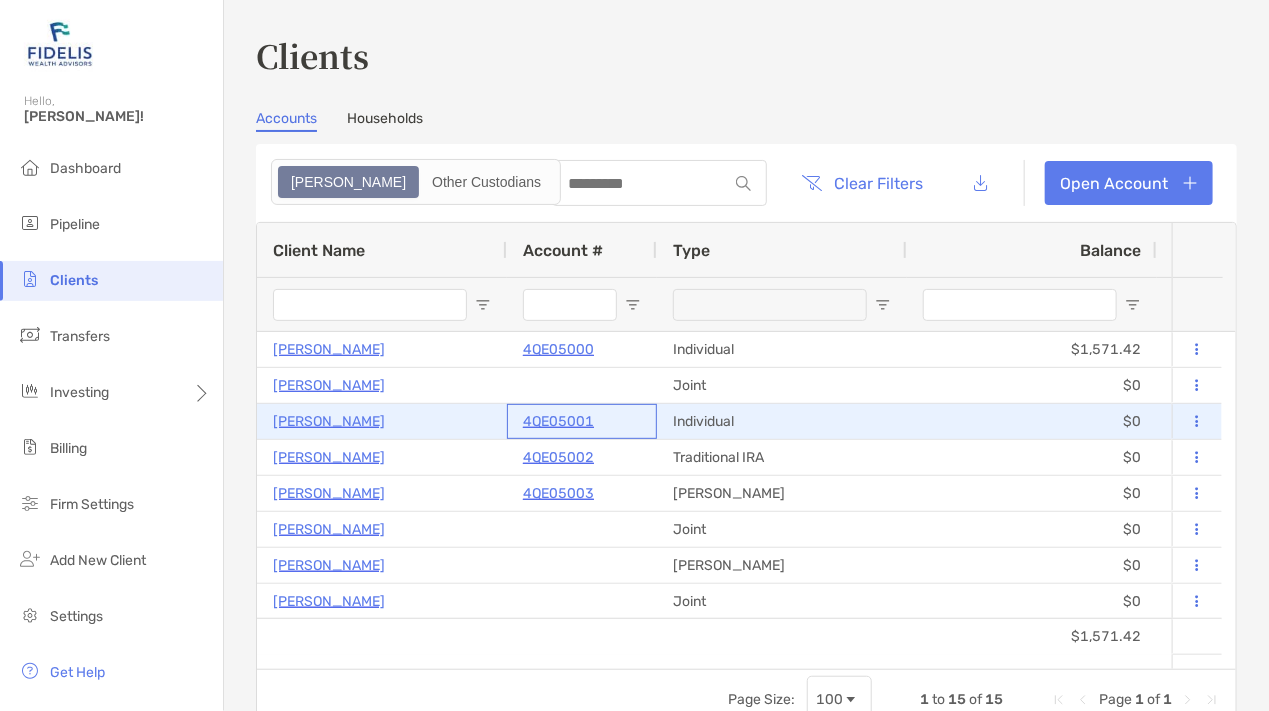 click on "4QE05001" at bounding box center [558, 421] 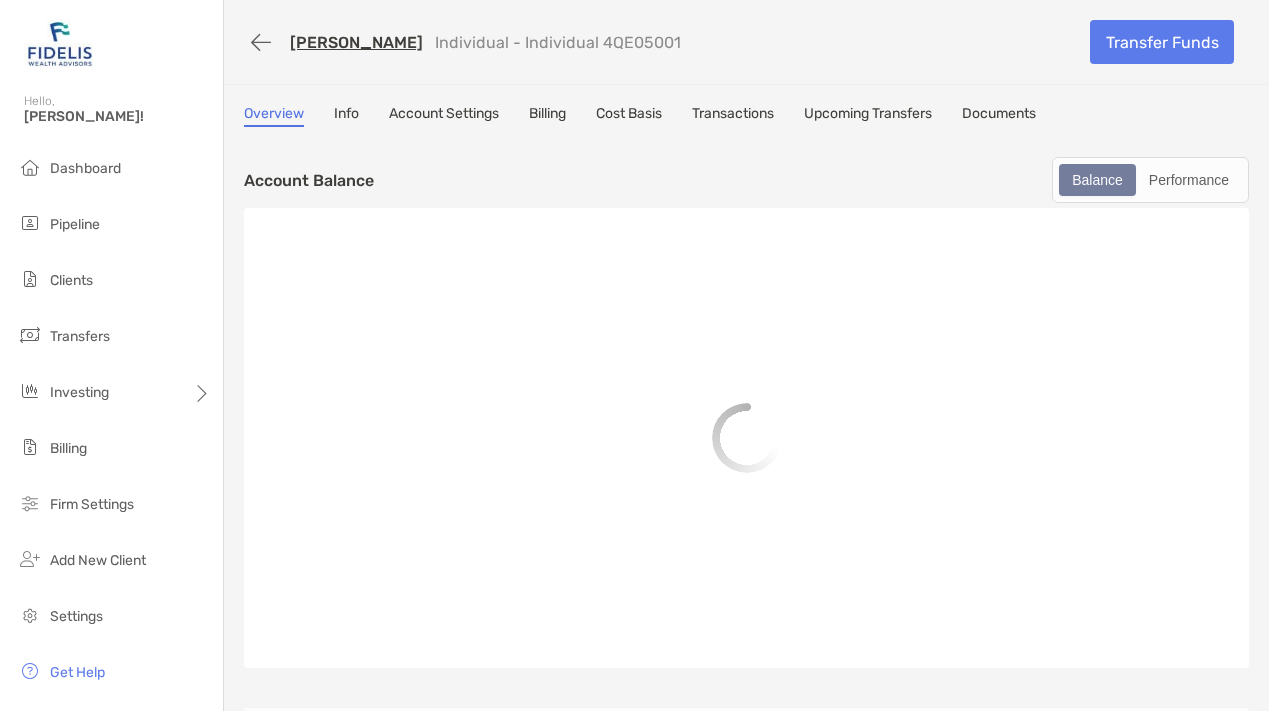scroll, scrollTop: 0, scrollLeft: 0, axis: both 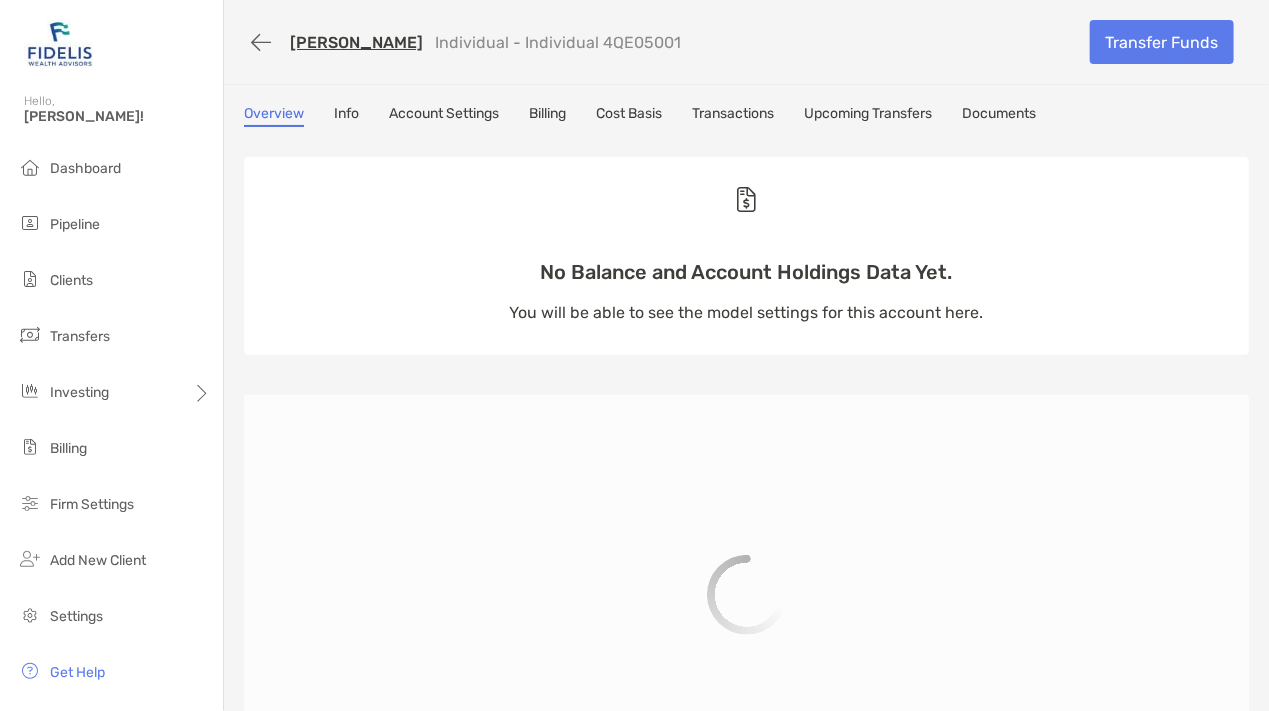 click on "Cost Basis" at bounding box center (629, 116) 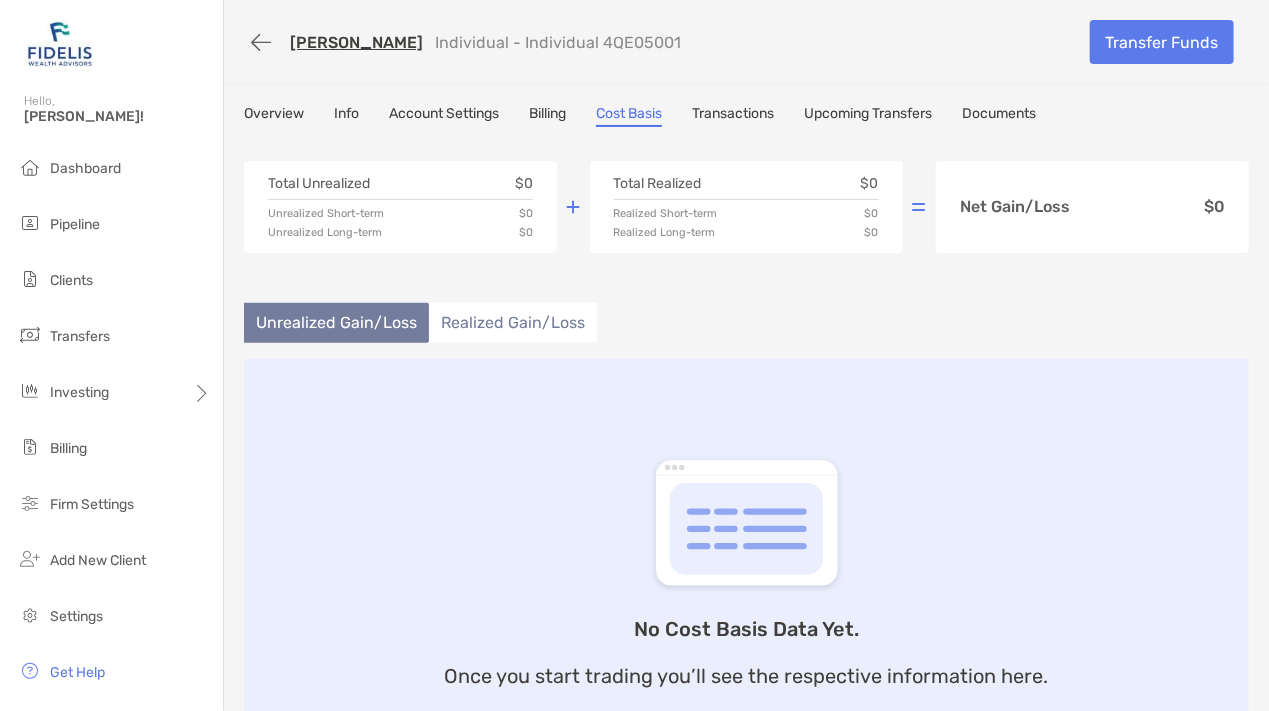 click on "Transactions" at bounding box center (733, 116) 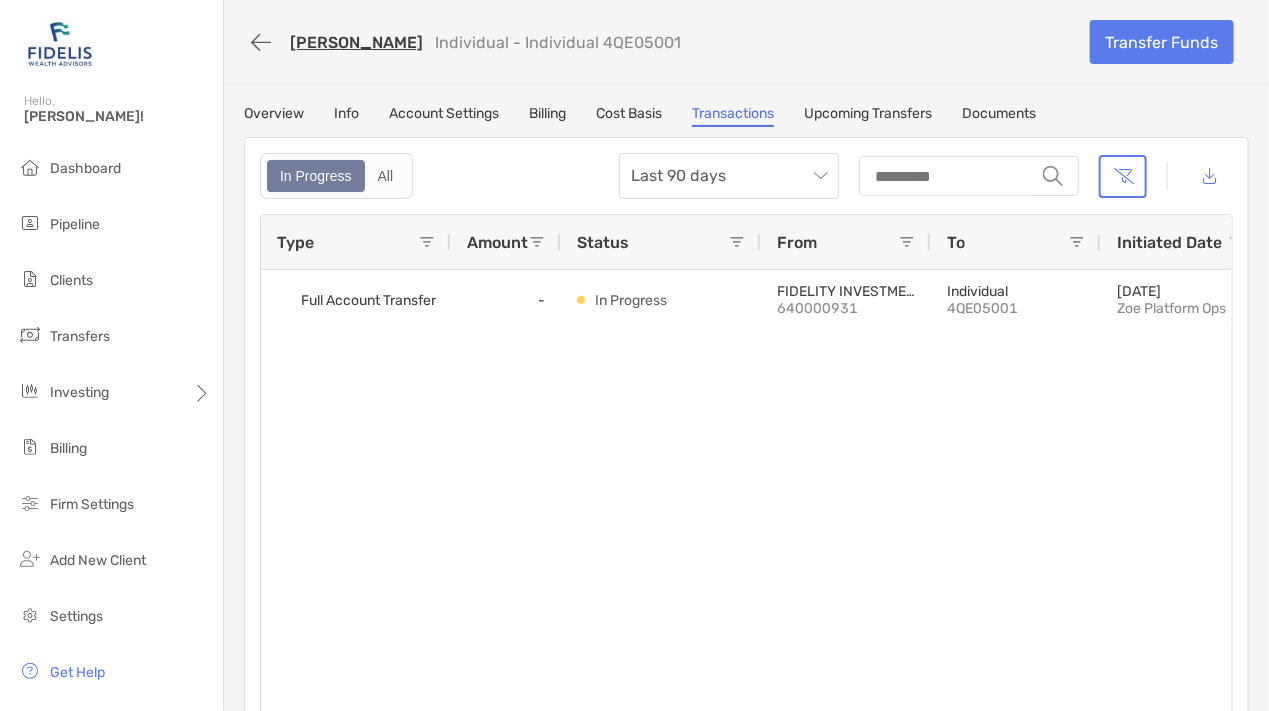 click on "Upcoming Transfers" at bounding box center [868, 116] 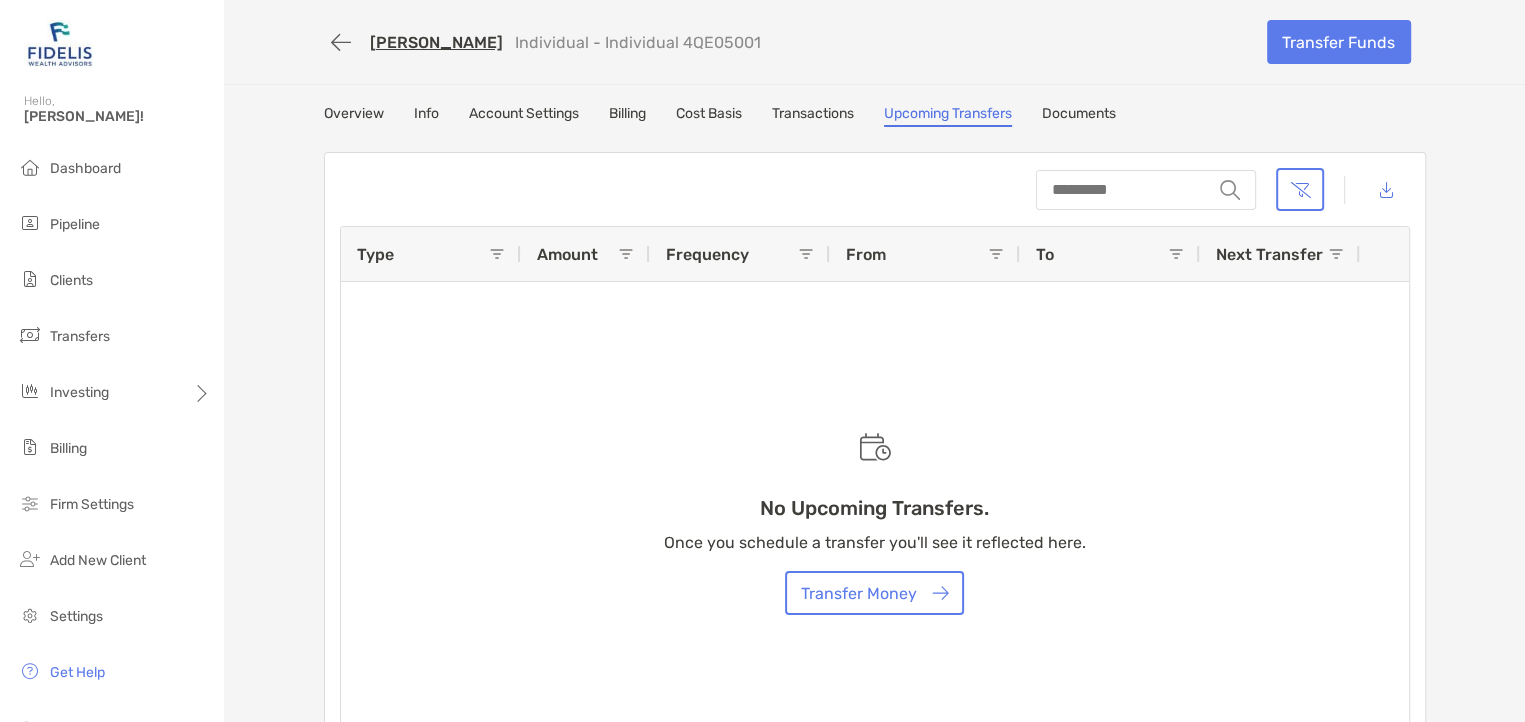 click on "Transactions" at bounding box center [813, 116] 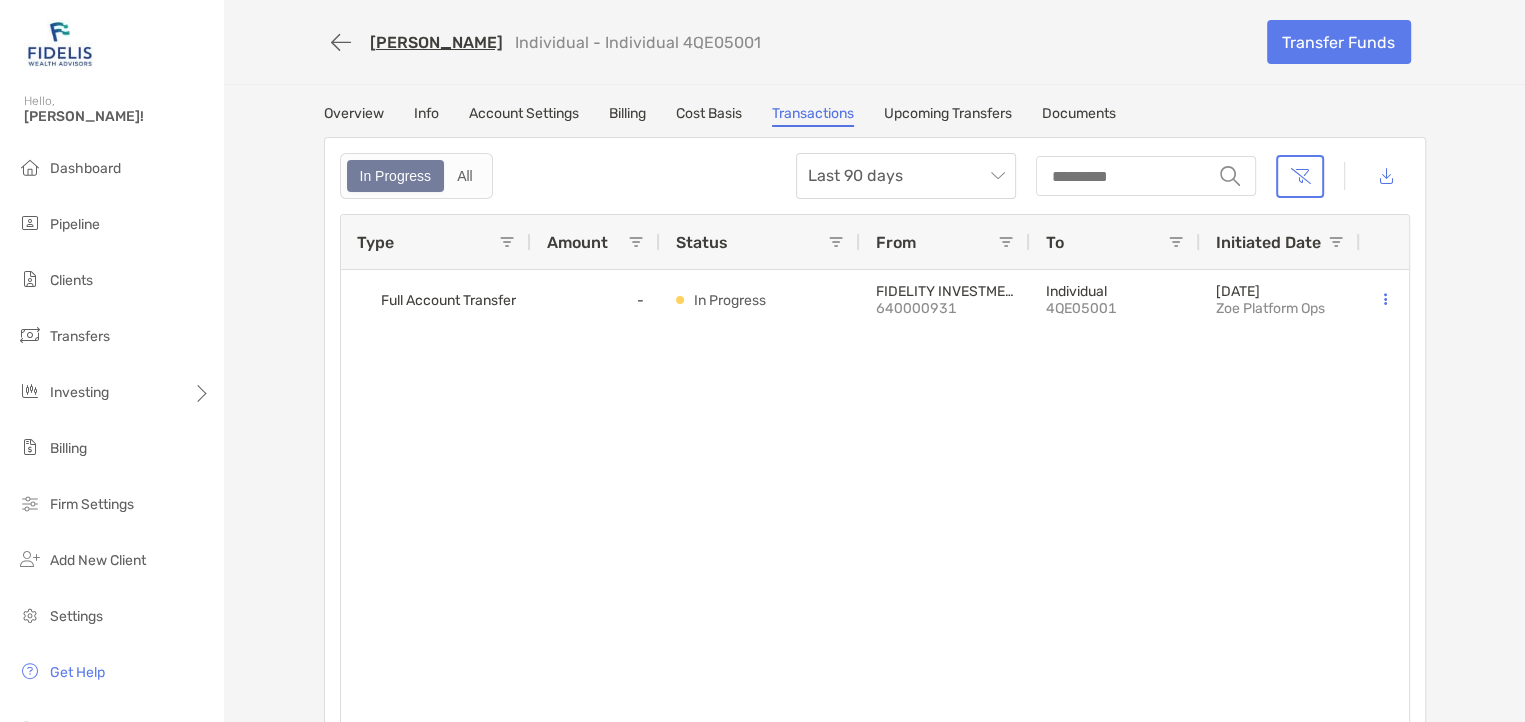click on "Account Settings" at bounding box center [524, 116] 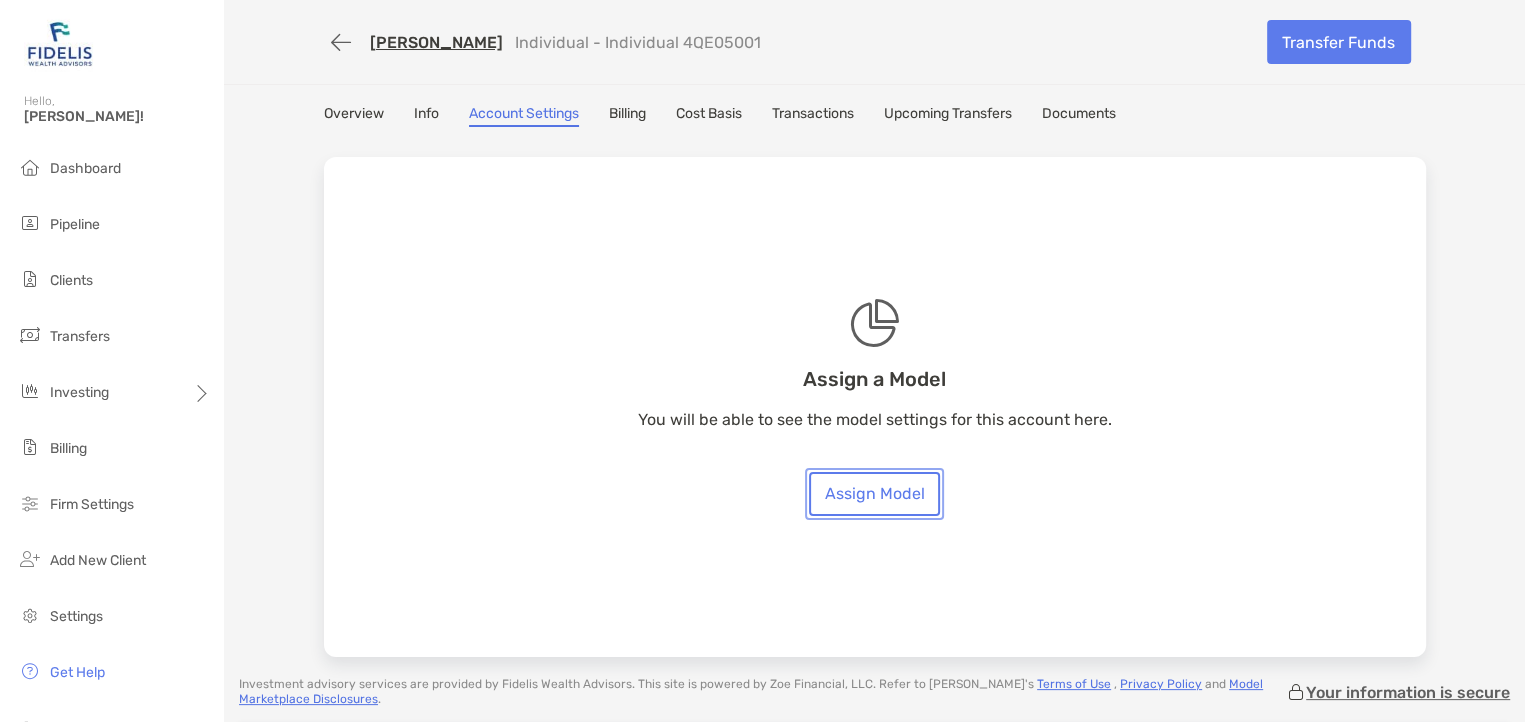 click on "Assign Model" at bounding box center [874, 494] 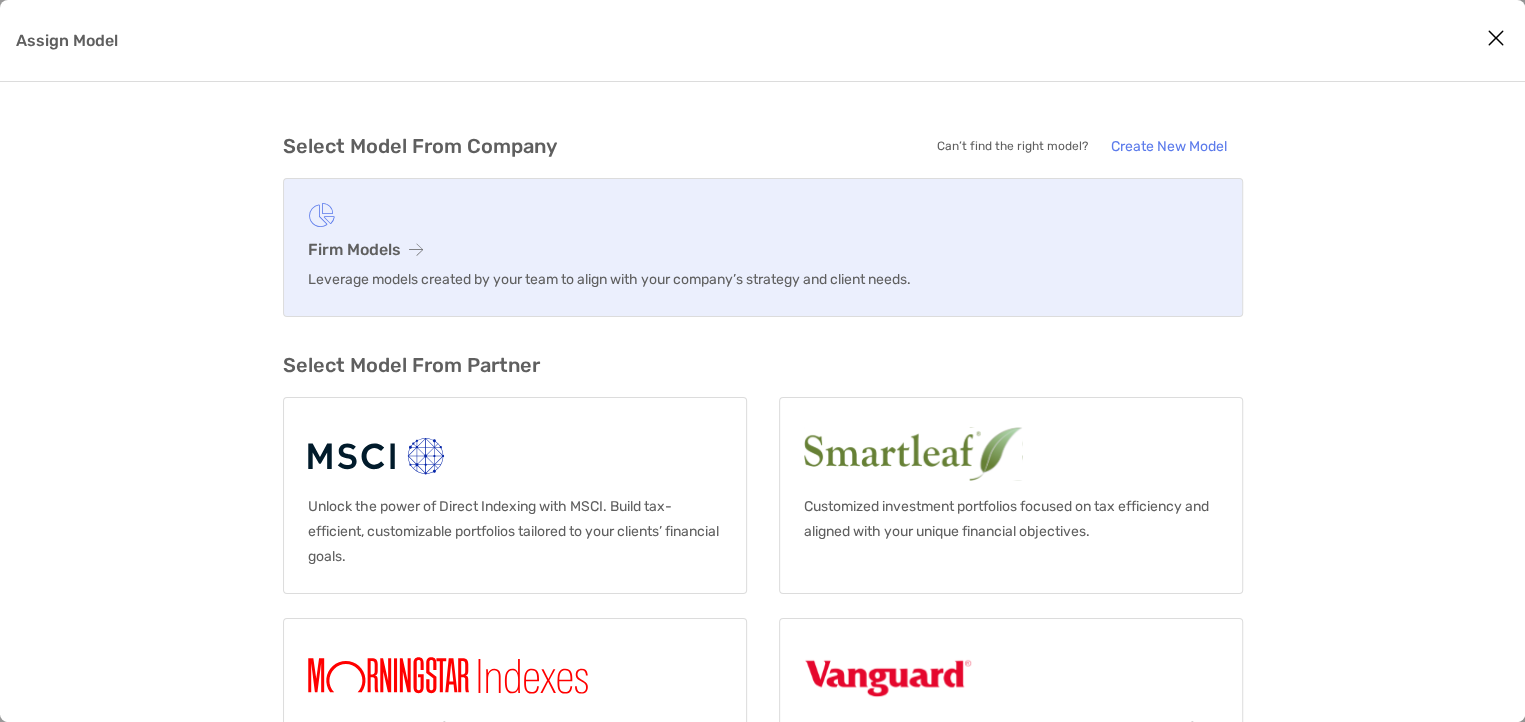 click on "Firm Models" at bounding box center [763, 249] 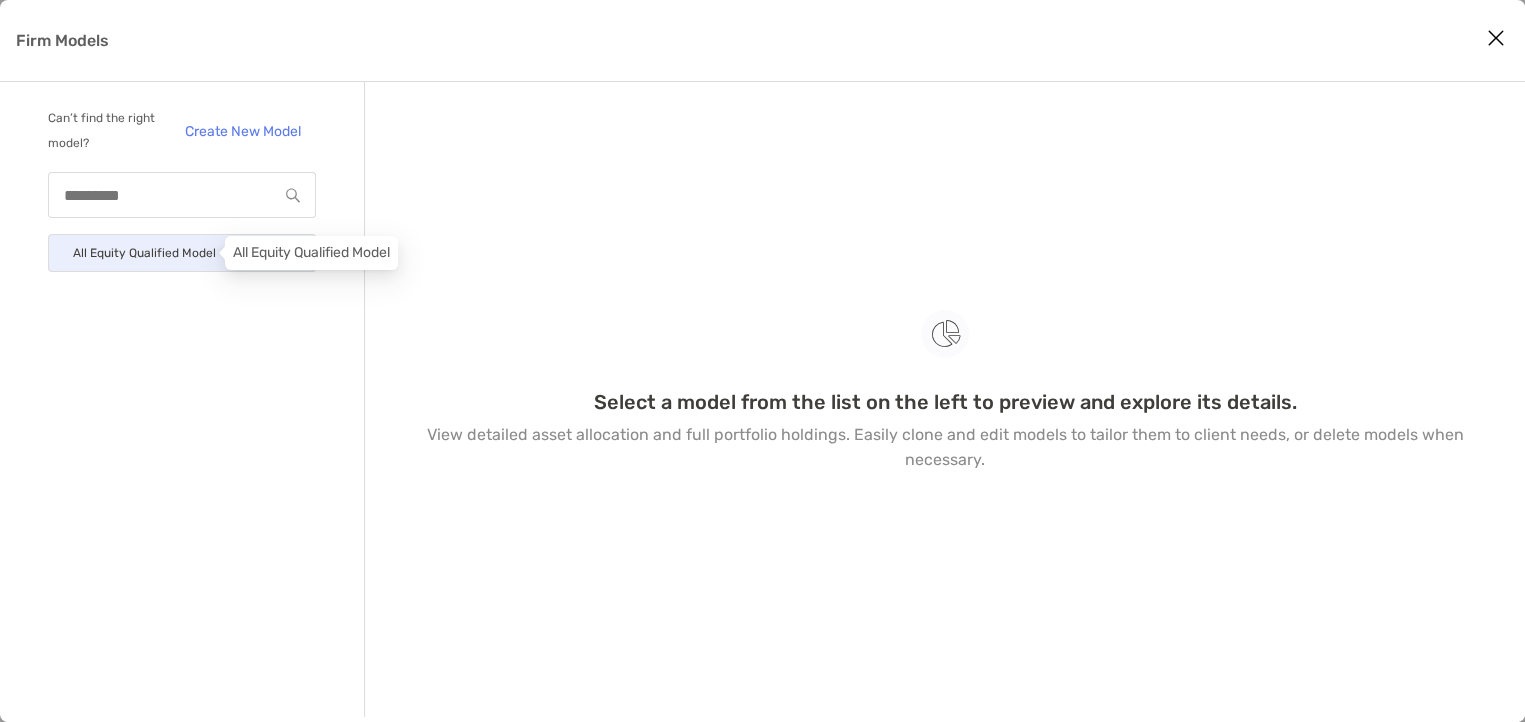 click on "All Equity Qualified Model" at bounding box center [144, 253] 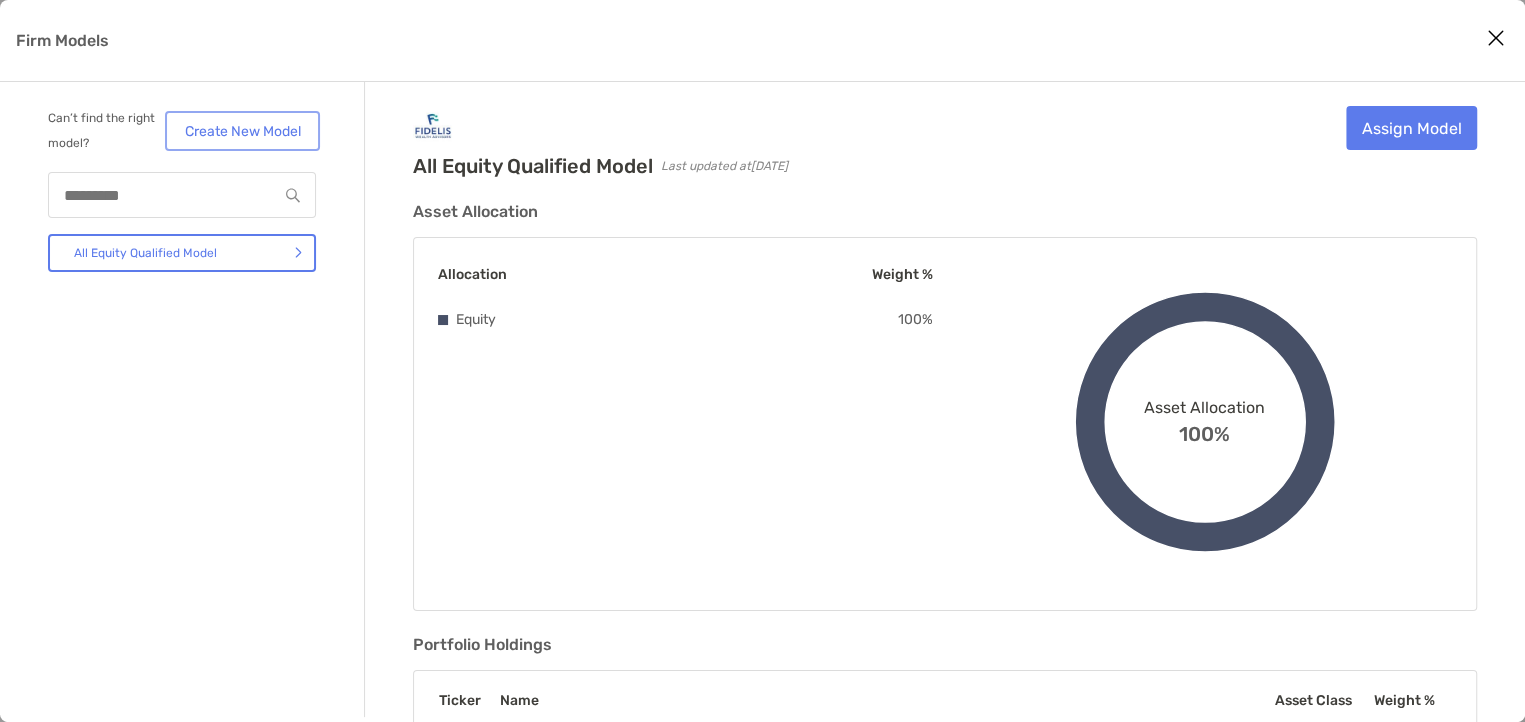 click on "Create New Model" at bounding box center (242, 131) 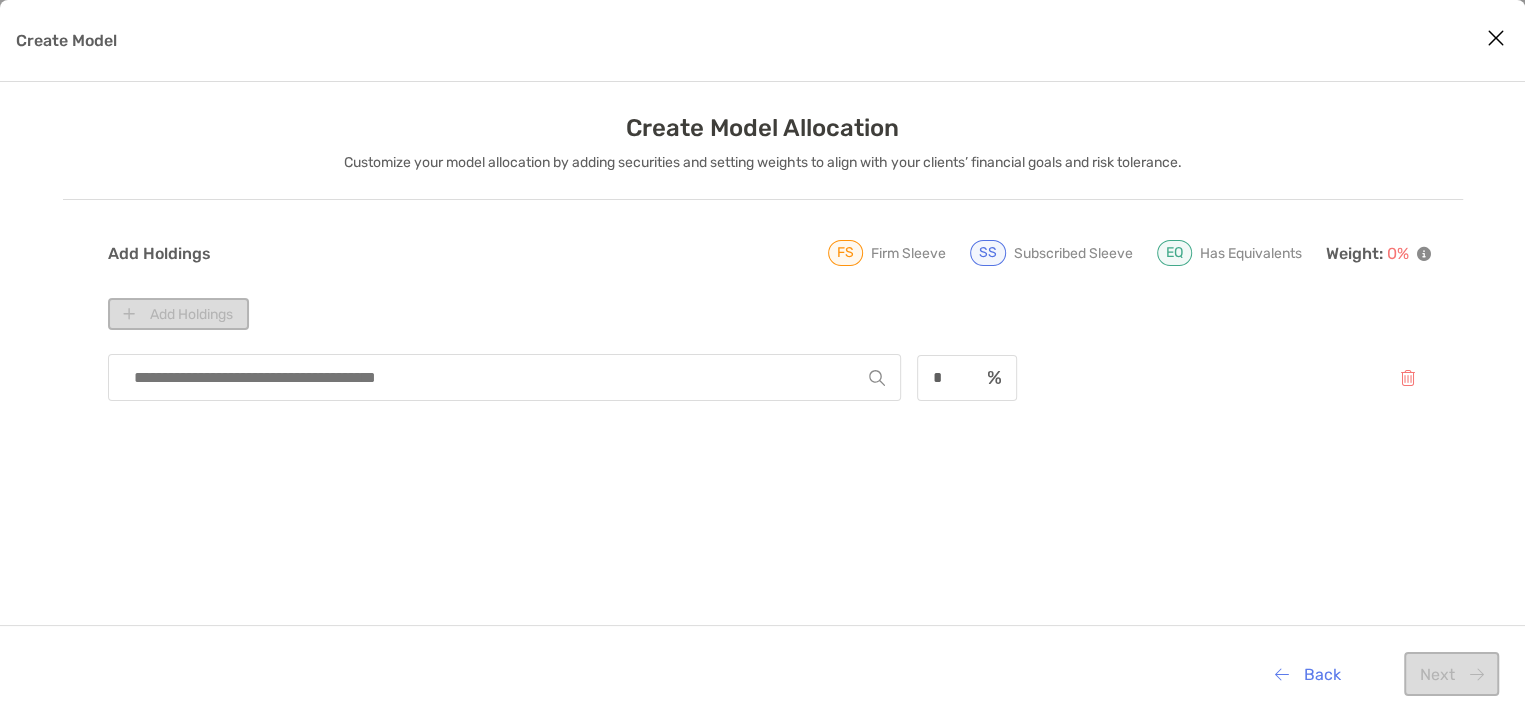 click on "Add Holdings" at bounding box center [769, 314] 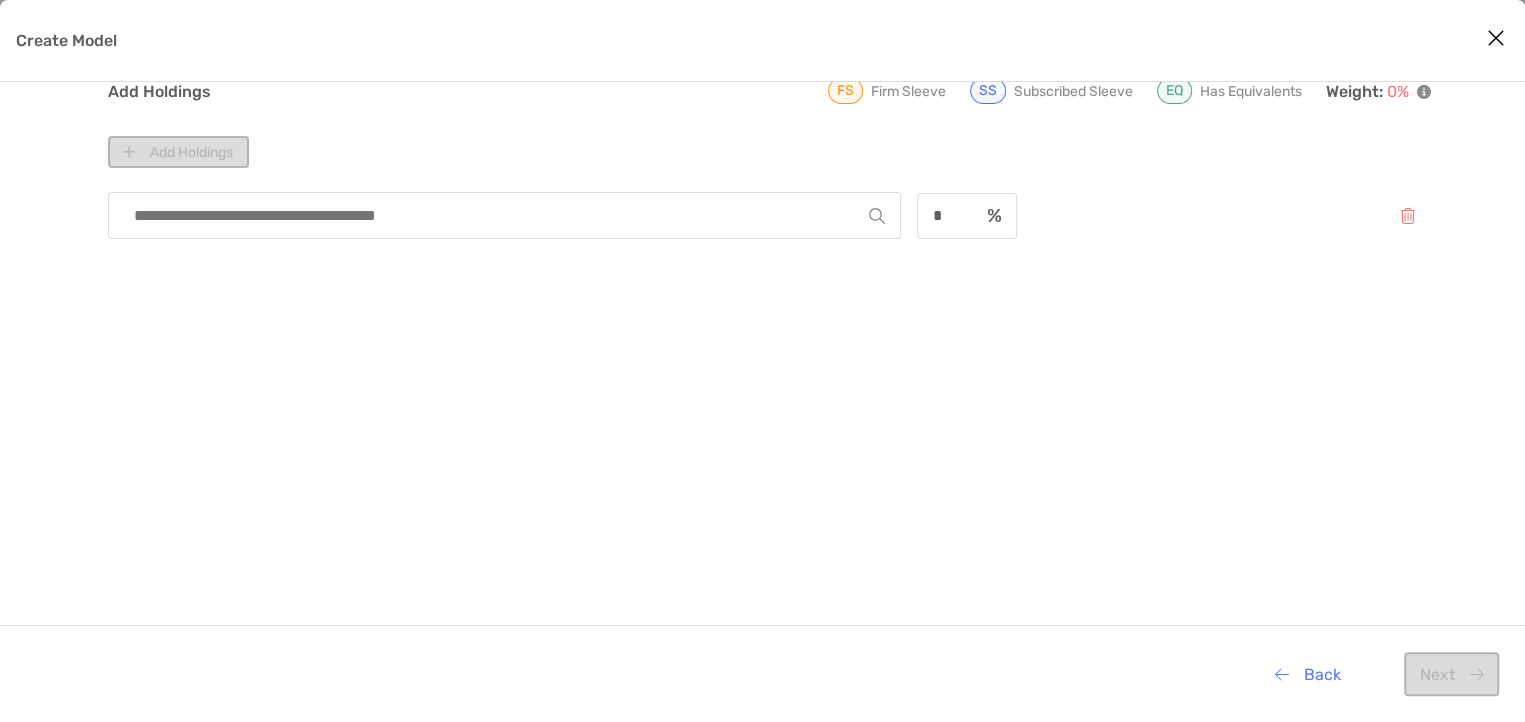 scroll, scrollTop: 185, scrollLeft: 0, axis: vertical 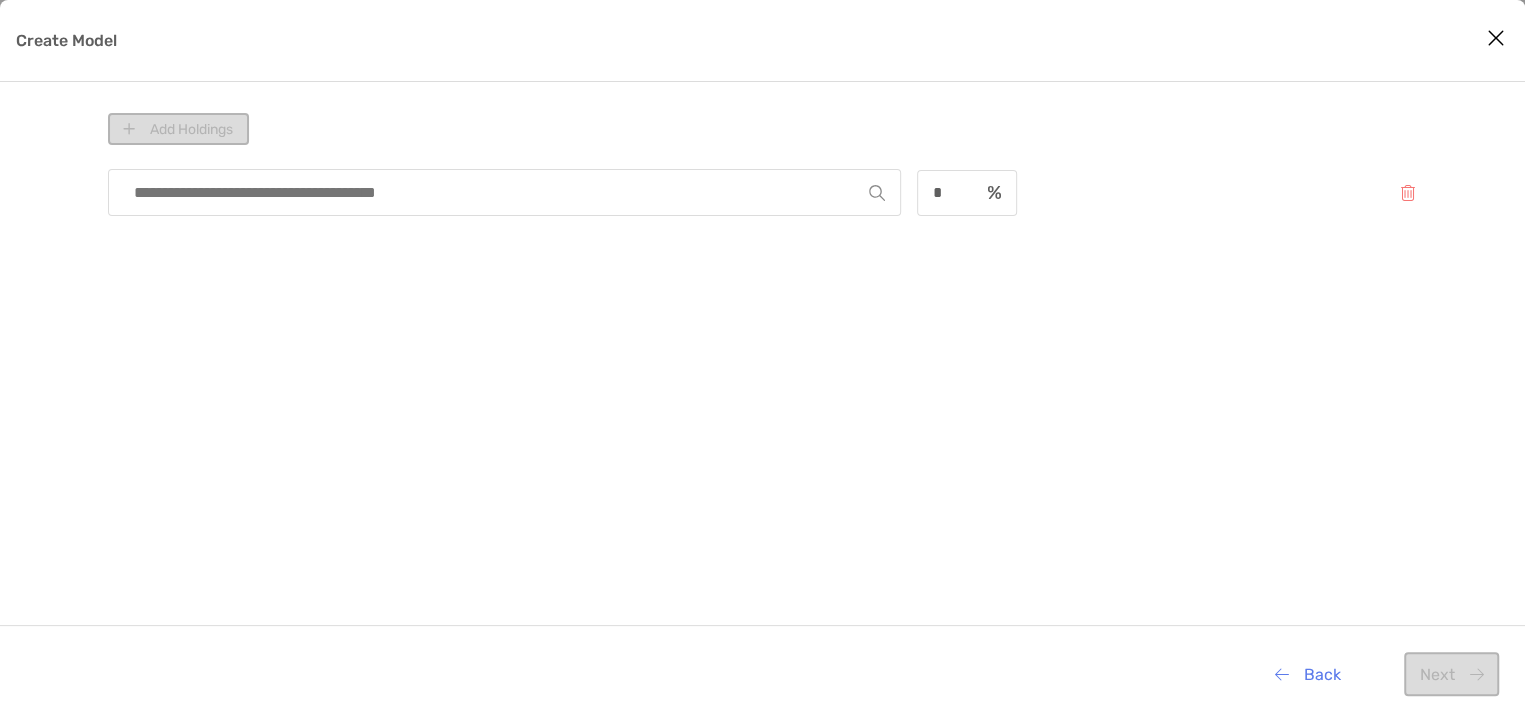 click at bounding box center (497, 192) 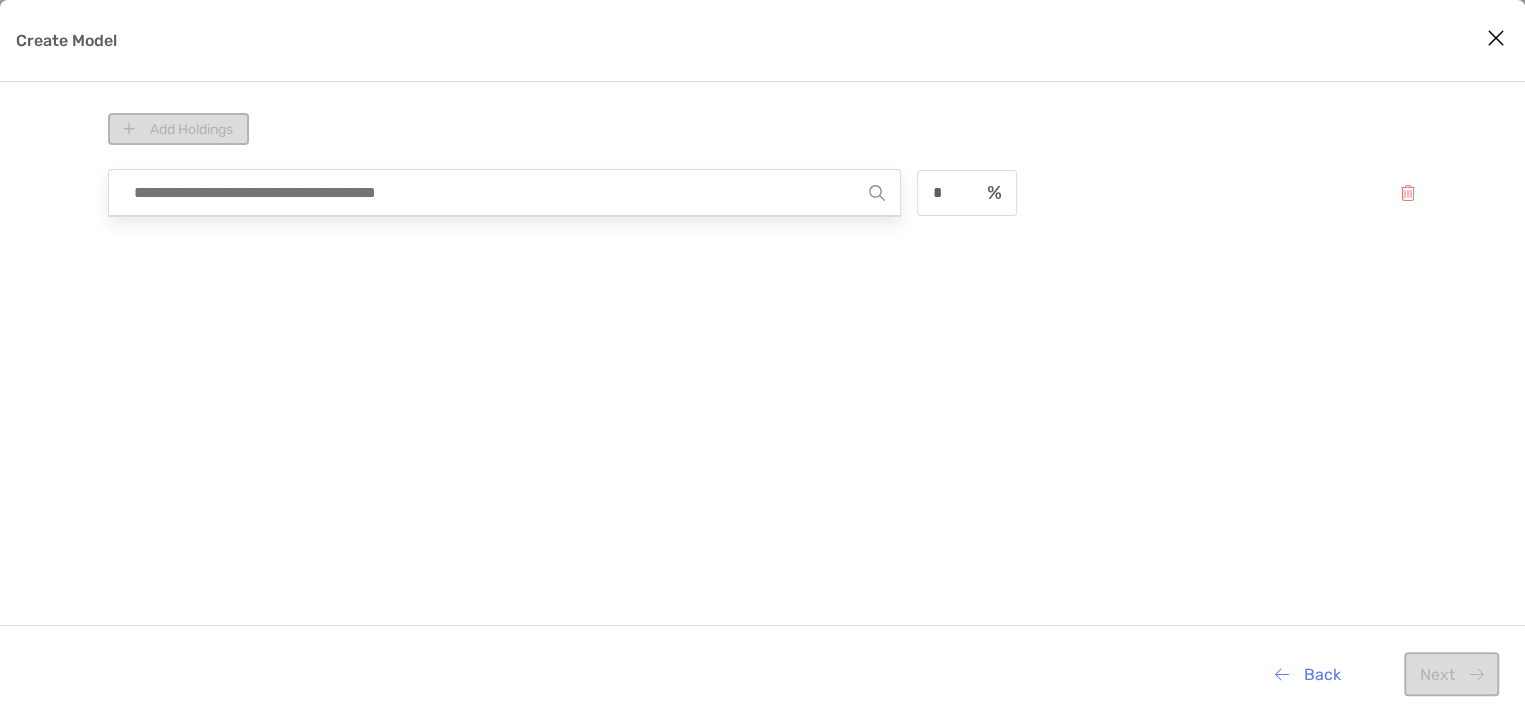 click at bounding box center [497, 192] 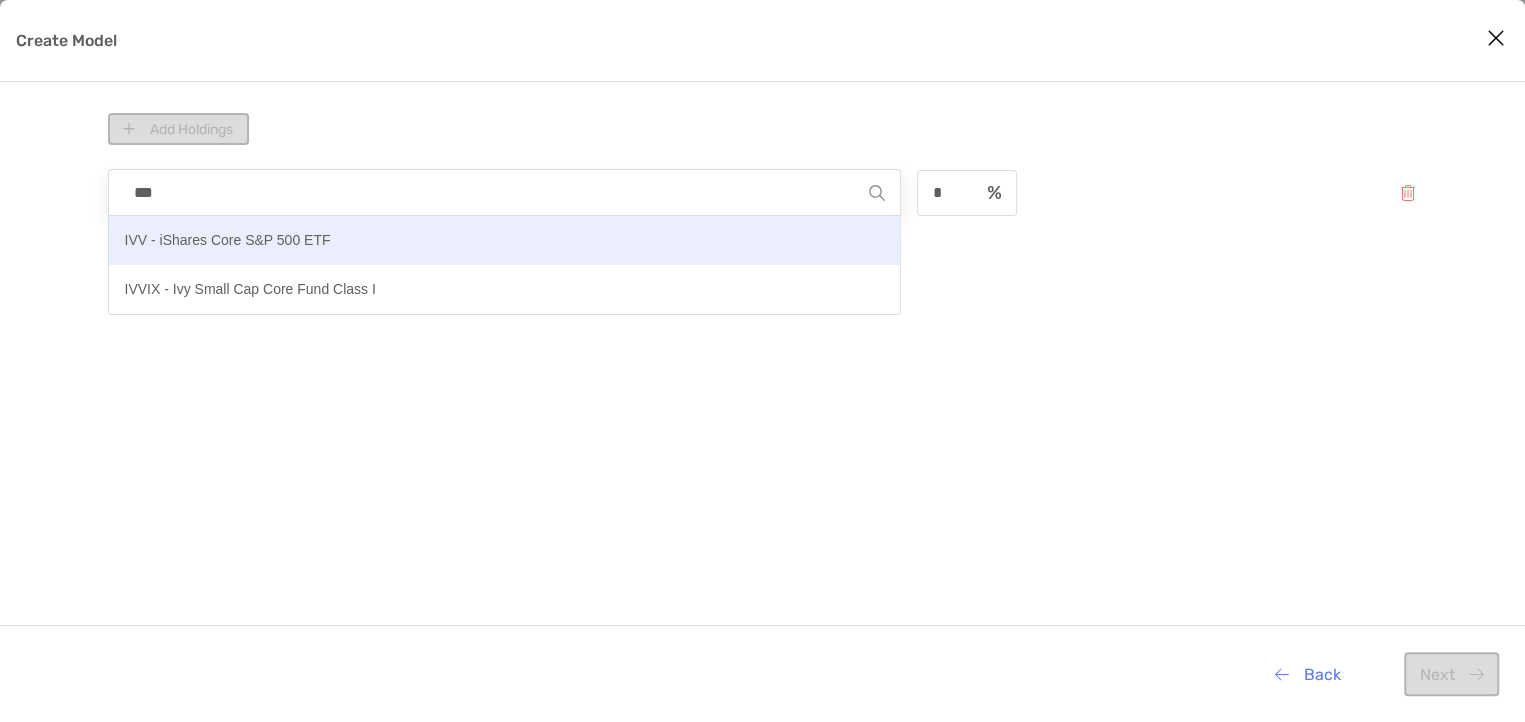 click on "IVV - iShares Core S&P 500 ETF" at bounding box center [228, 240] 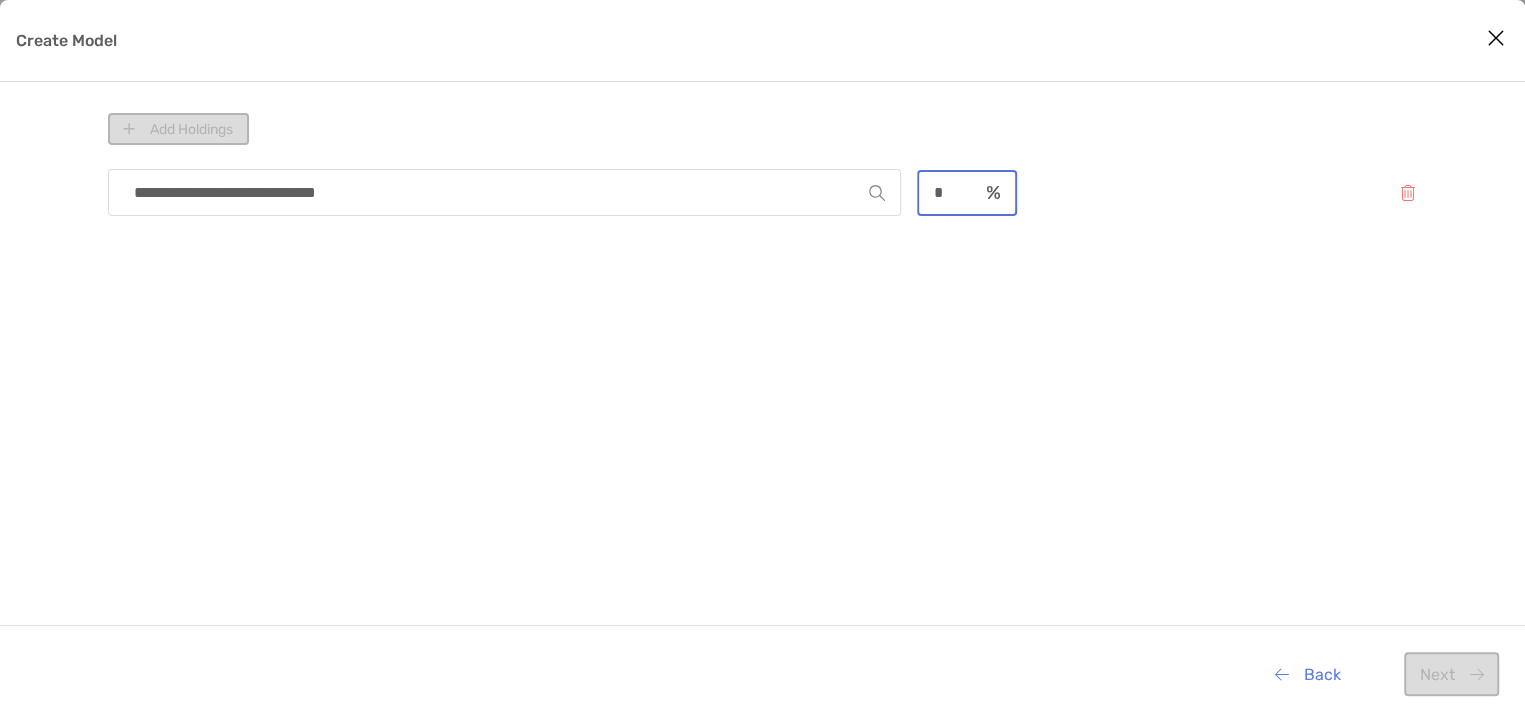 click on "*" at bounding box center (948, 192) 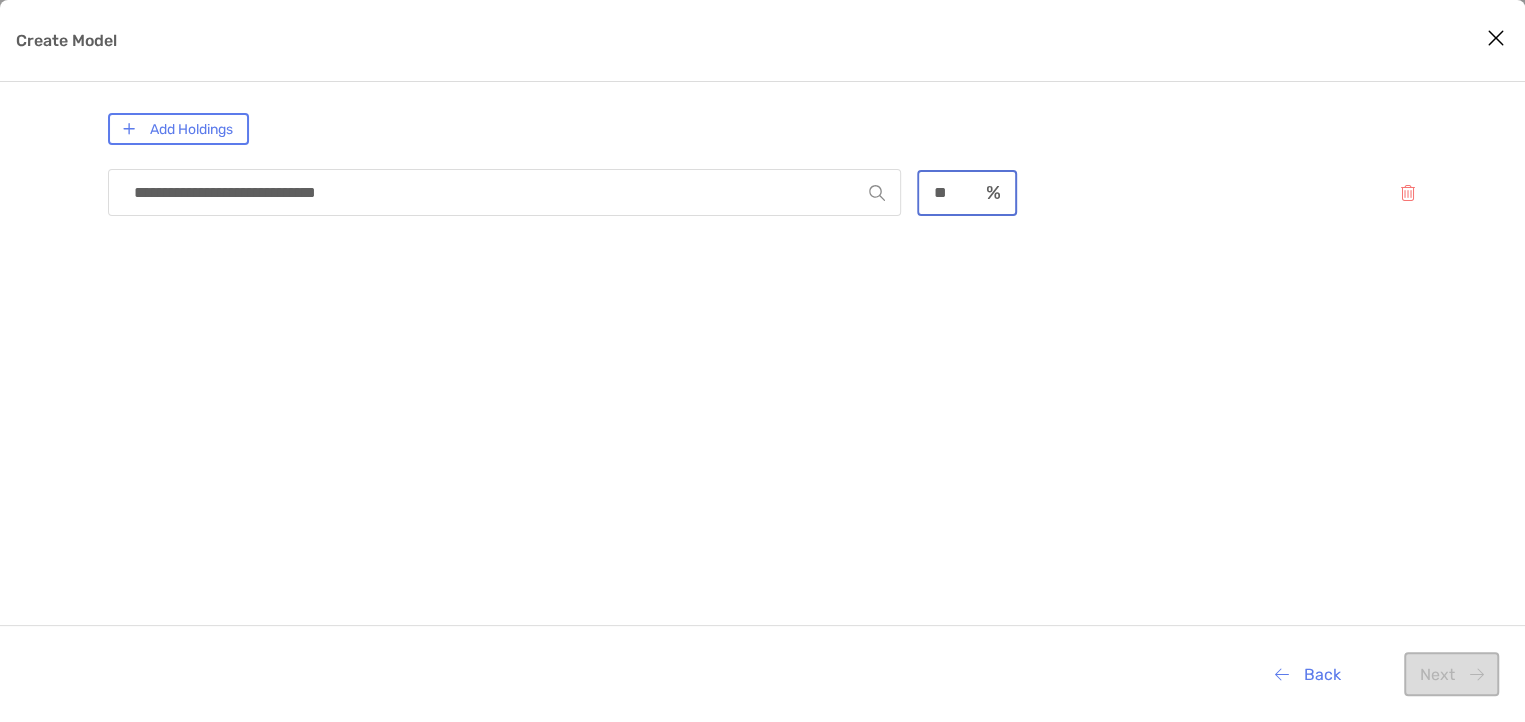 type on "**" 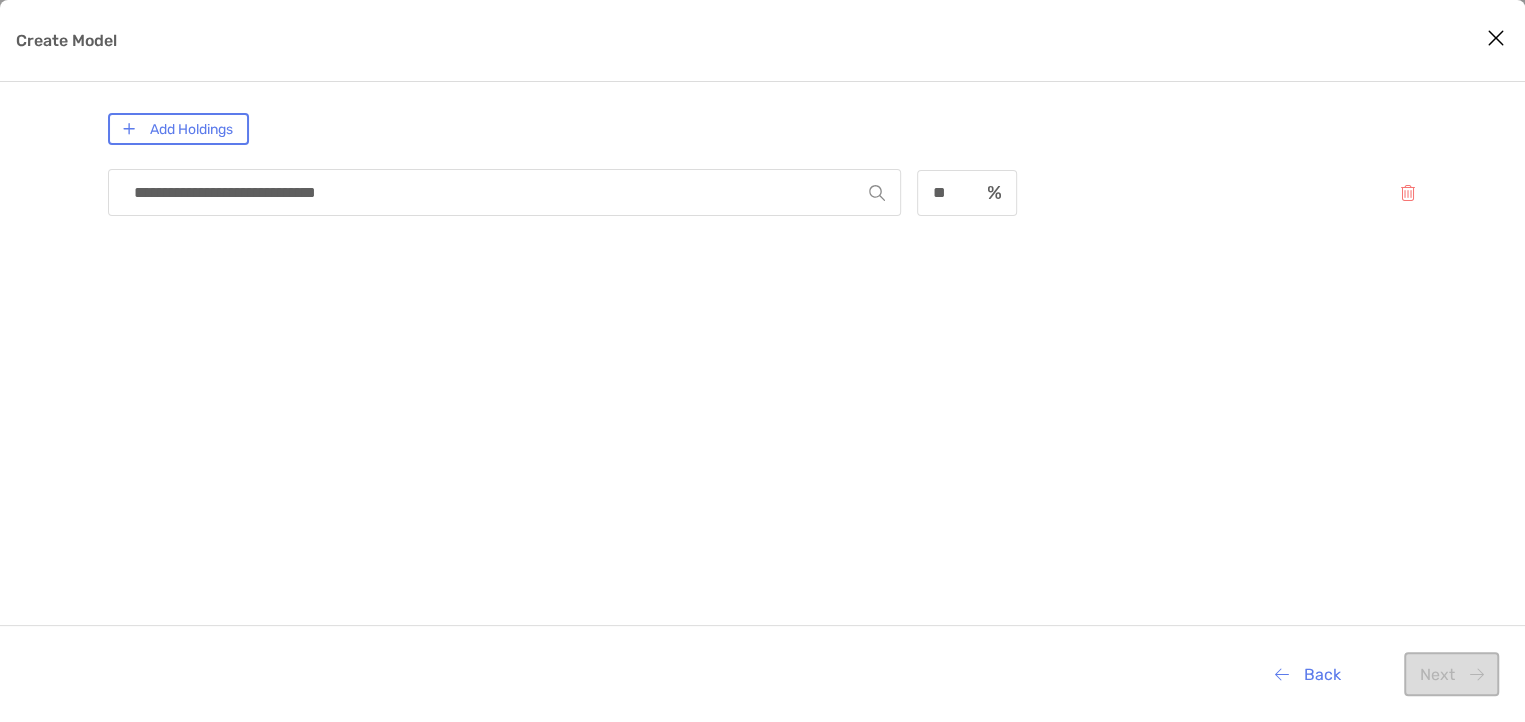 click on "**********" at bounding box center [769, 394] 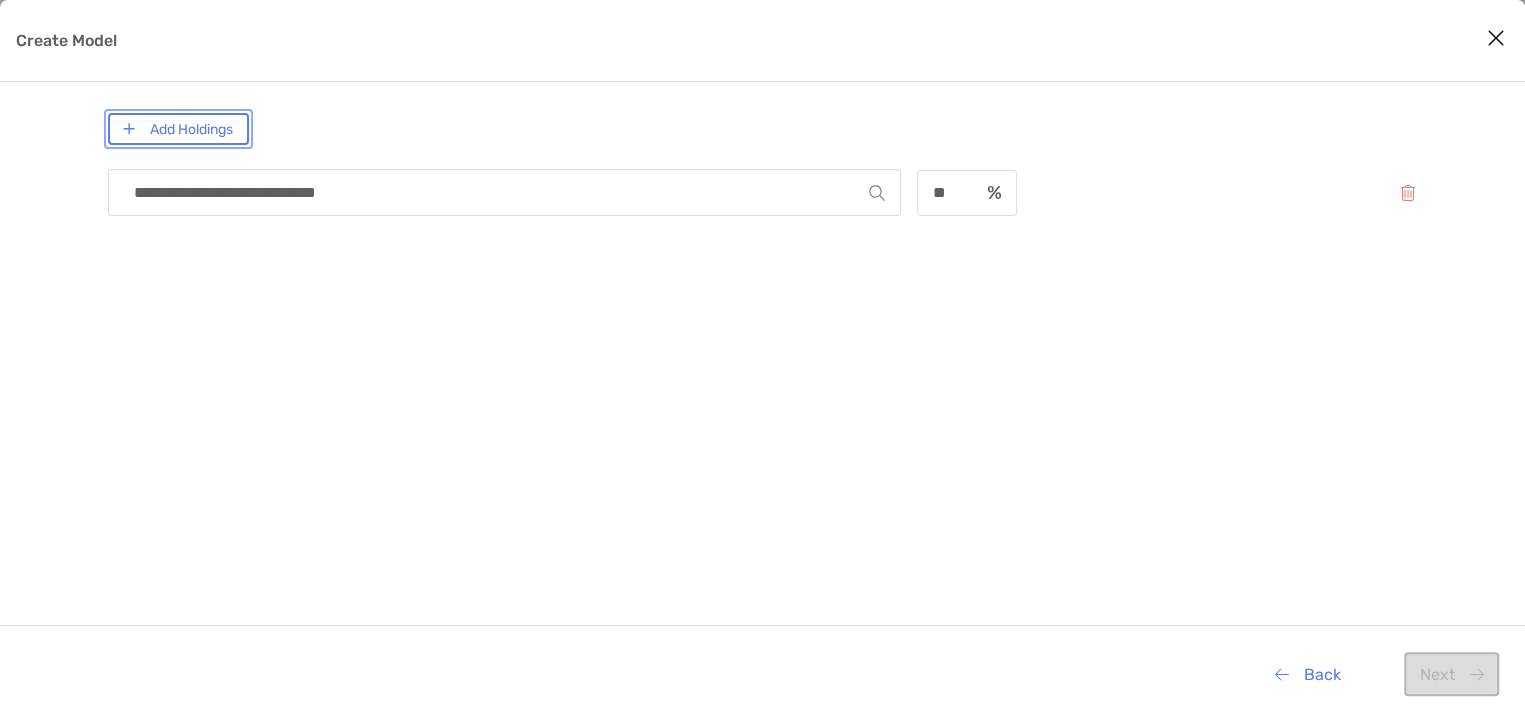 click on "Add Holdings" at bounding box center (178, 129) 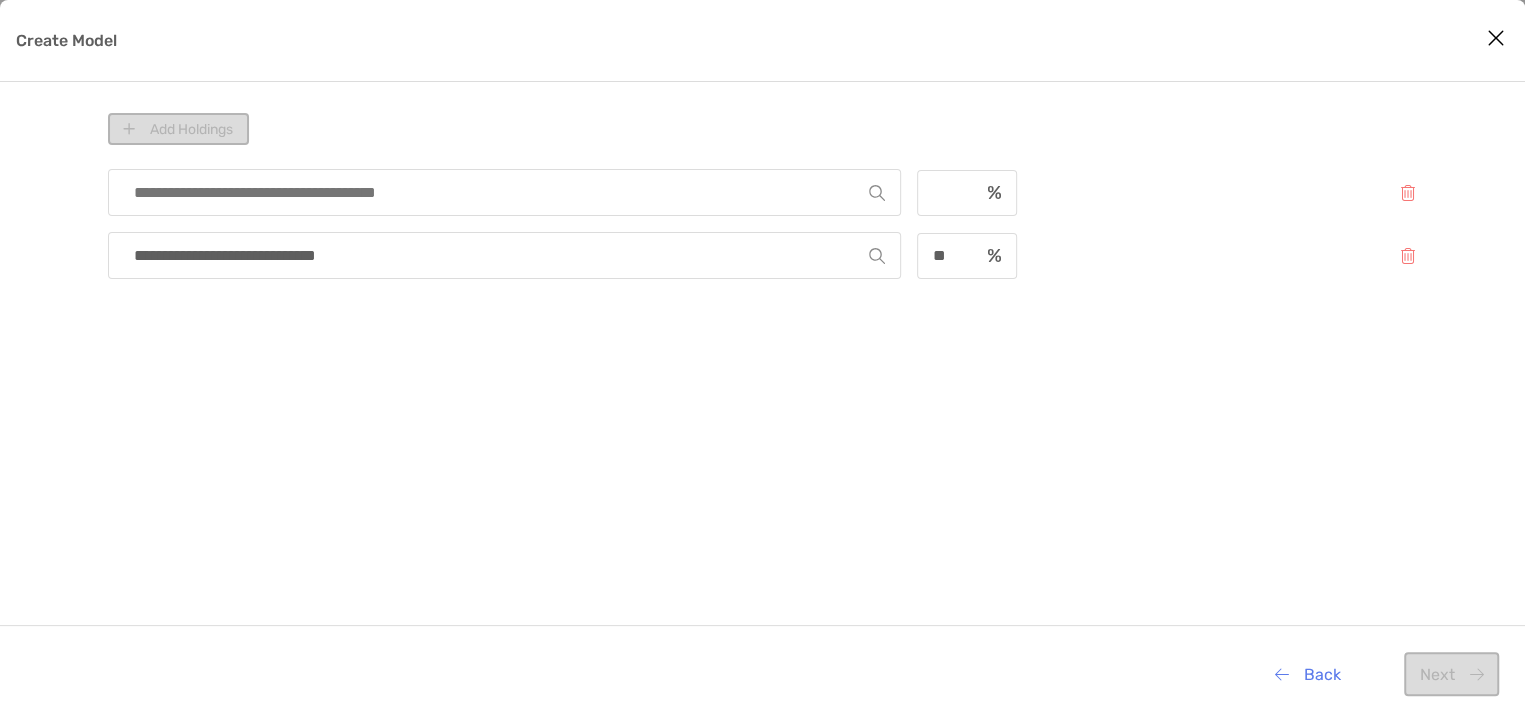 click at bounding box center (497, 192) 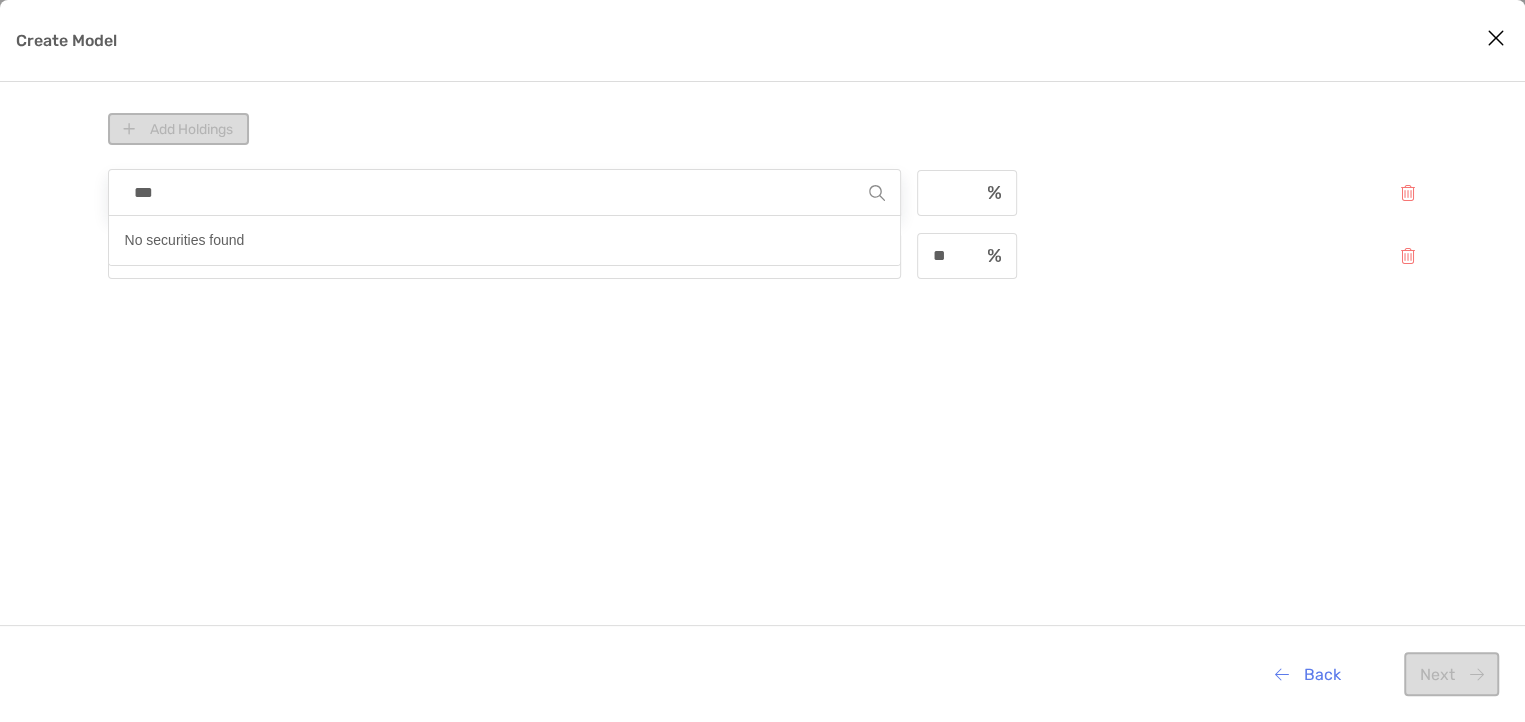 type on "****" 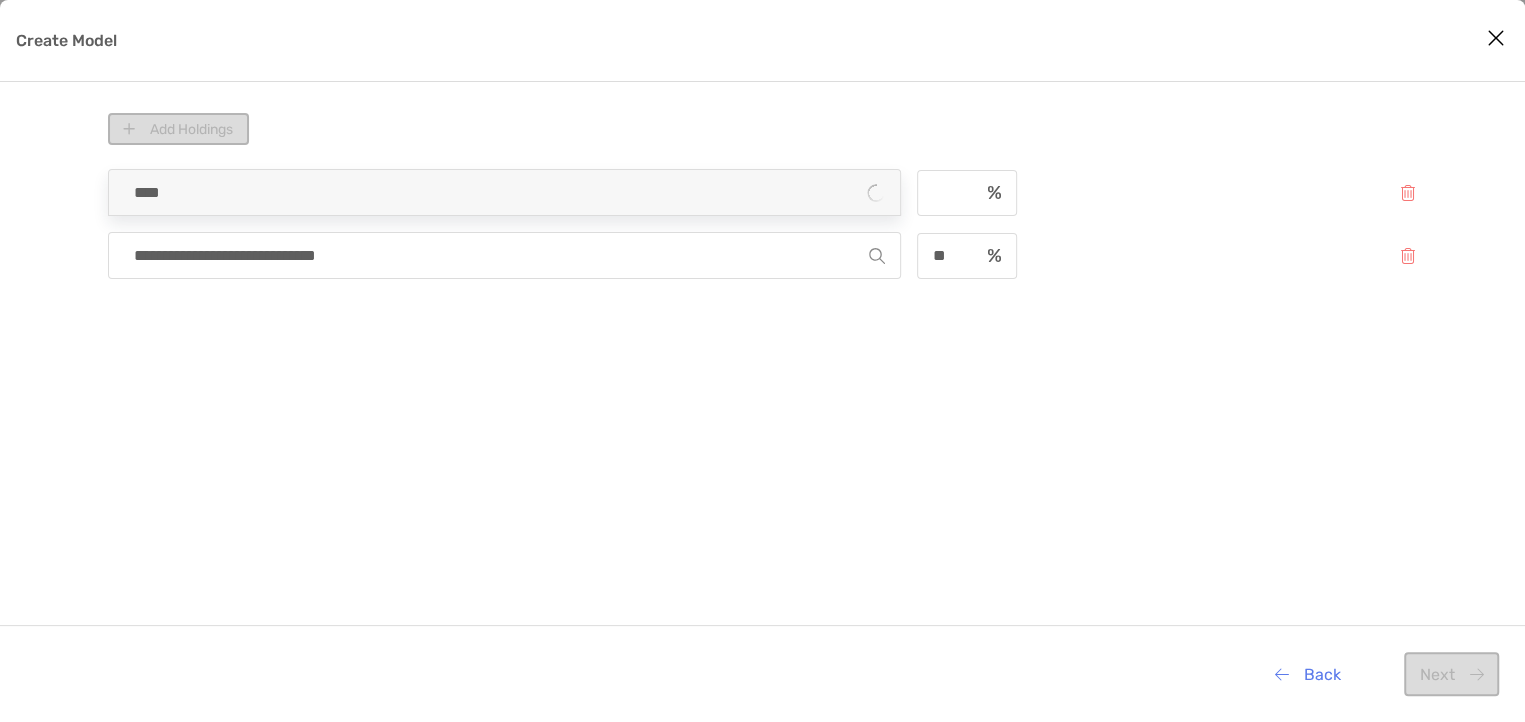 type 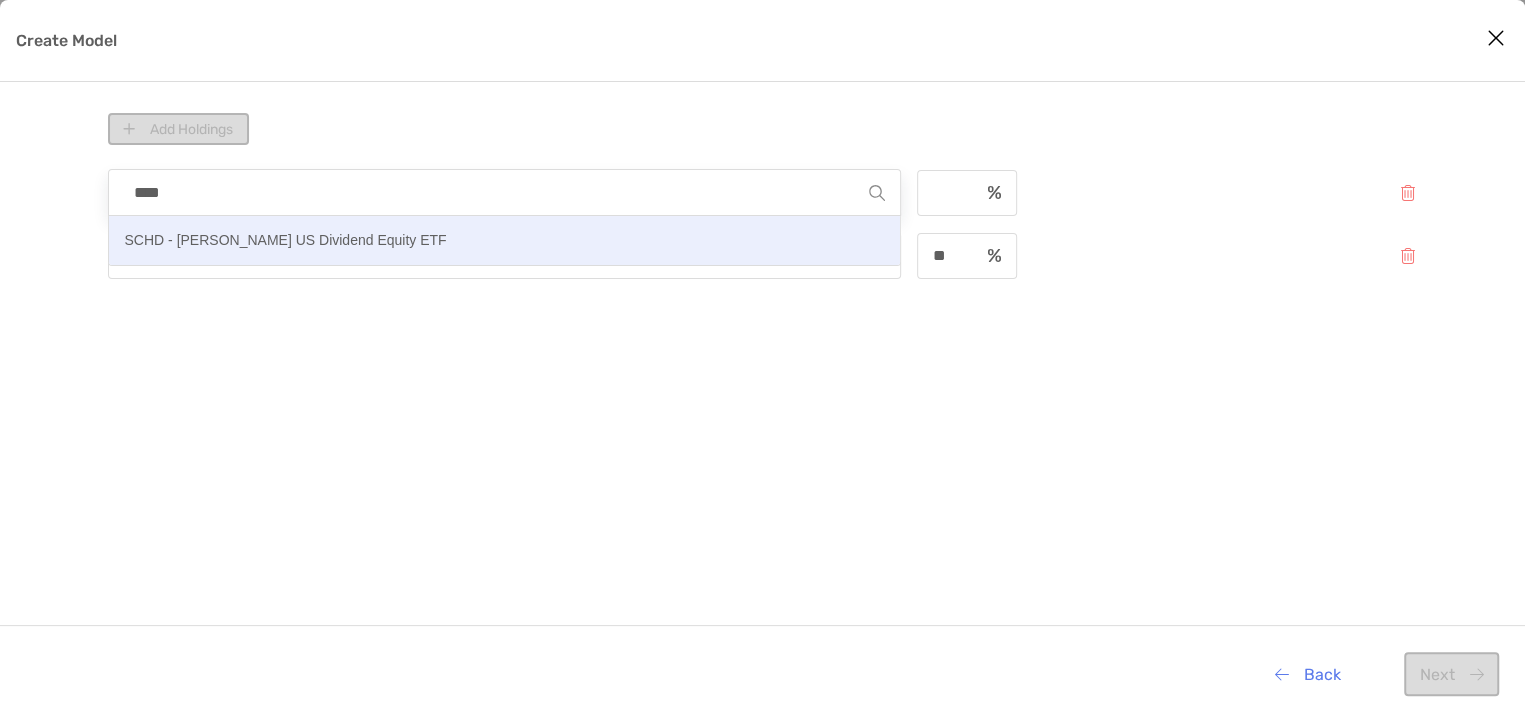 click on "SCHD - Schwab US Dividend Equity ETF" at bounding box center (286, 240) 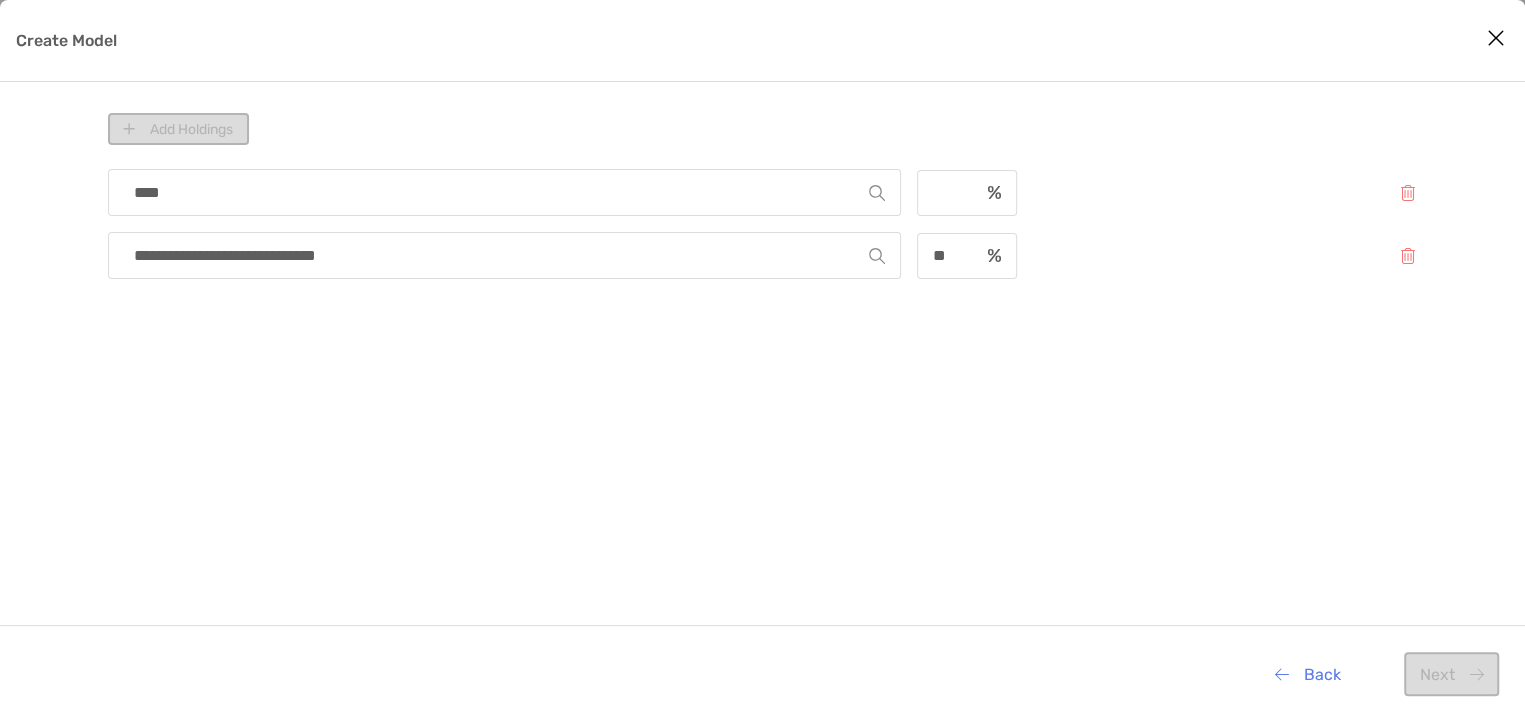 type on "**********" 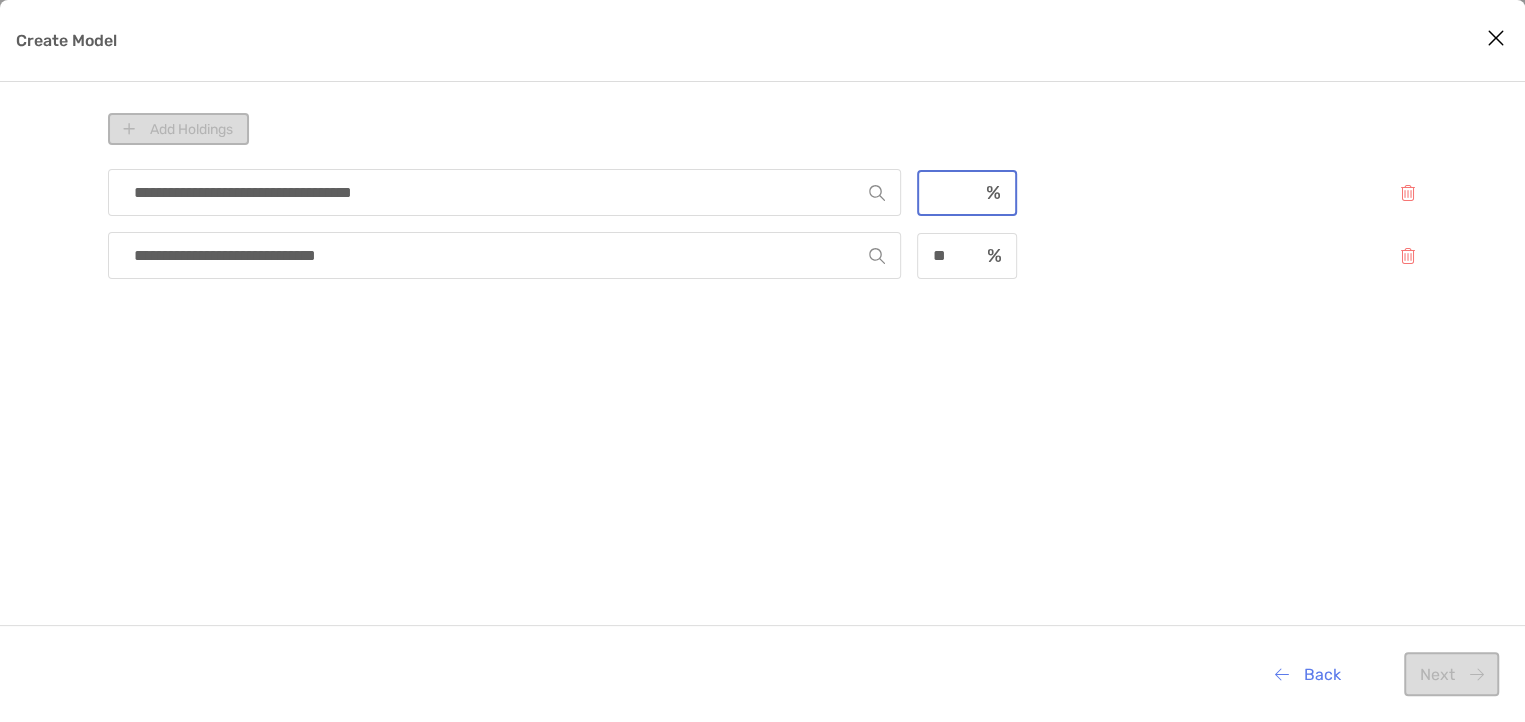 click at bounding box center (948, 192) 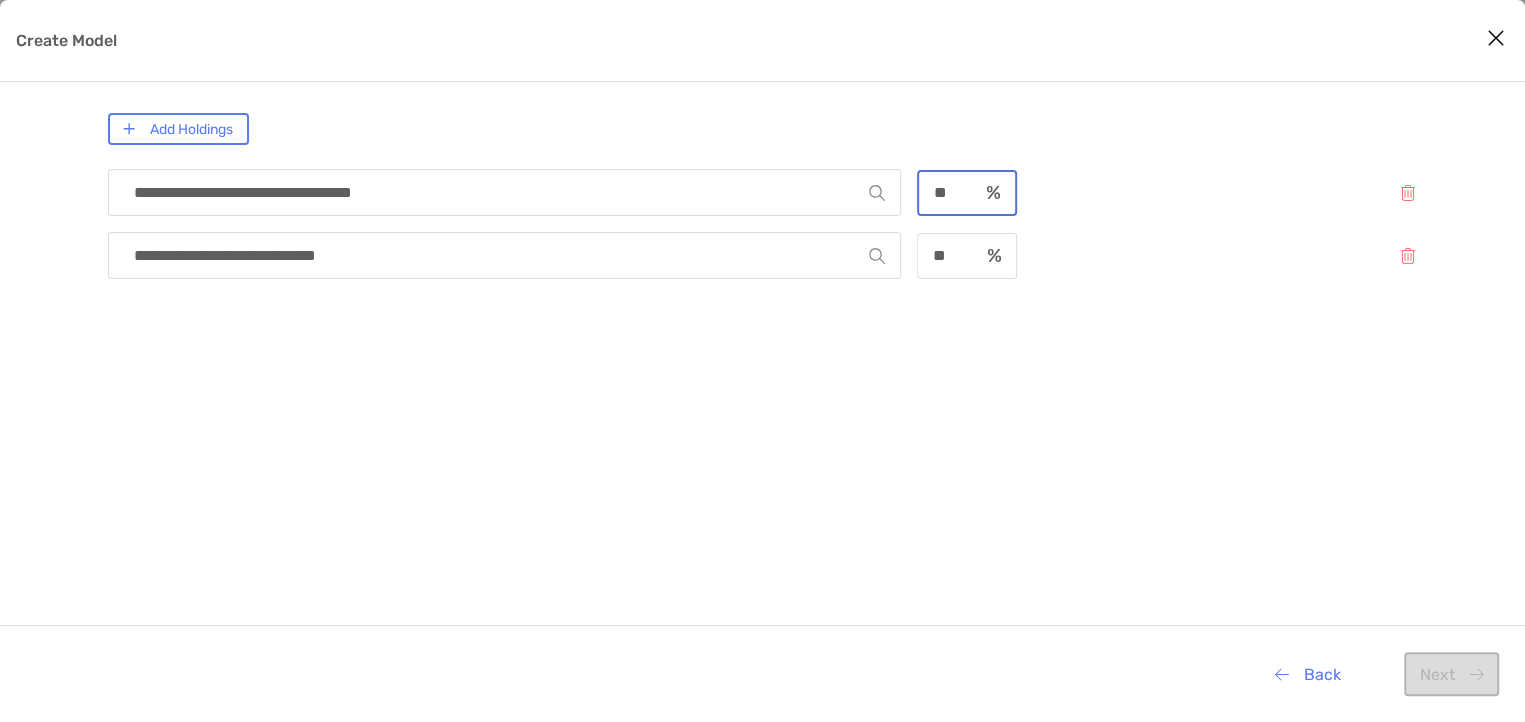 type on "**" 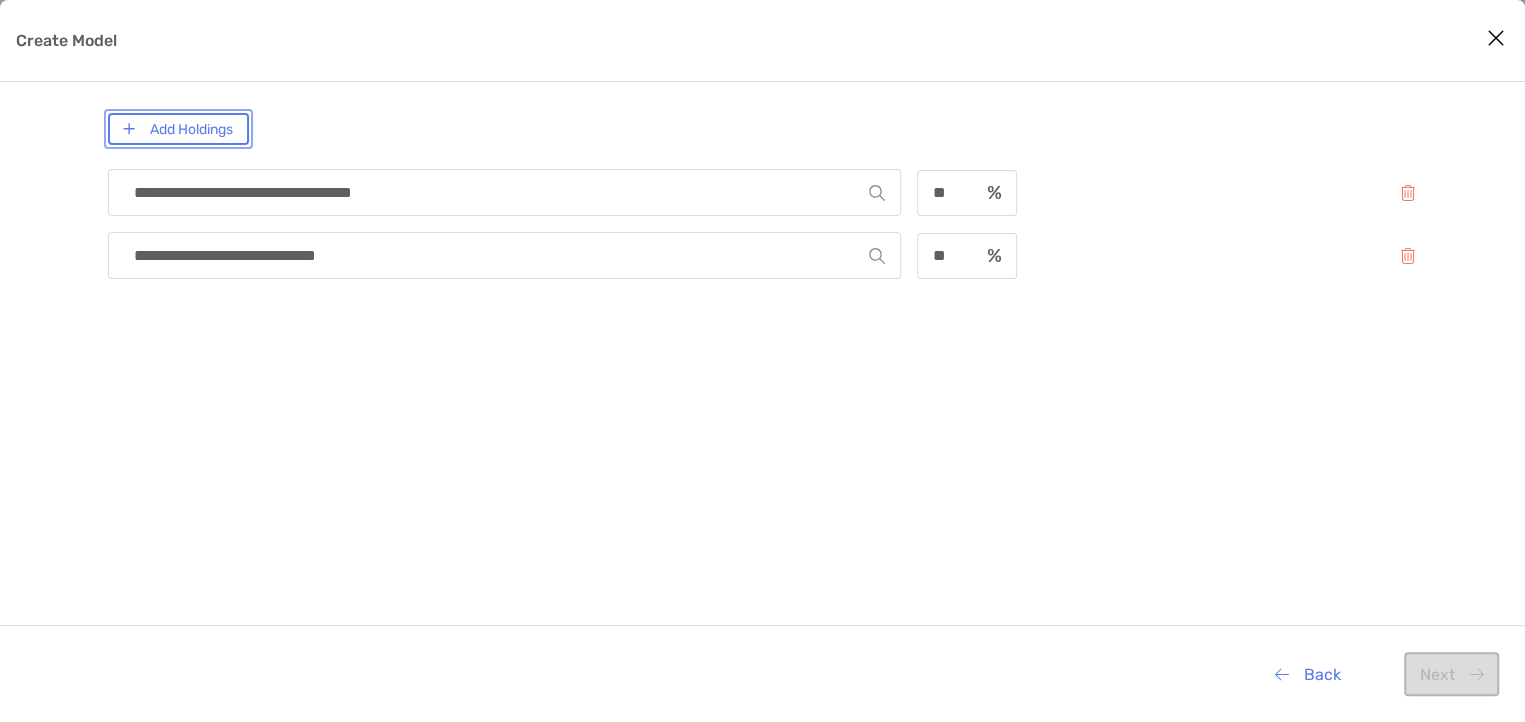 click on "Add Holdings" at bounding box center [178, 129] 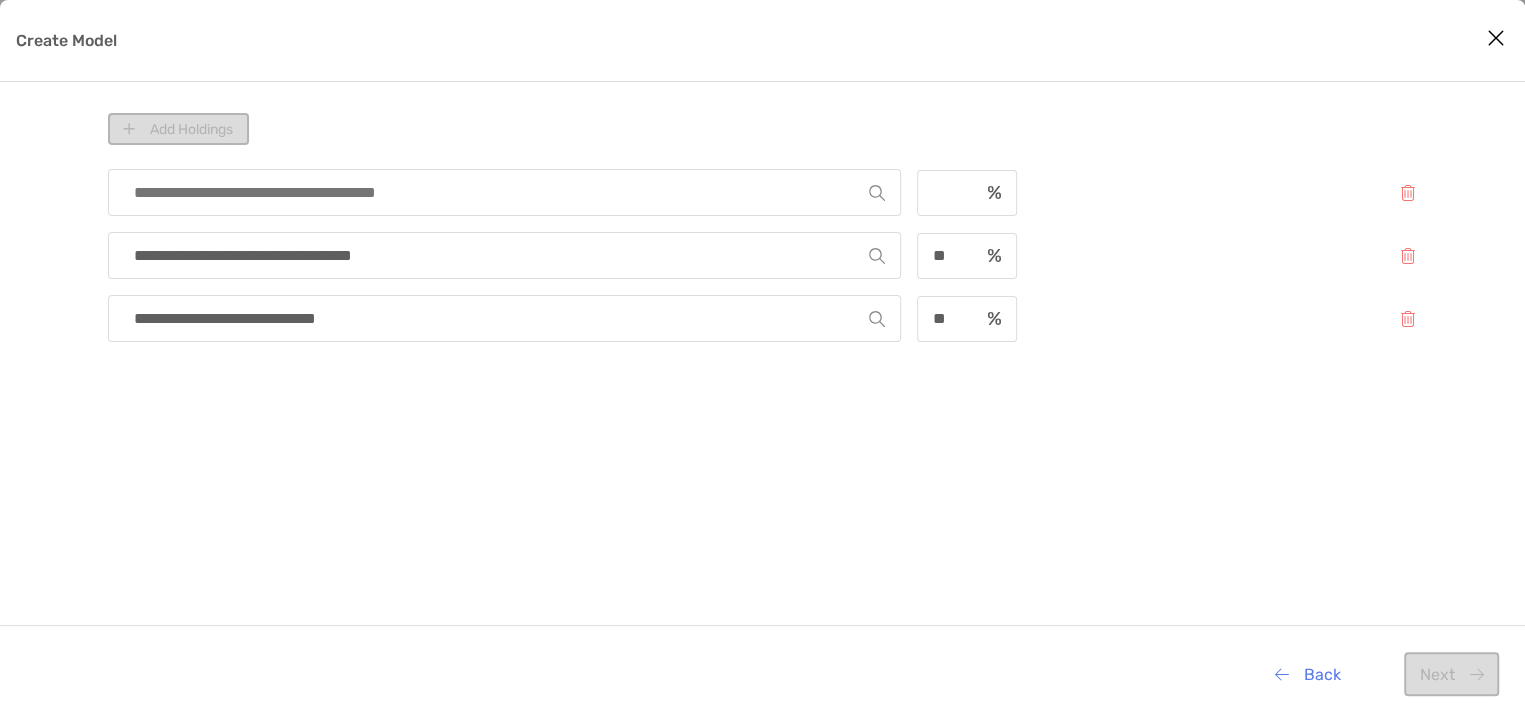 click at bounding box center [497, 192] 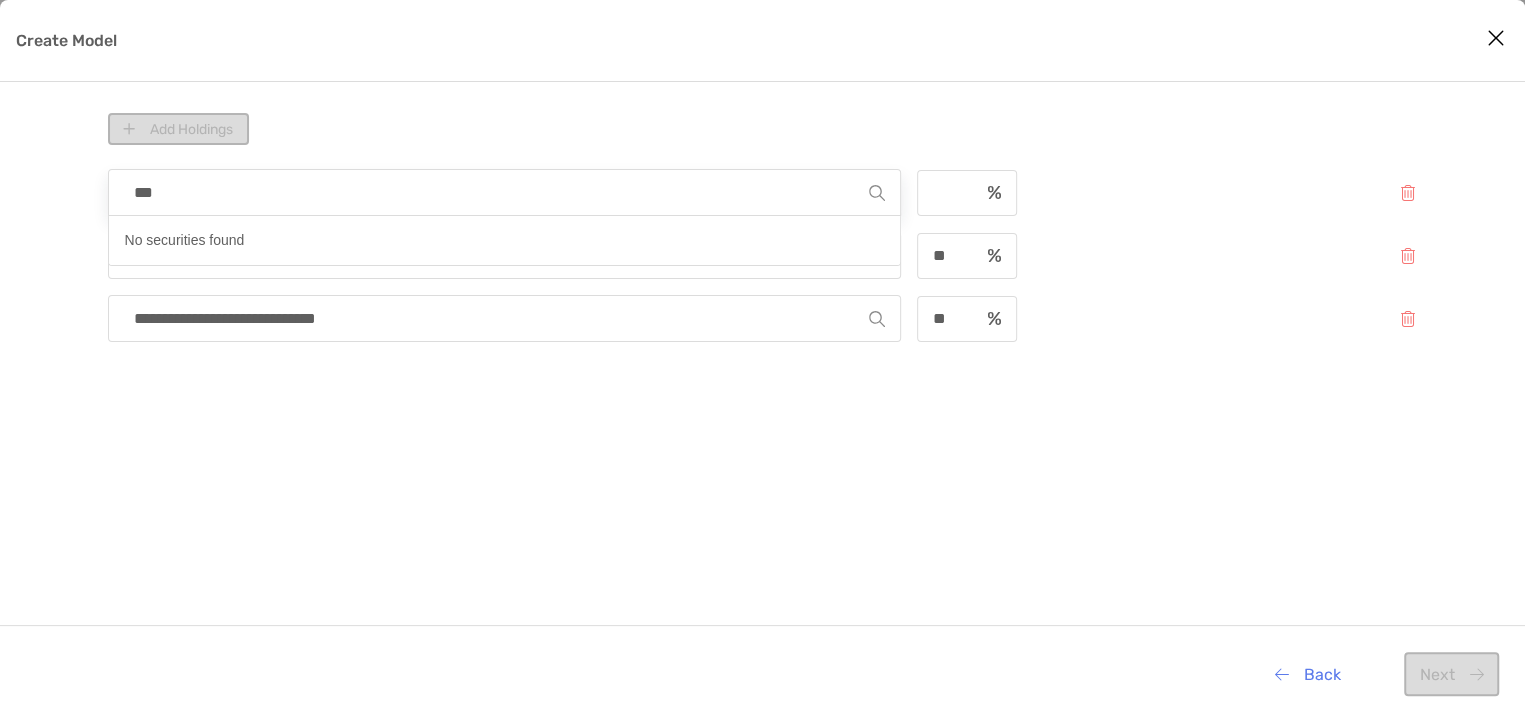 type on "****" 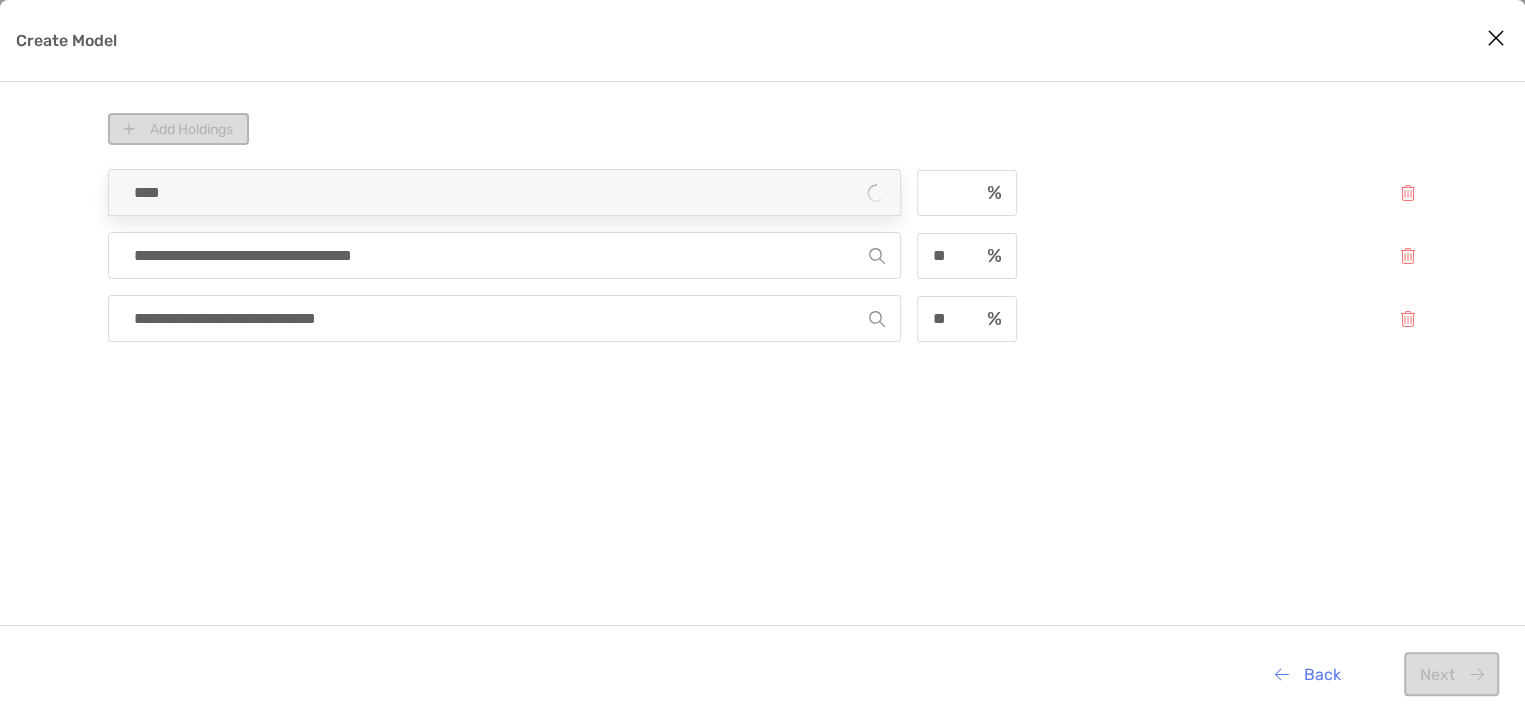 type 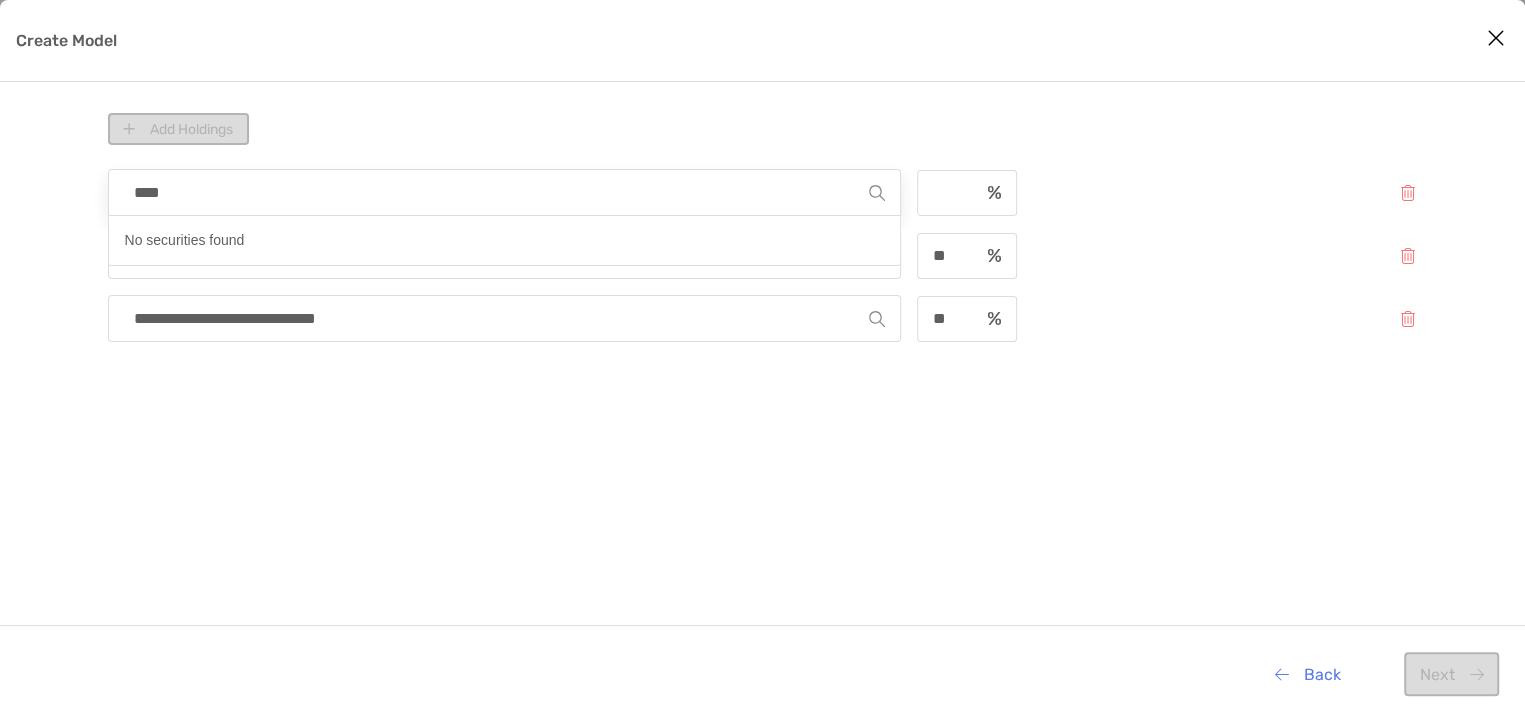 click on "Add Holdings" at bounding box center (769, 129) 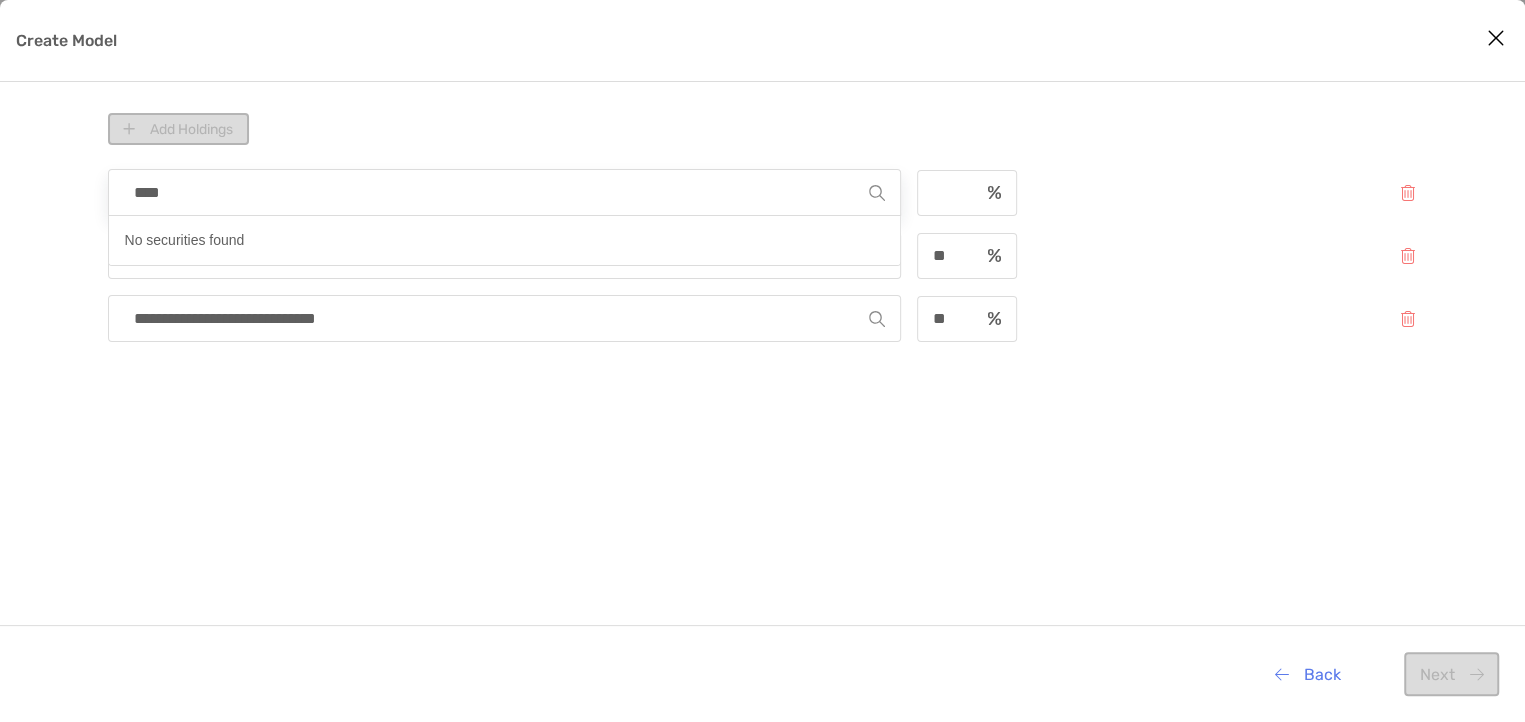 click on "****" at bounding box center [497, 192] 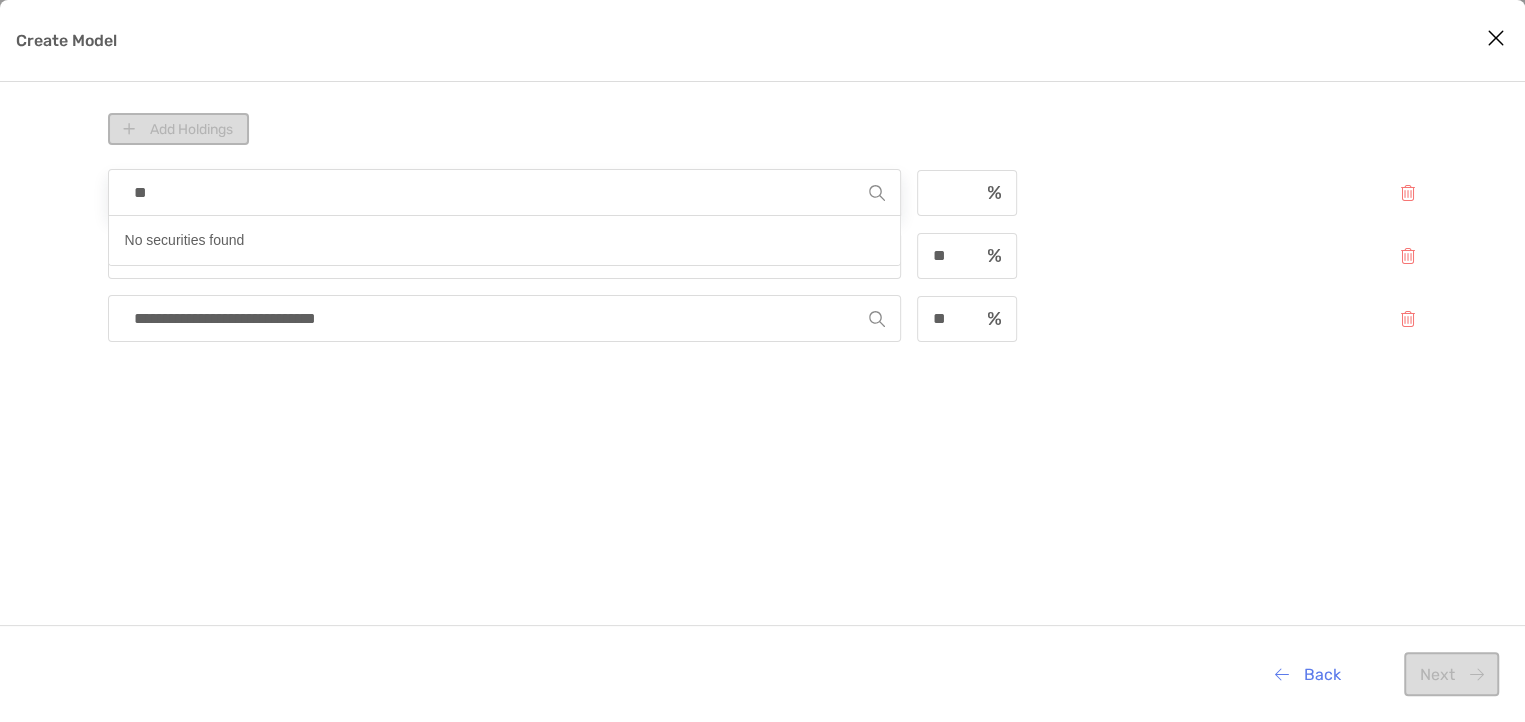 type on "***" 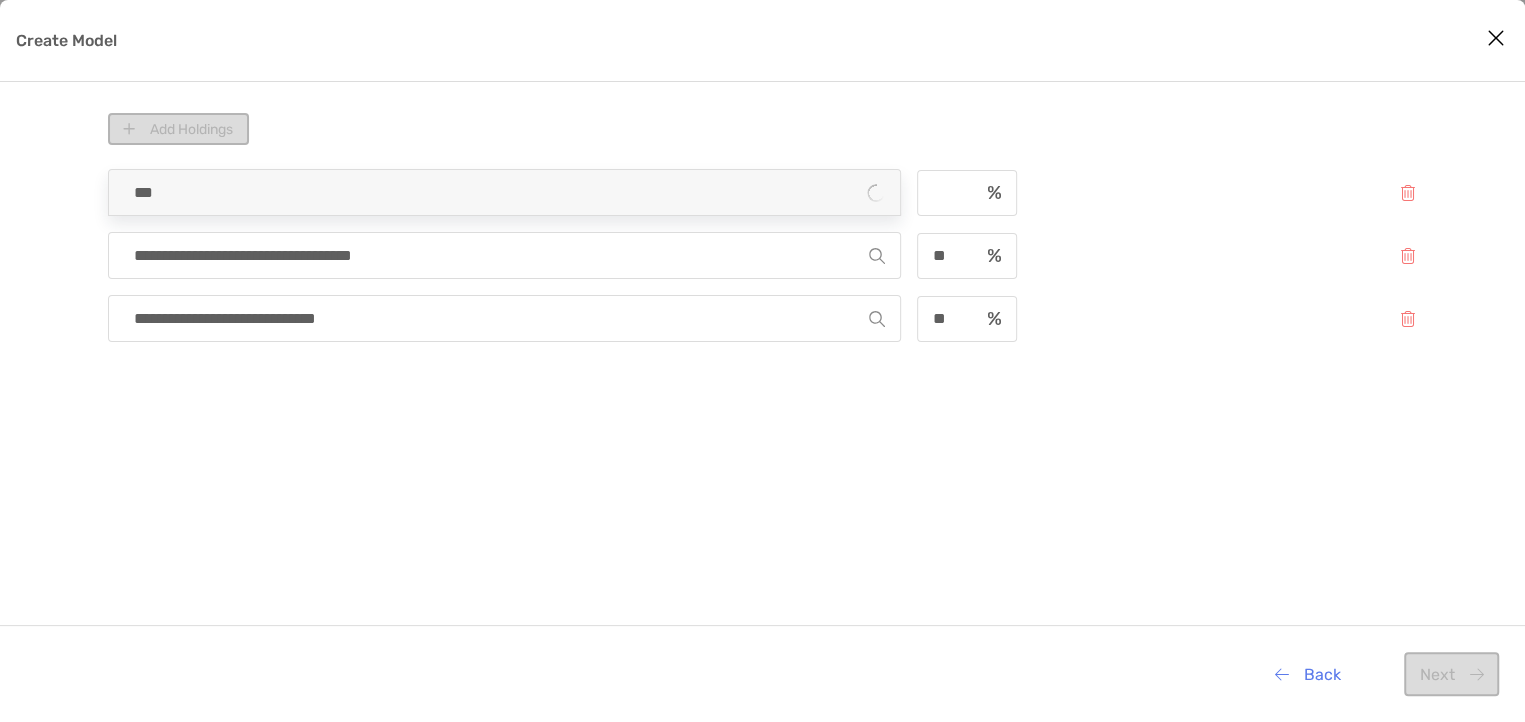 type 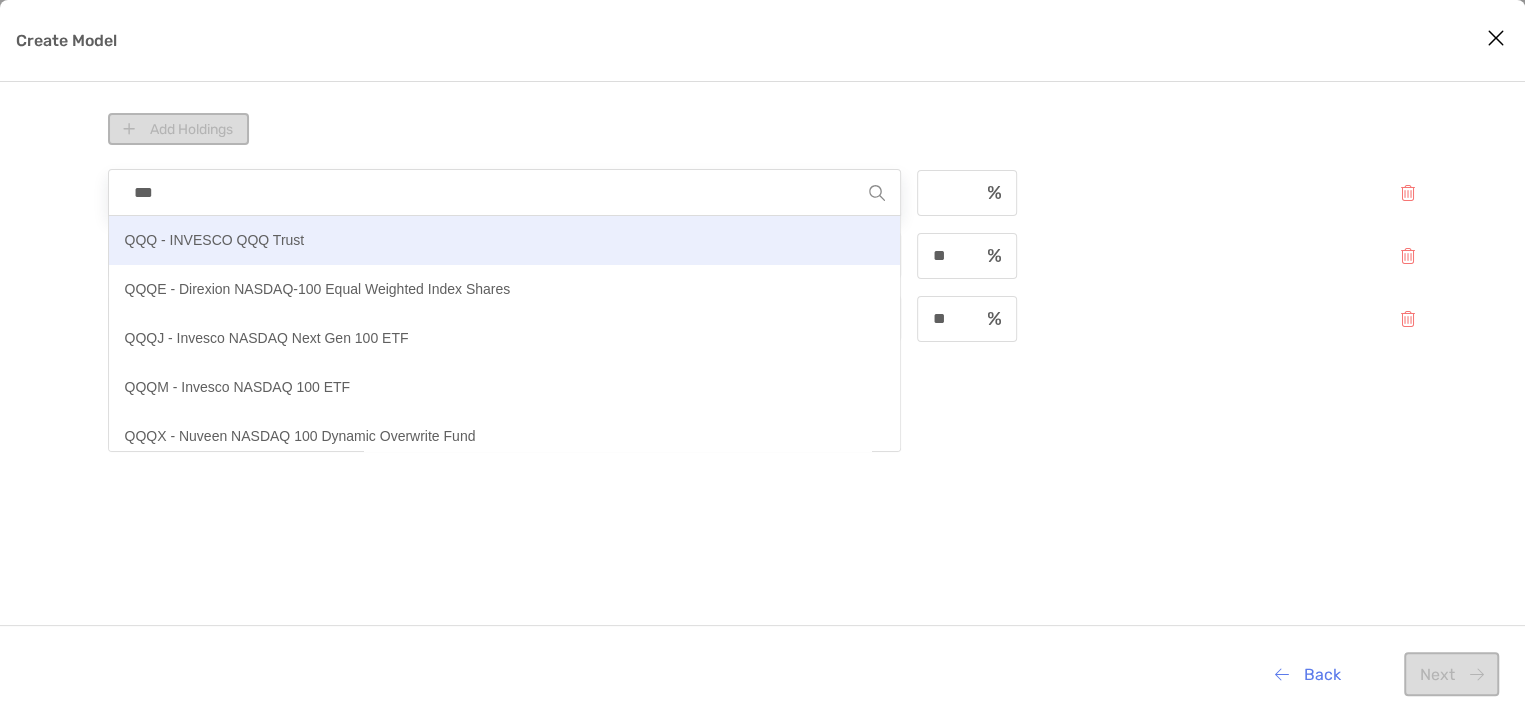 click on "QQQ - INVESCO QQQ Trust" at bounding box center (215, 240) 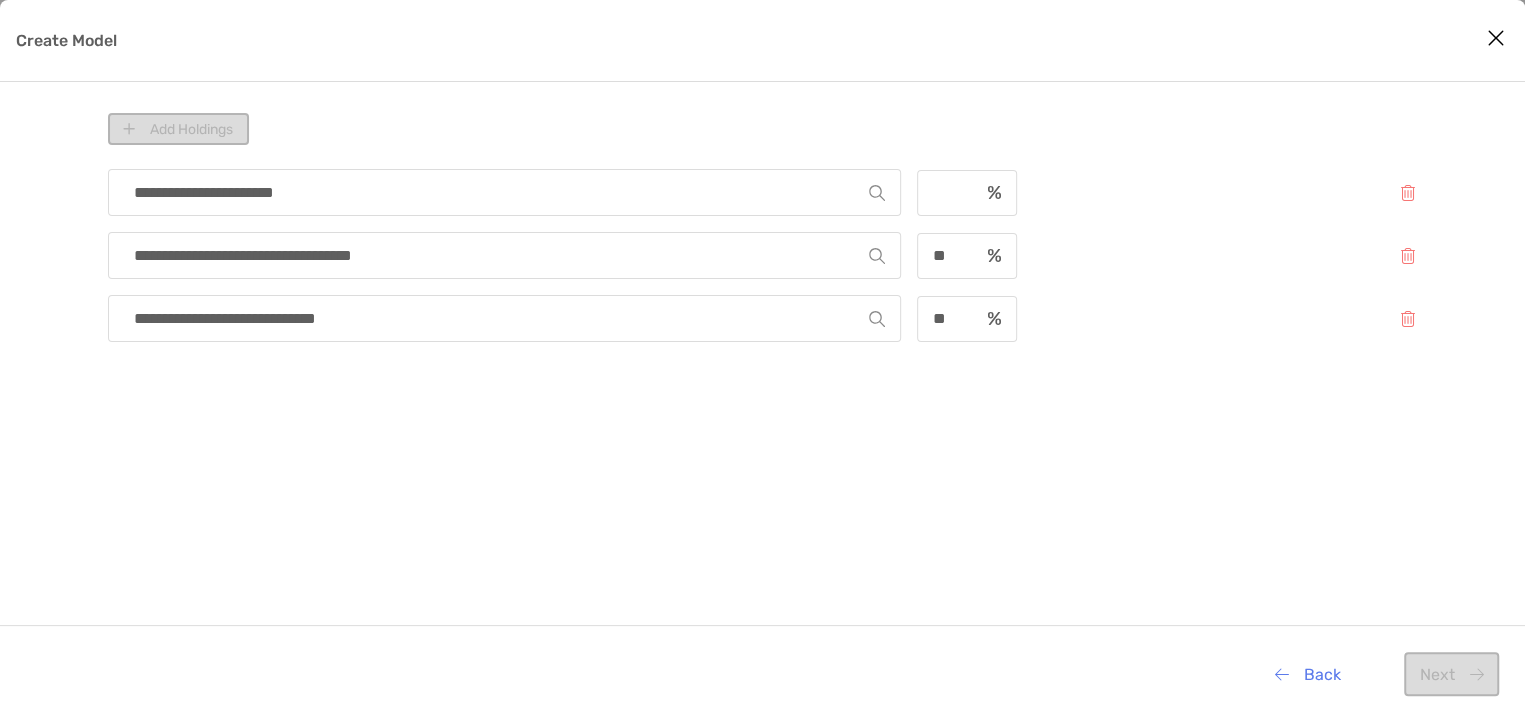 click on "Add Holdings" at bounding box center [769, 129] 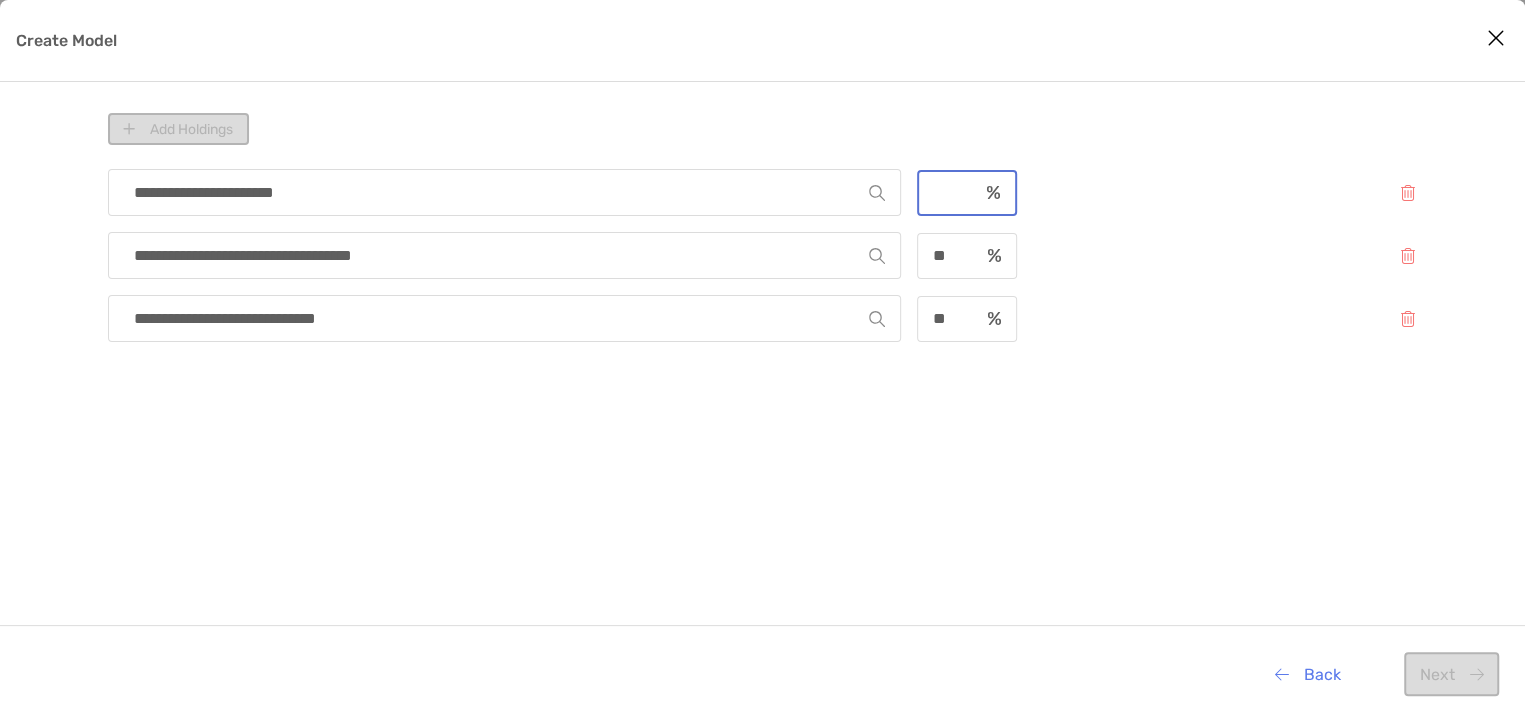 click at bounding box center [948, 192] 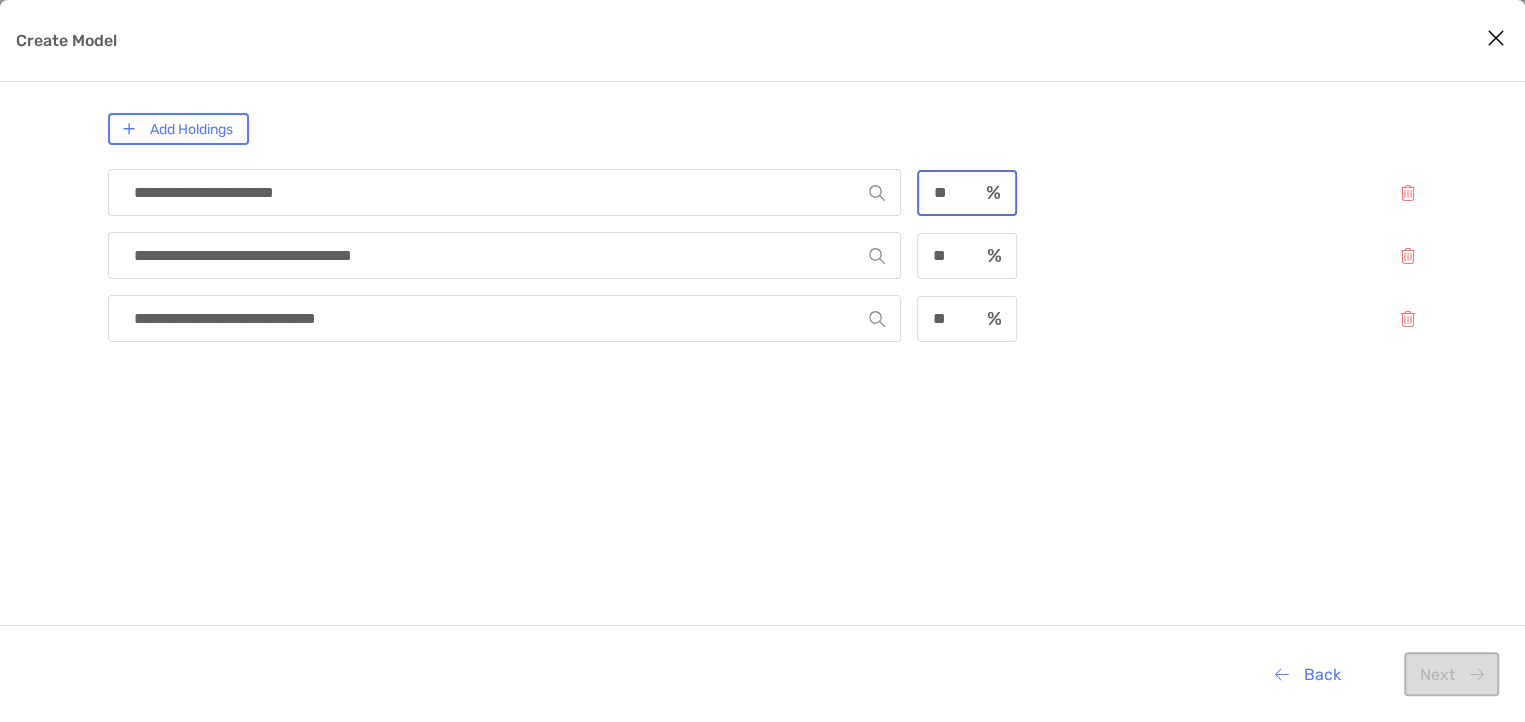 type on "**" 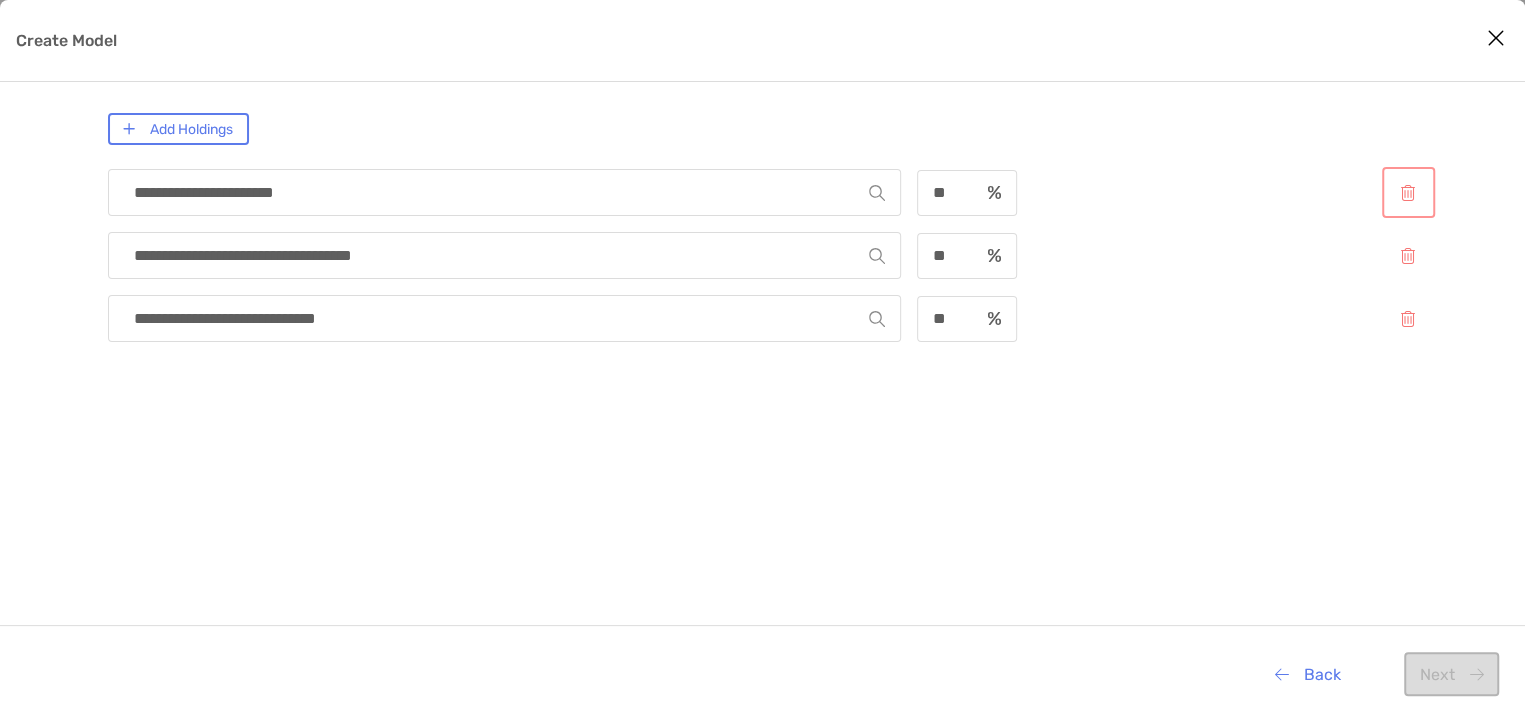 type 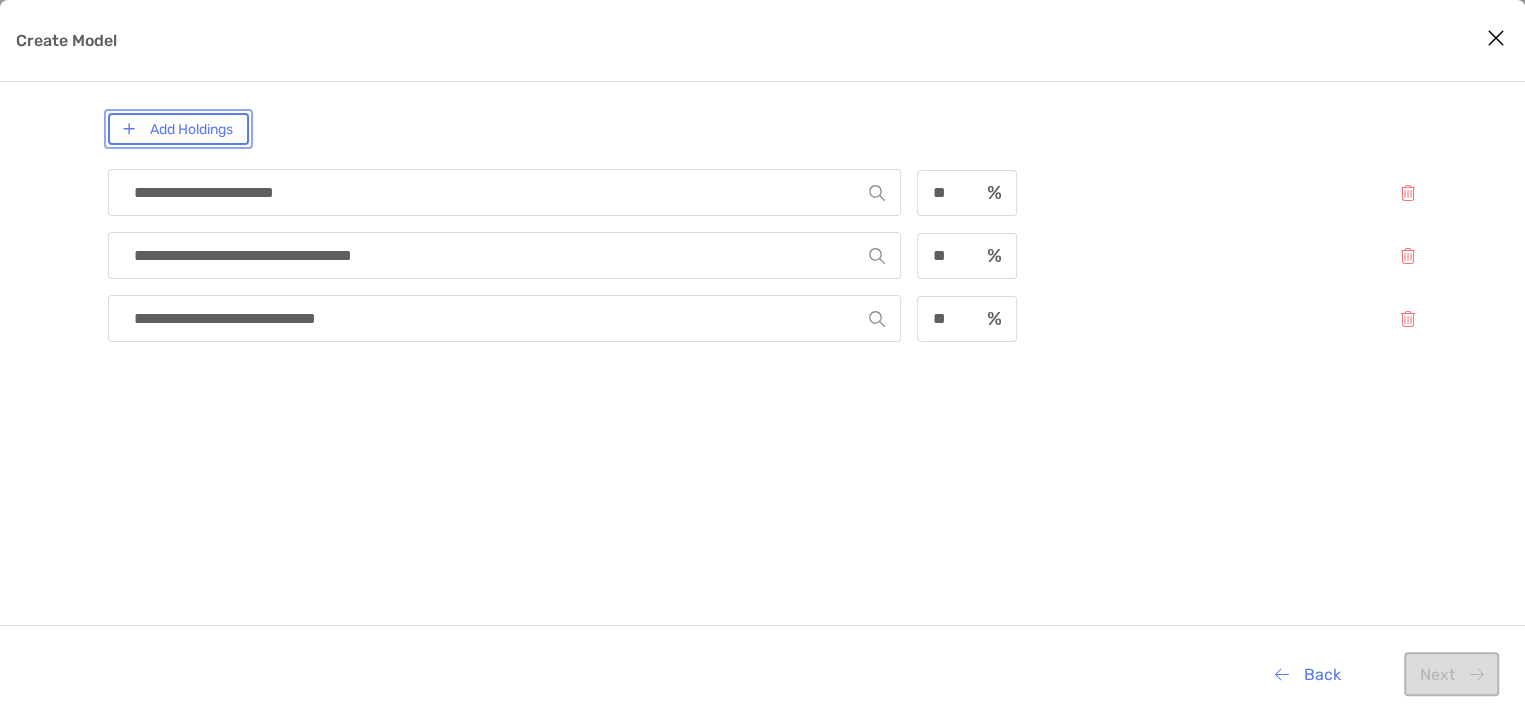 click on "Add Holdings" at bounding box center [178, 129] 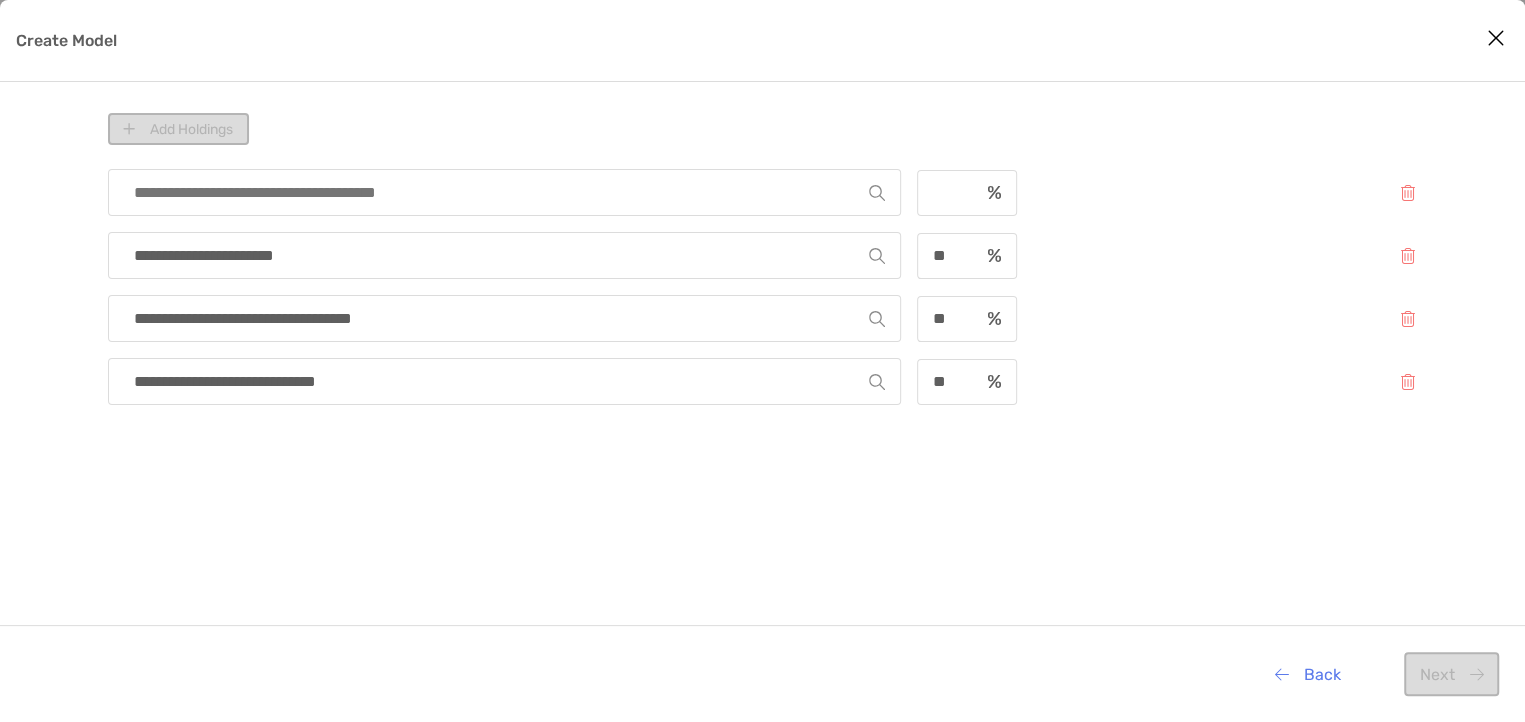 click at bounding box center [497, 192] 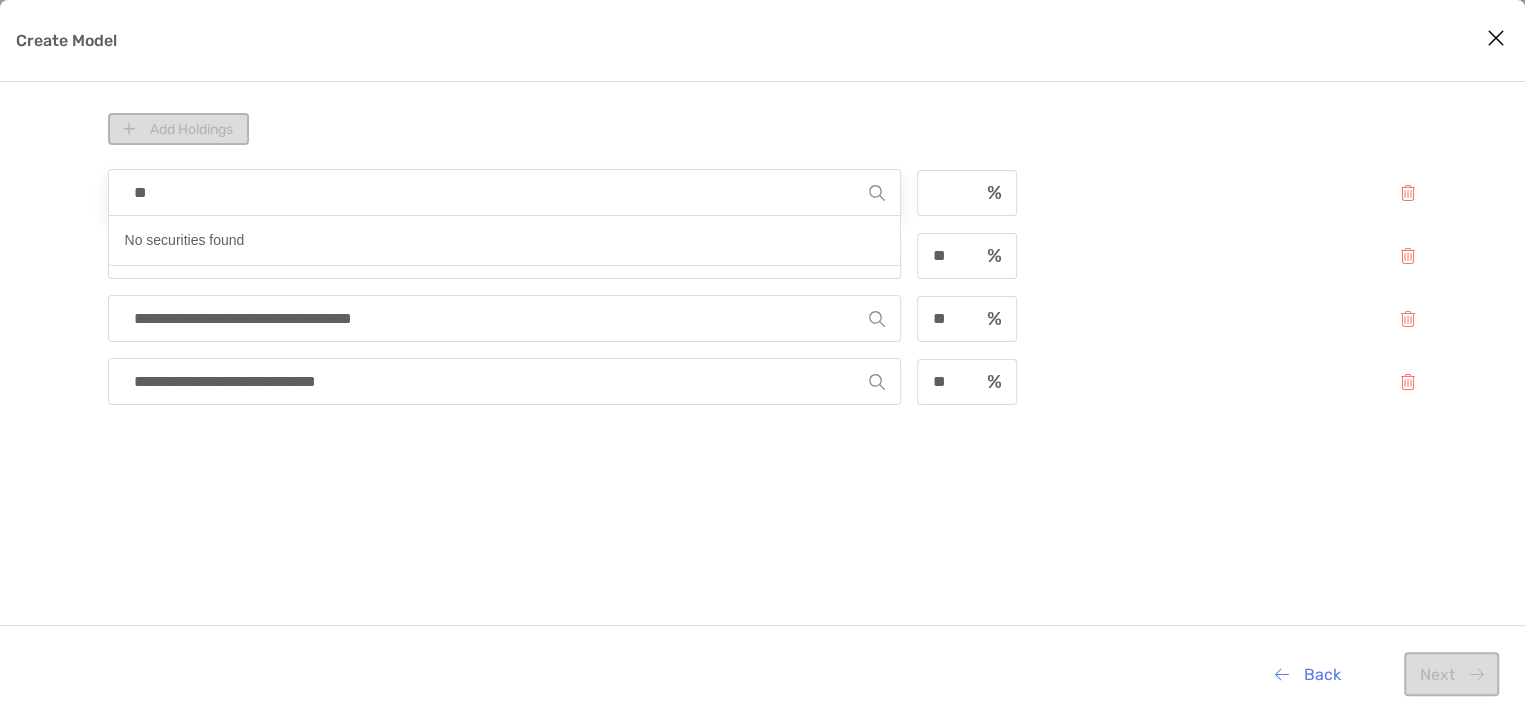 type on "***" 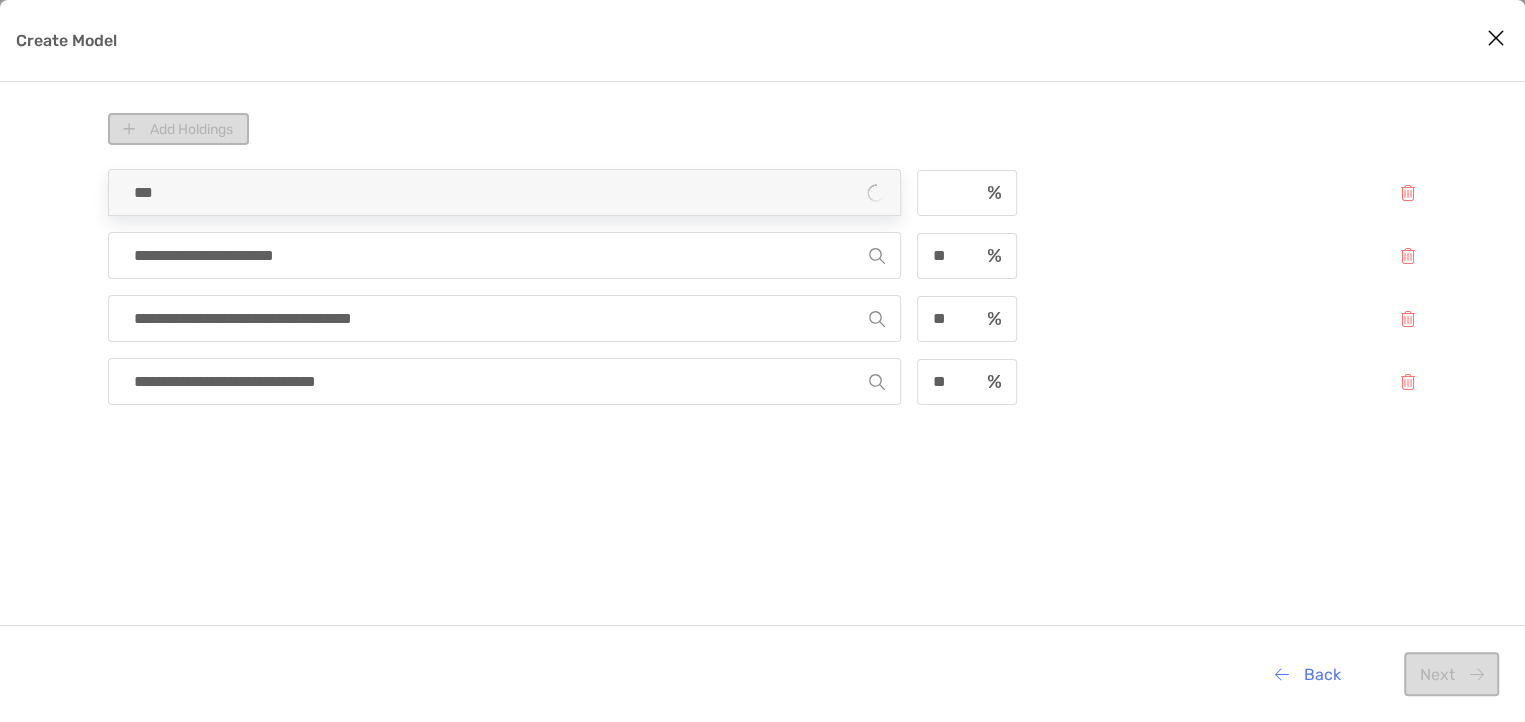 type 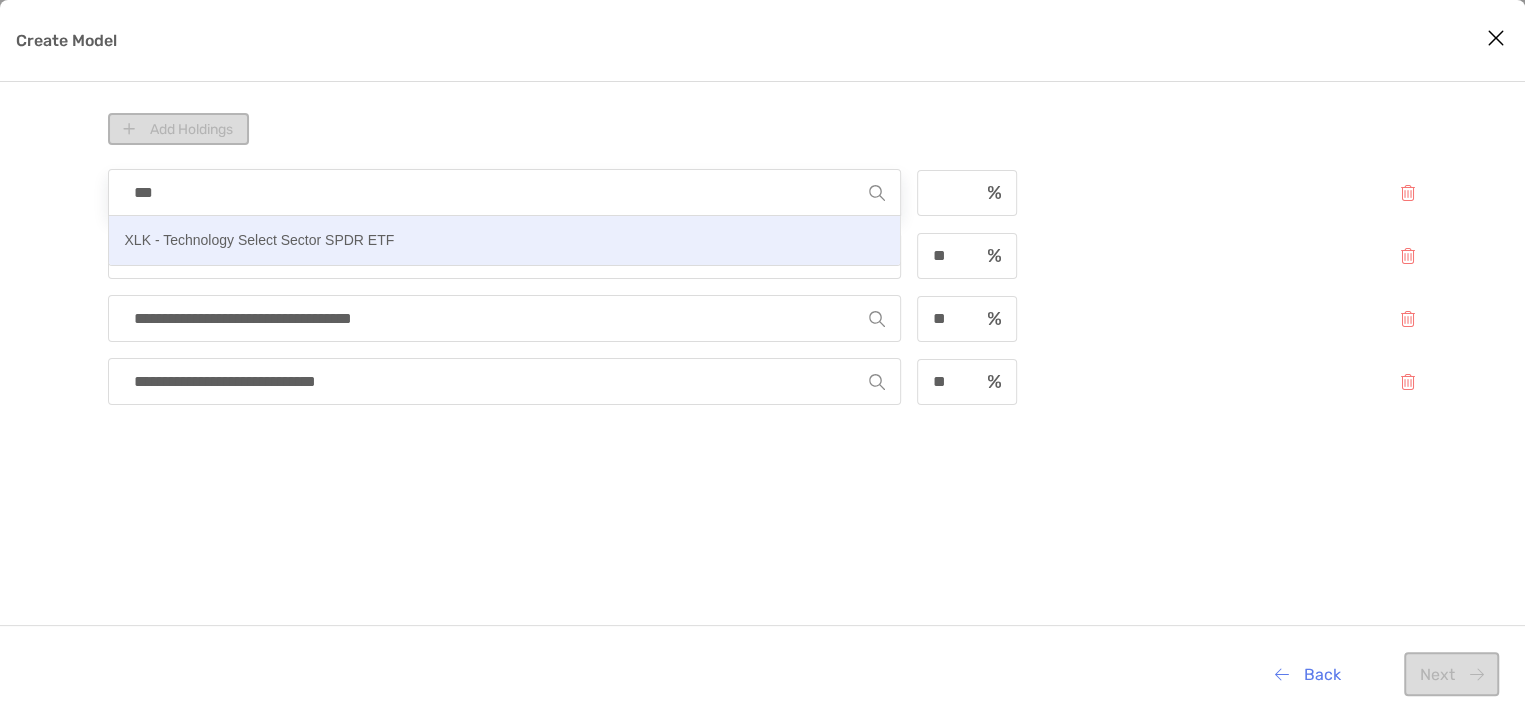 click on "XLK - Technology Select Sector SPDR ETF" at bounding box center (260, 240) 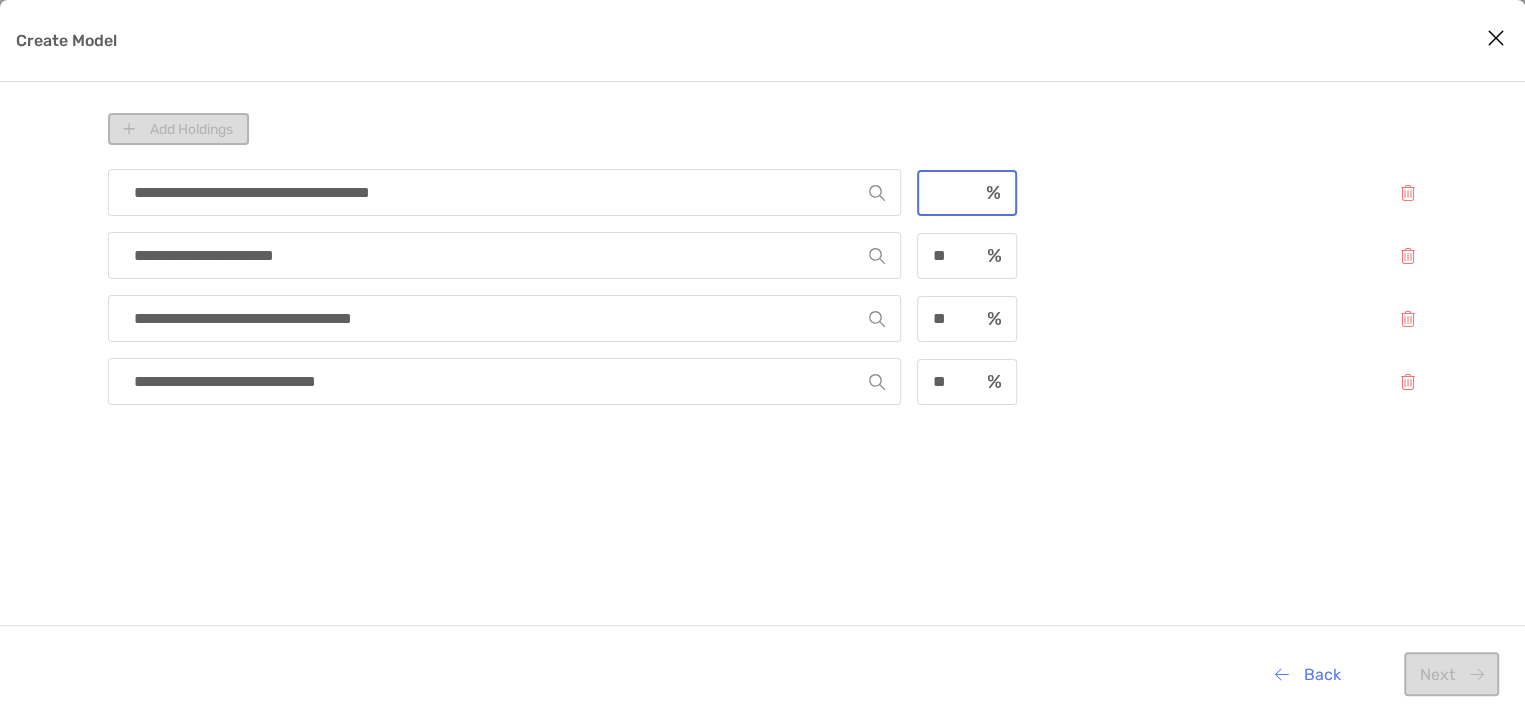 click at bounding box center [948, 192] 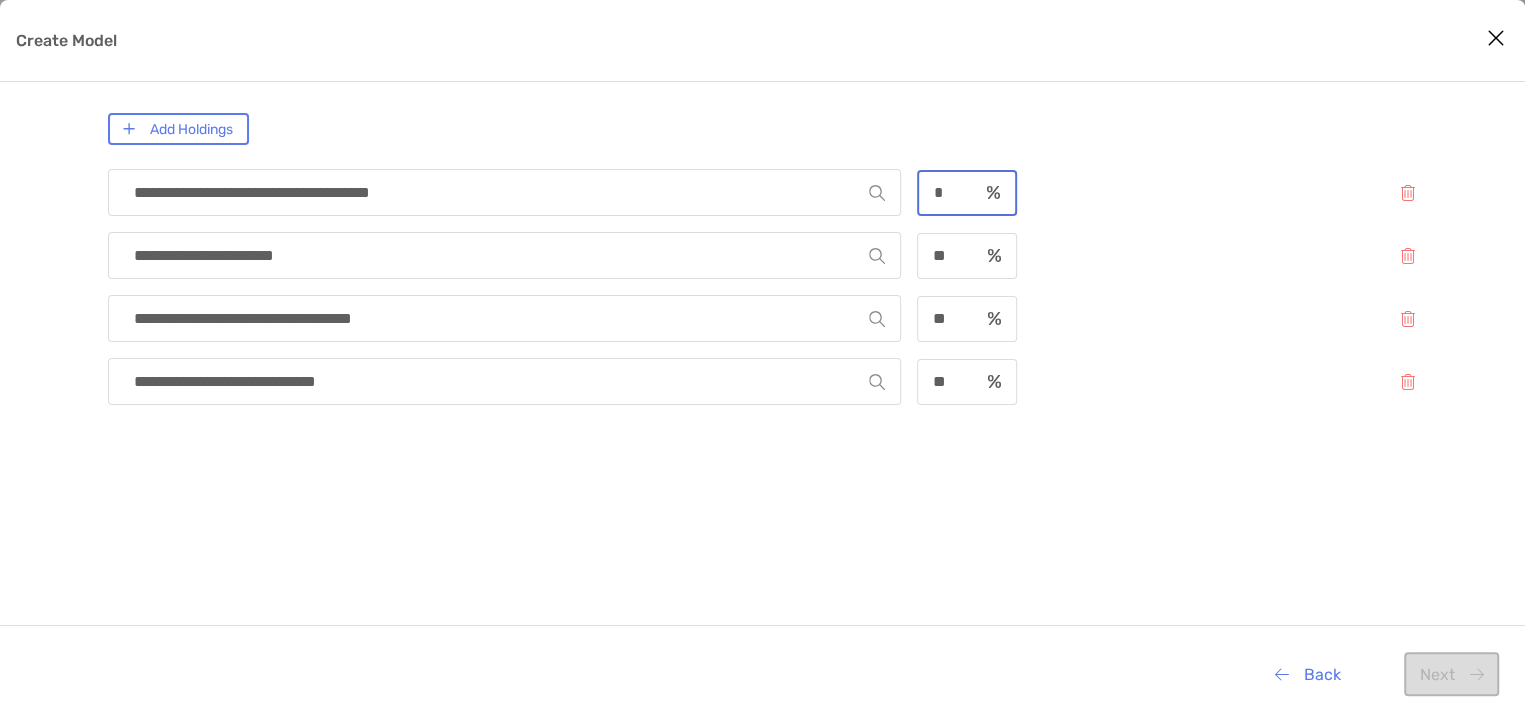 type on "*" 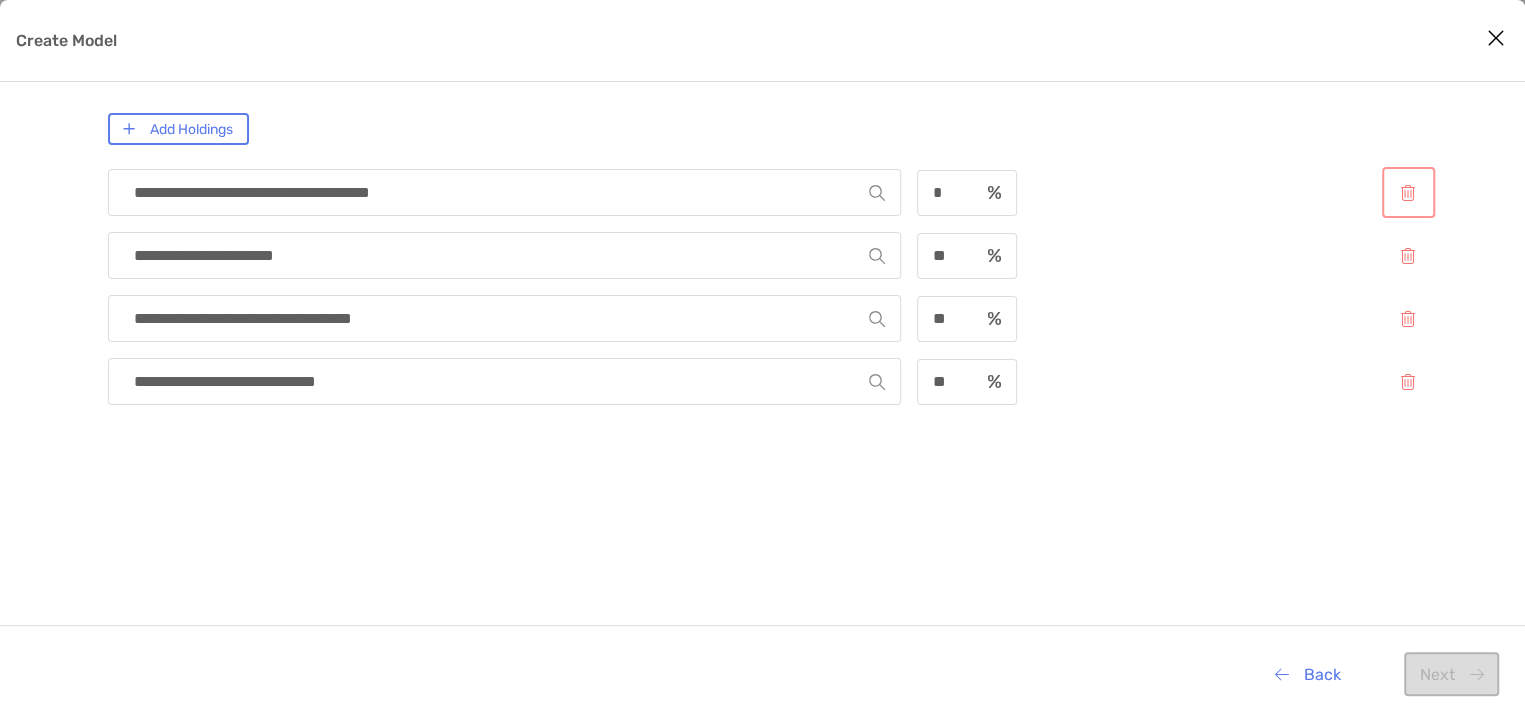 type 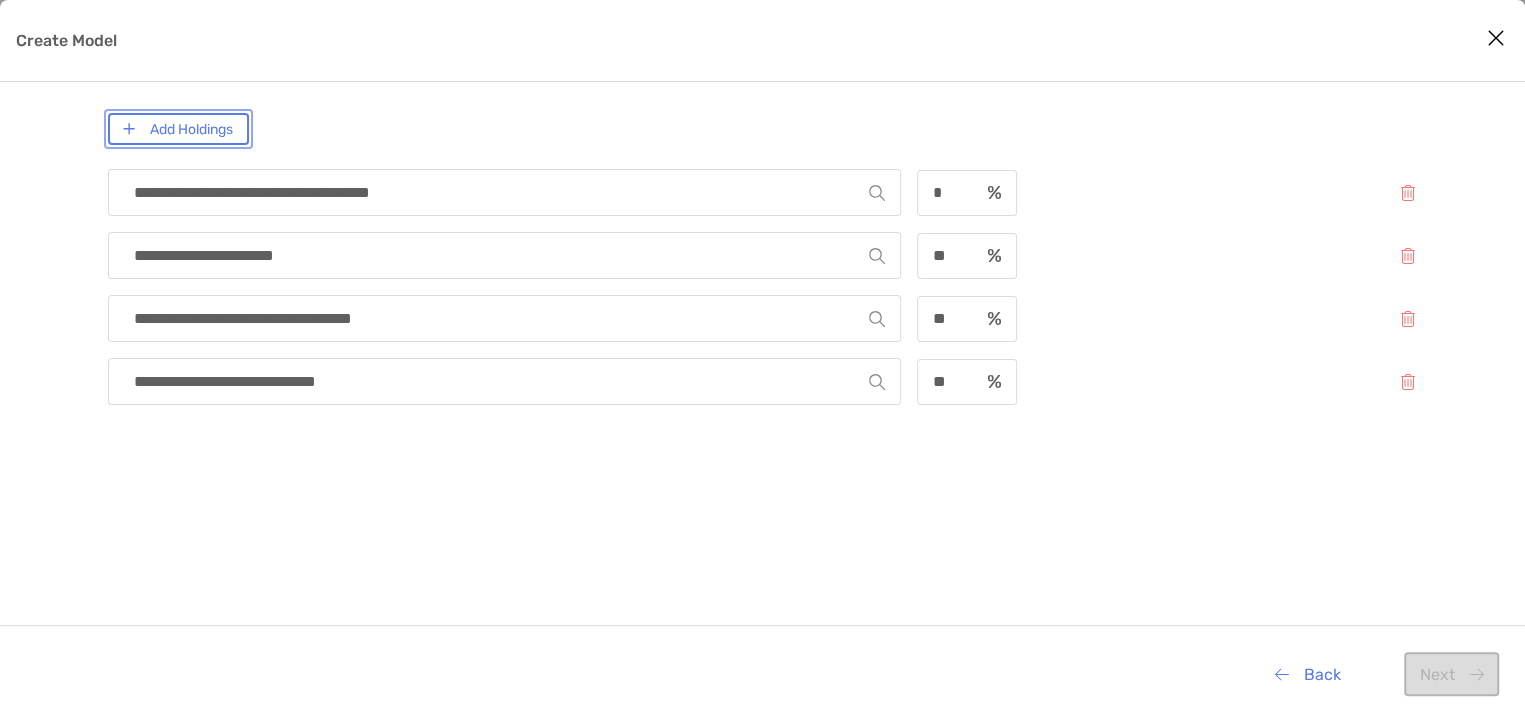 click on "Add Holdings" at bounding box center [178, 129] 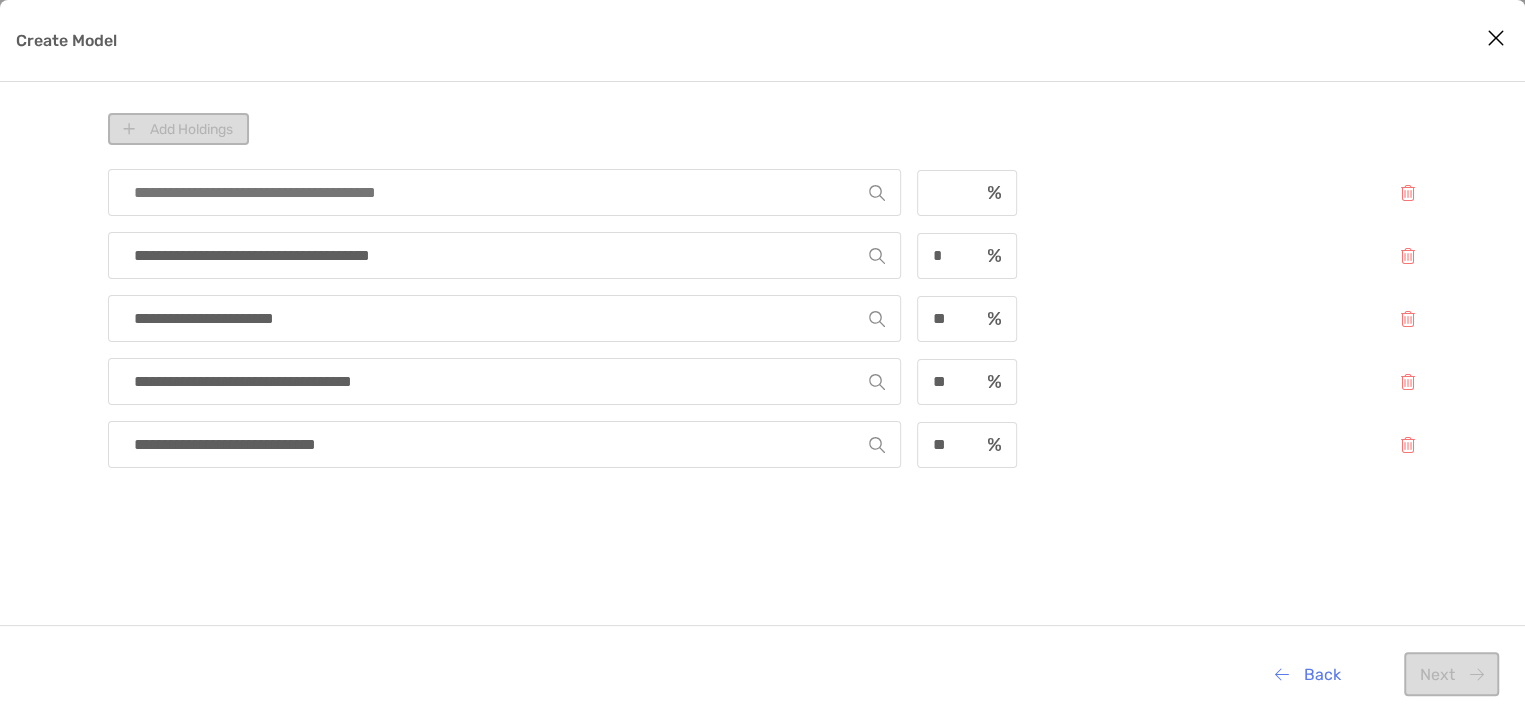 click at bounding box center [497, 192] 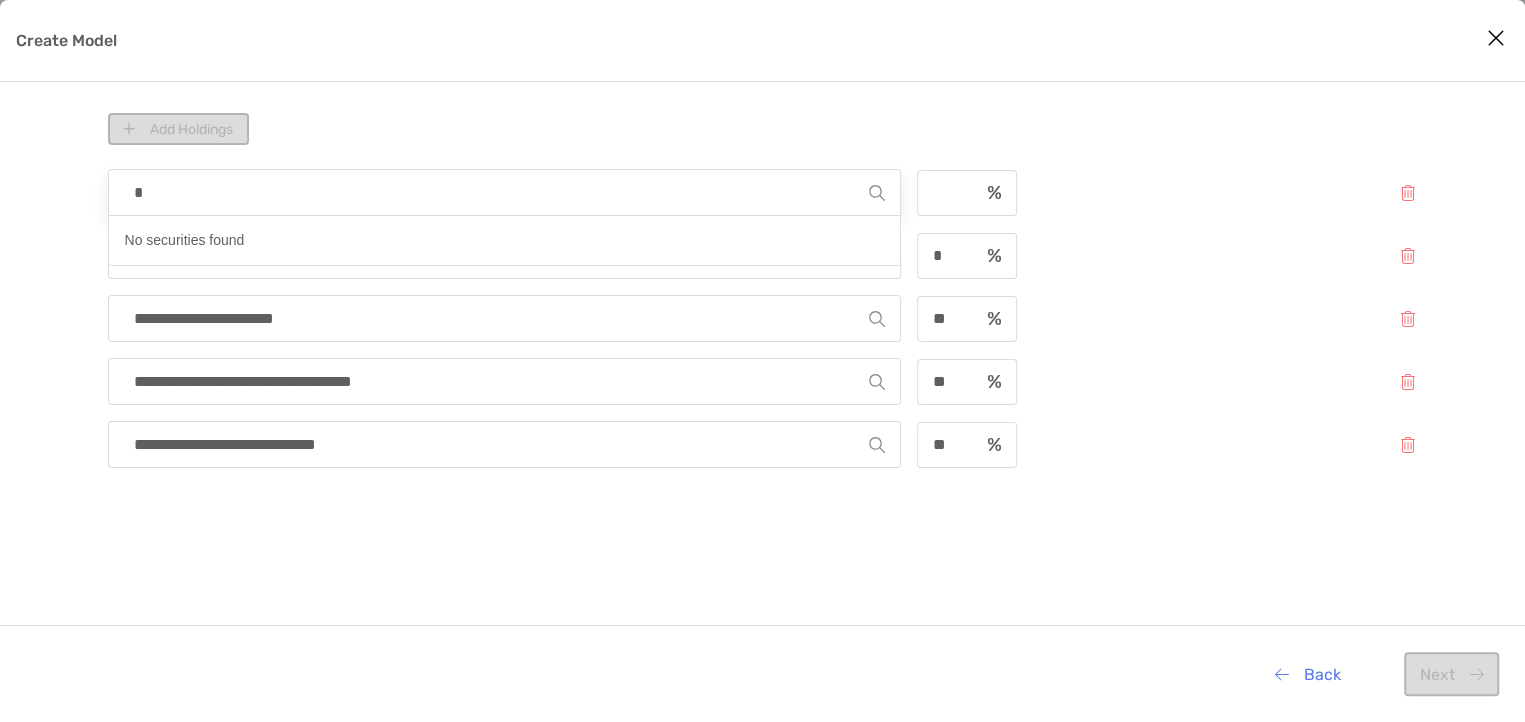 type on "**" 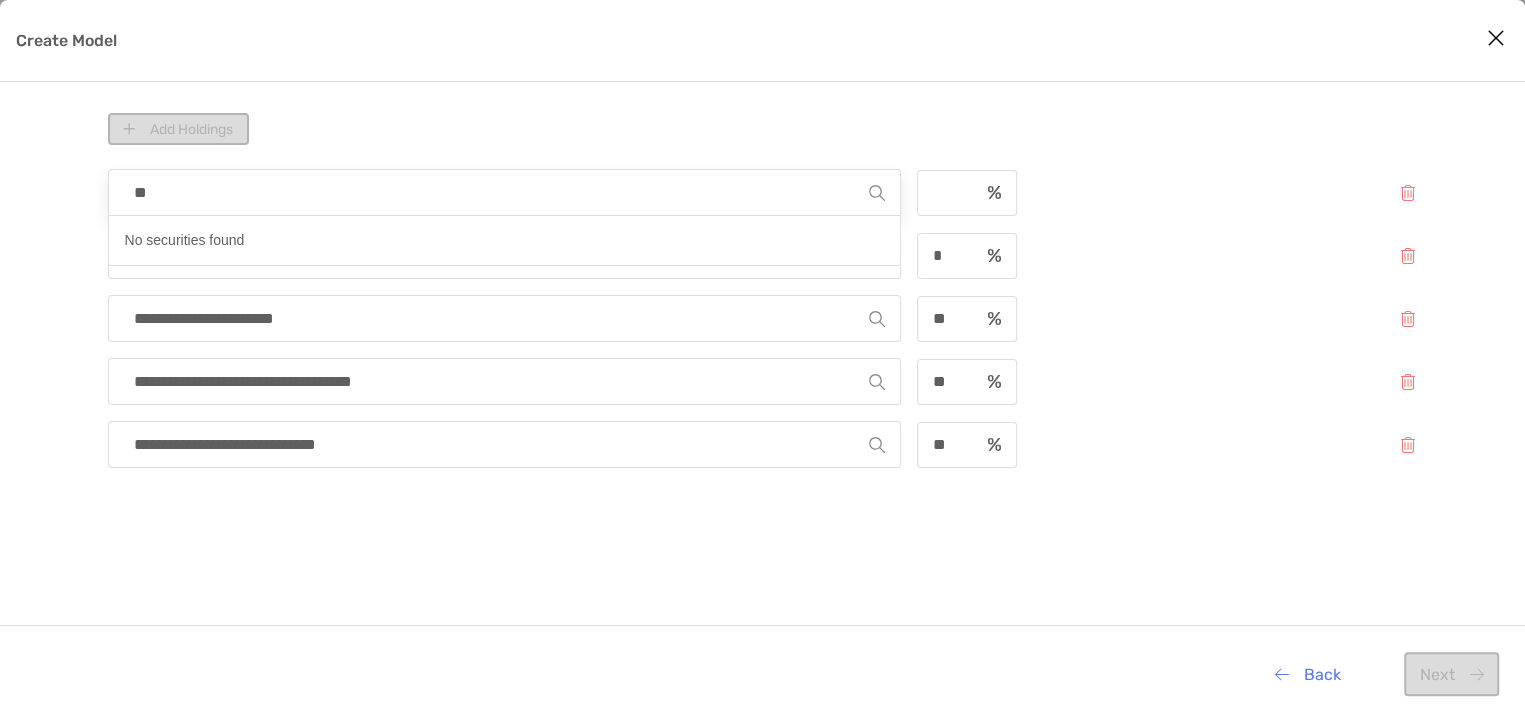 type 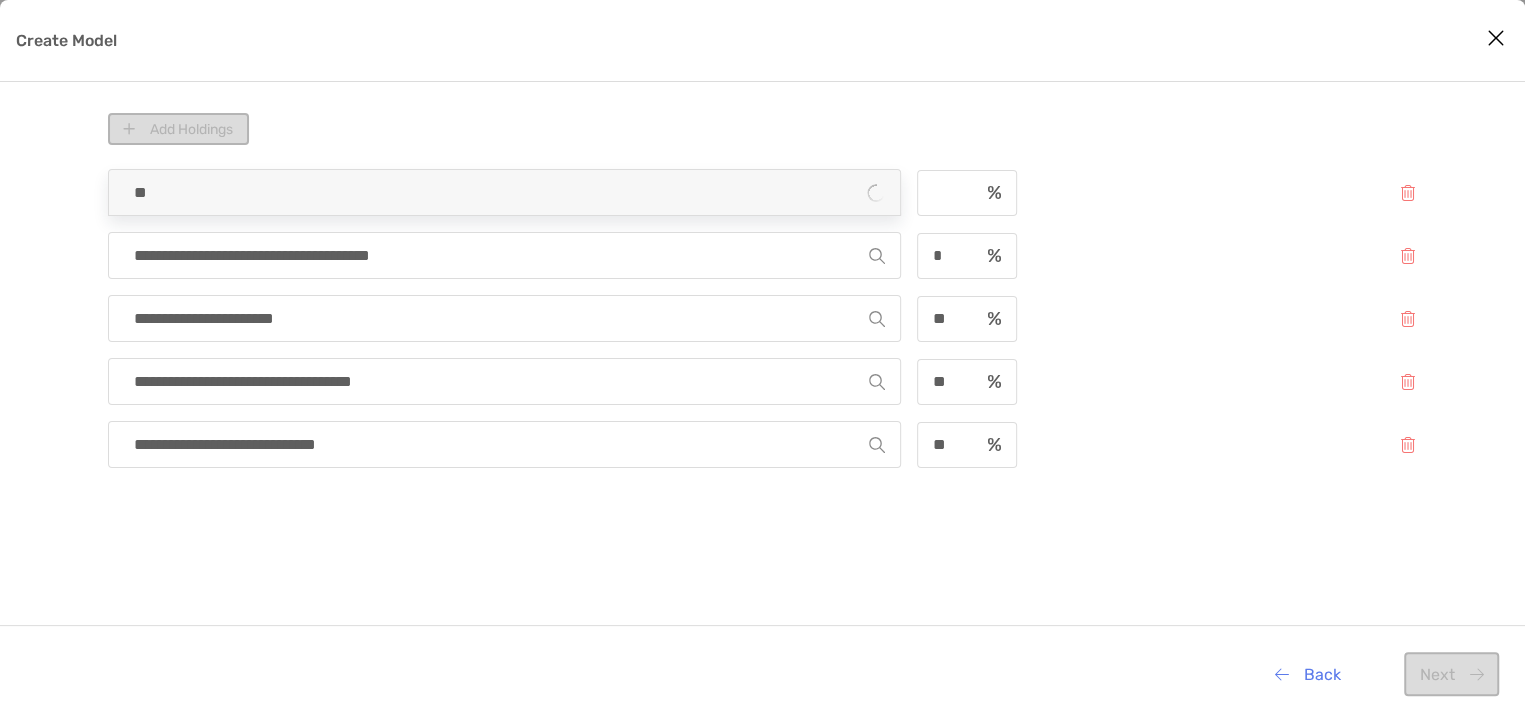 type on "***" 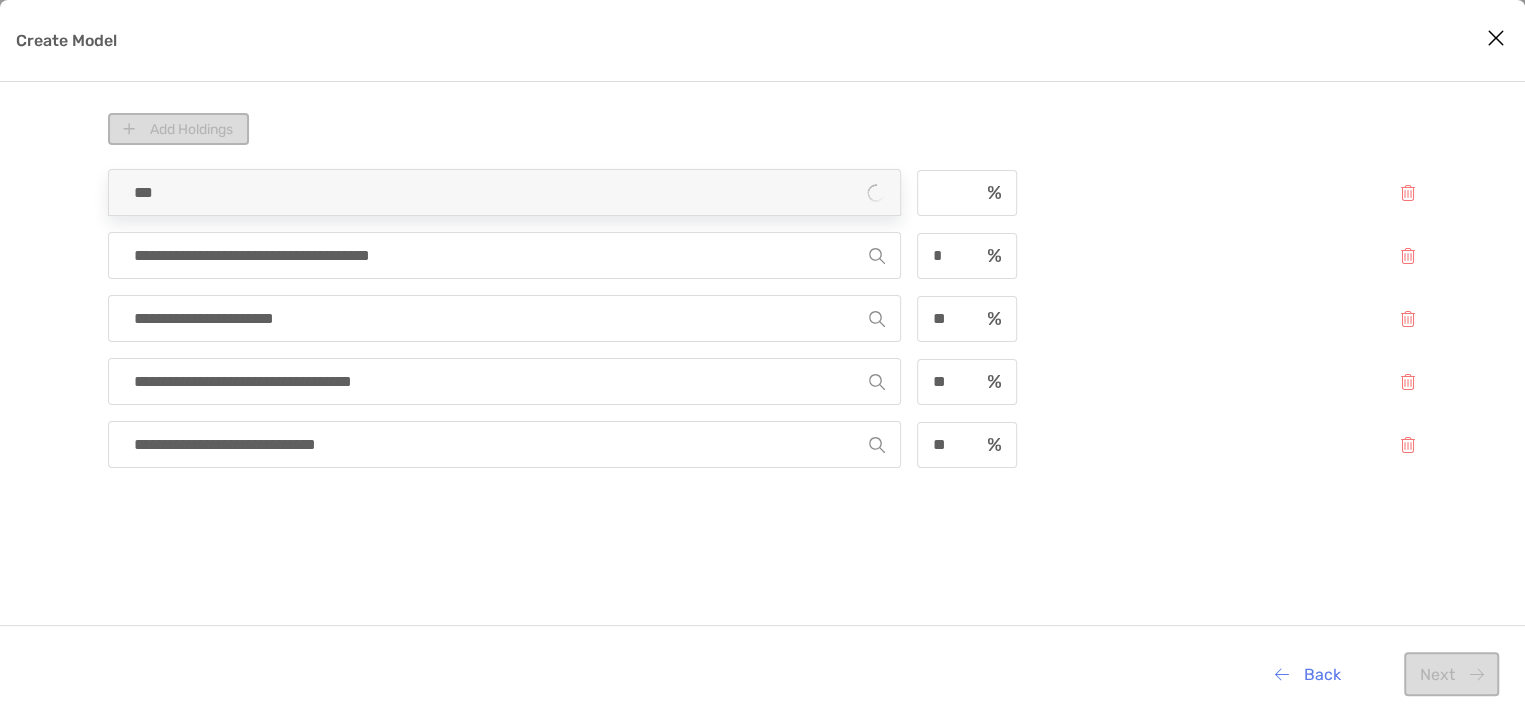 type 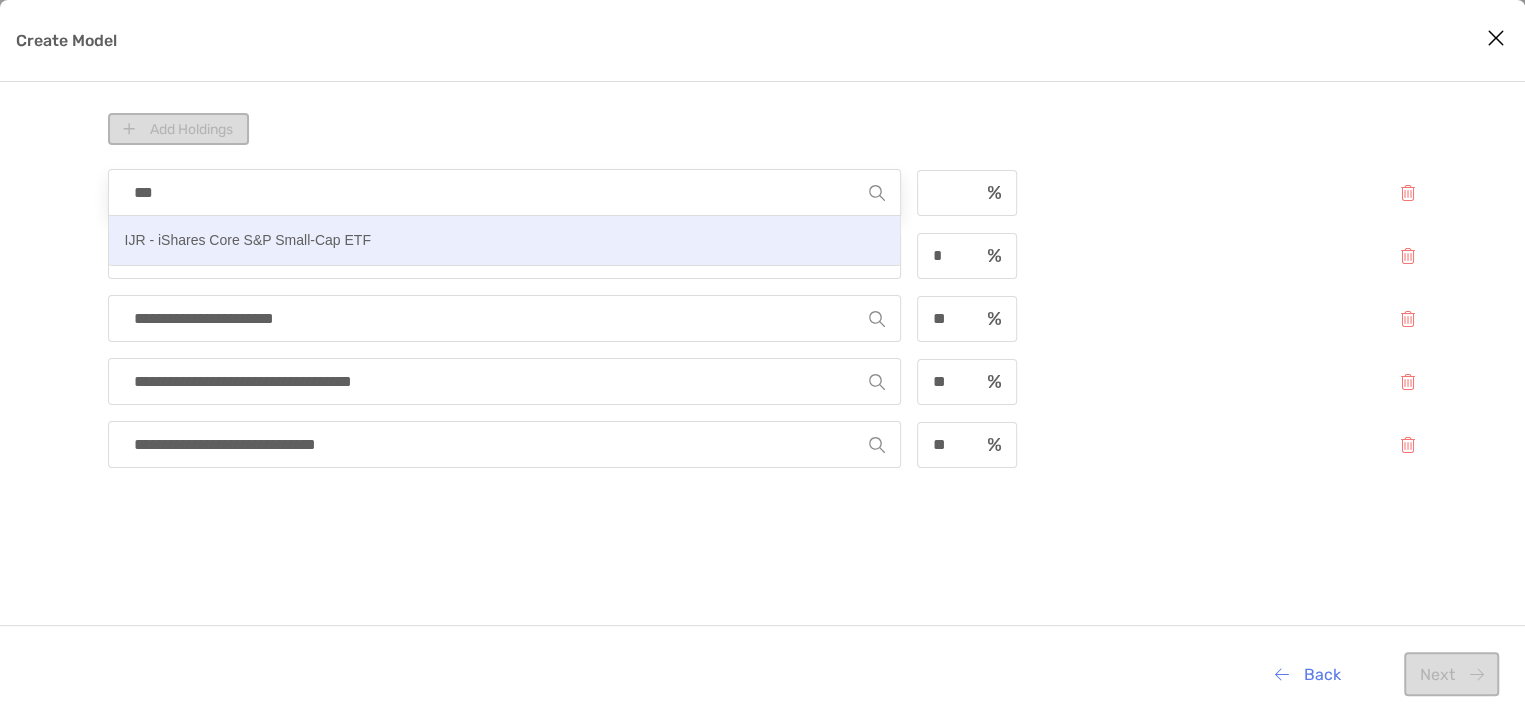 click on "IJR - iShares Core S&P Small-Cap ETF" at bounding box center (248, 240) 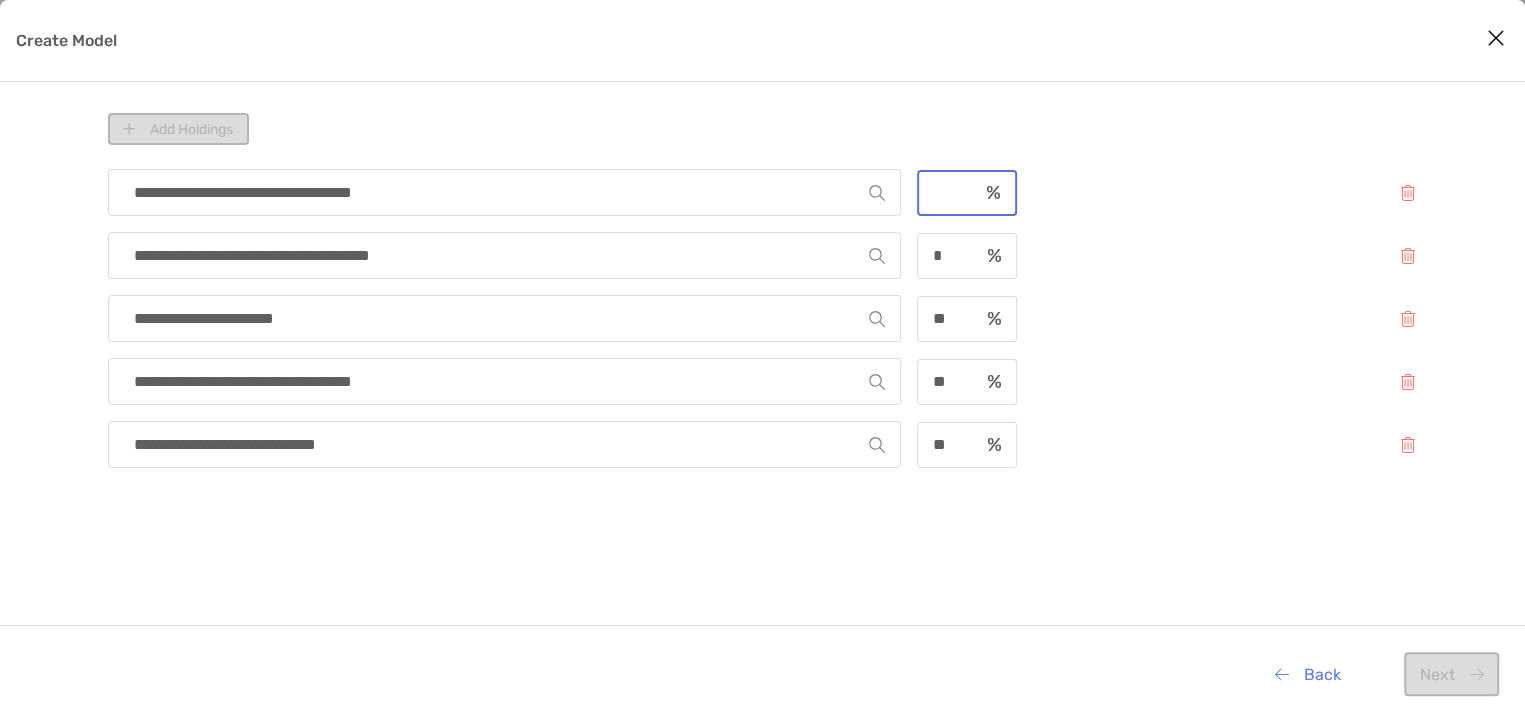 click at bounding box center (948, 192) 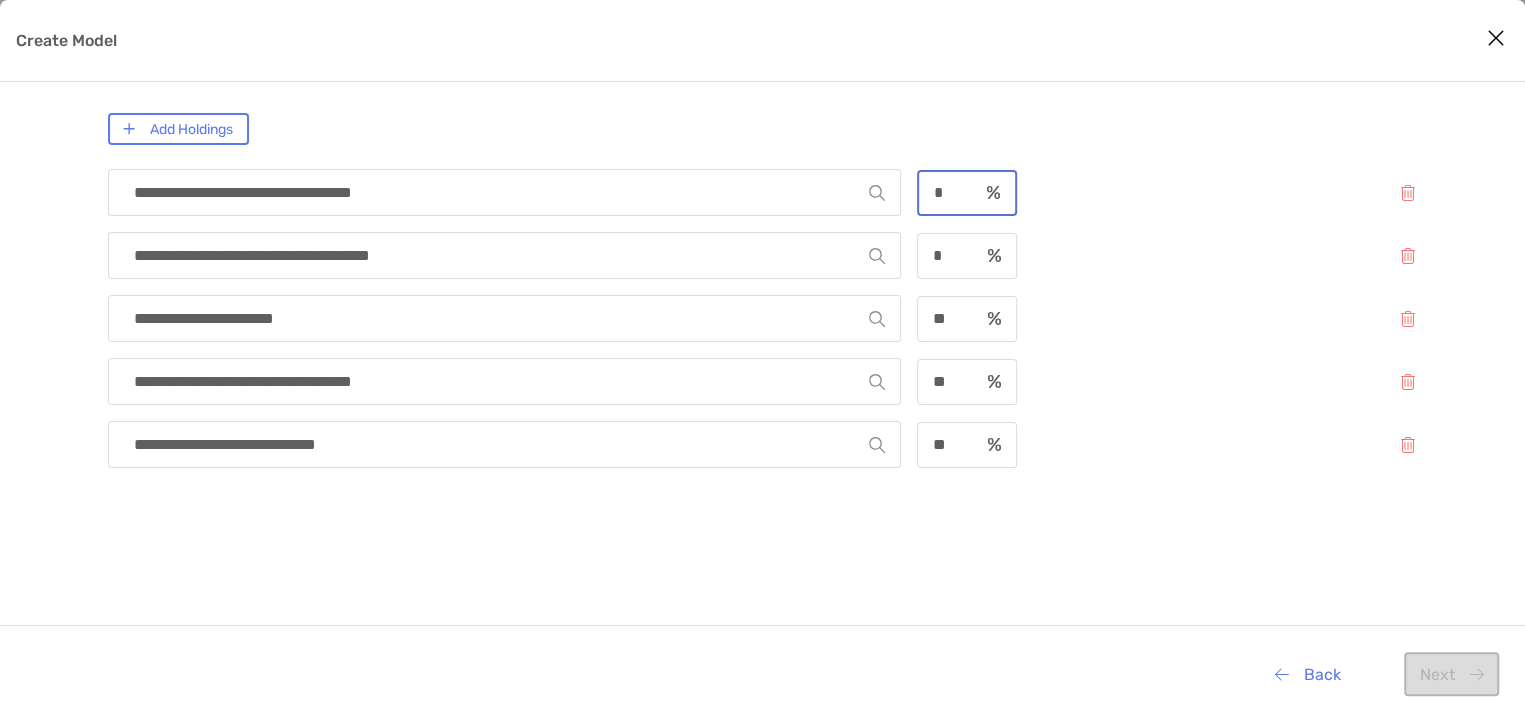 type on "*" 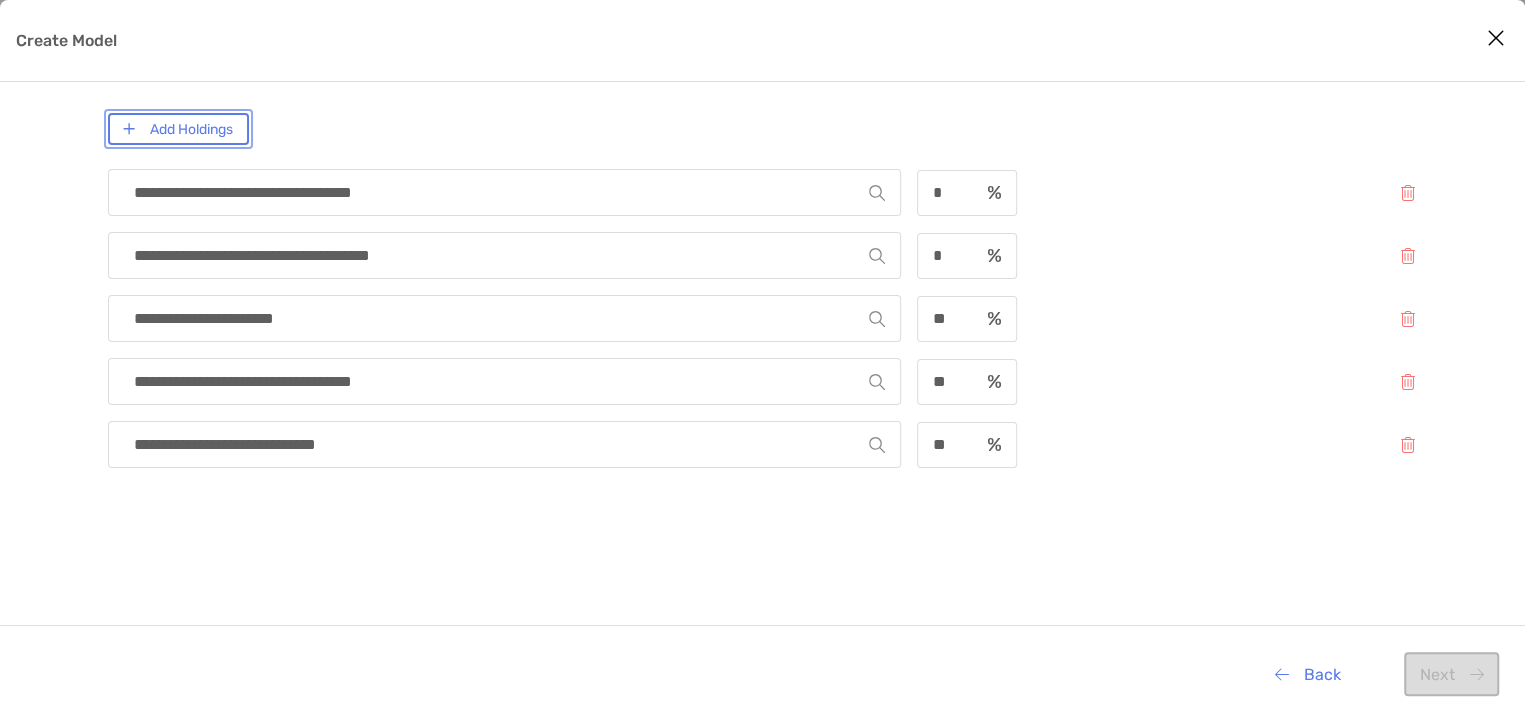 click on "Add Holdings" at bounding box center [178, 129] 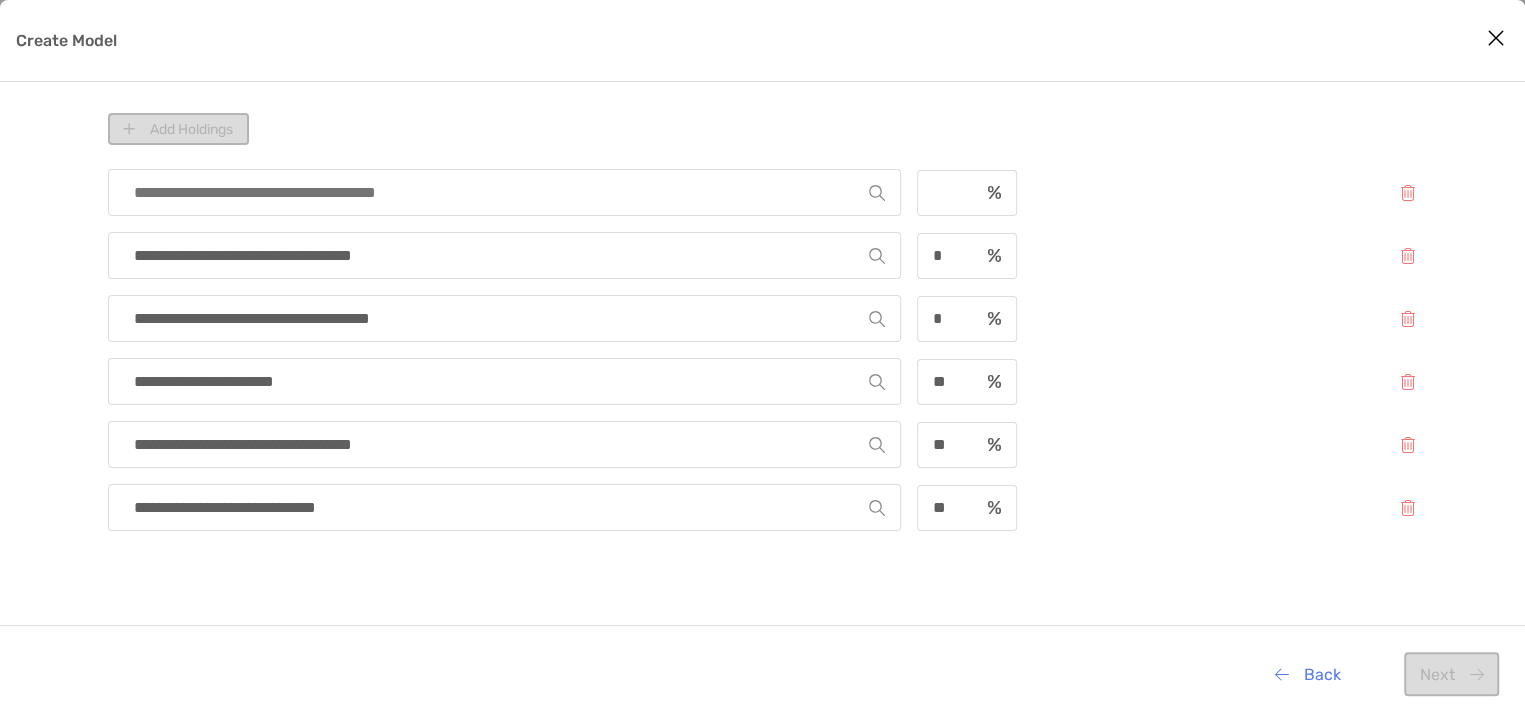 click at bounding box center [497, 192] 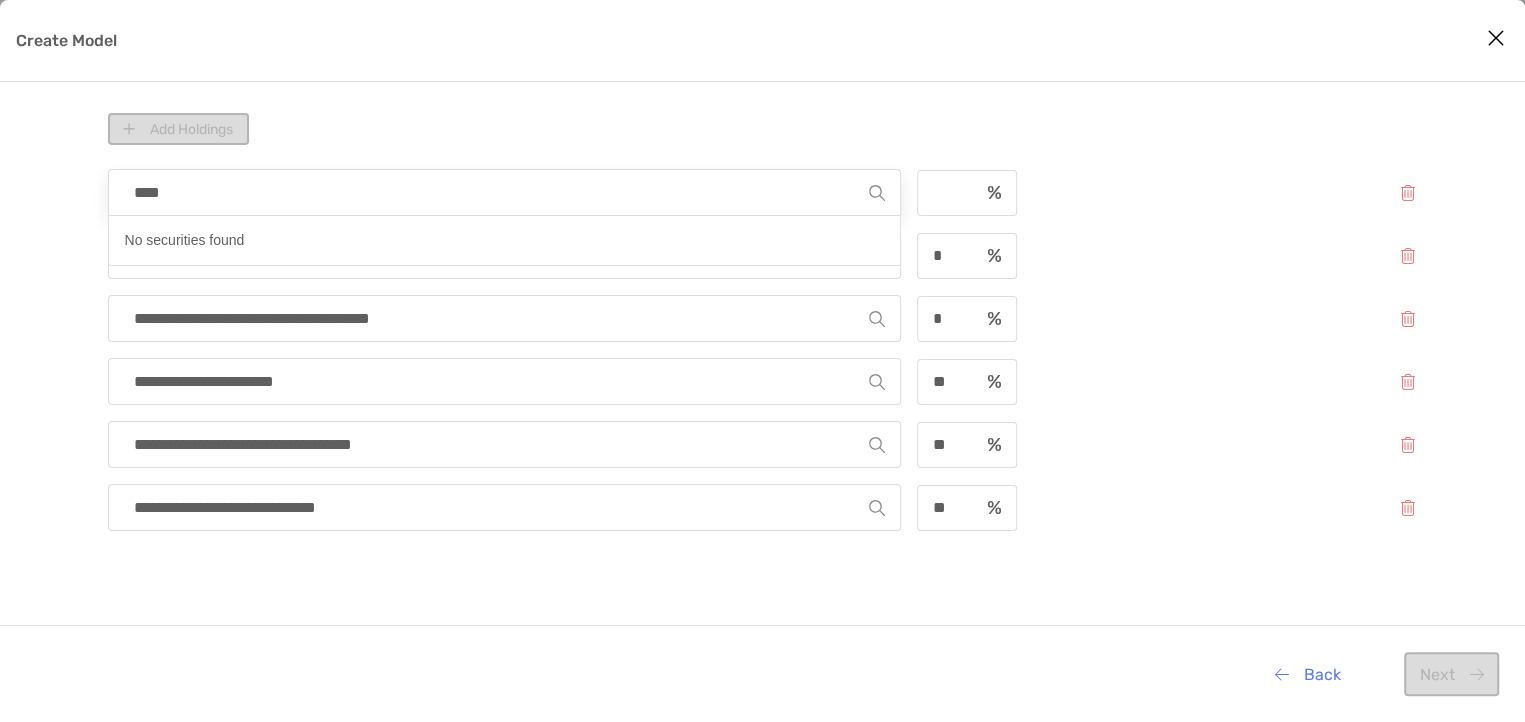 type on "*****" 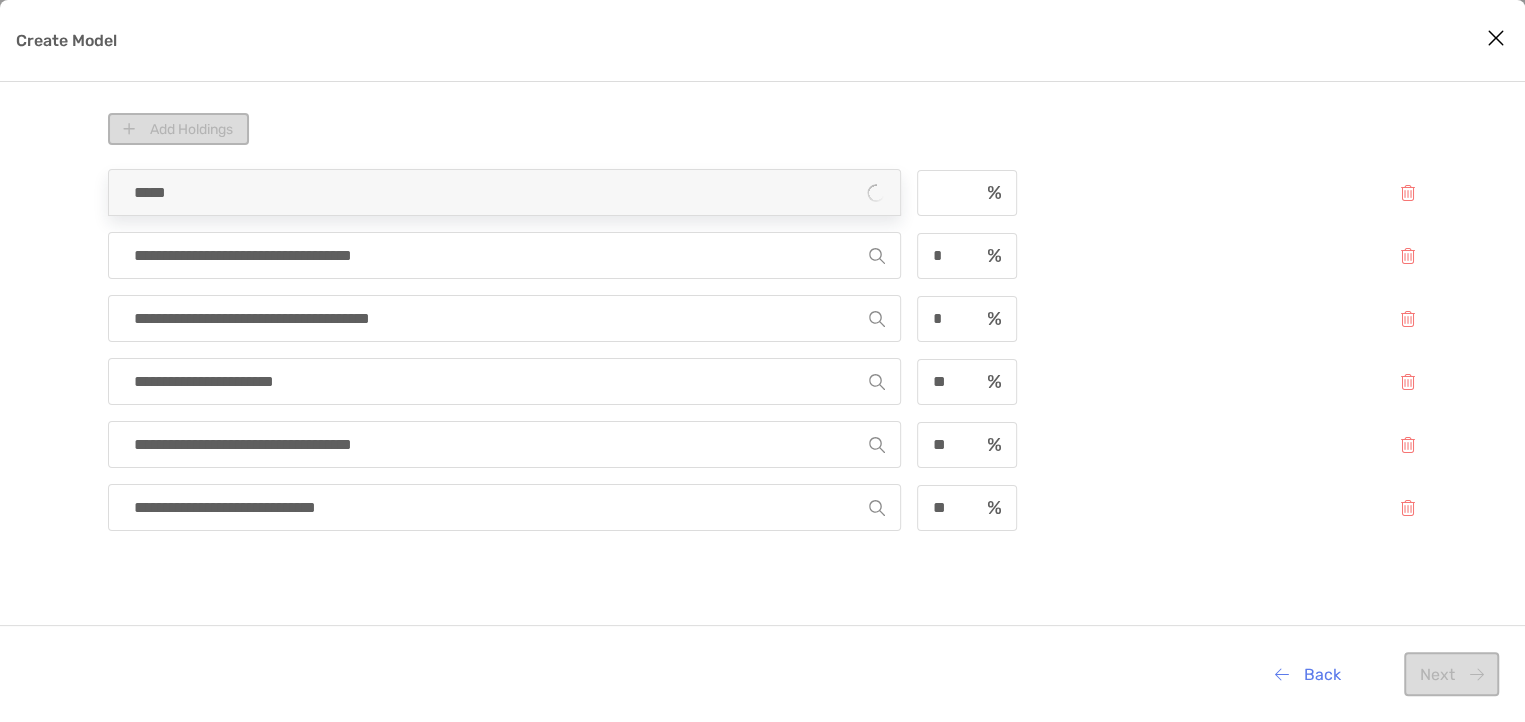 type 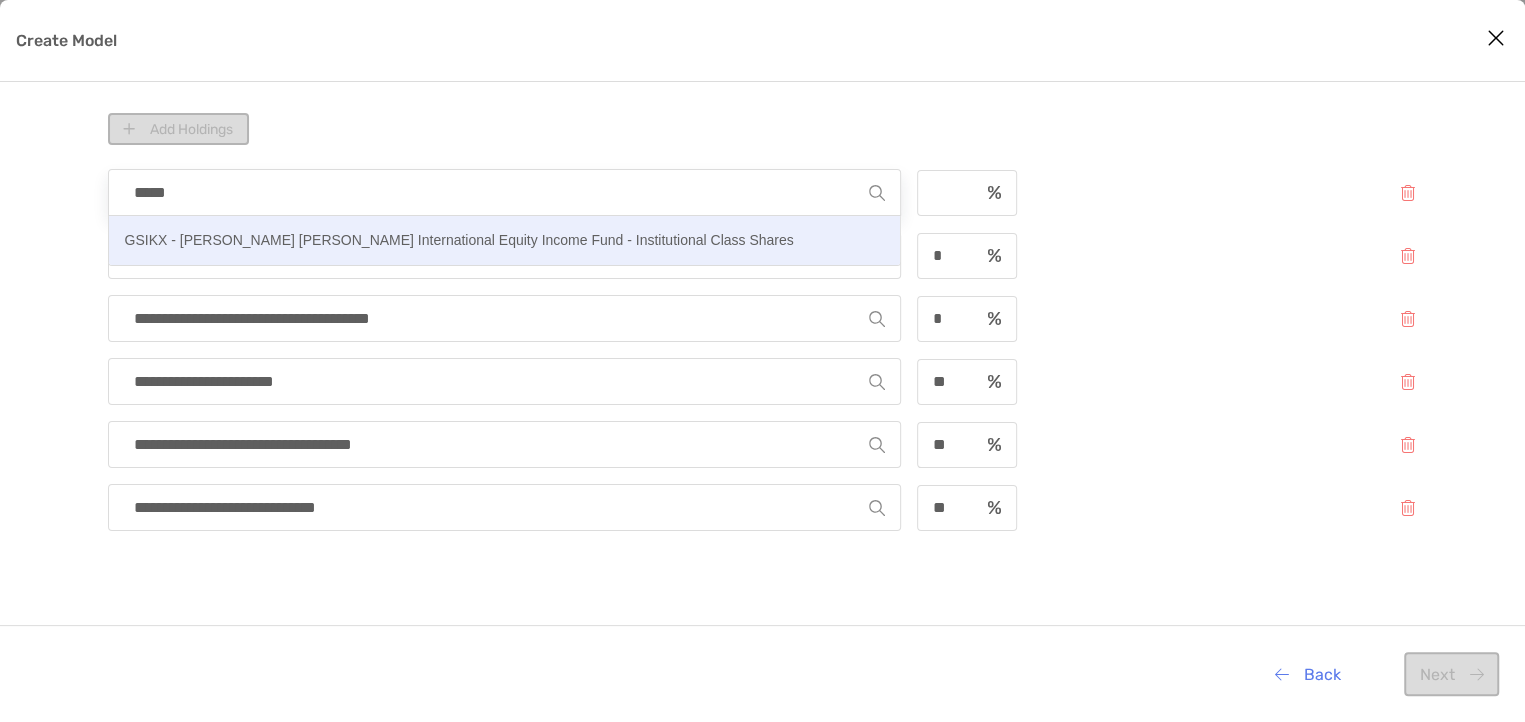 click on "GSIKX - Goldman Sachs International Equity Income Fund - Institutional Class Shares" at bounding box center (459, 240) 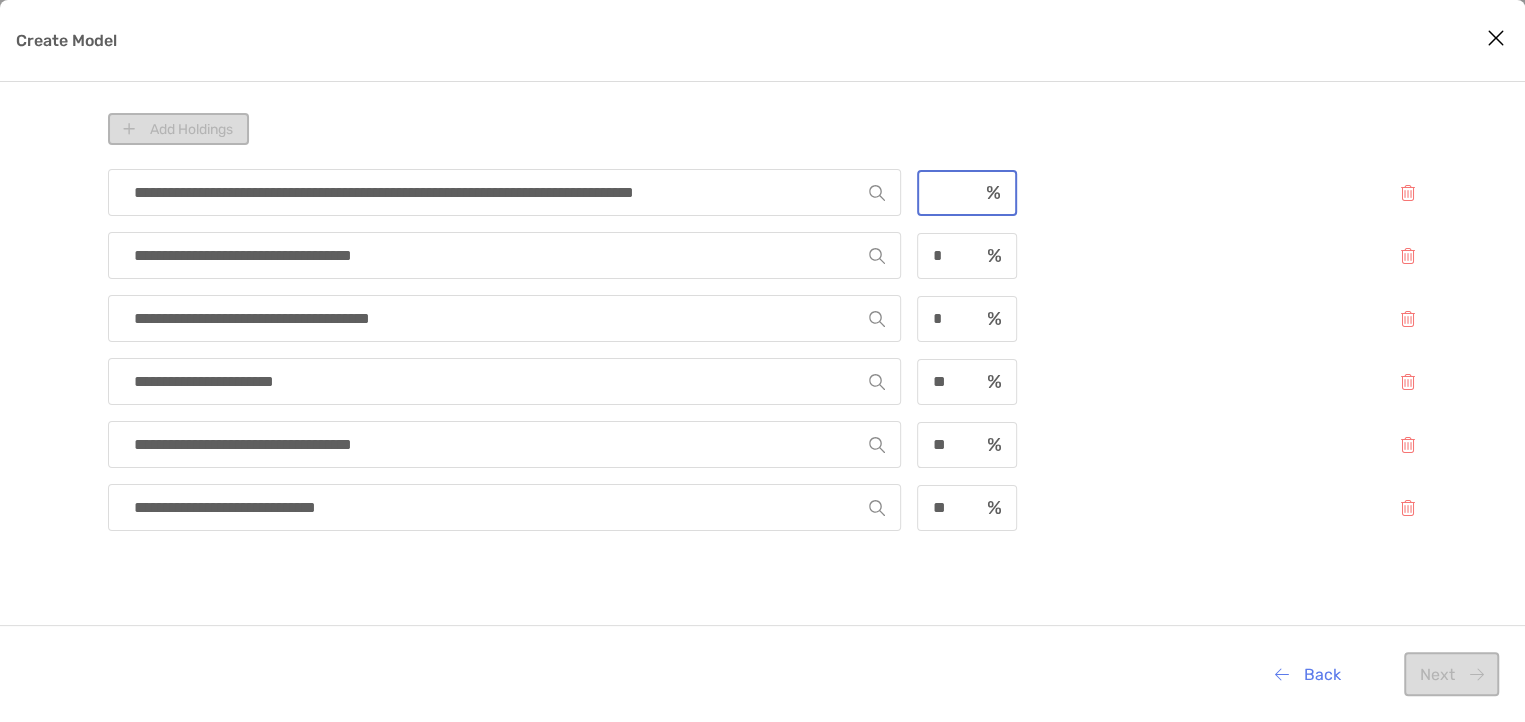 click at bounding box center (948, 192) 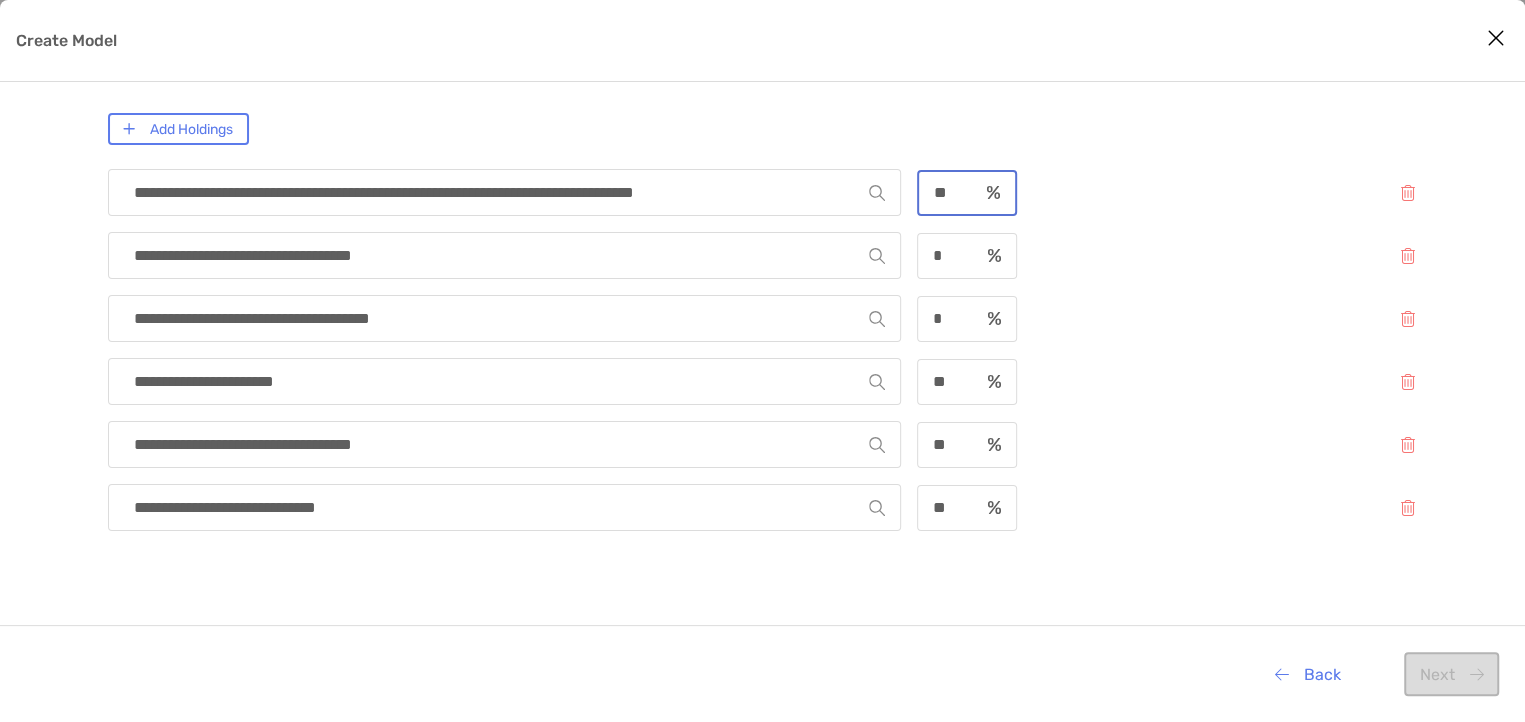 type on "**" 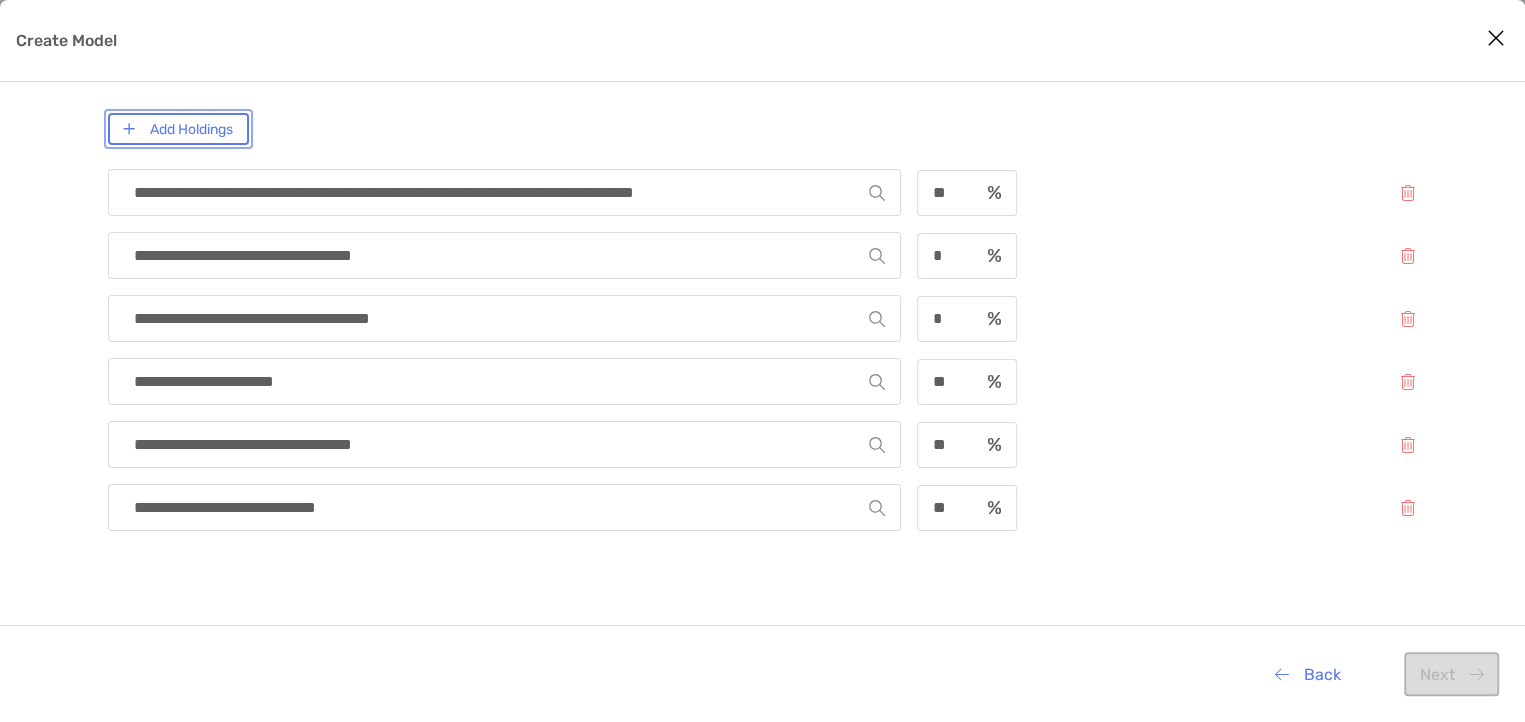 click on "Add Holdings" at bounding box center [178, 129] 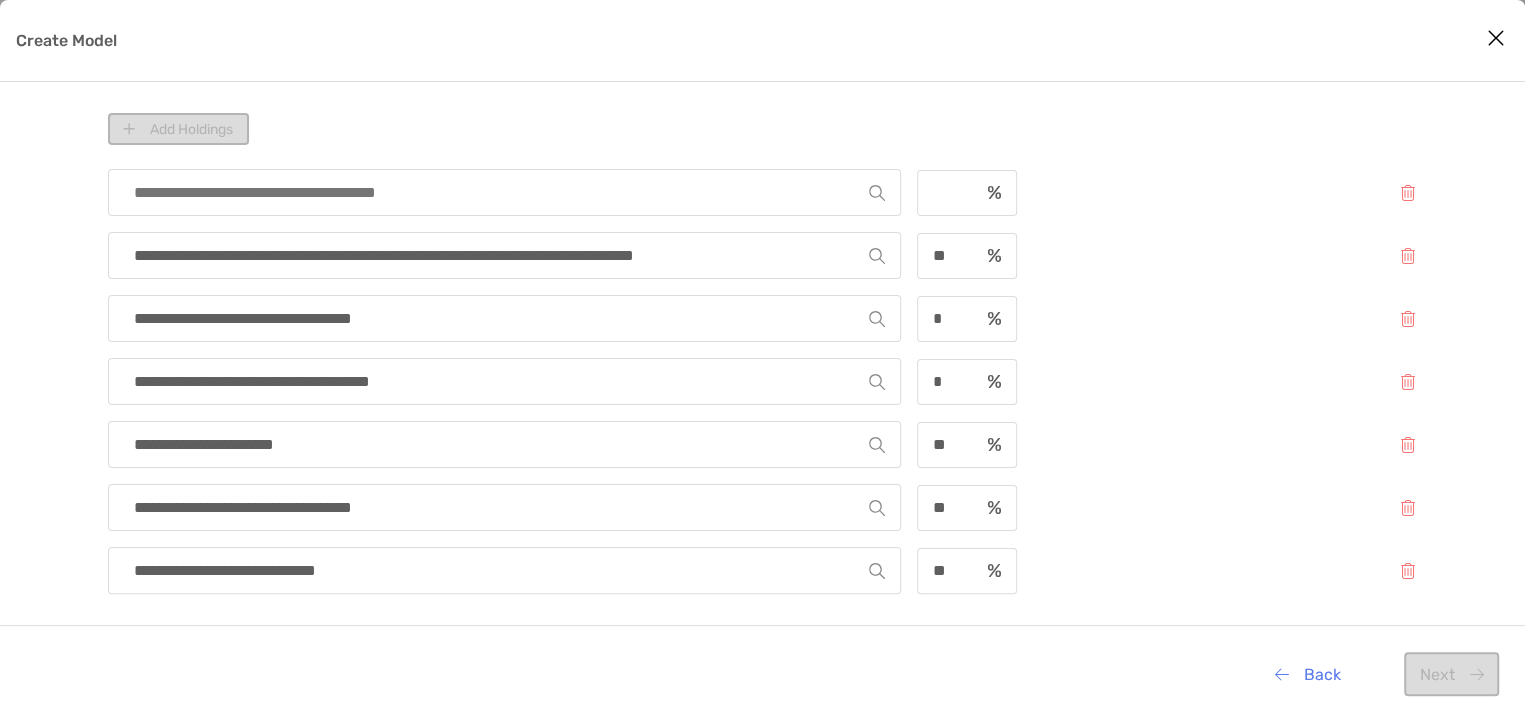click at bounding box center [497, 192] 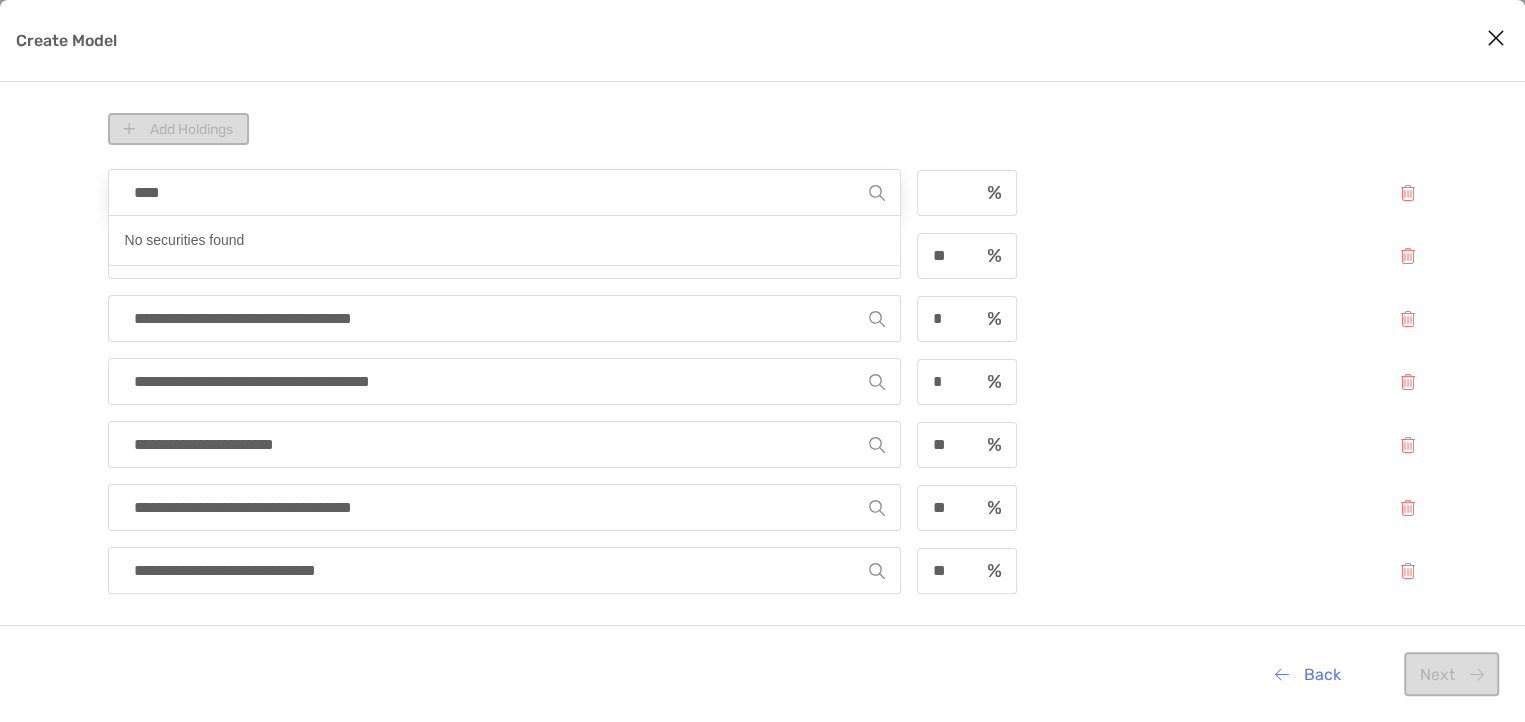 type on "*****" 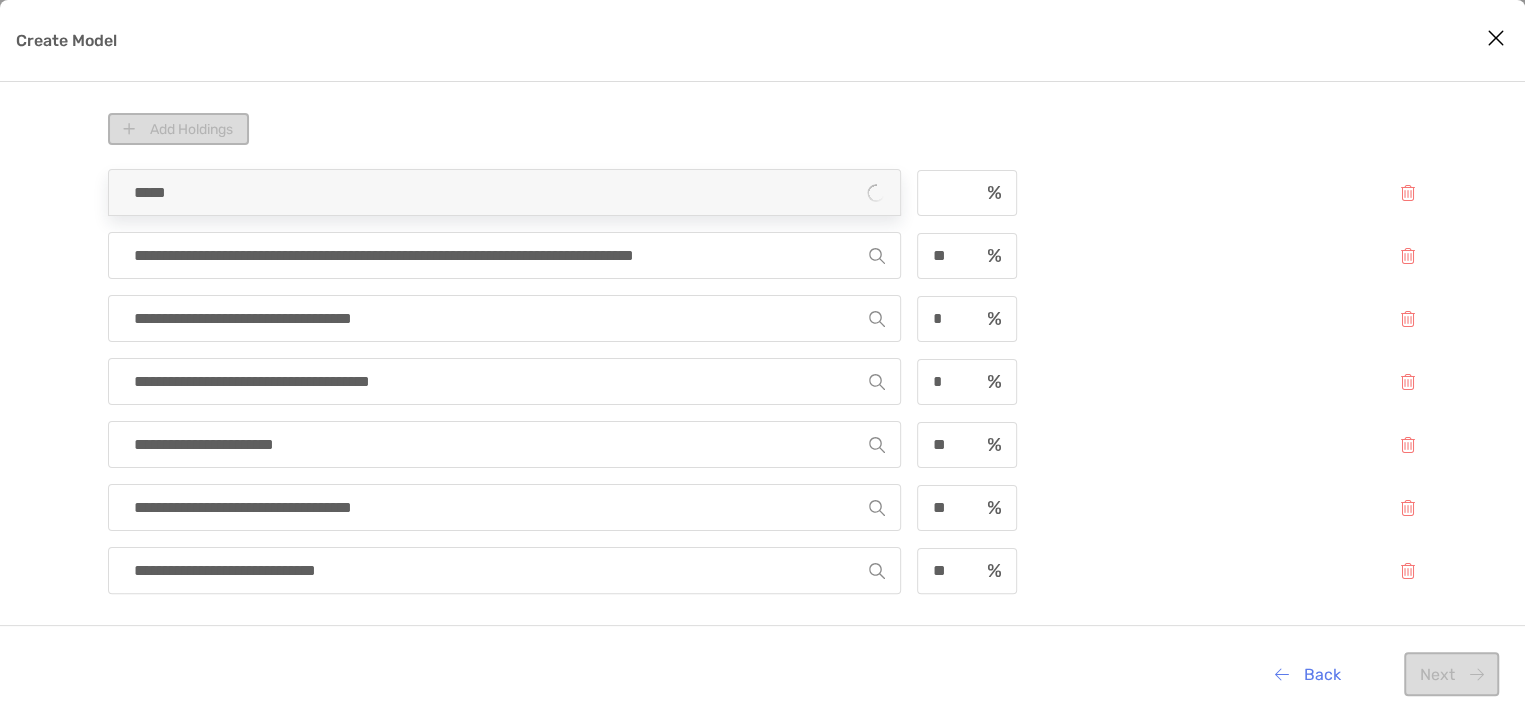 type 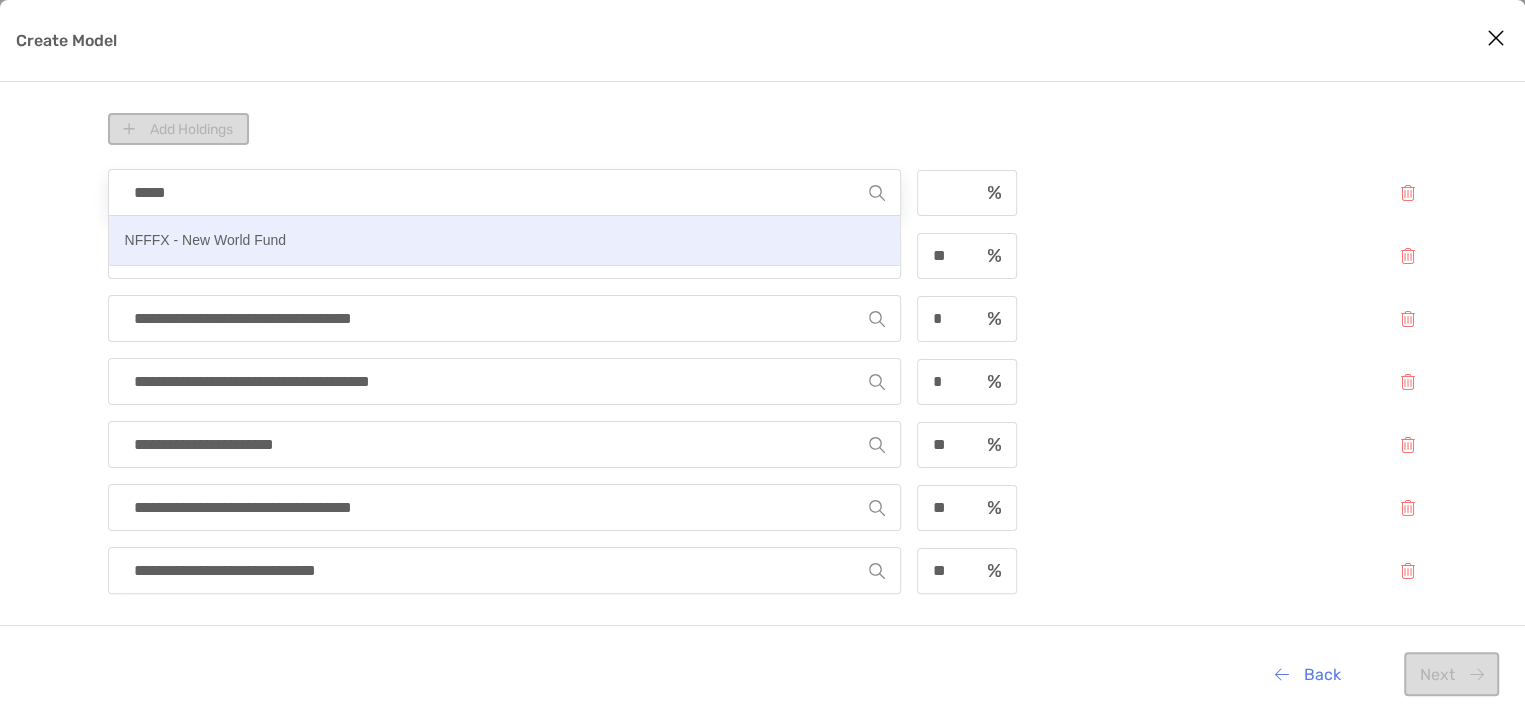 click on "NFFFX - New World Fund" at bounding box center (206, 240) 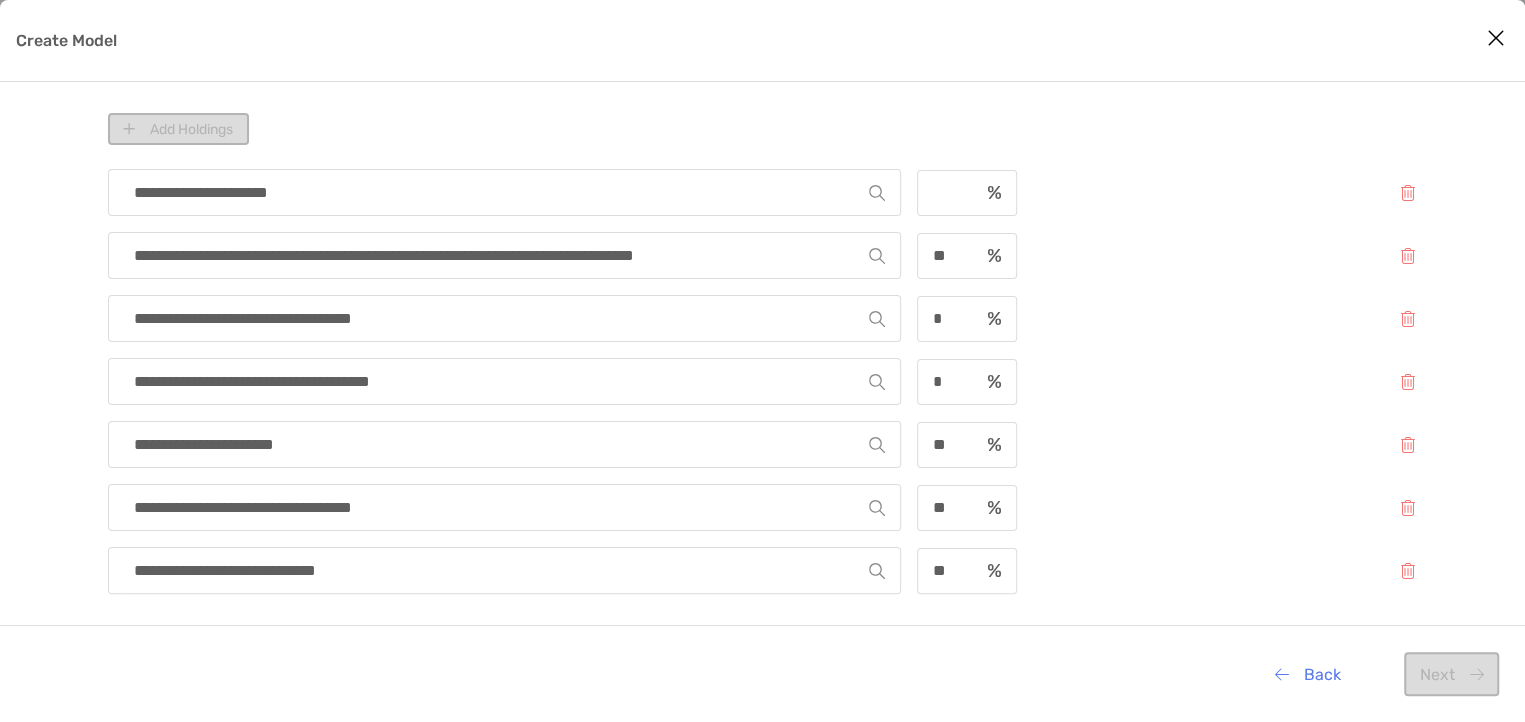 click at bounding box center (967, 193) 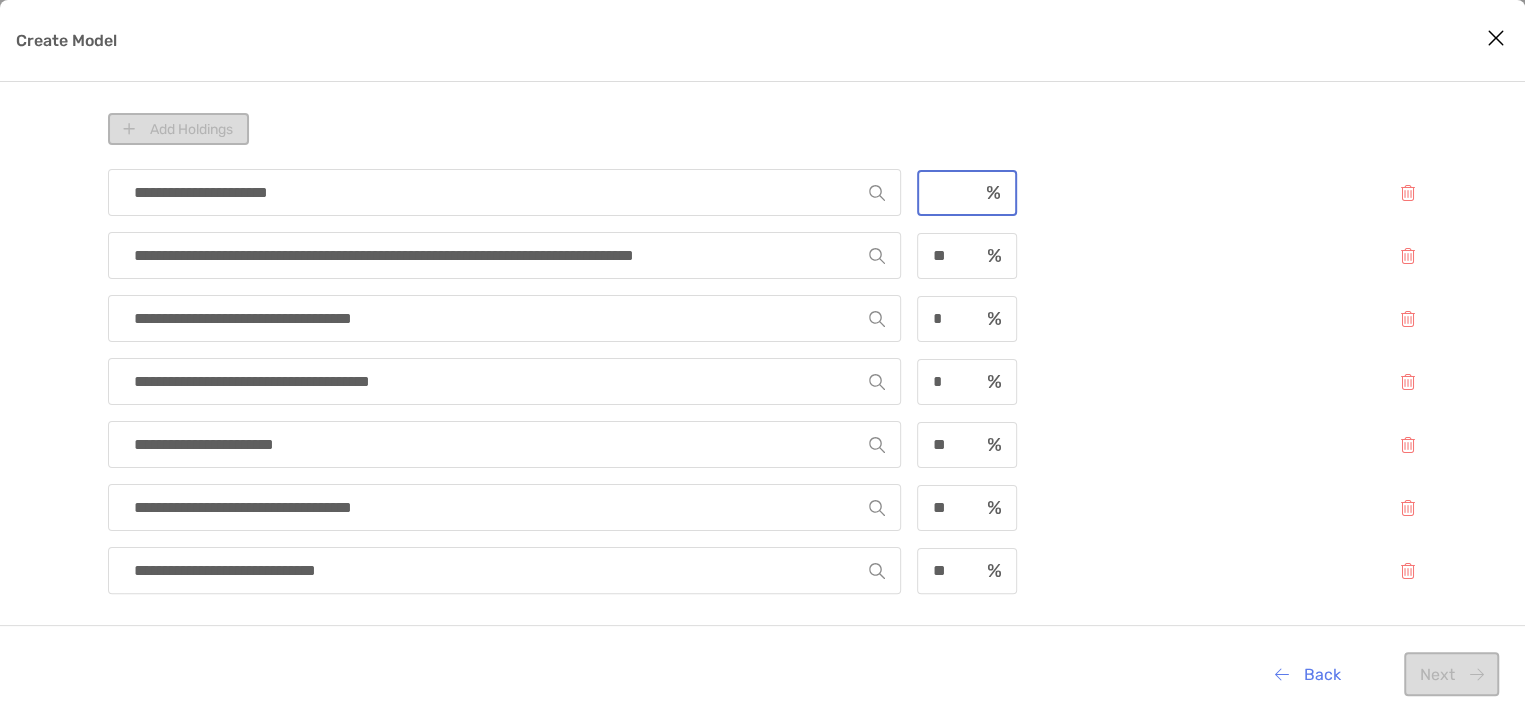 click at bounding box center [948, 192] 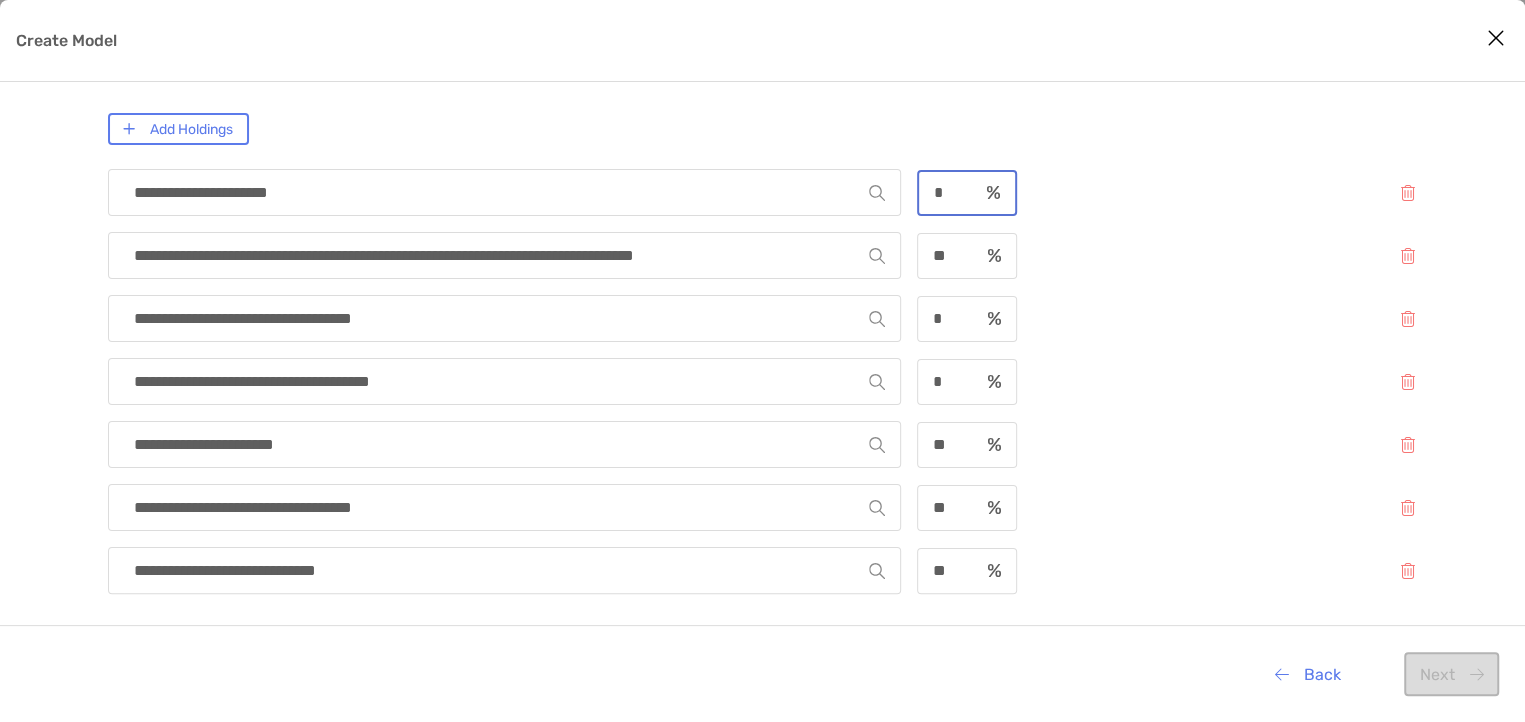type on "*" 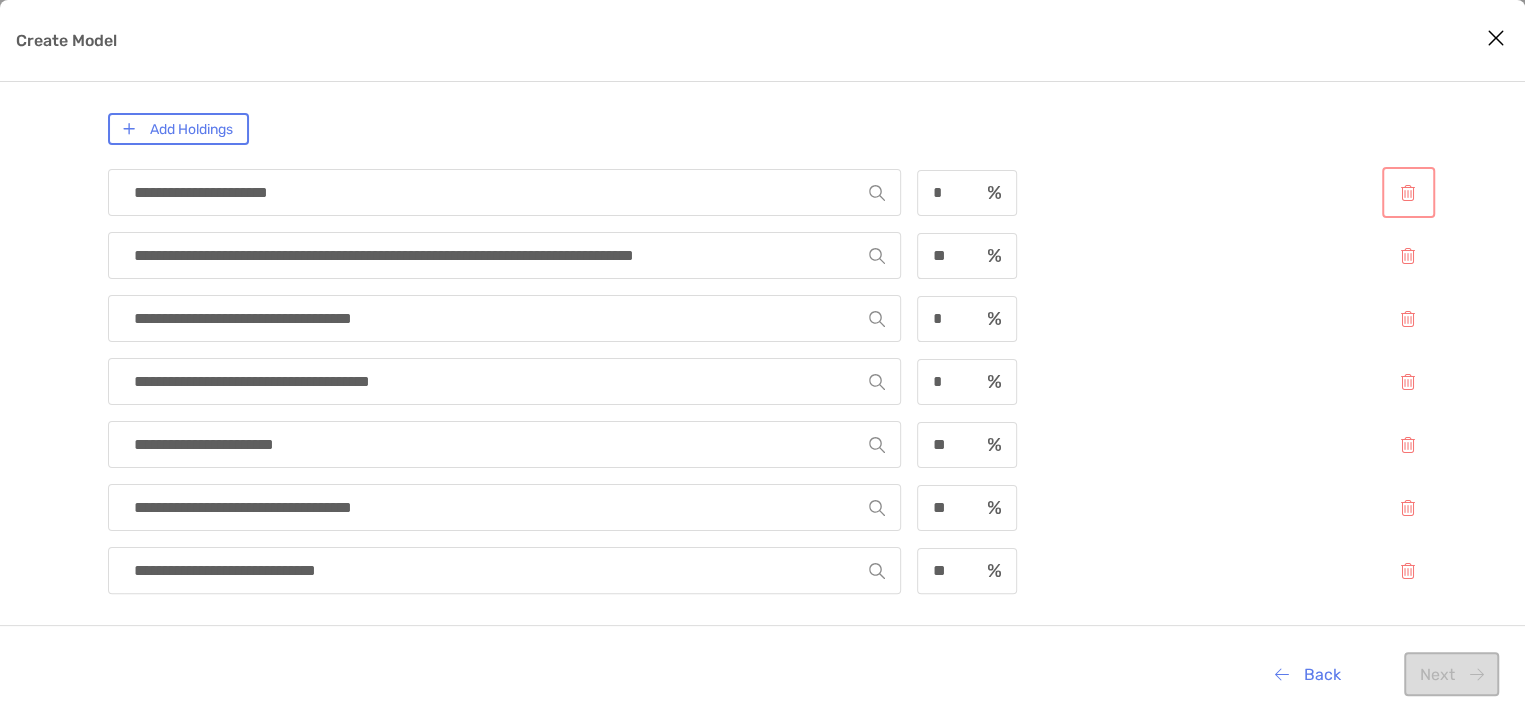 type 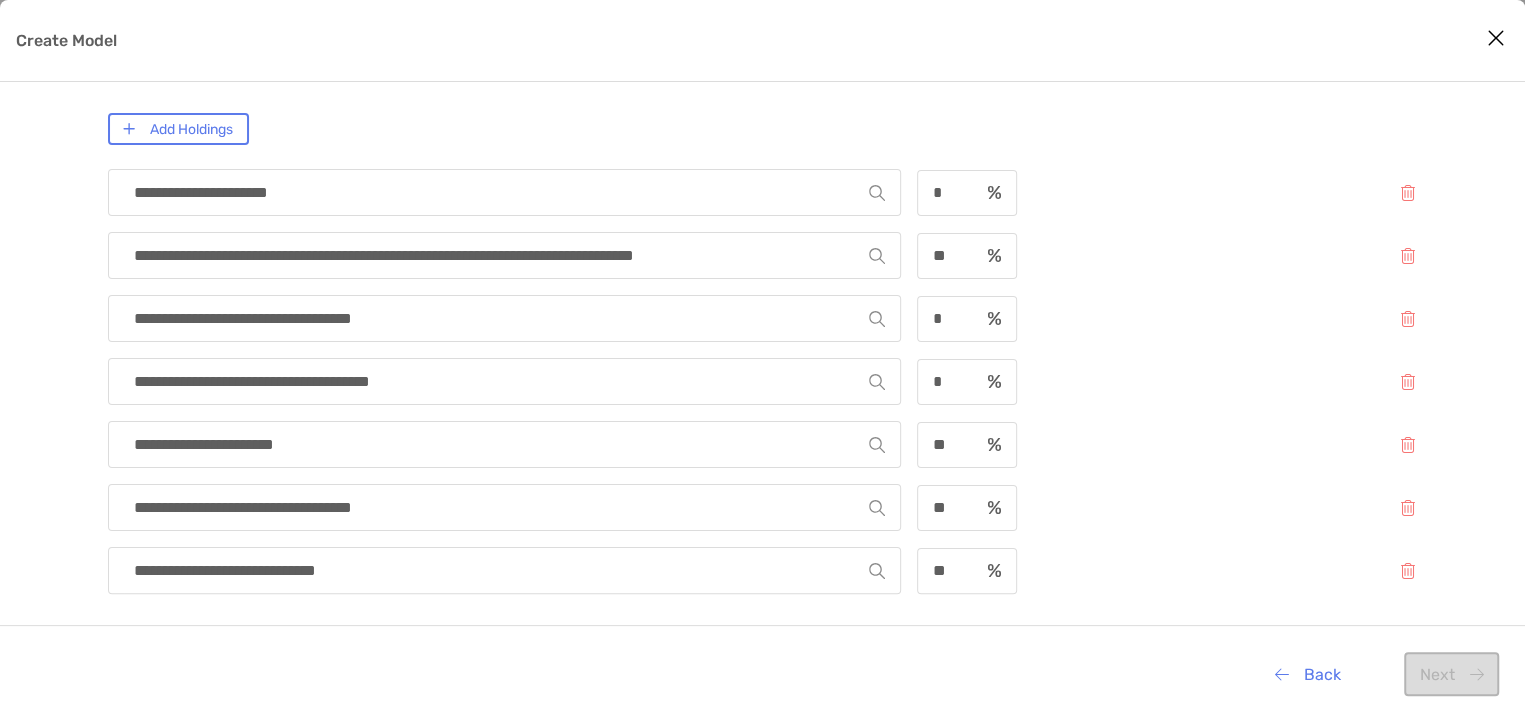click on "**********" at bounding box center (769, 399) 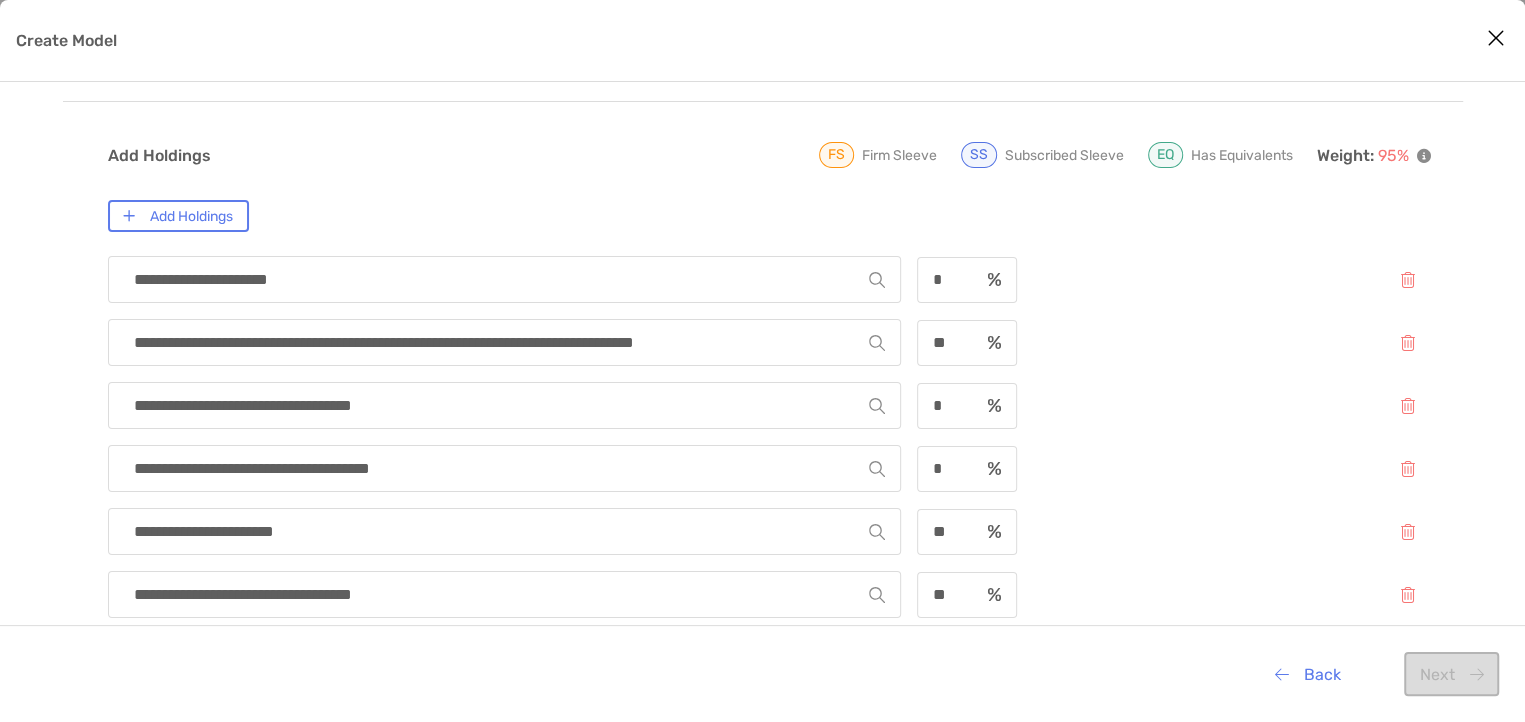 scroll, scrollTop: 191, scrollLeft: 0, axis: vertical 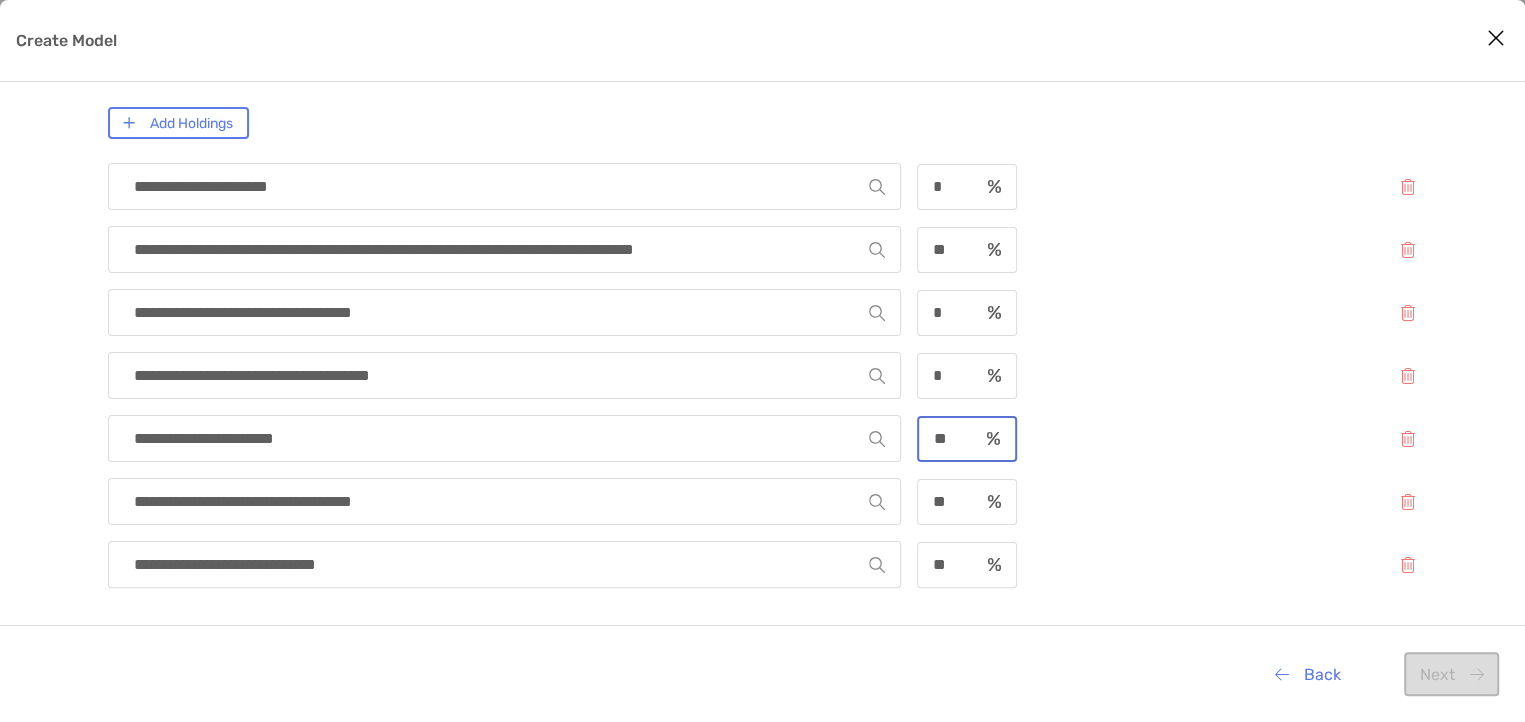 click on "**" at bounding box center (948, 438) 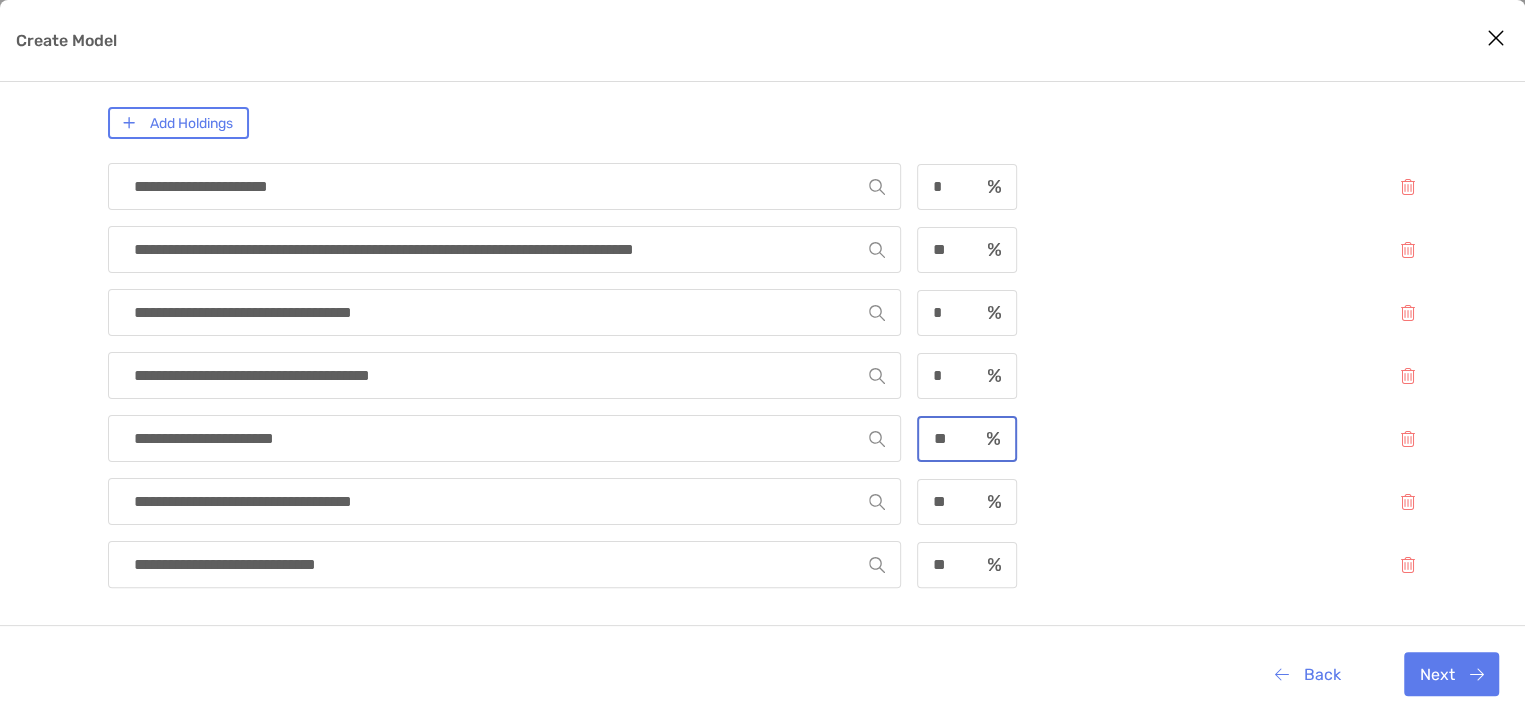 type on "**" 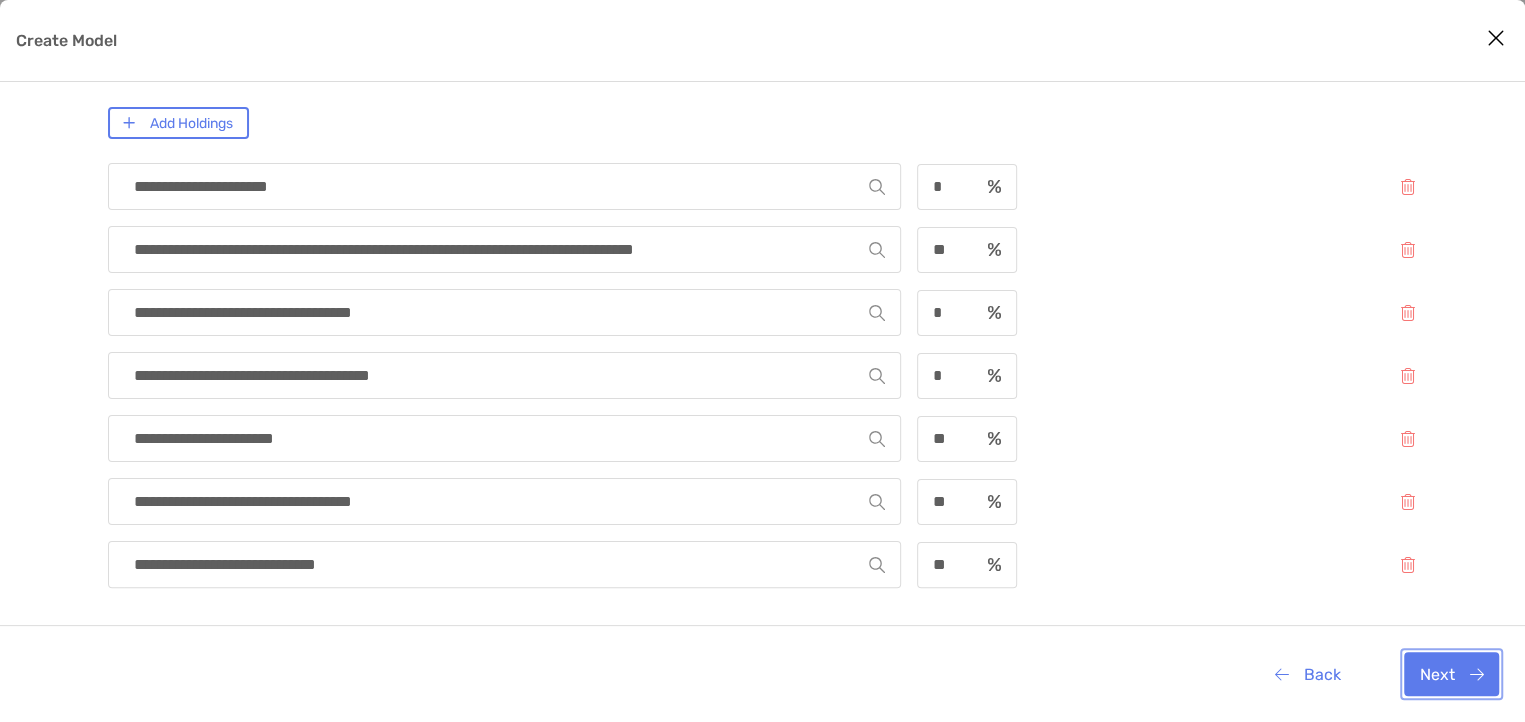 click on "Next" at bounding box center [1451, 674] 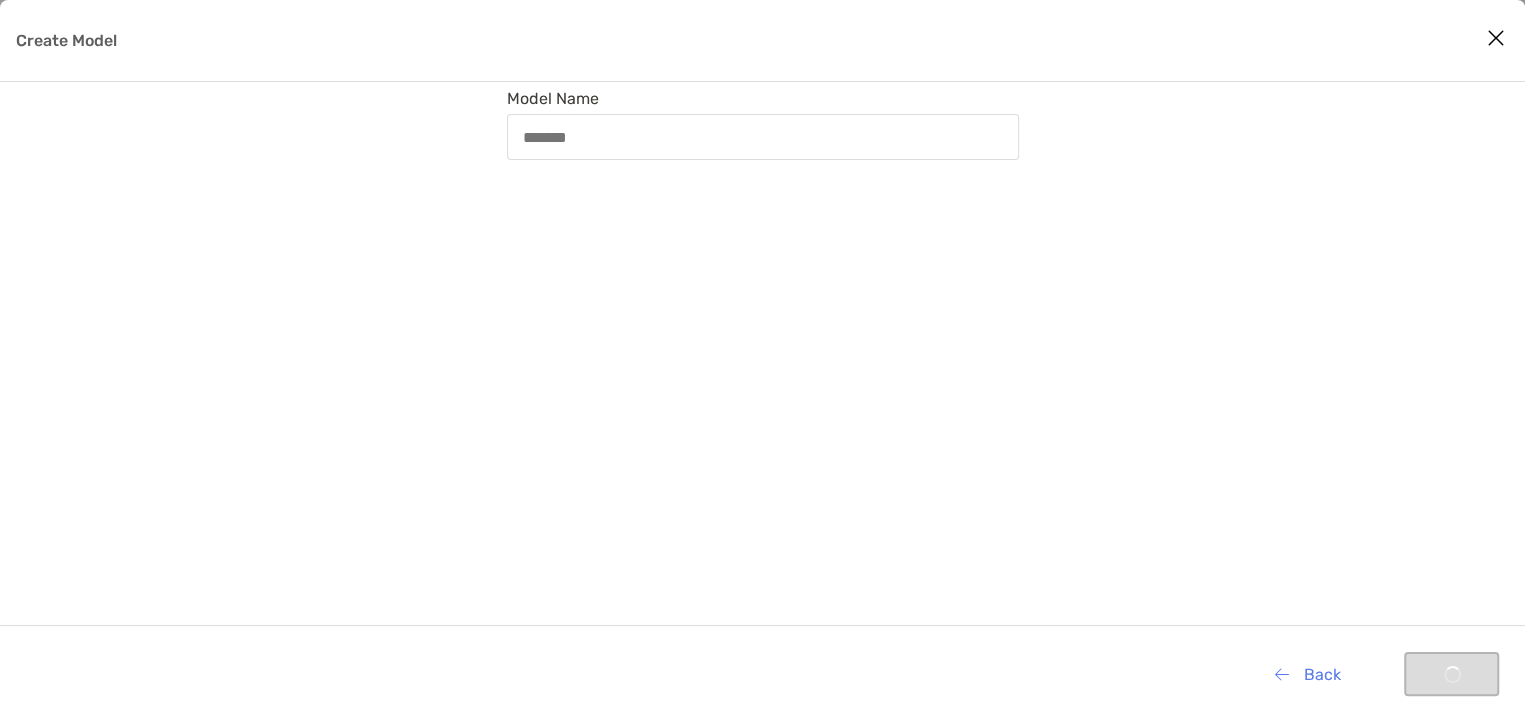 scroll, scrollTop: 84, scrollLeft: 0, axis: vertical 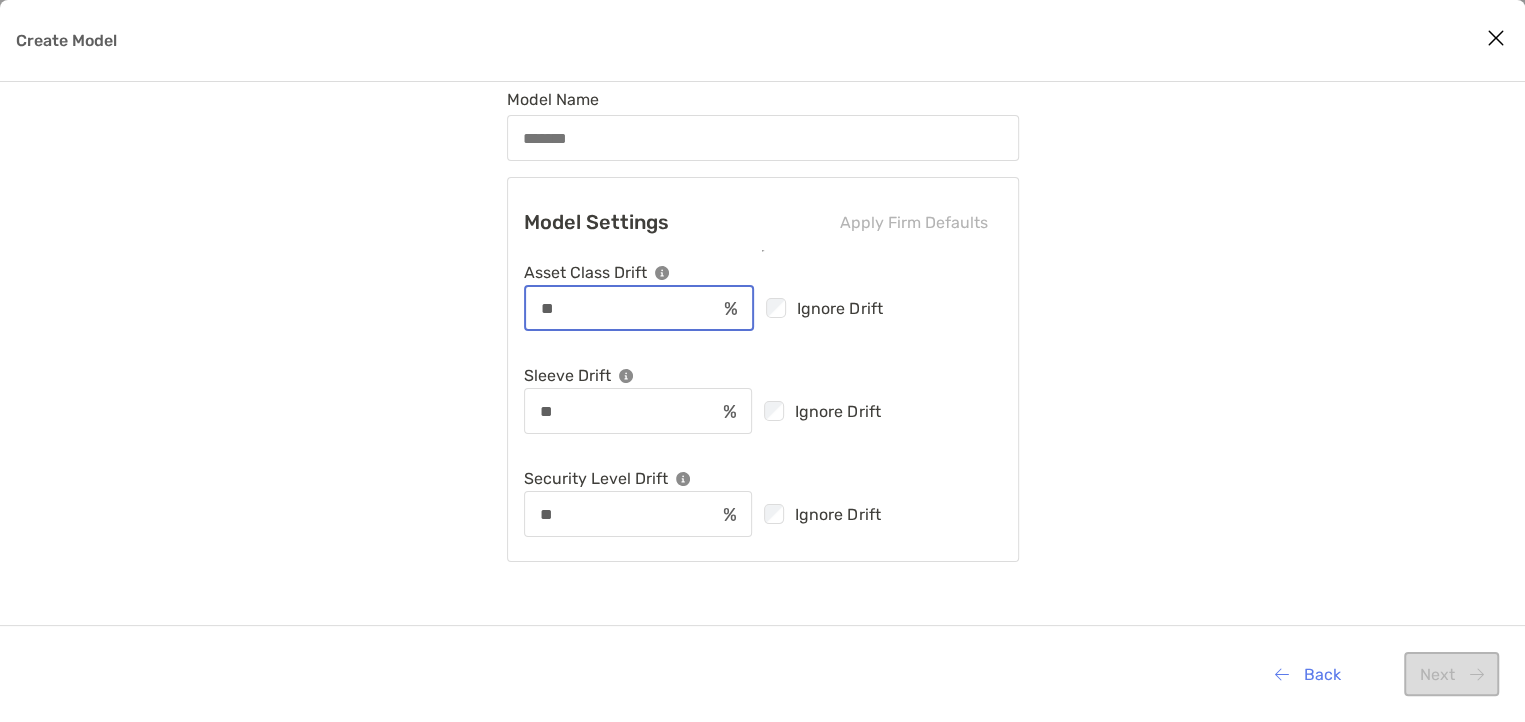 drag, startPoint x: 623, startPoint y: 306, endPoint x: 375, endPoint y: 315, distance: 248.16325 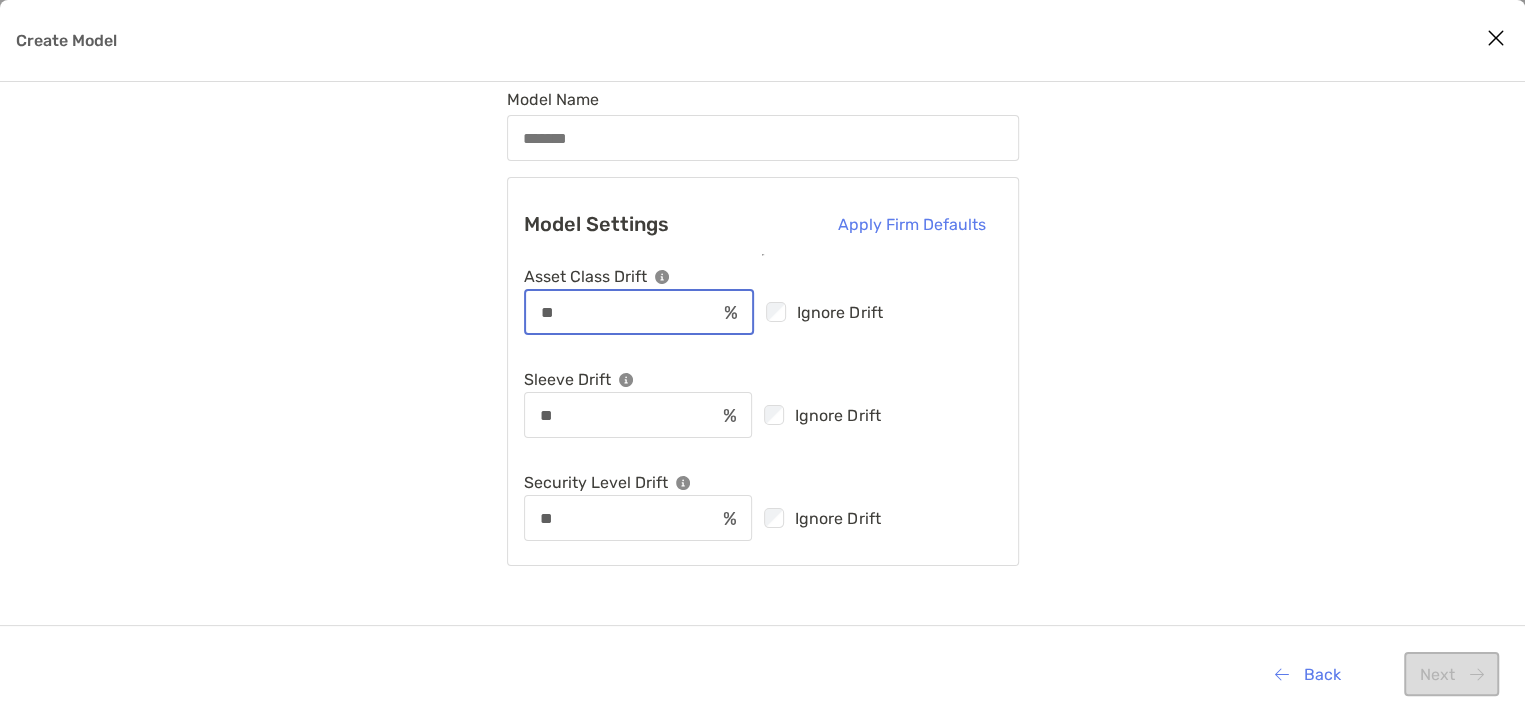 type on "**" 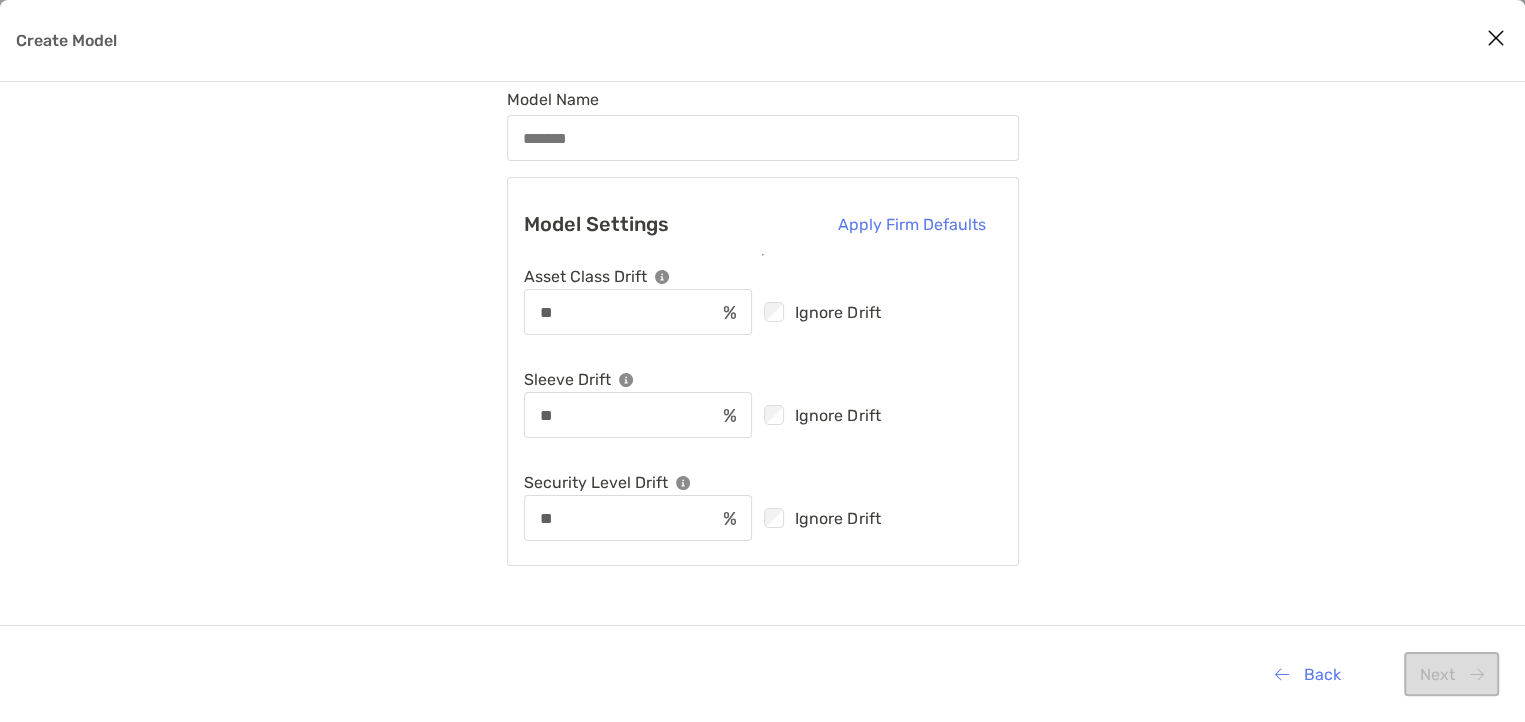 drag, startPoint x: 595, startPoint y: 402, endPoint x: 461, endPoint y: 402, distance: 134 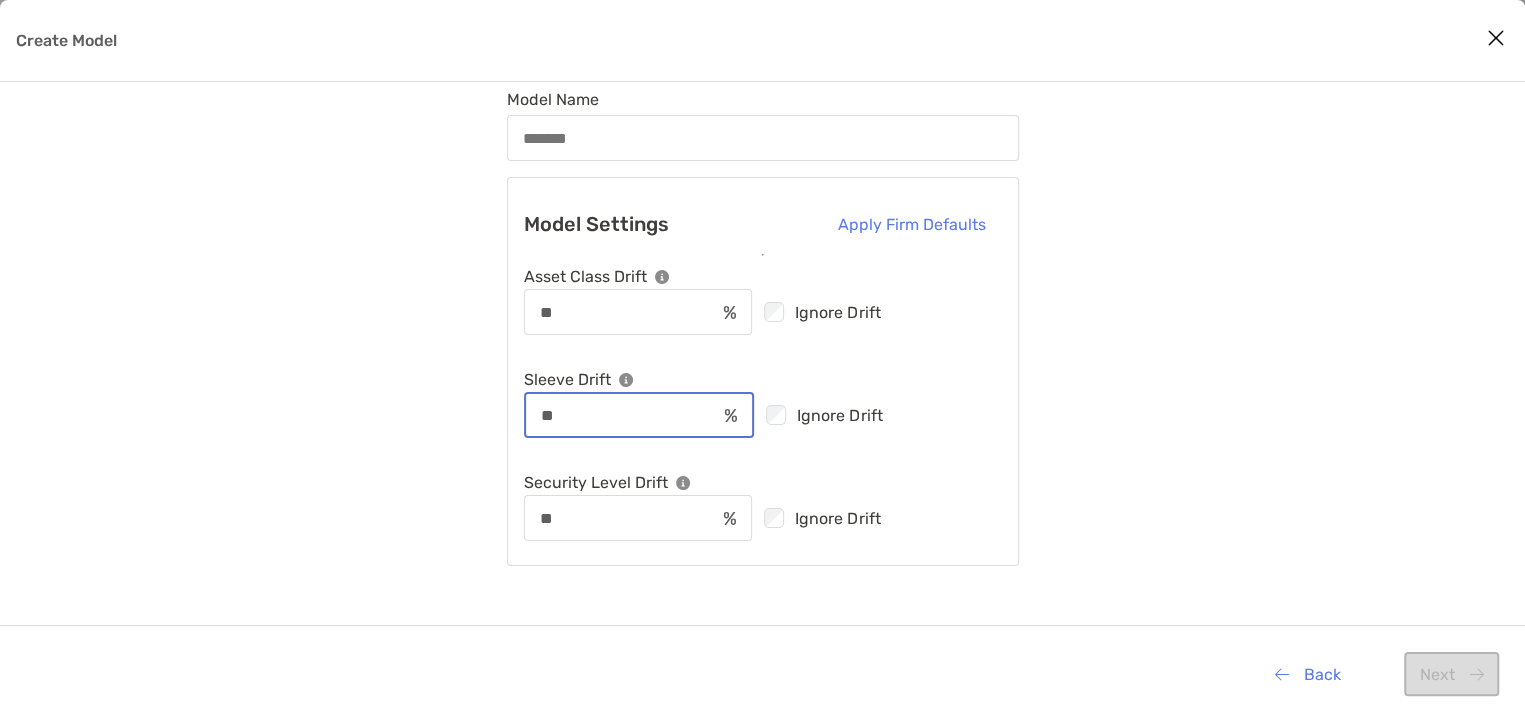drag, startPoint x: 594, startPoint y: 413, endPoint x: 407, endPoint y: 414, distance: 187.00267 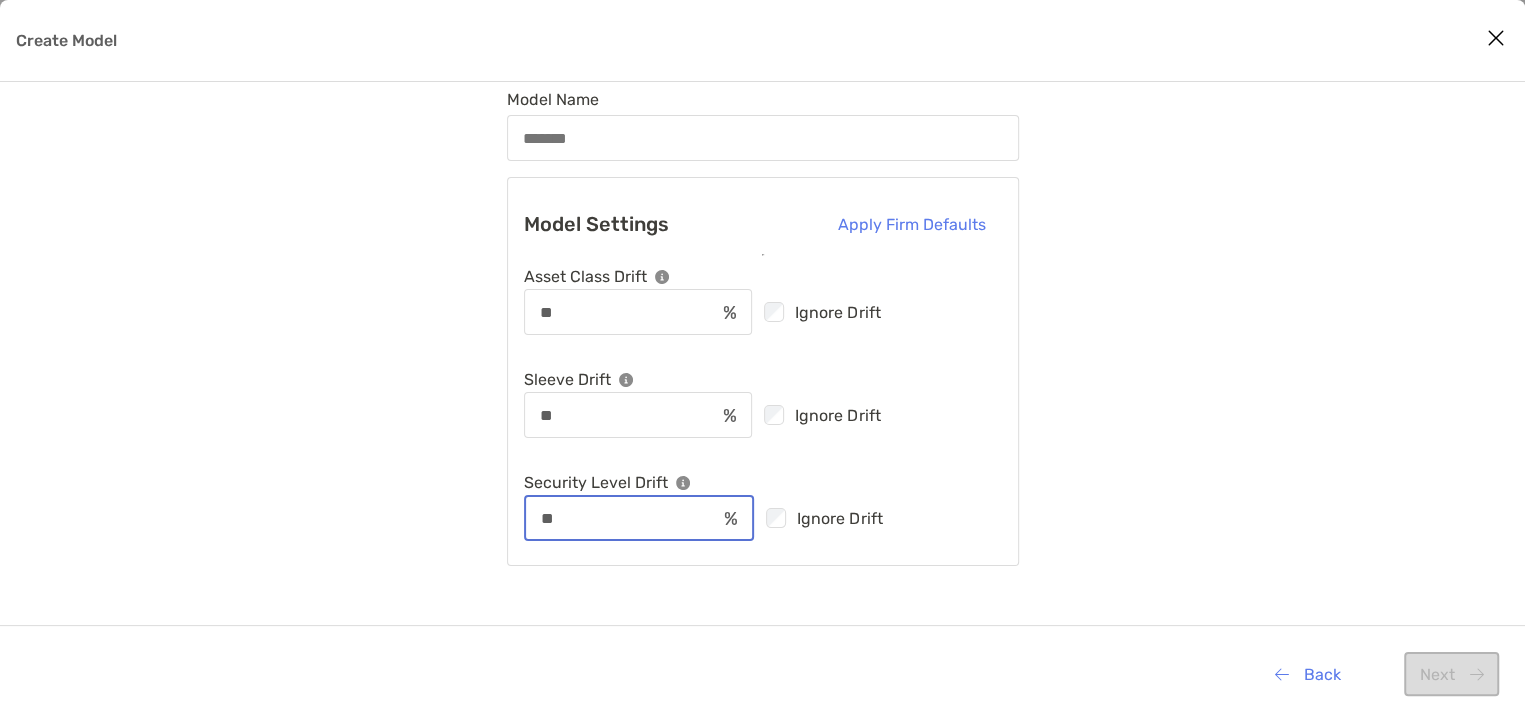 click on "**" at bounding box center [621, 518] 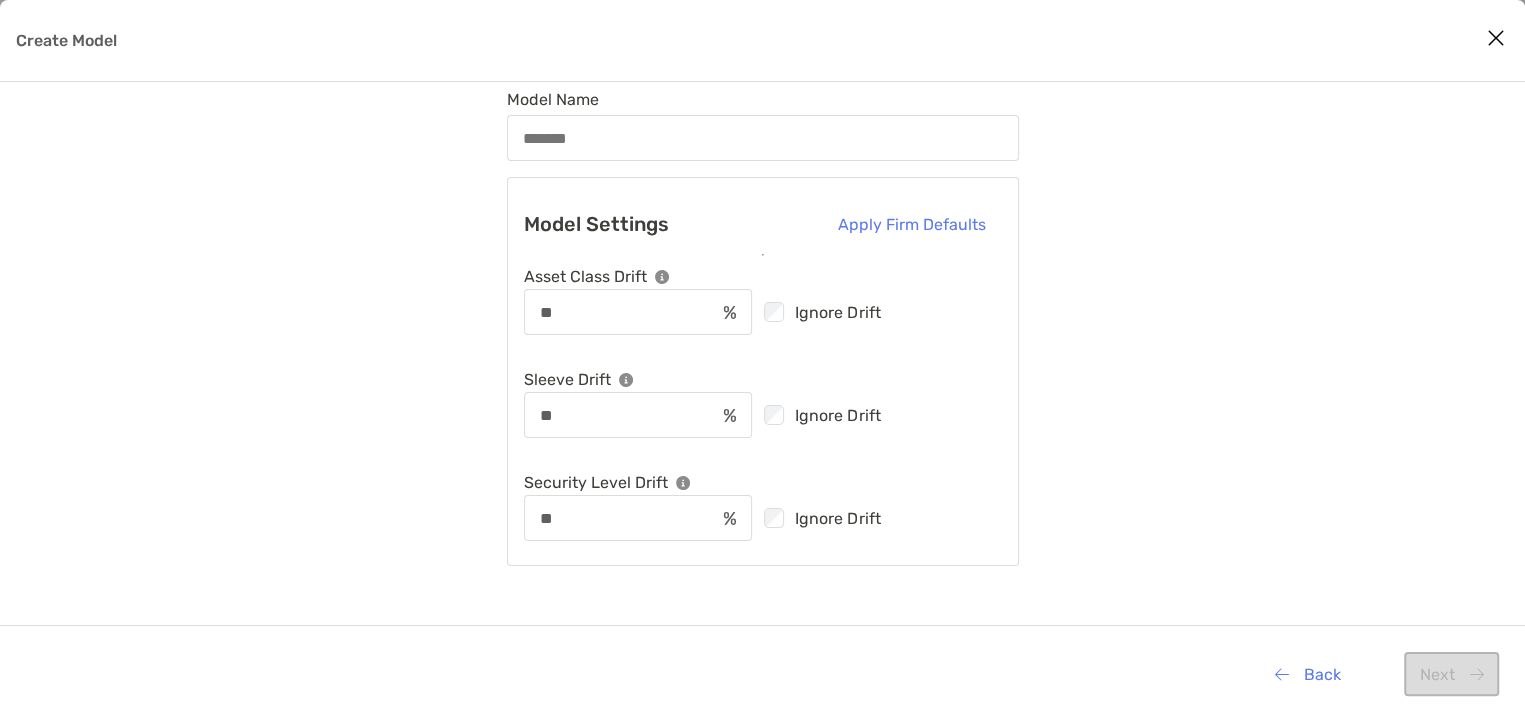click on "Define Model Details Model Name Model Settings Apply Firm Defaults Asset Class Drift ** Ignore Drift Sleeve Drift ** Ignore Drift Security Level Drift ** Ignore Drift Back Next" at bounding box center (762, 376) 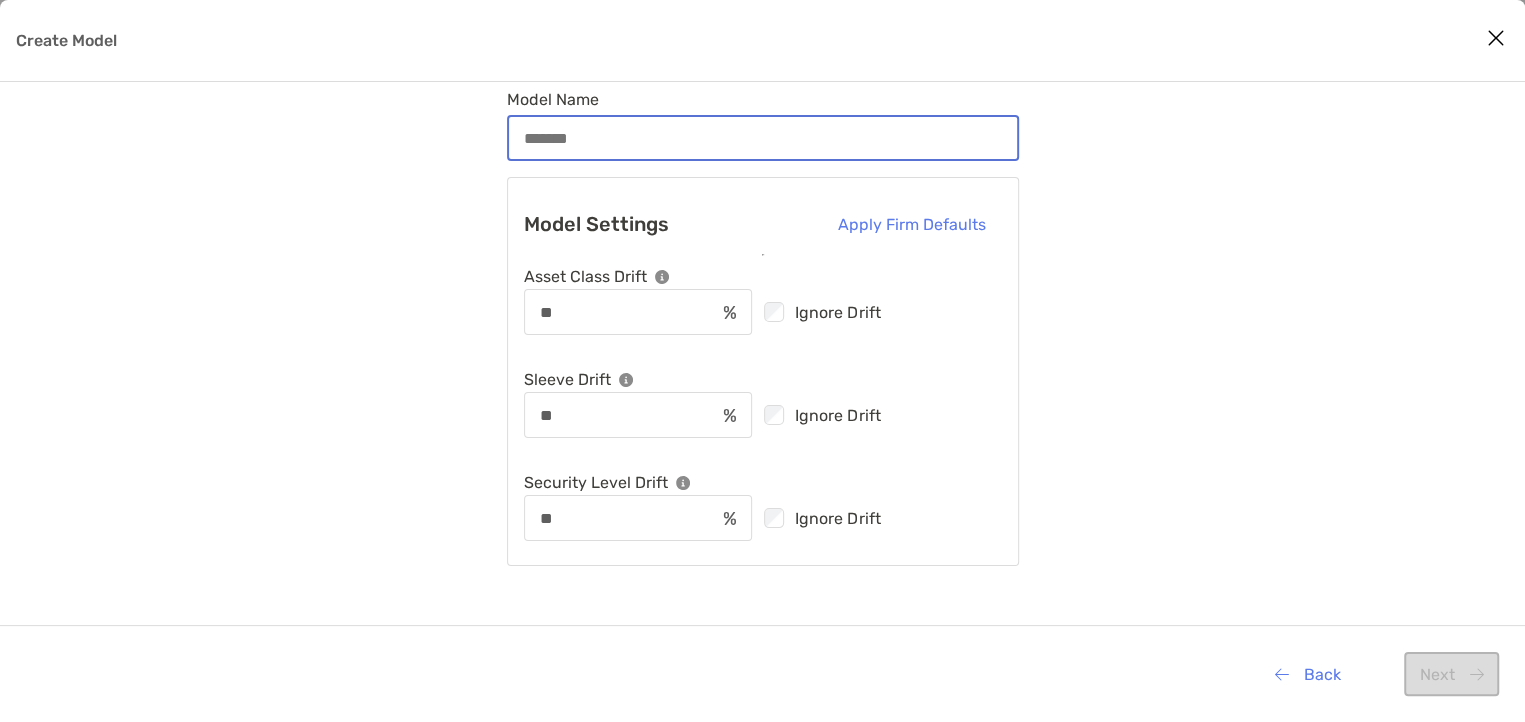 click on "Model Name" at bounding box center [763, 138] 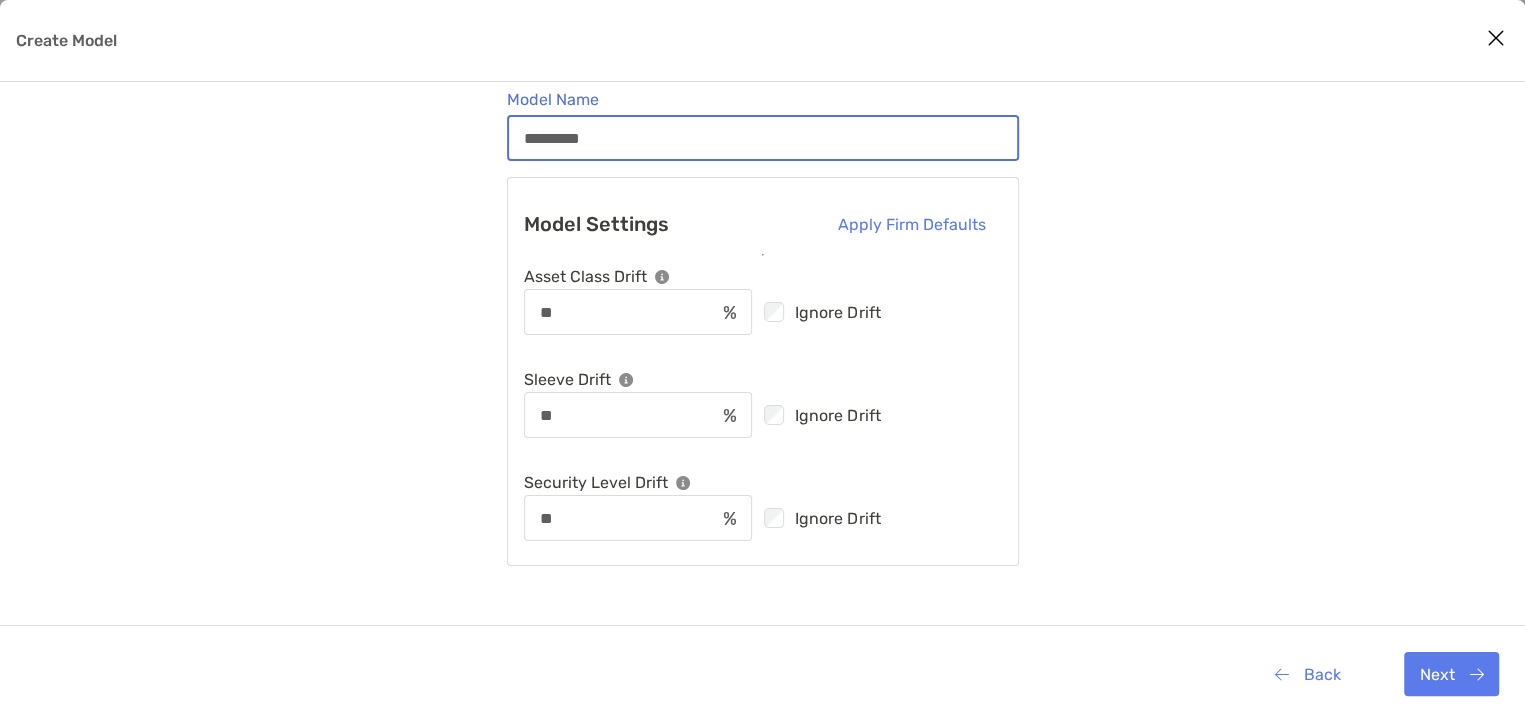 type on "*********" 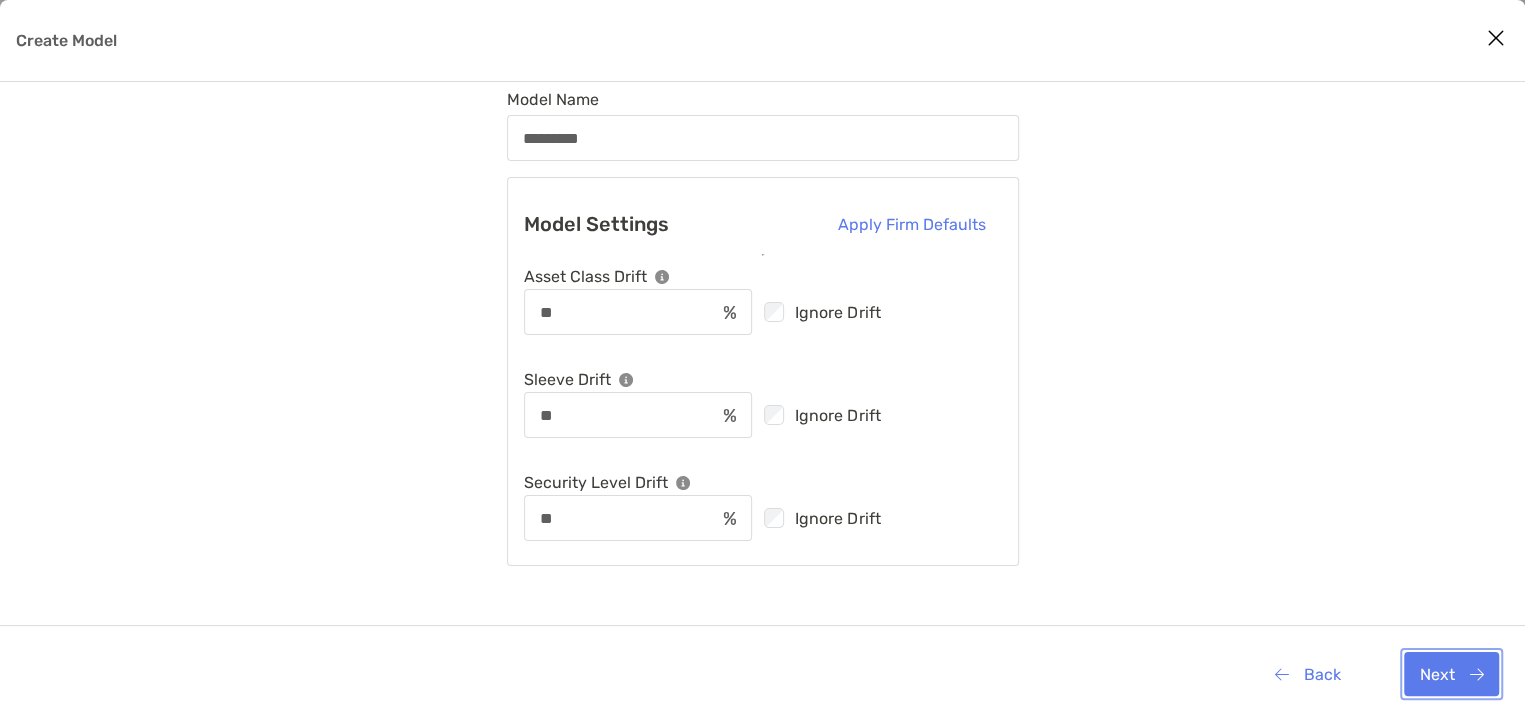 click on "Next" at bounding box center (1451, 674) 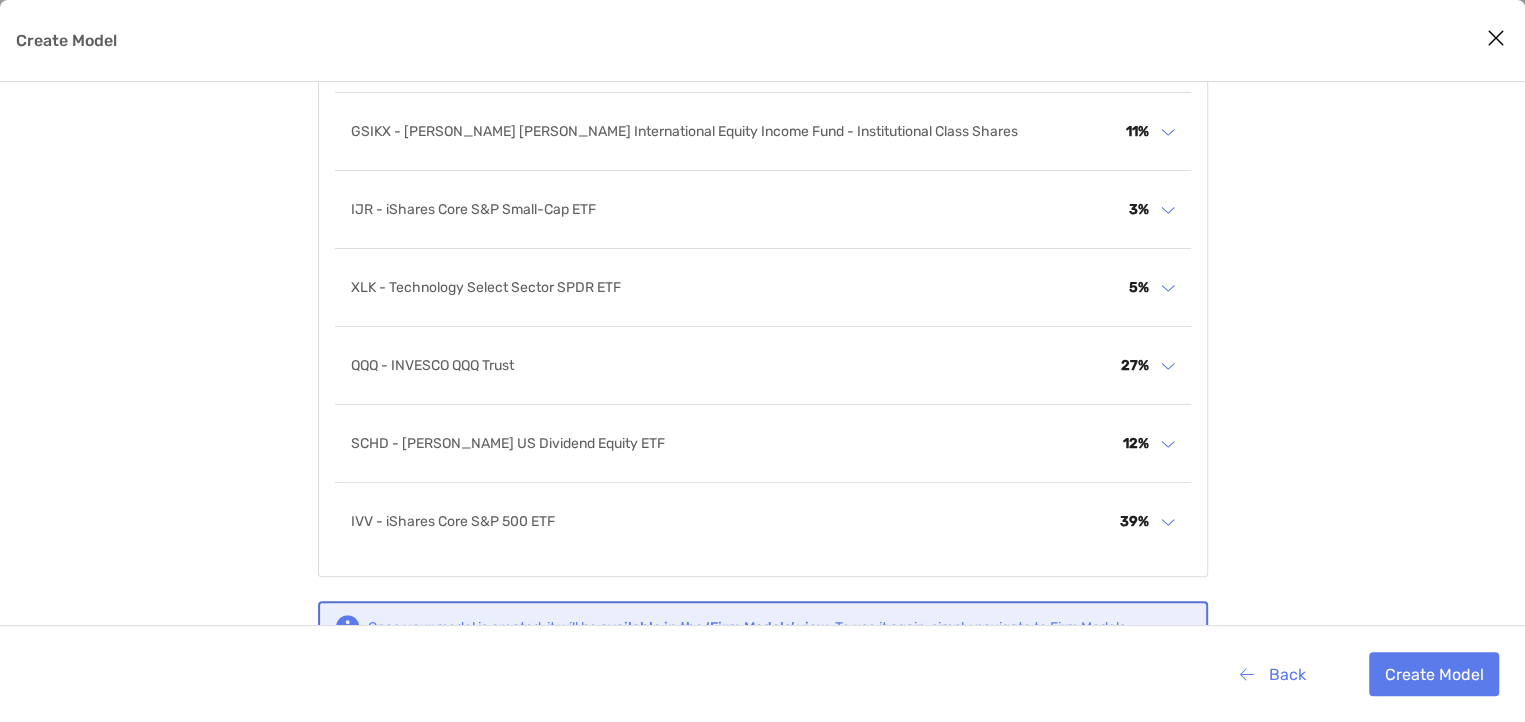 scroll, scrollTop: 313, scrollLeft: 0, axis: vertical 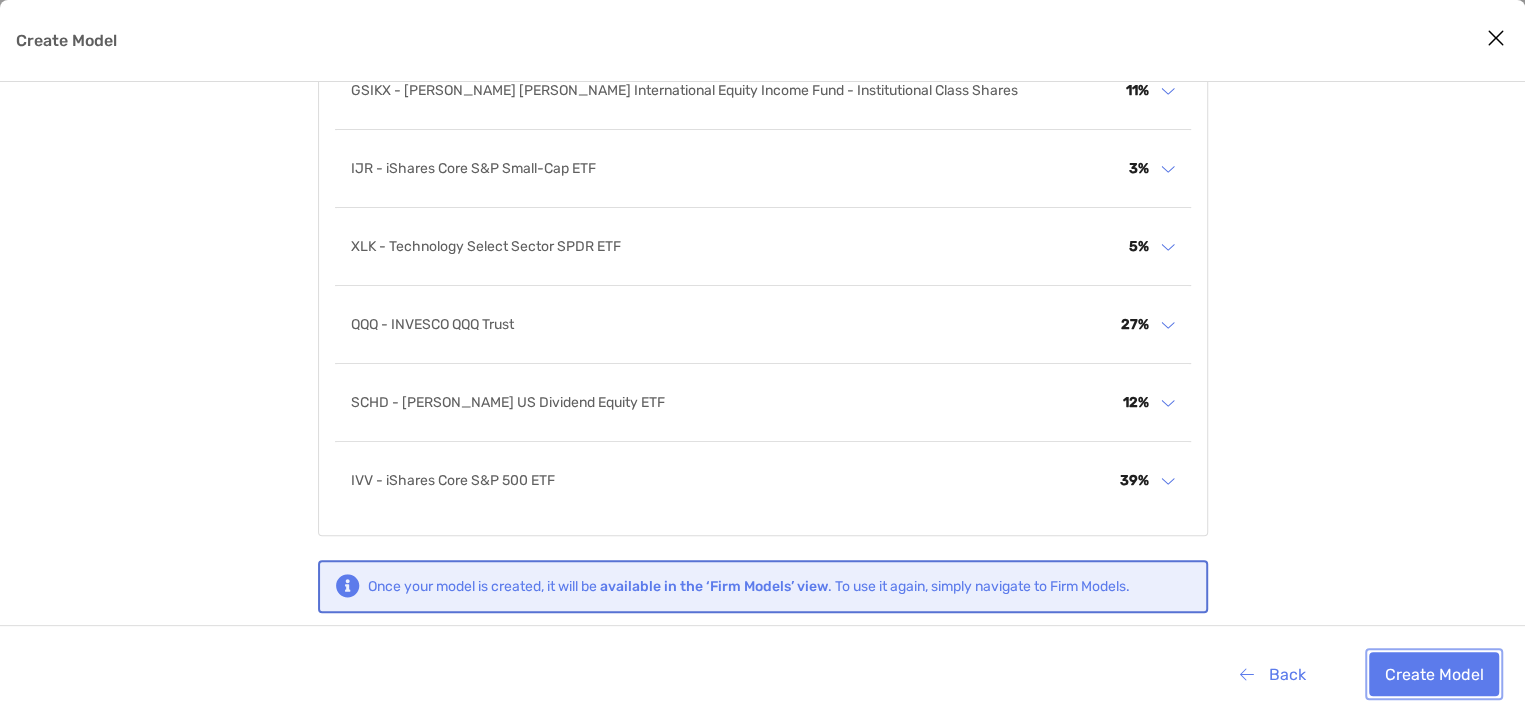 click on "Create Model" at bounding box center [1434, 674] 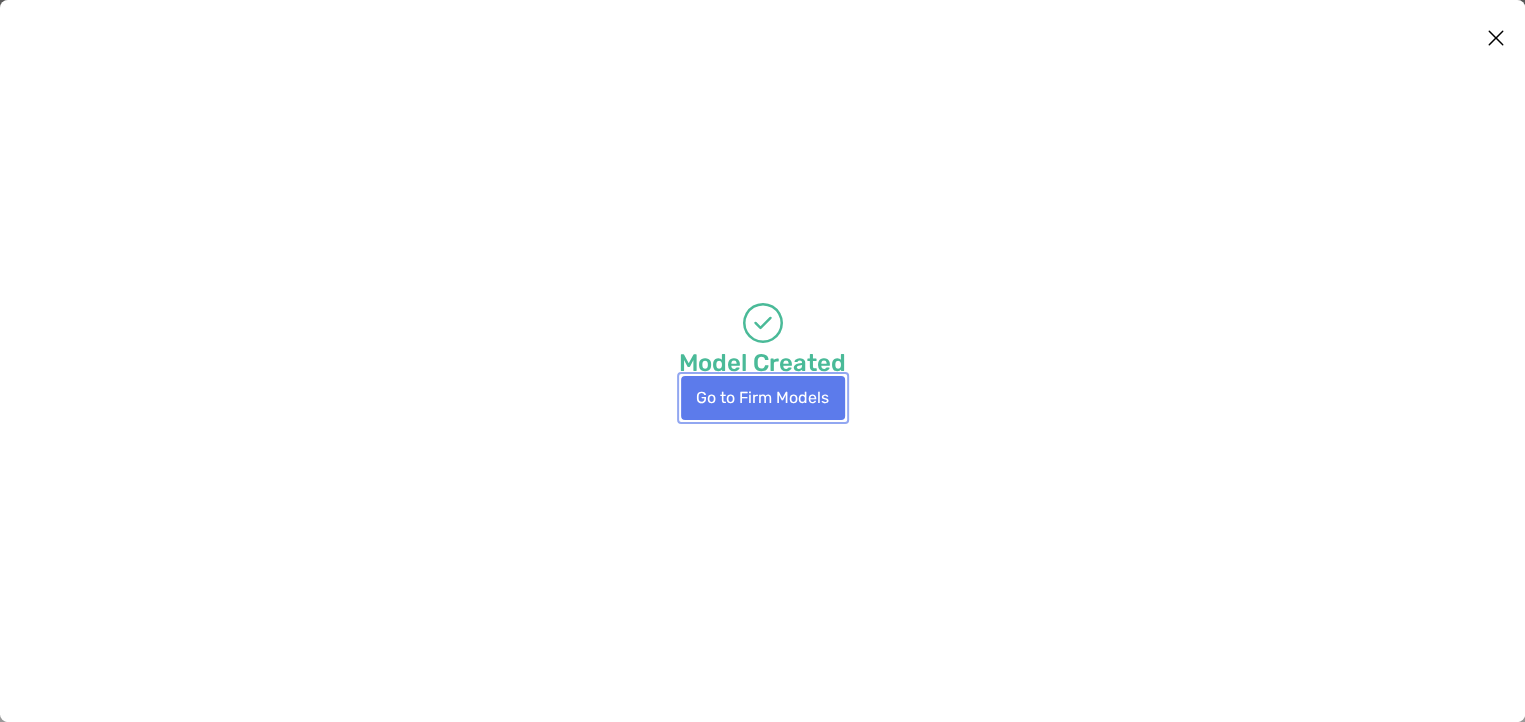 click on "Go to Firm Models" at bounding box center (763, 398) 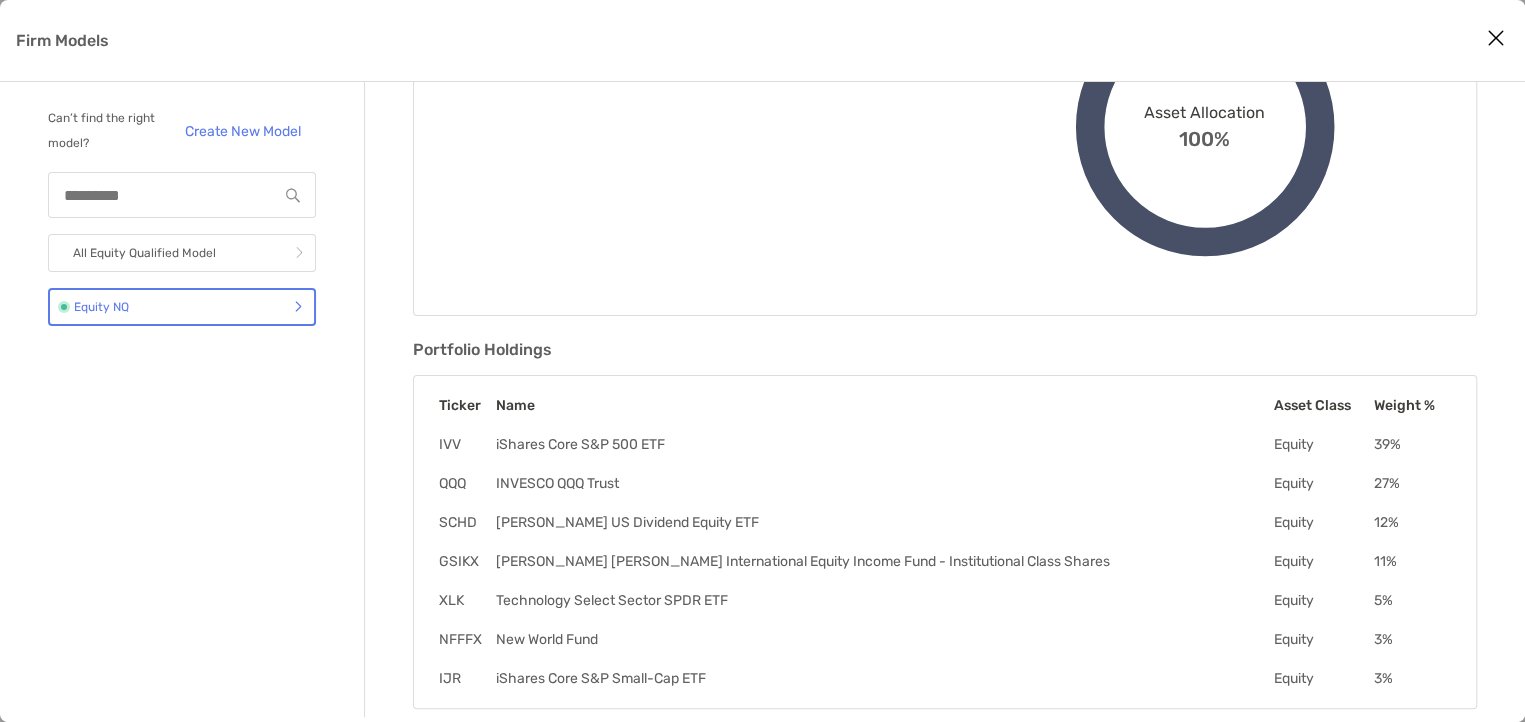 scroll, scrollTop: 0, scrollLeft: 0, axis: both 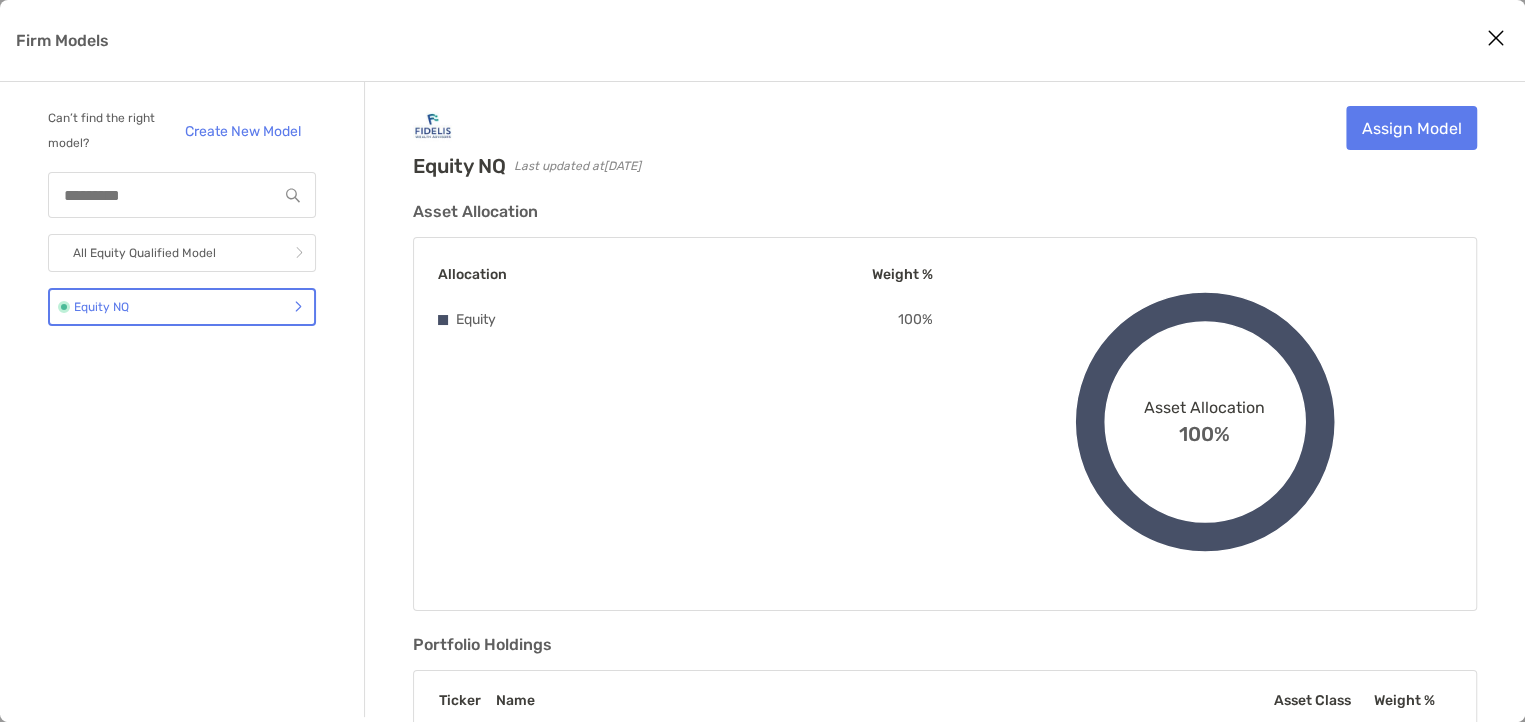 click on "Can’t find the right model? Create New Model All Equity Qualified Model Equity NQ" at bounding box center (182, 399) 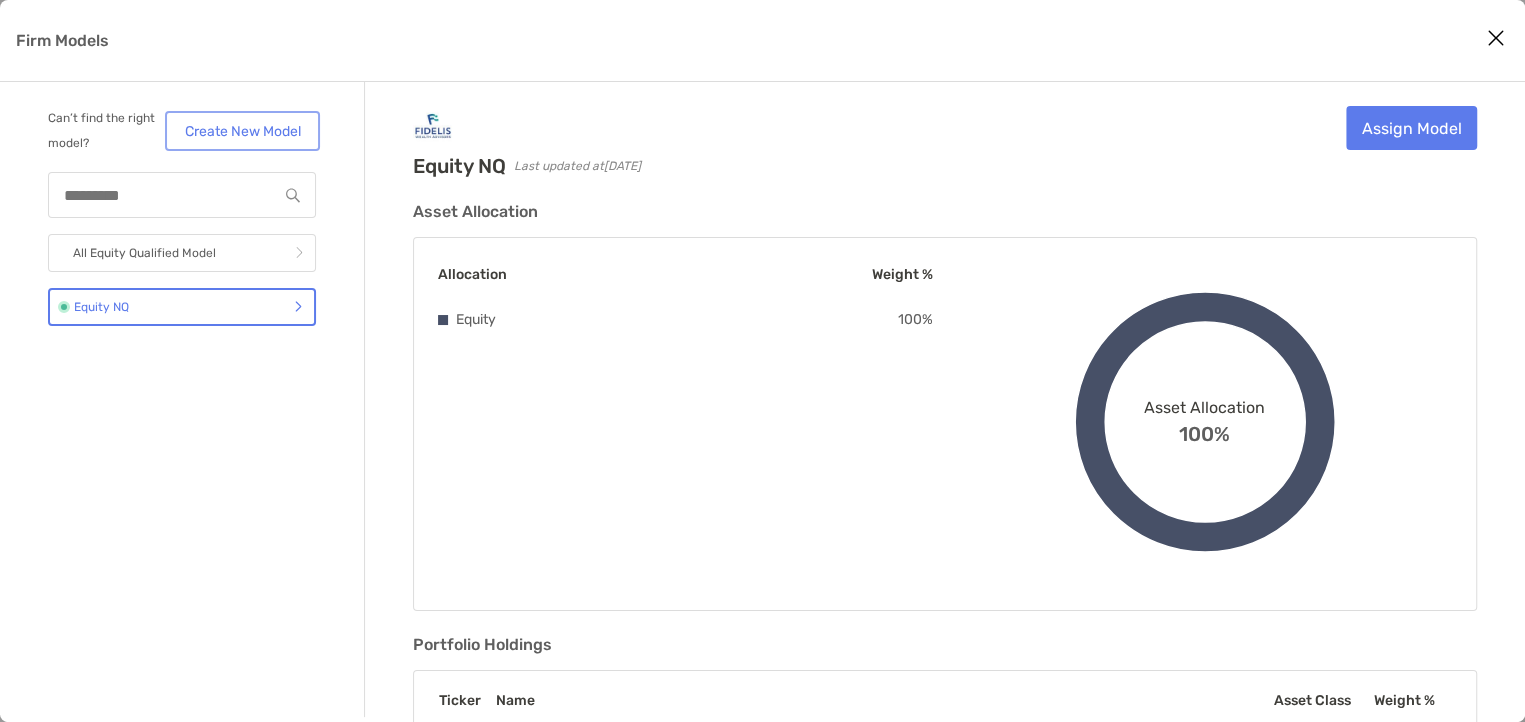 click on "Create New Model" at bounding box center [242, 131] 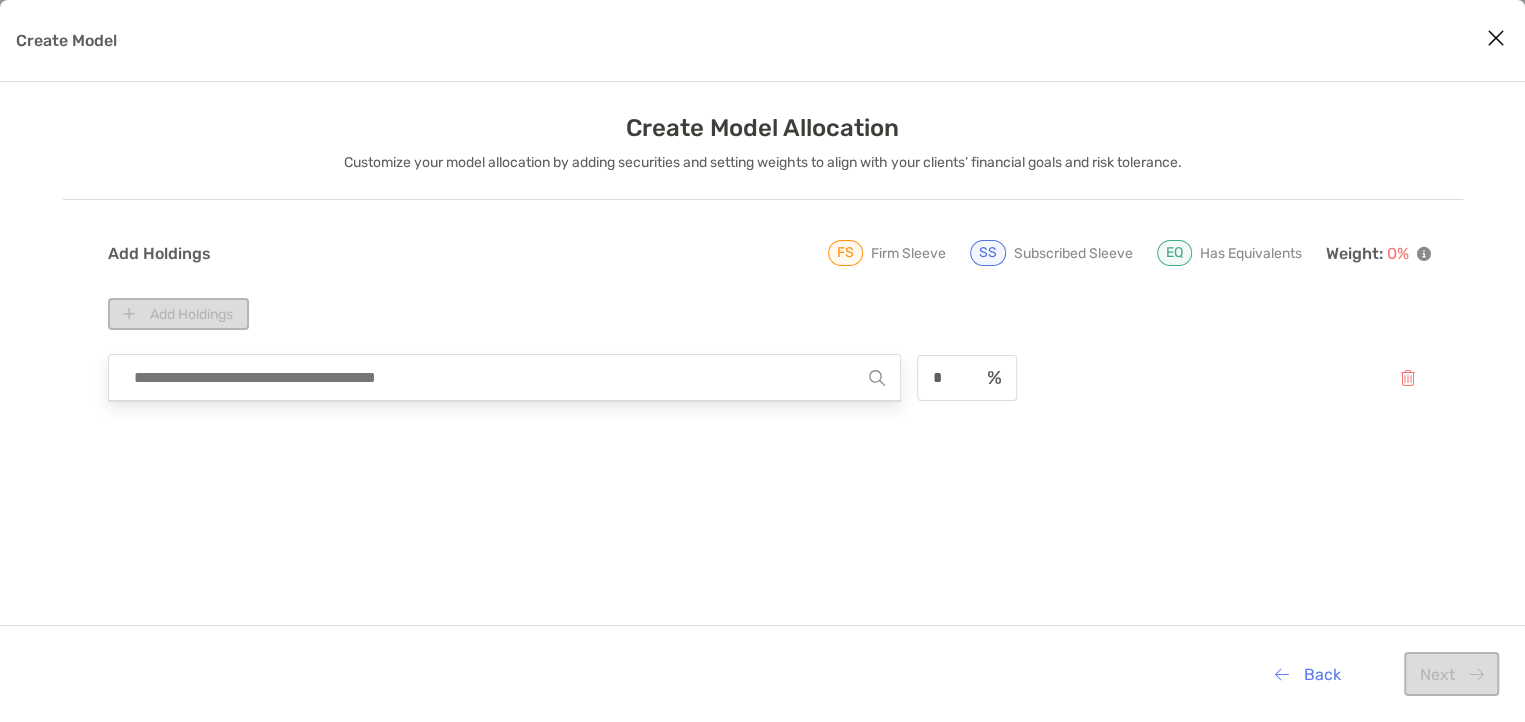 click at bounding box center [497, 377] 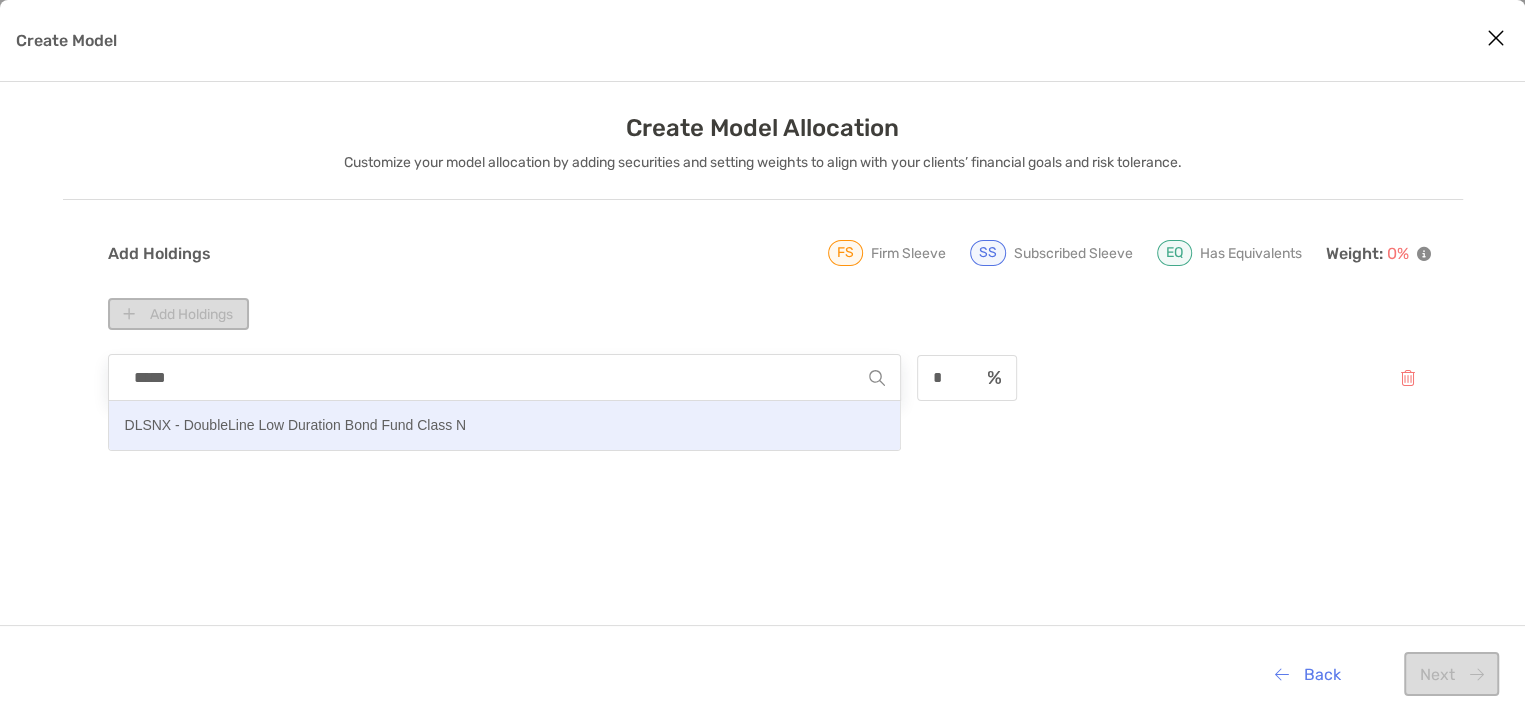 click on "DLSNX - DoubleLine Low Duration Bond Fund Class N" at bounding box center [296, 425] 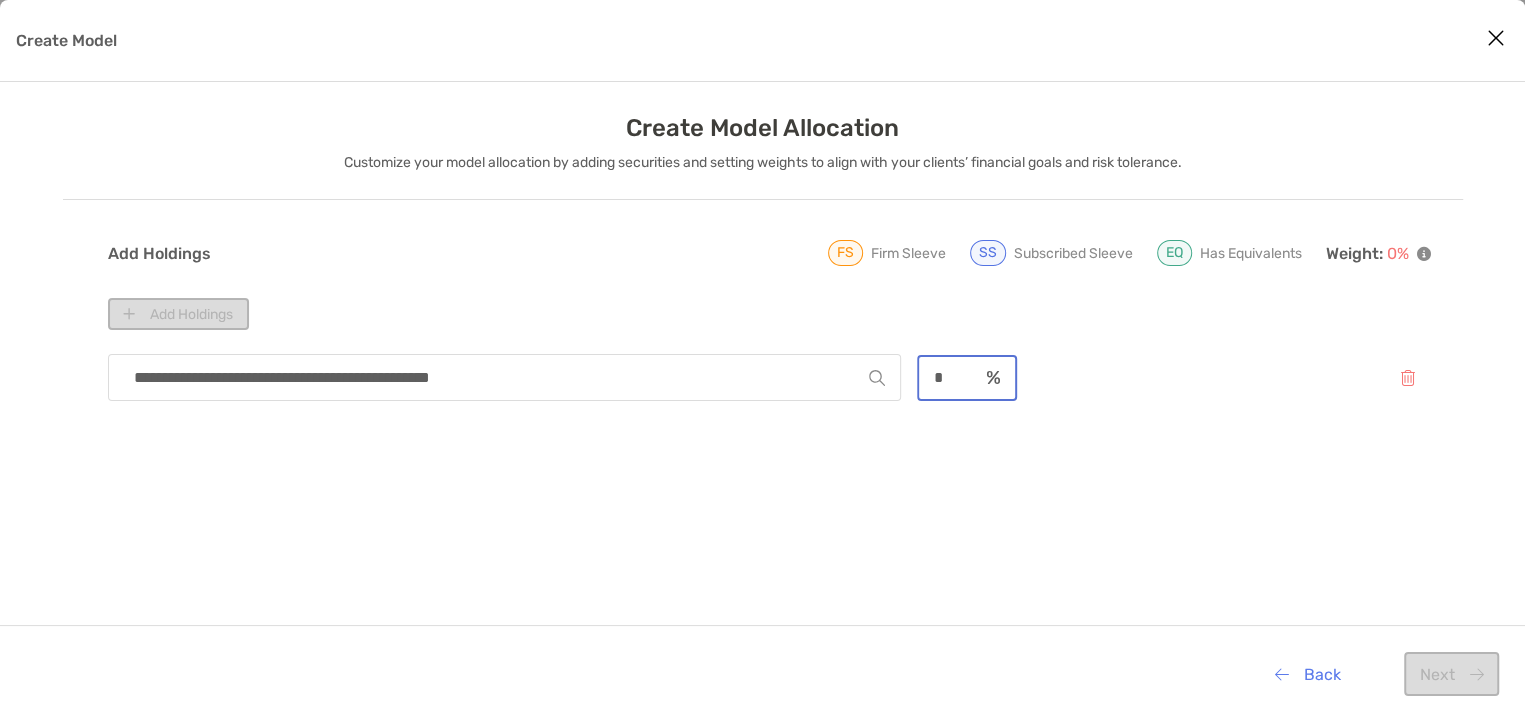 click on "*" at bounding box center [948, 377] 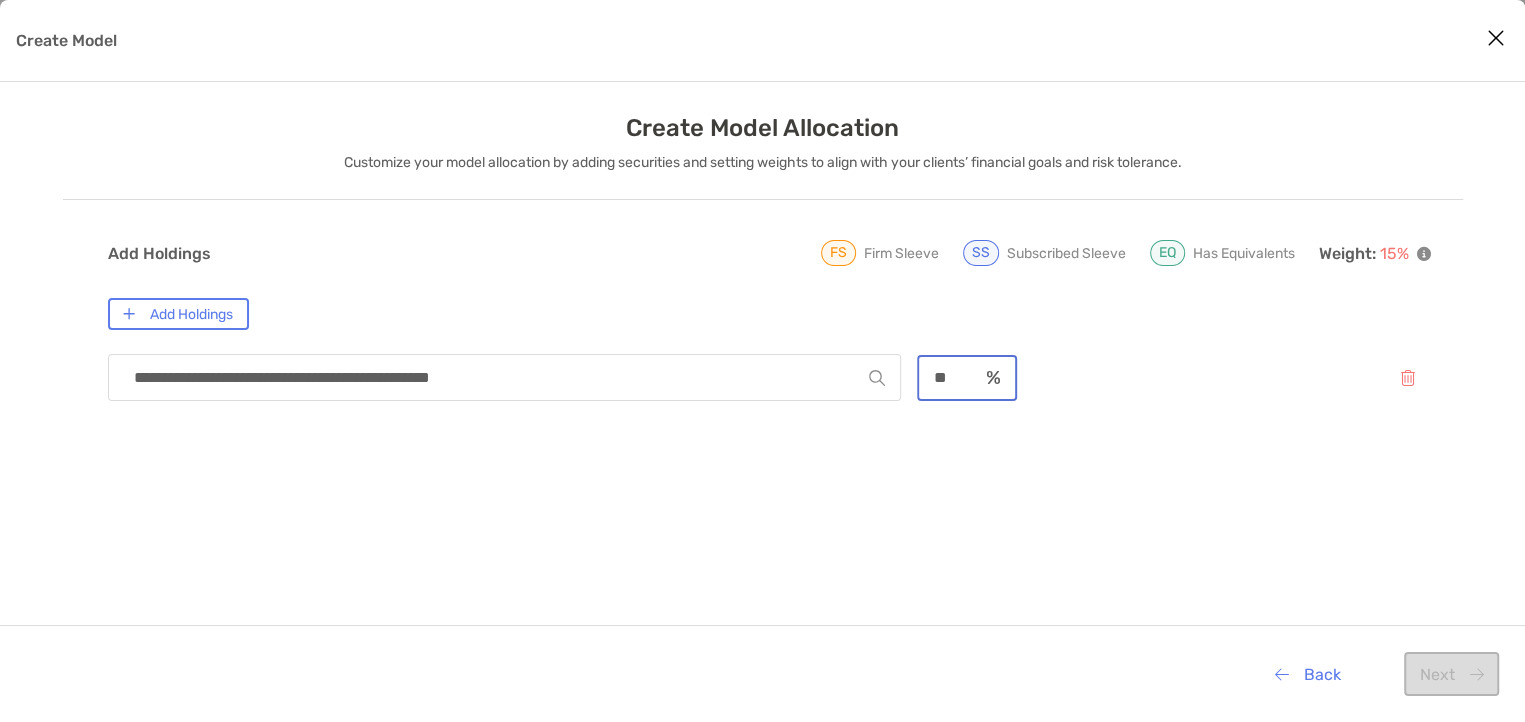 type on "**" 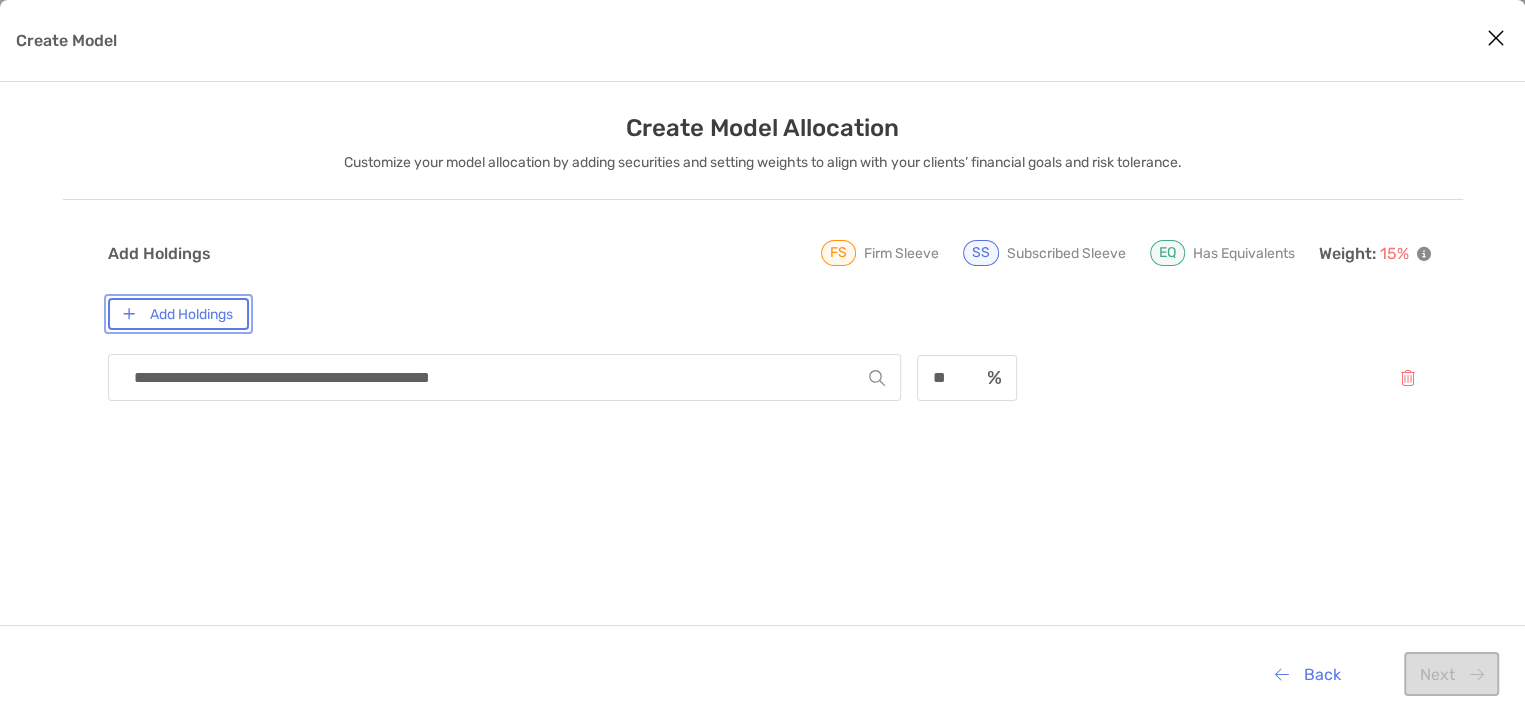 click on "Add Holdings" at bounding box center (178, 314) 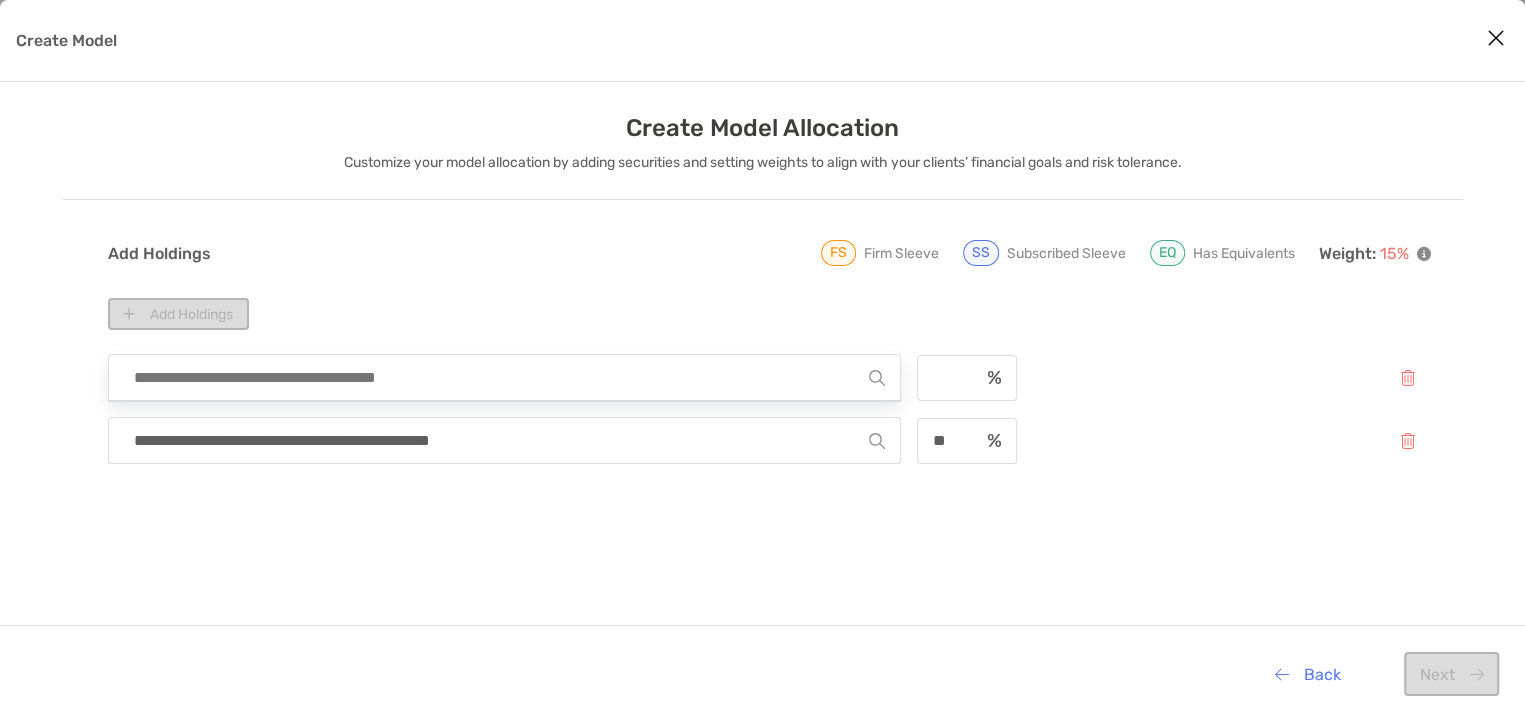 click at bounding box center (497, 377) 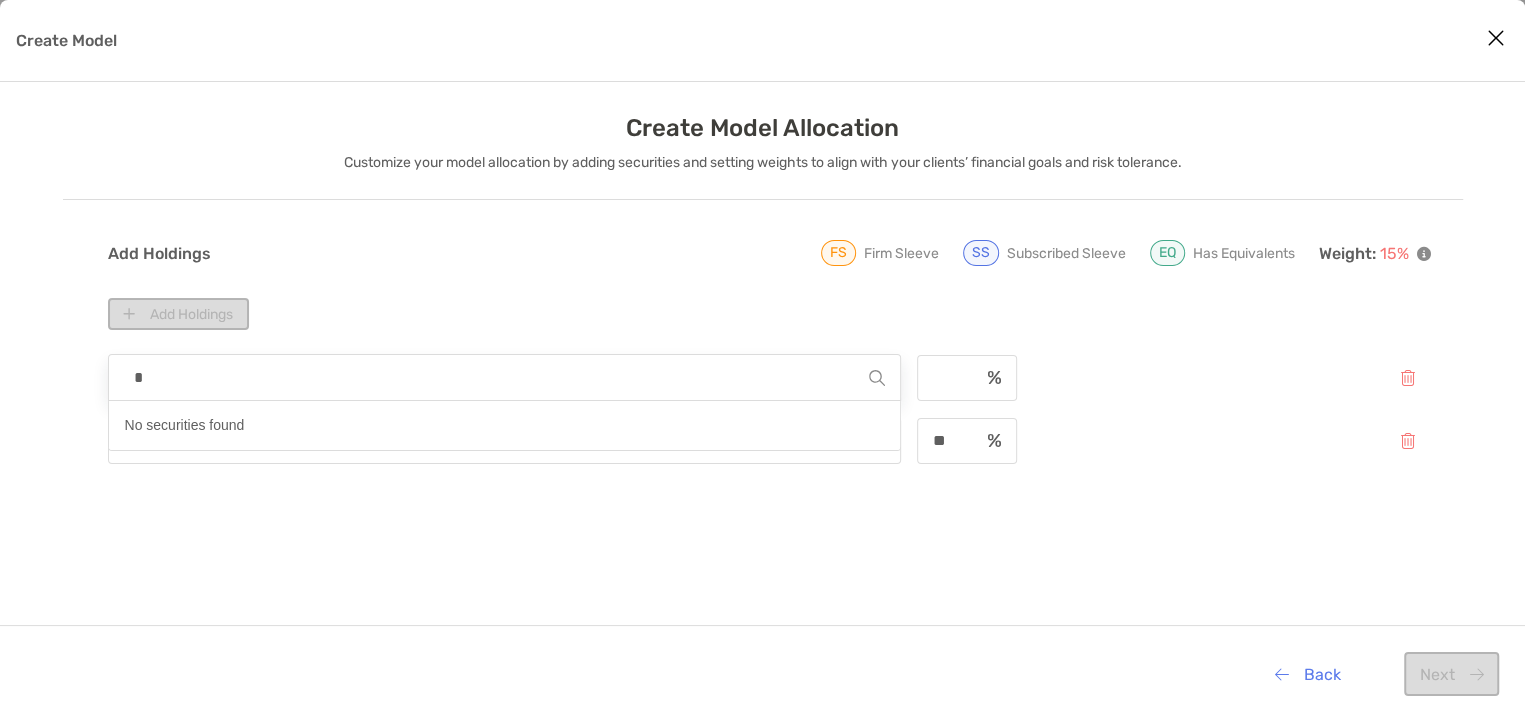 type on "**" 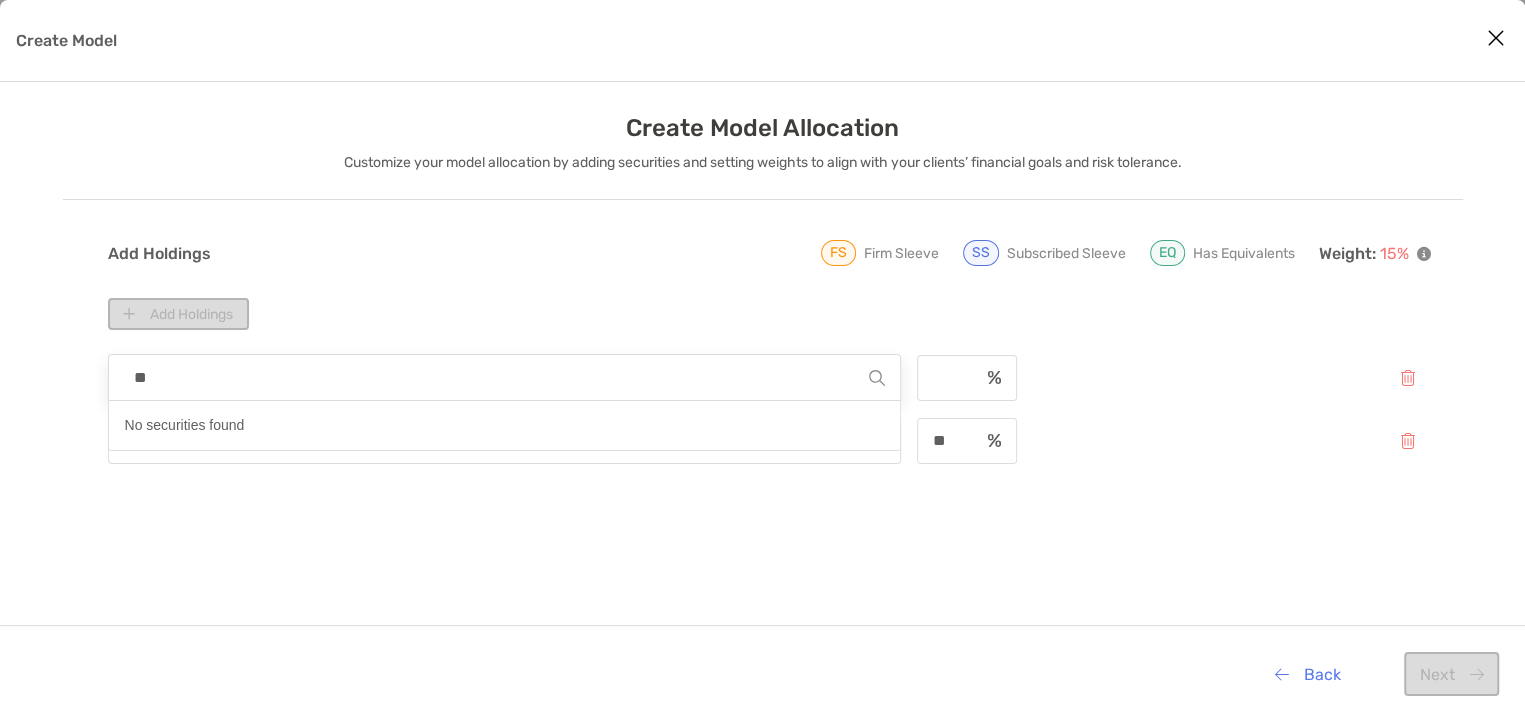type 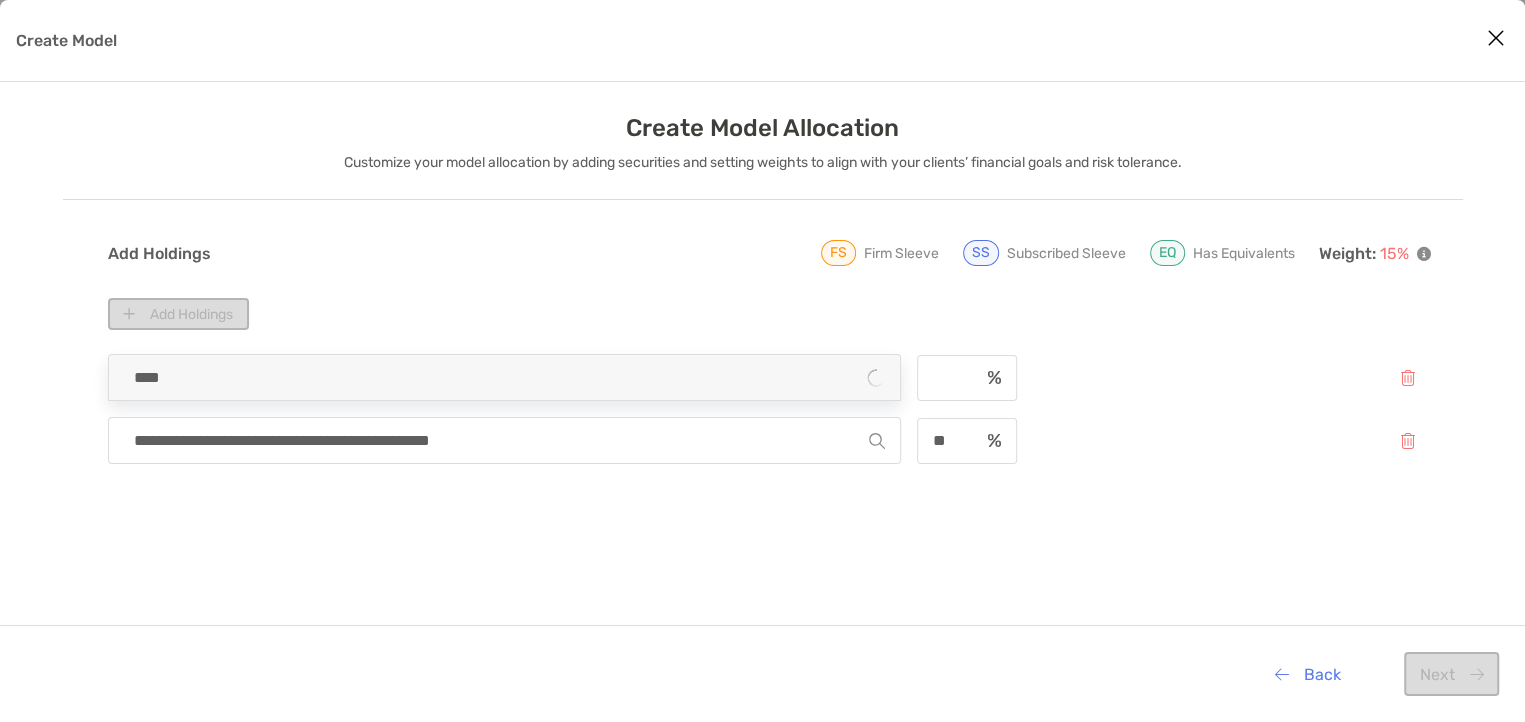 type on "*****" 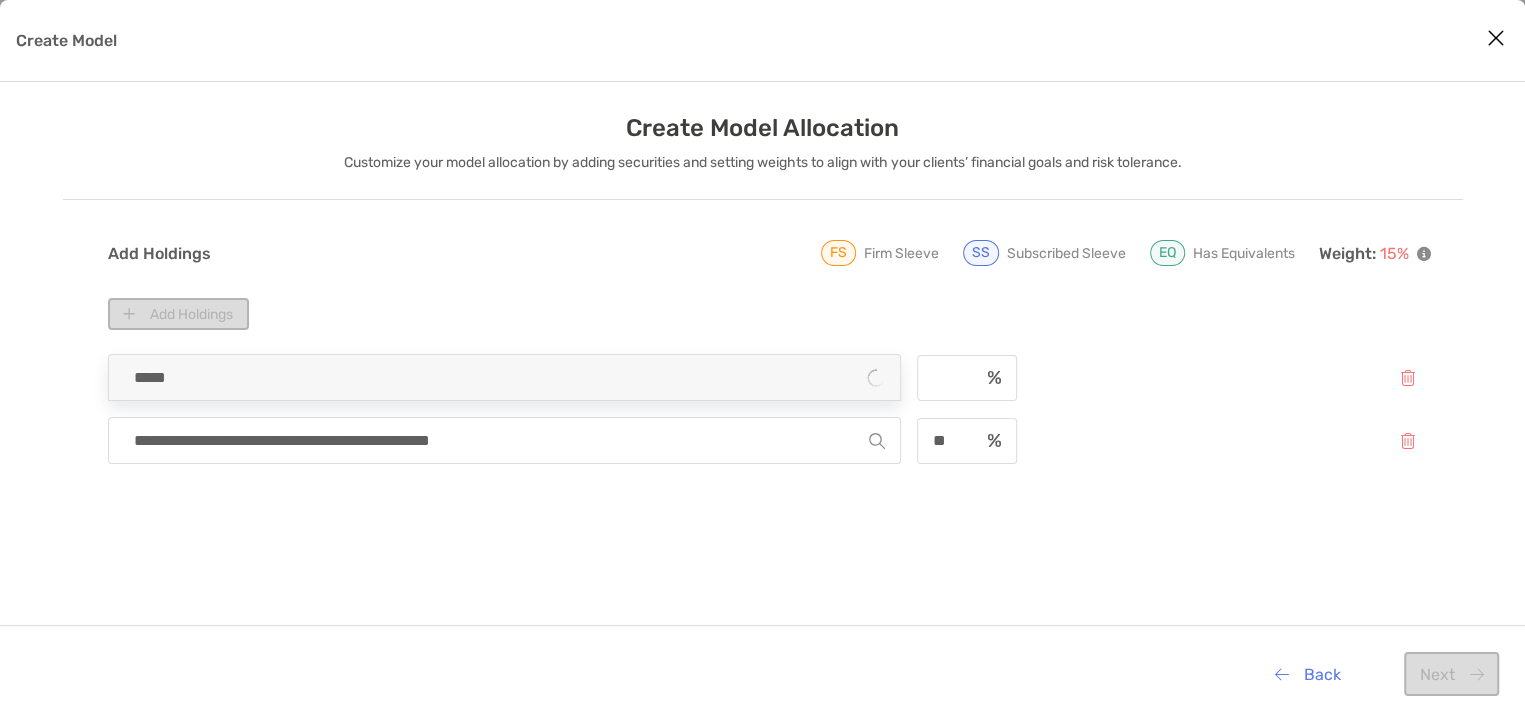 type 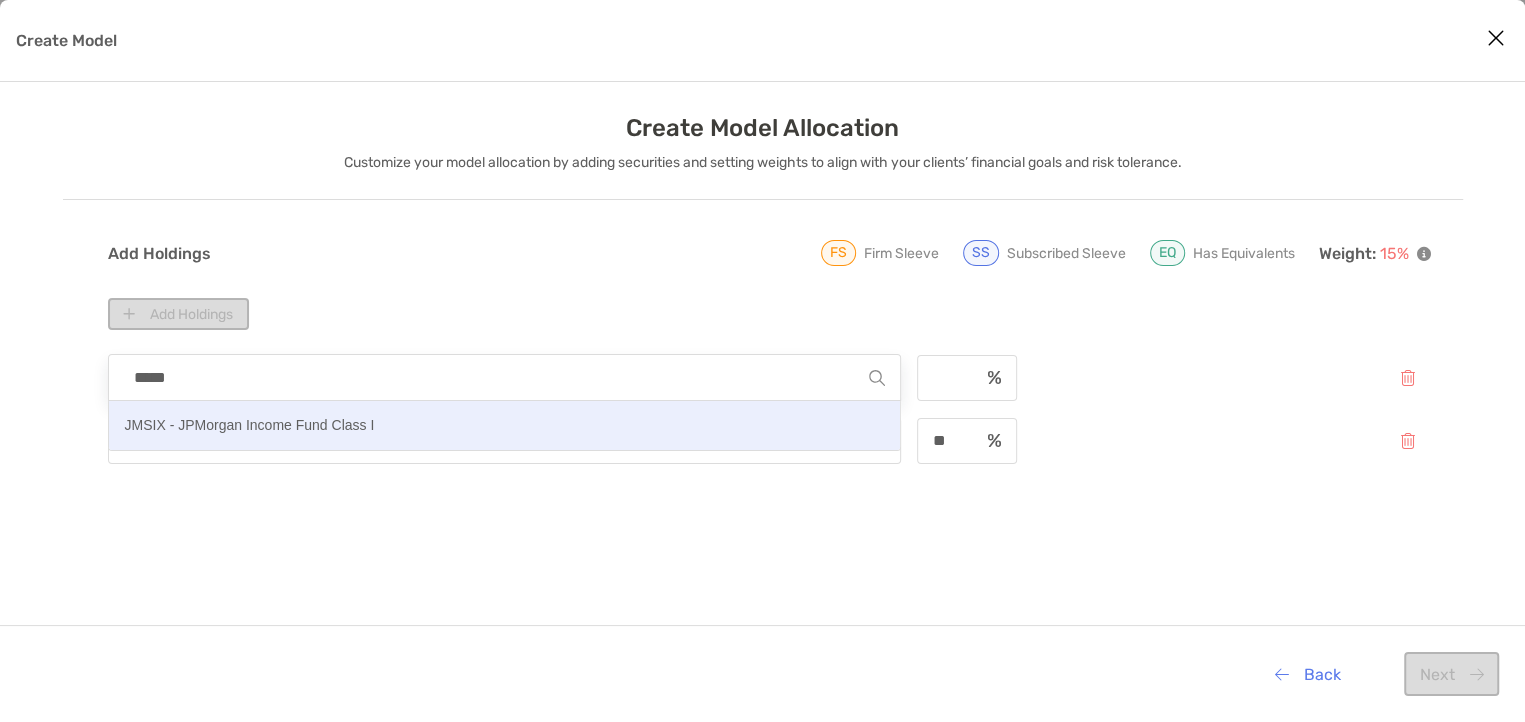 click on "JMSIX - JPMorgan Income Fund Class I" at bounding box center (250, 425) 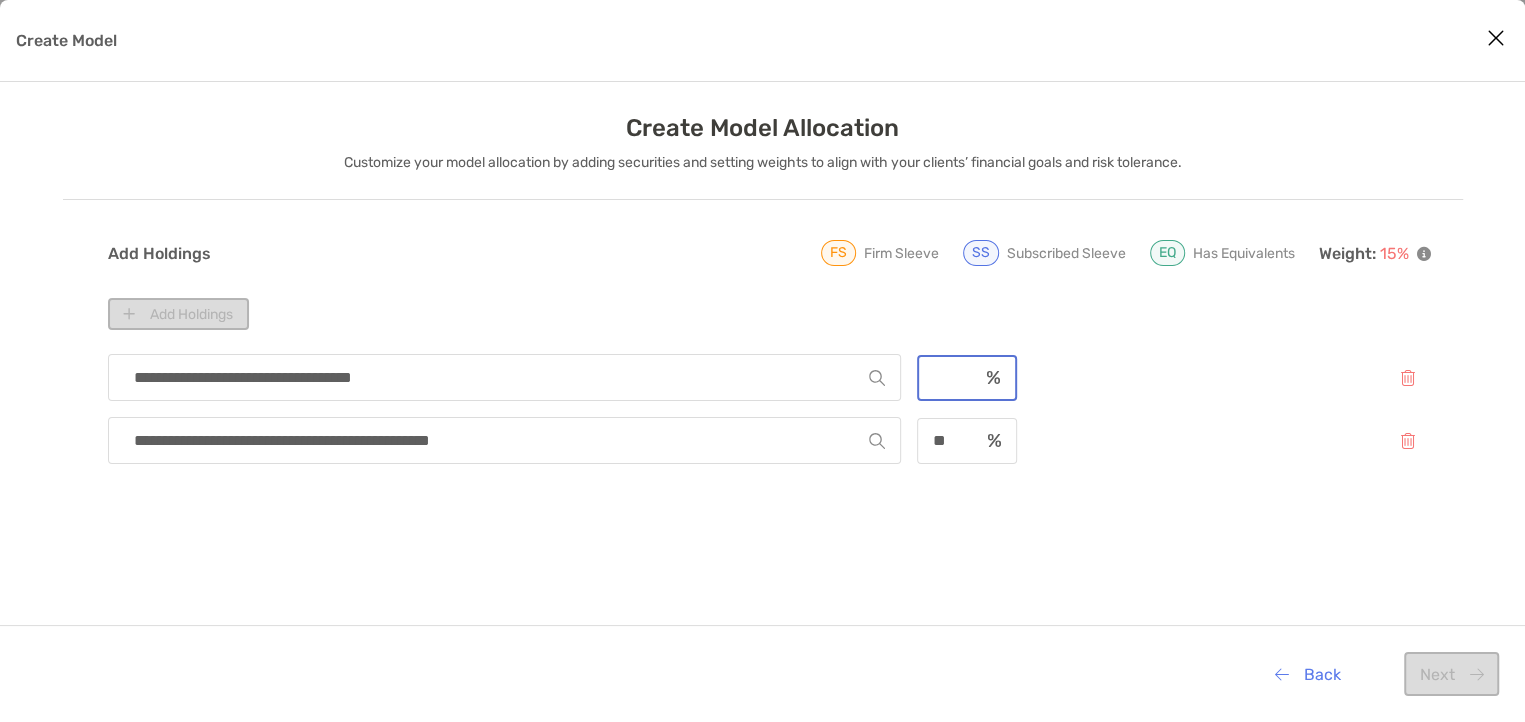 click at bounding box center (948, 377) 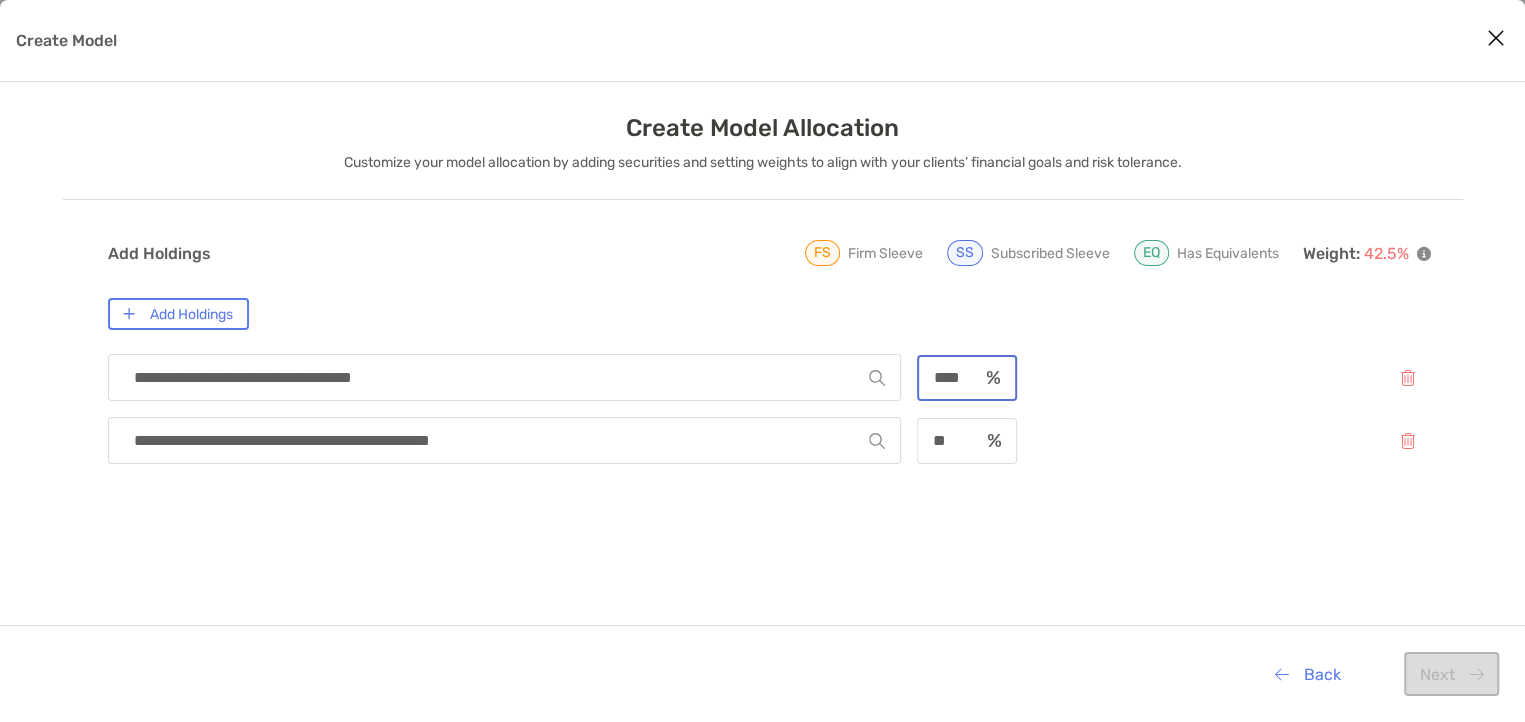 type on "****" 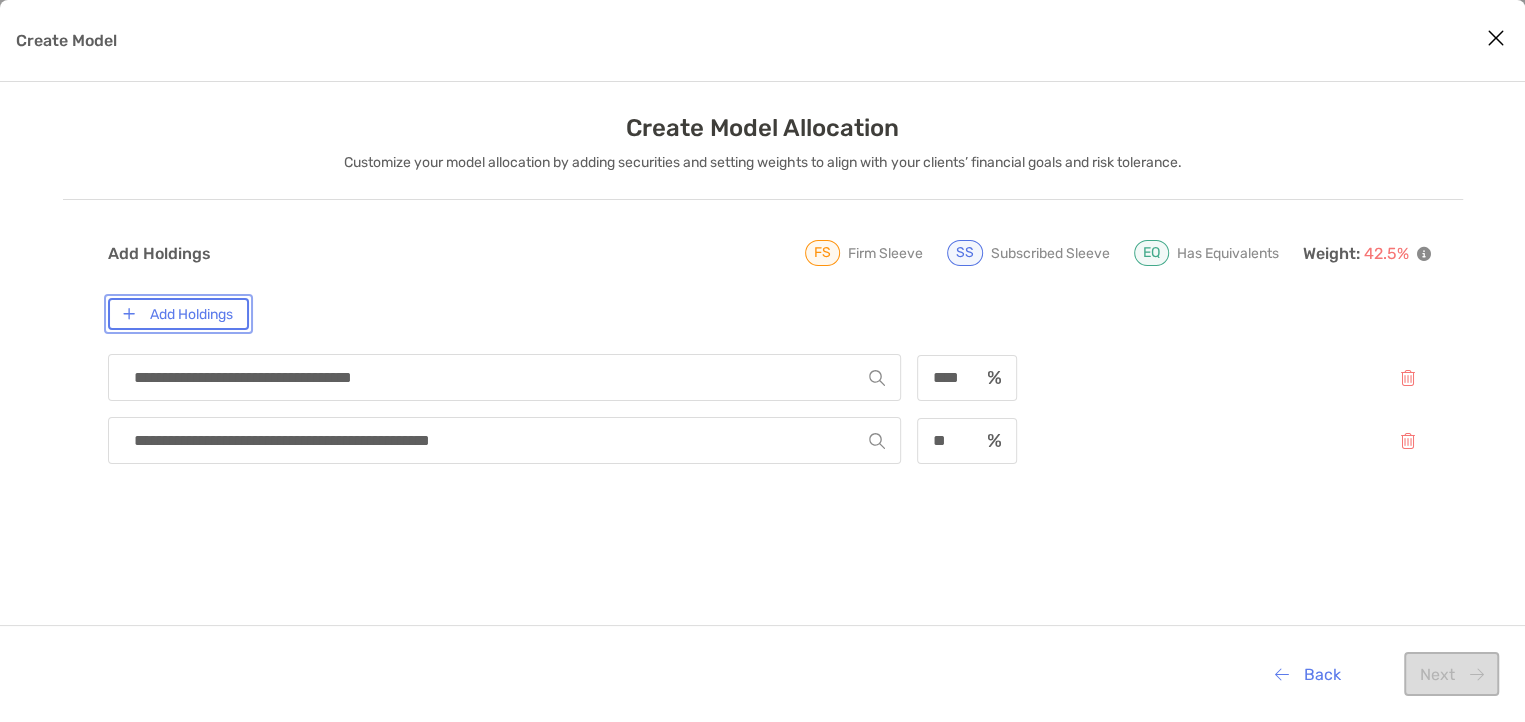 click on "Add Holdings" at bounding box center [178, 314] 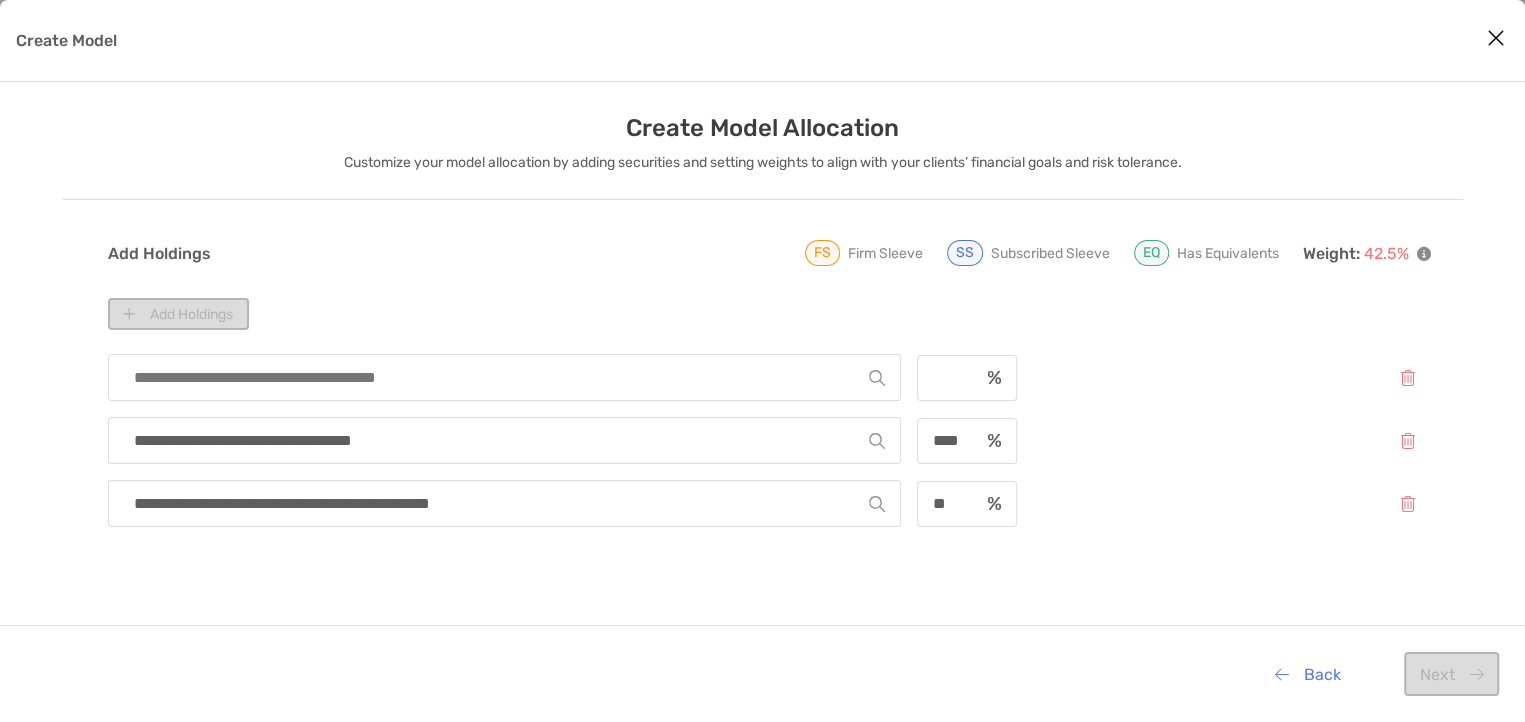 click at bounding box center (497, 377) 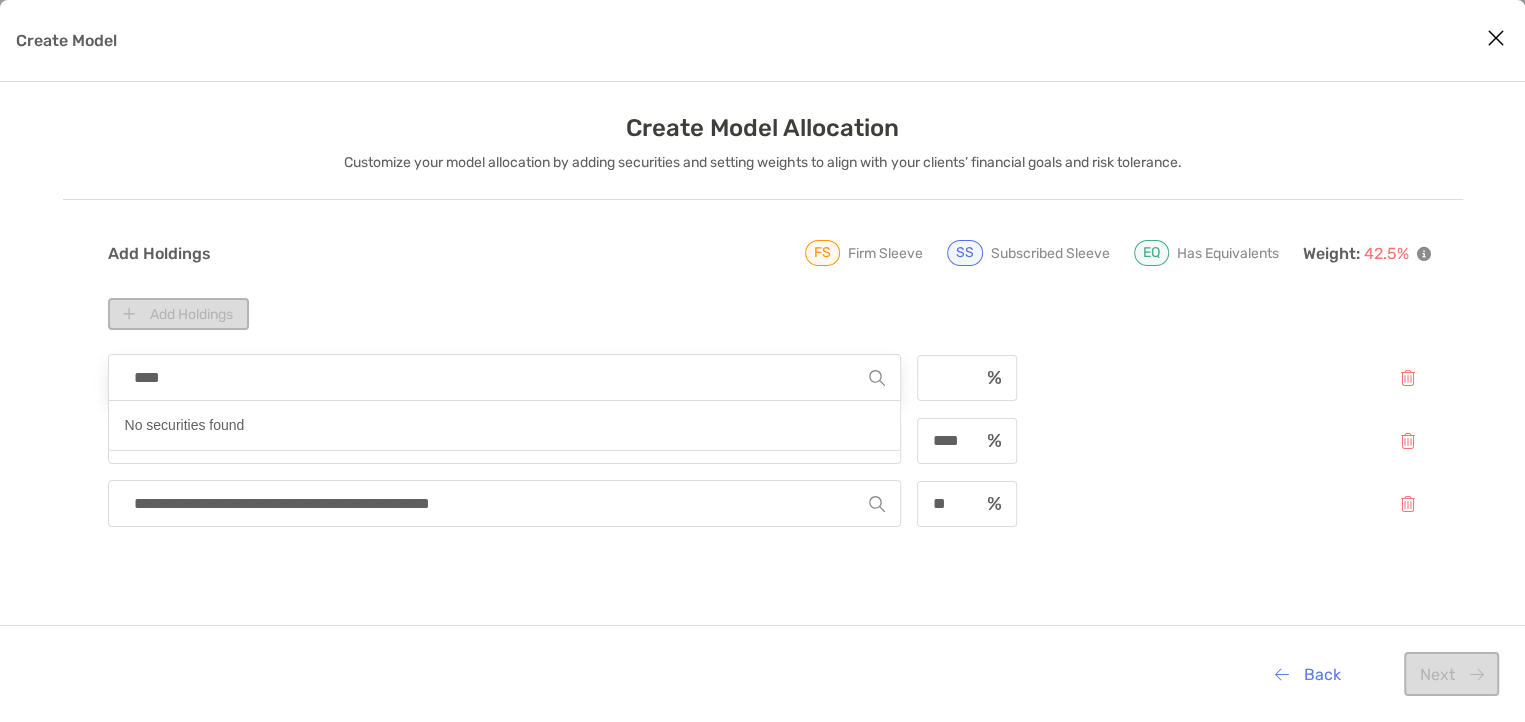 type on "*****" 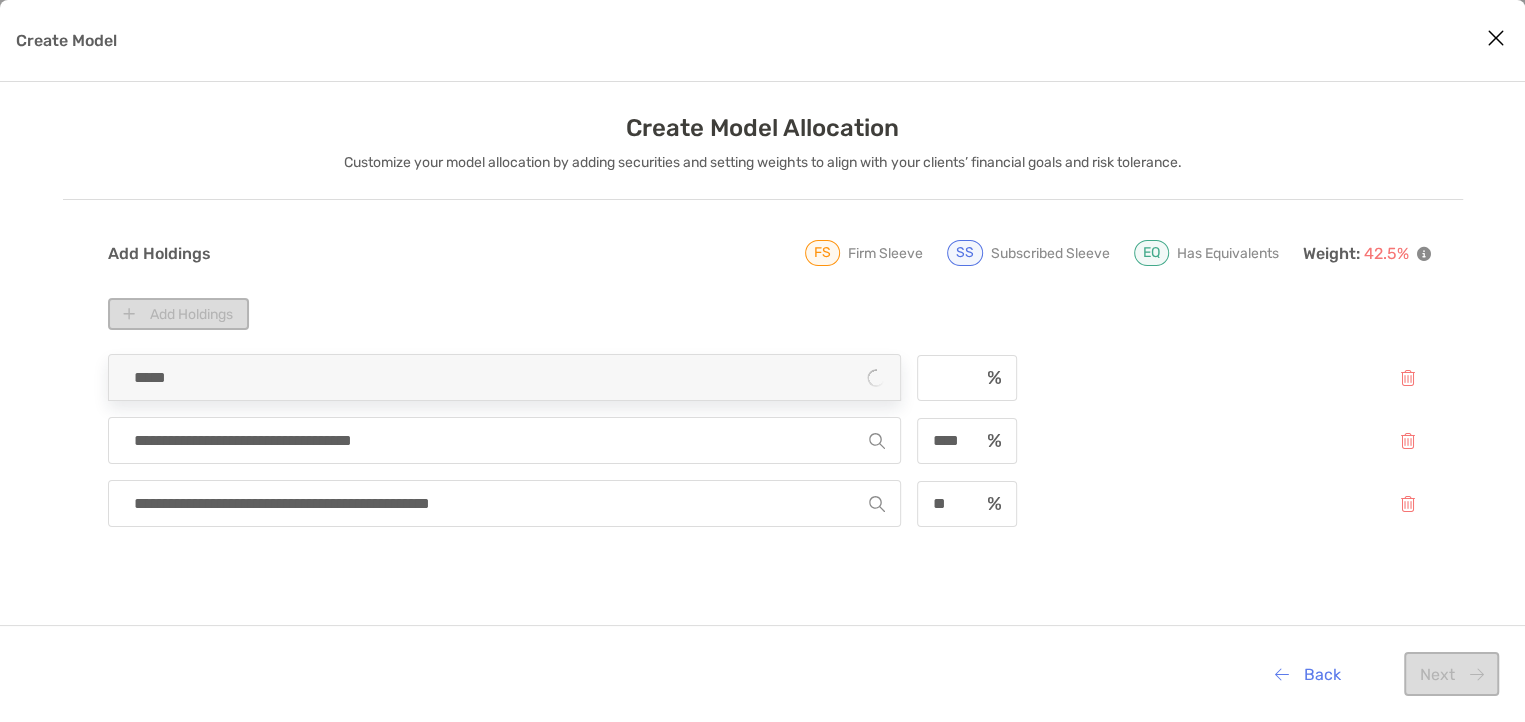 type 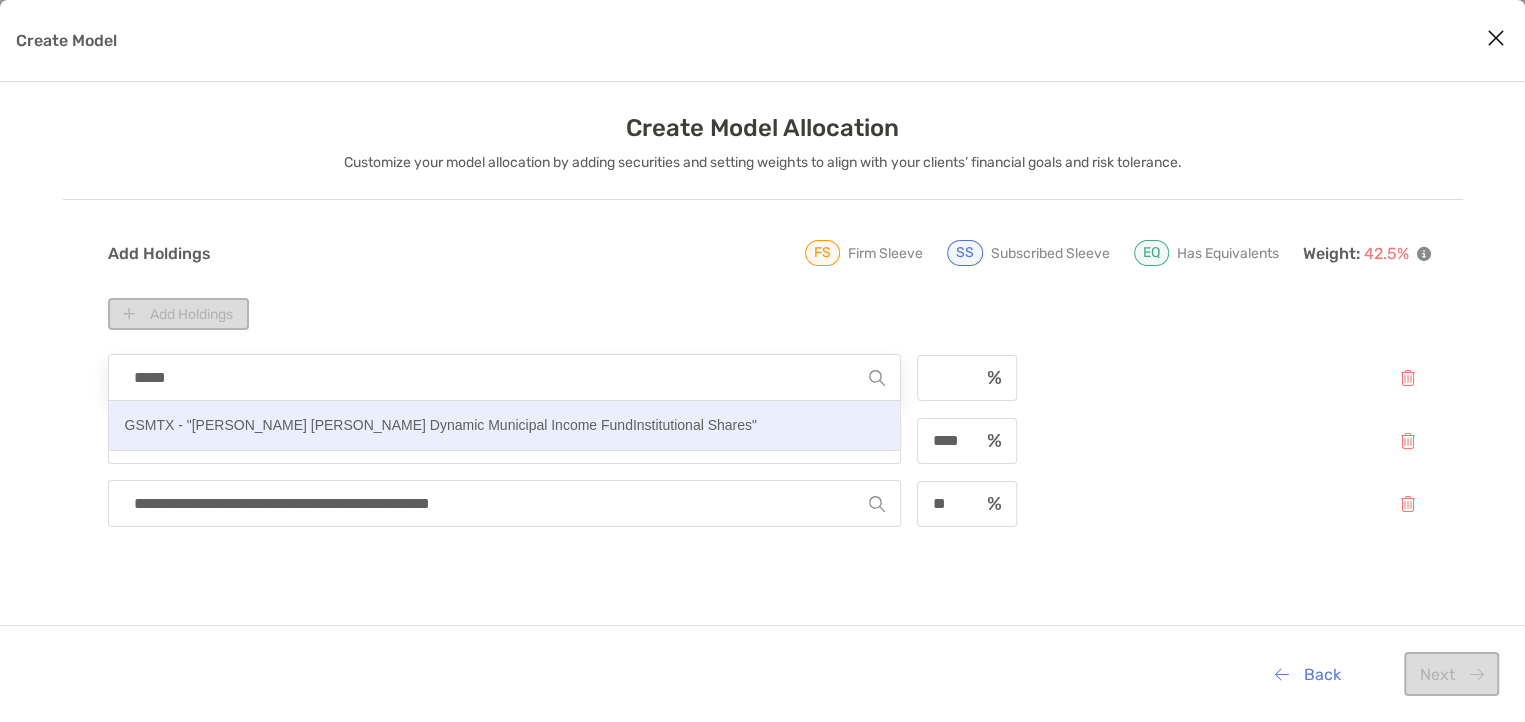 click on "GSMTX - "Goldman Sachs Dynamic Municipal Income FundInstitutional Shares"" at bounding box center [441, 425] 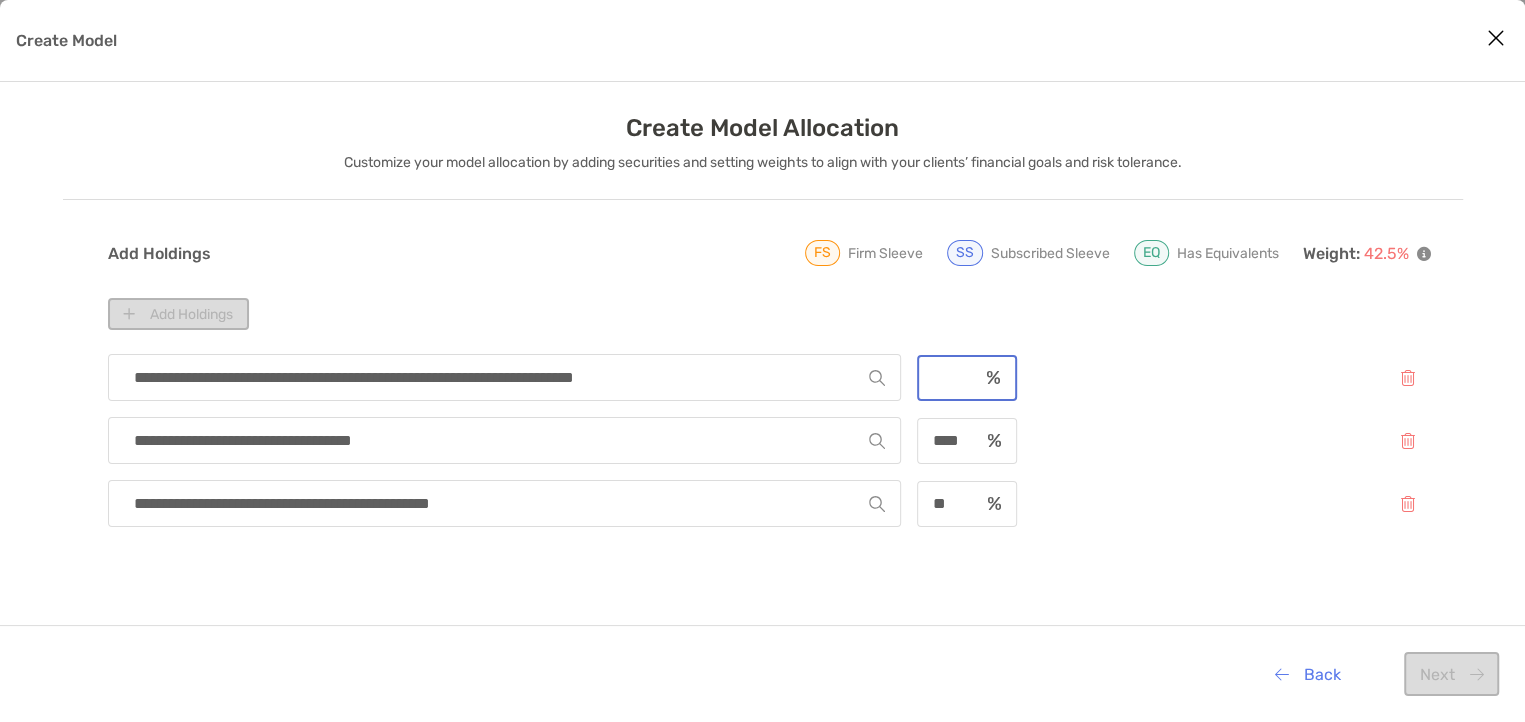 click at bounding box center [948, 377] 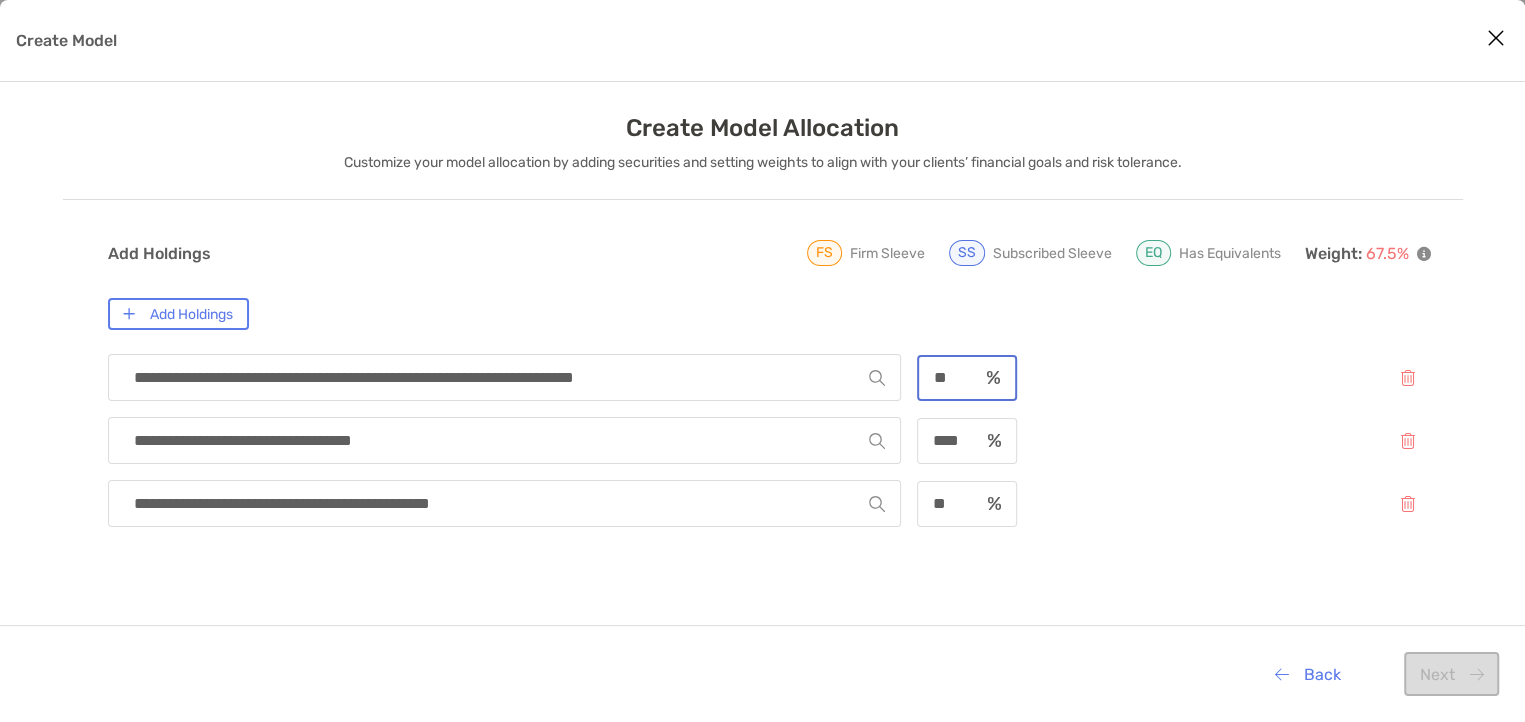 type on "**" 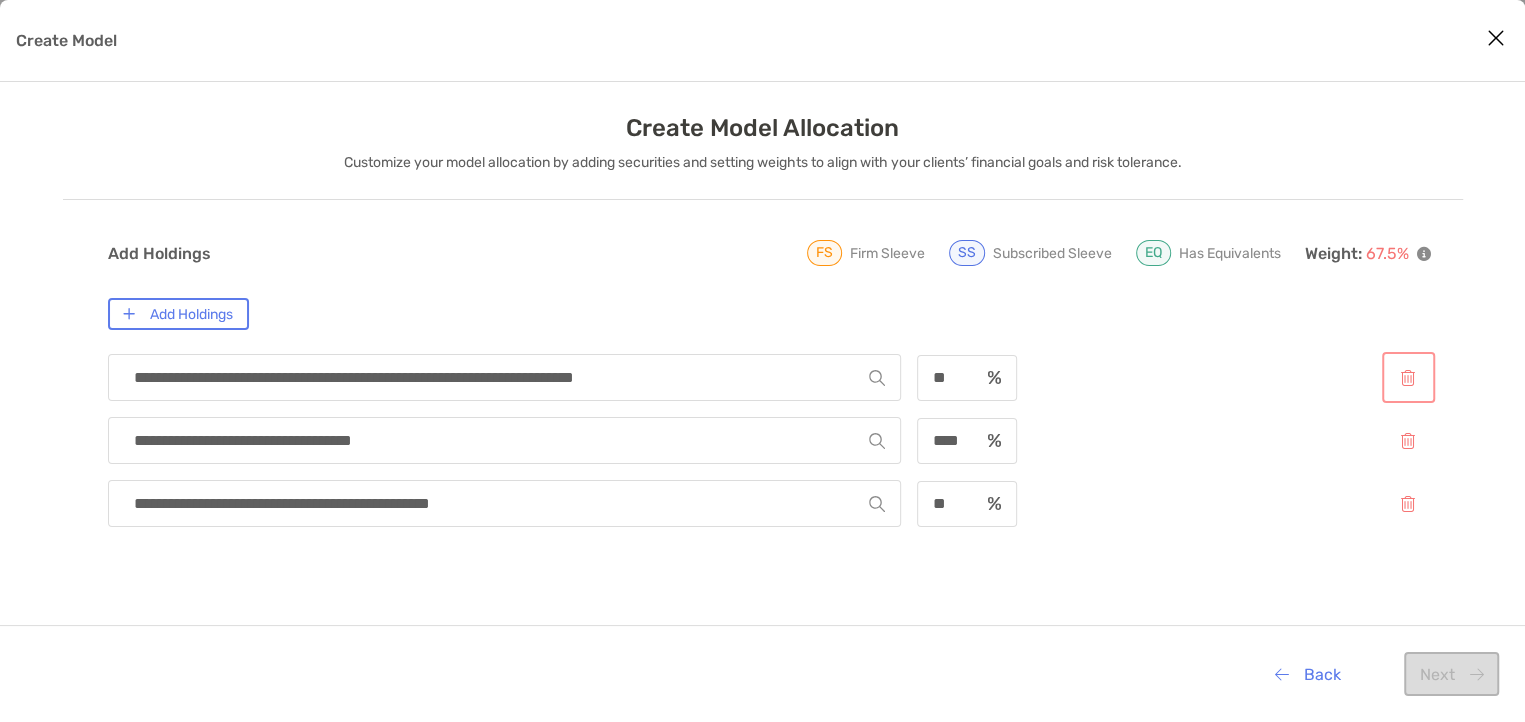 type 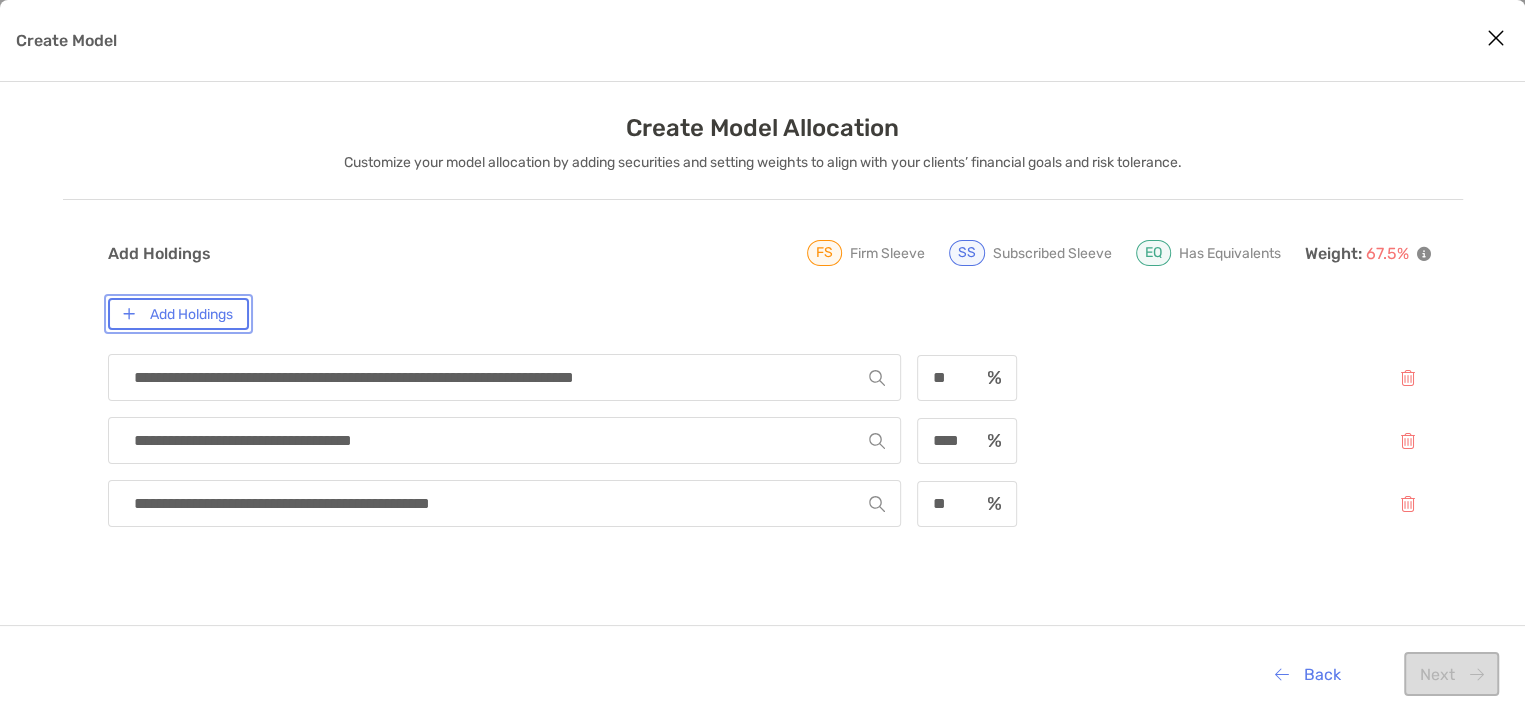 click on "Add Holdings" at bounding box center (178, 314) 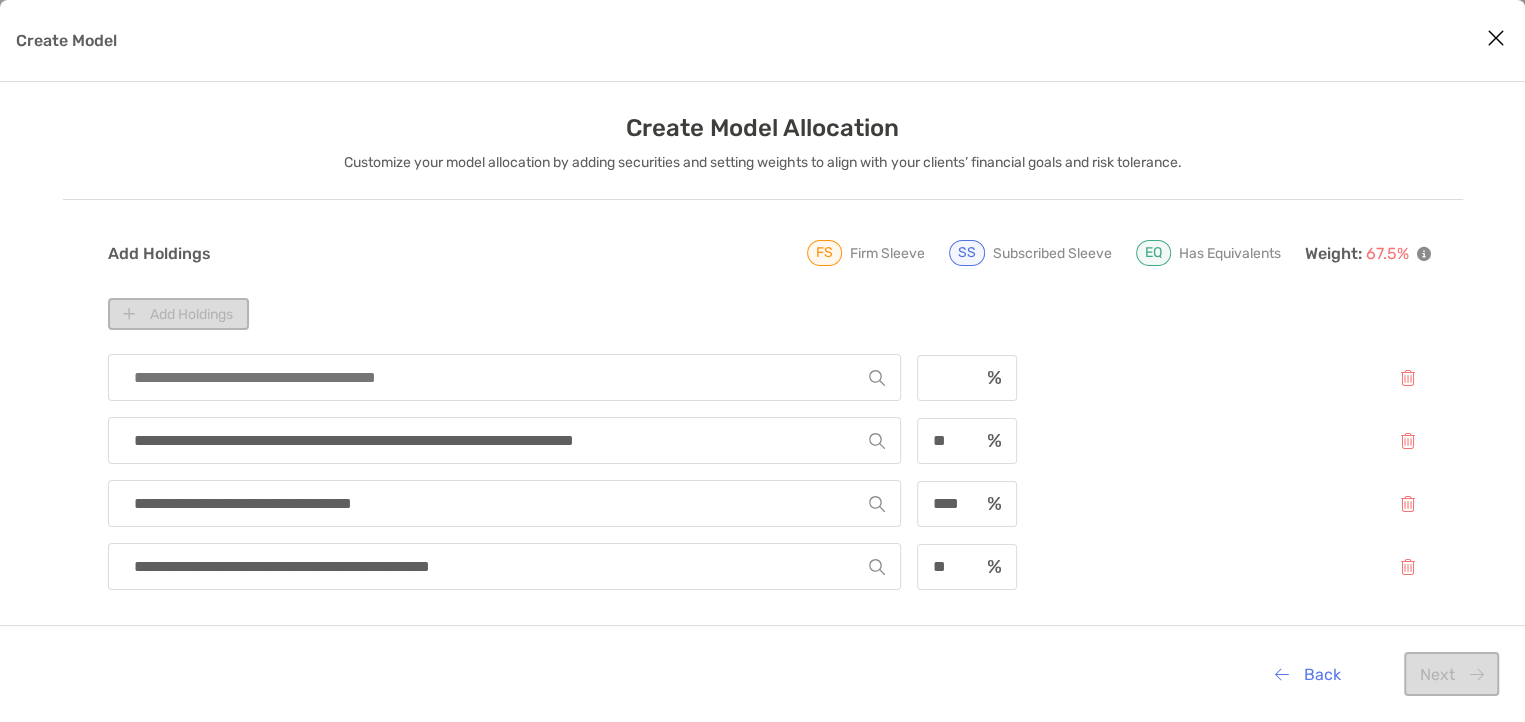 click at bounding box center [497, 377] 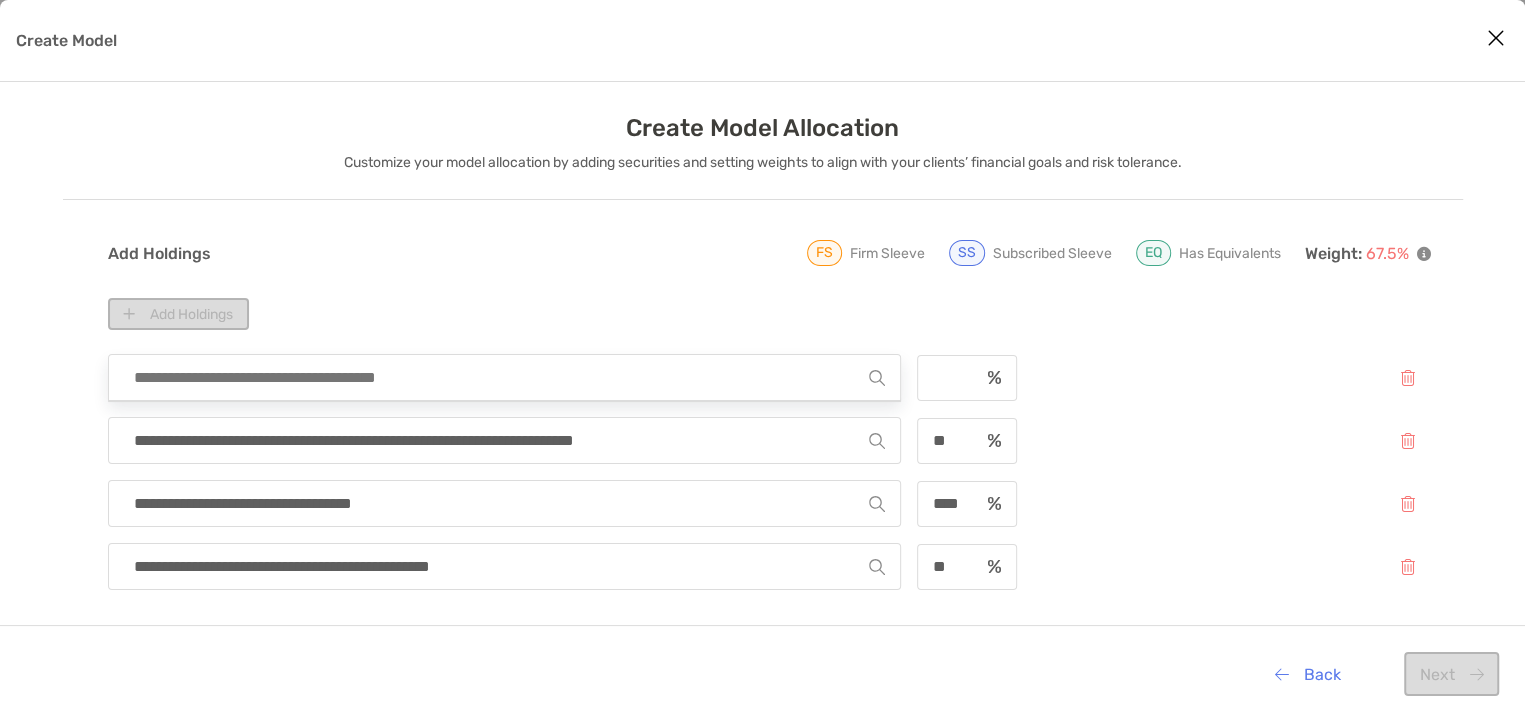 type on "*" 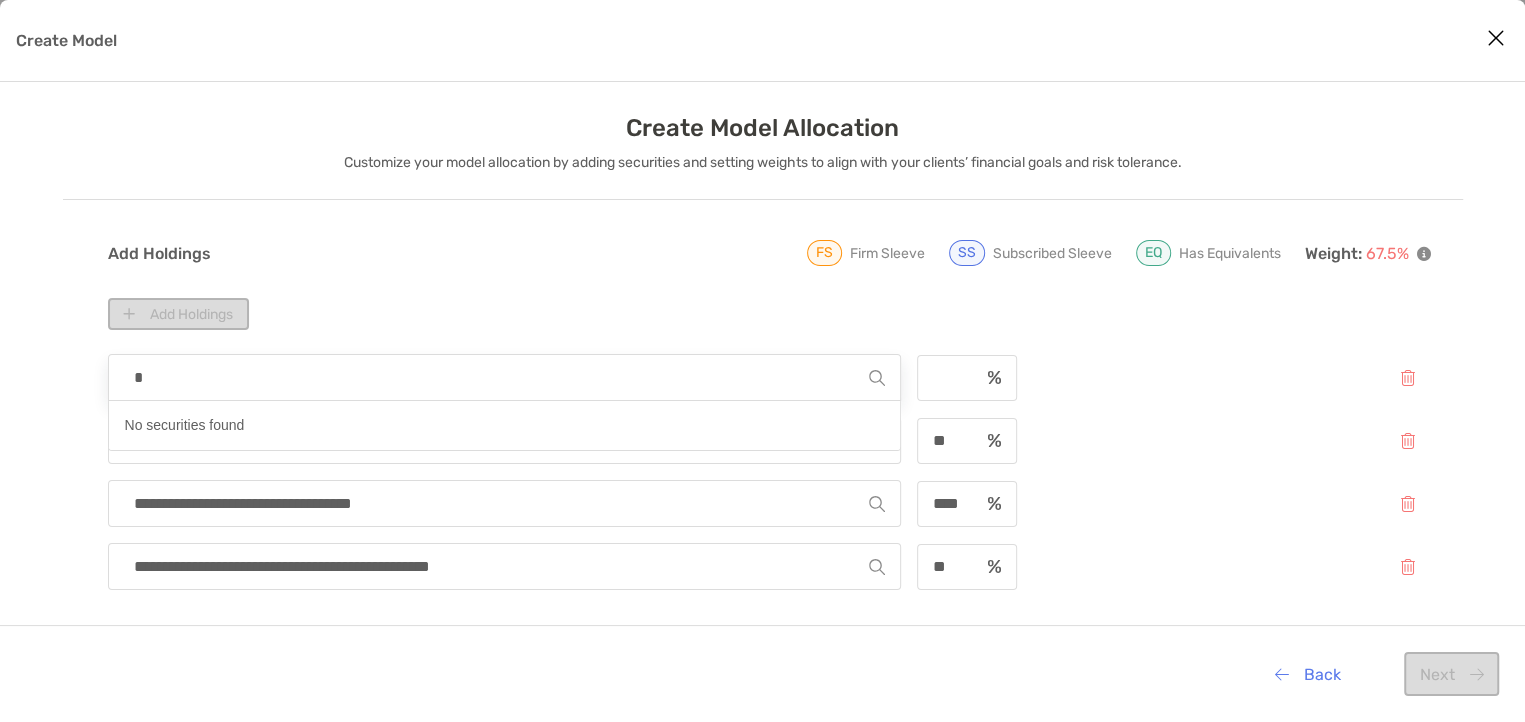 type 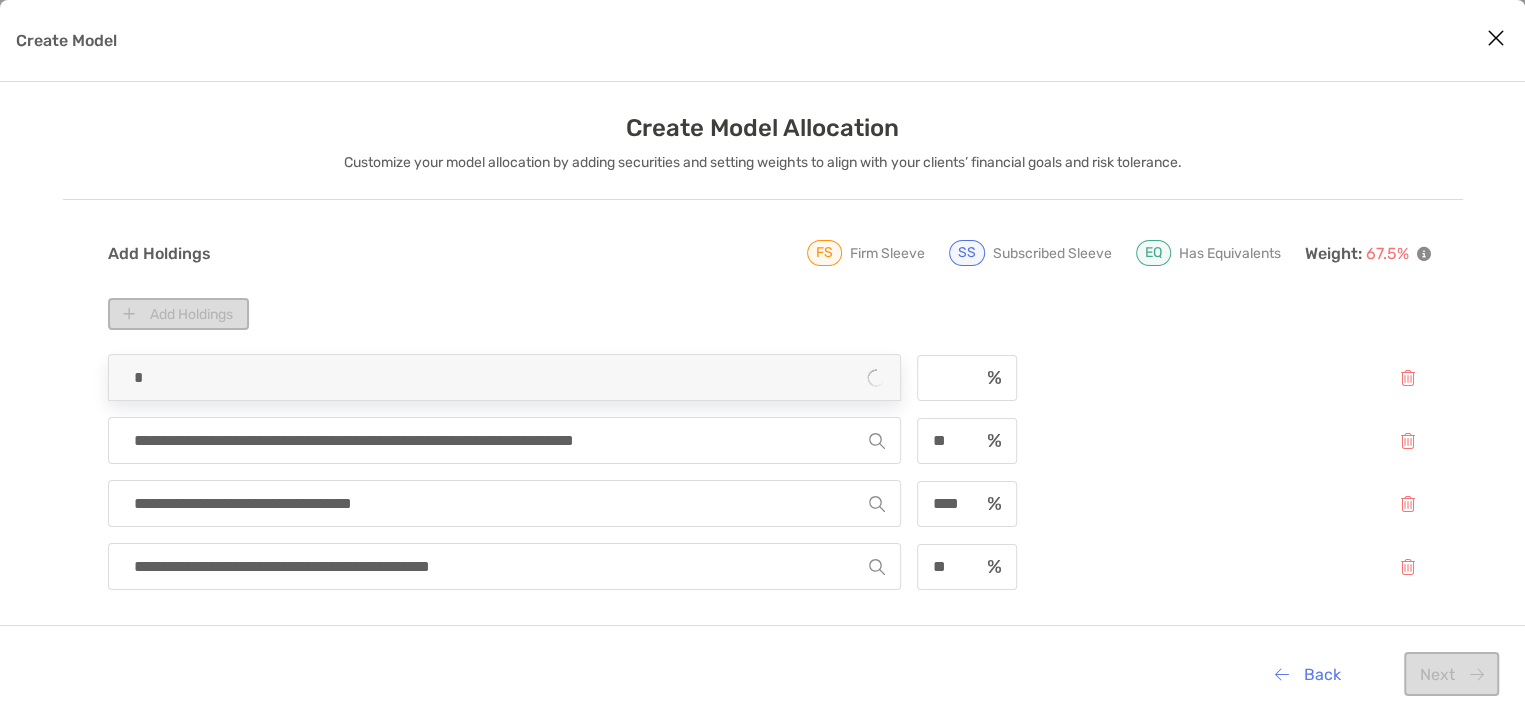 type on "**" 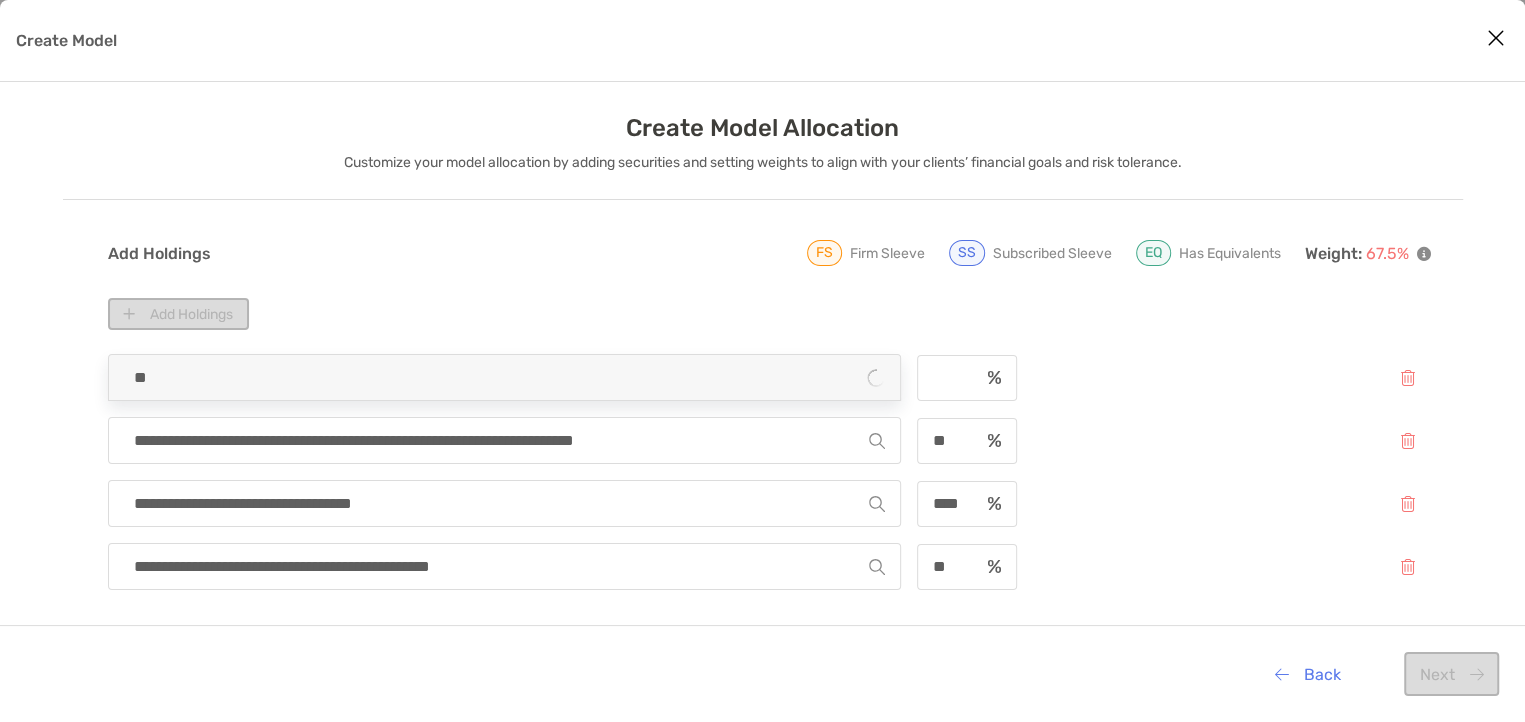 type 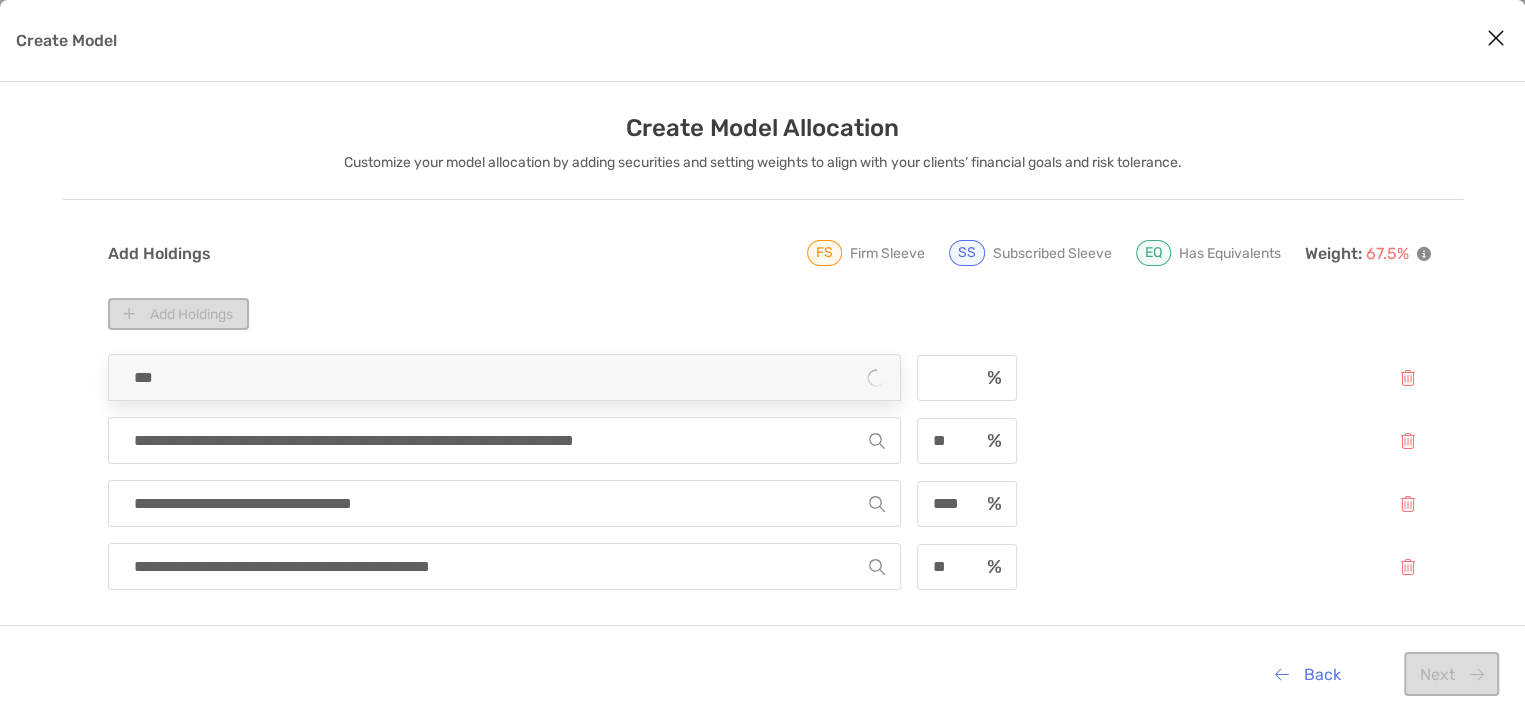 type 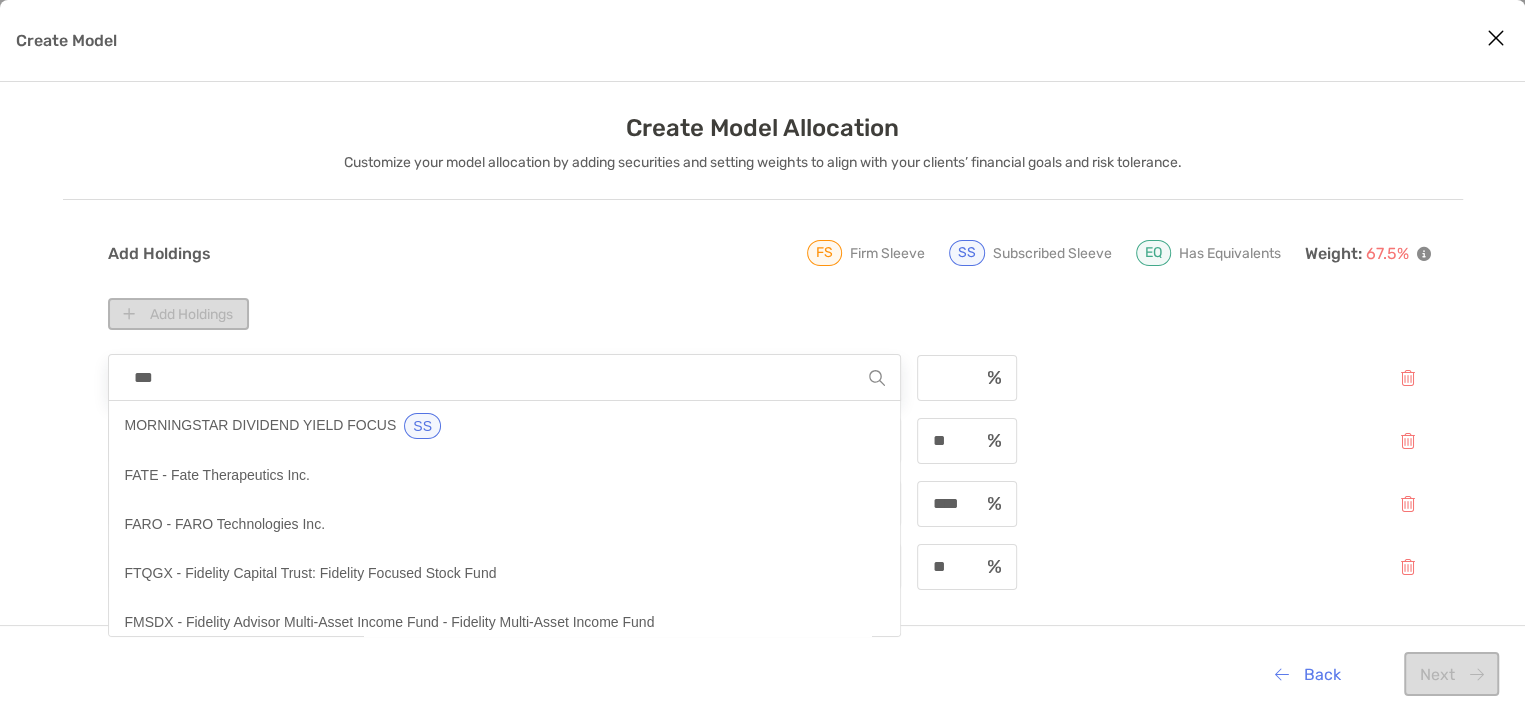 type on "***" 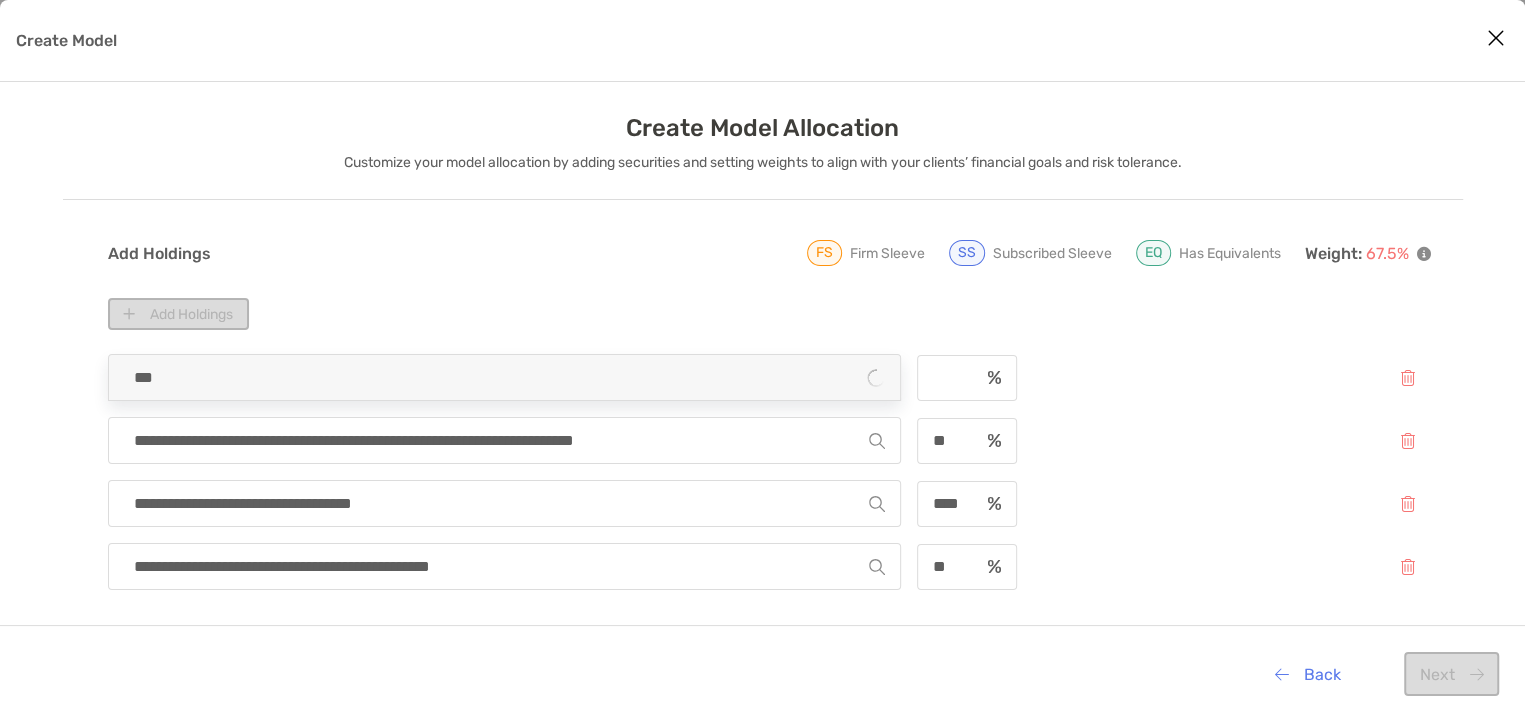 type on "****" 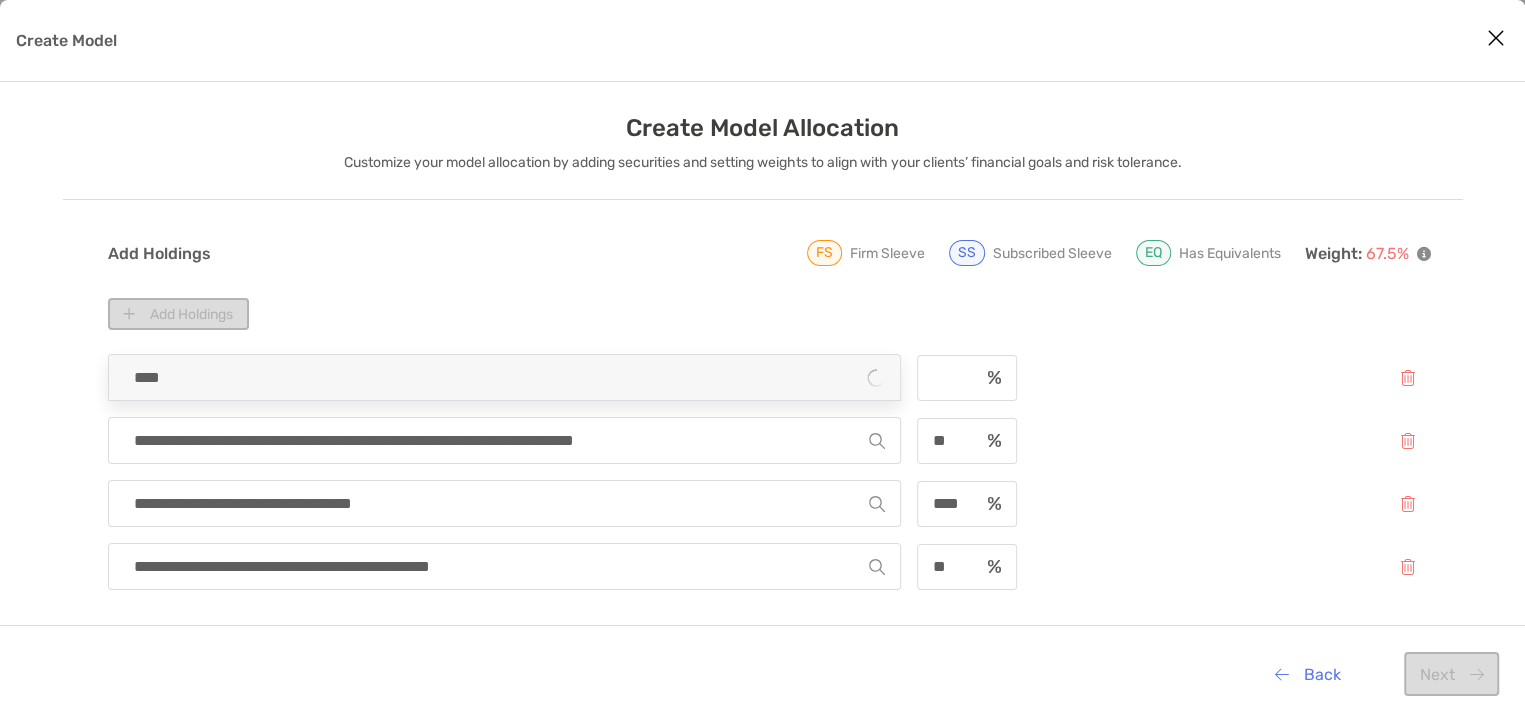 type 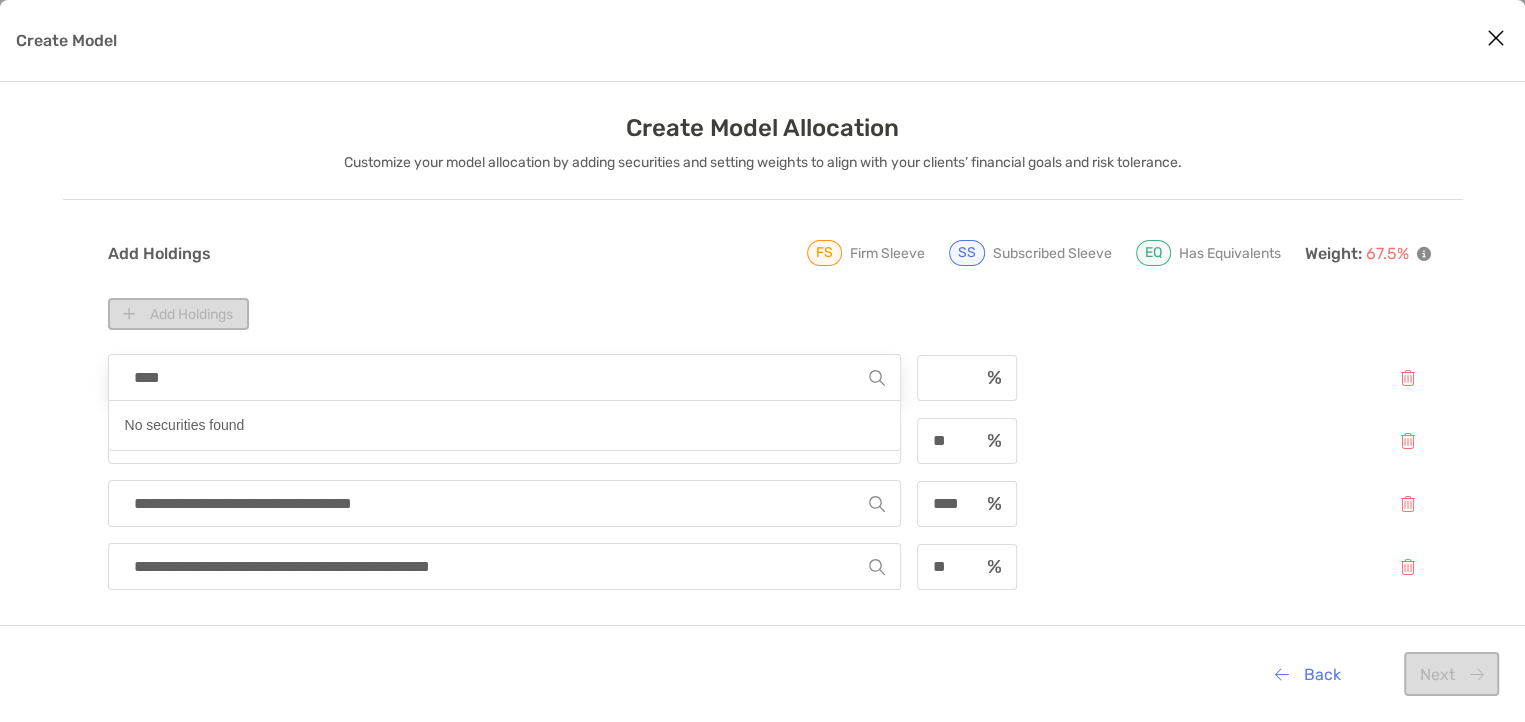 click on "**********" at bounding box center (769, 518) 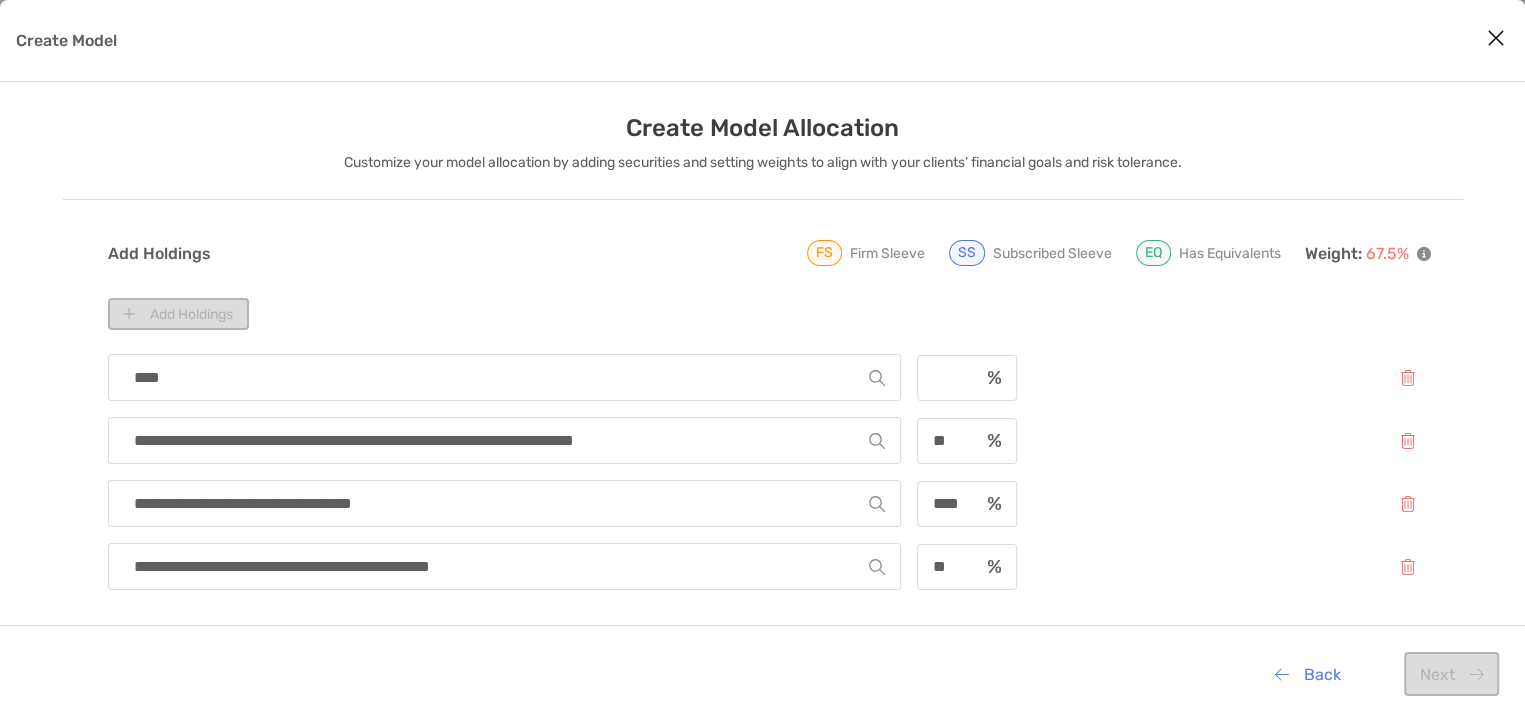 click on "****" at bounding box center [497, 377] 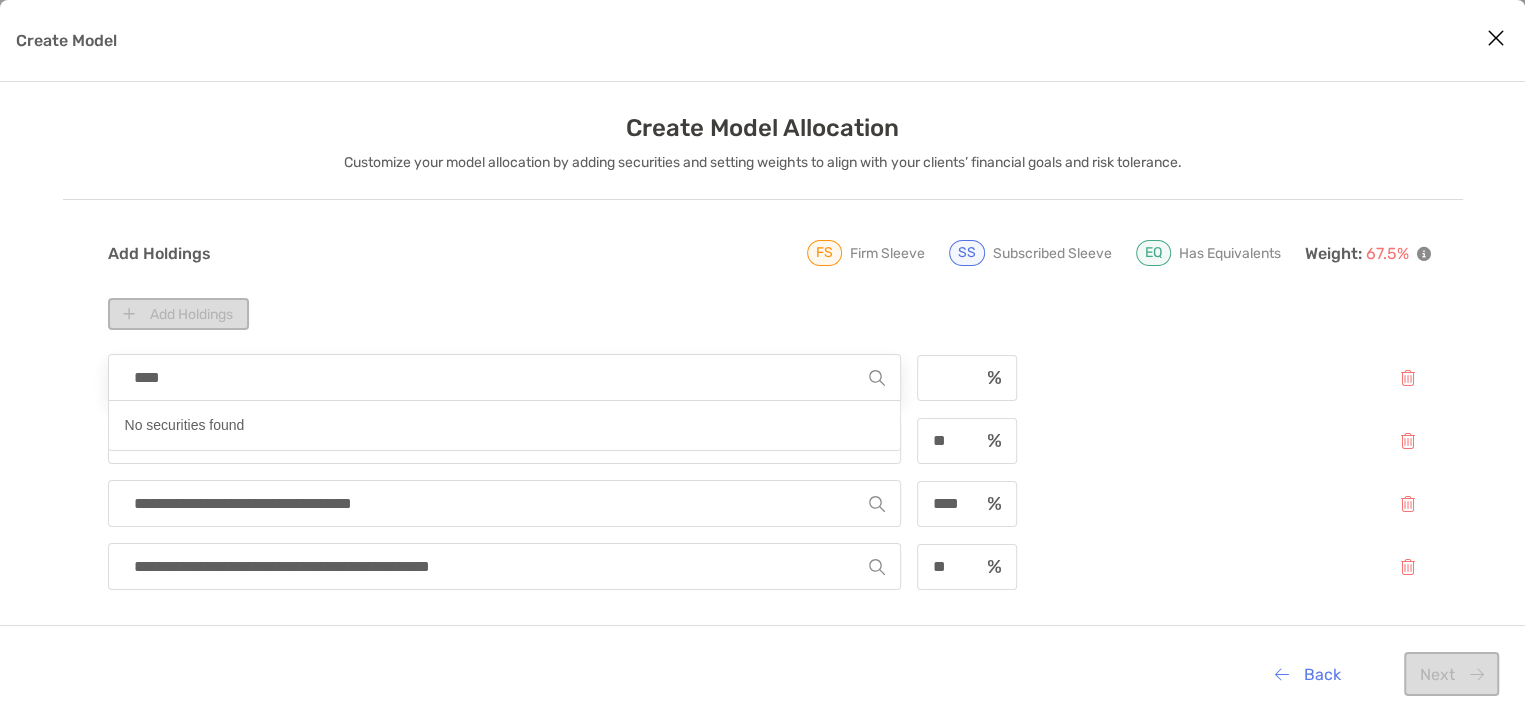 click on "****" at bounding box center (497, 377) 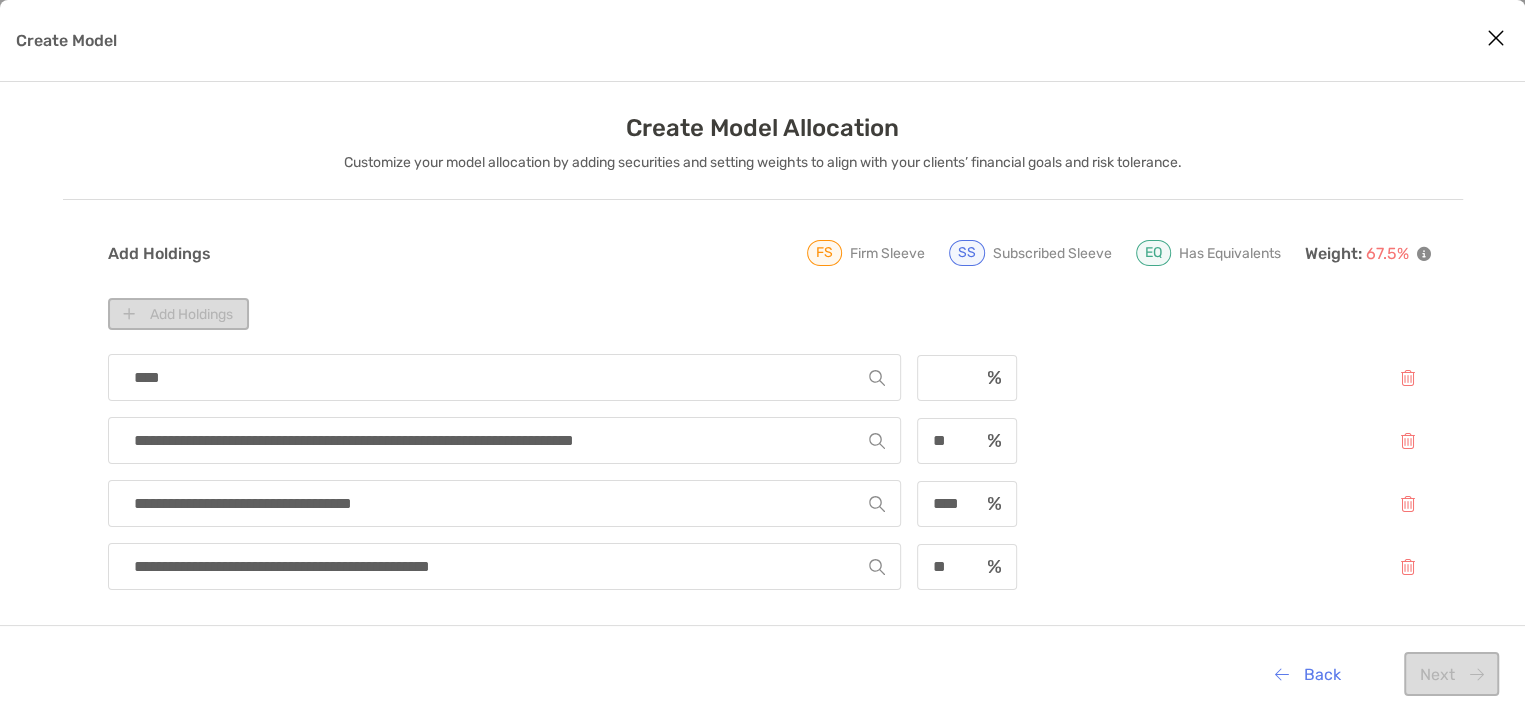 click on "****" at bounding box center (497, 377) 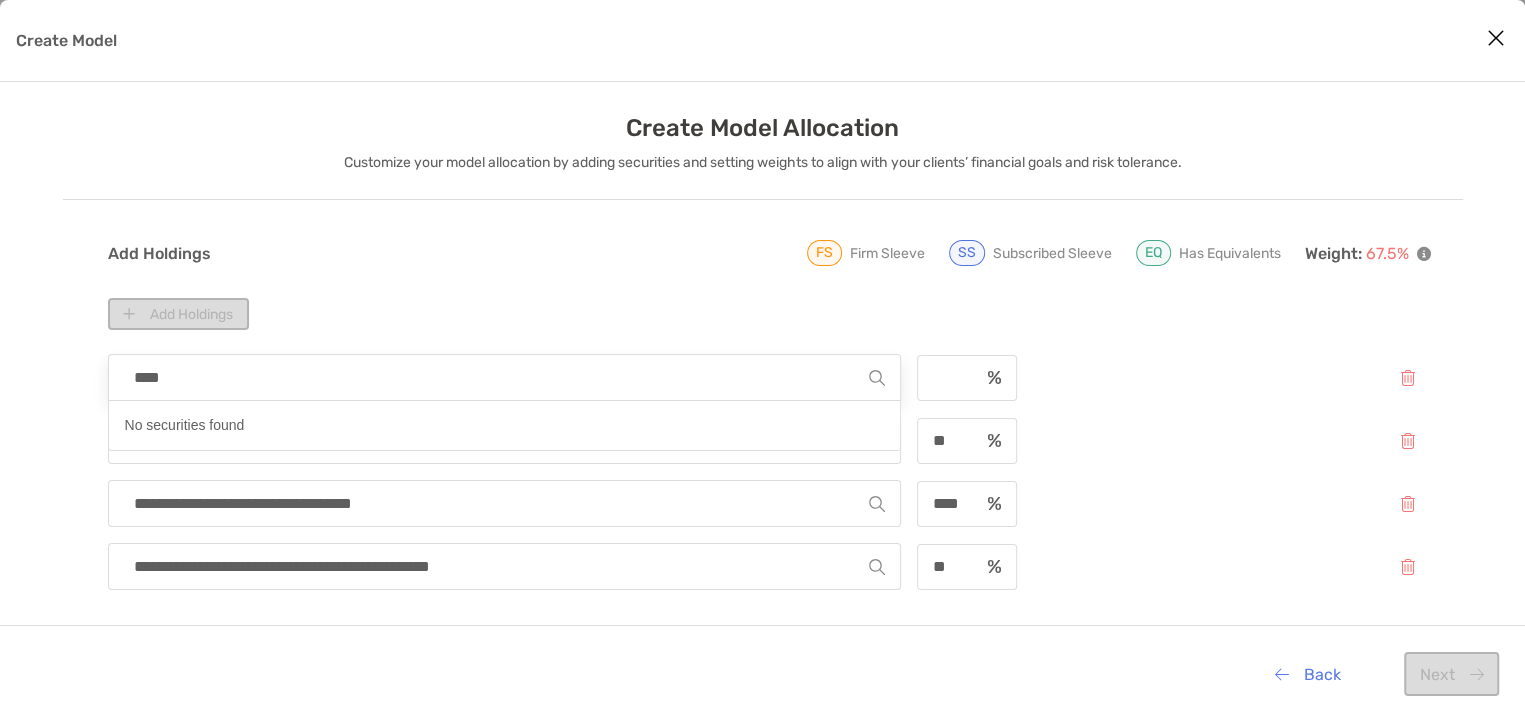 type on "*****" 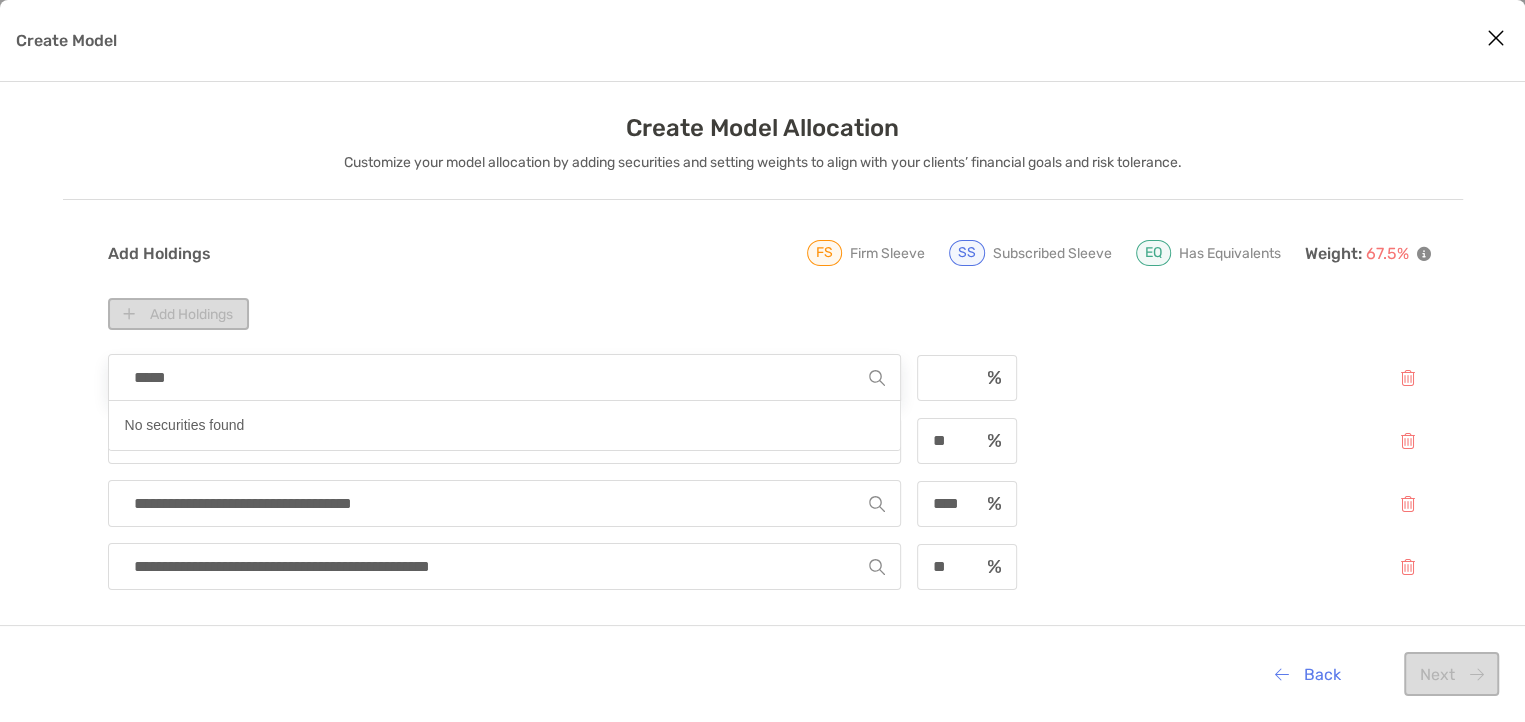 type 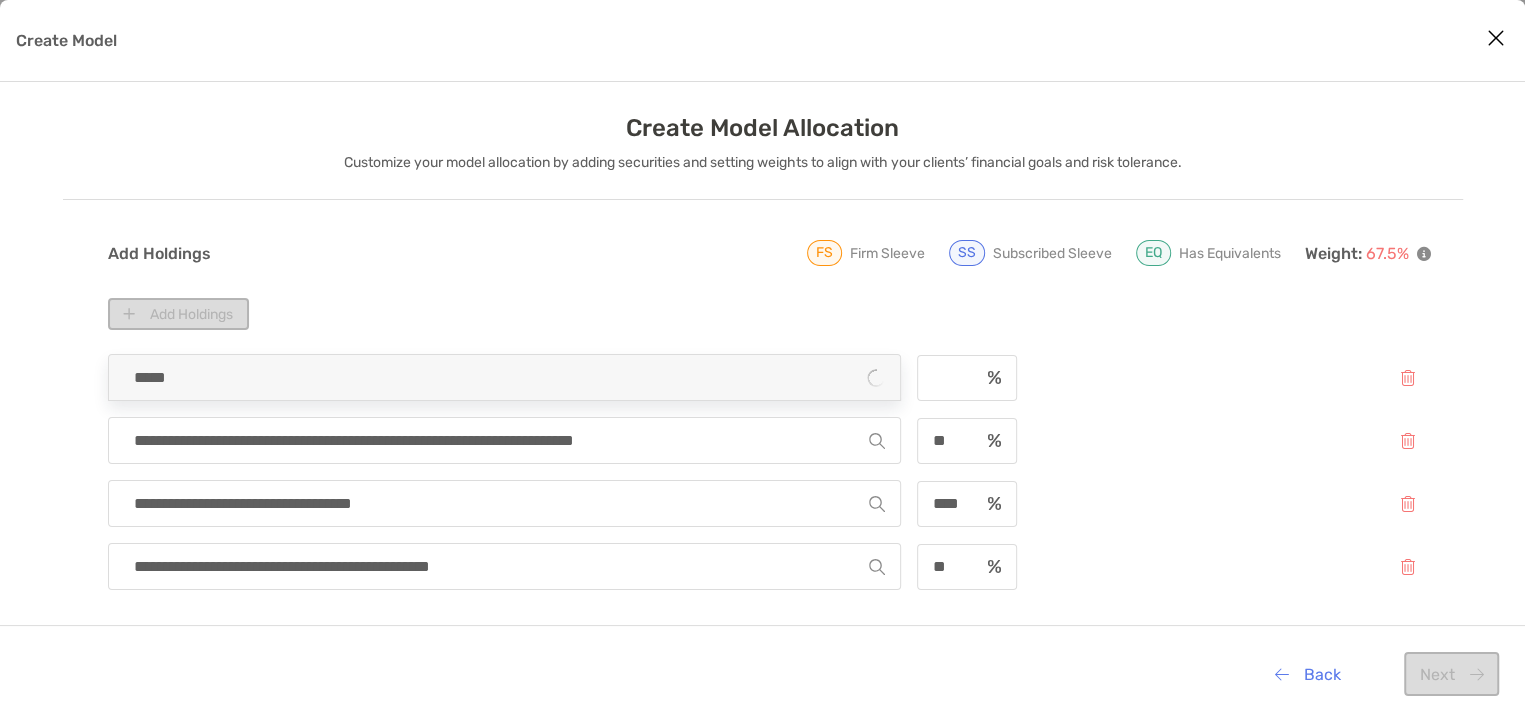 type on "****" 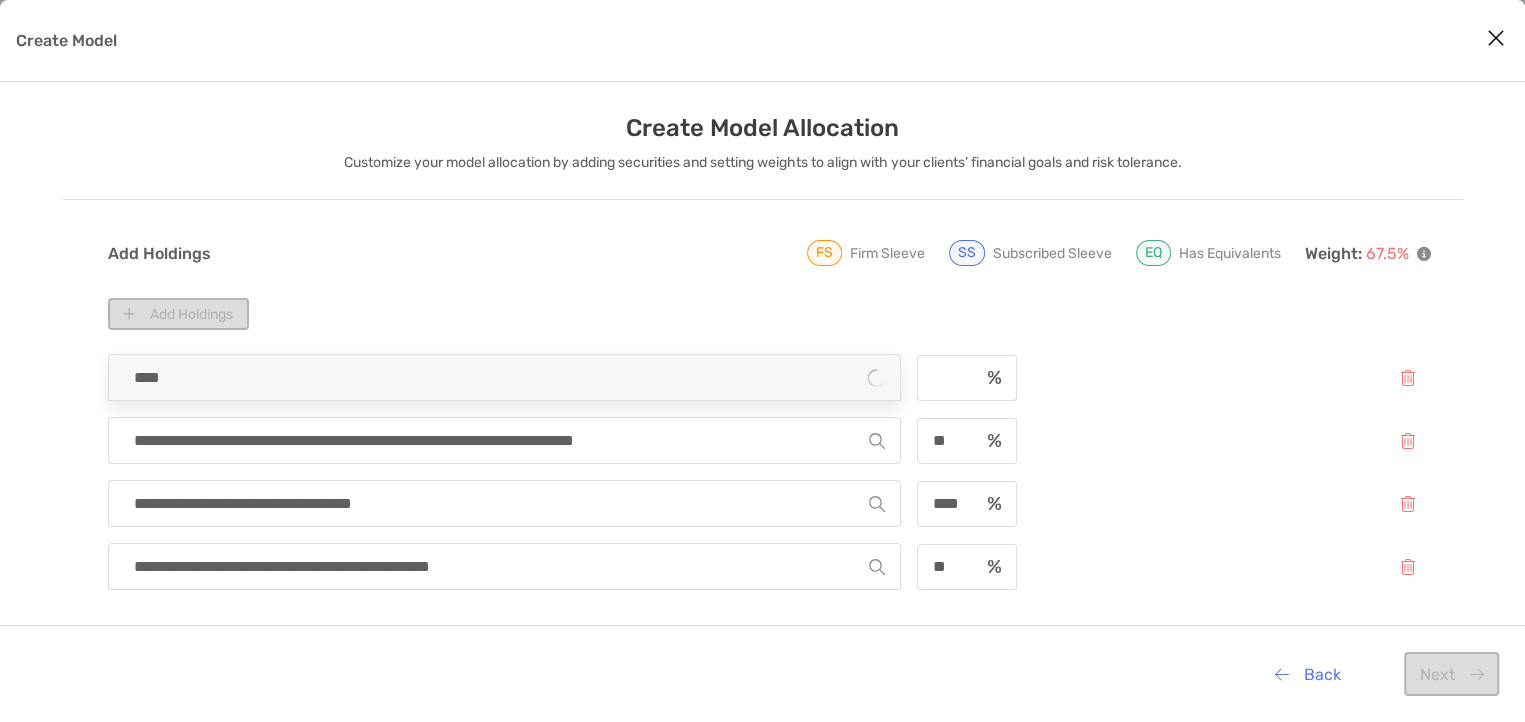 type 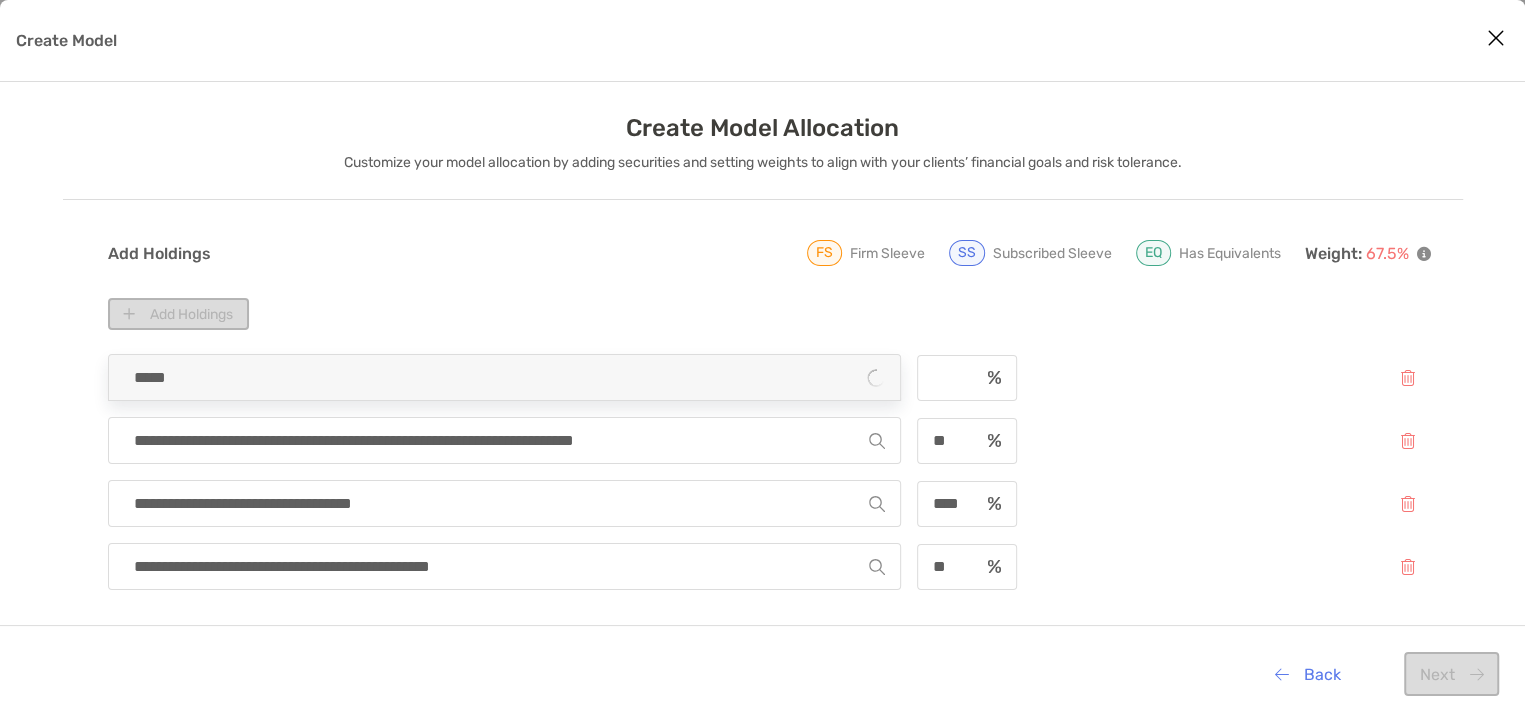 type 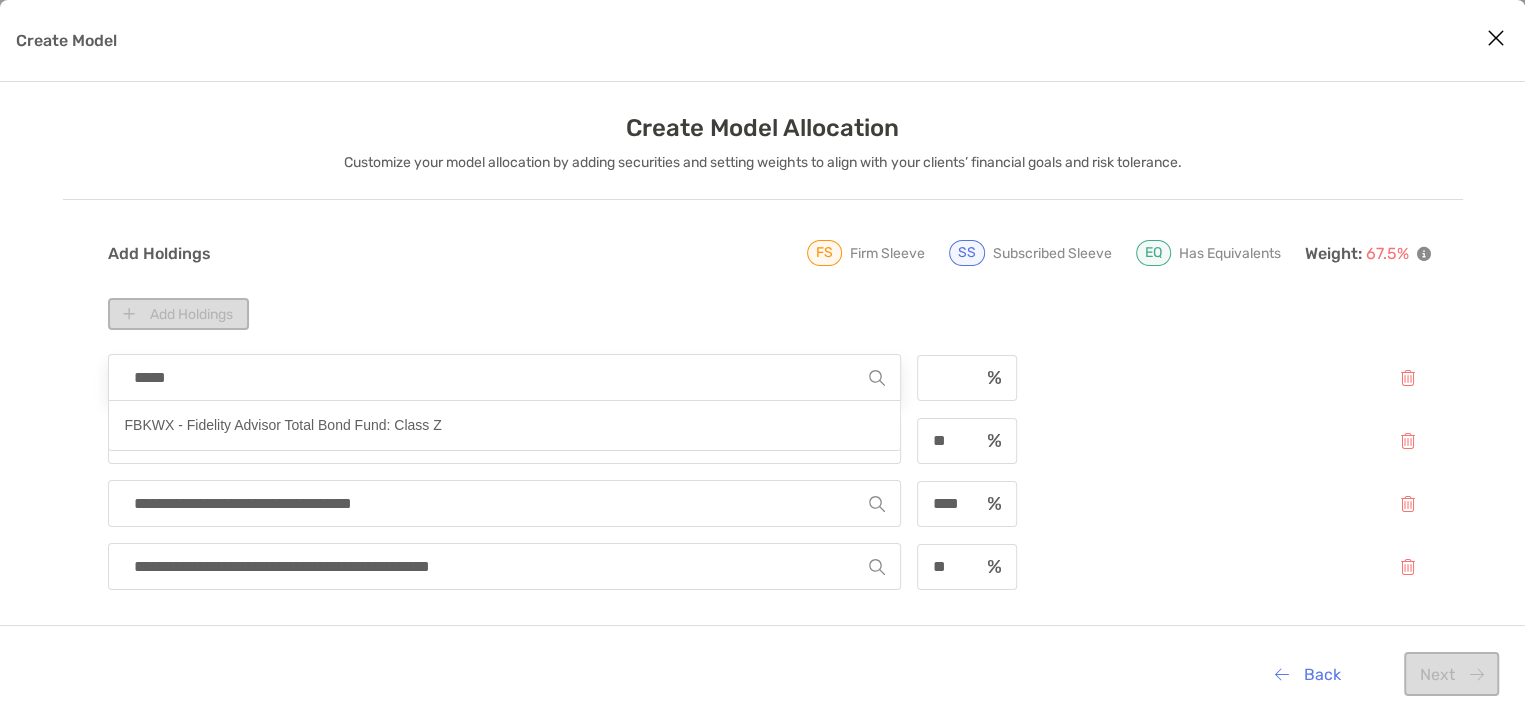 click on "Add Holdings" at bounding box center [769, 314] 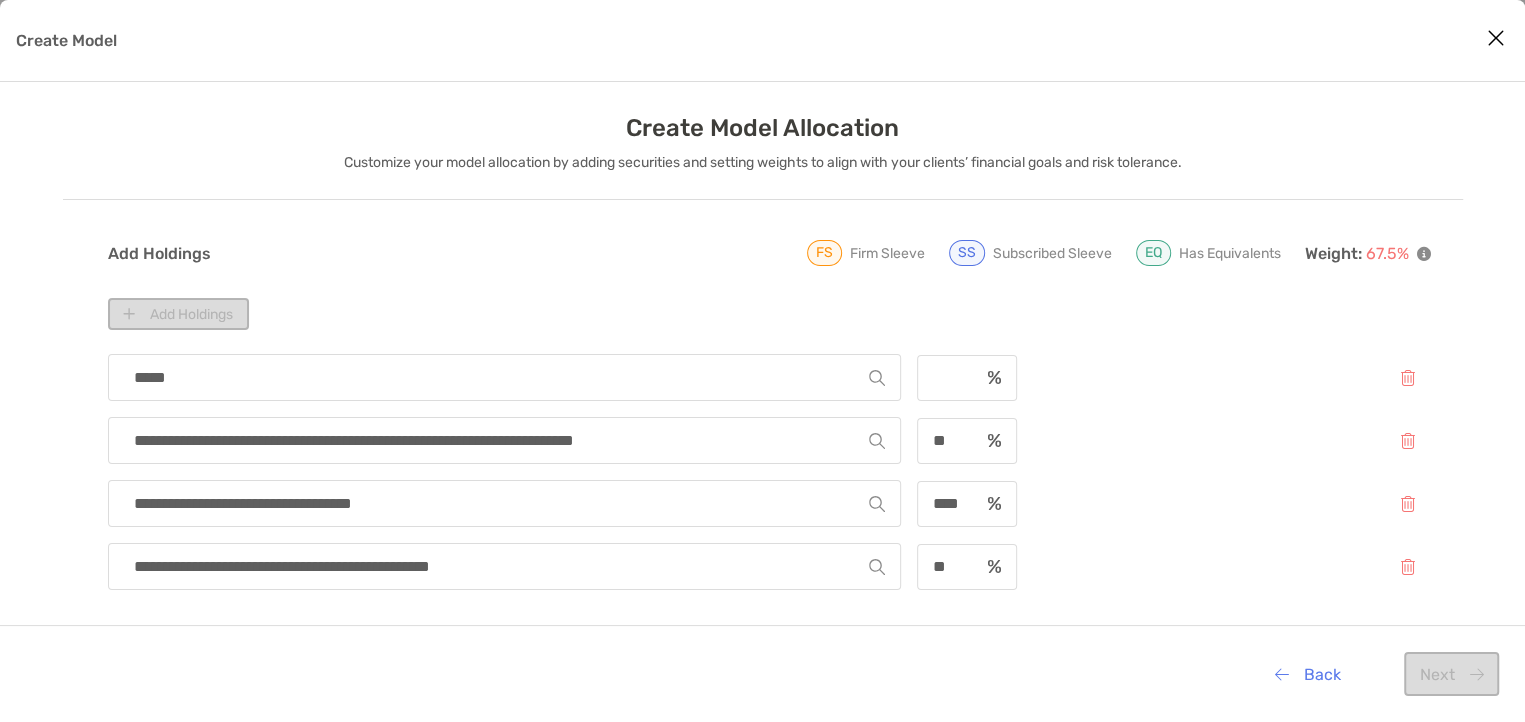 click on "*****" at bounding box center [497, 377] 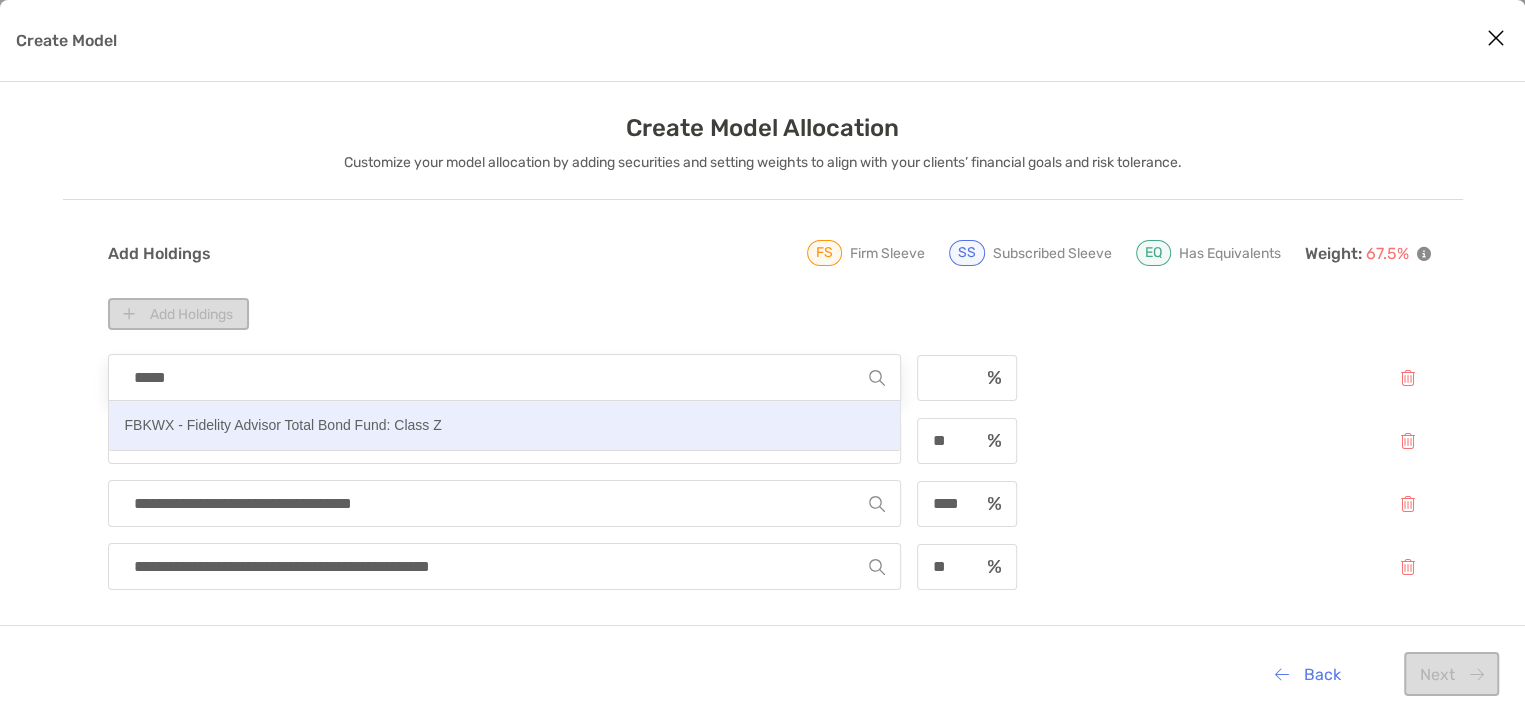 click on "FBKWX - Fidelity Advisor Total Bond Fund: Class Z" at bounding box center (283, 425) 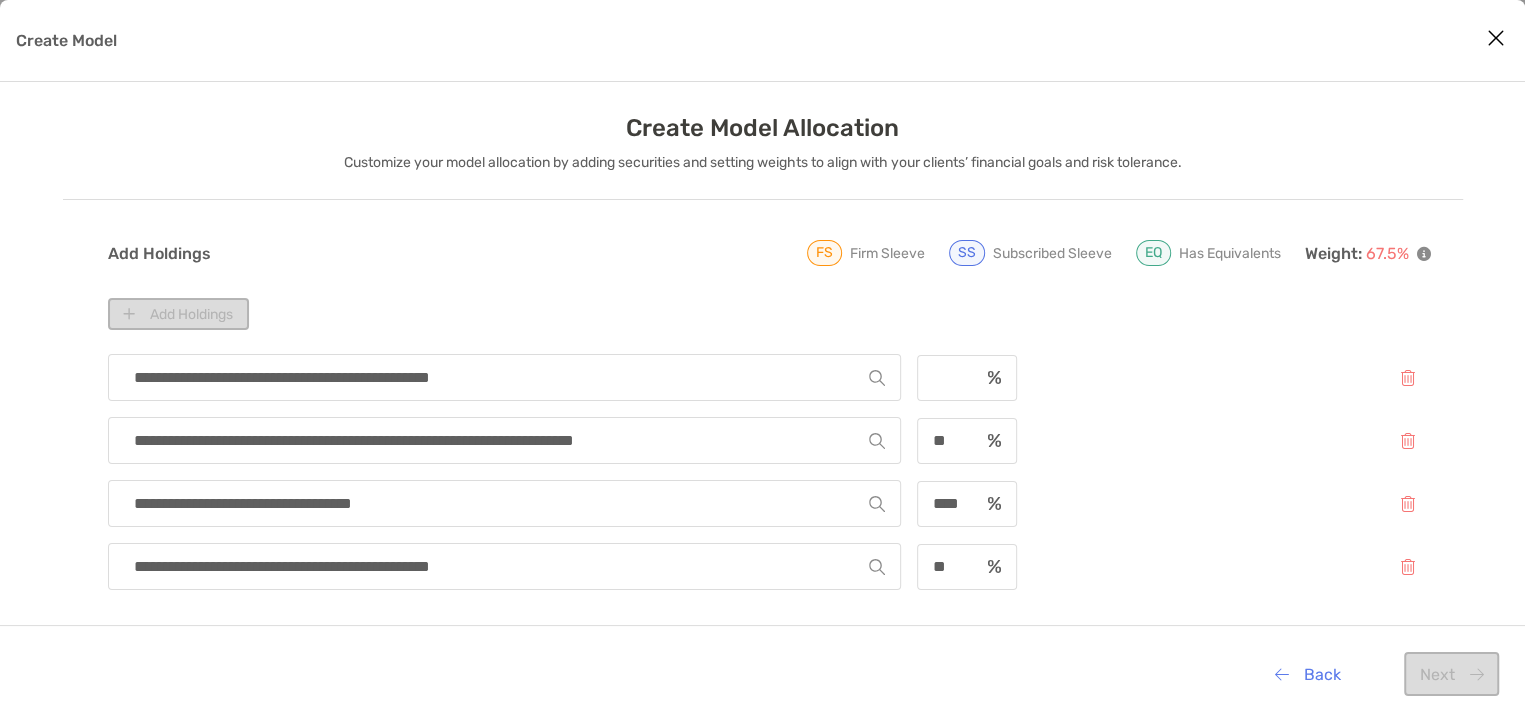 click on "**********" at bounding box center (763, 518) 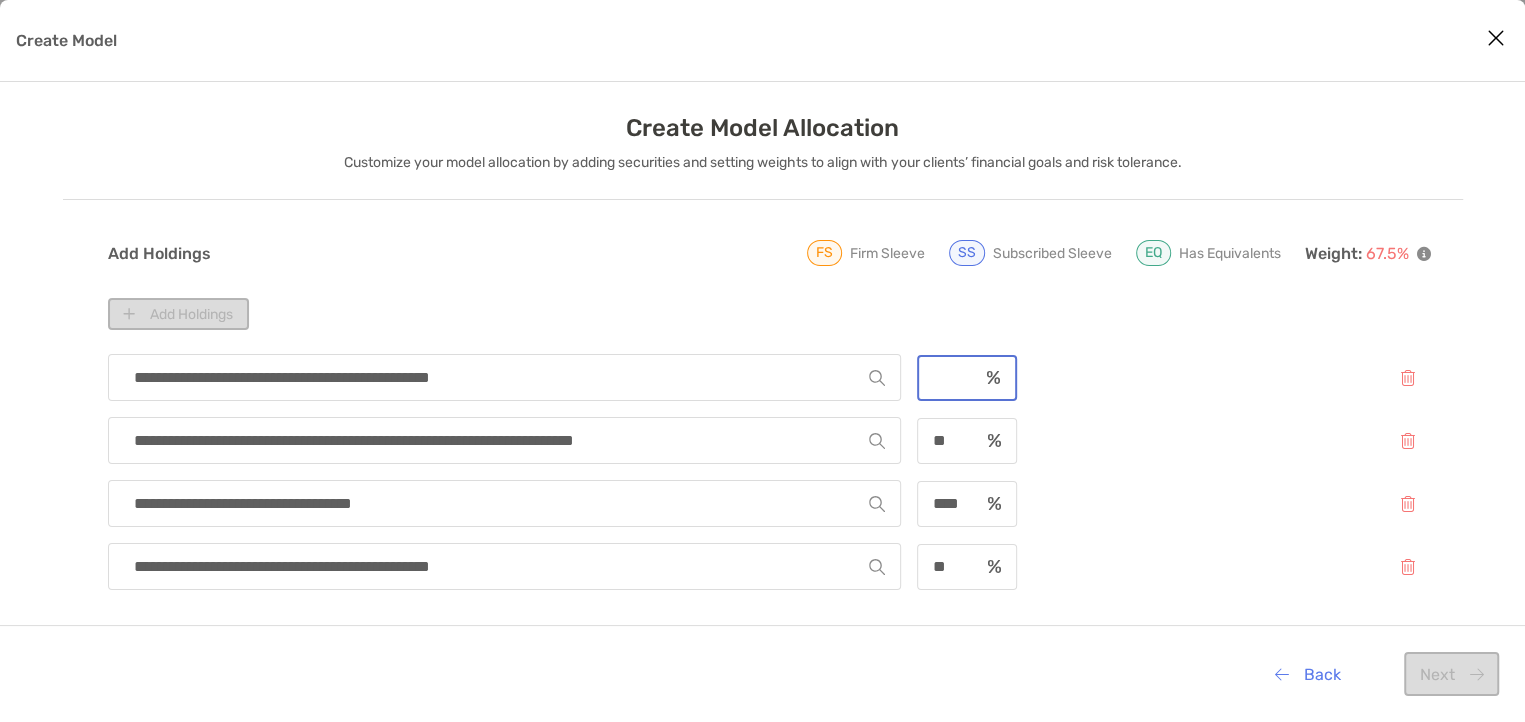 click at bounding box center (948, 377) 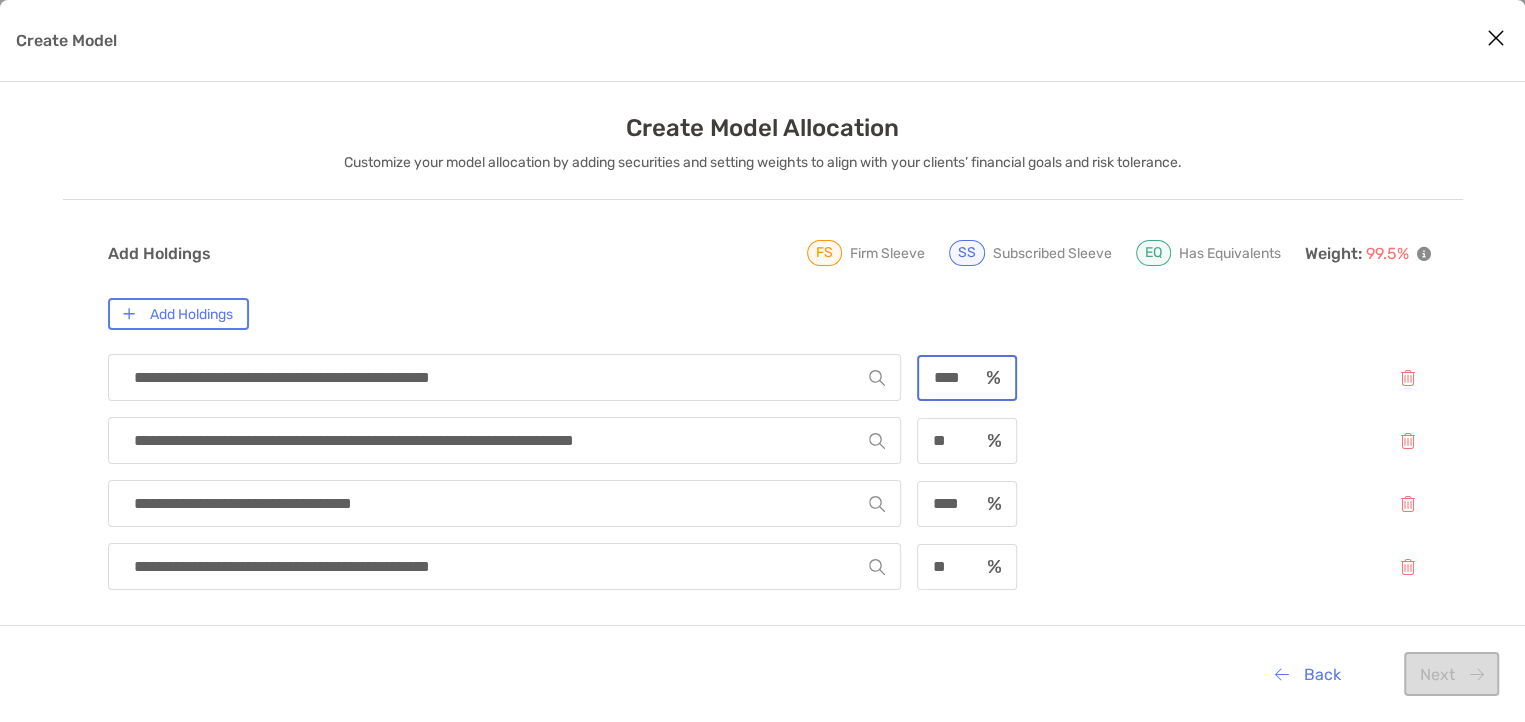 scroll, scrollTop: 0, scrollLeft: 2, axis: horizontal 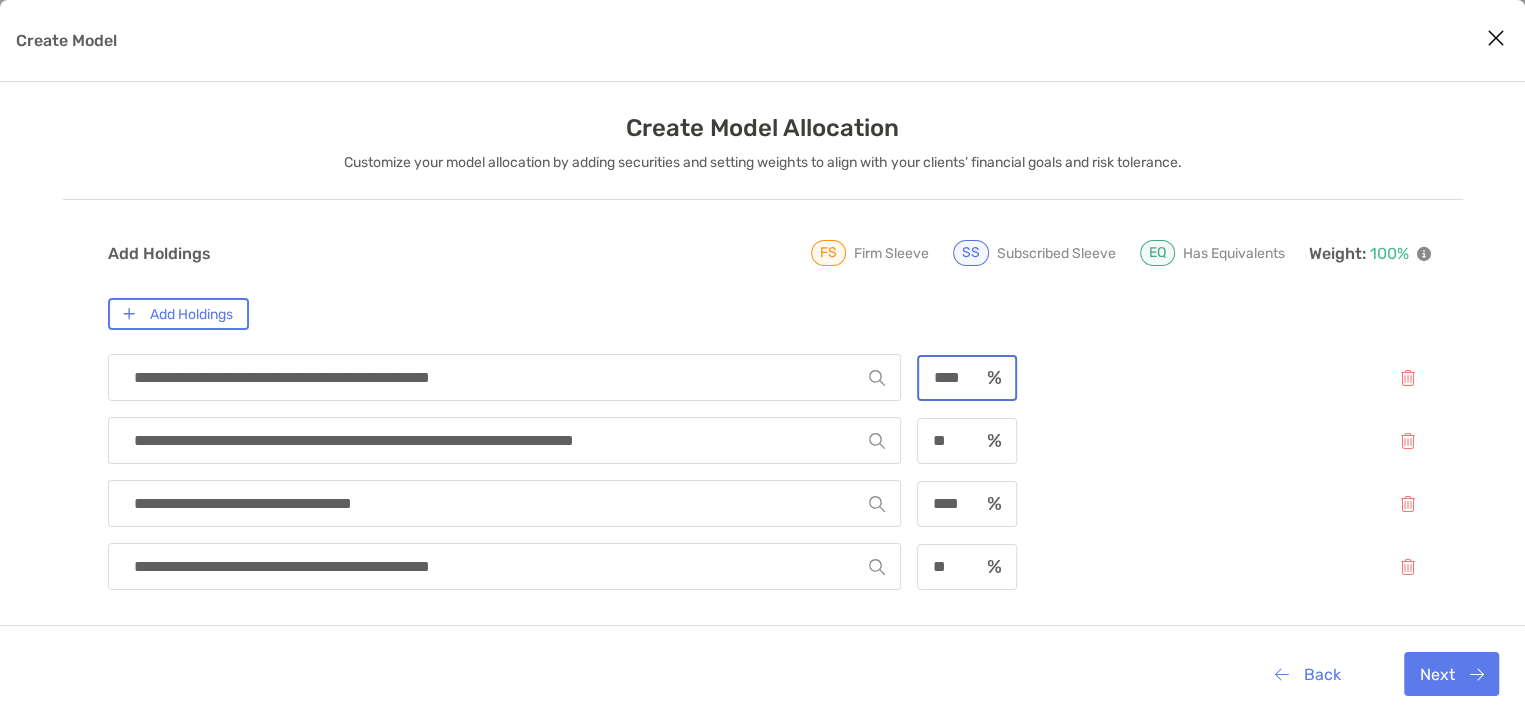 type on "****" 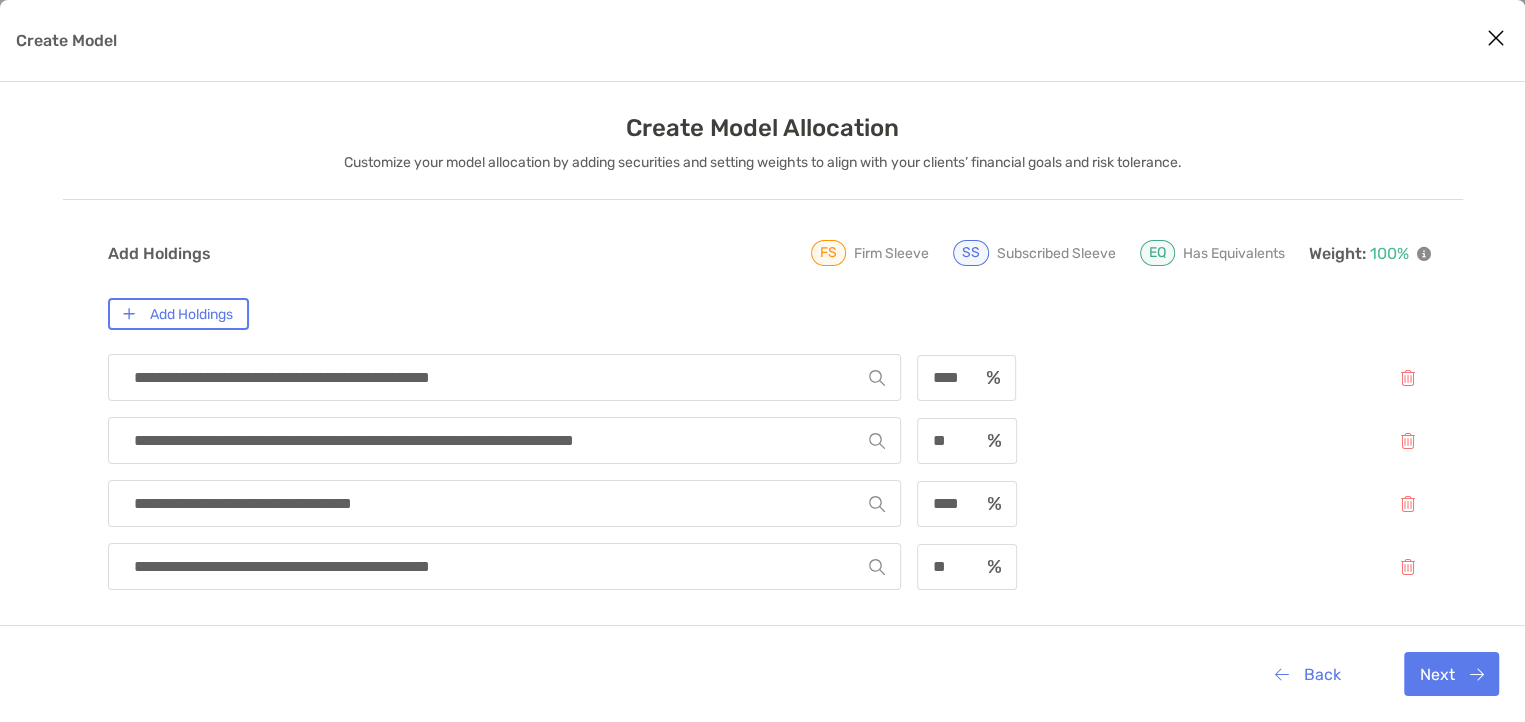 click on "Add Holdings" at bounding box center (769, 314) 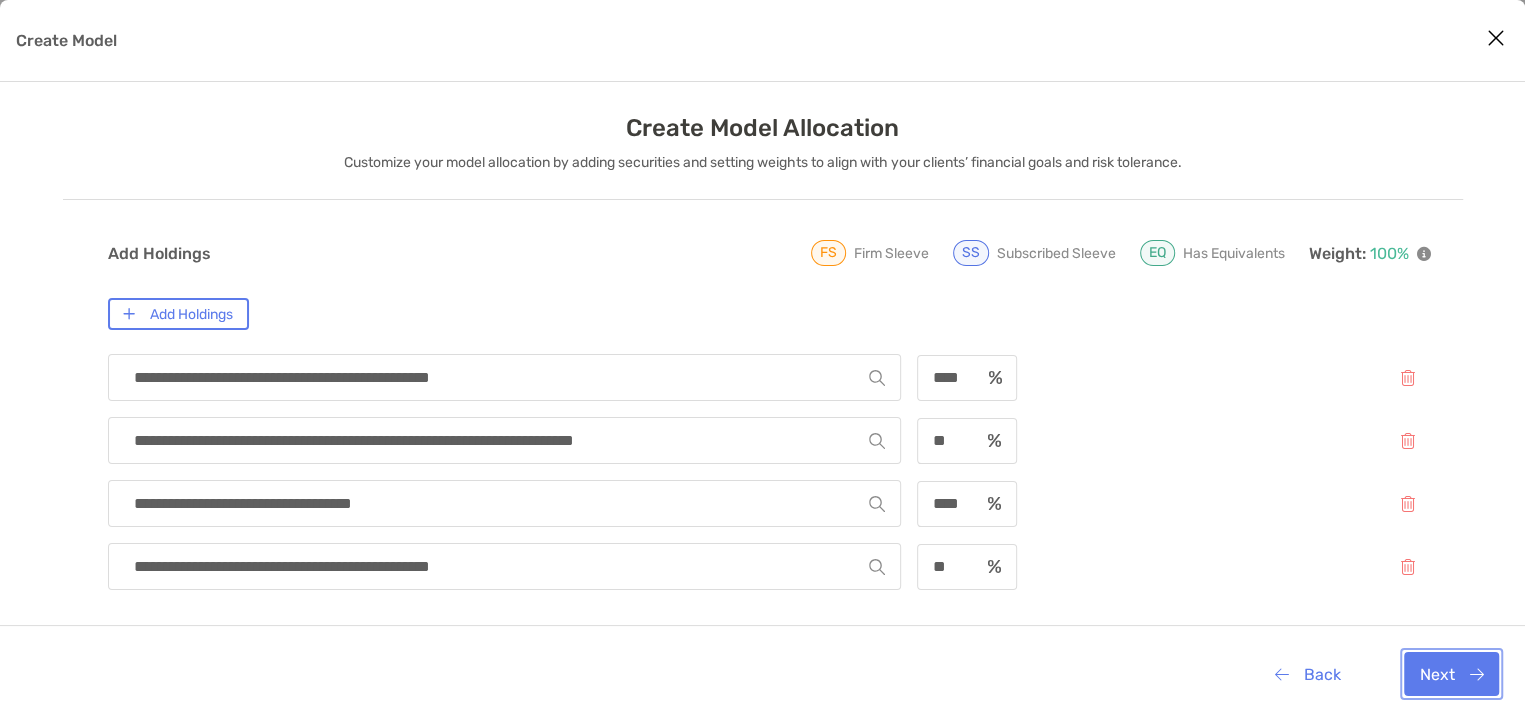 click on "Next" at bounding box center [1451, 674] 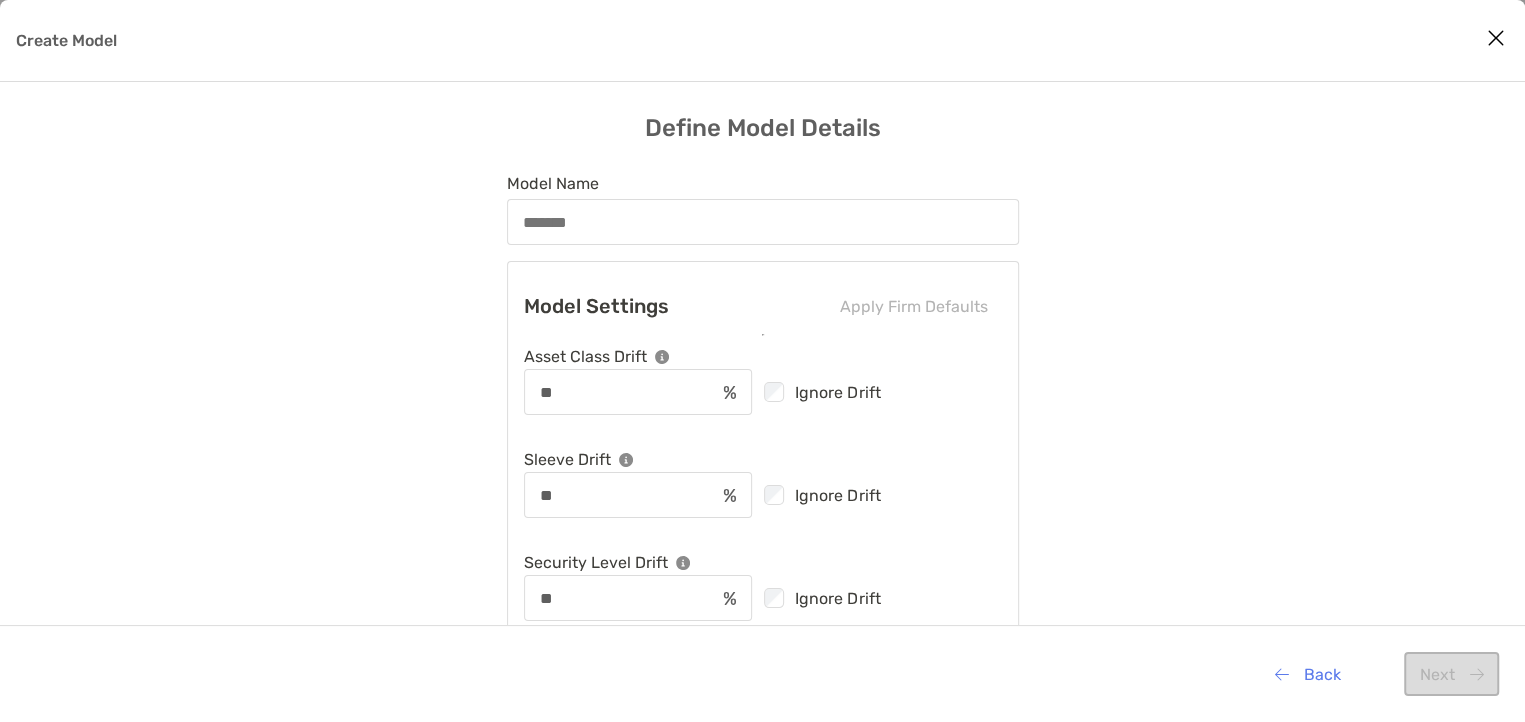 click at bounding box center [763, 222] 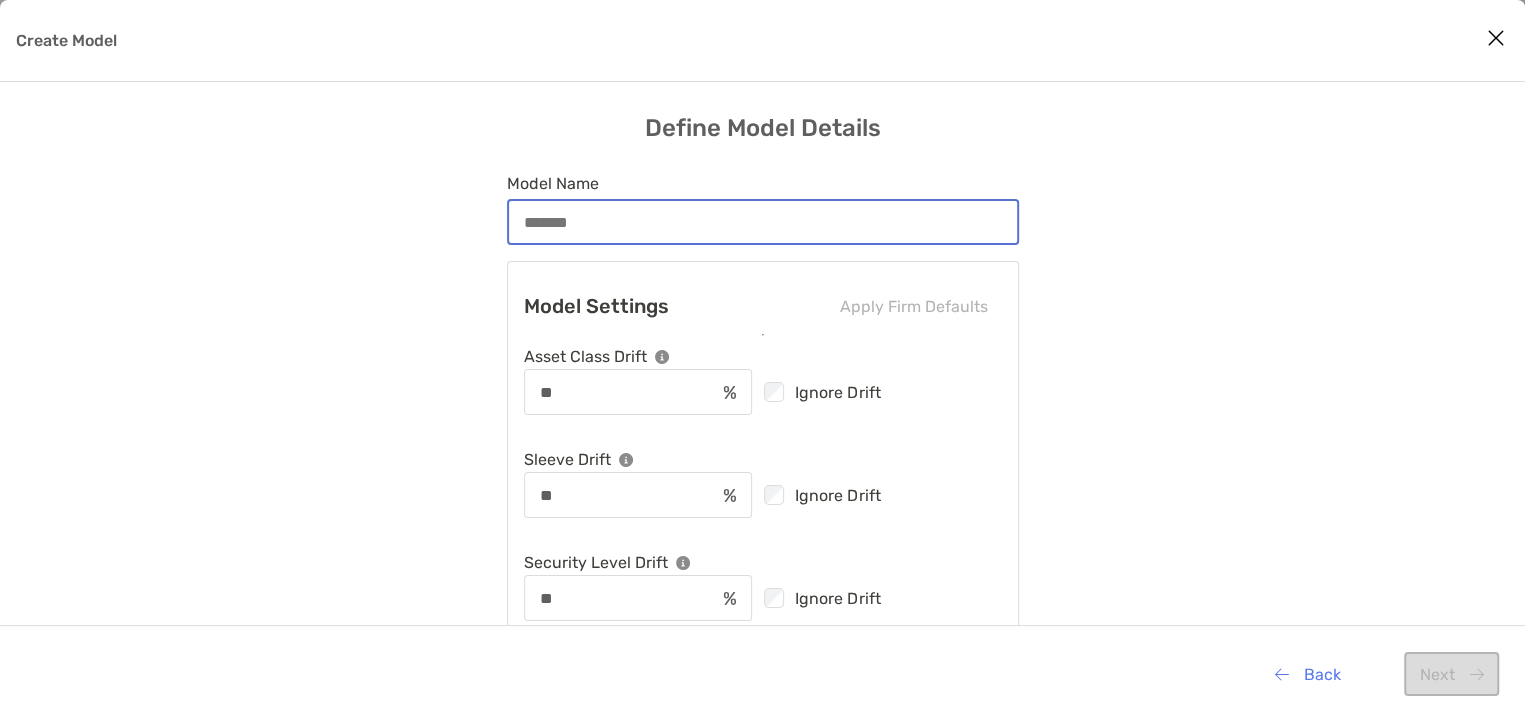 click on "Model Name" at bounding box center (763, 222) 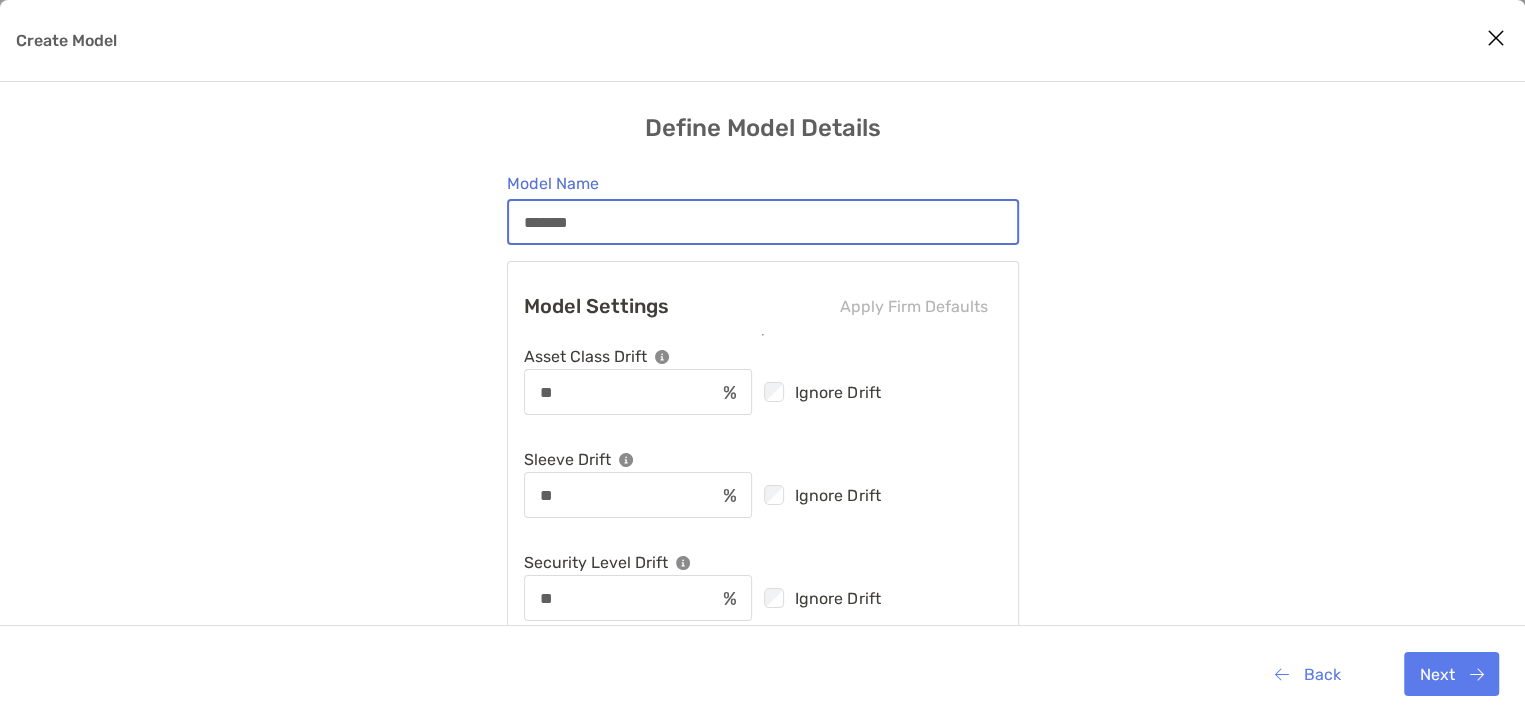 type on "*******" 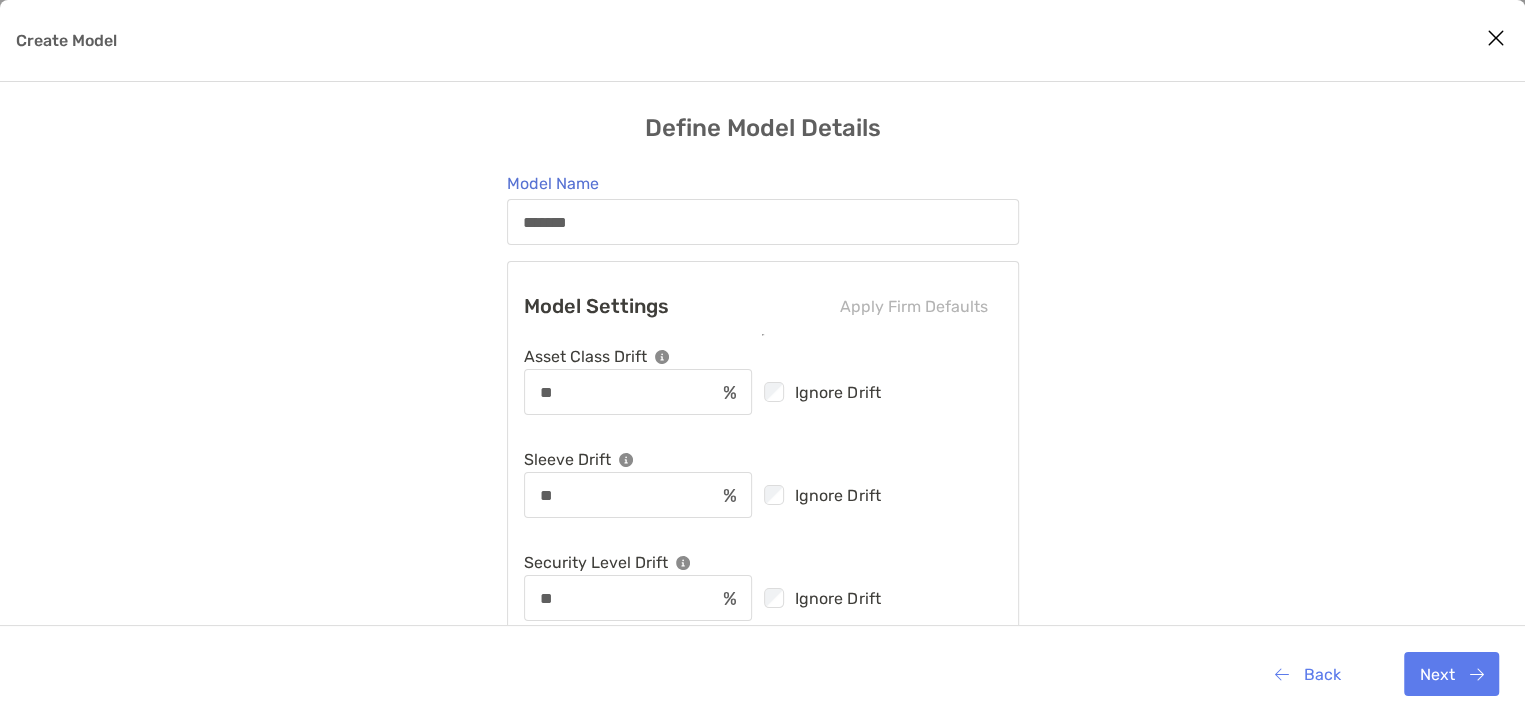 click on "Define Model Details Model Name ******* Model Settings Apply Firm Defaults Asset Class Drift ** Ignore Drift Sleeve Drift ** Ignore Drift Security Level Drift ** Ignore Drift Back Next" at bounding box center [762, 460] 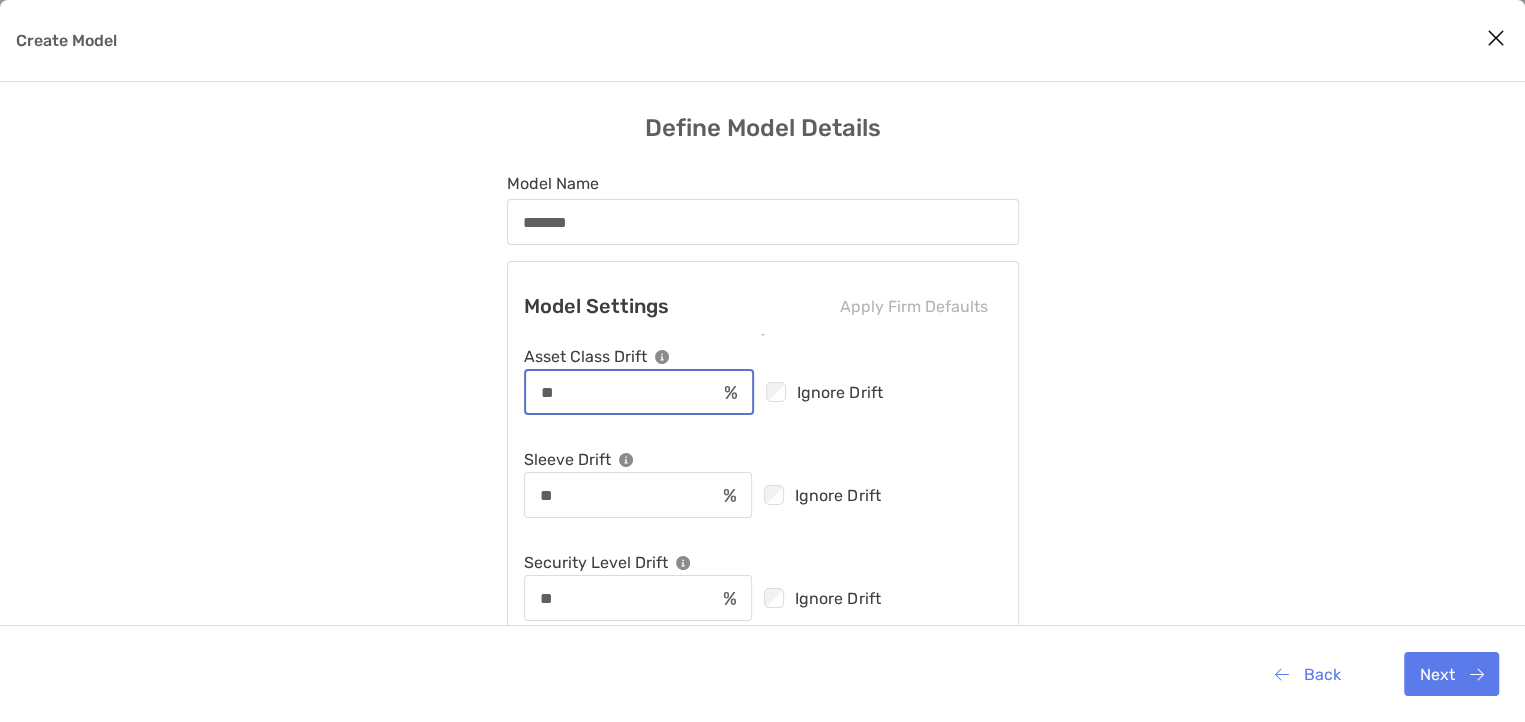 click on "**" at bounding box center [621, 392] 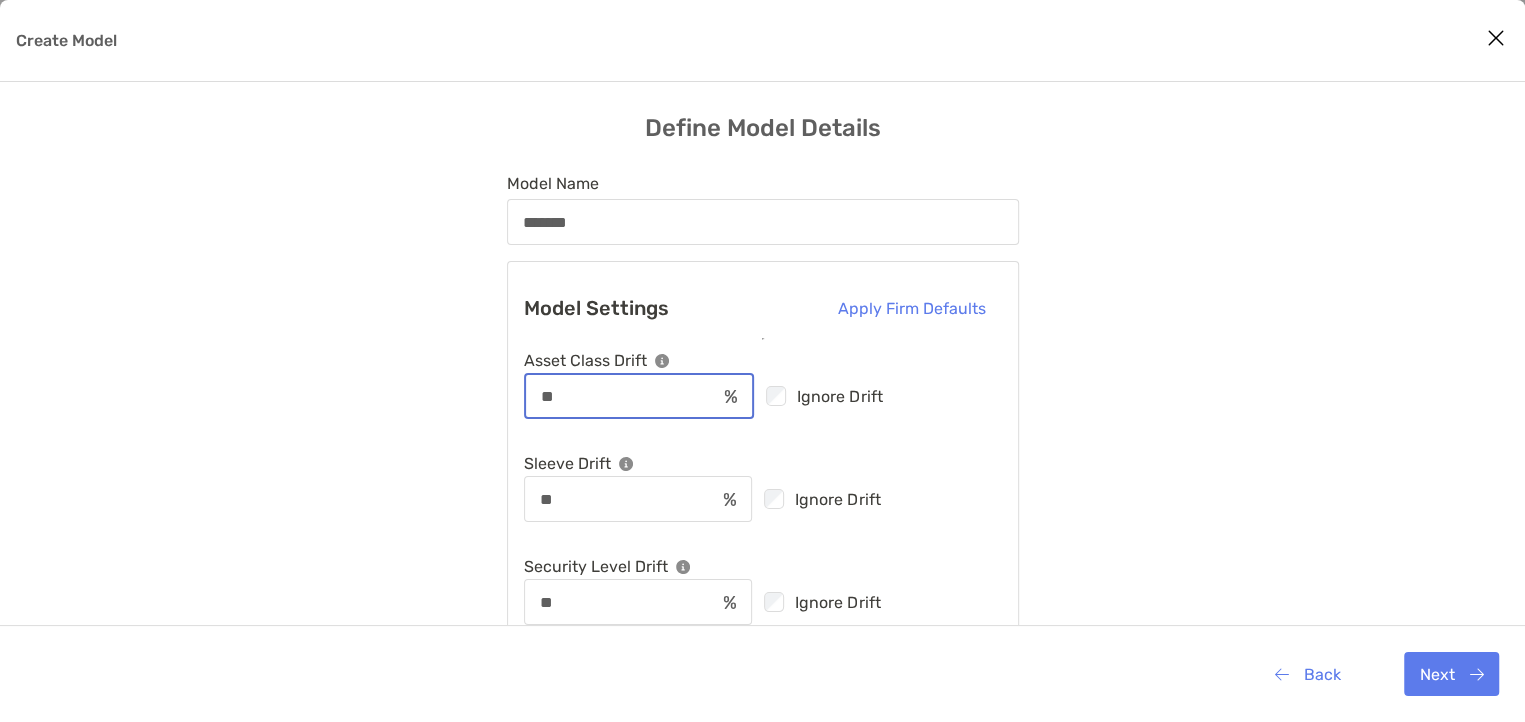 type on "**" 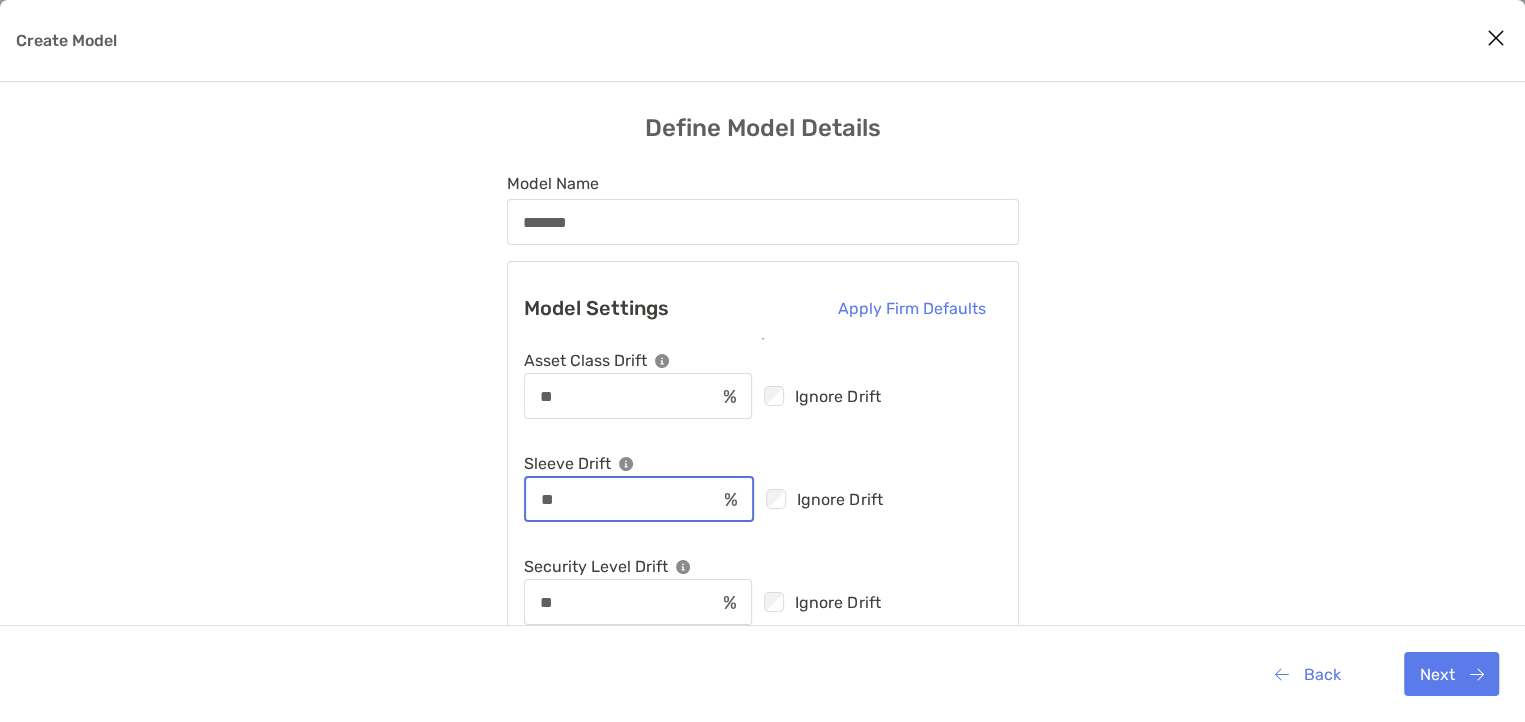 drag, startPoint x: 577, startPoint y: 488, endPoint x: 434, endPoint y: 515, distance: 145.52663 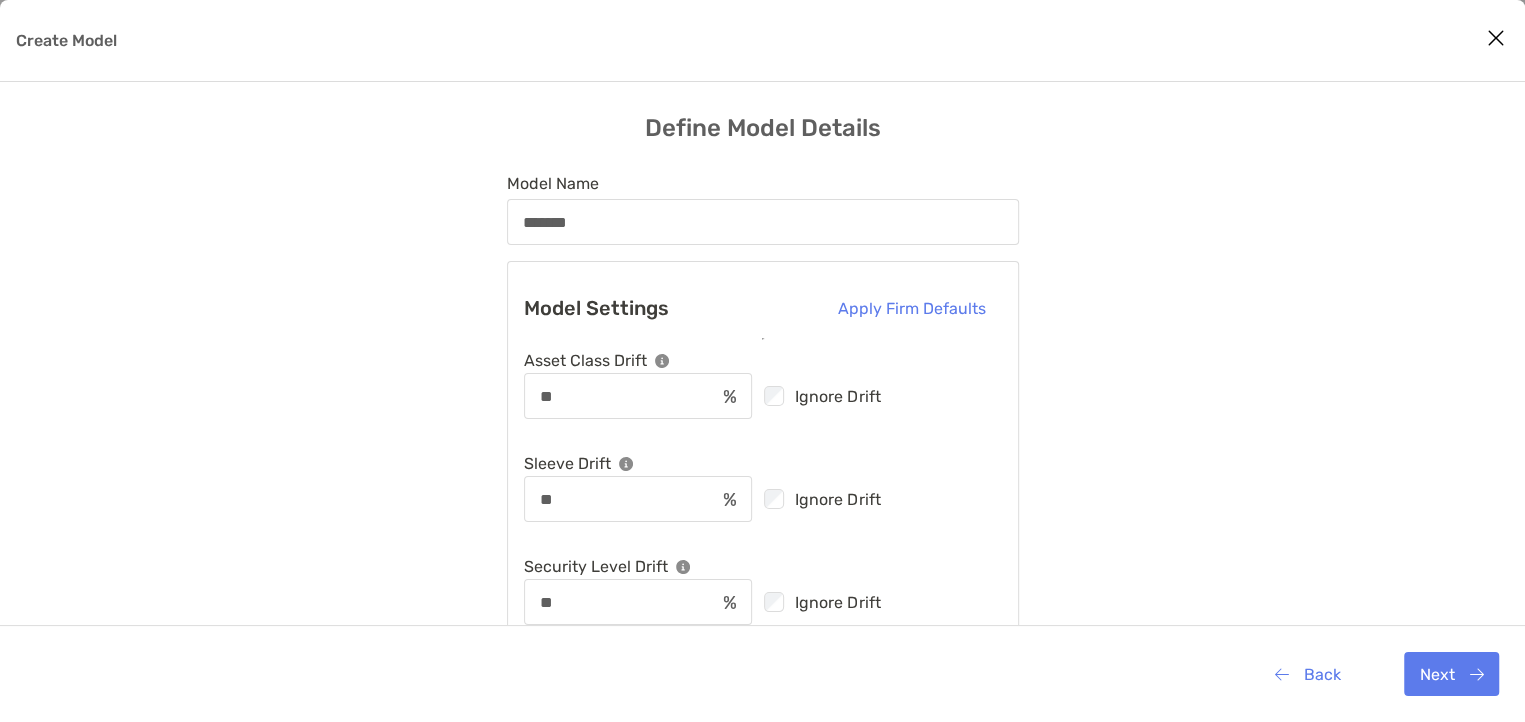 click on "Define Model Details Model Name ******* Model Settings Apply Firm Defaults Asset Class Drift ** Ignore Drift Sleeve Drift ** Ignore Drift Security Level Drift ** Ignore Drift Back Next" at bounding box center [762, 460] 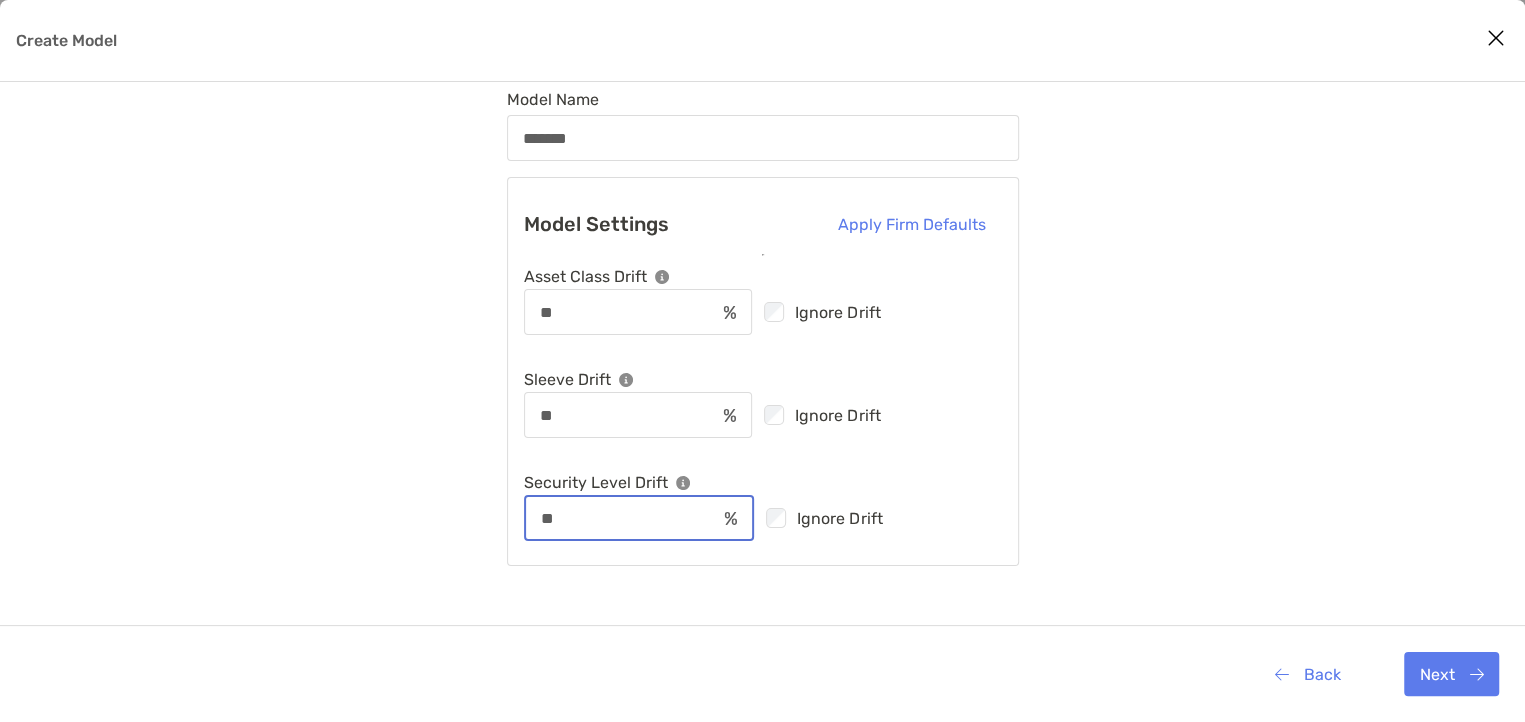 drag, startPoint x: 569, startPoint y: 513, endPoint x: 415, endPoint y: 519, distance: 154.11684 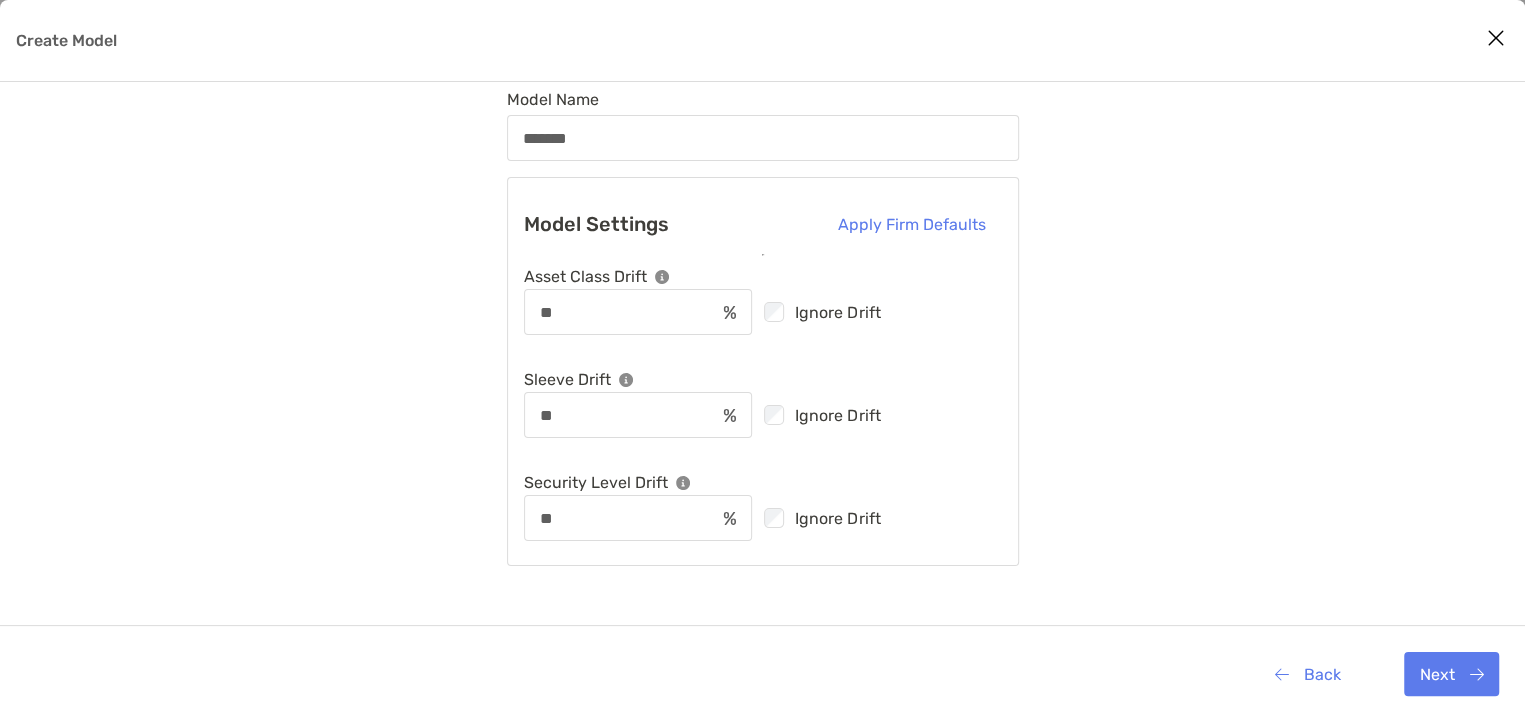 click on "Define Model Details Model Name ******* Model Settings Apply Firm Defaults Asset Class Drift ** Ignore Drift Sleeve Drift ** Ignore Drift Security Level Drift ** Ignore Drift Back Next" at bounding box center (762, 376) 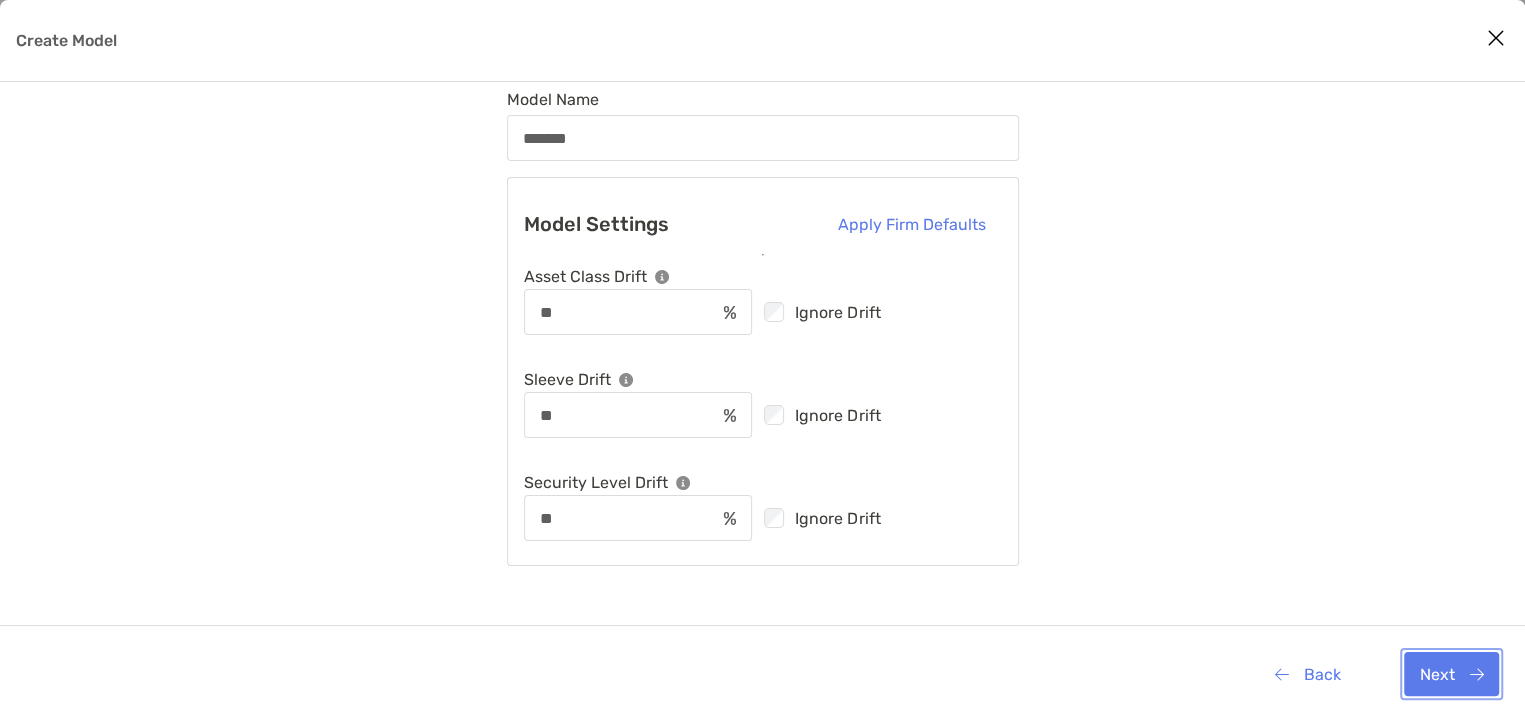 click on "Next" at bounding box center [1451, 674] 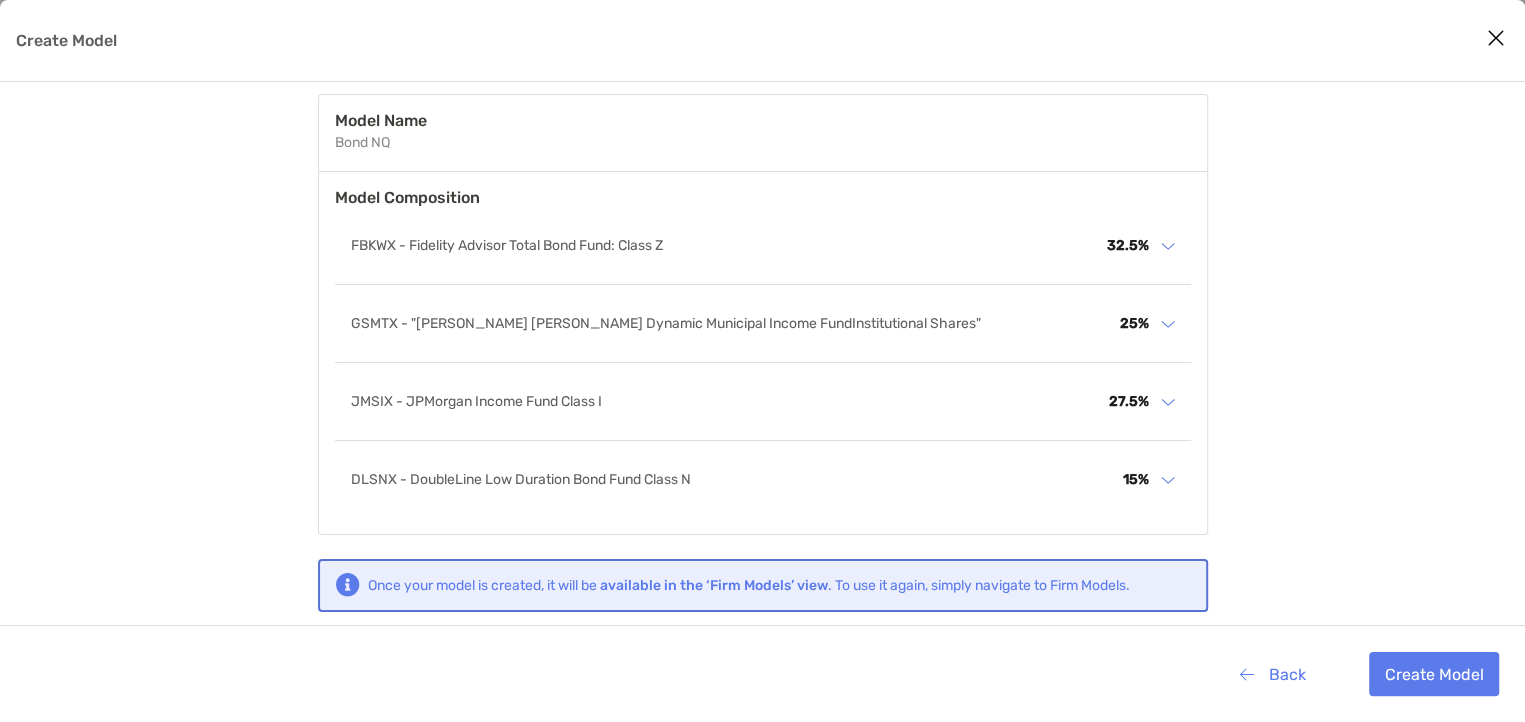 scroll, scrollTop: 79, scrollLeft: 0, axis: vertical 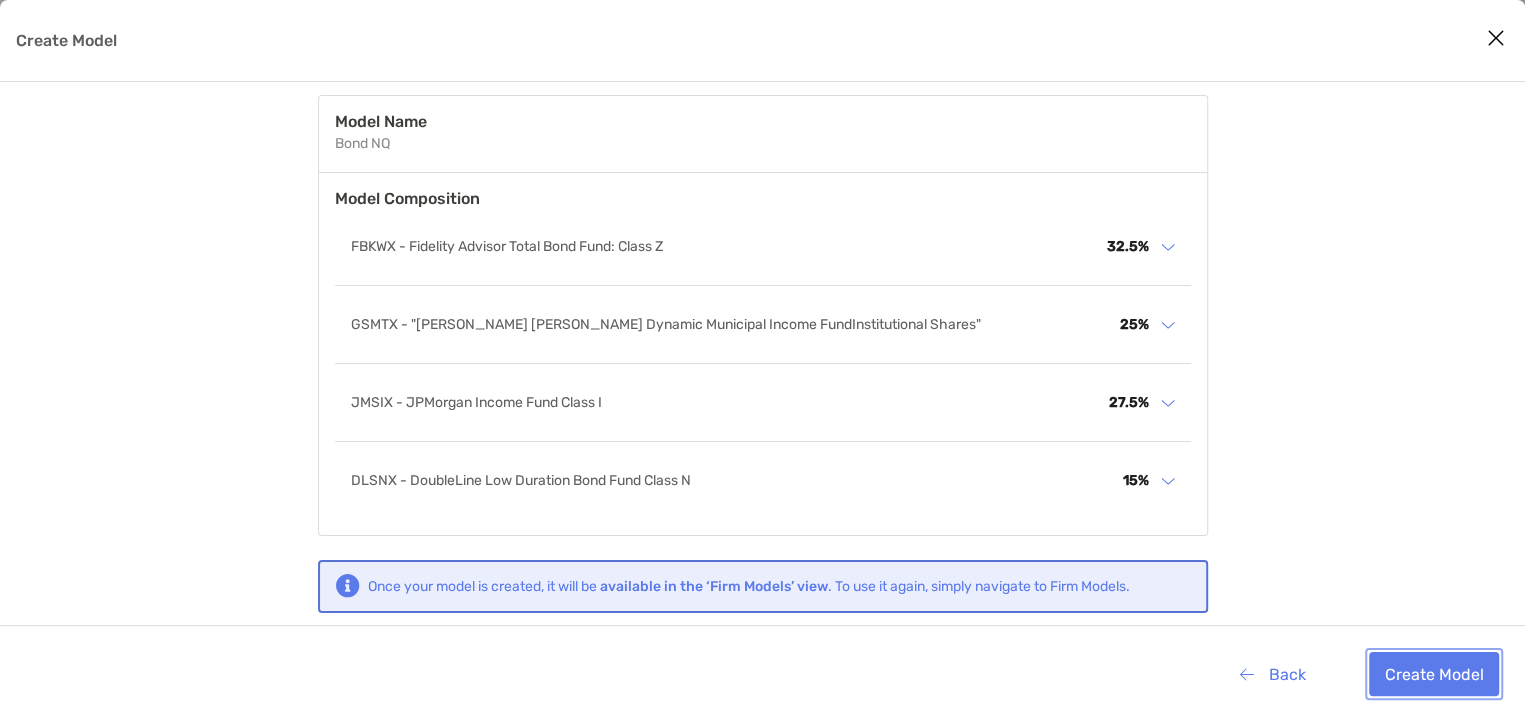 click on "Create Model" at bounding box center [1434, 674] 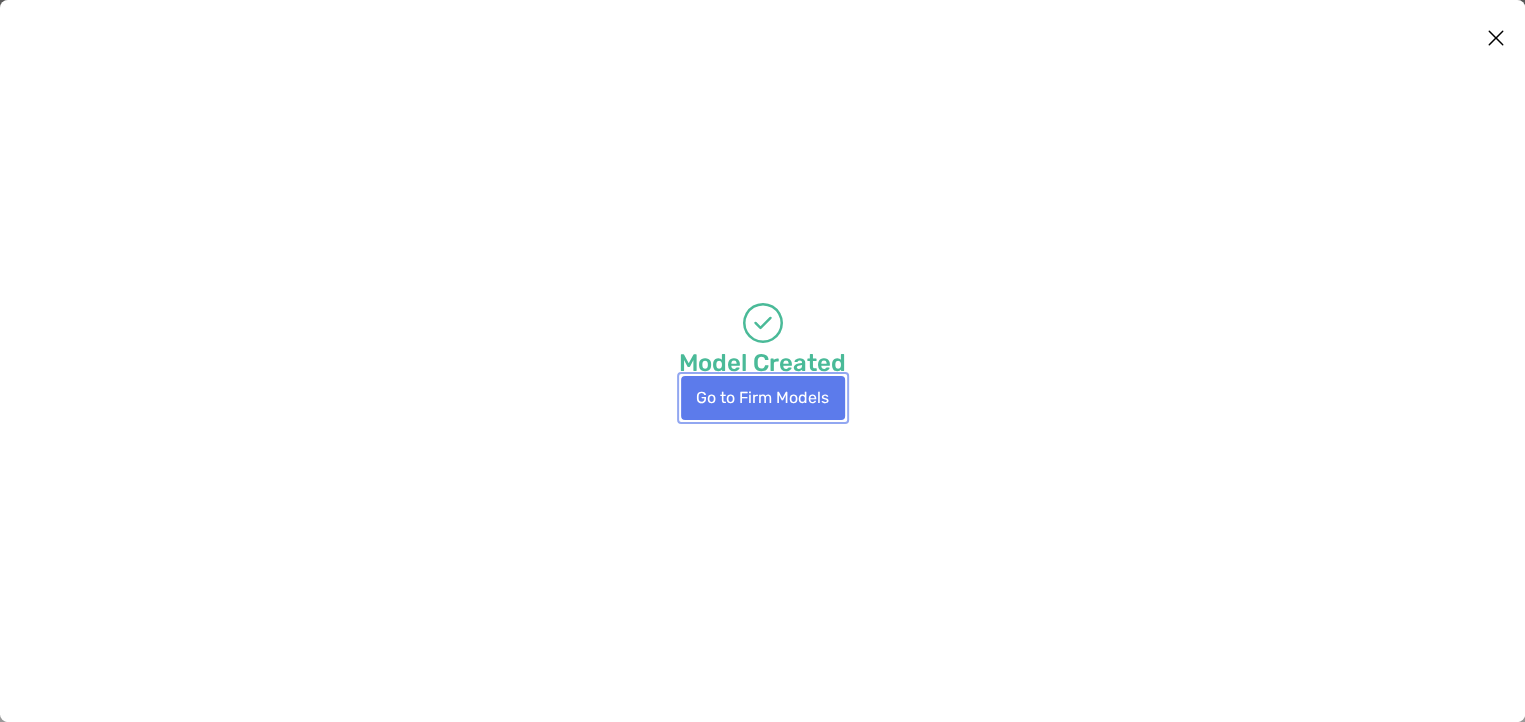 click on "Go to Firm Models" at bounding box center (763, 398) 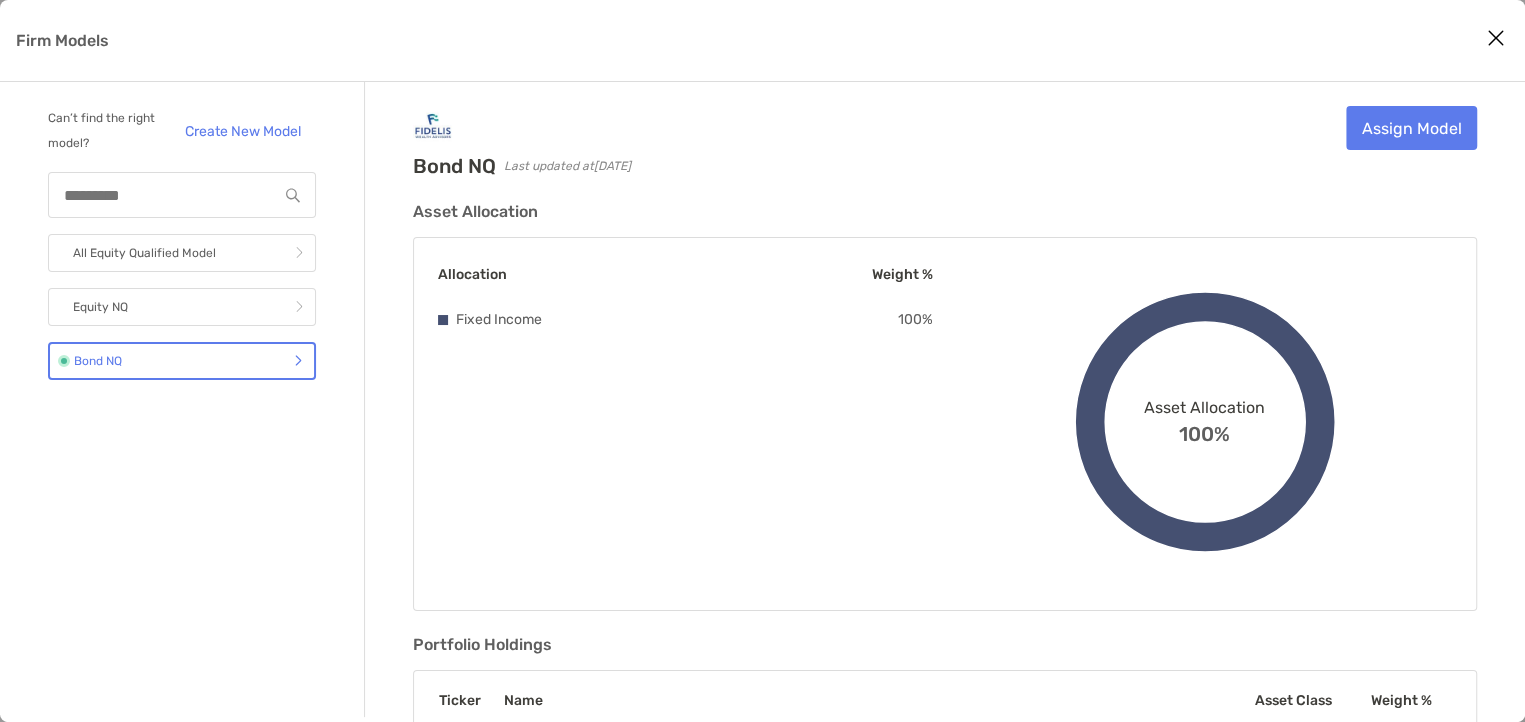 click on "Can’t find the right model? Create New Model All Equity Qualified Model Equity NQ Bond NQ" at bounding box center (182, 399) 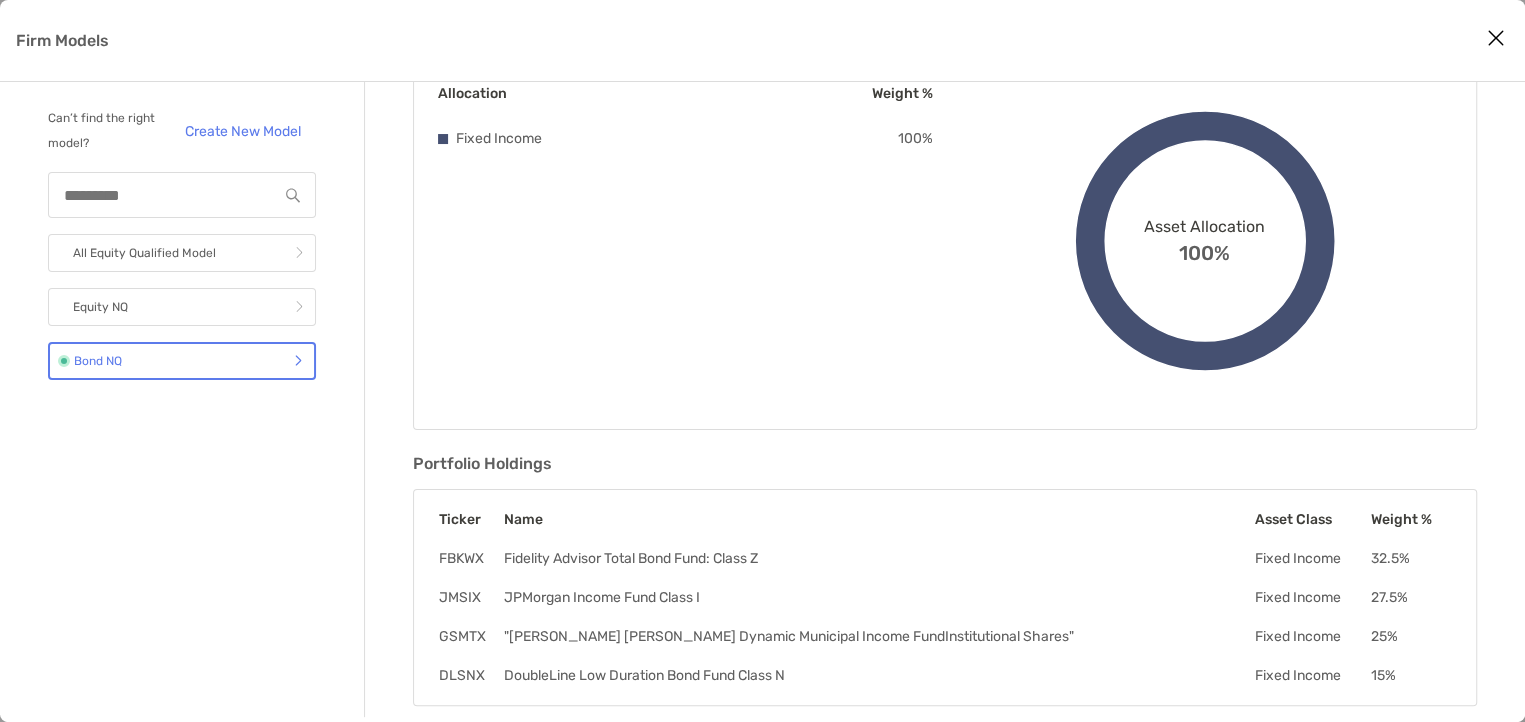 scroll, scrollTop: 0, scrollLeft: 0, axis: both 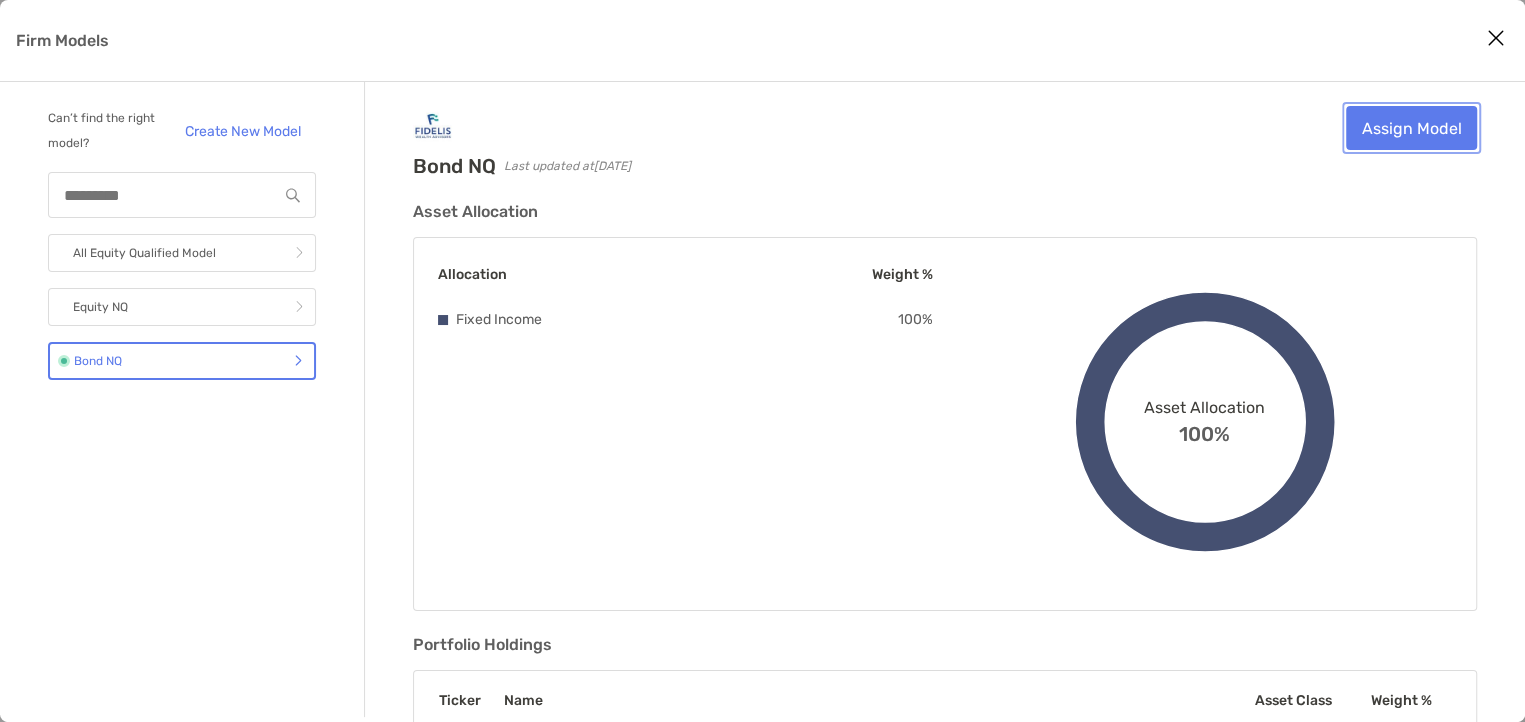 click on "Assign Model" at bounding box center [1411, 128] 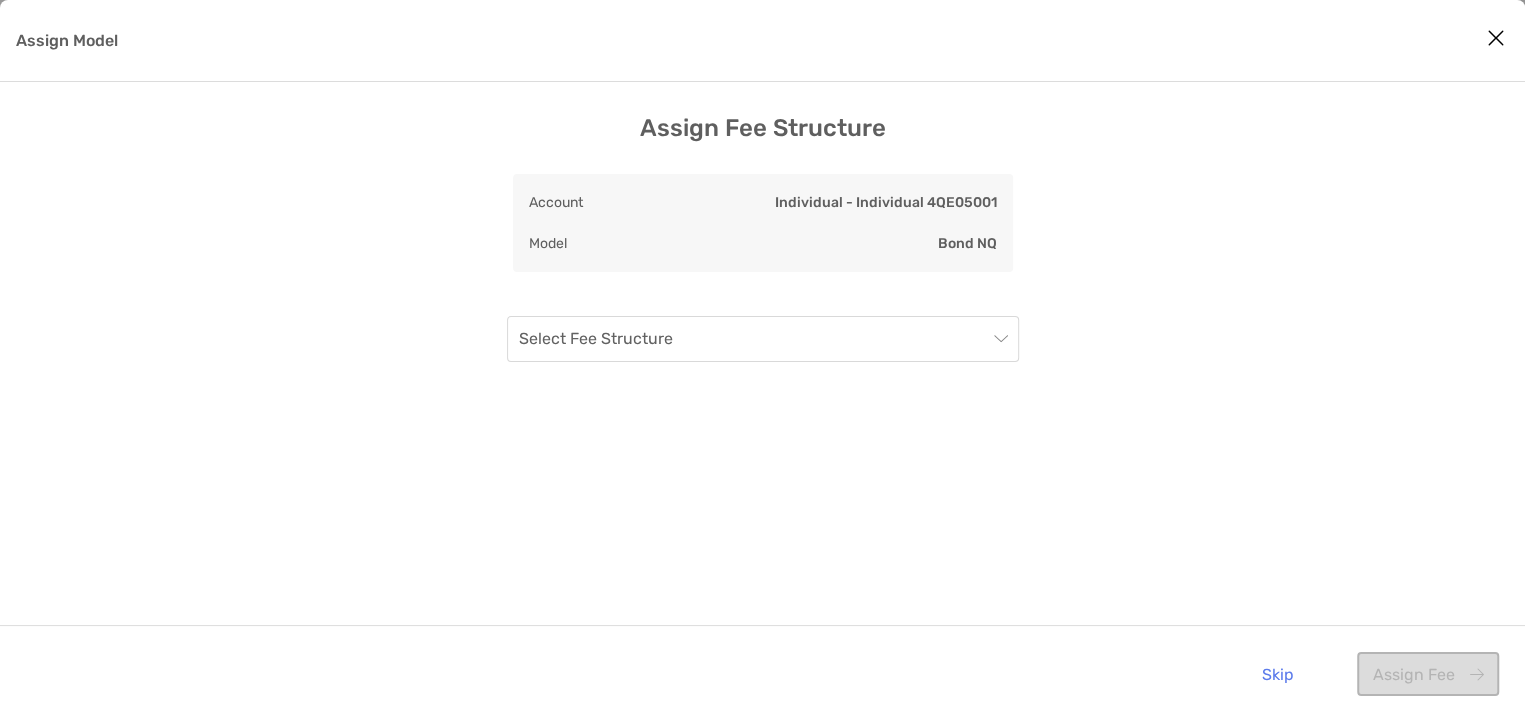 click at bounding box center [1496, 38] 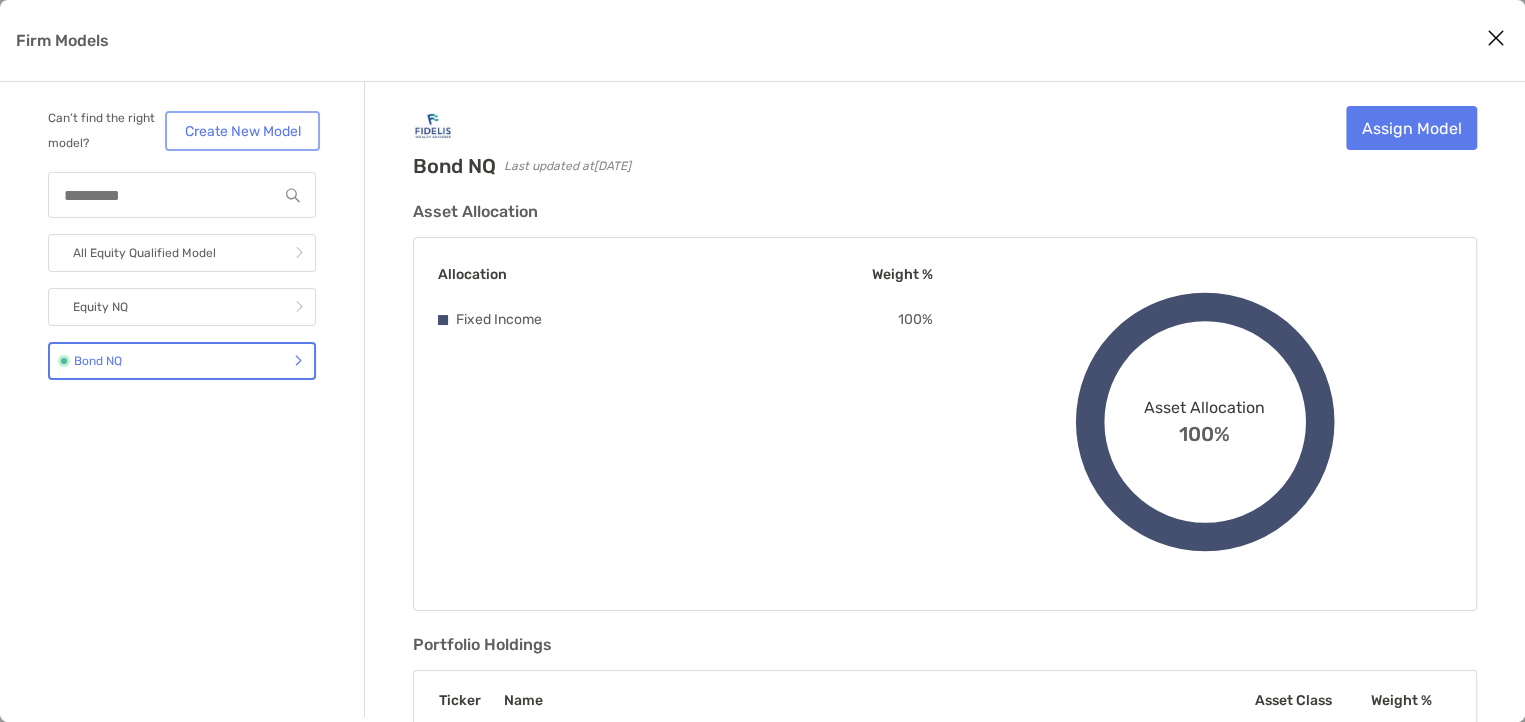 click on "Create New Model" at bounding box center [242, 131] 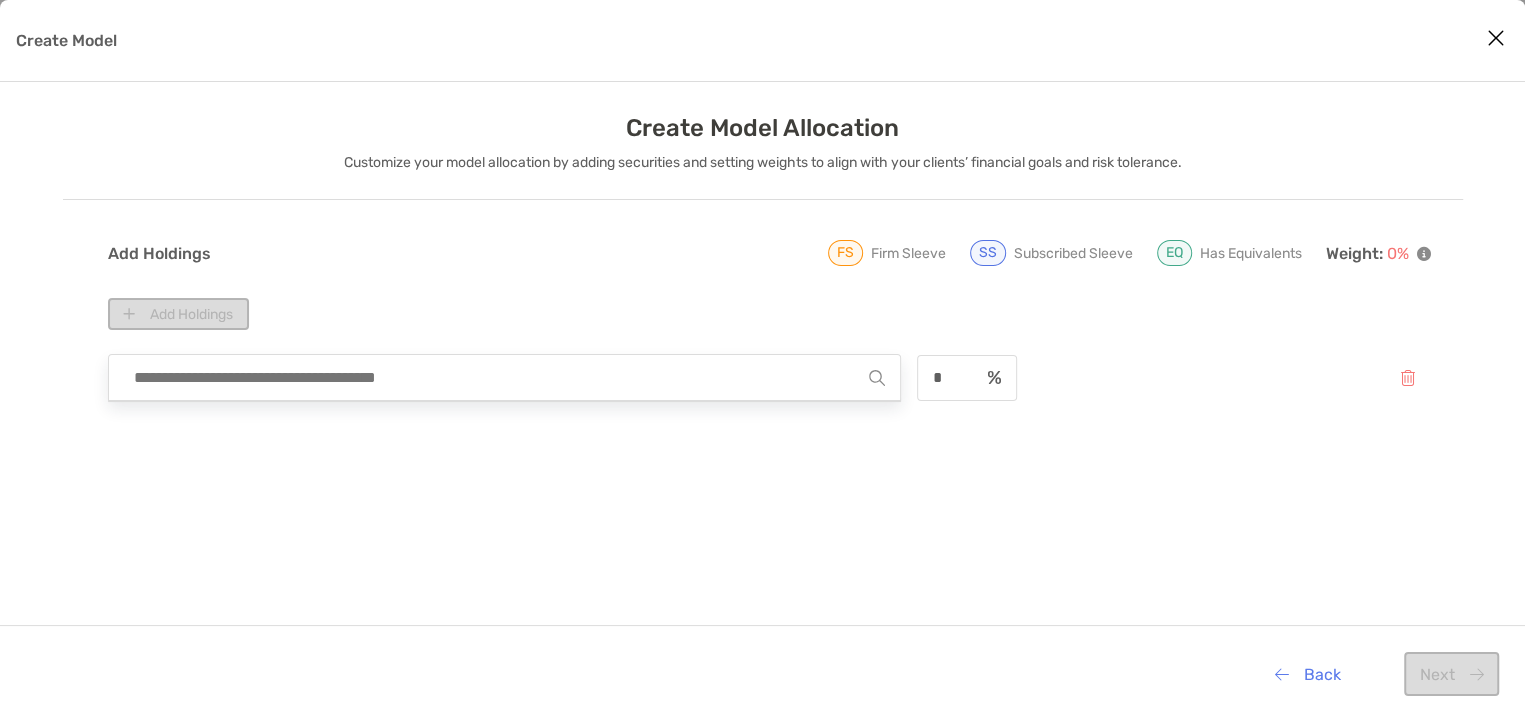 click at bounding box center (497, 377) 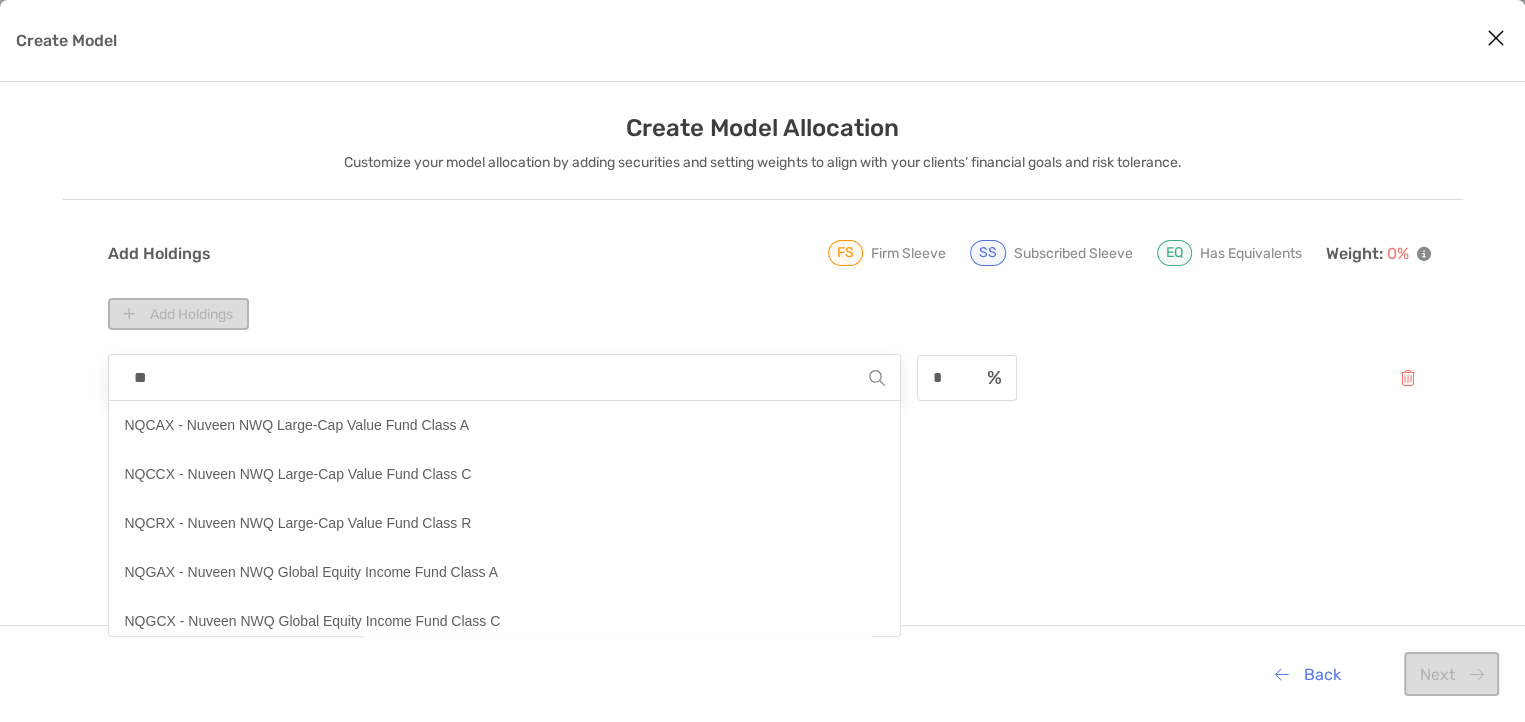 drag, startPoint x: 163, startPoint y: 382, endPoint x: 7, endPoint y: 382, distance: 156 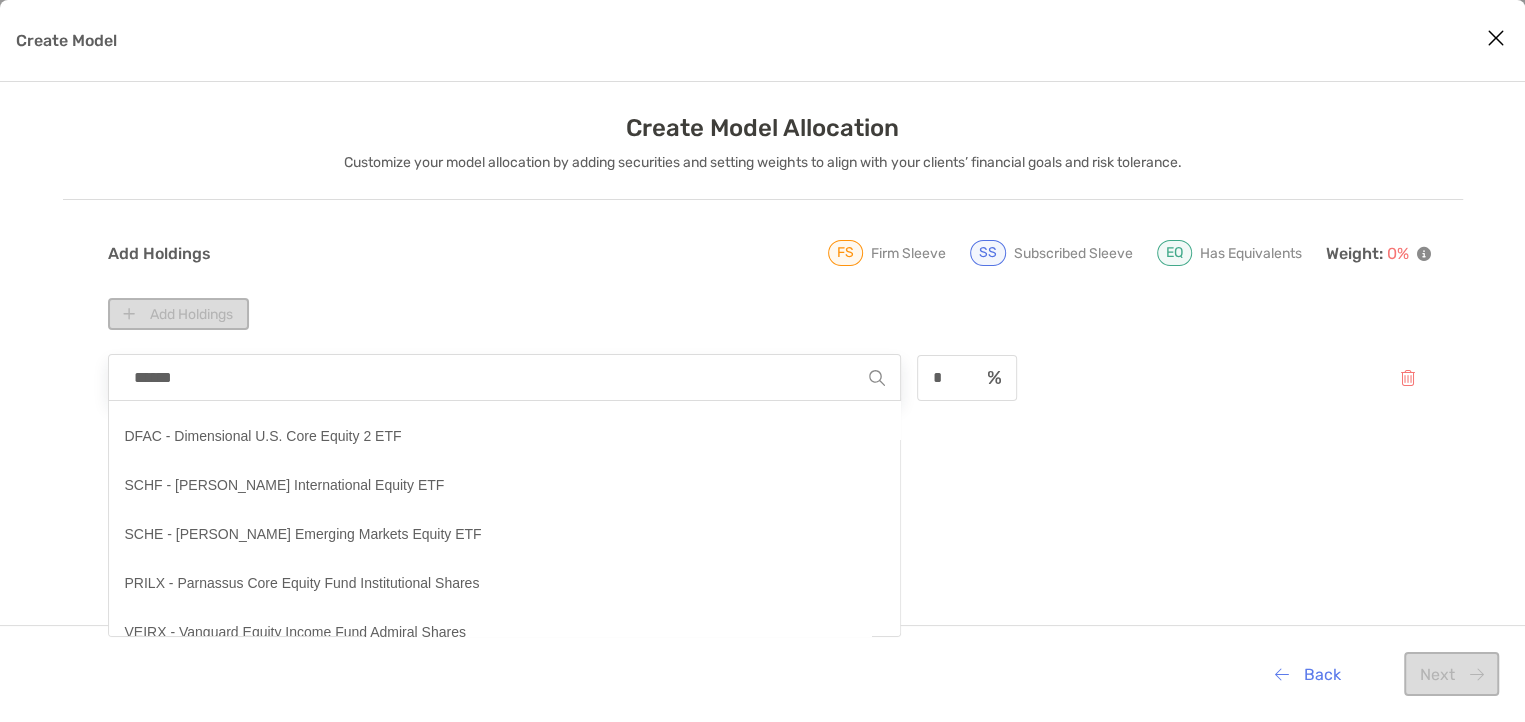 scroll, scrollTop: 744, scrollLeft: 0, axis: vertical 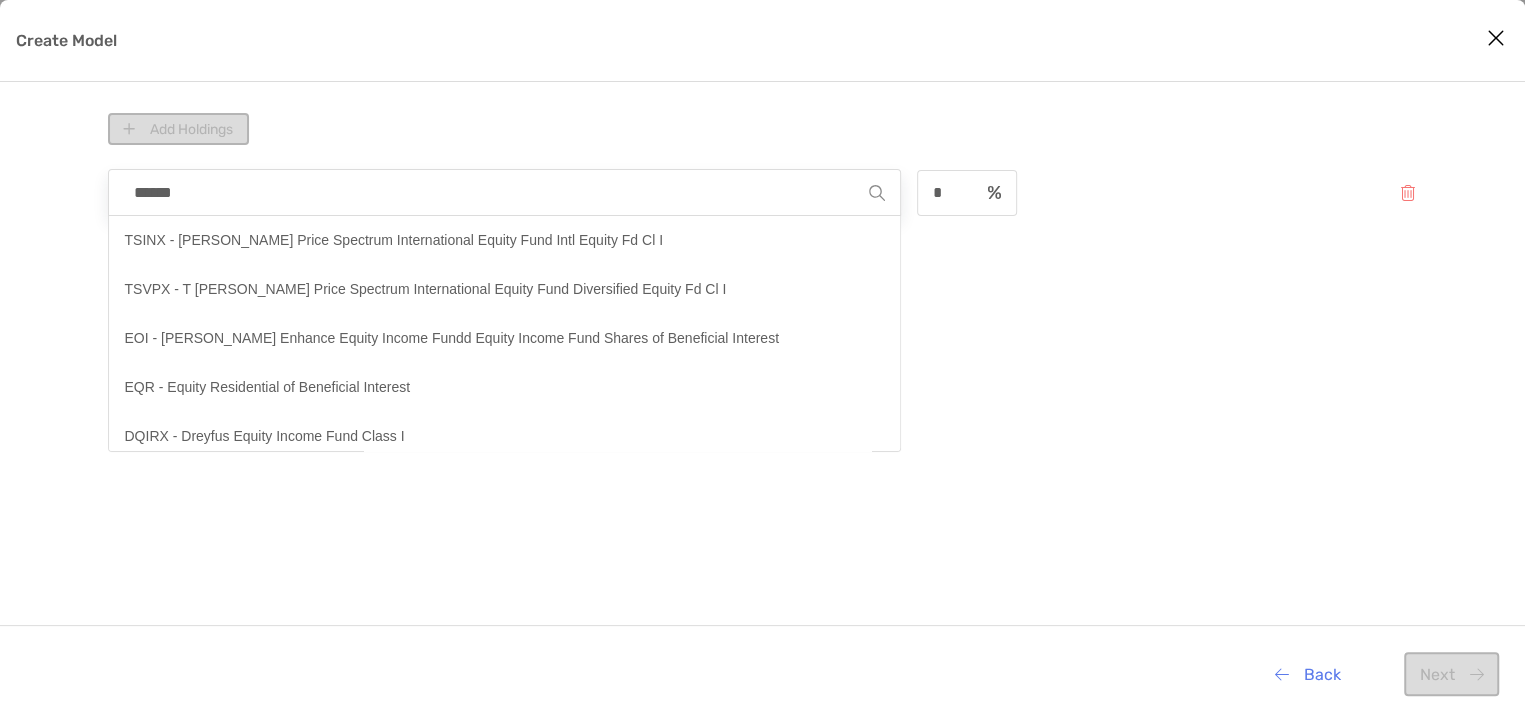 click on "******" at bounding box center (497, 192) 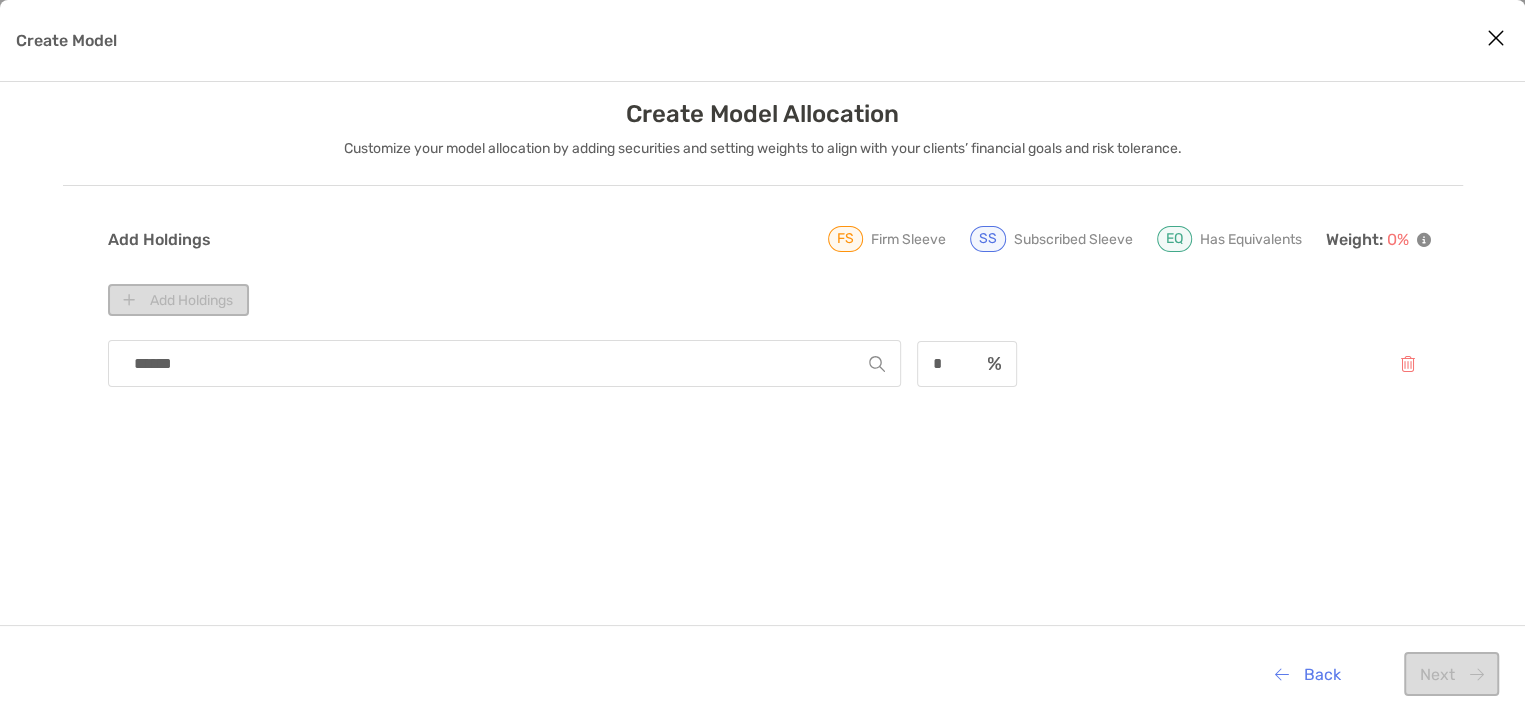 scroll, scrollTop: 0, scrollLeft: 0, axis: both 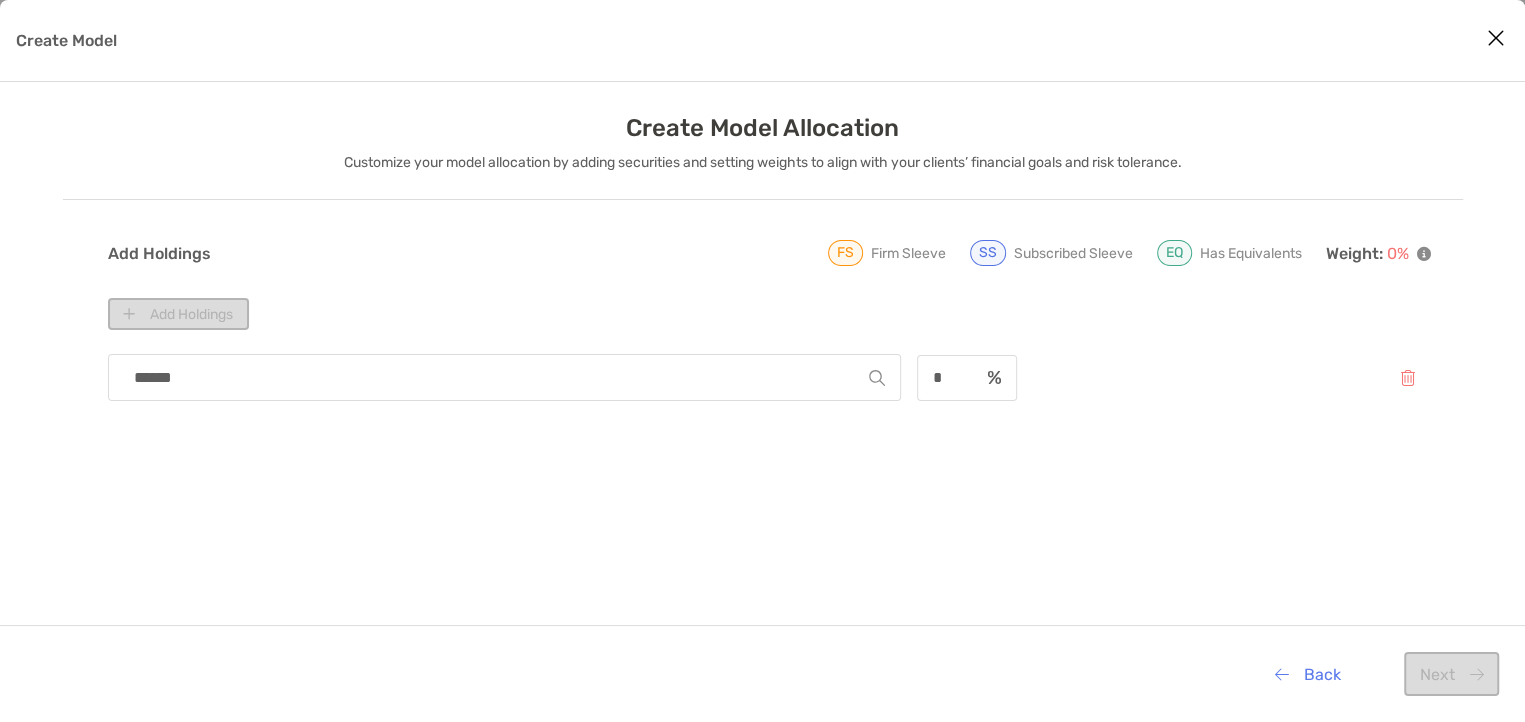 click on "Add Holdings FS Firm Sleeve SS Subscribed Sleeve EQ Has Equivalents Weight: 0 %" at bounding box center (769, 253) 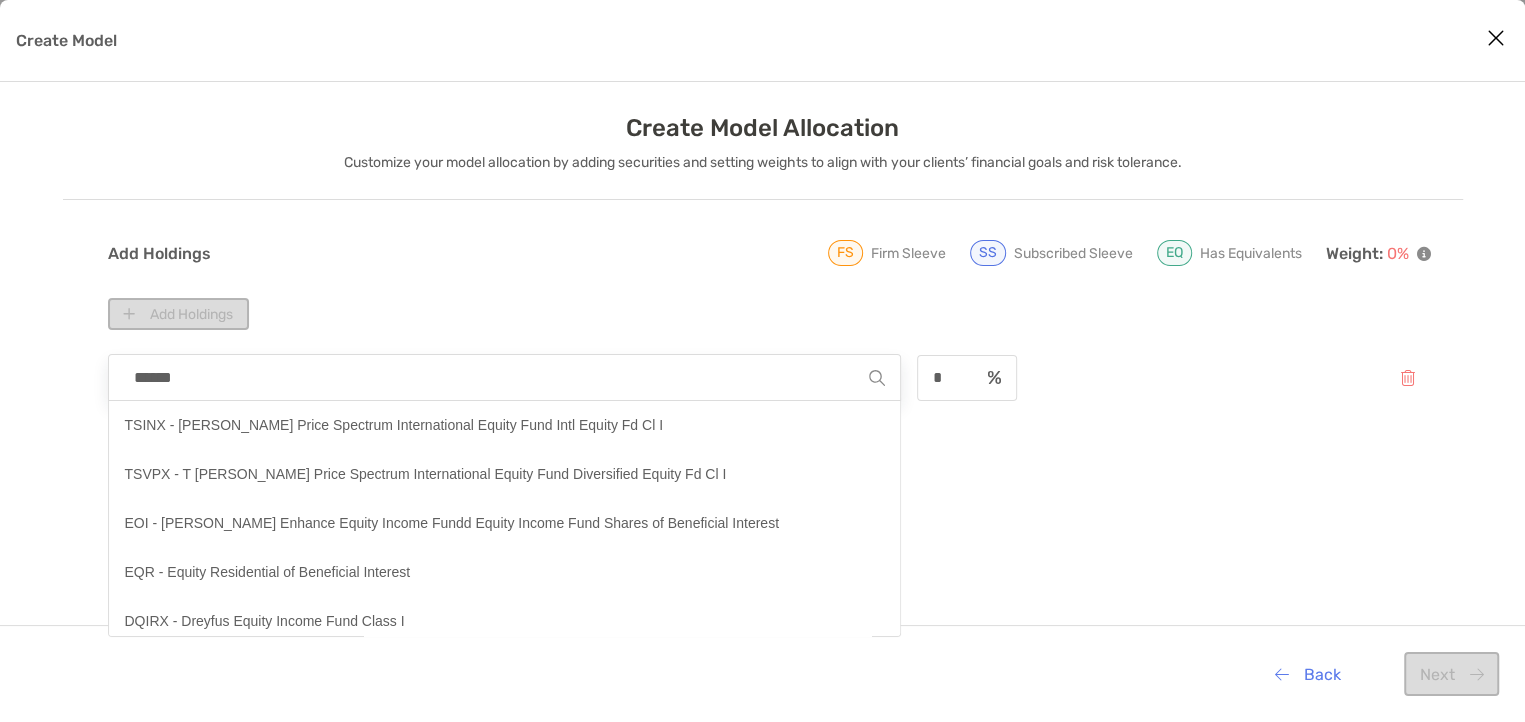 drag, startPoint x: 273, startPoint y: 387, endPoint x: 34, endPoint y: 372, distance: 239.47025 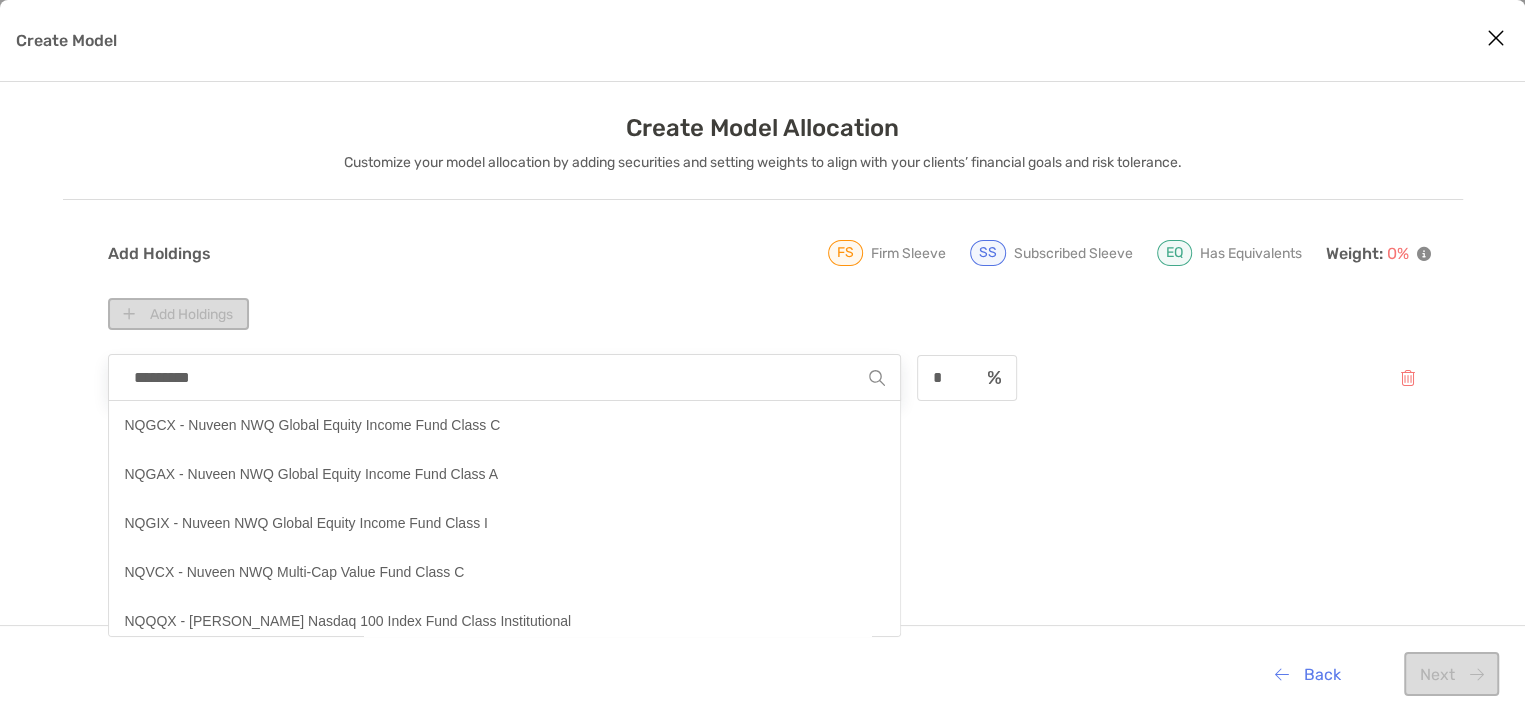 type on "*********" 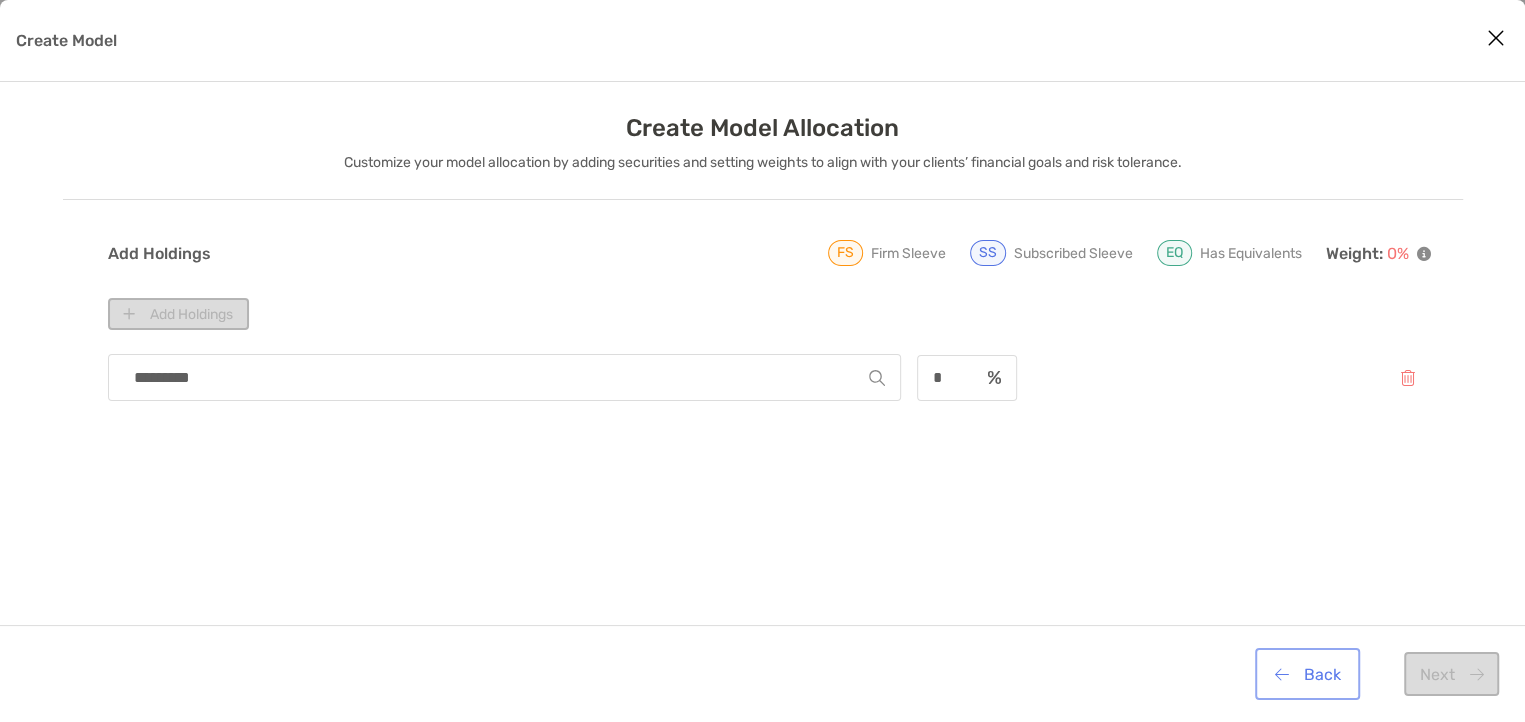 click on "Back" at bounding box center [1307, 674] 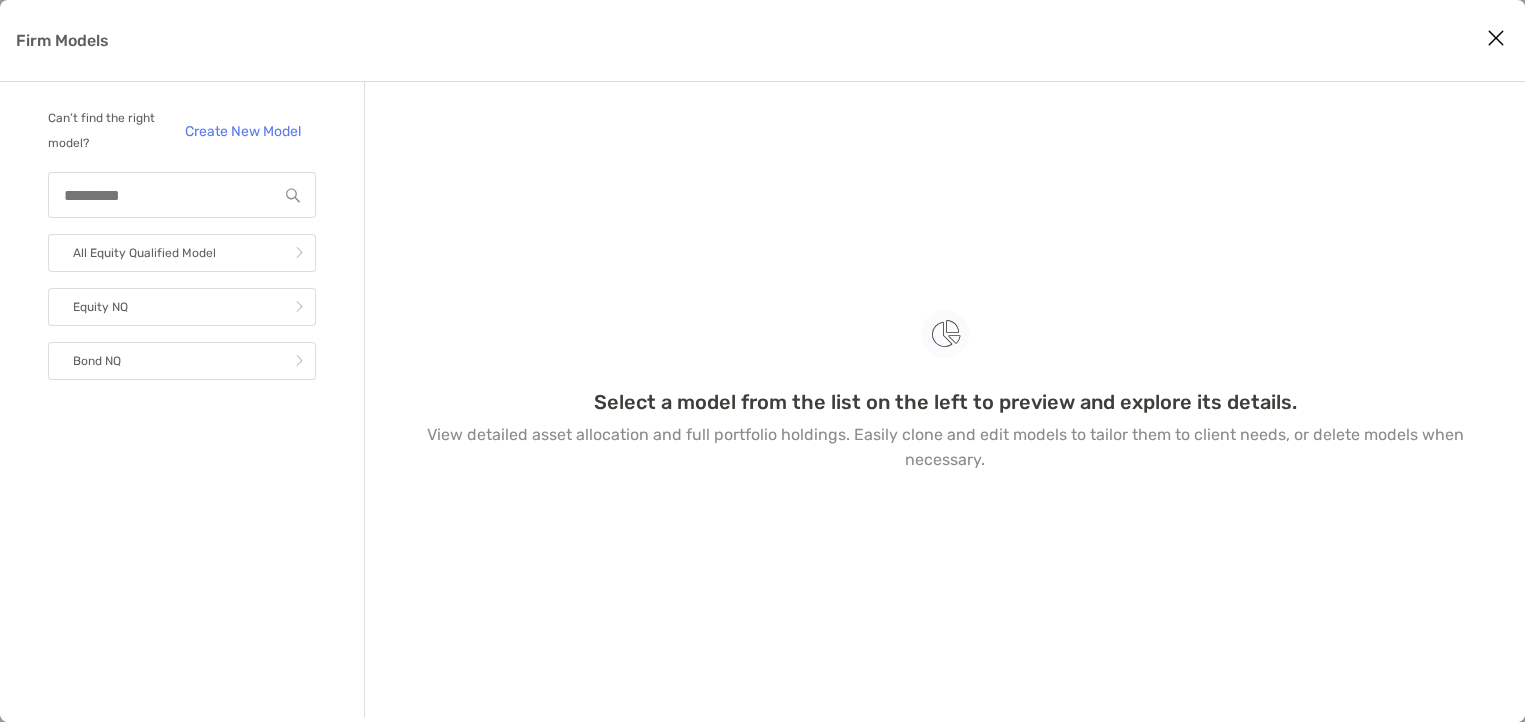 click at bounding box center (1496, 38) 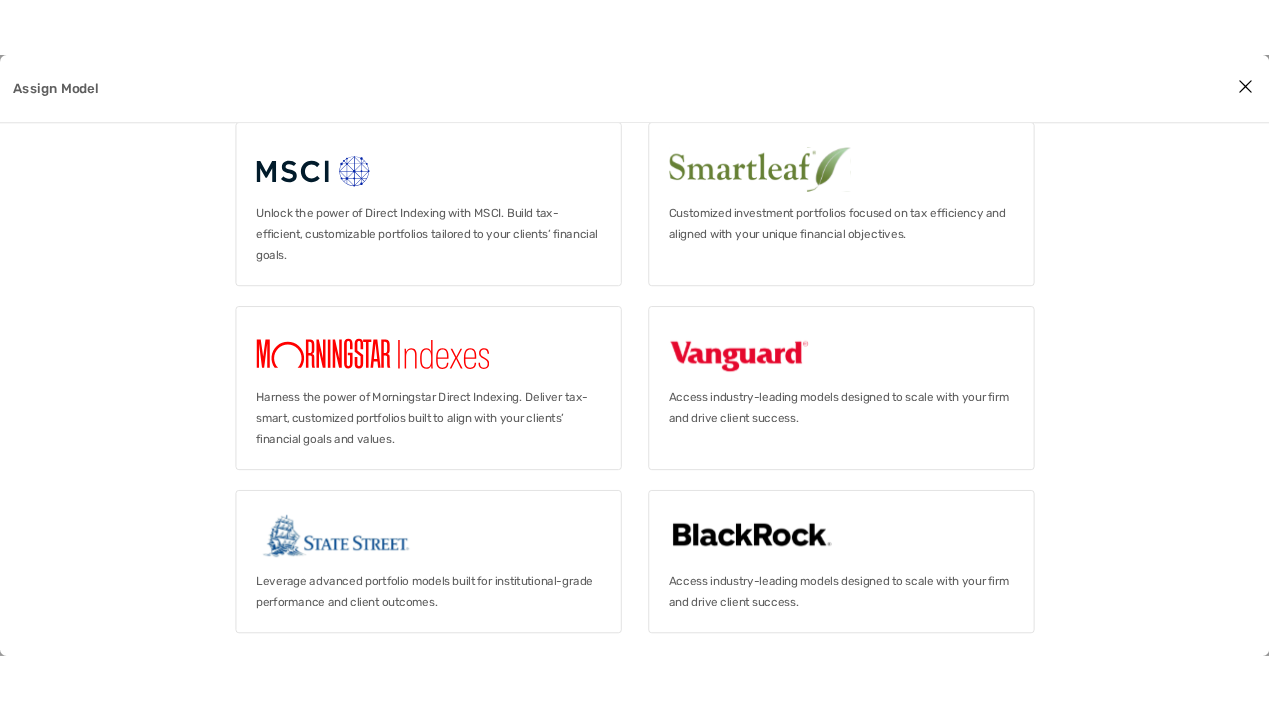 scroll, scrollTop: 0, scrollLeft: 0, axis: both 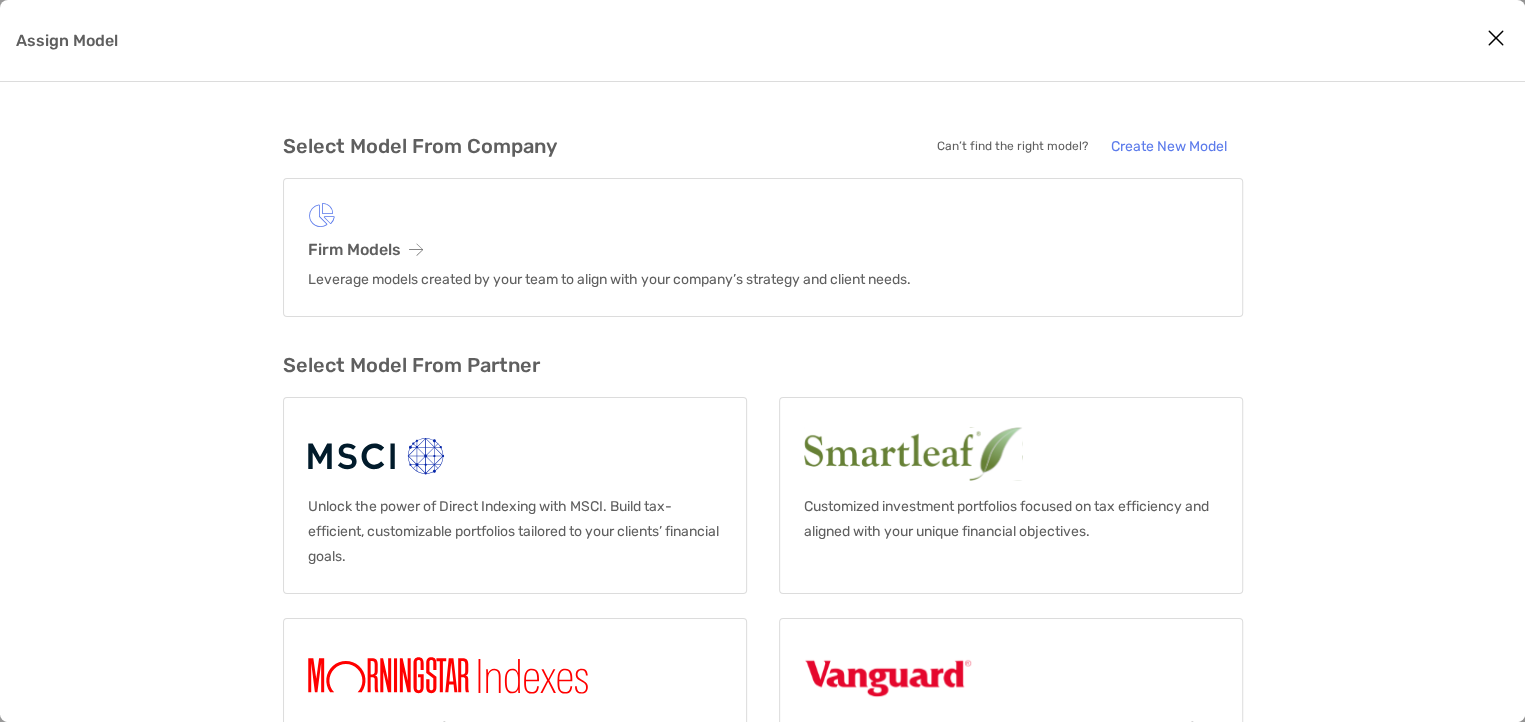 click at bounding box center (1496, 38) 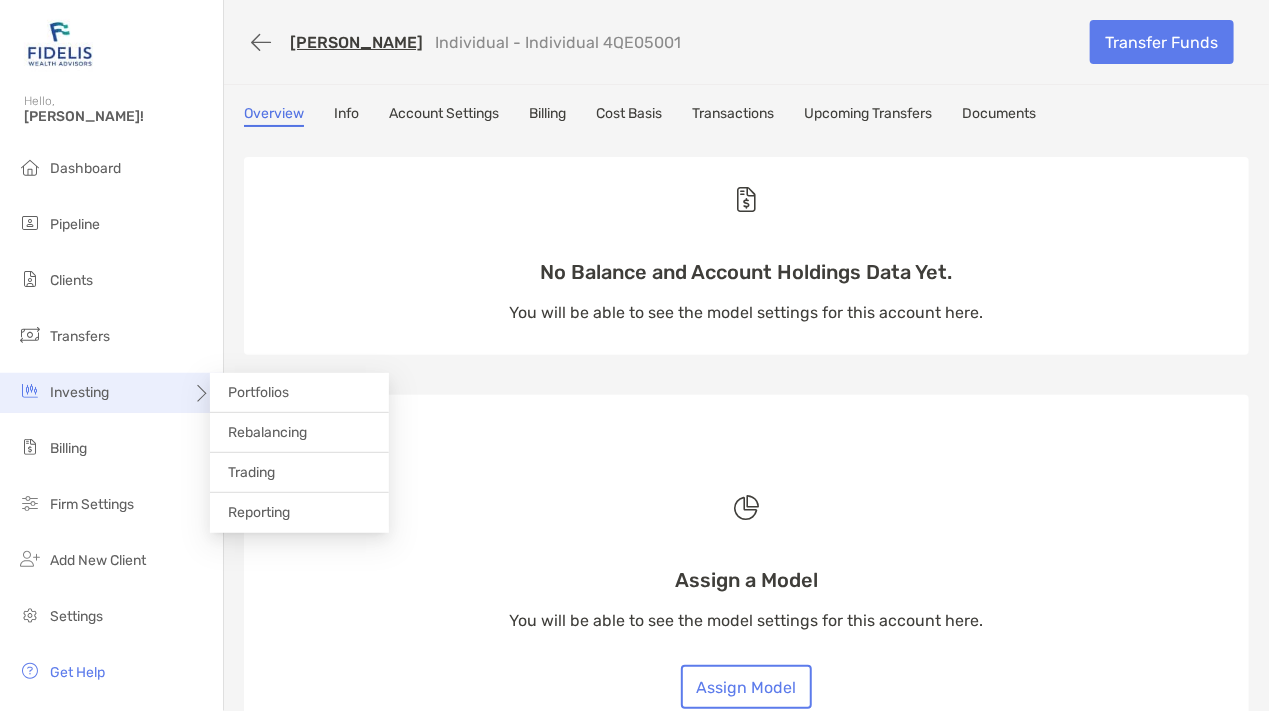 click on "Investing" at bounding box center (79, 392) 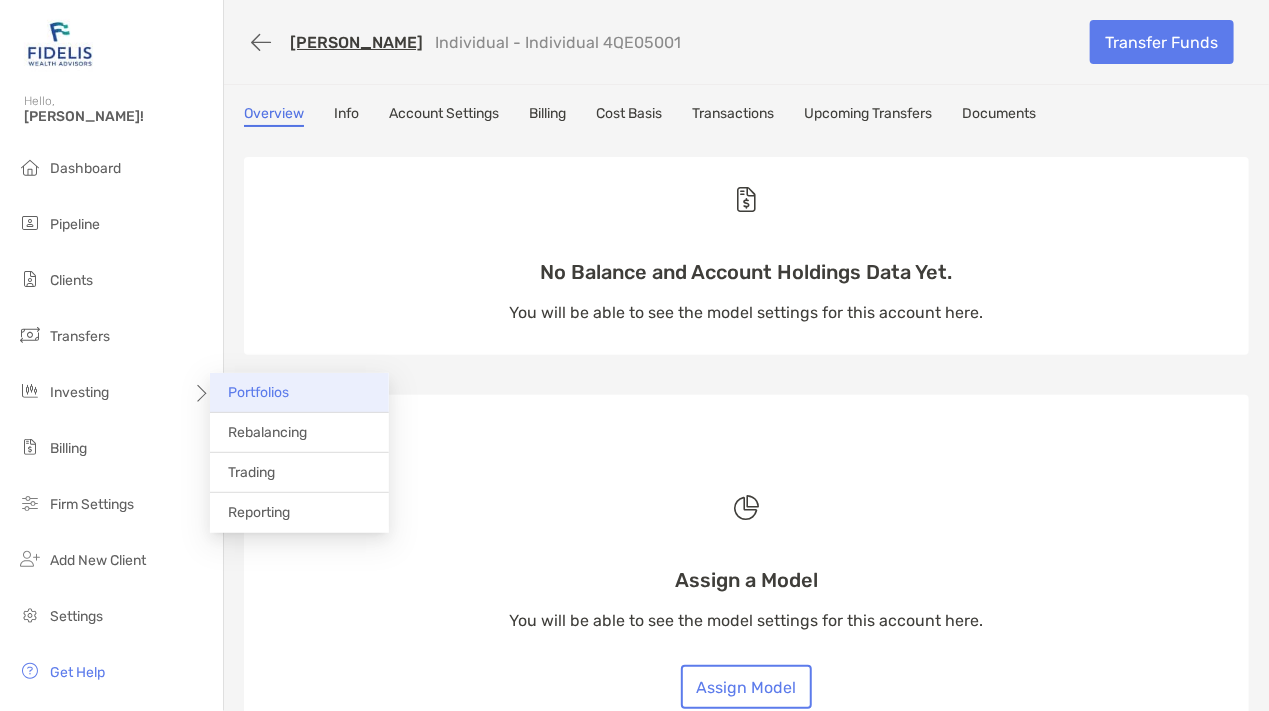 click on "Portfolios" at bounding box center [258, 392] 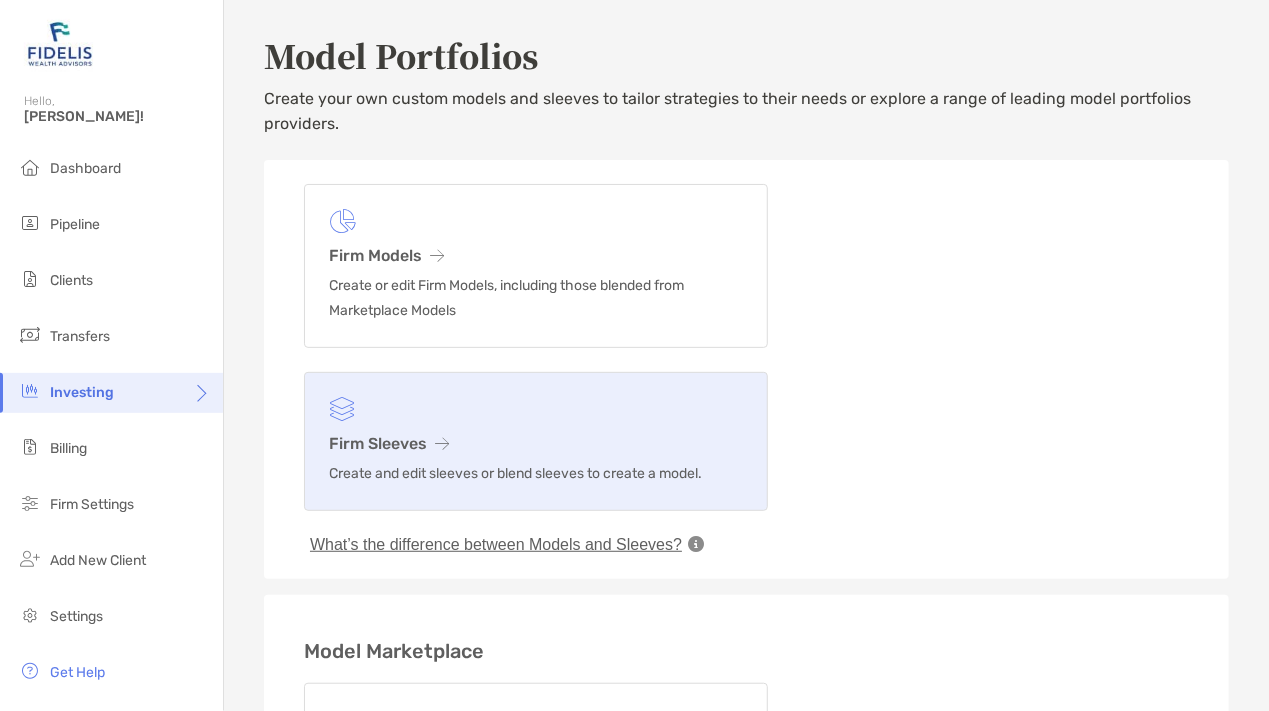 click on "Create and edit sleeves or blend sleeves to create a model." at bounding box center [536, 473] 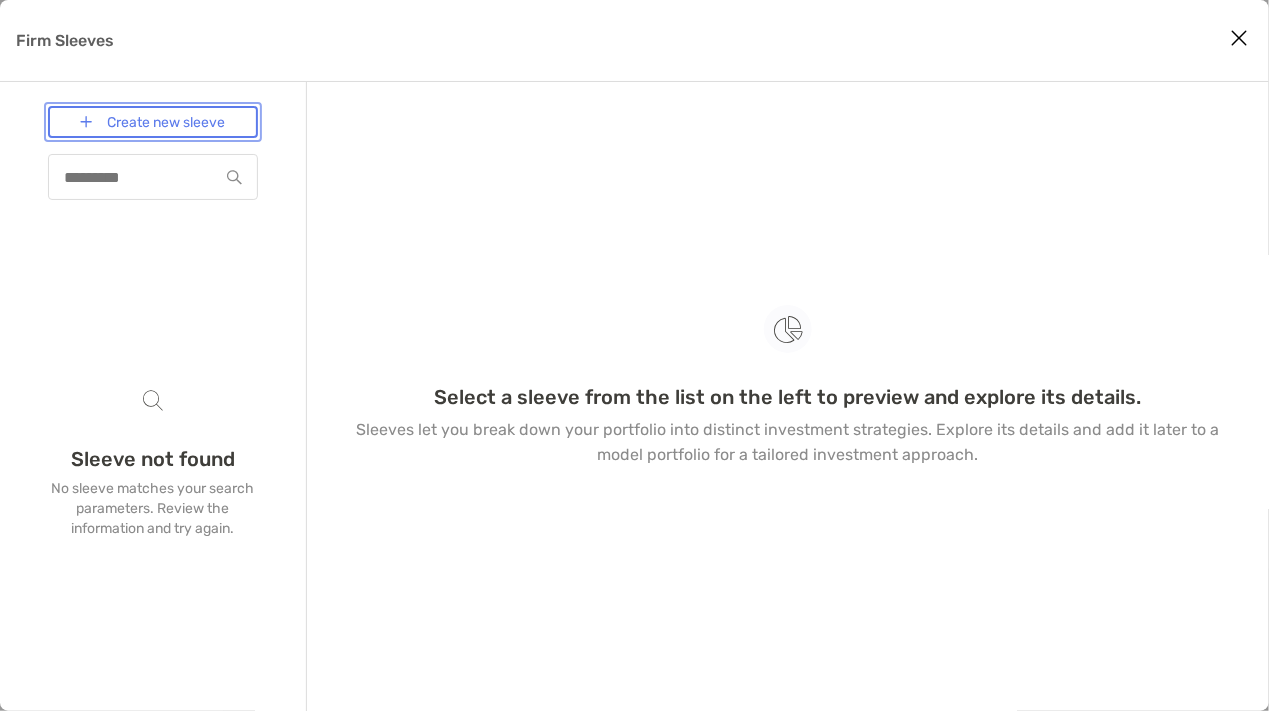 click on "Create new sleeve" at bounding box center (153, 122) 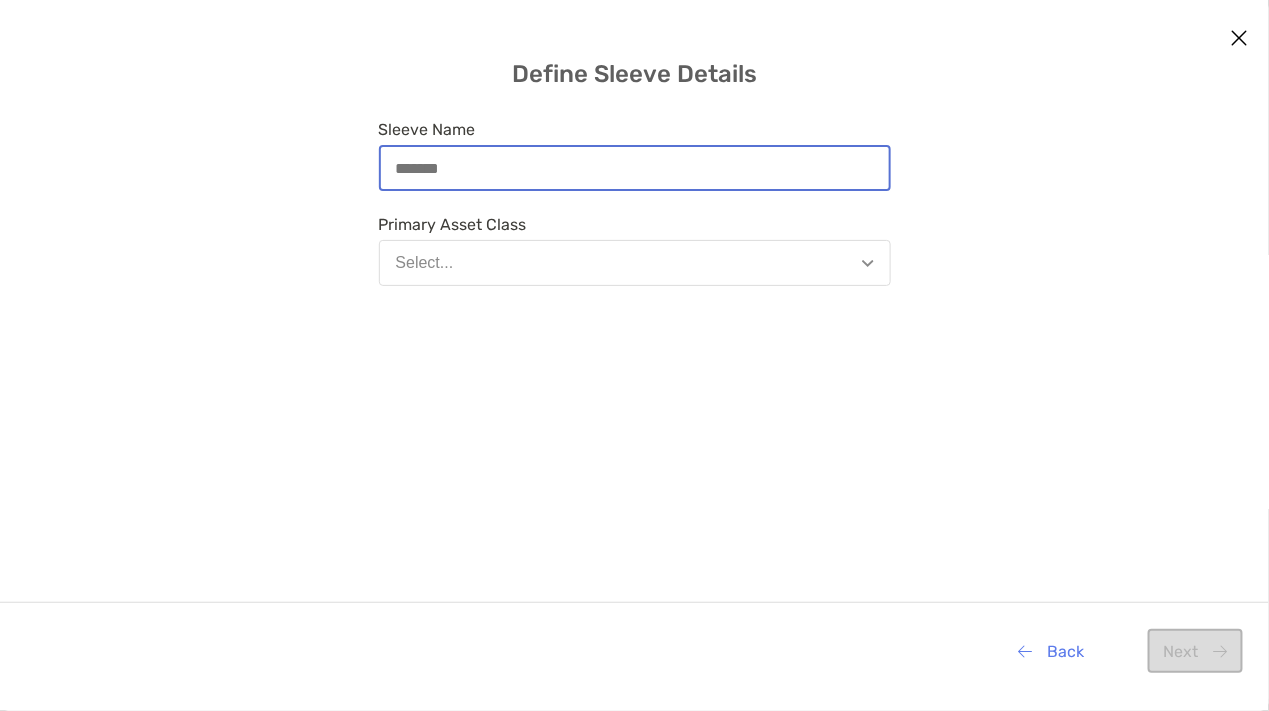 click on "Sleeve Name" at bounding box center (635, 168) 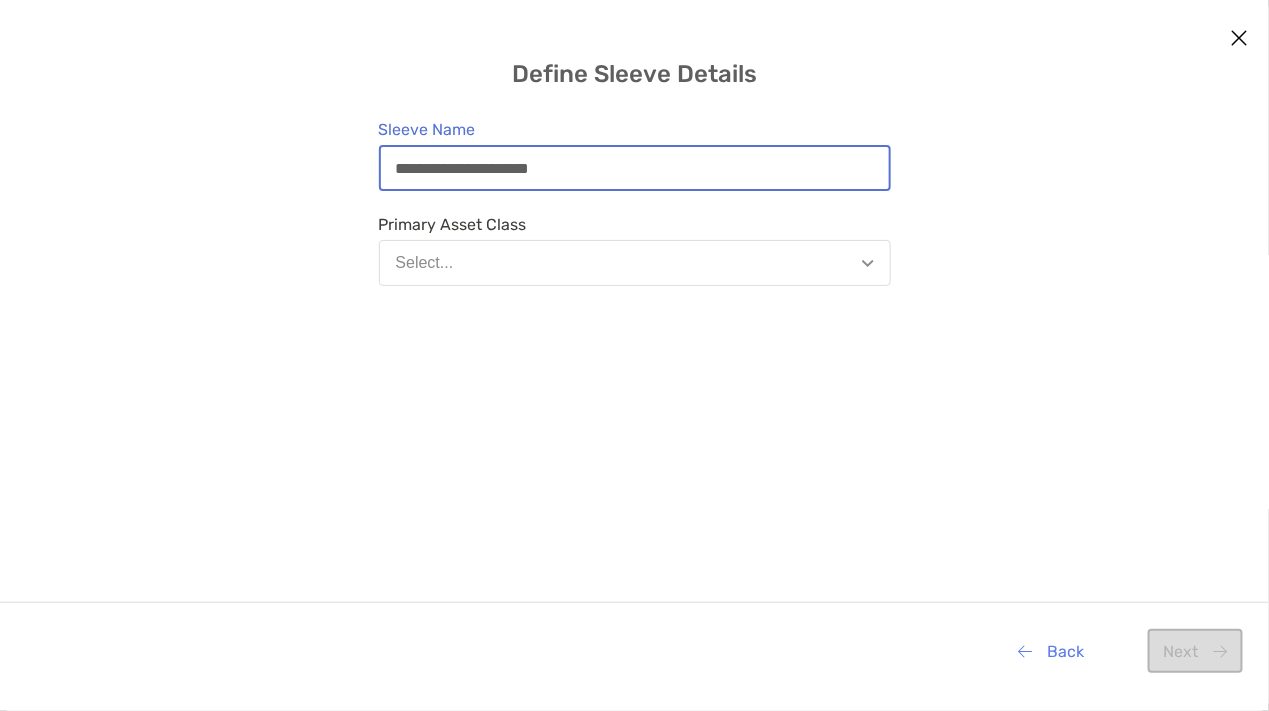type on "**********" 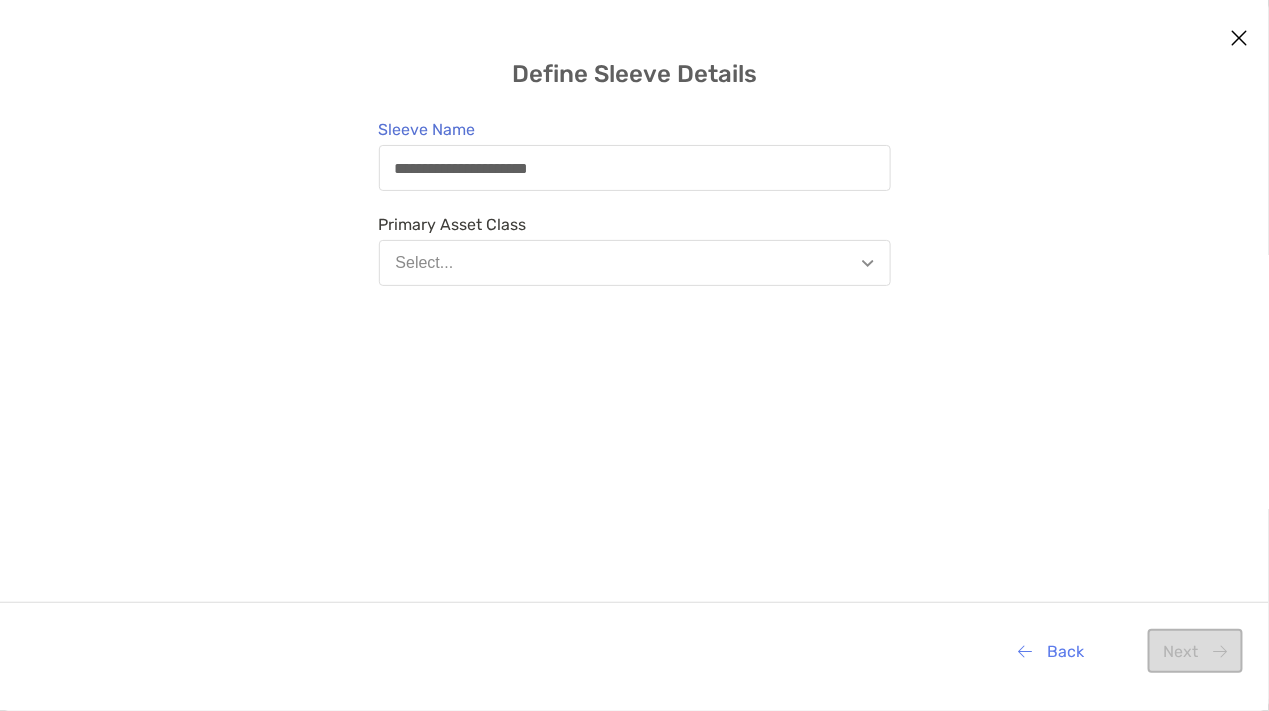 click on "Select..." at bounding box center [635, 263] 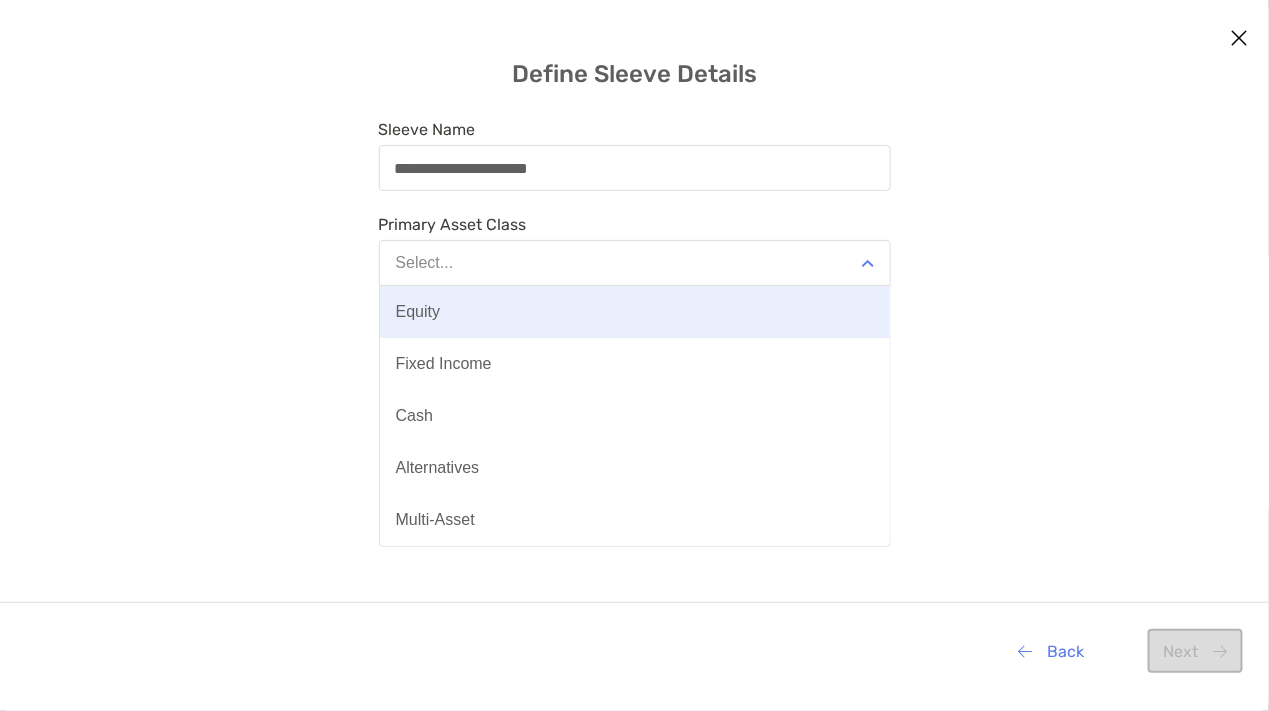 click on "Equity" at bounding box center [418, 312] 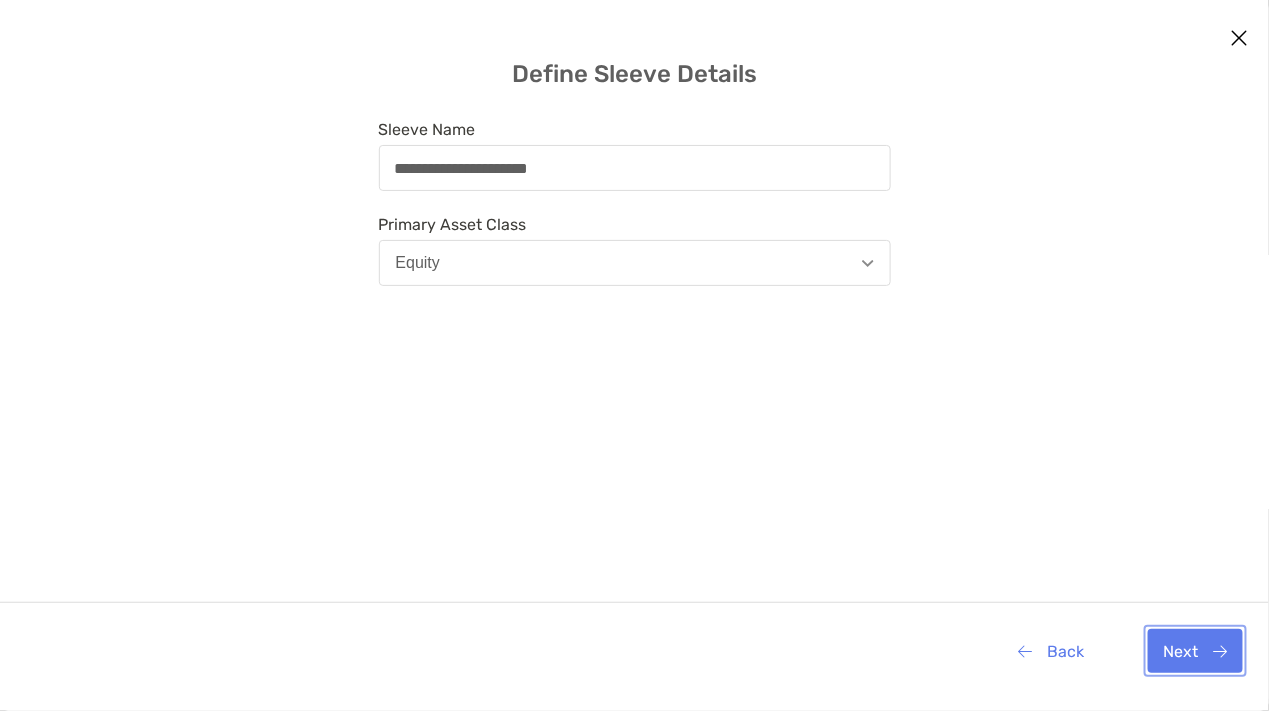 click on "Next" at bounding box center (1195, 651) 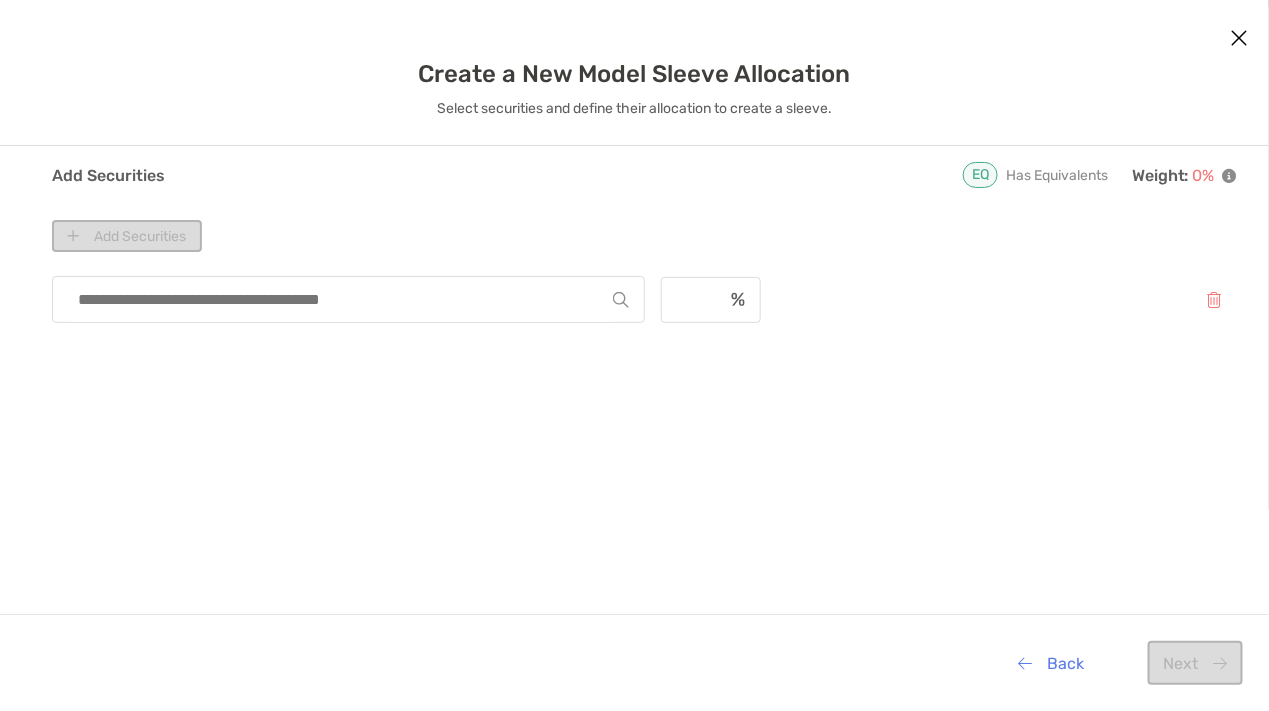 click at bounding box center [340, 299] 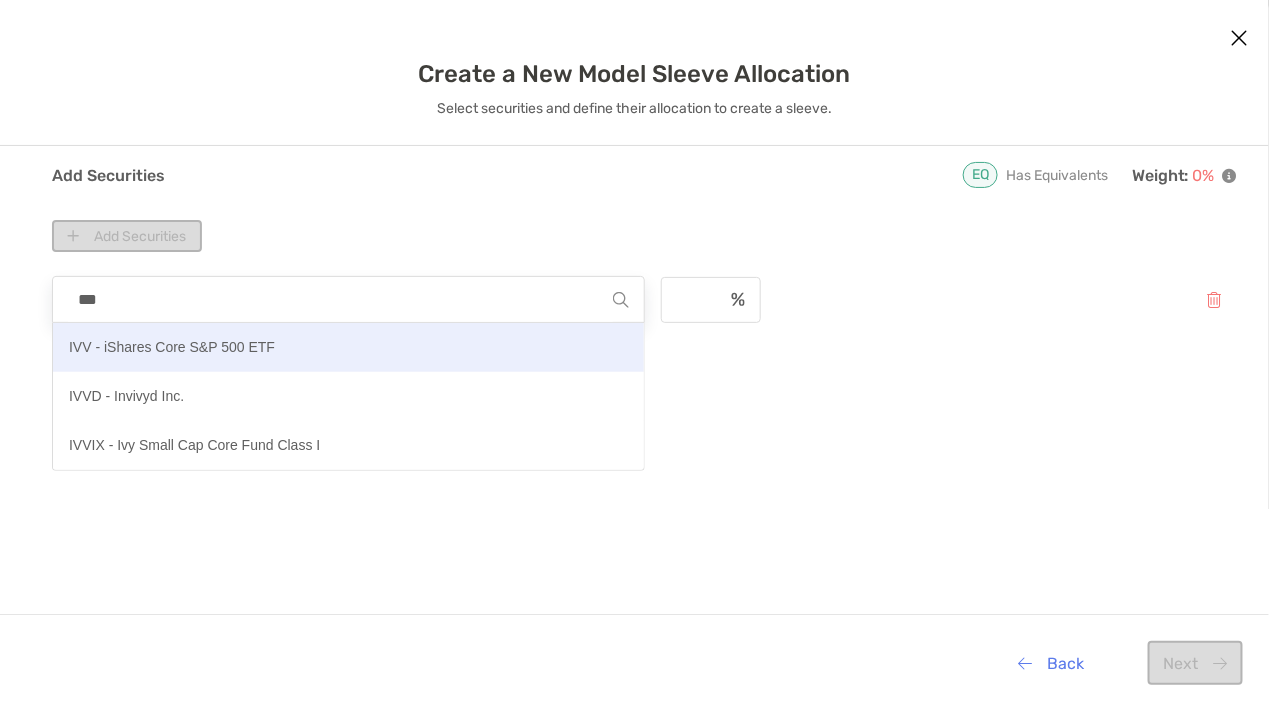 click on "IVV - iShares Core S&P 500 ETF" at bounding box center [172, 347] 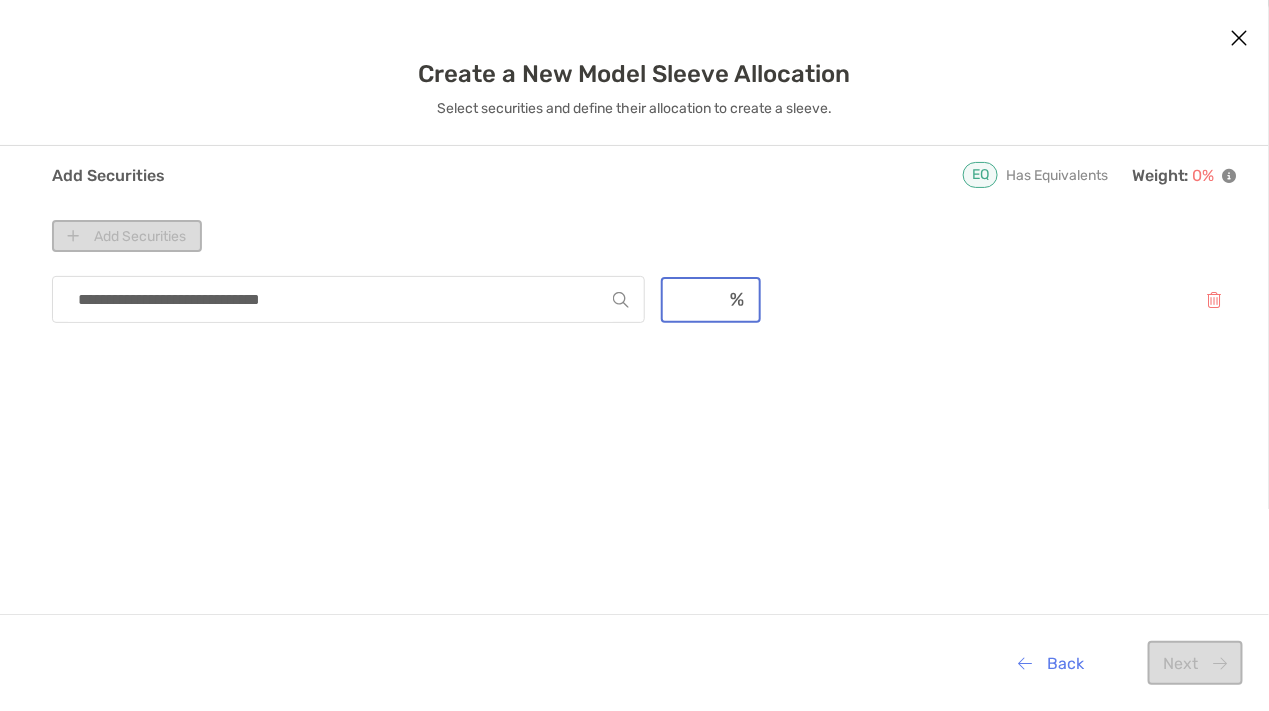 click at bounding box center (692, 299) 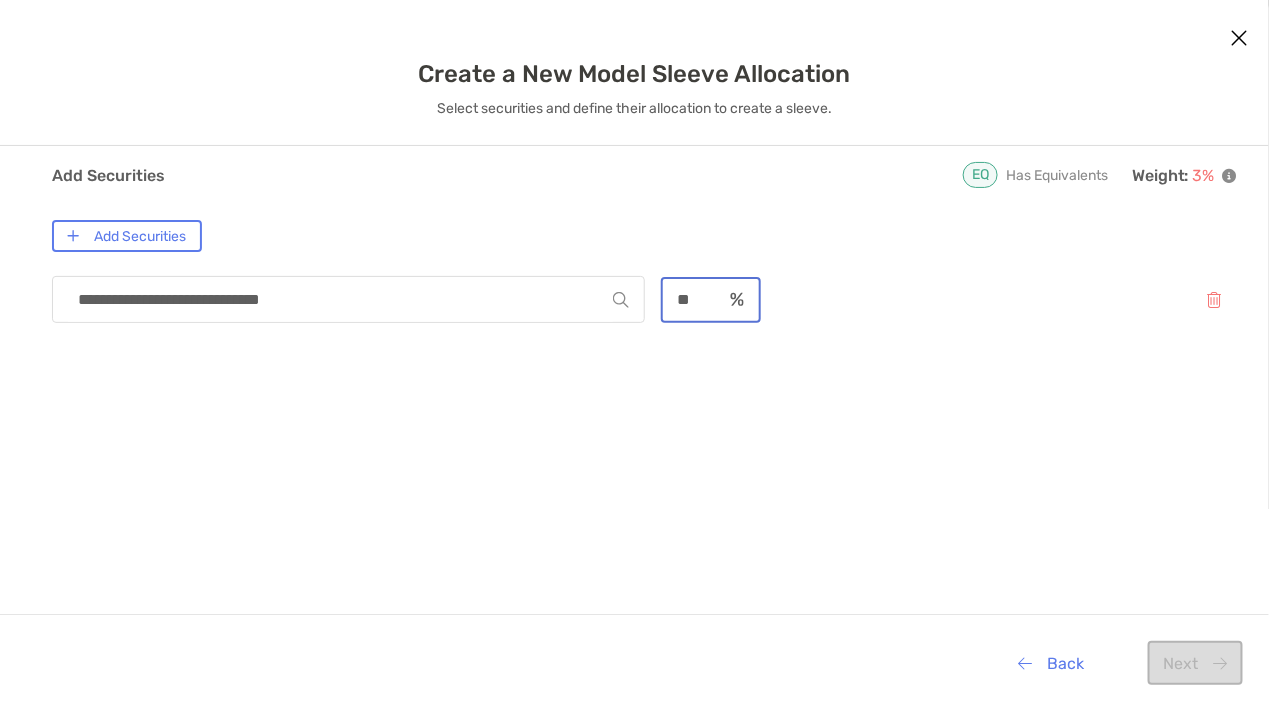 type on "**" 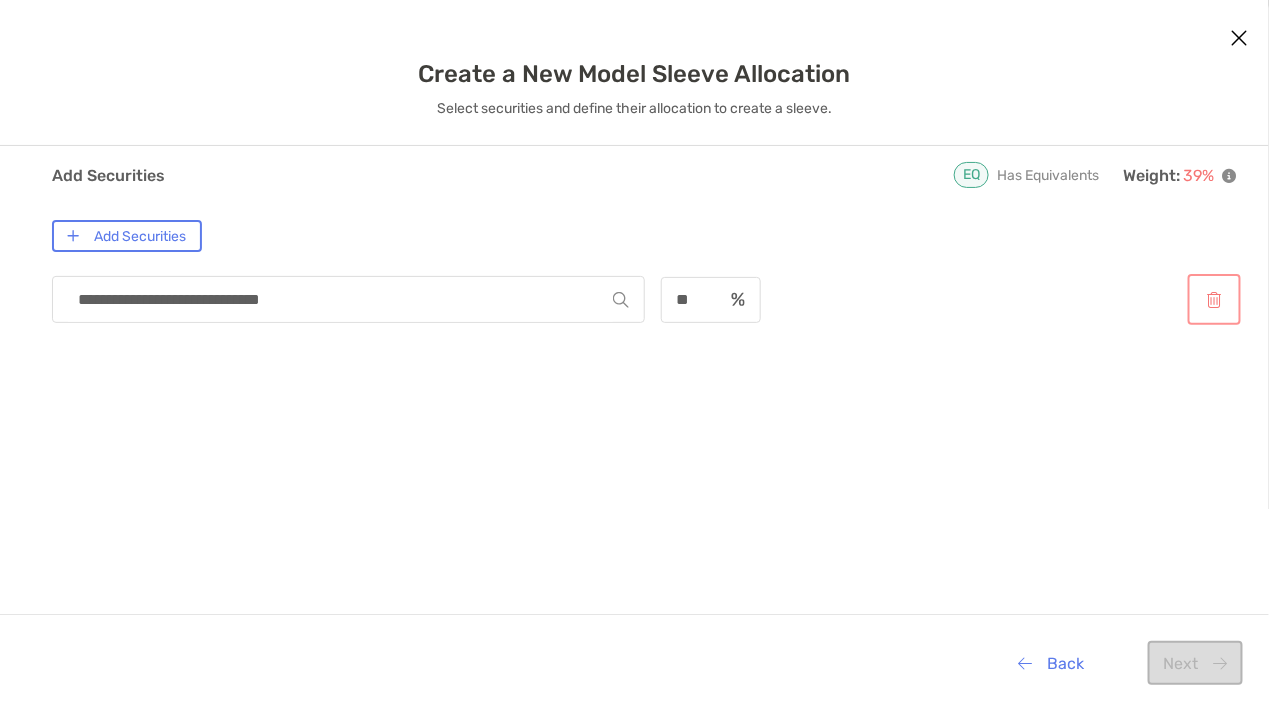 type 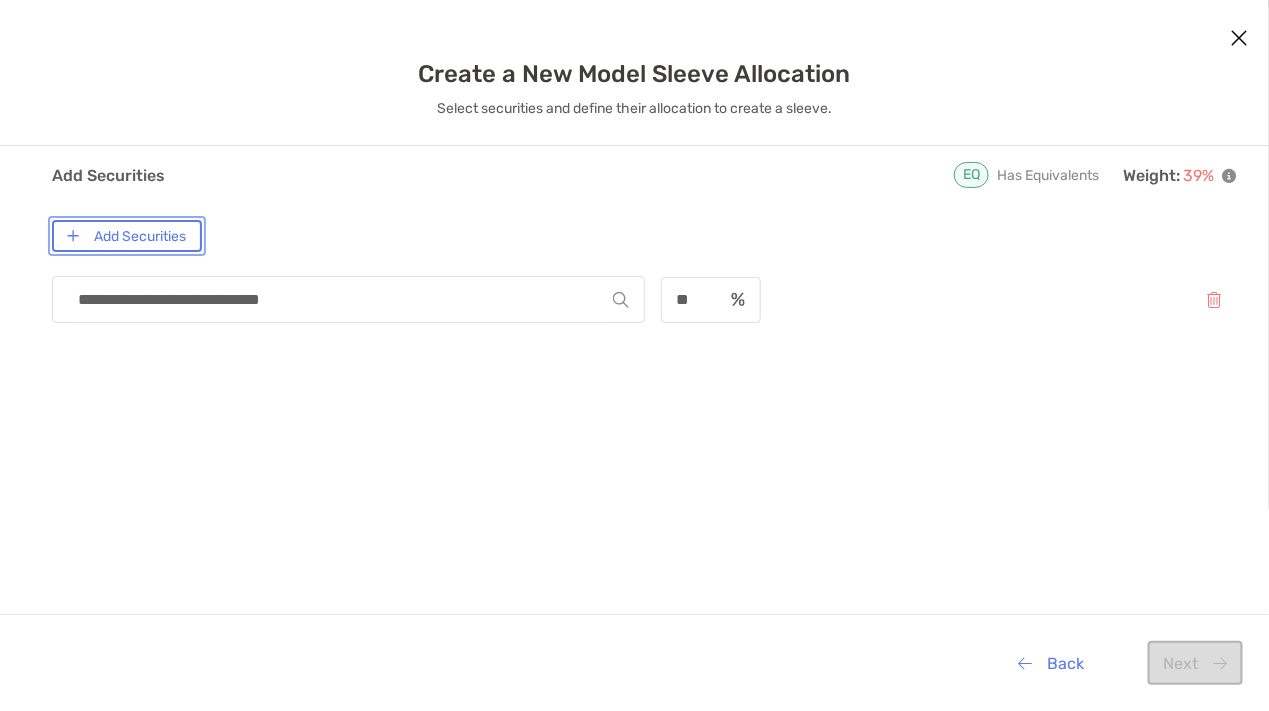 drag, startPoint x: 114, startPoint y: 223, endPoint x: 143, endPoint y: 231, distance: 30.083218 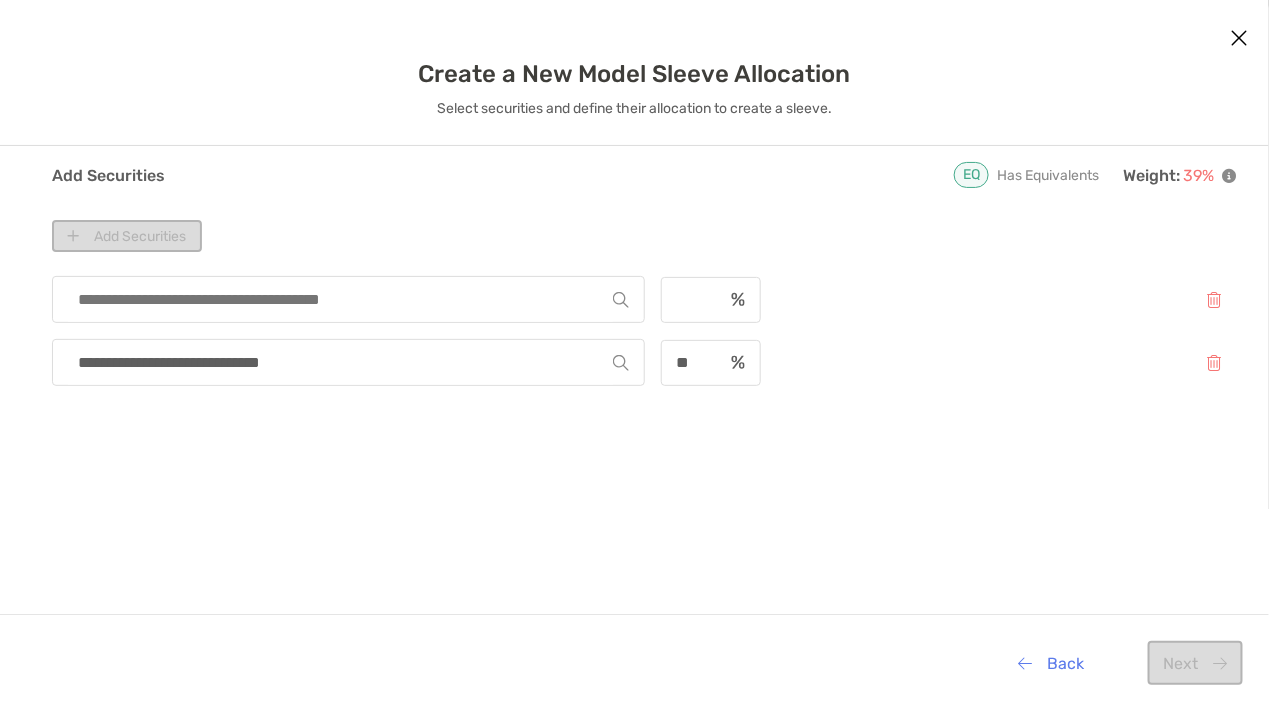 click at bounding box center (340, 299) 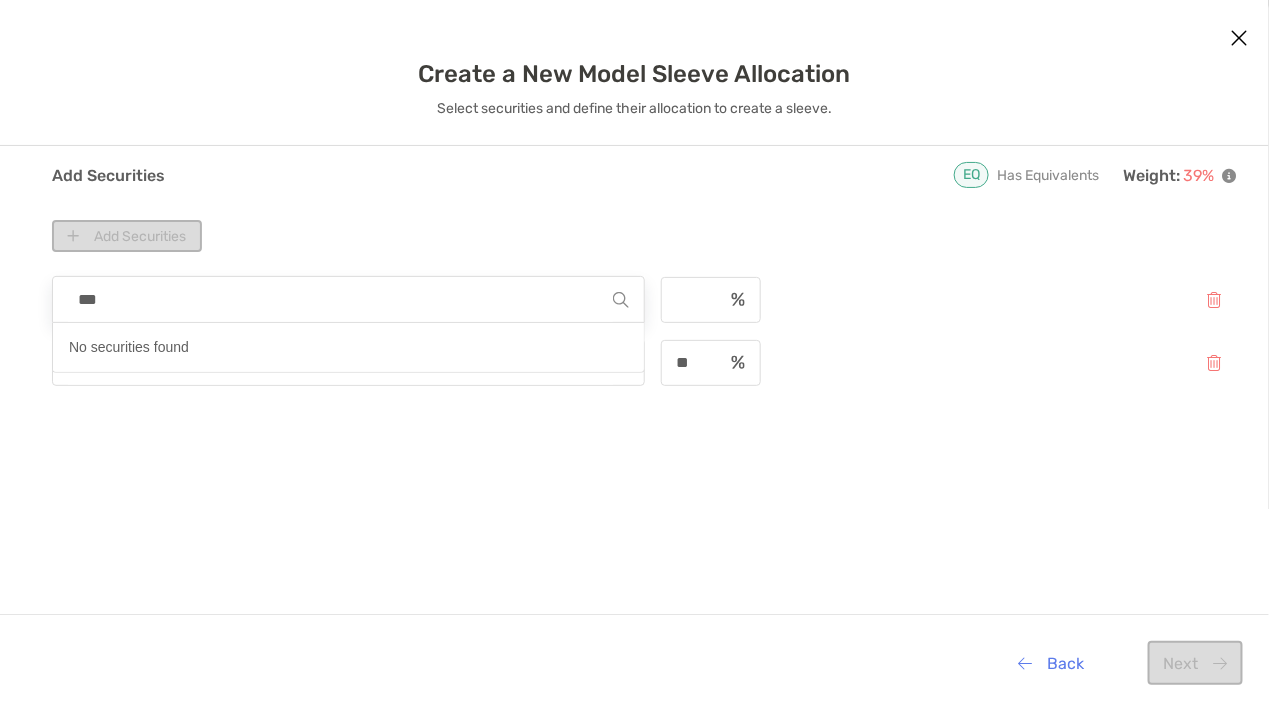 type on "****" 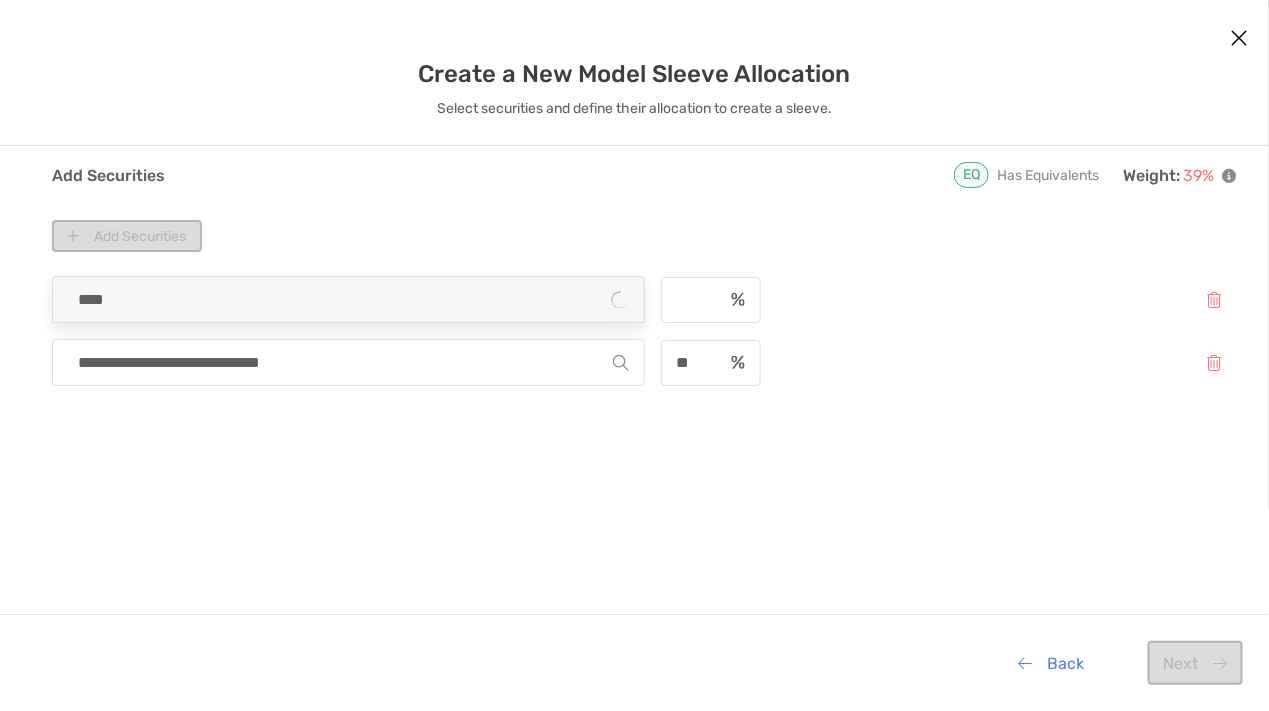 type 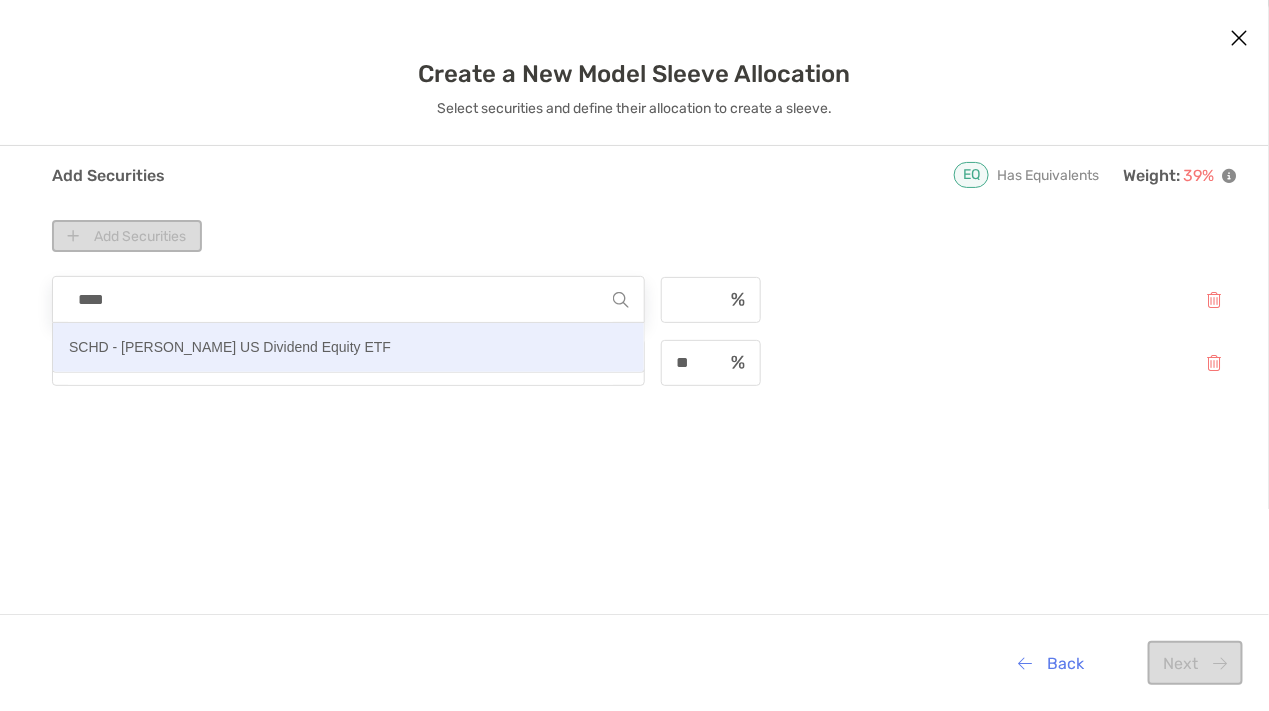 click on "SCHD - Schwab US Dividend Equity ETF" at bounding box center [230, 347] 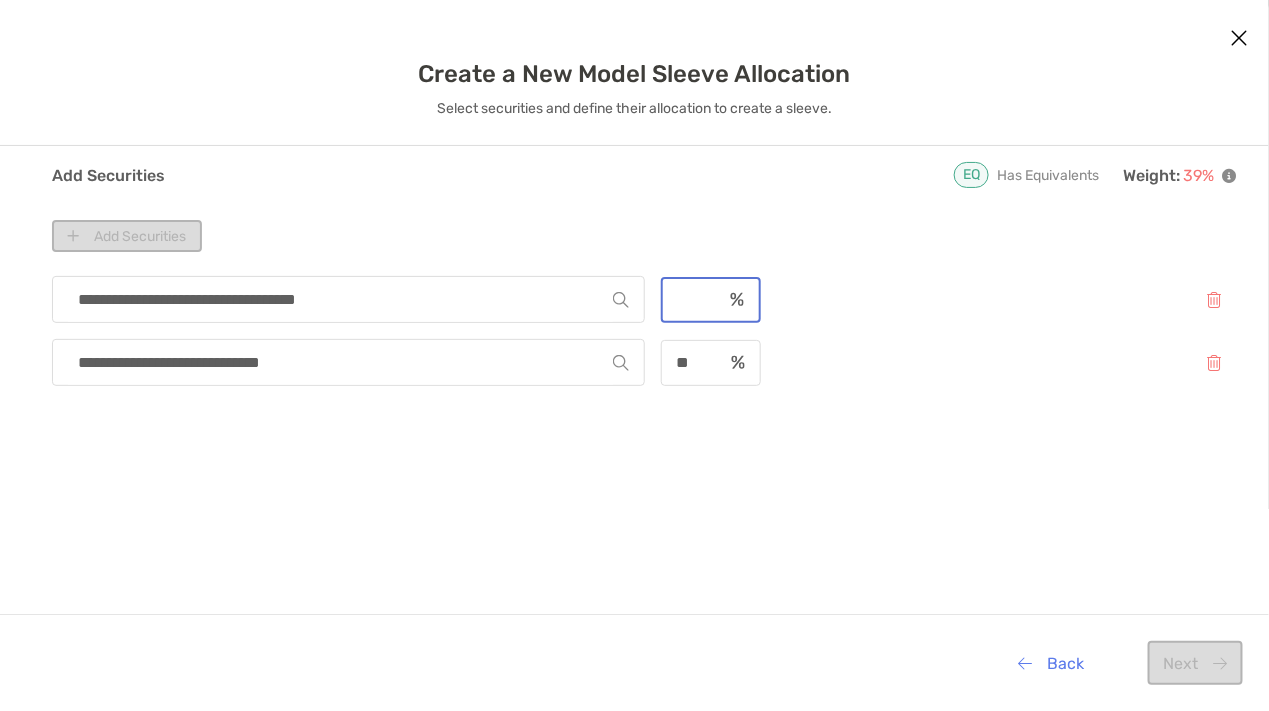 click at bounding box center [692, 299] 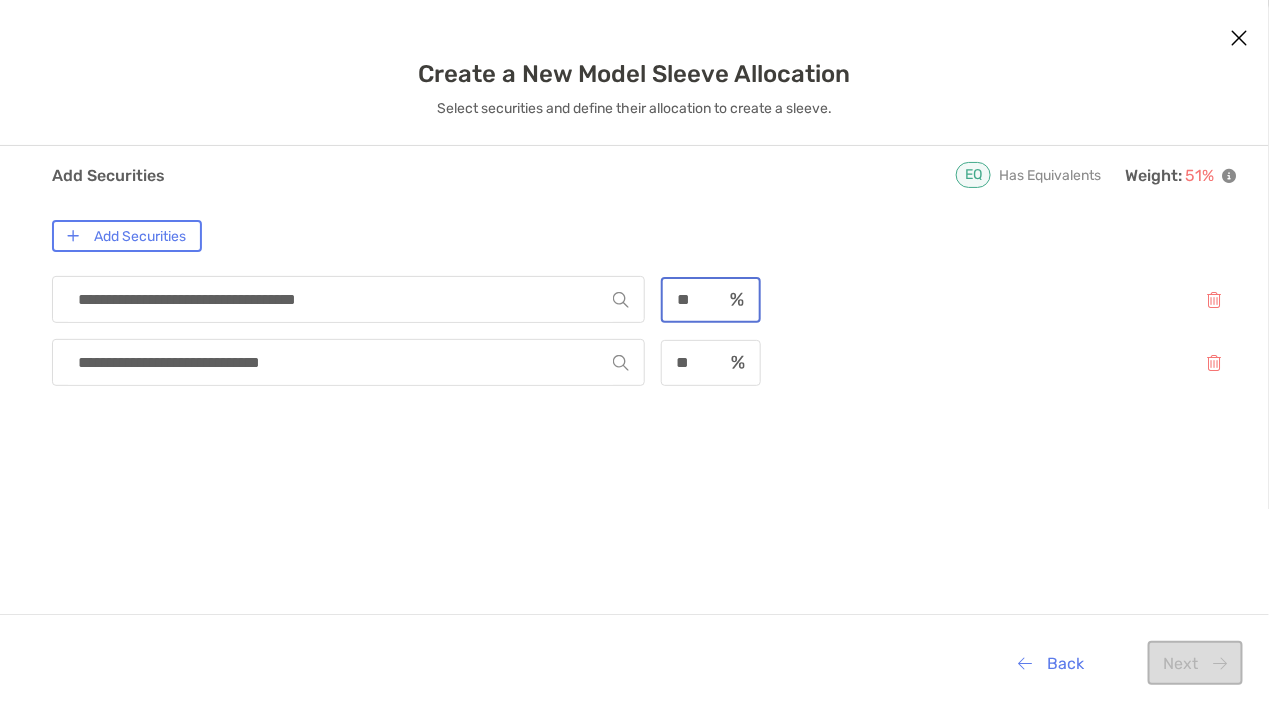 type on "**" 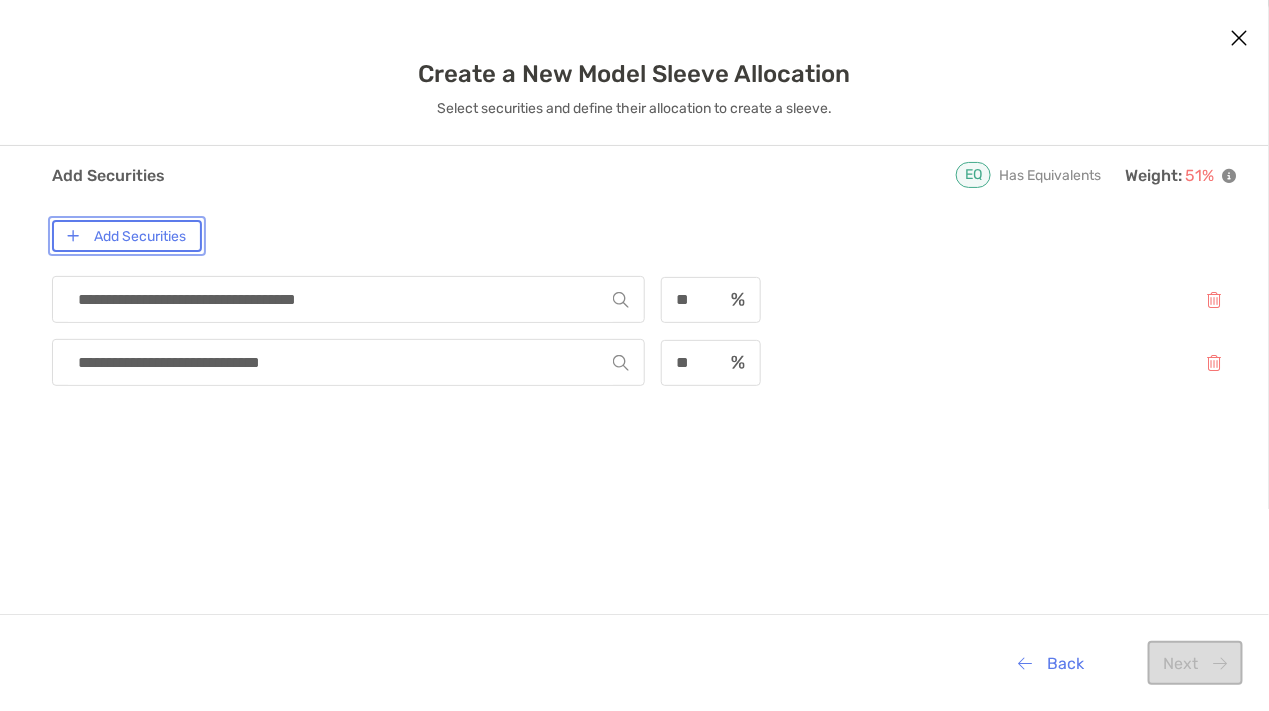 click on "Add Securities" at bounding box center (127, 236) 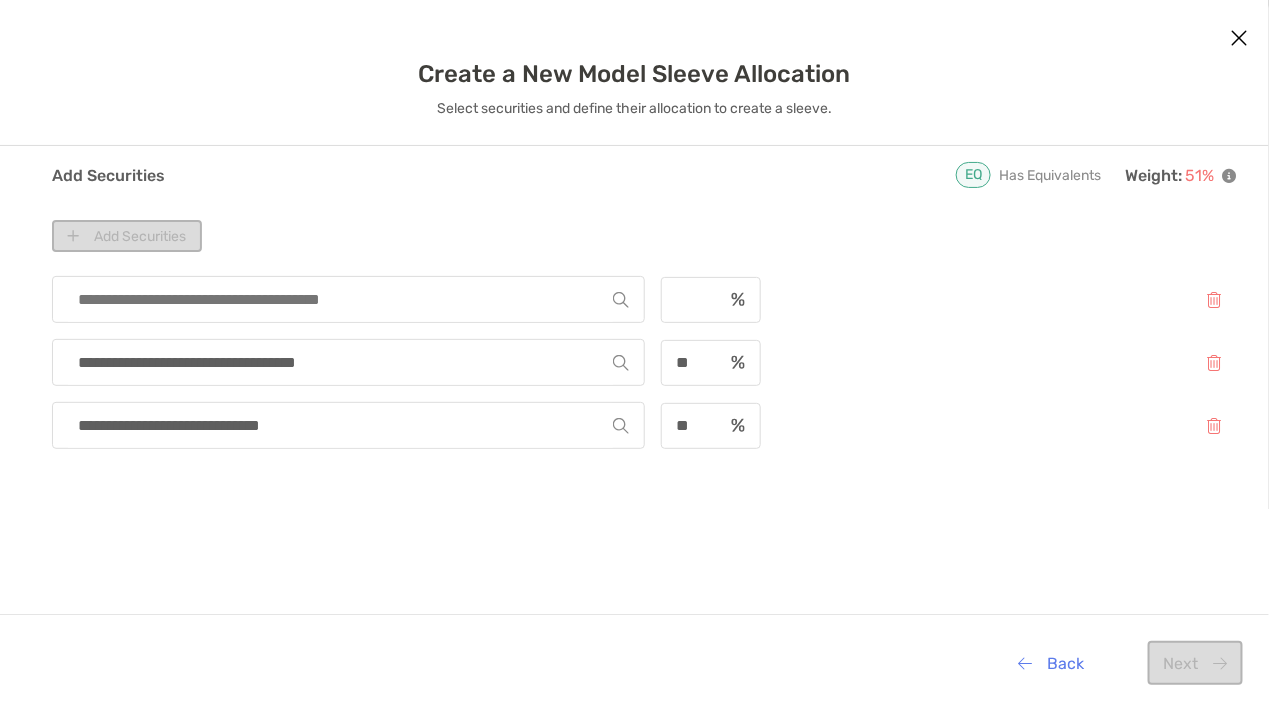 click at bounding box center (340, 299) 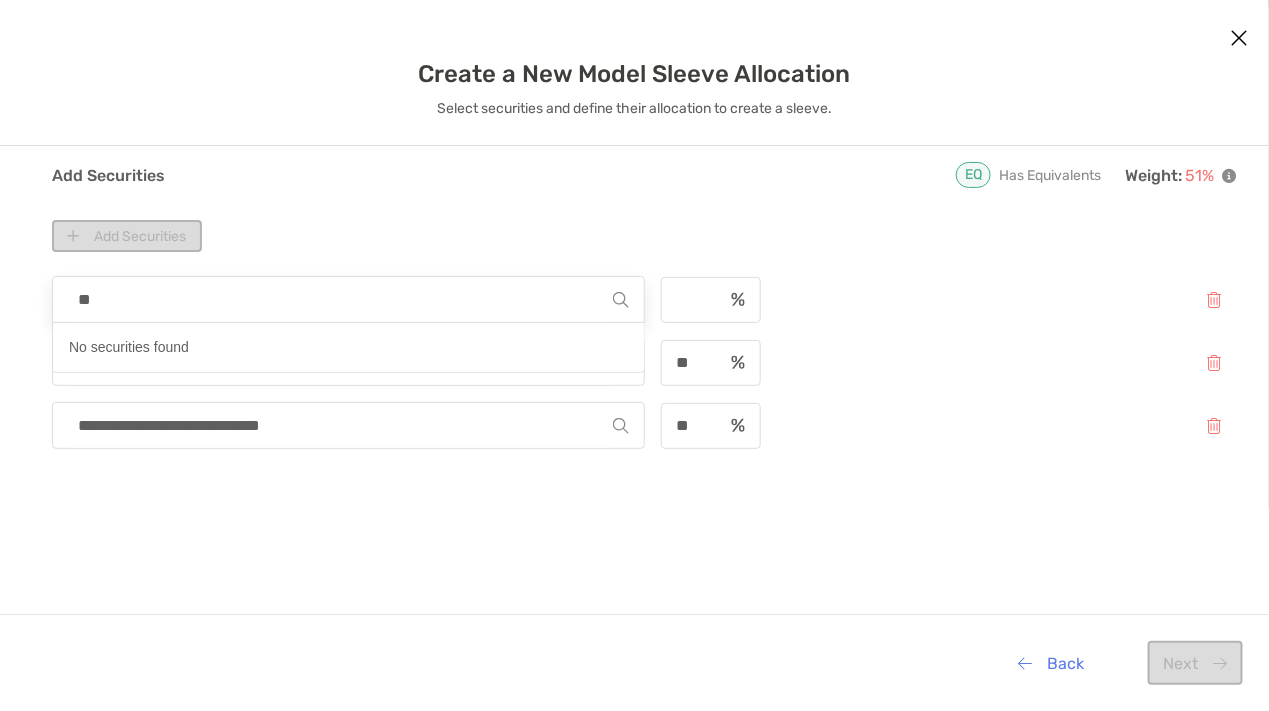 type on "***" 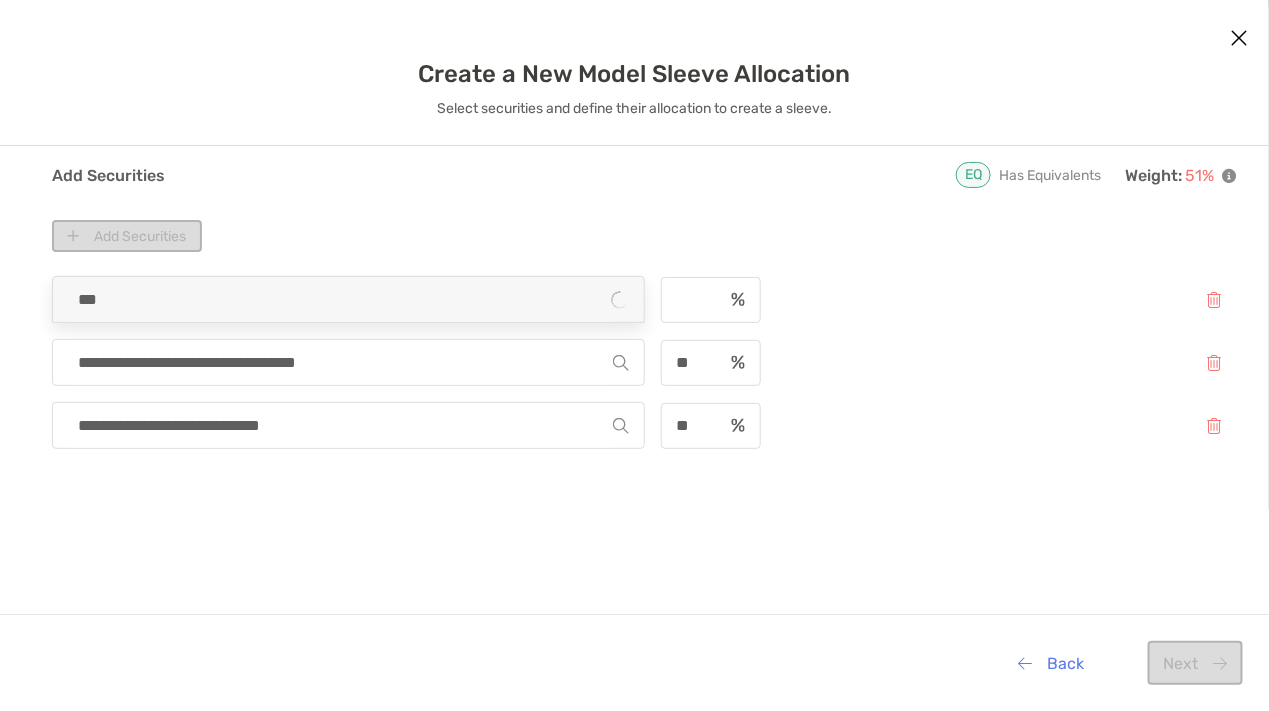 type 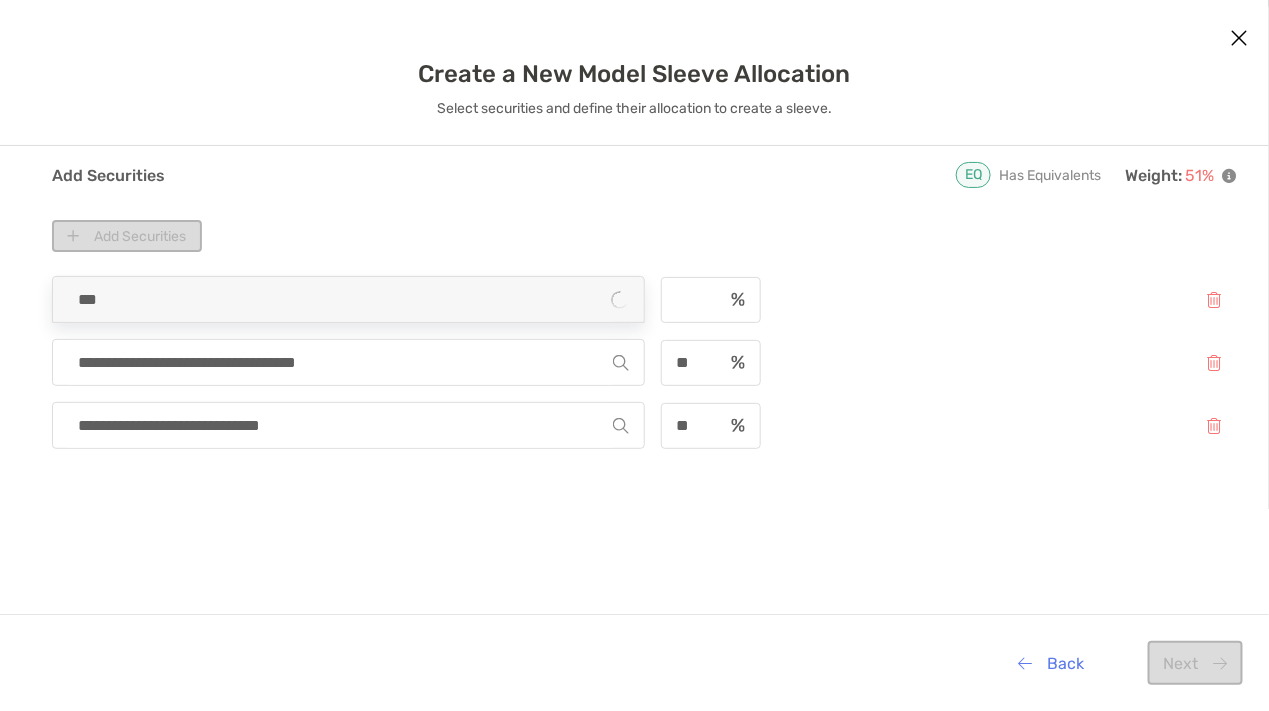 click on "***" at bounding box center (348, 299) 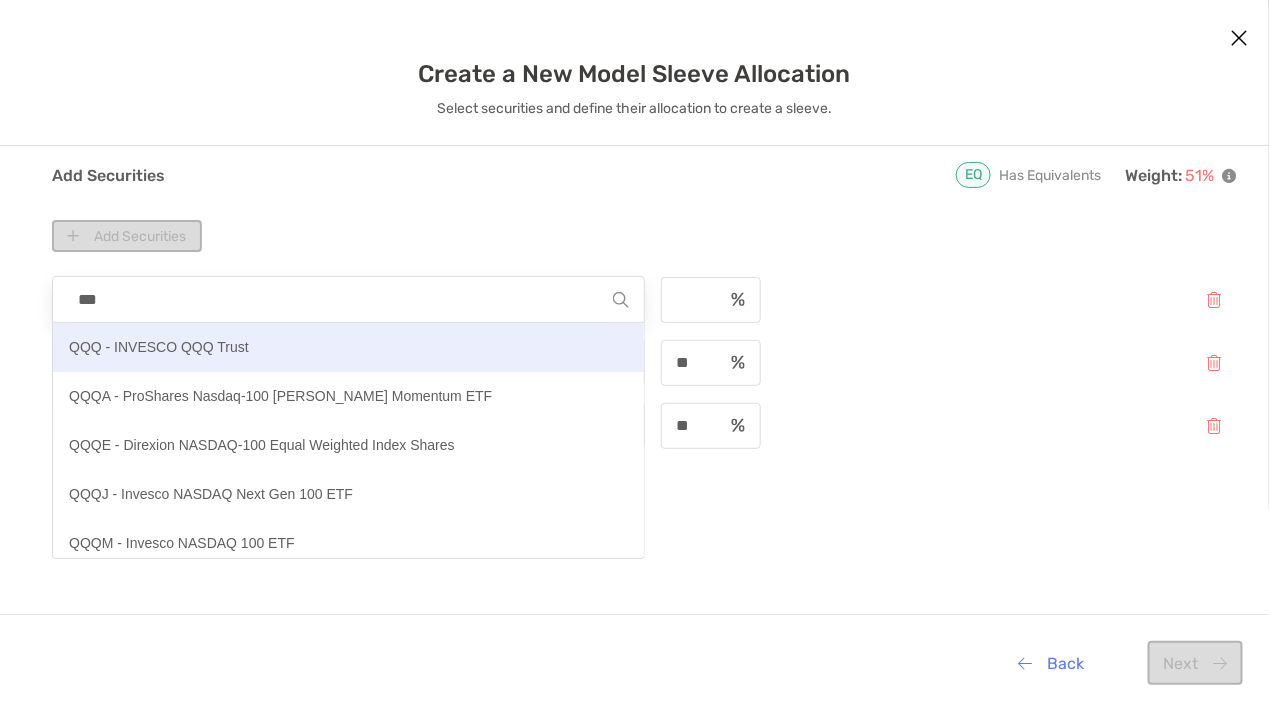click on "QQQ - INVESCO QQQ Trust" at bounding box center [159, 347] 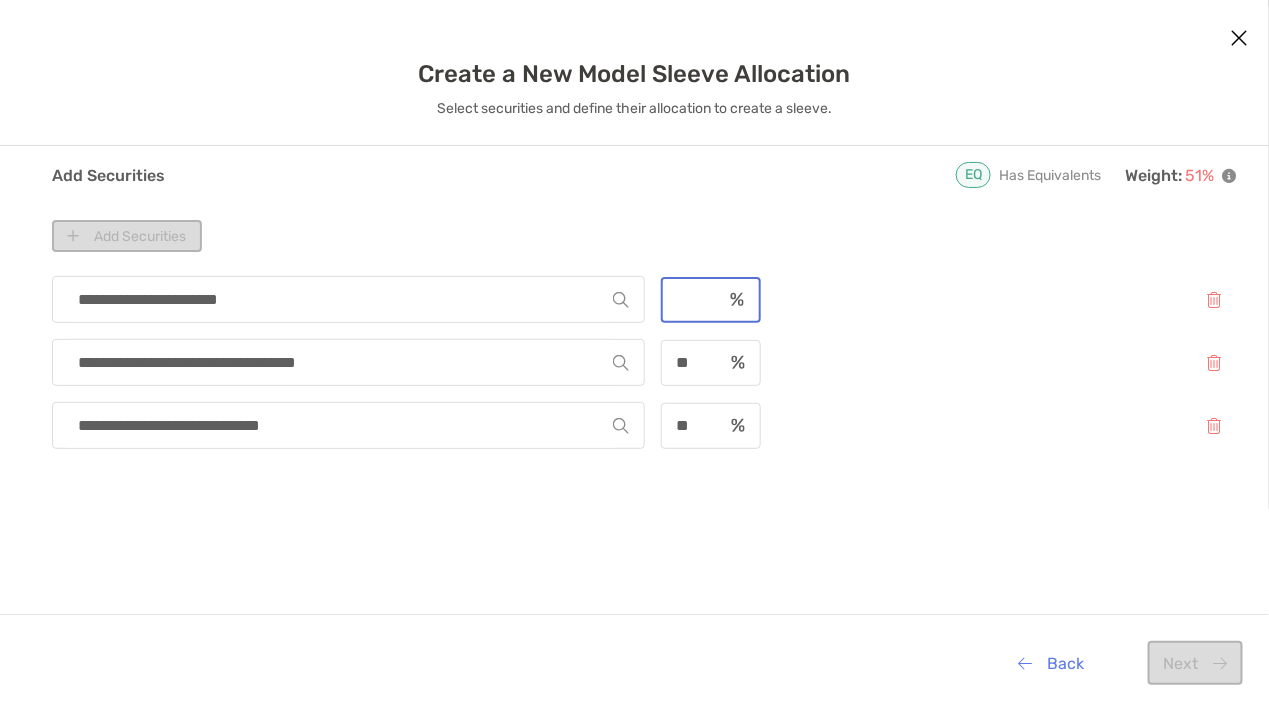 click at bounding box center [692, 299] 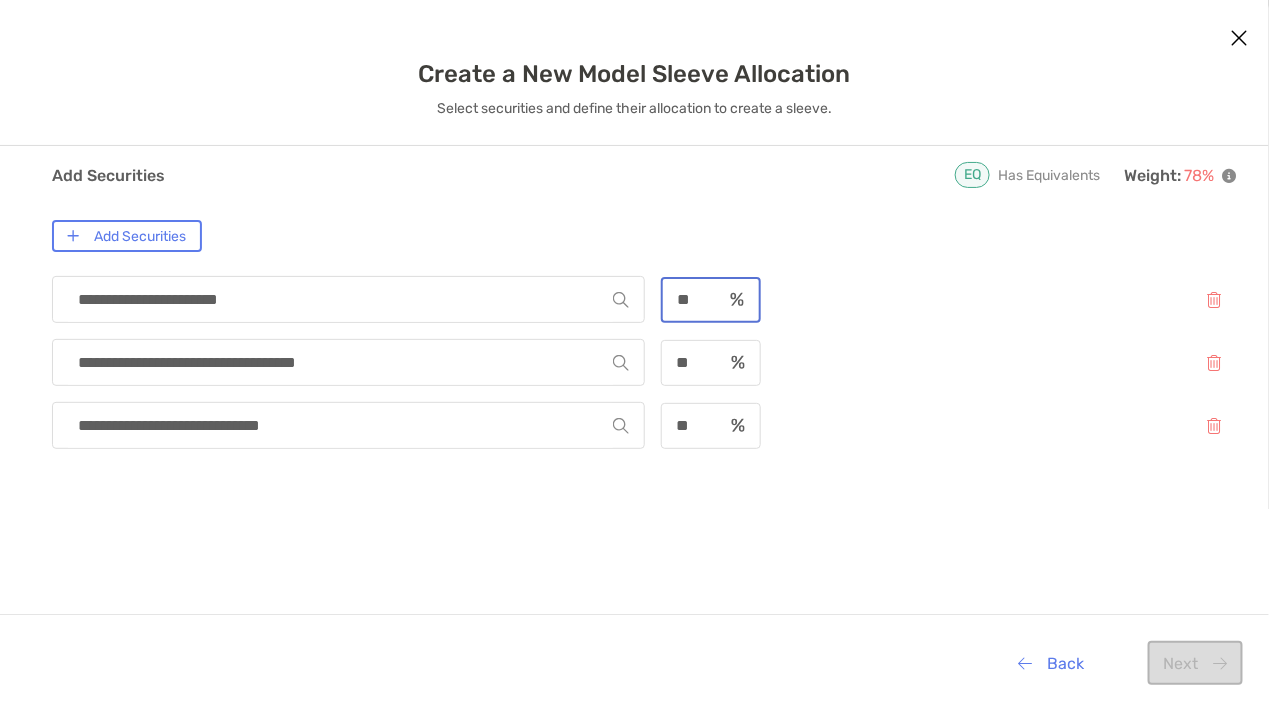 type on "**" 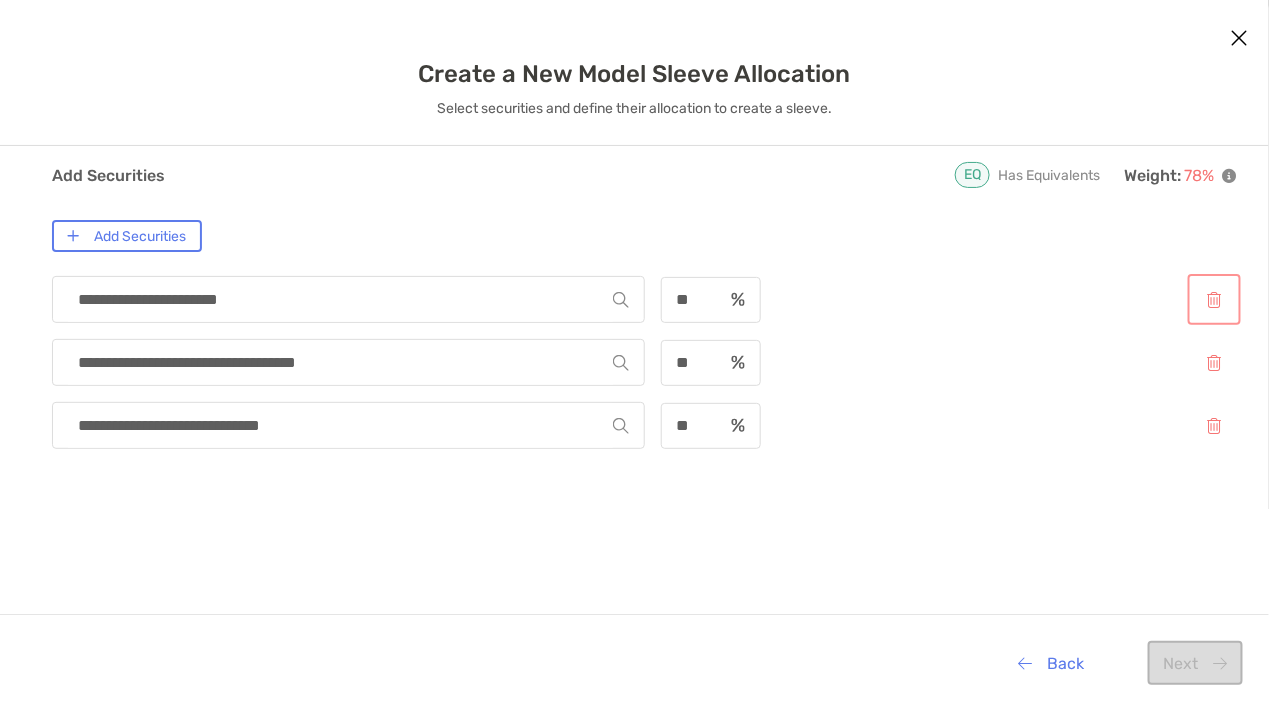 type 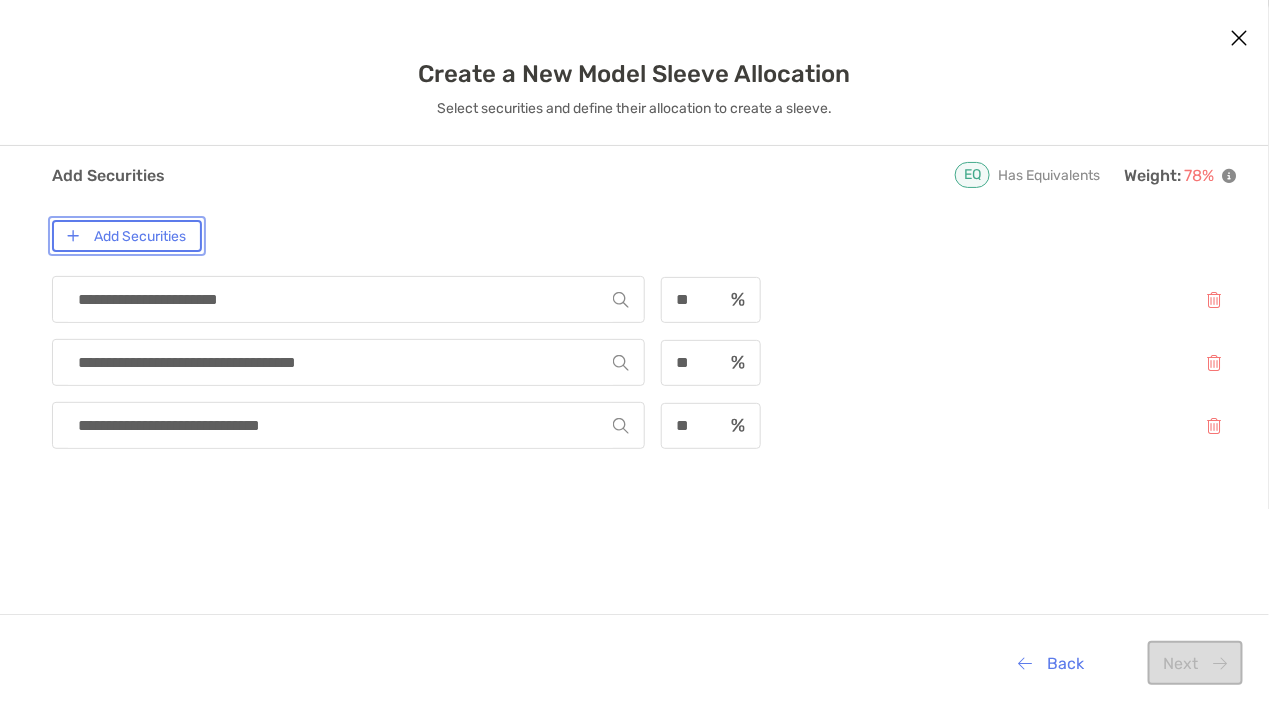 click on "Add Securities" at bounding box center [127, 236] 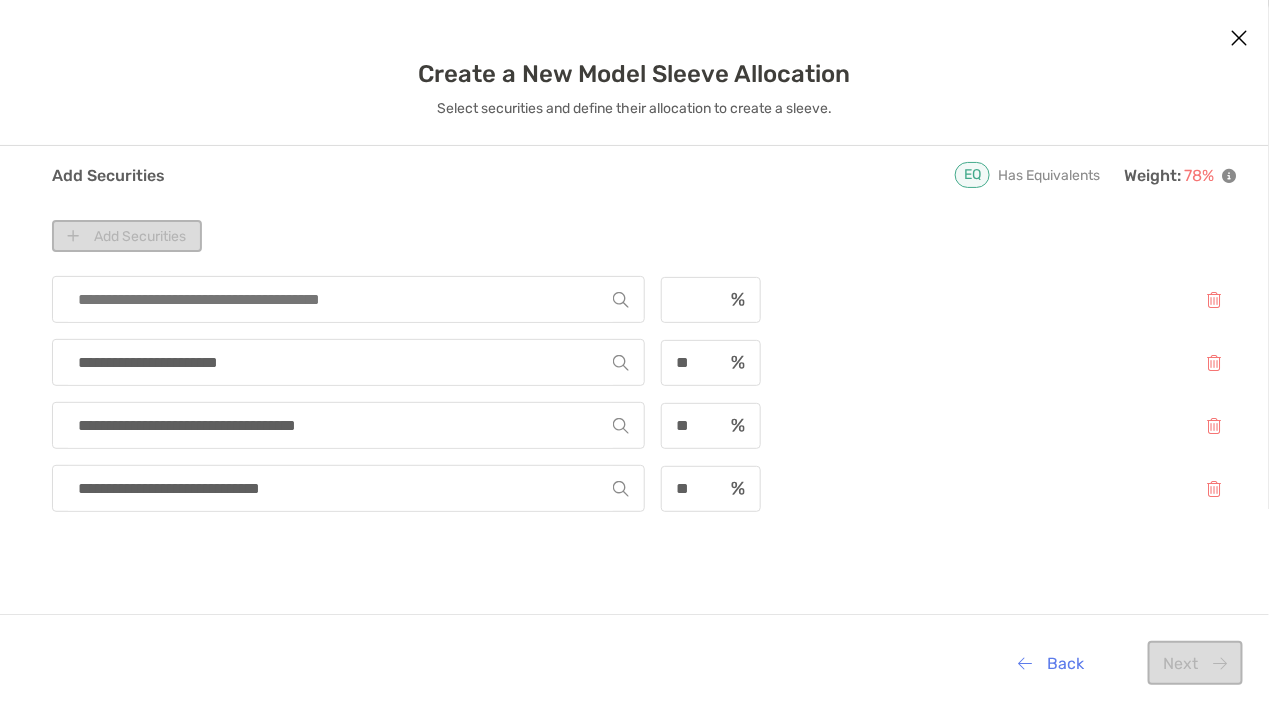 click at bounding box center (340, 299) 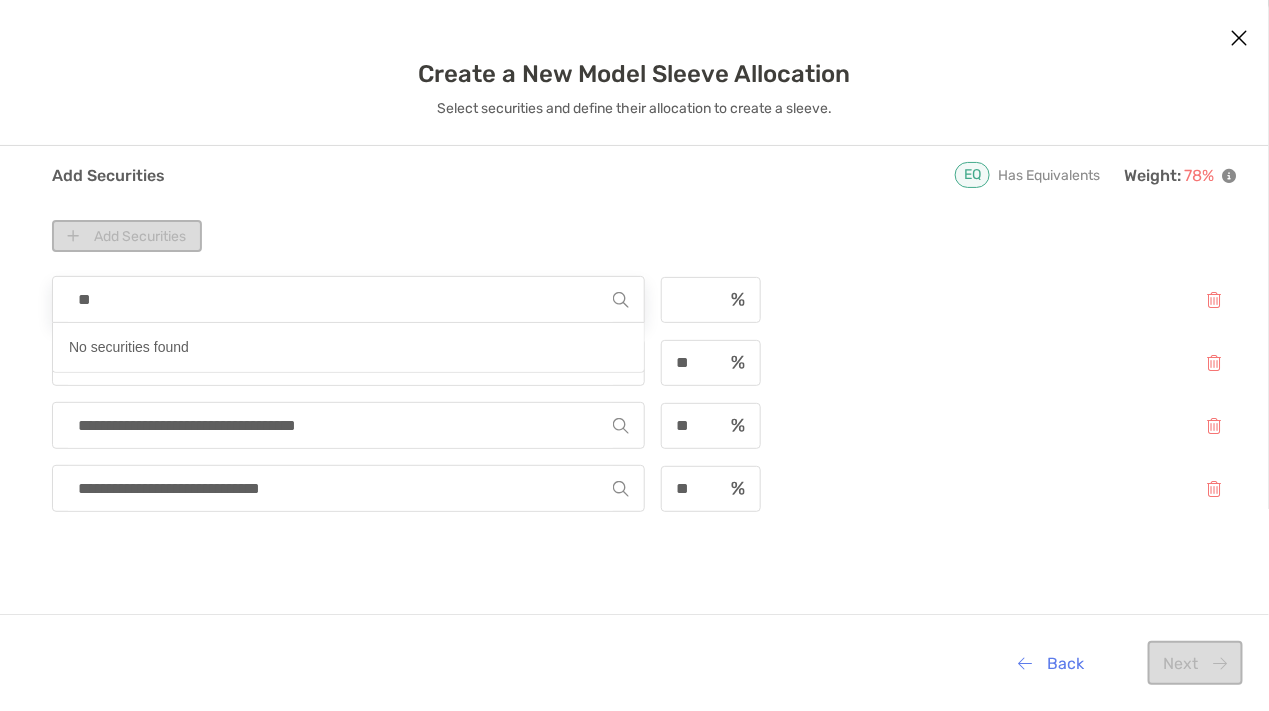 type on "***" 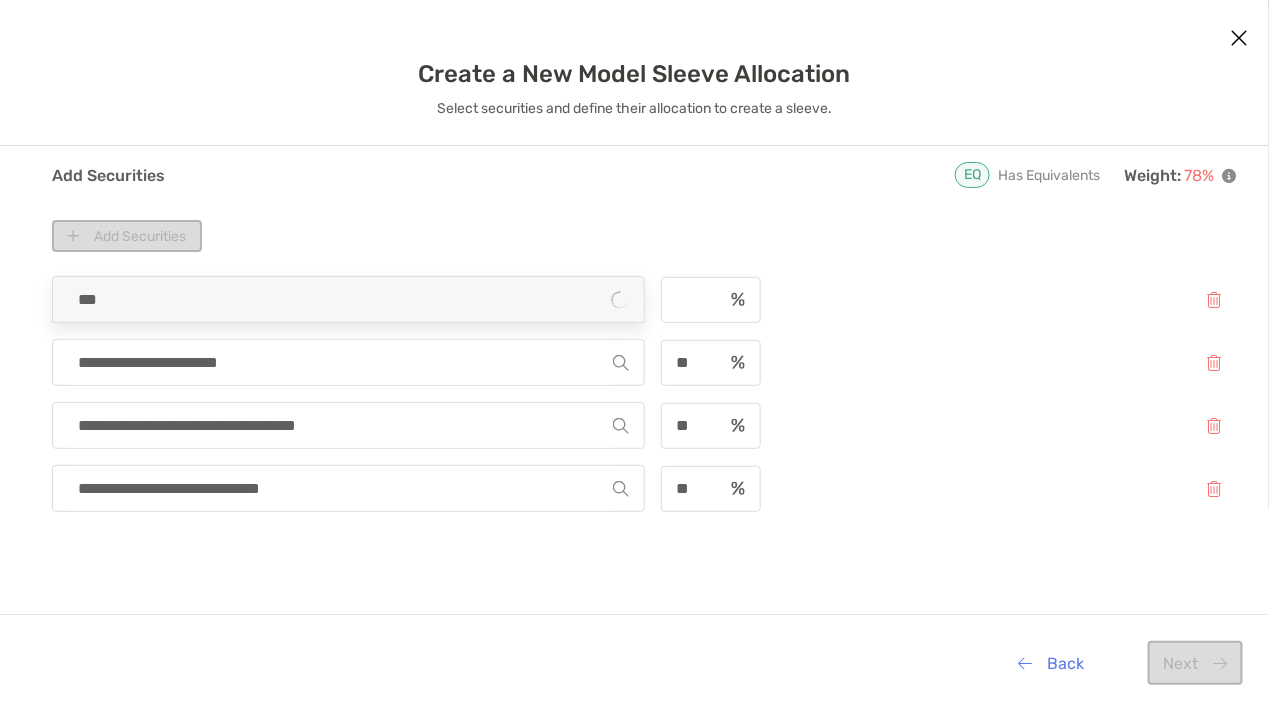 type 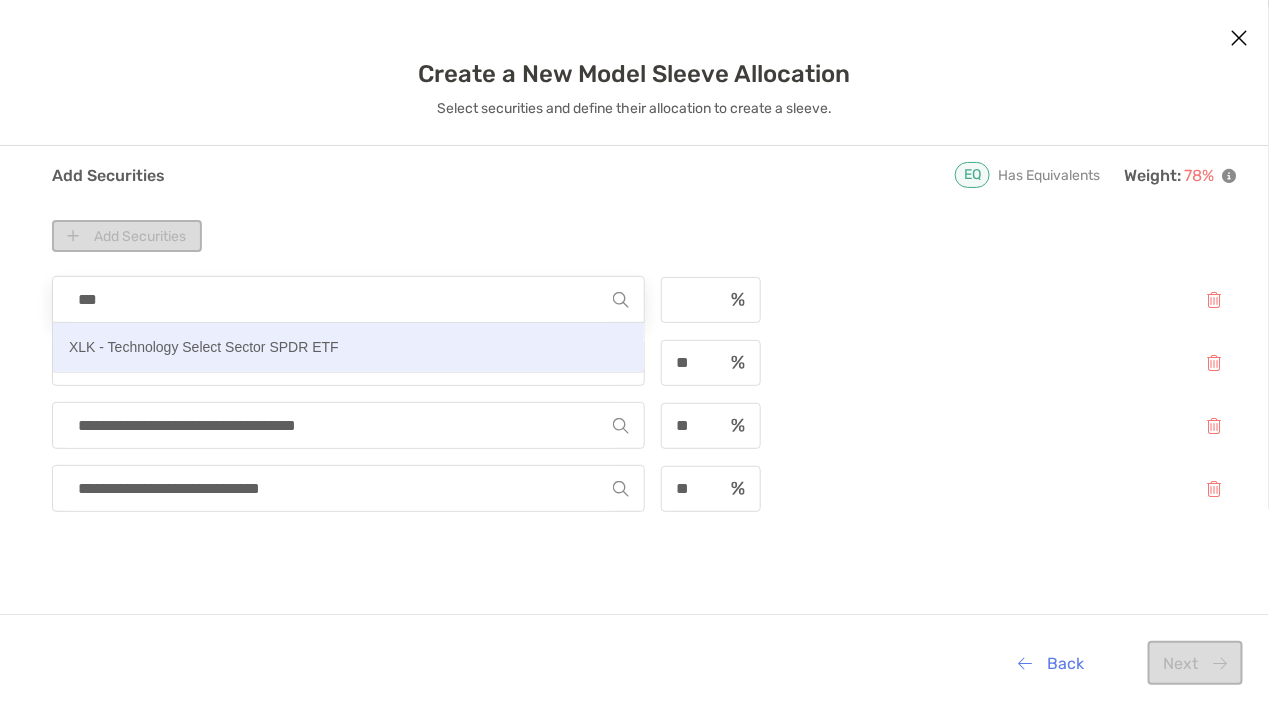 click on "XLK - Technology Select Sector SPDR ETF" at bounding box center [204, 347] 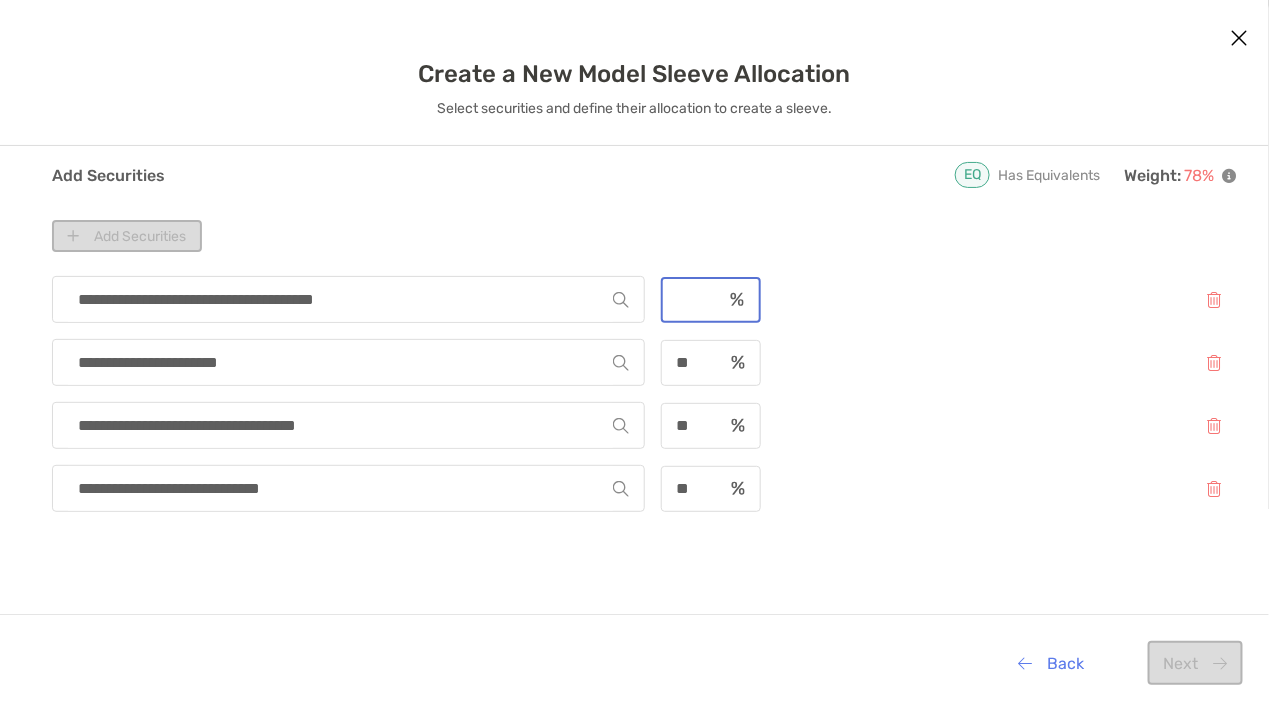 click at bounding box center (692, 299) 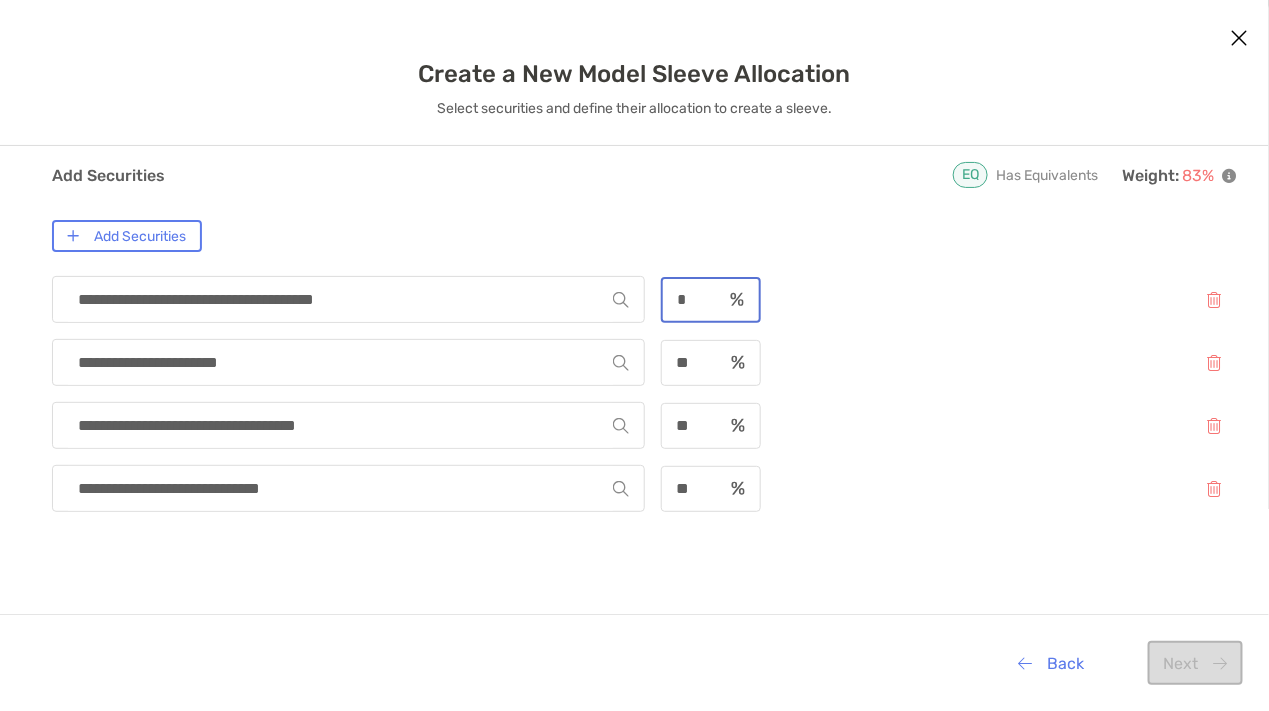 type on "*" 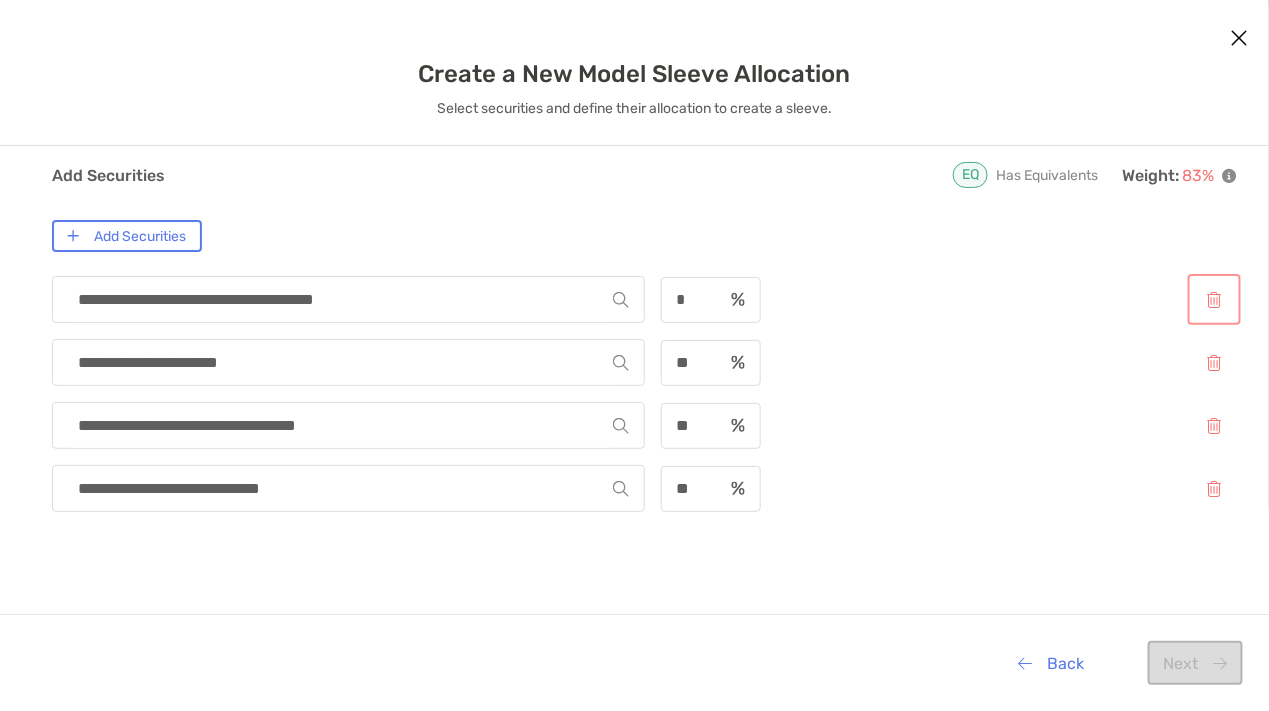 type 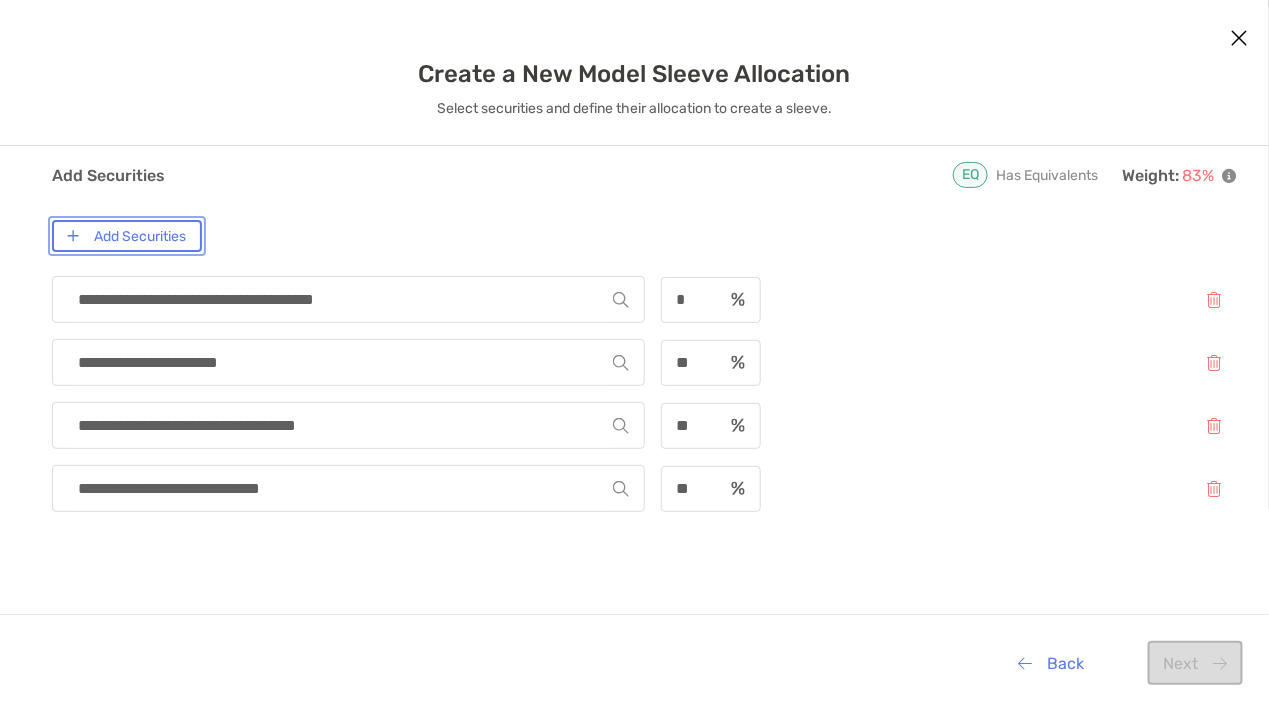 click on "Add Securities" at bounding box center [127, 236] 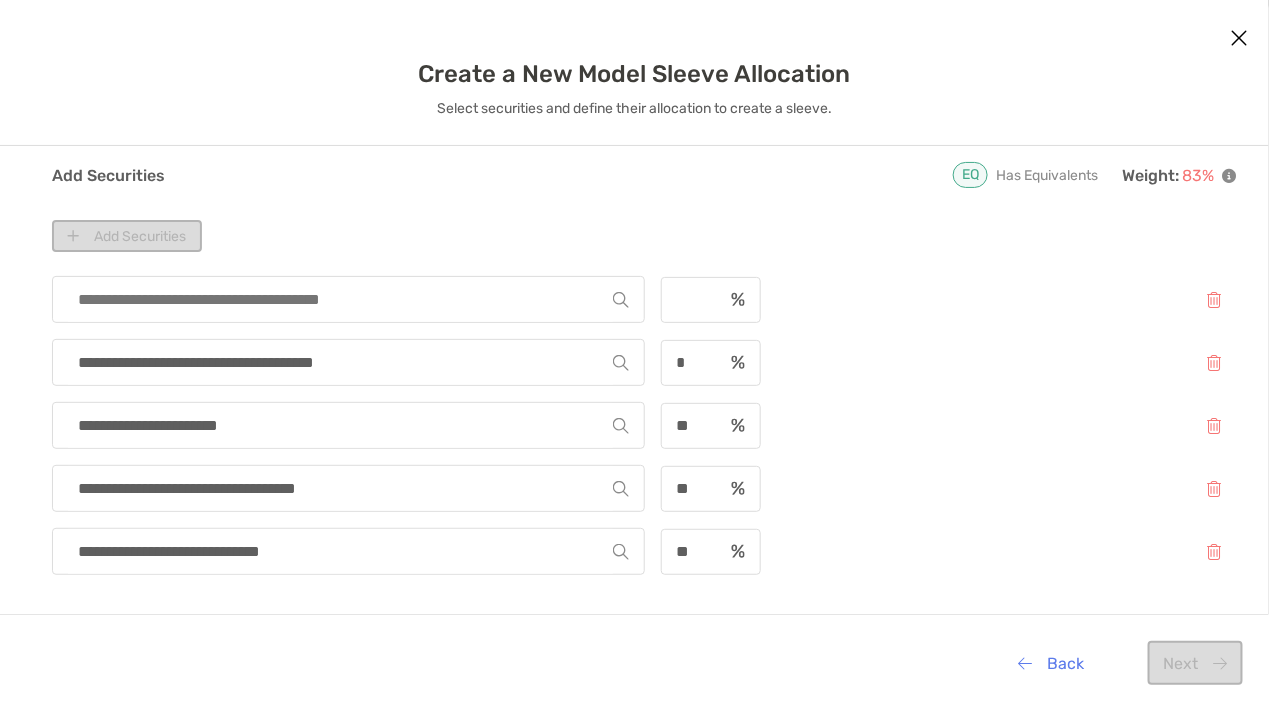 click at bounding box center (340, 299) 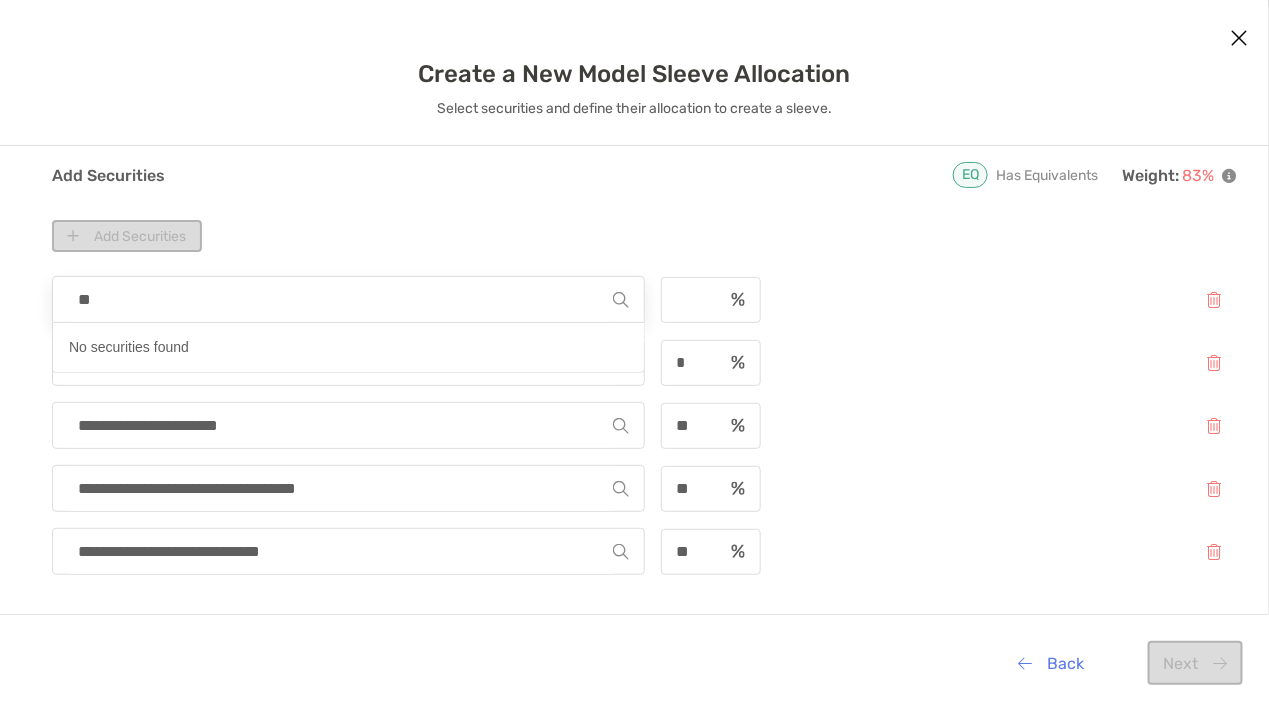 type on "***" 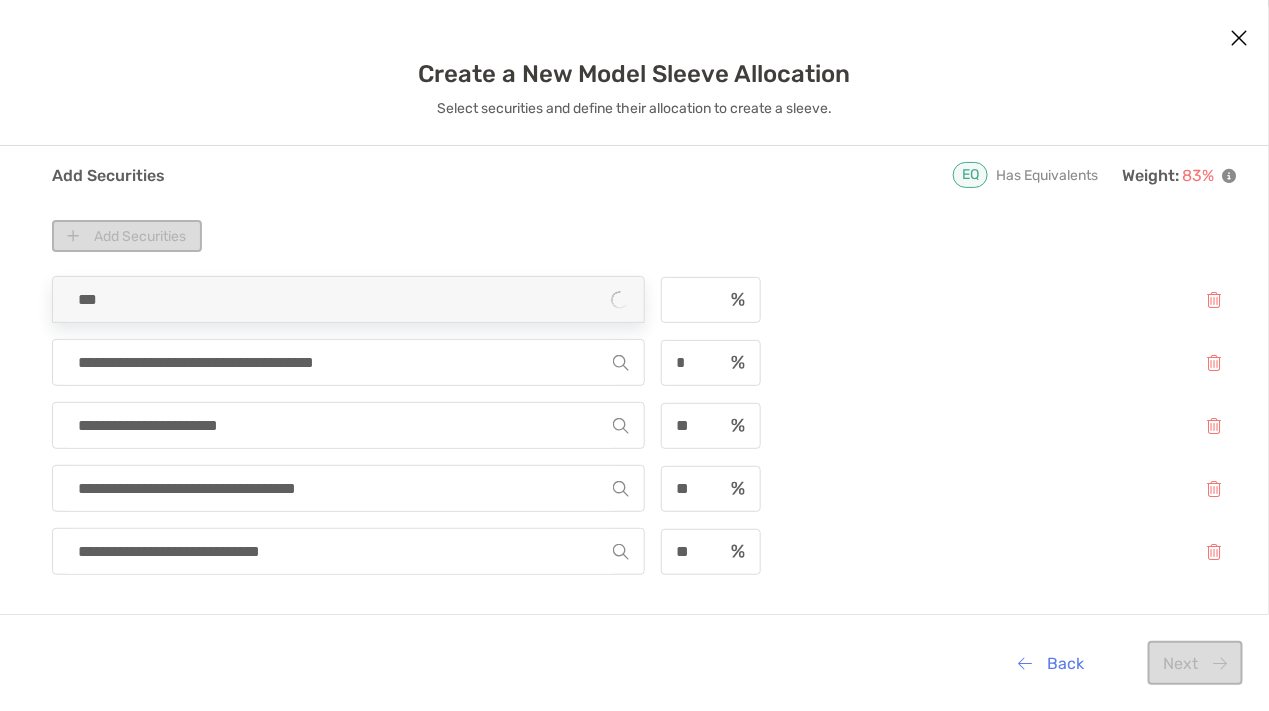 type 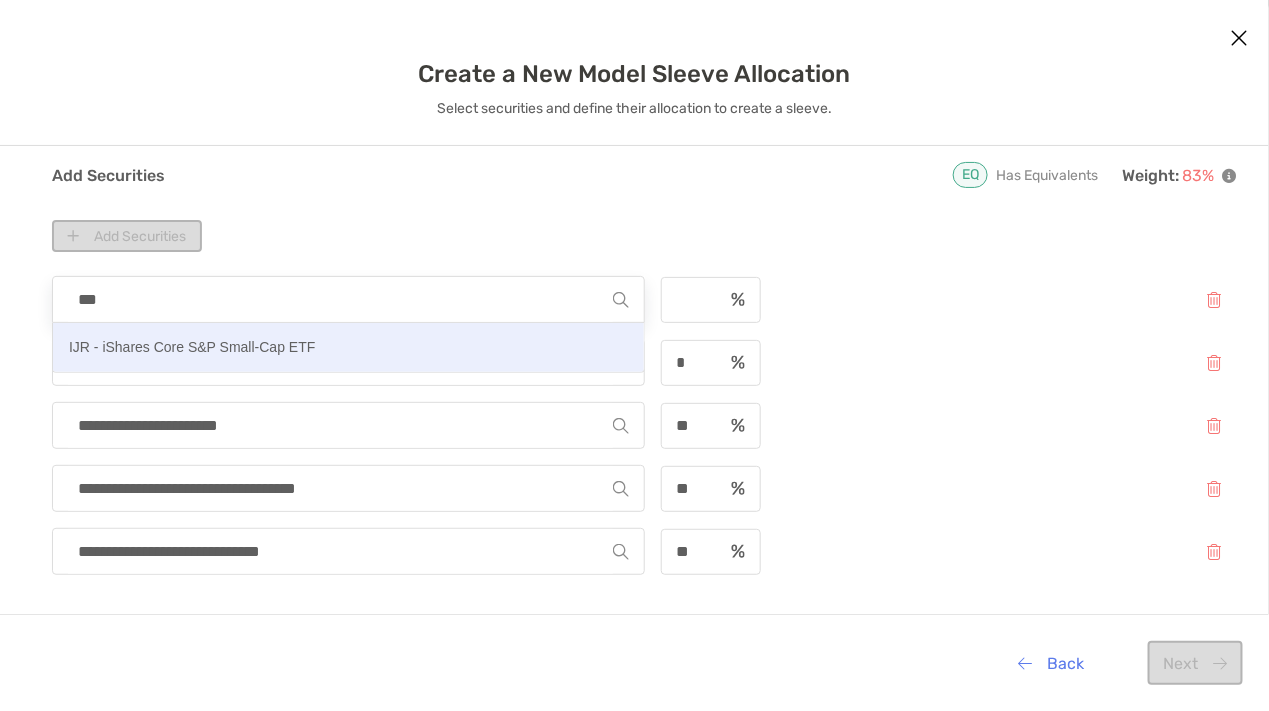 click on "IJR - iShares Core S&P Small-Cap ETF" at bounding box center (192, 347) 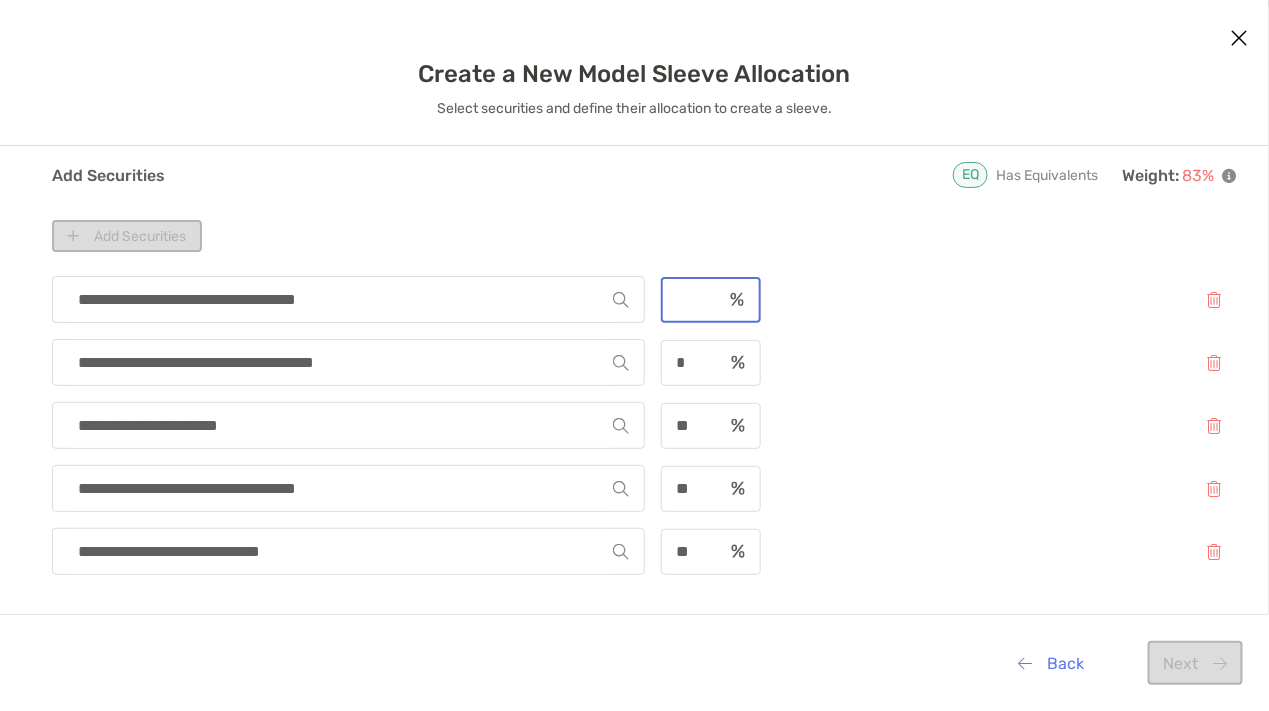 click at bounding box center [692, 299] 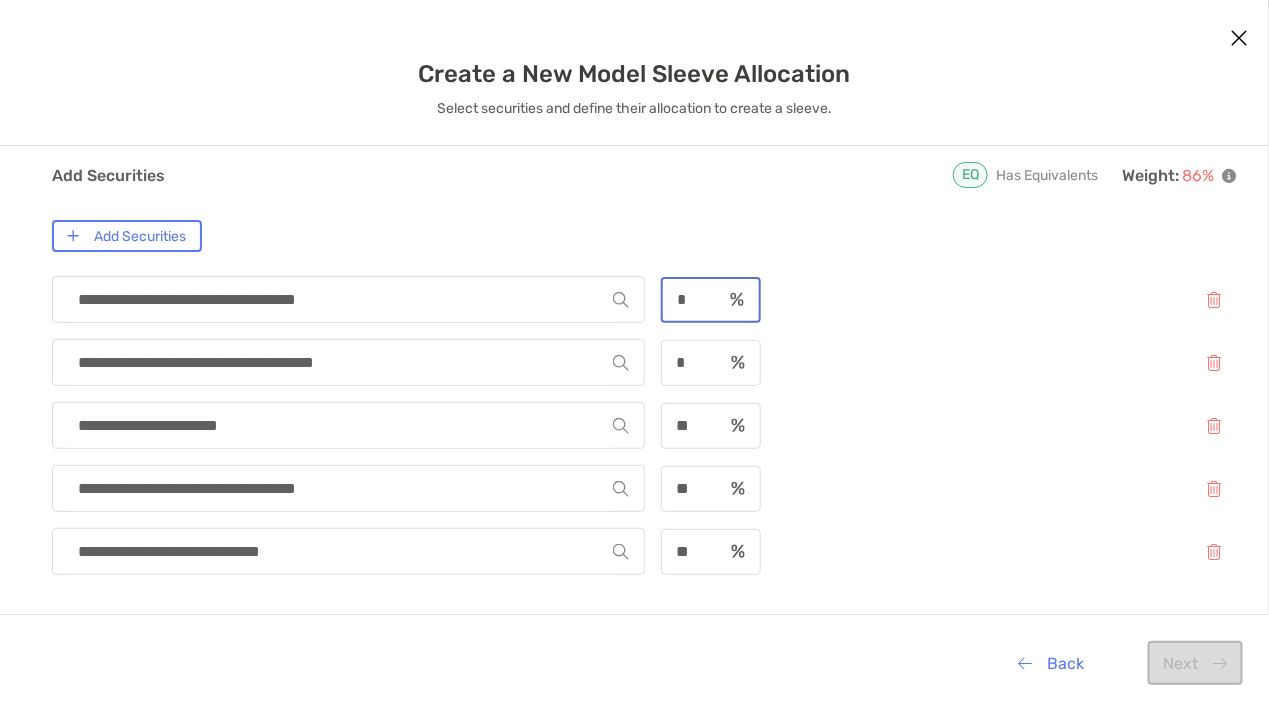 type on "*" 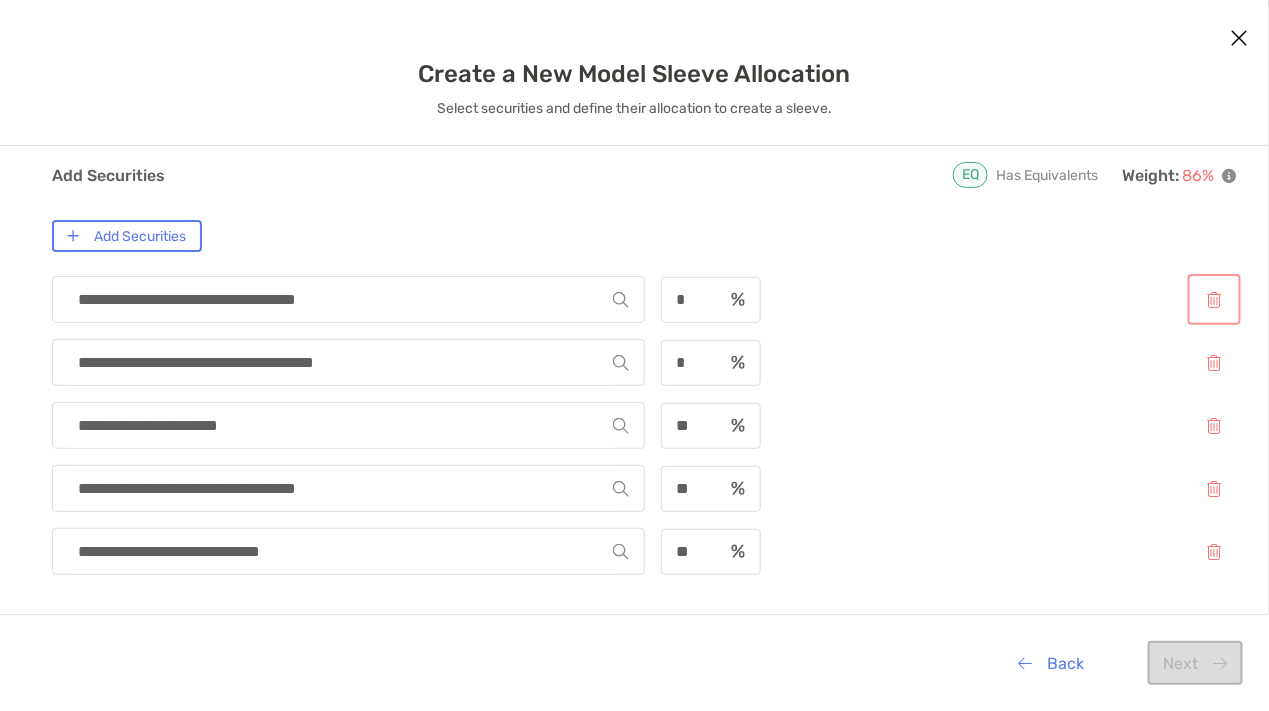 type 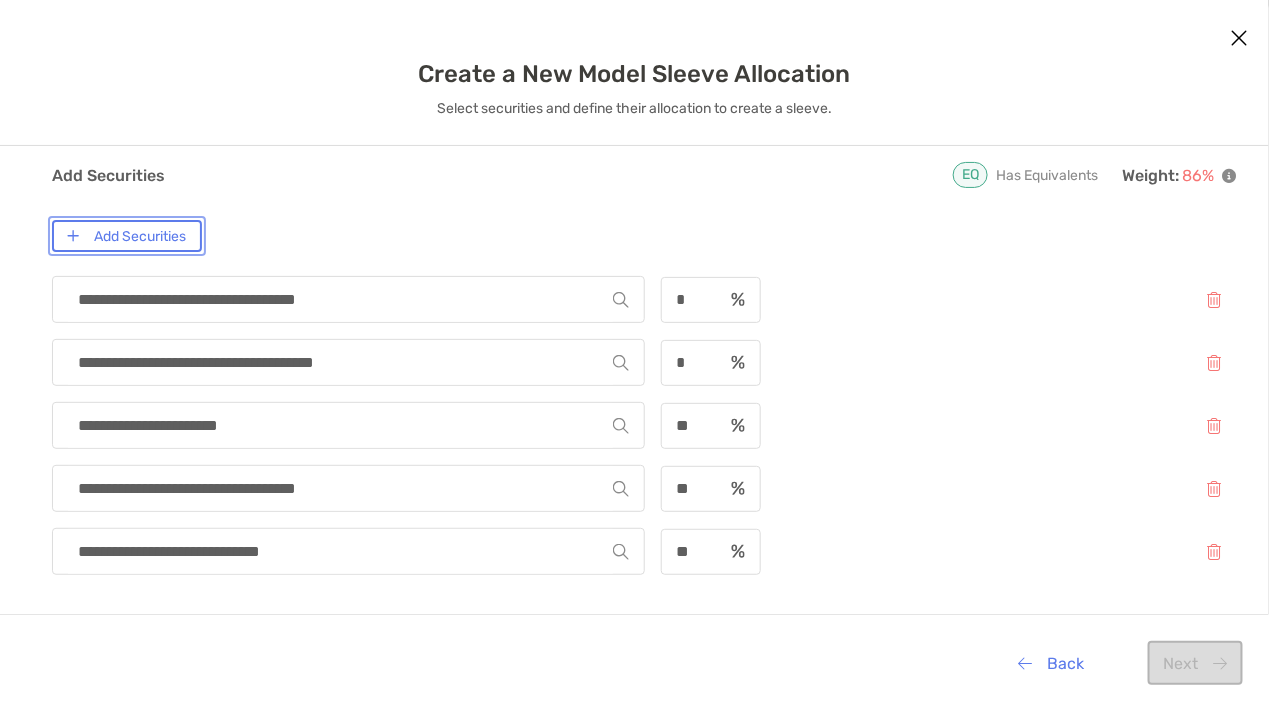 click on "Add Securities" at bounding box center (127, 236) 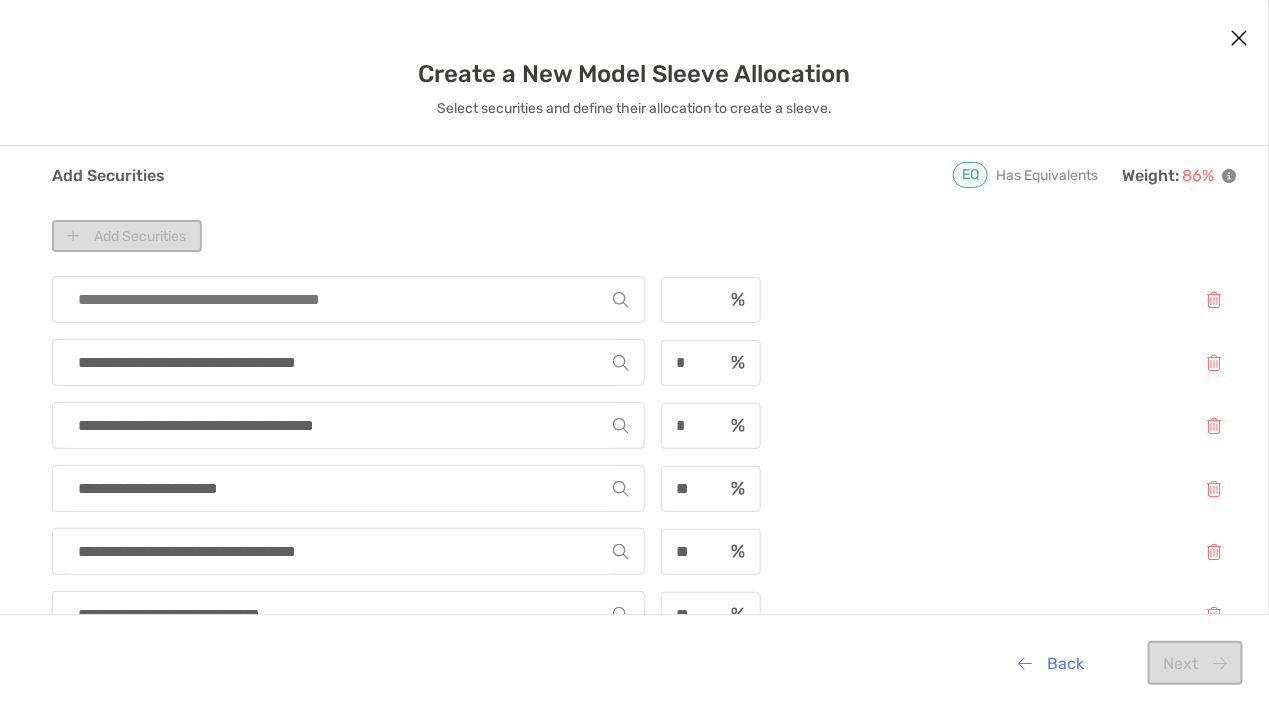 click at bounding box center [340, 299] 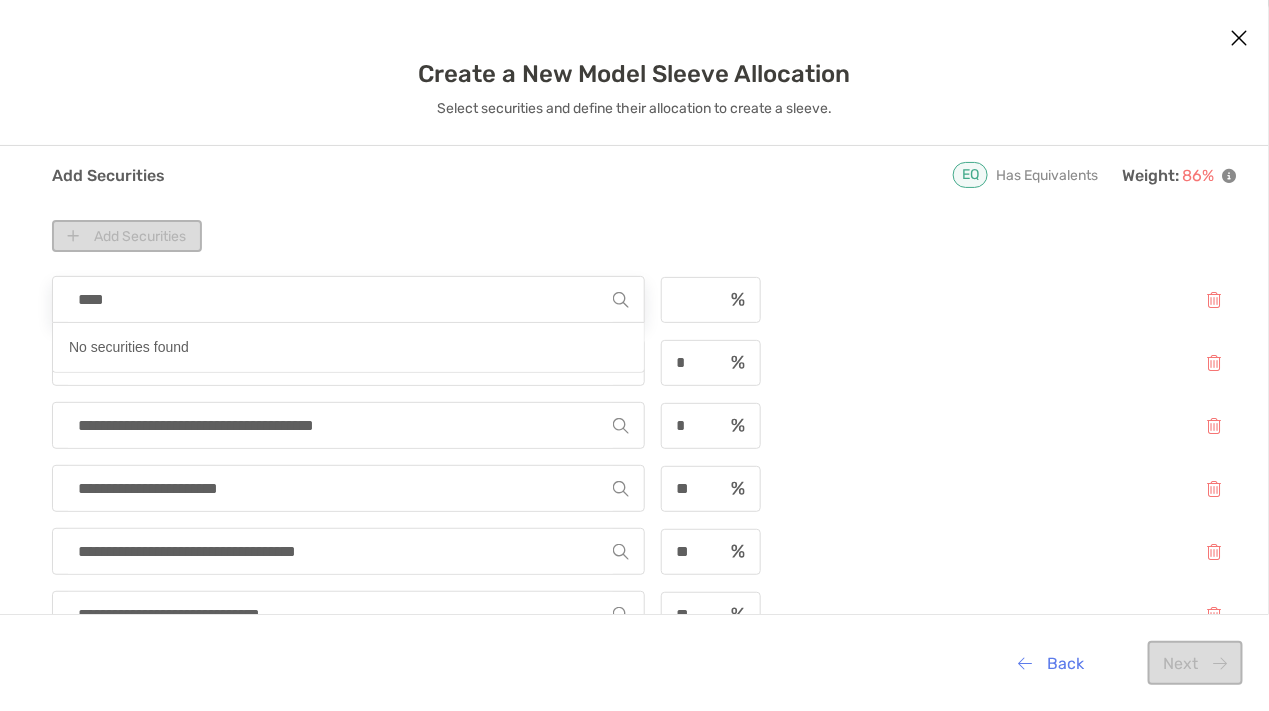 type on "*****" 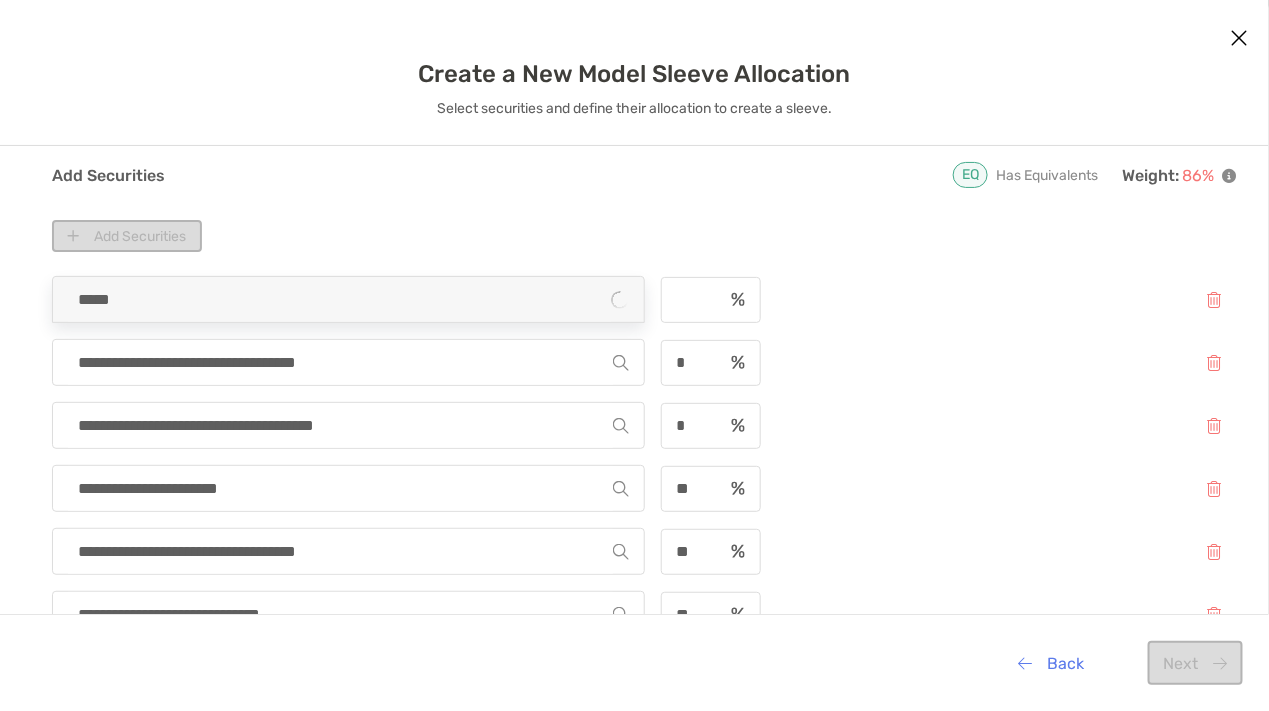 type 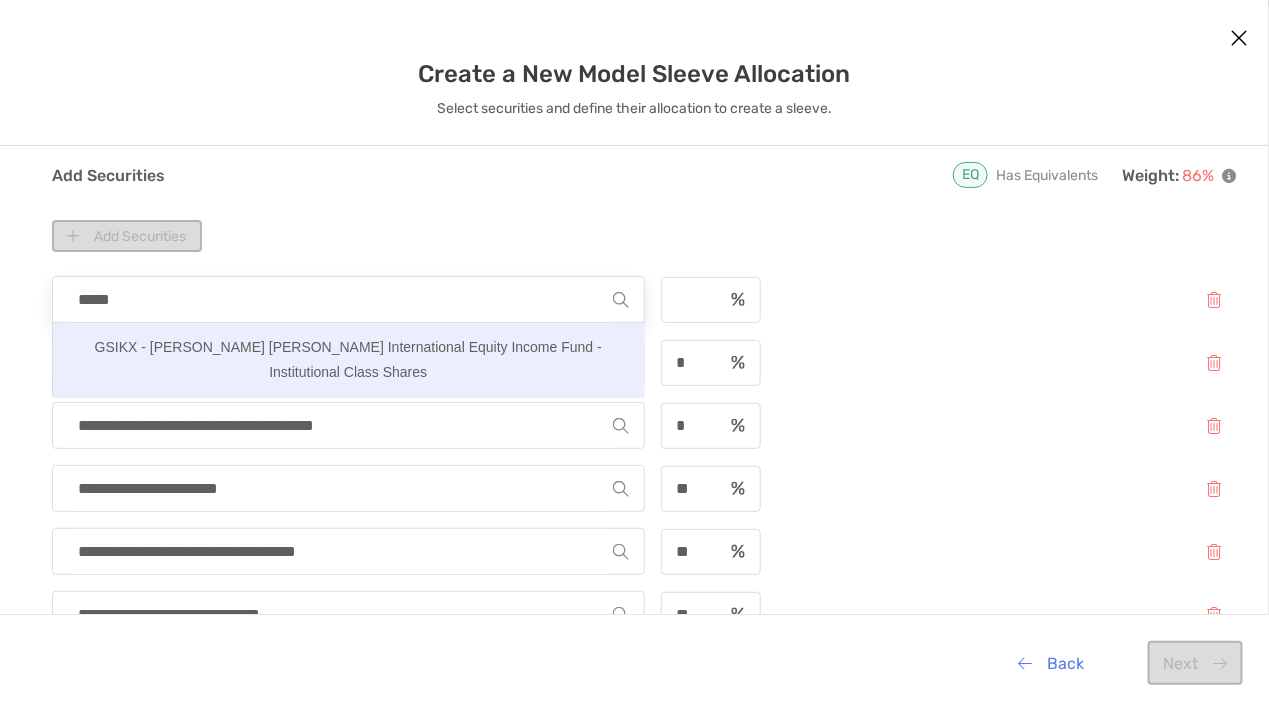 click on "GSIKX - Goldman Sachs International Equity Income Fund - Institutional Class Shares" at bounding box center [348, 360] 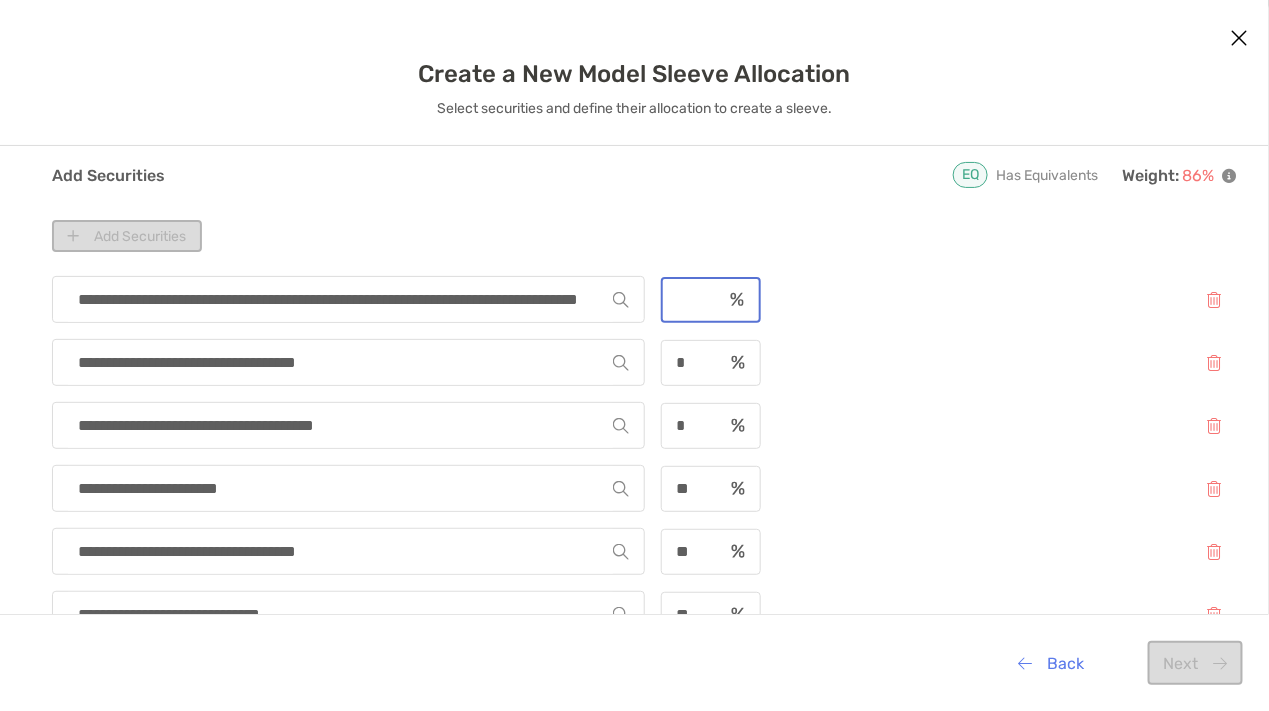 click at bounding box center [692, 299] 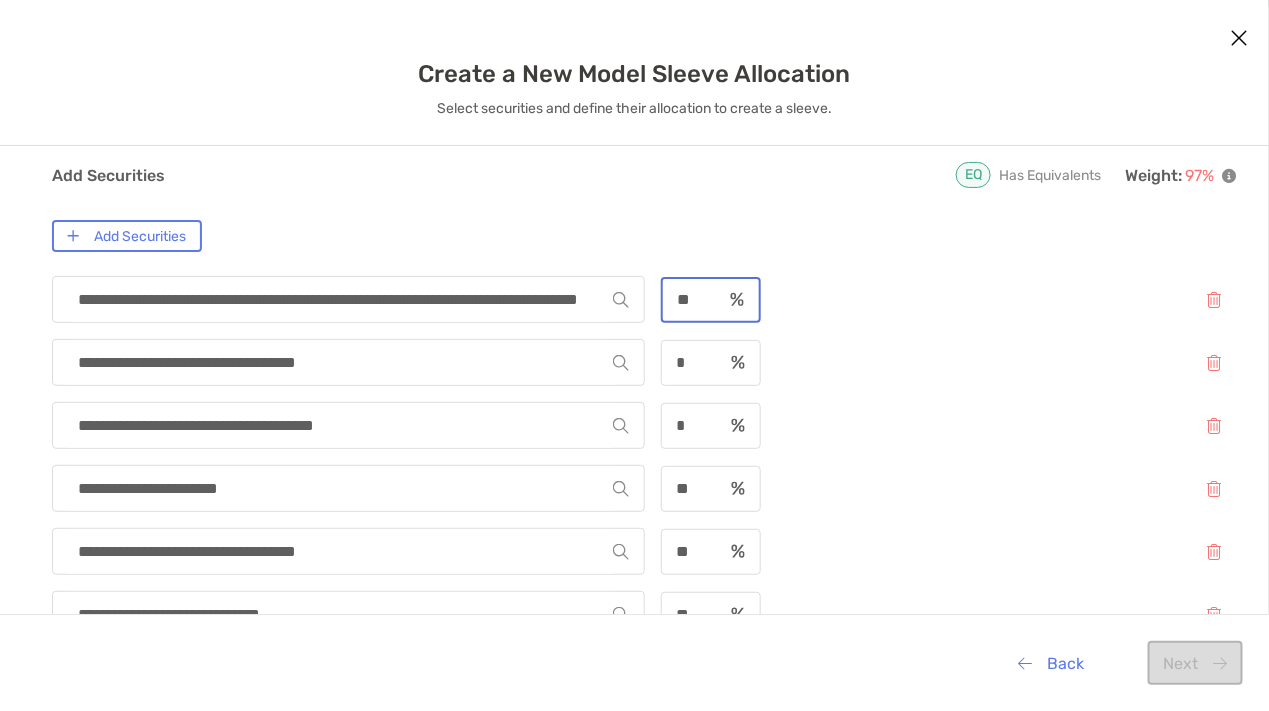 type on "**" 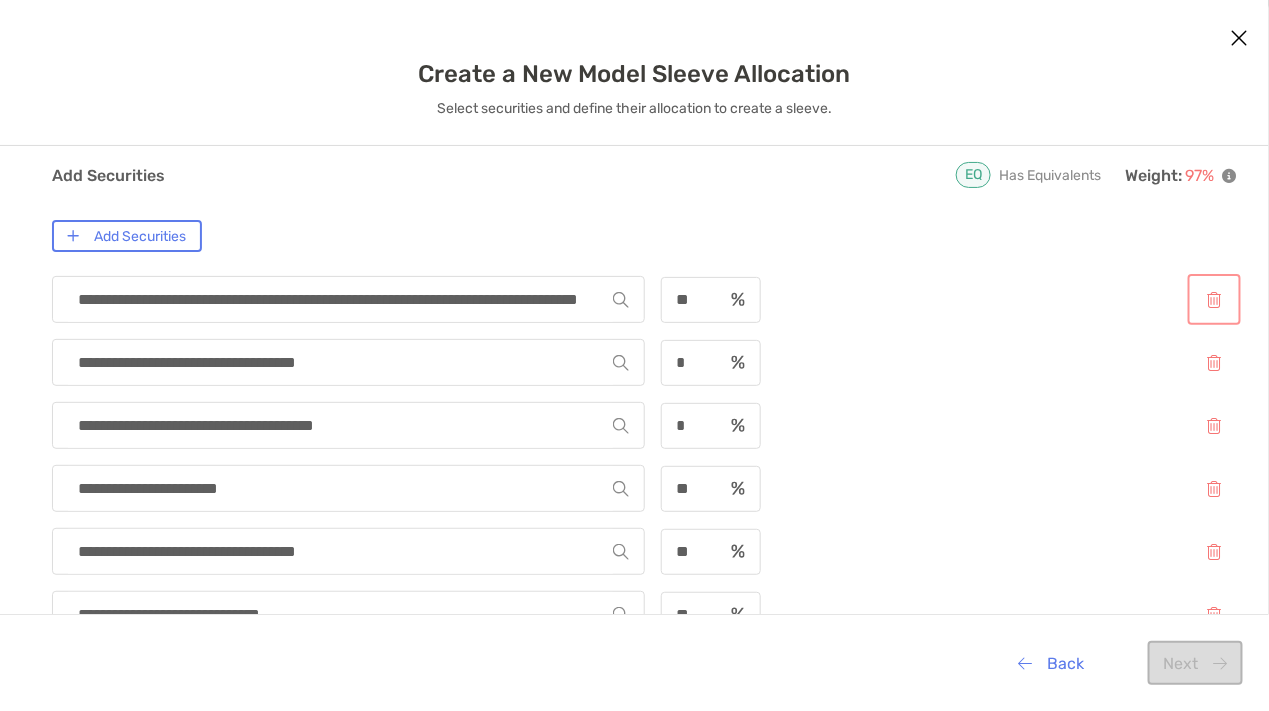 type 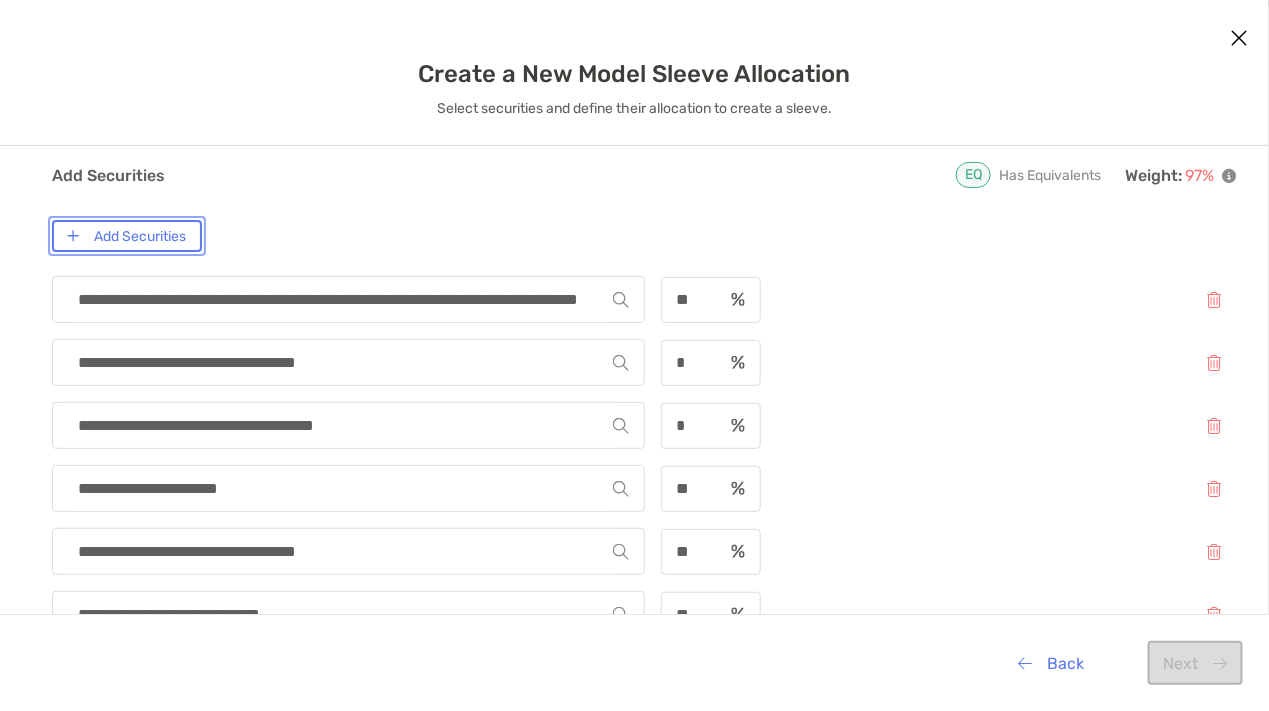 click on "Add Securities" at bounding box center (127, 236) 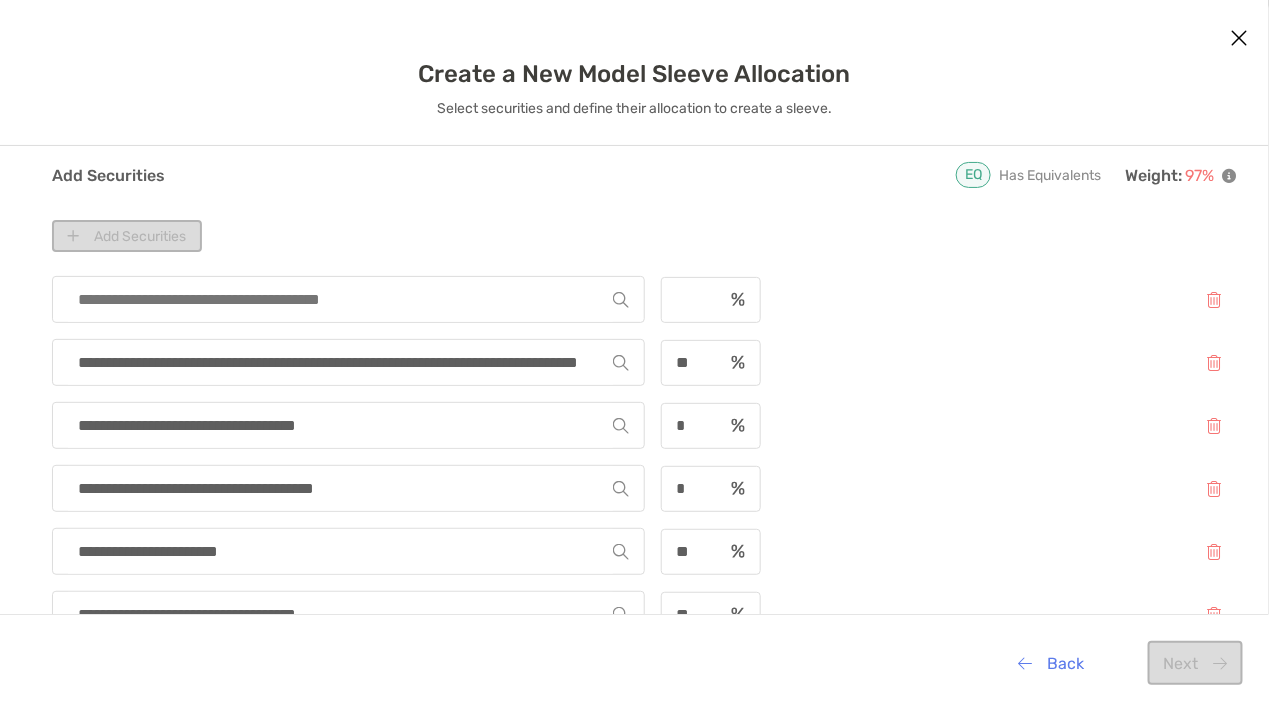 click at bounding box center (340, 299) 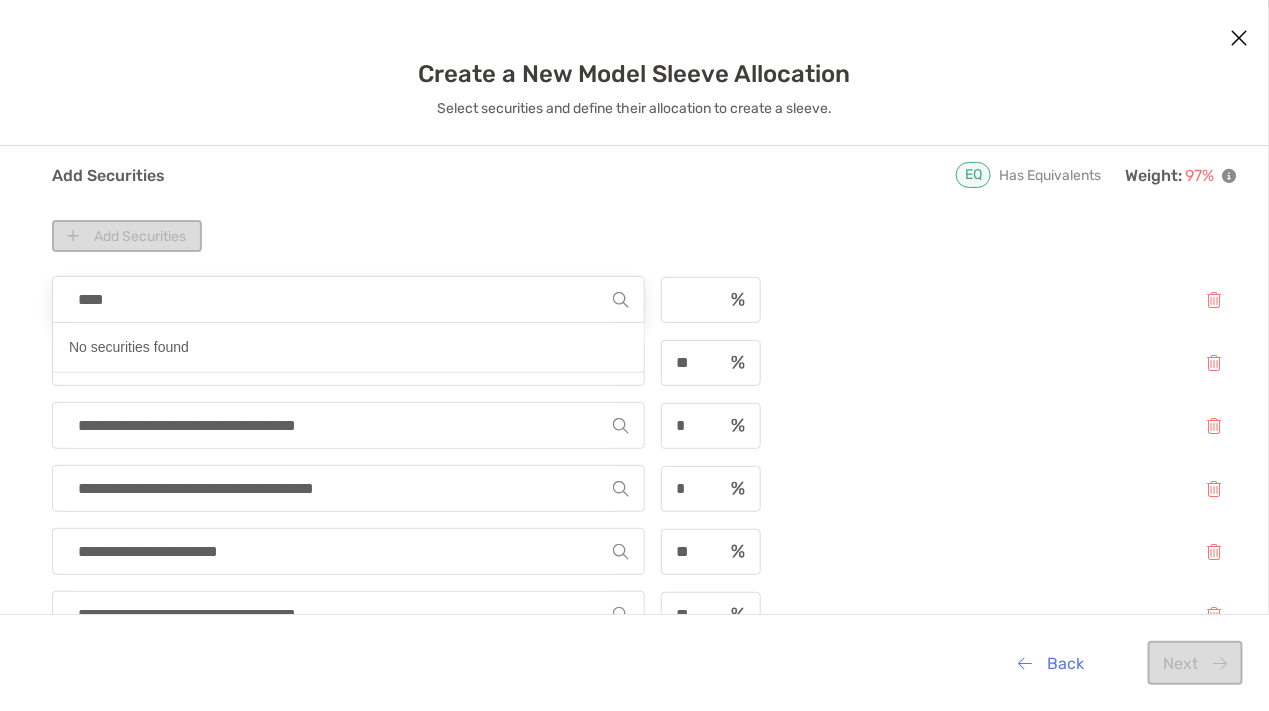 type on "*****" 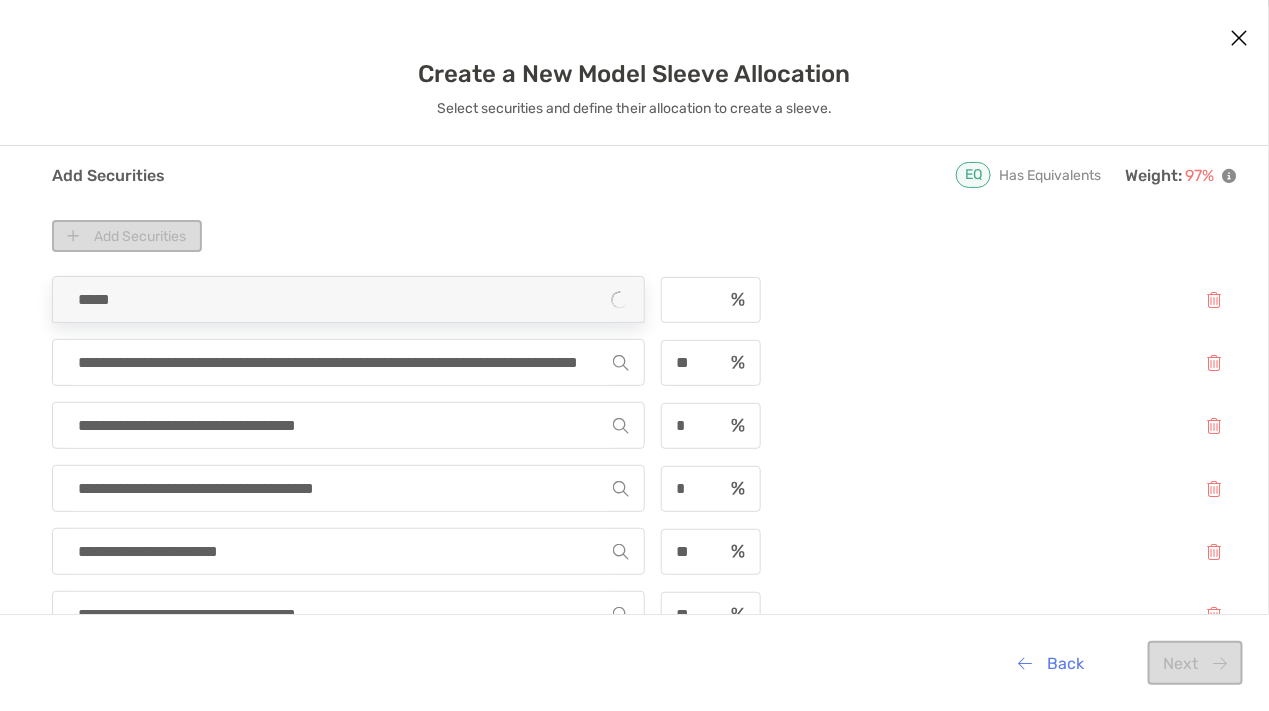 type 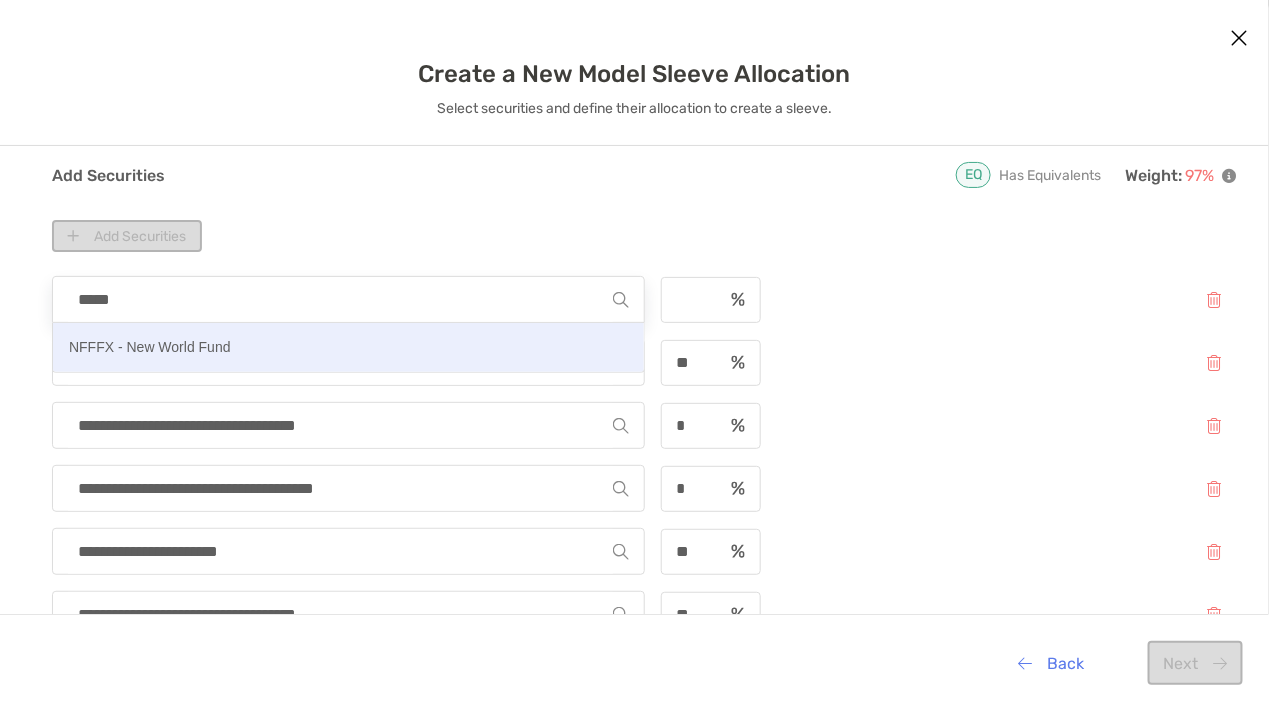 click on "NFFFX - New World Fund" at bounding box center (150, 347) 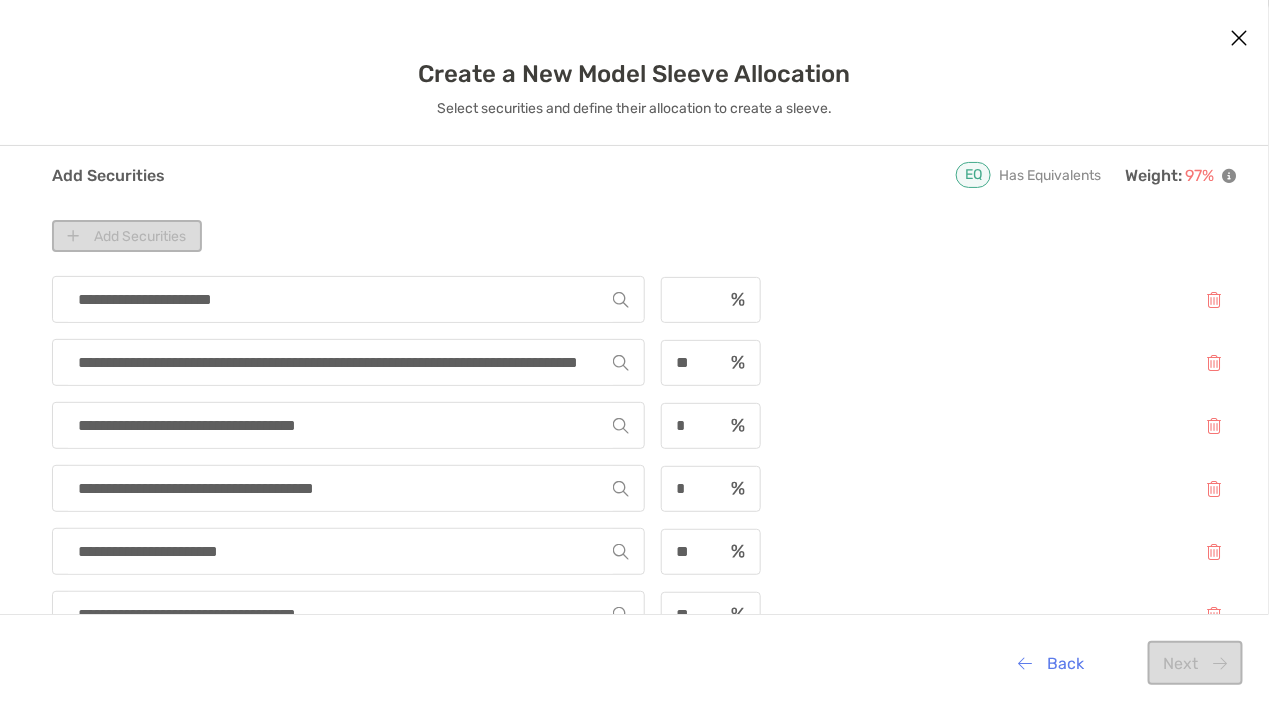 click on "Add Securities EQ Has Equivalents Weight: 97 %" at bounding box center [644, 175] 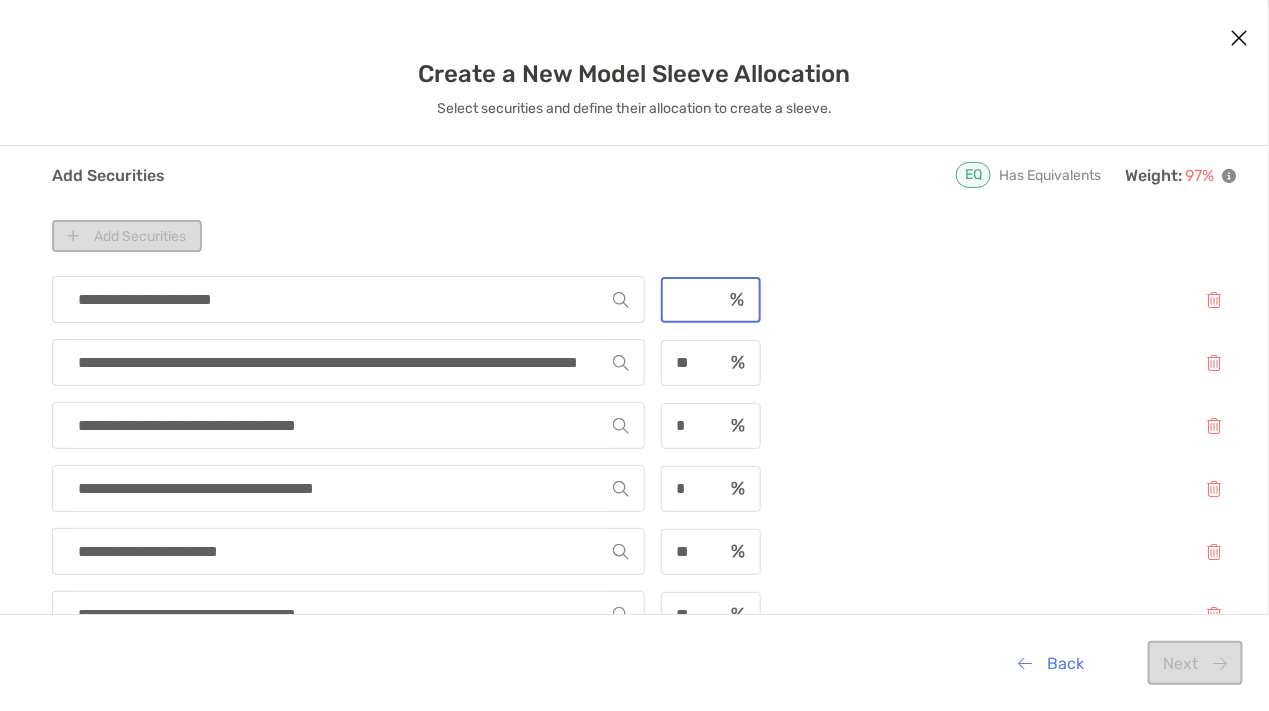 click at bounding box center [692, 299] 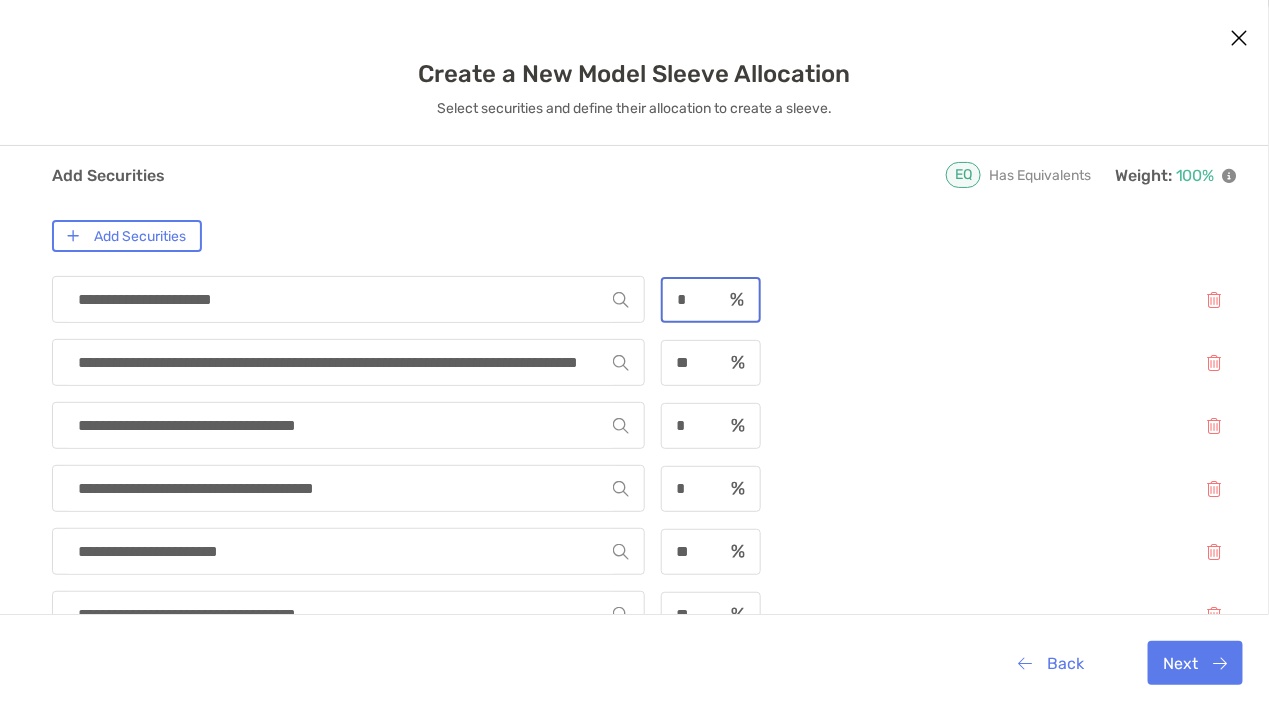 type on "*" 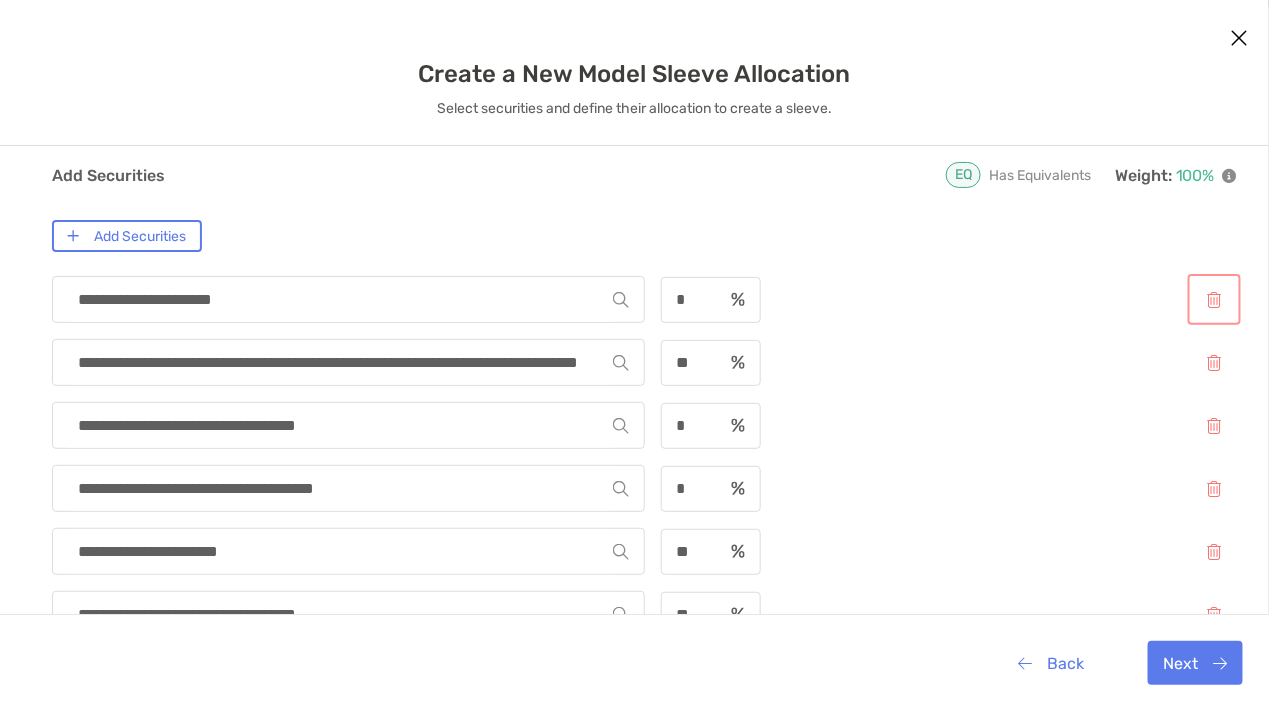 type 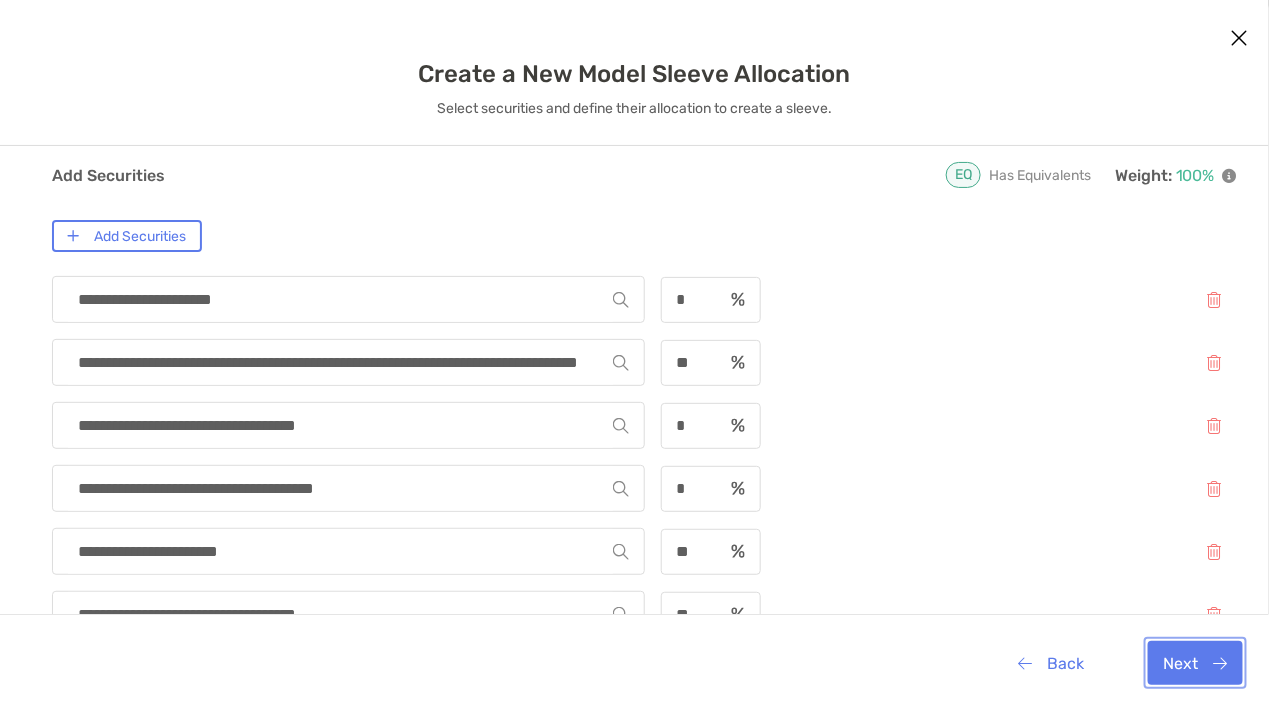 click on "Next" at bounding box center (1195, 663) 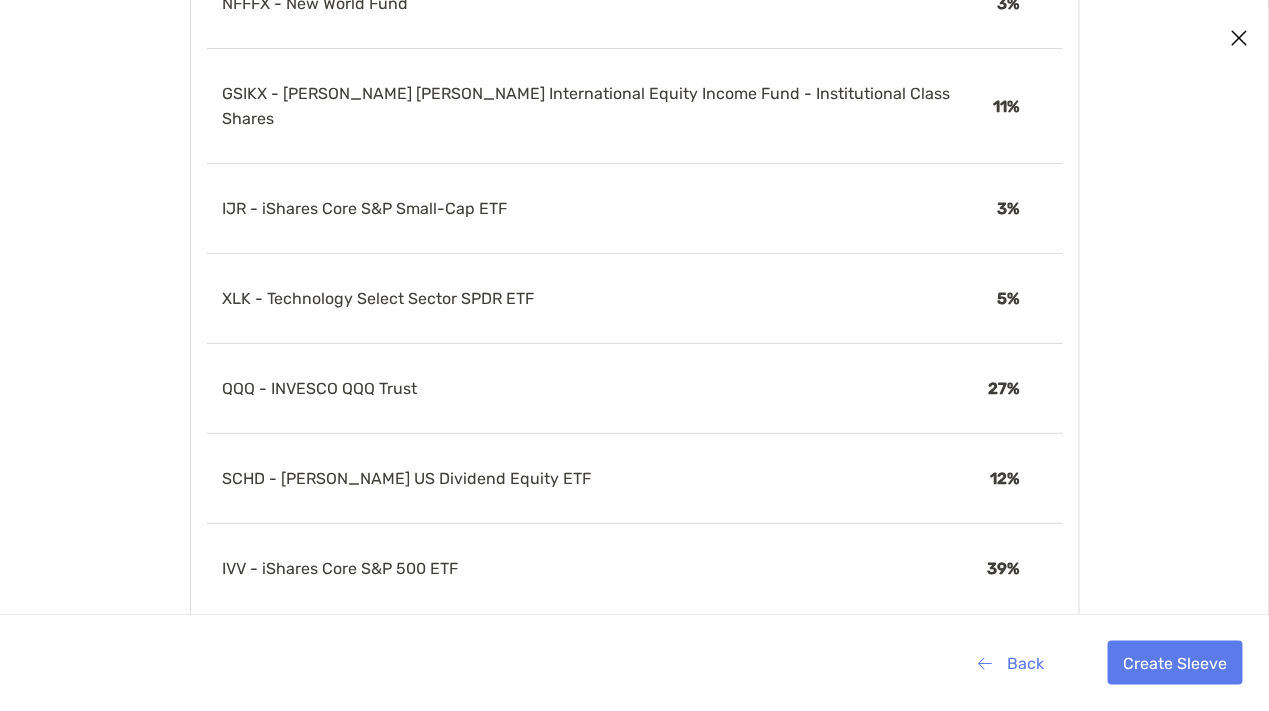 scroll, scrollTop: 0, scrollLeft: 0, axis: both 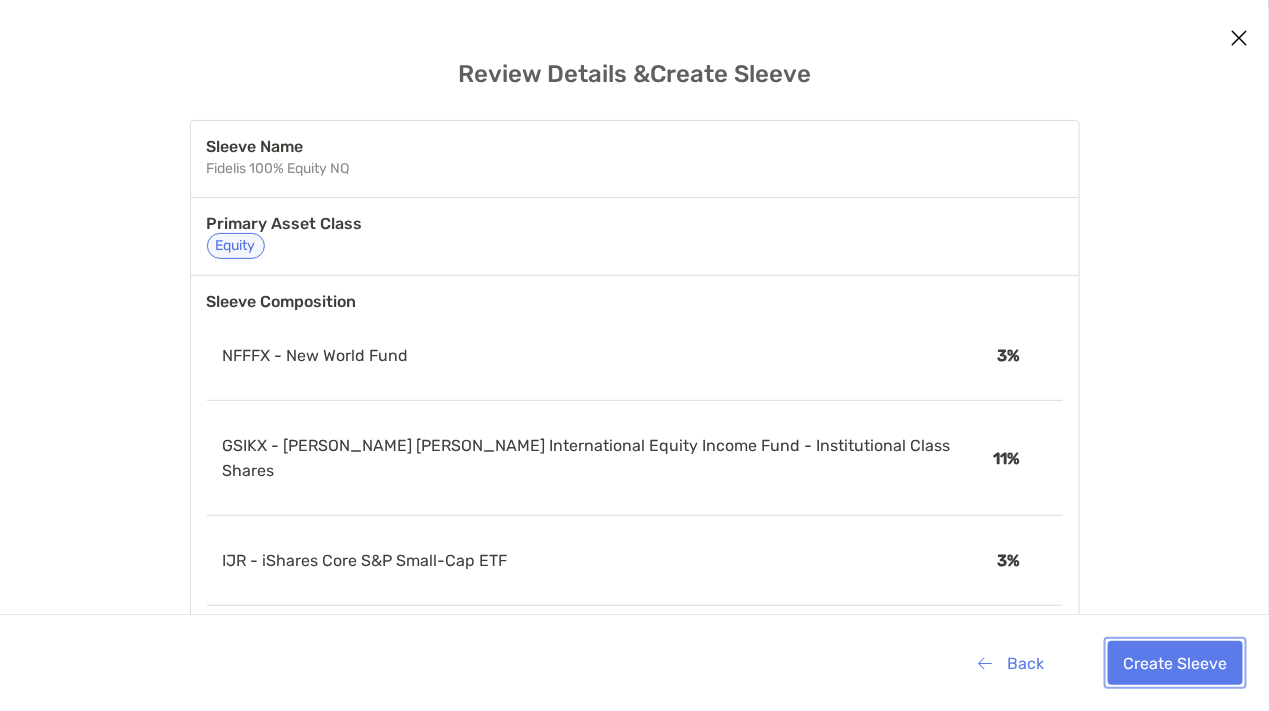 click on "Create Sleeve" at bounding box center [1175, 663] 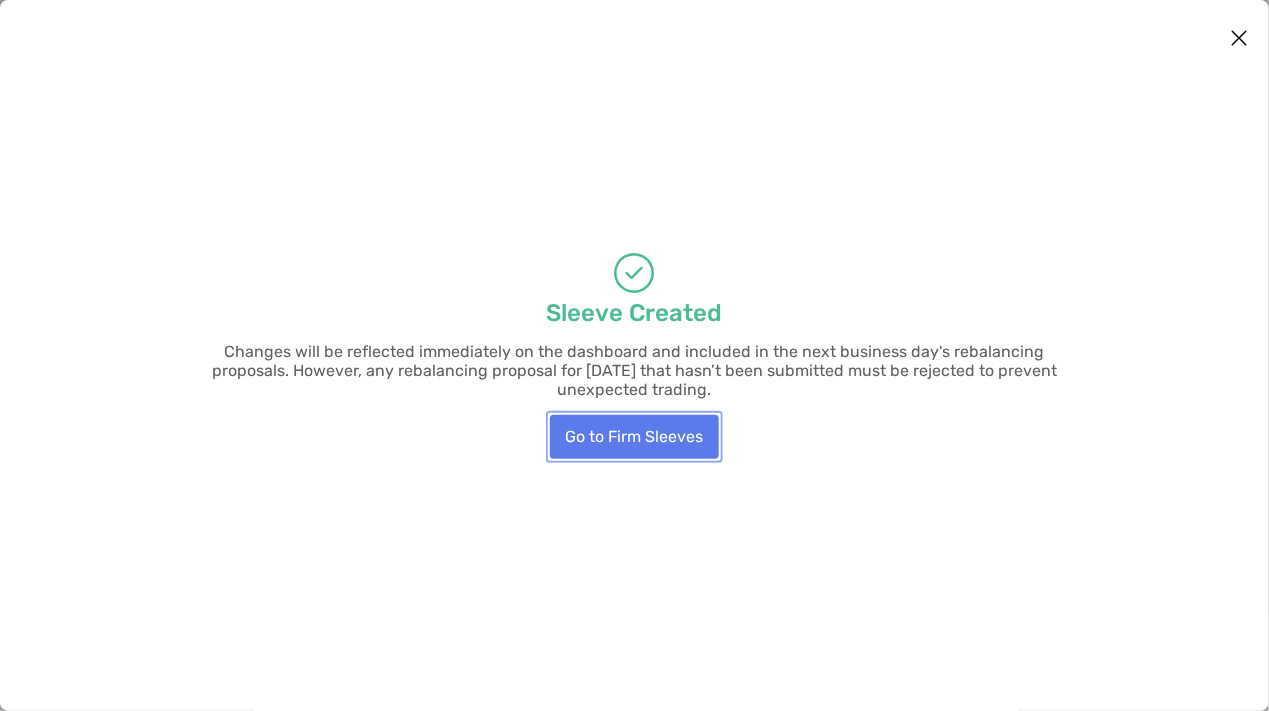 drag, startPoint x: 657, startPoint y: 421, endPoint x: 649, endPoint y: 380, distance: 41.773197 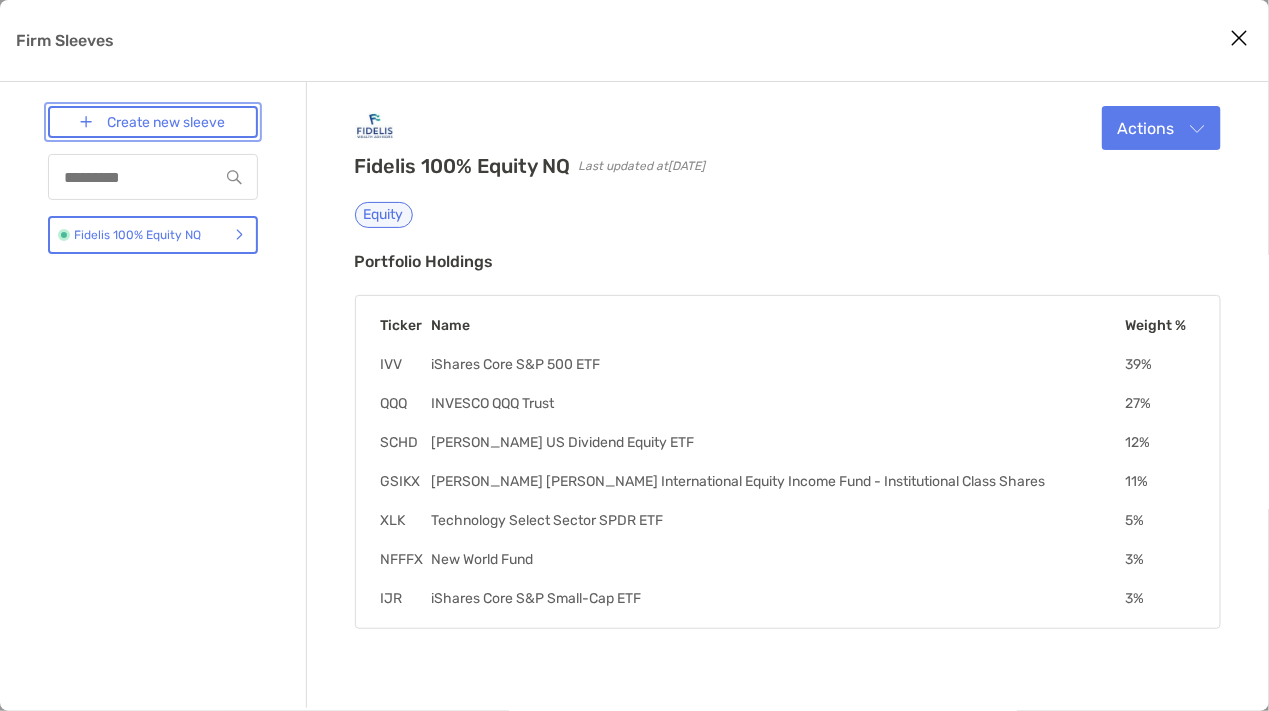 click on "Create new sleeve" at bounding box center [153, 122] 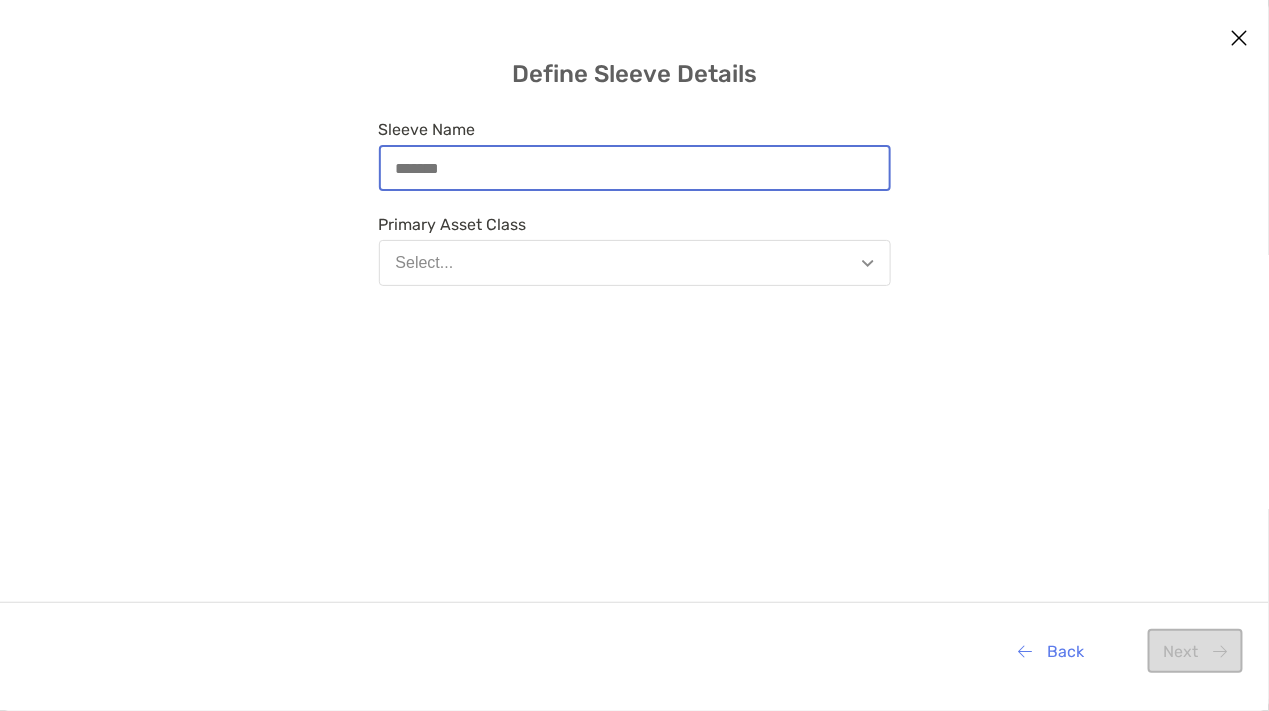 click on "Sleeve Name" at bounding box center (635, 168) 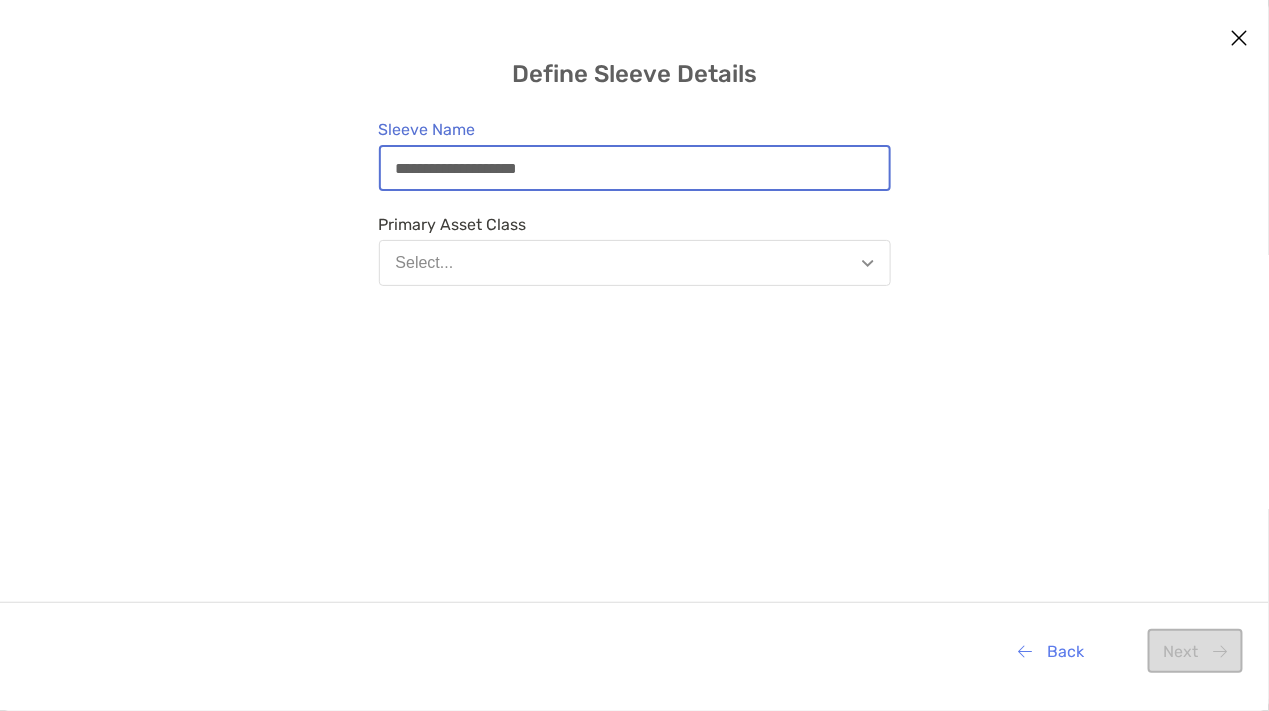 type on "**********" 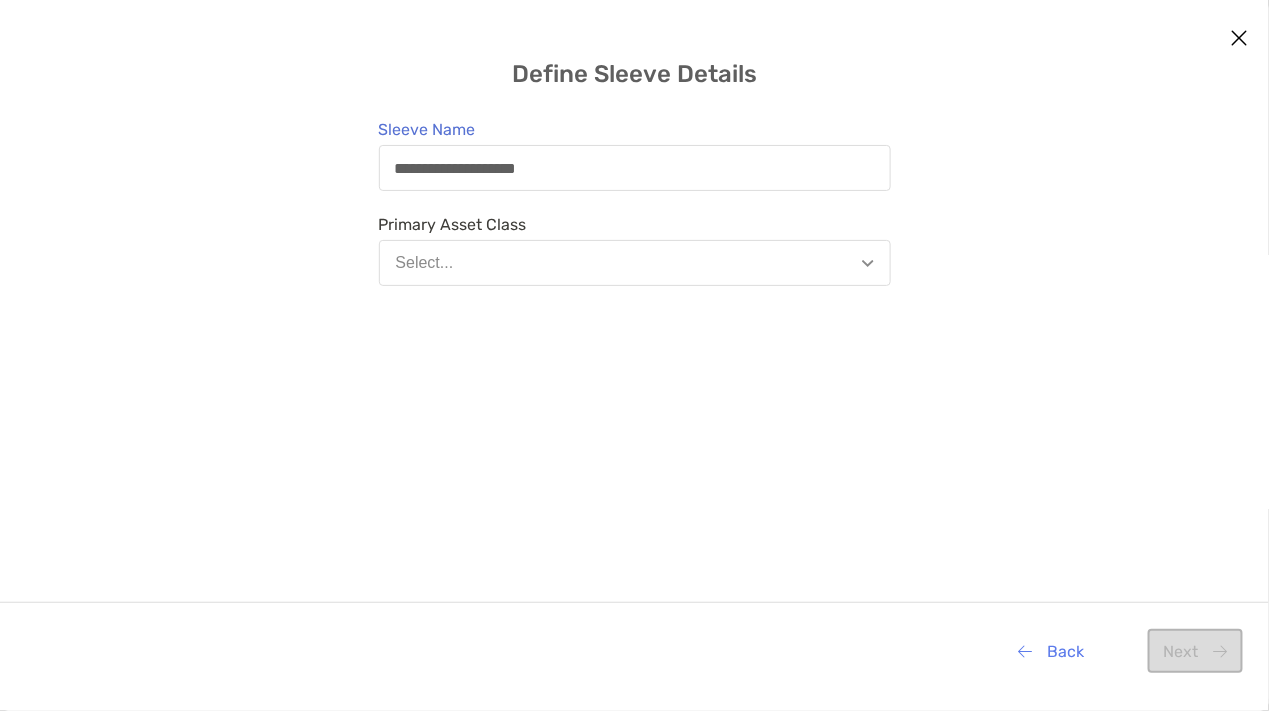 click on "Select..." at bounding box center [635, 263] 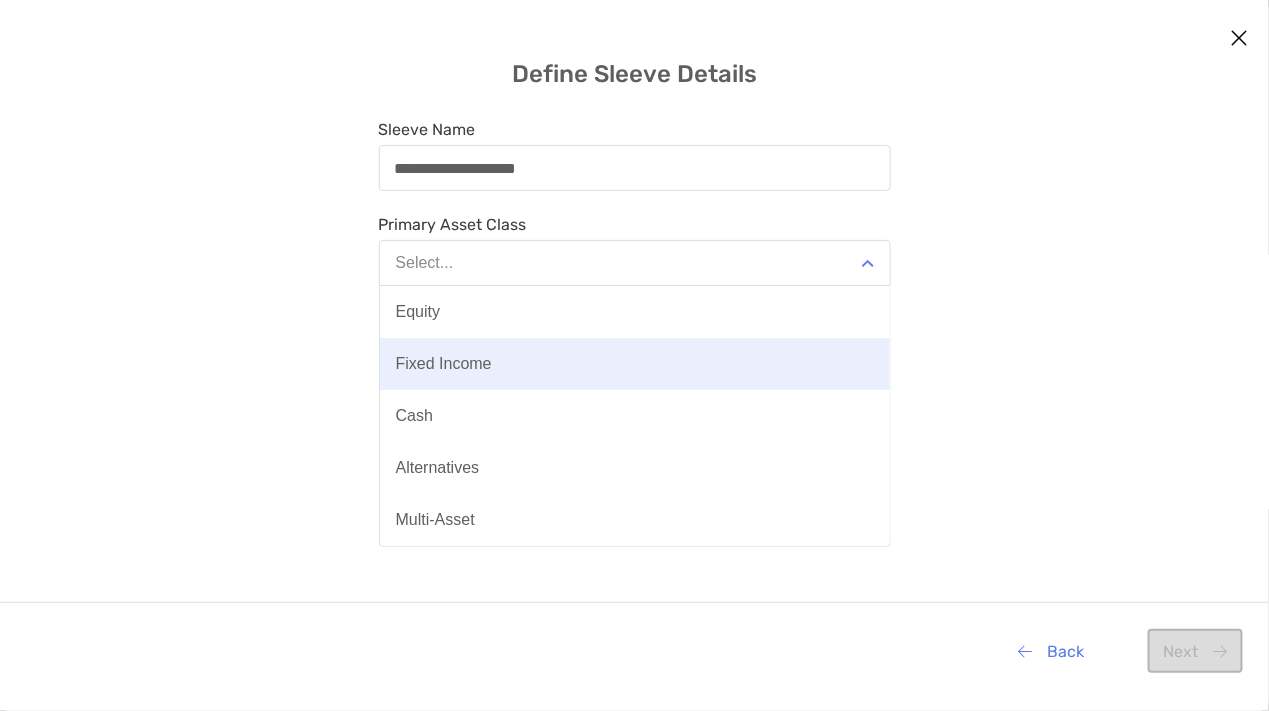 click on "Fixed Income" at bounding box center [444, 364] 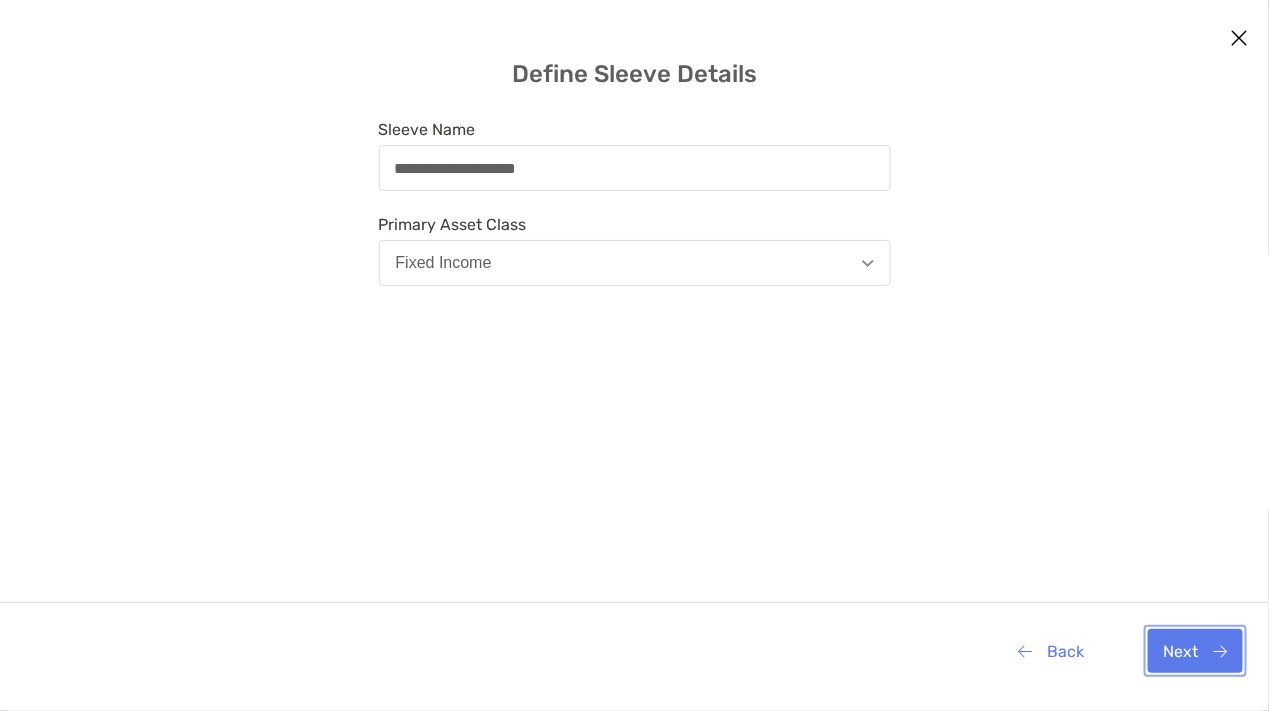 click on "Next" at bounding box center [1195, 651] 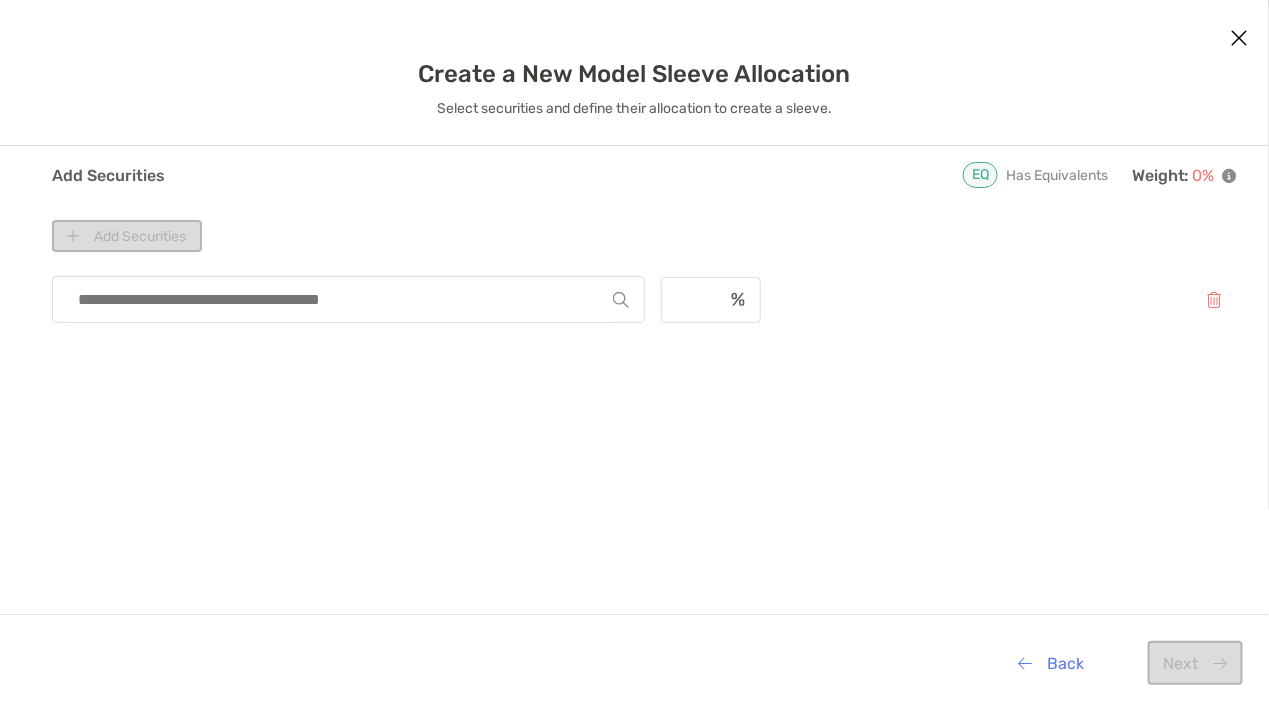 click at bounding box center (340, 299) 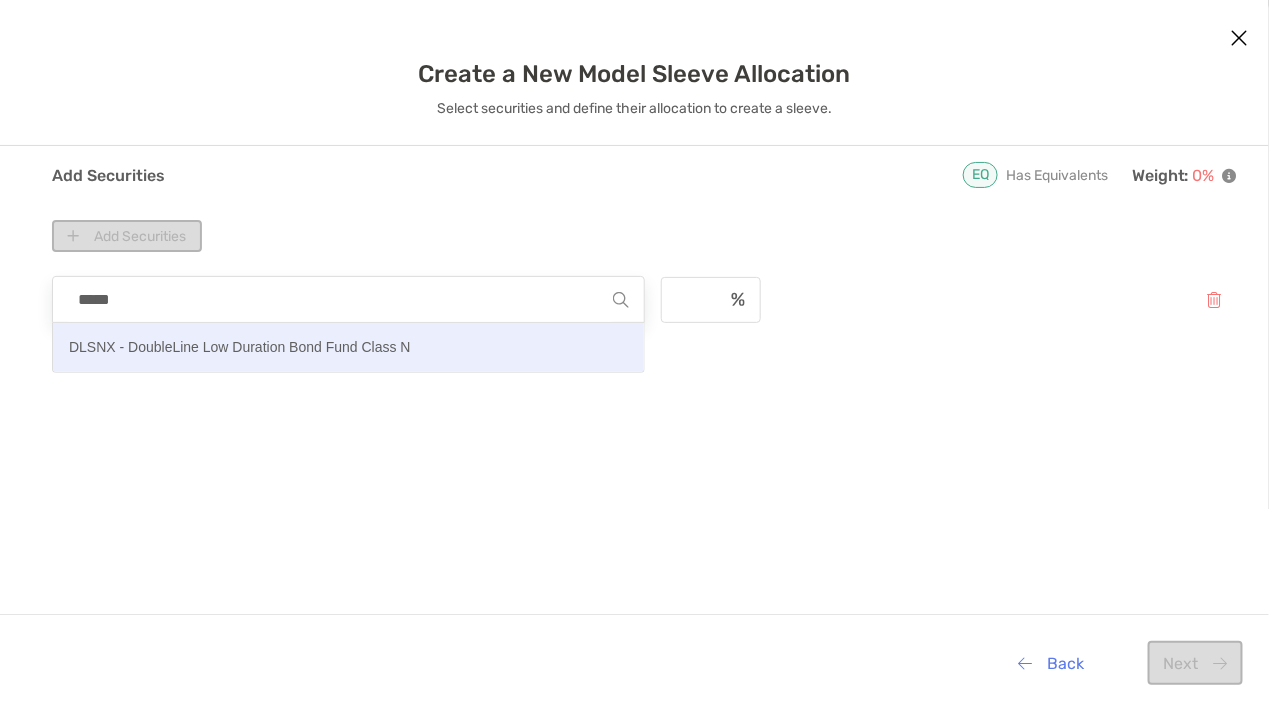 click on "DLSNX - DoubleLine Low Duration Bond Fund Class N" at bounding box center (240, 347) 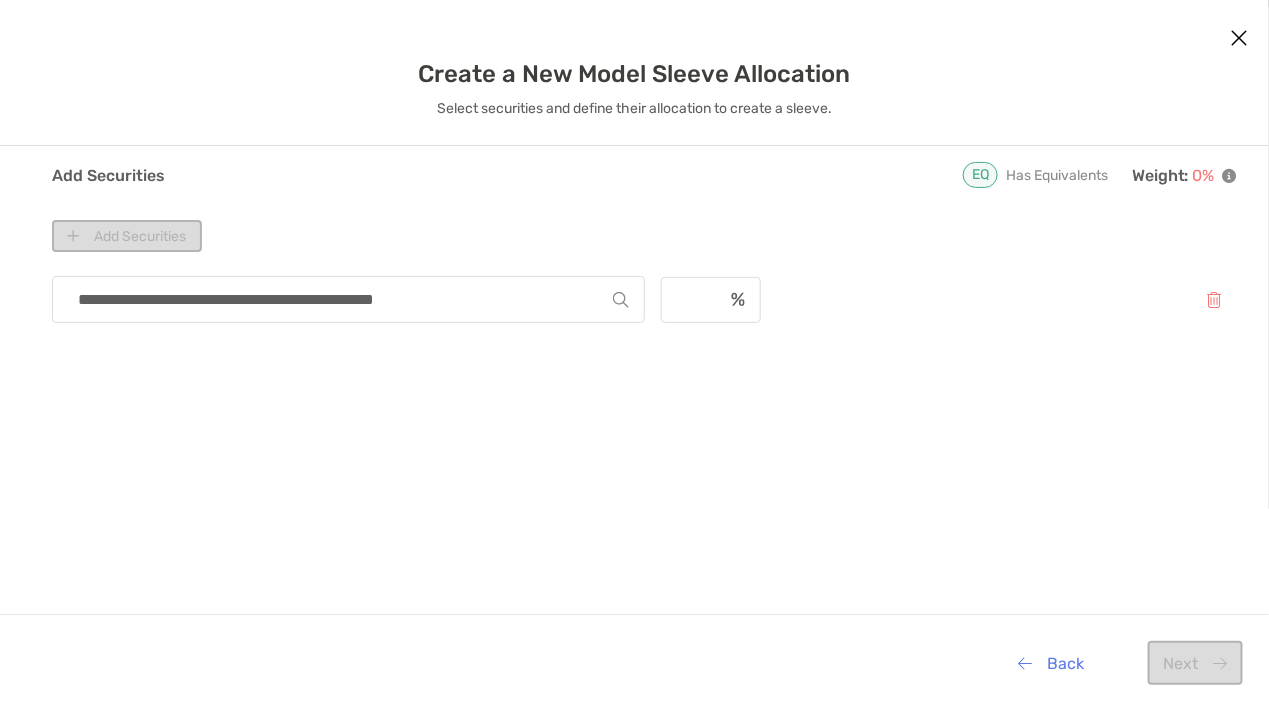 click at bounding box center (711, 300) 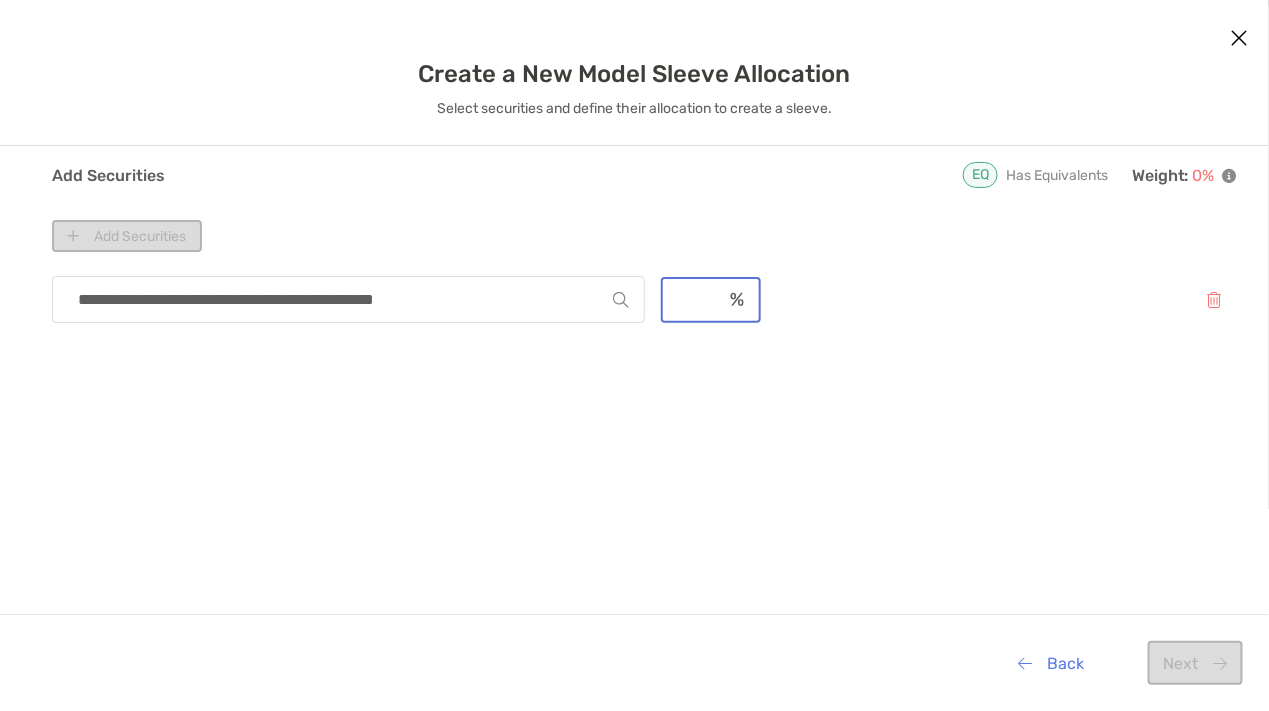 click at bounding box center [692, 299] 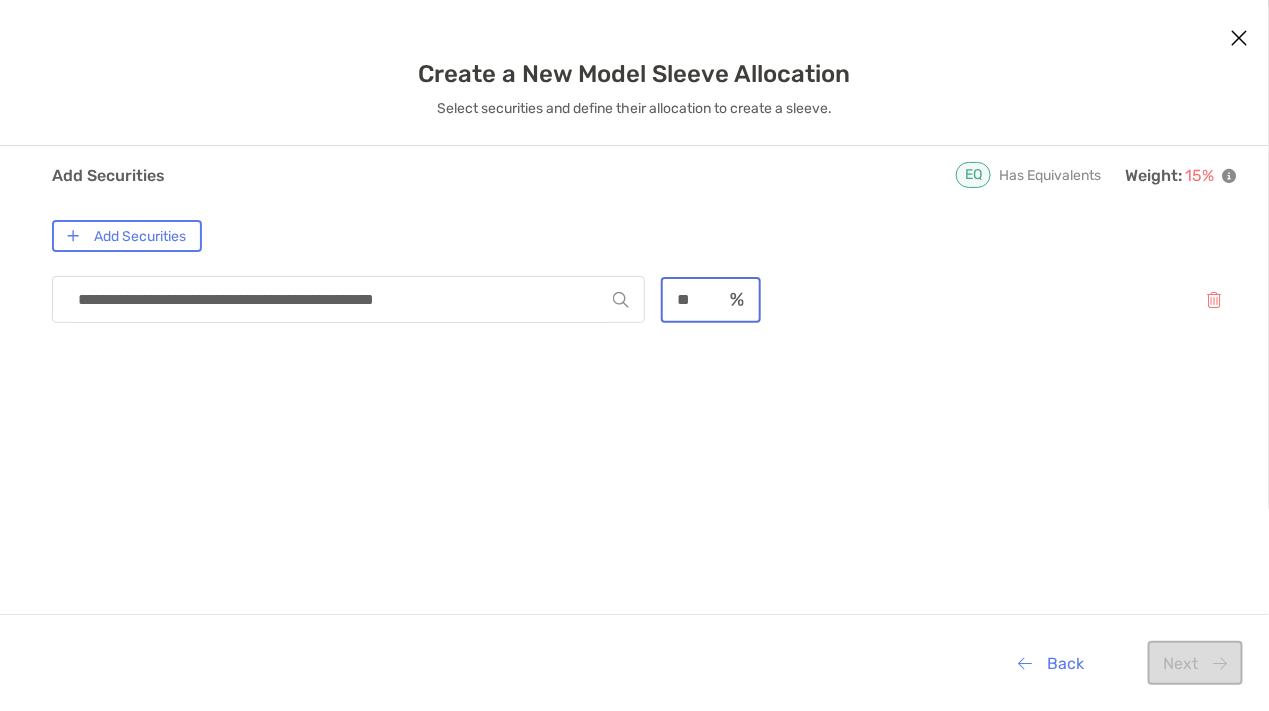 type on "**" 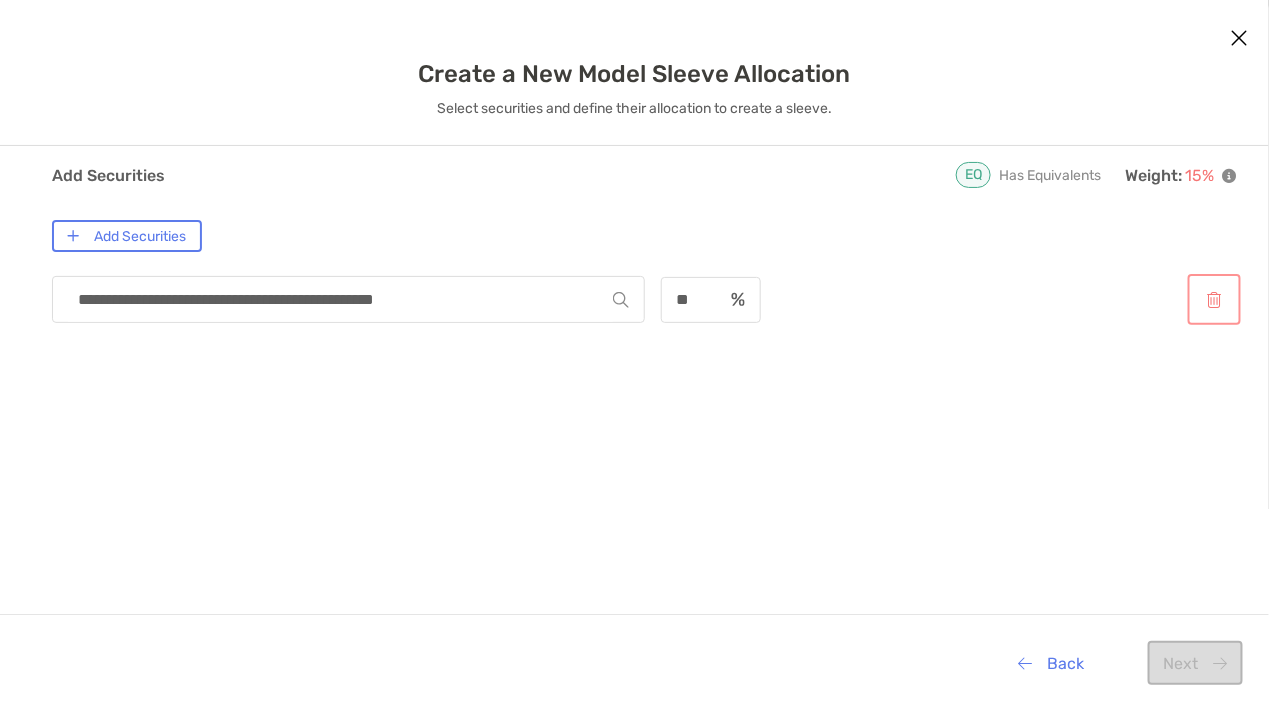 type 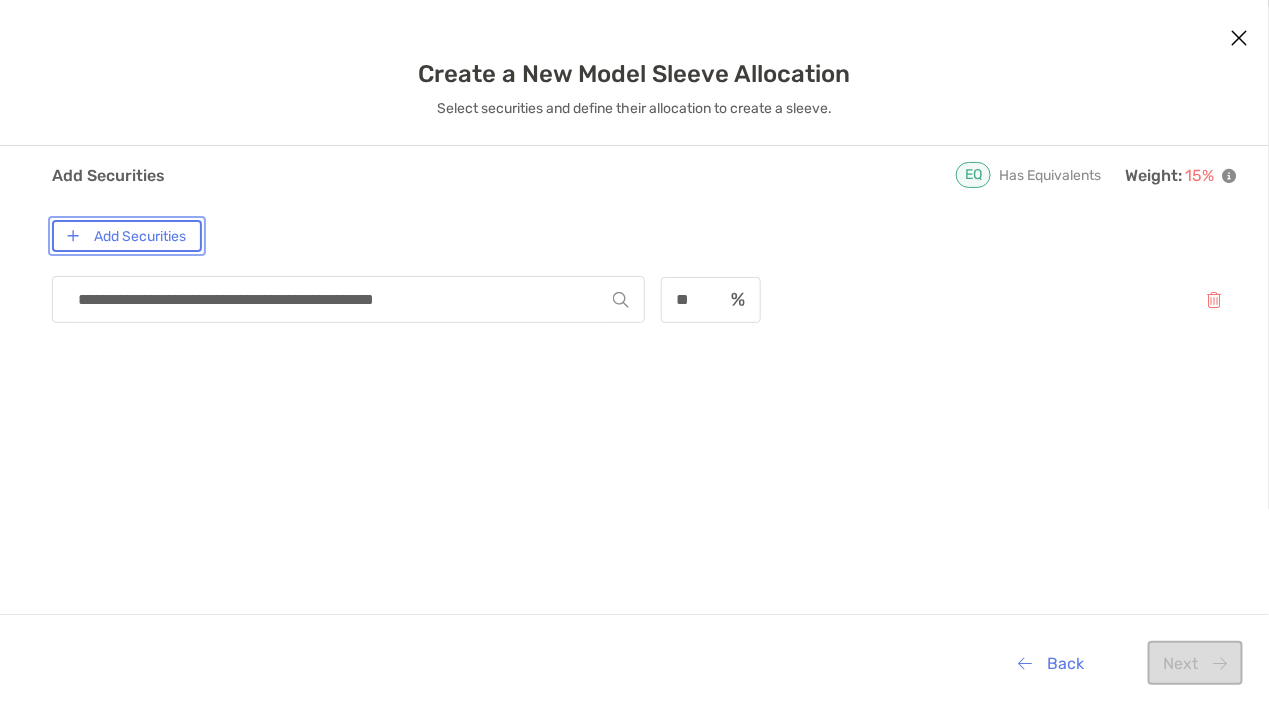 click on "Add Securities" at bounding box center (127, 236) 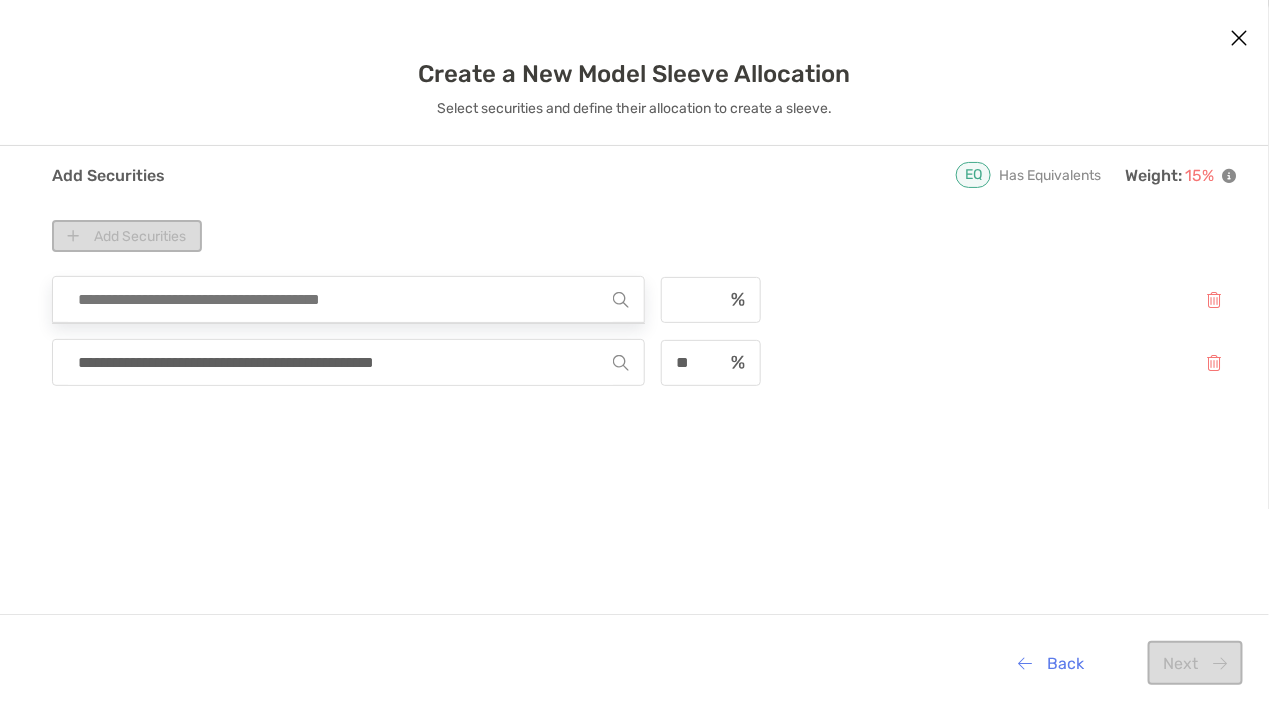 click at bounding box center (340, 299) 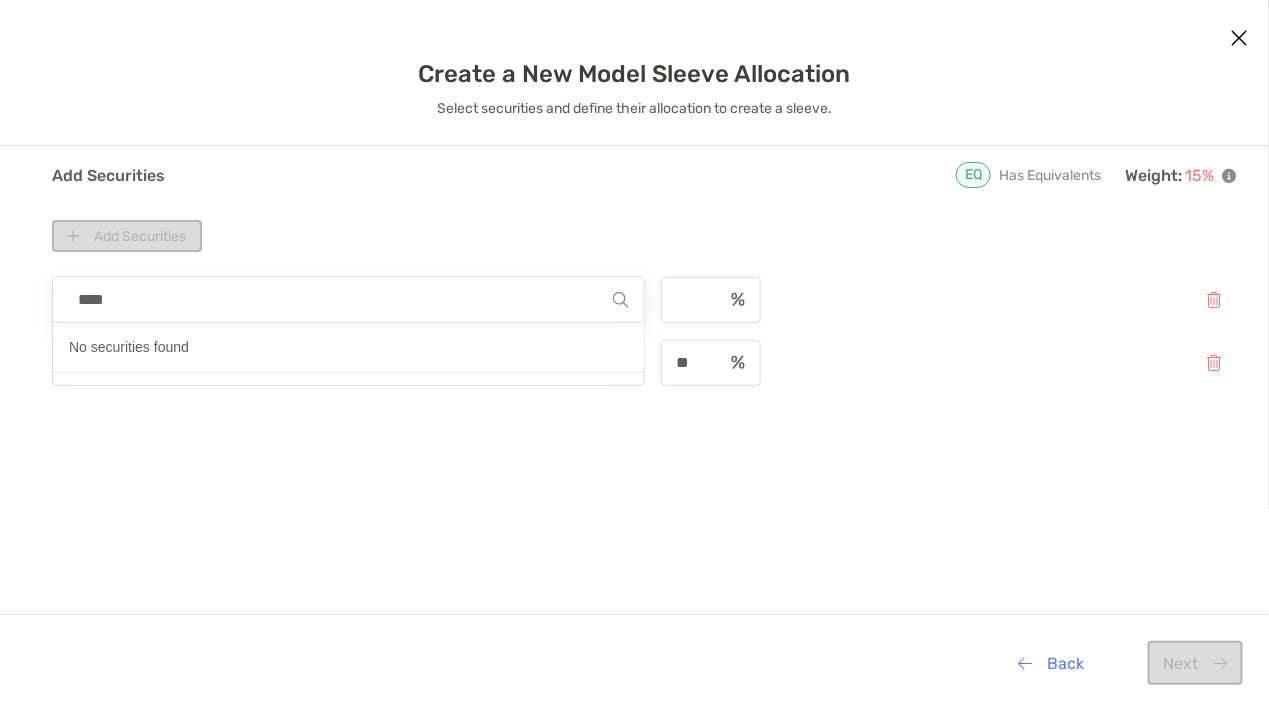 type on "*****" 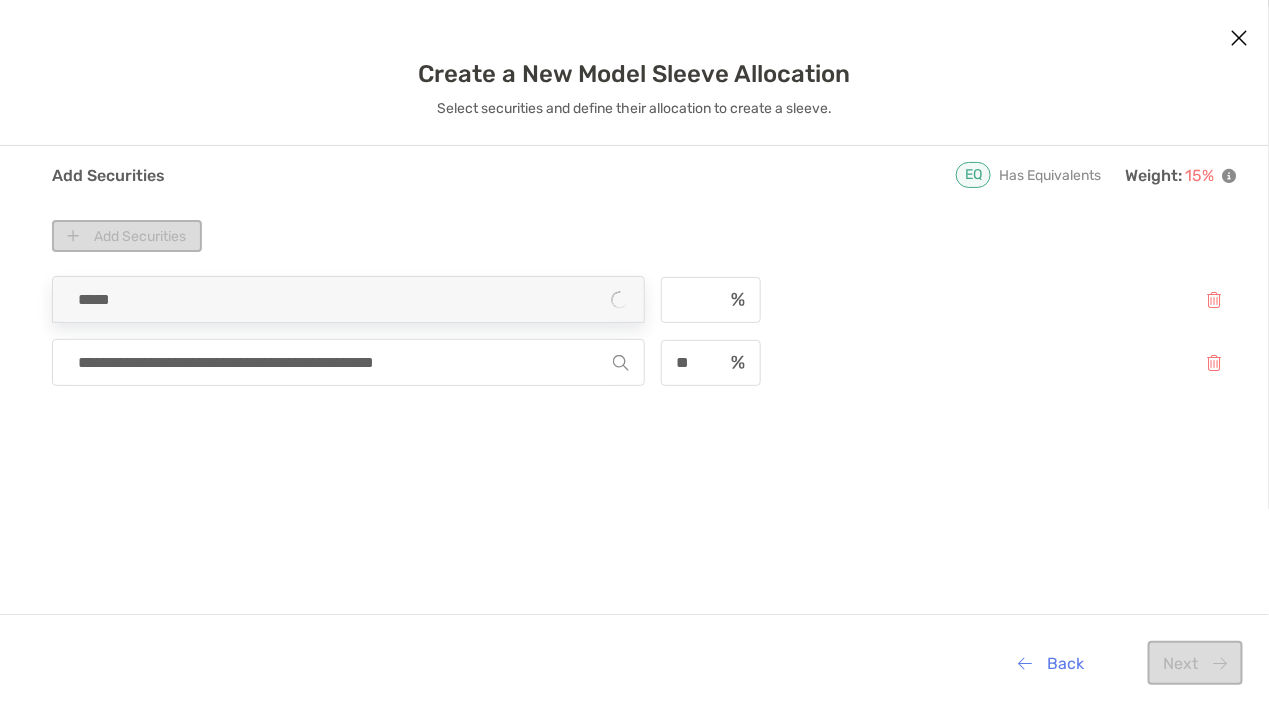 type 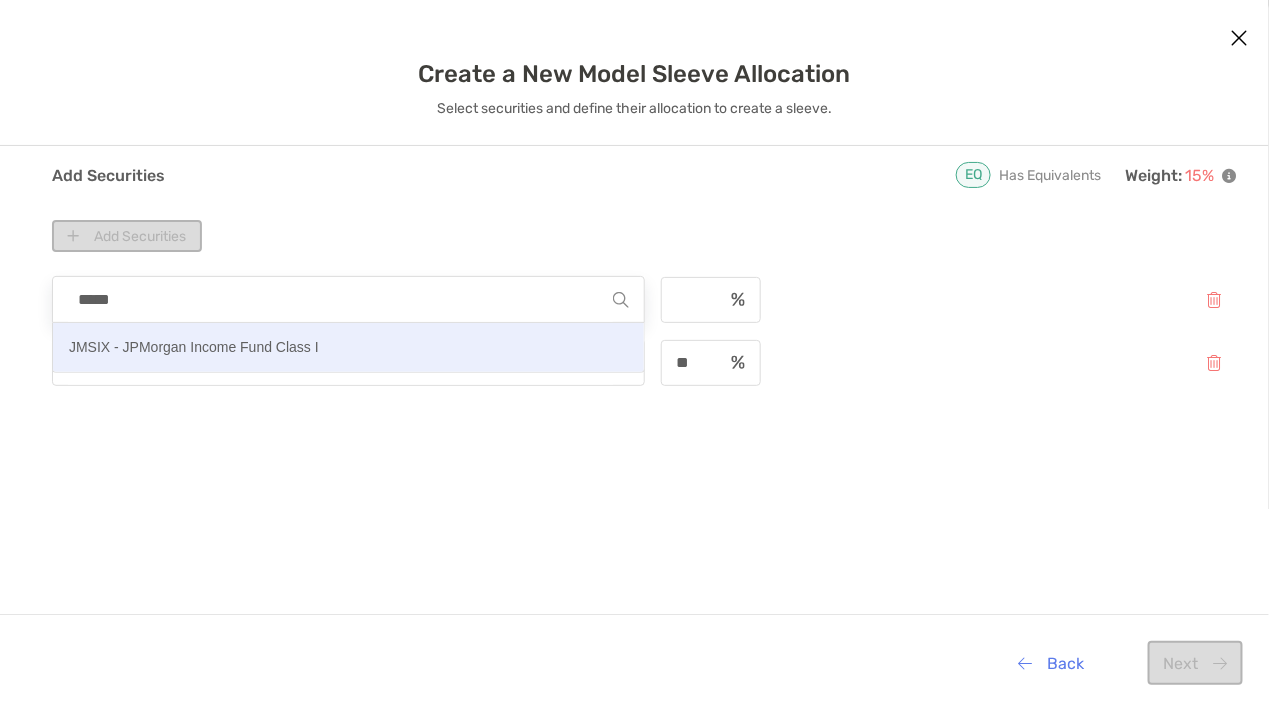 click on "JMSIX - JPMorgan Income Fund Class I" at bounding box center (194, 347) 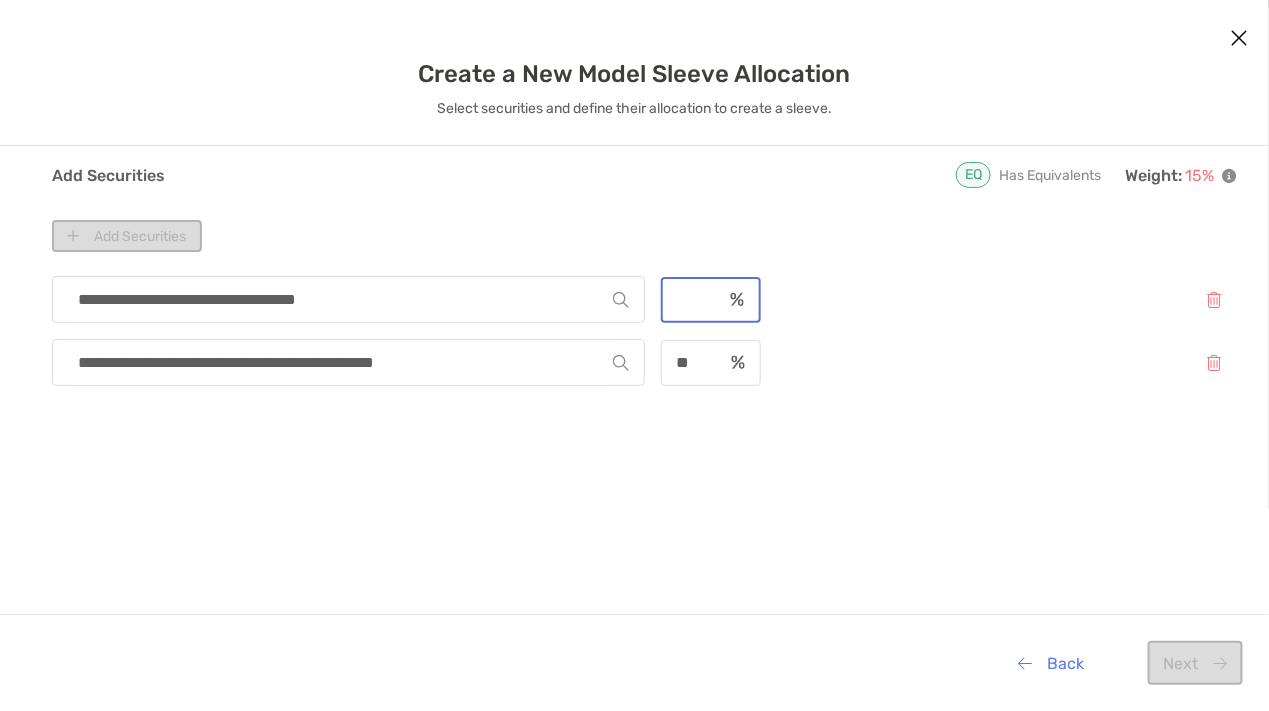 click at bounding box center (692, 299) 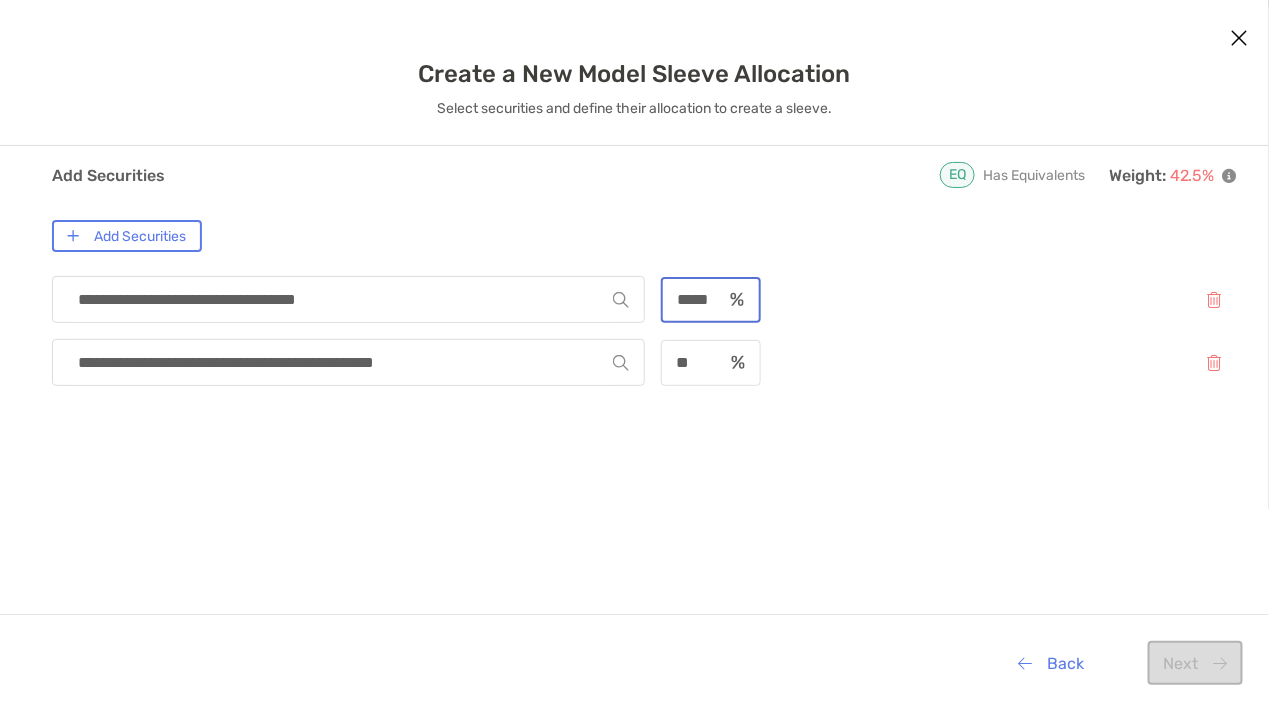 scroll, scrollTop: 0, scrollLeft: 10, axis: horizontal 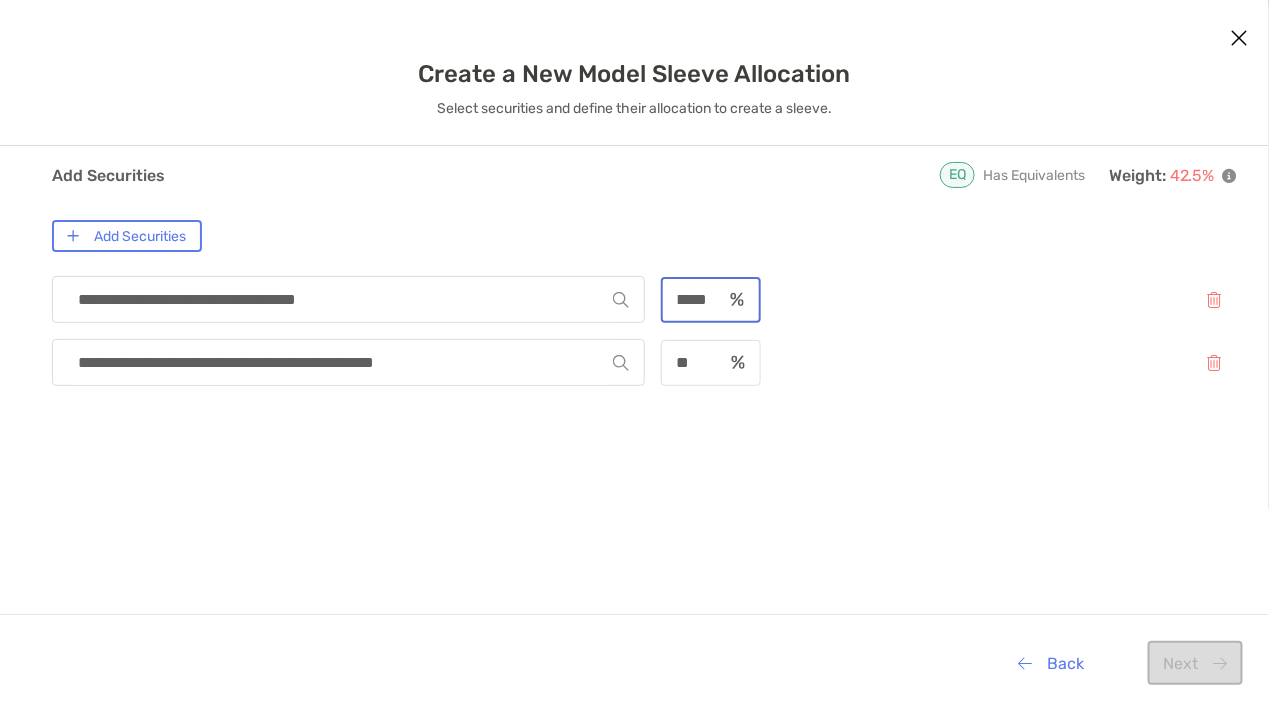 type on "*****" 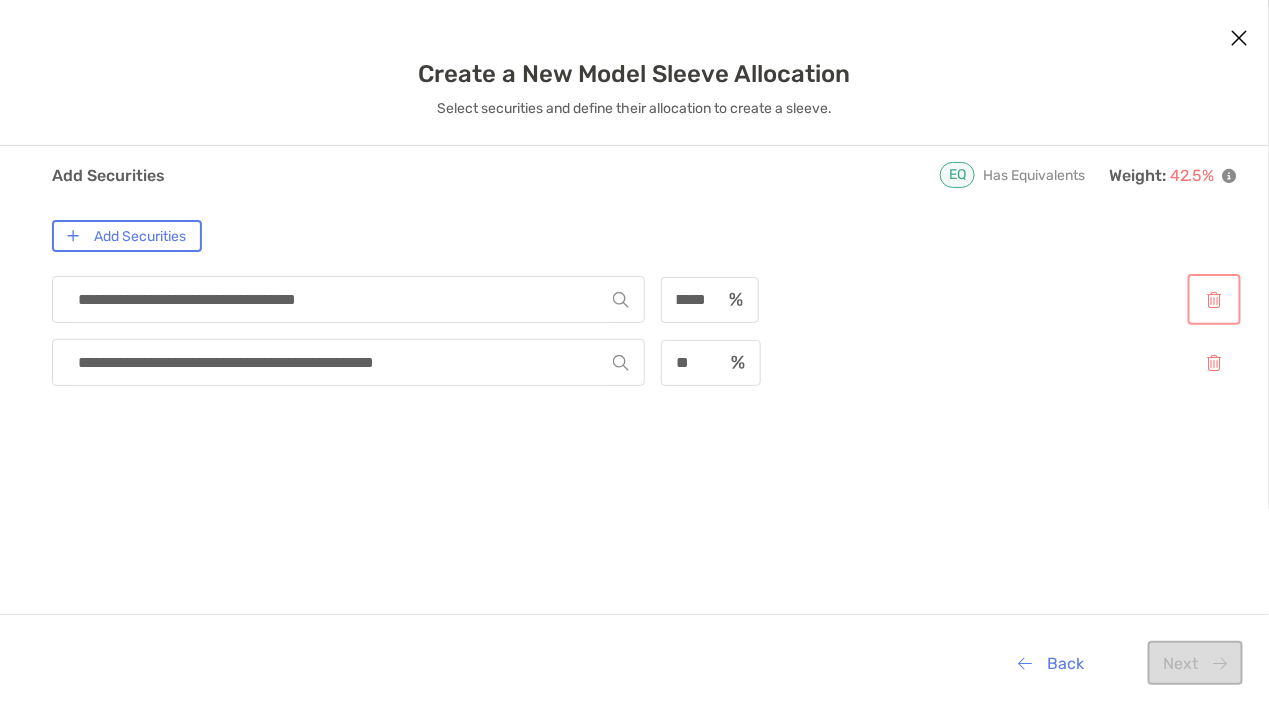 scroll, scrollTop: 0, scrollLeft: 0, axis: both 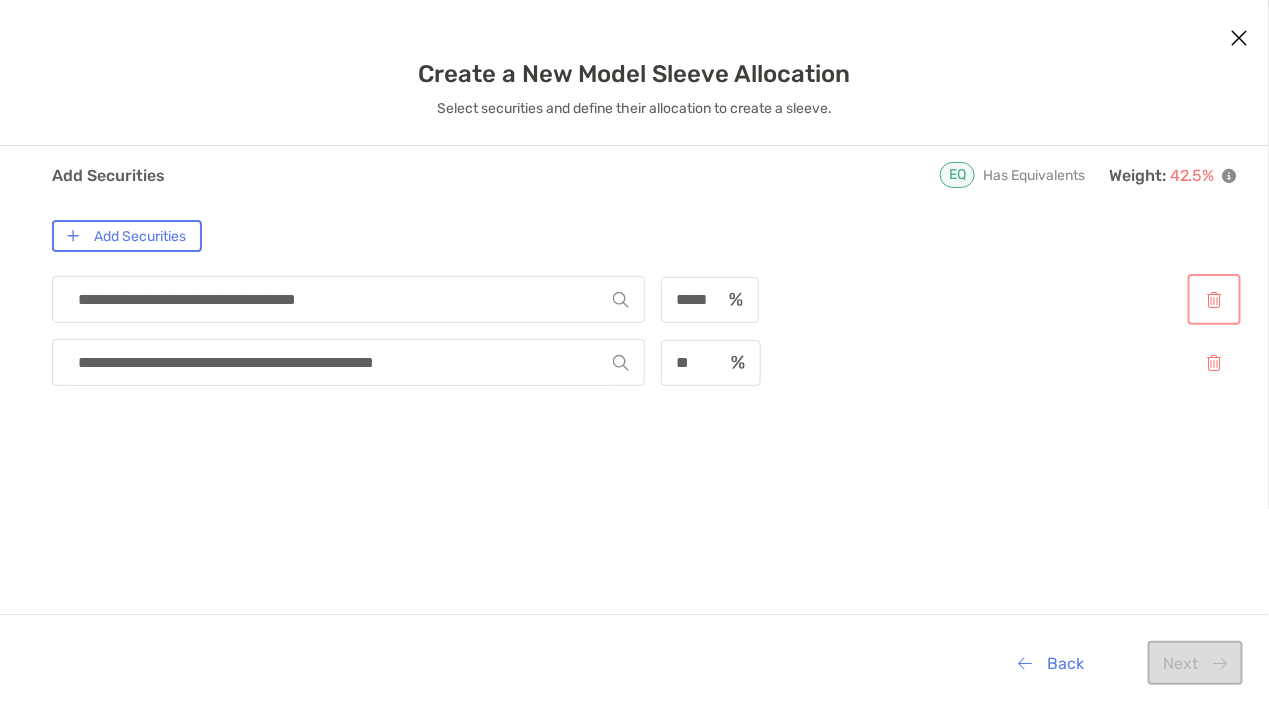 type 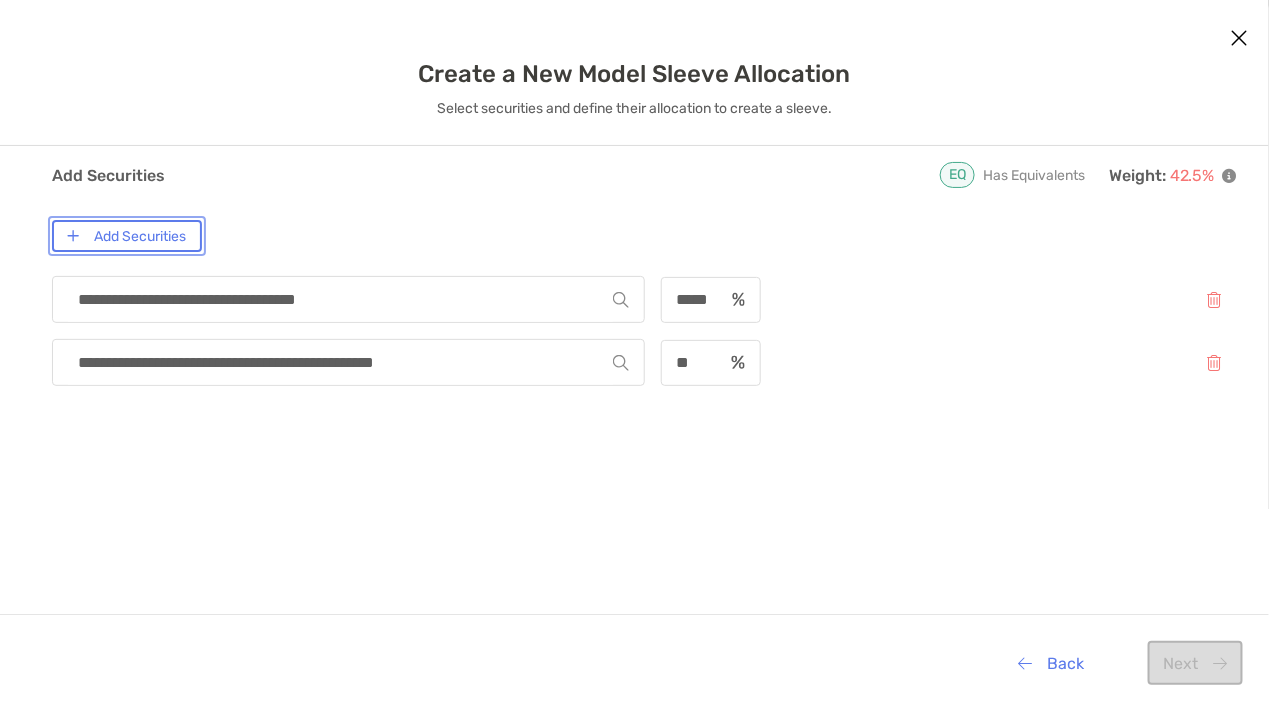 click on "Add Securities" at bounding box center (127, 236) 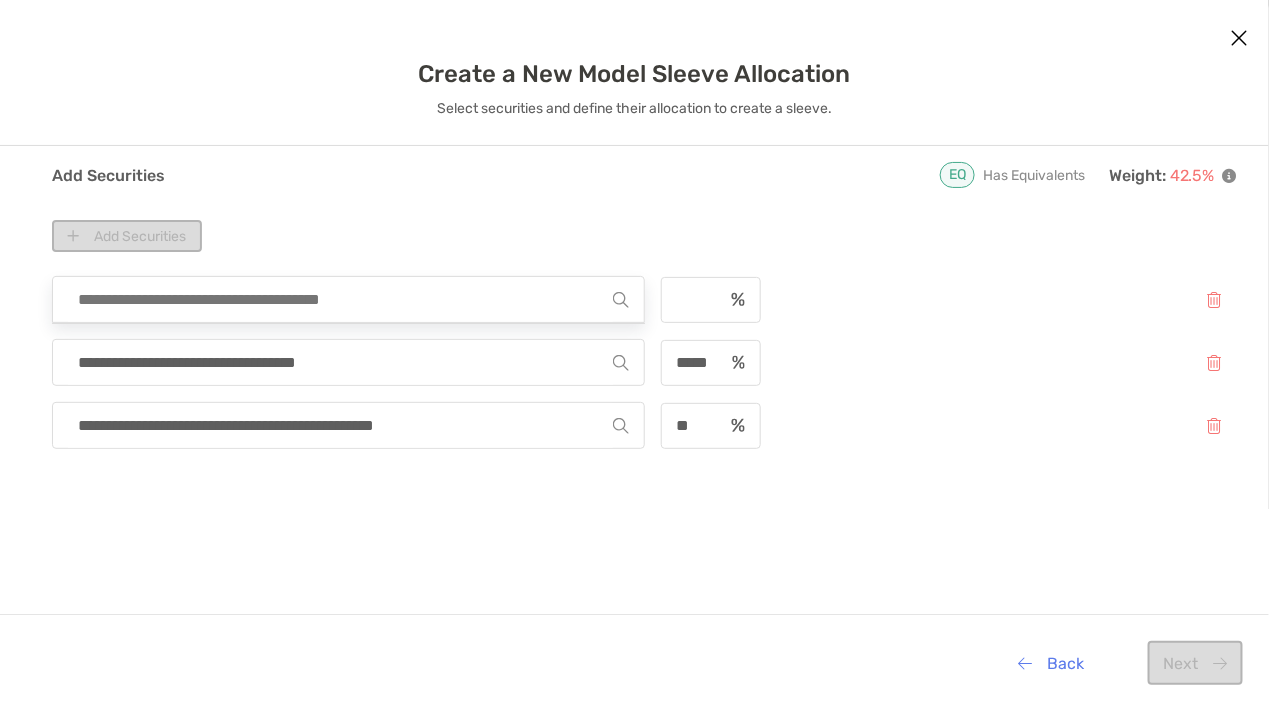 click at bounding box center (340, 299) 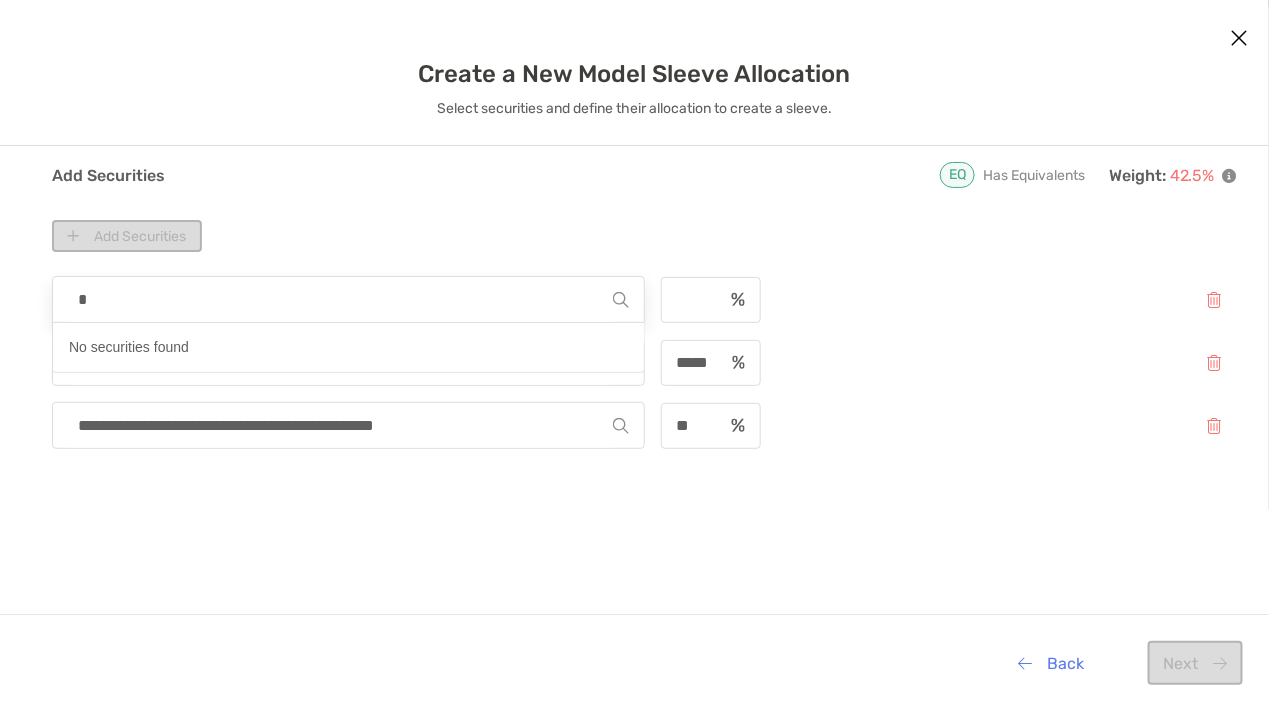 type on "**" 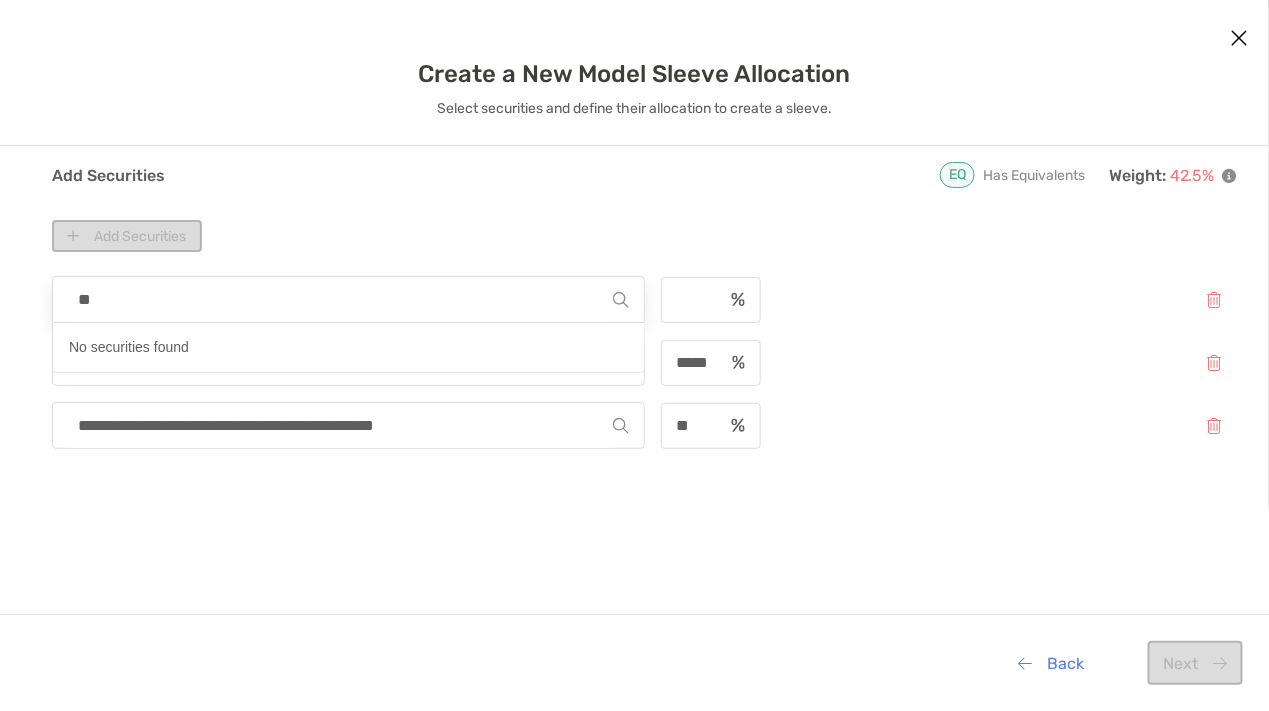 type 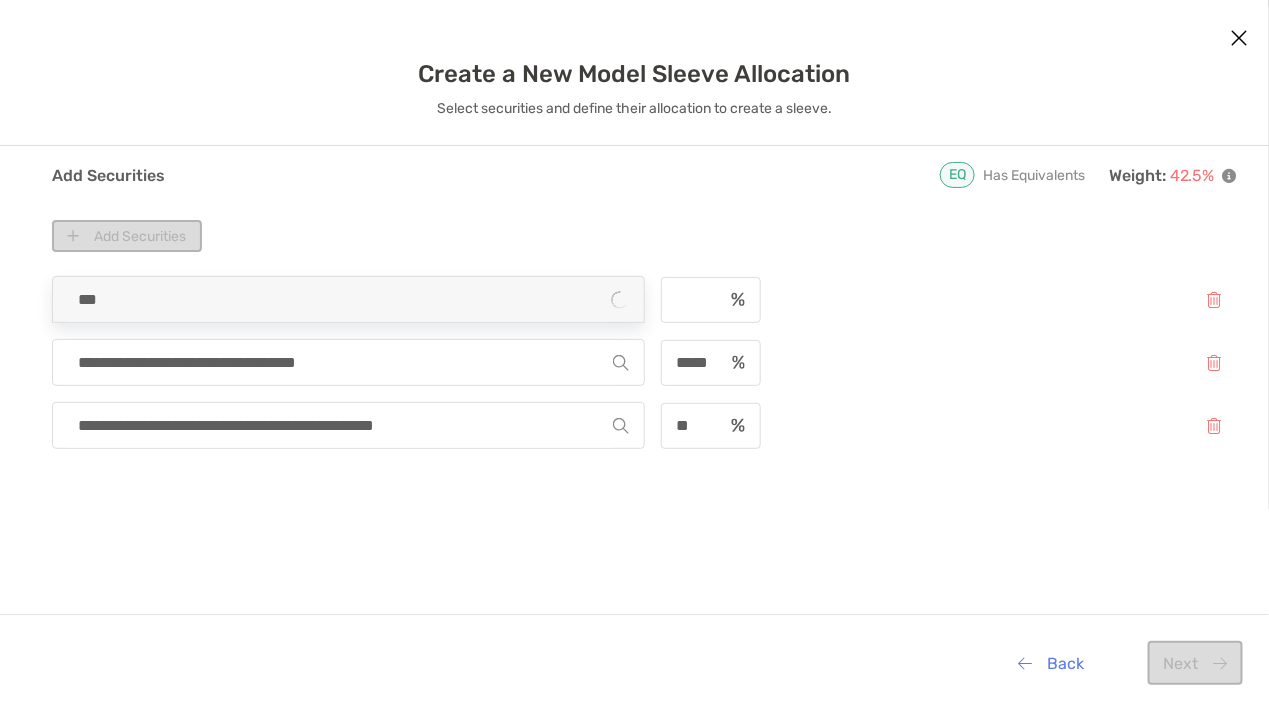 type on "****" 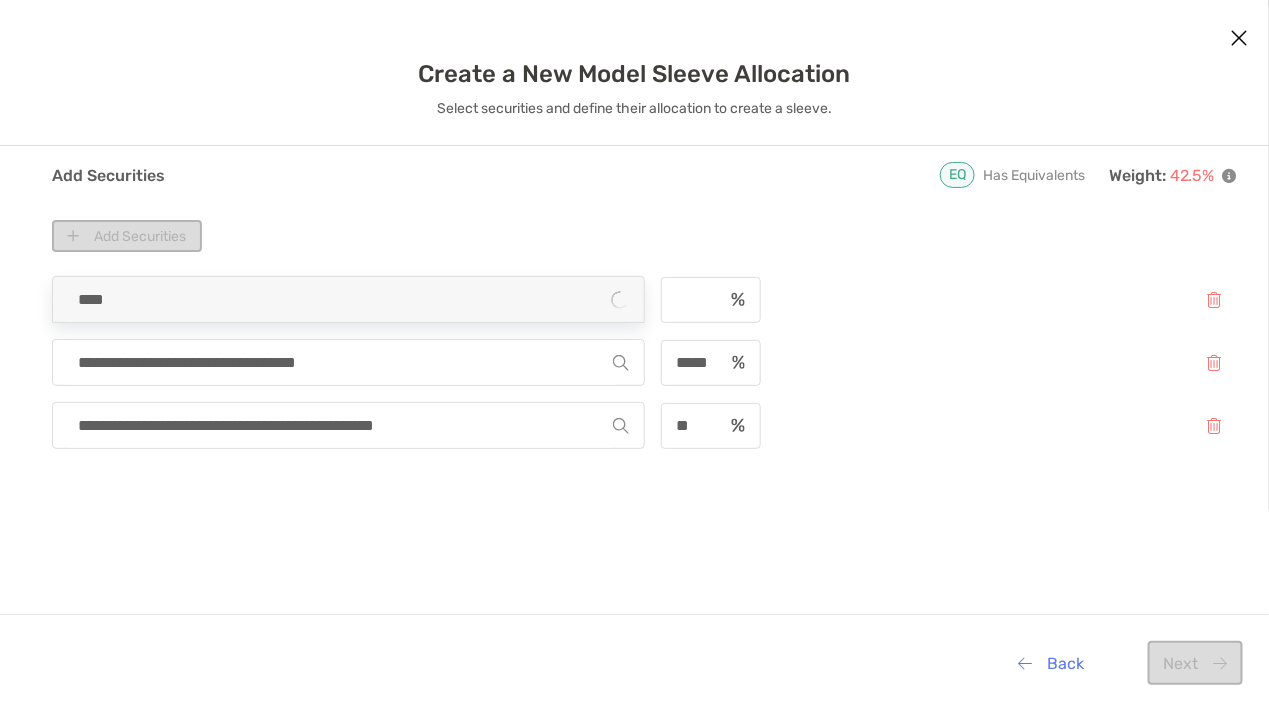 type 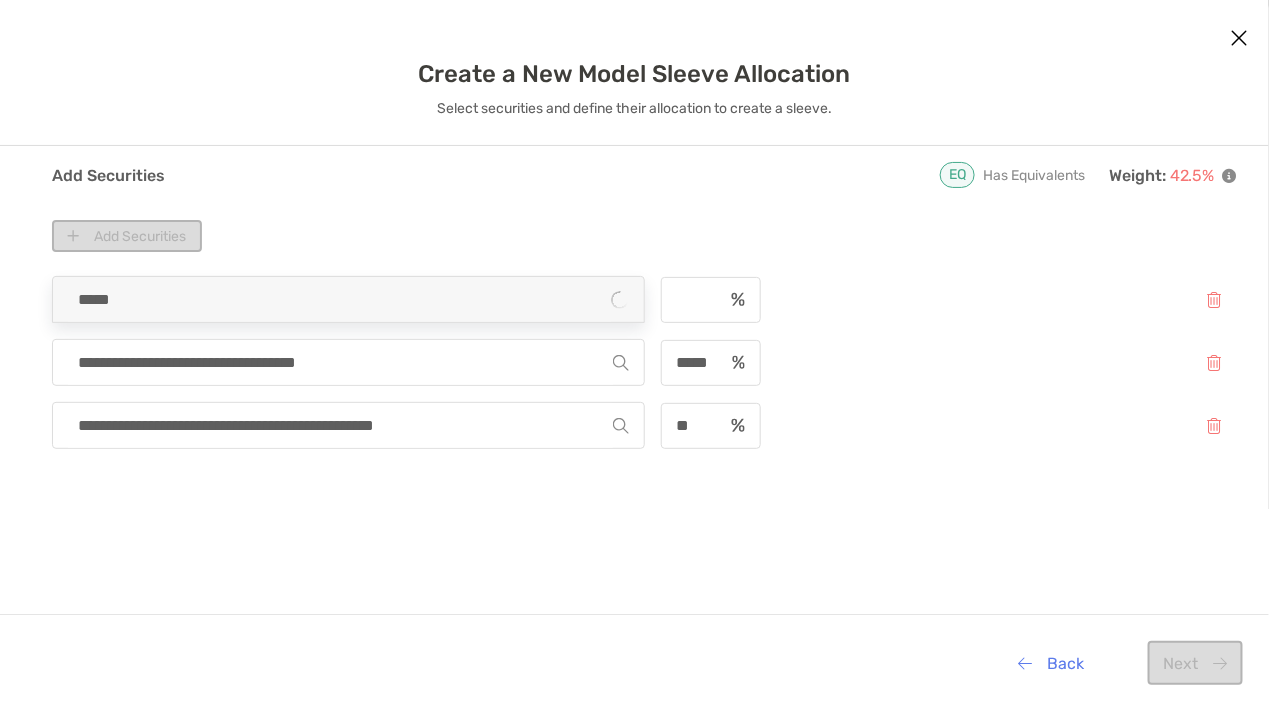 type 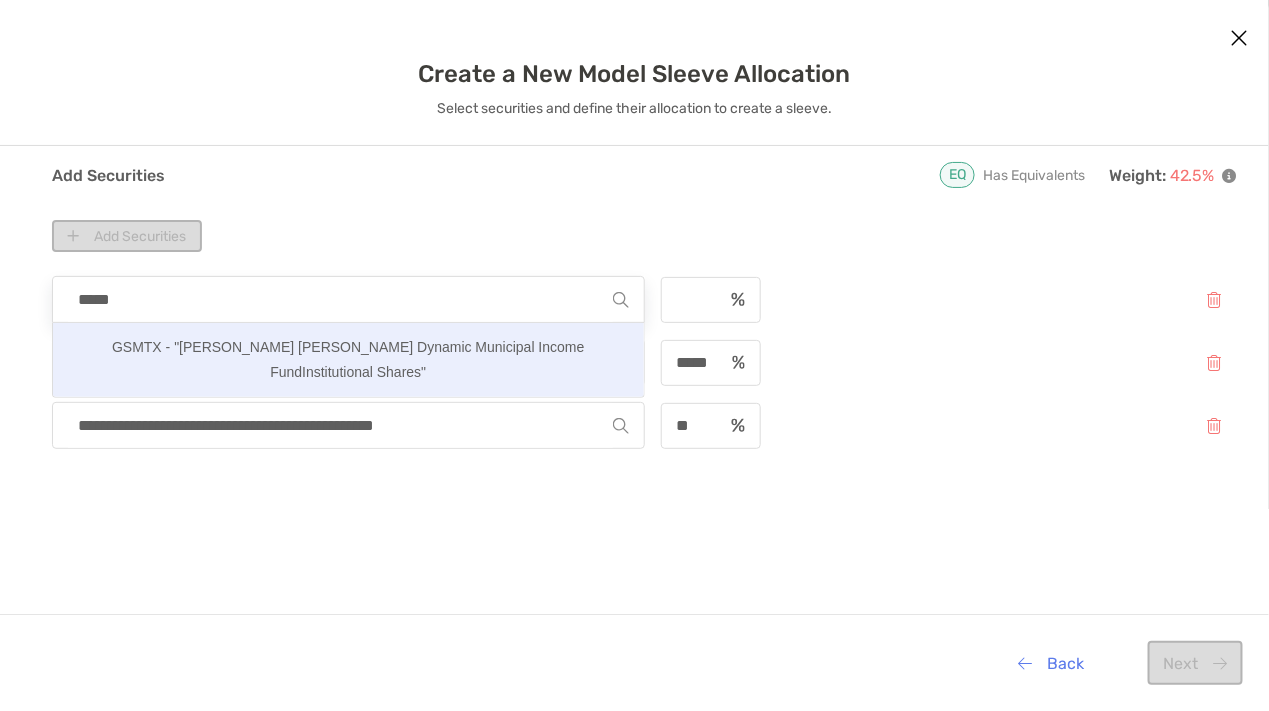 click on "GSMTX - "Goldman Sachs Dynamic Municipal Income FundInstitutional Shares"" at bounding box center [348, 360] 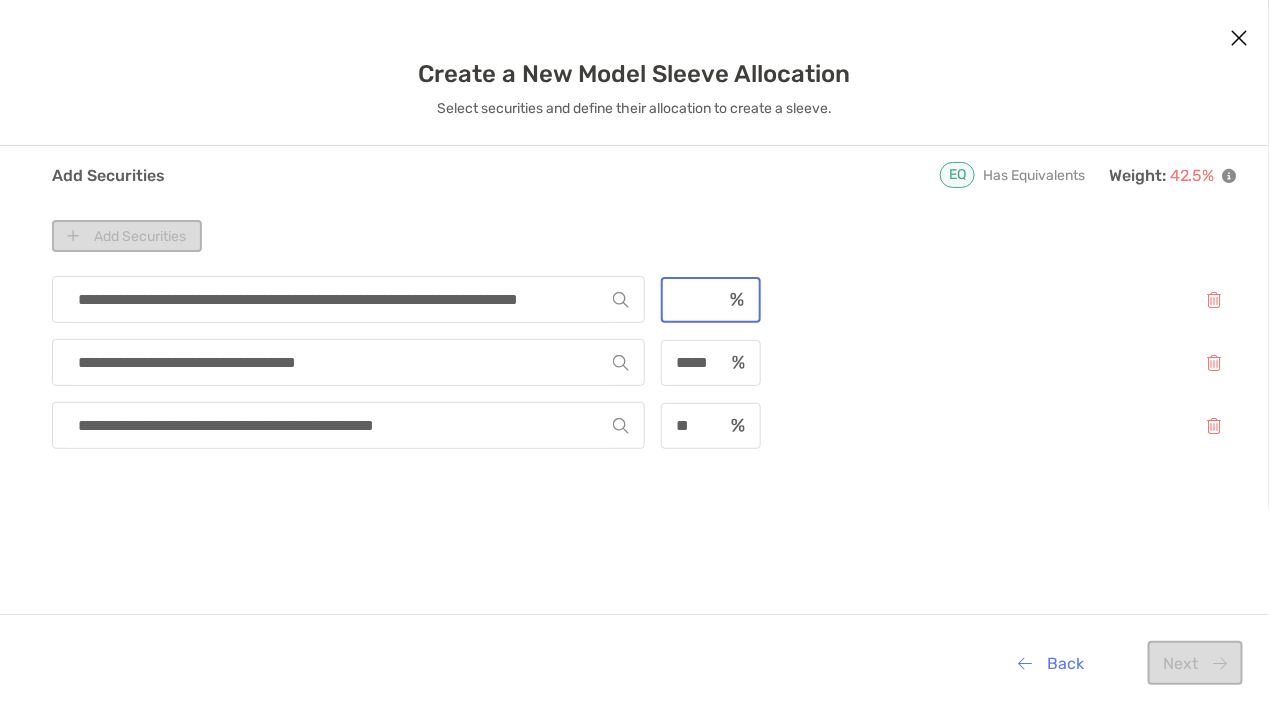 click at bounding box center (692, 299) 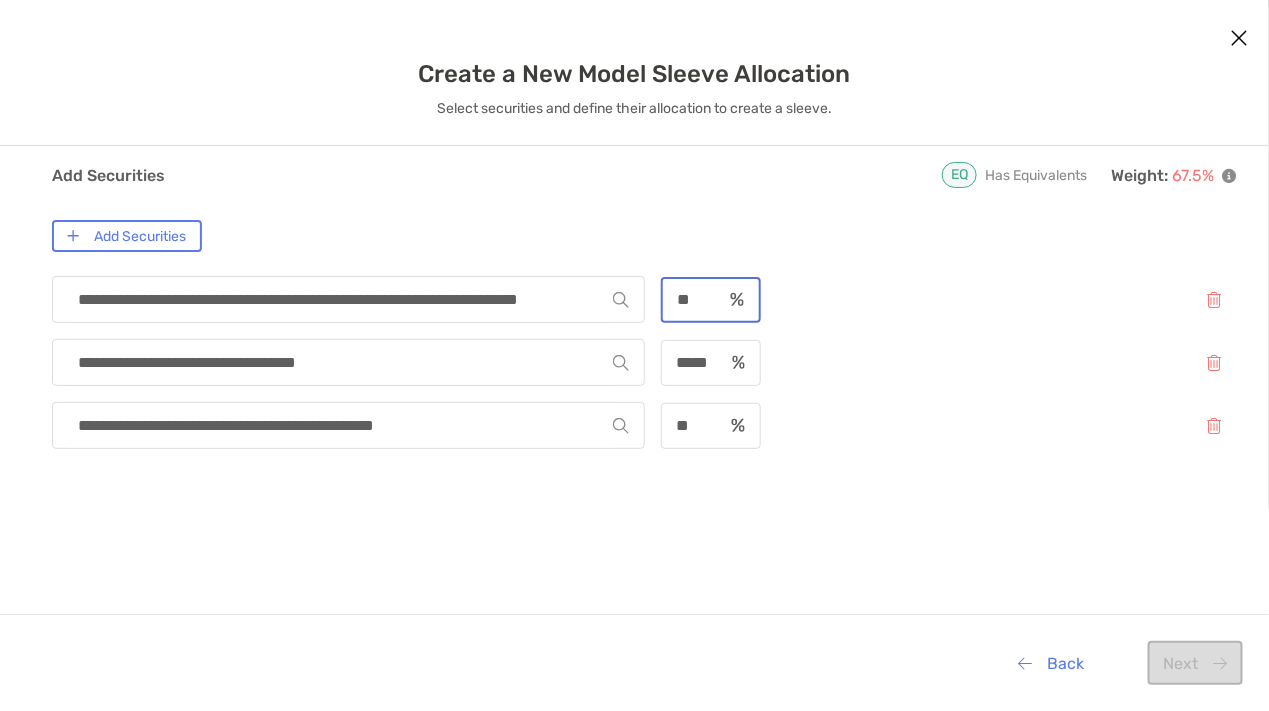 type on "**" 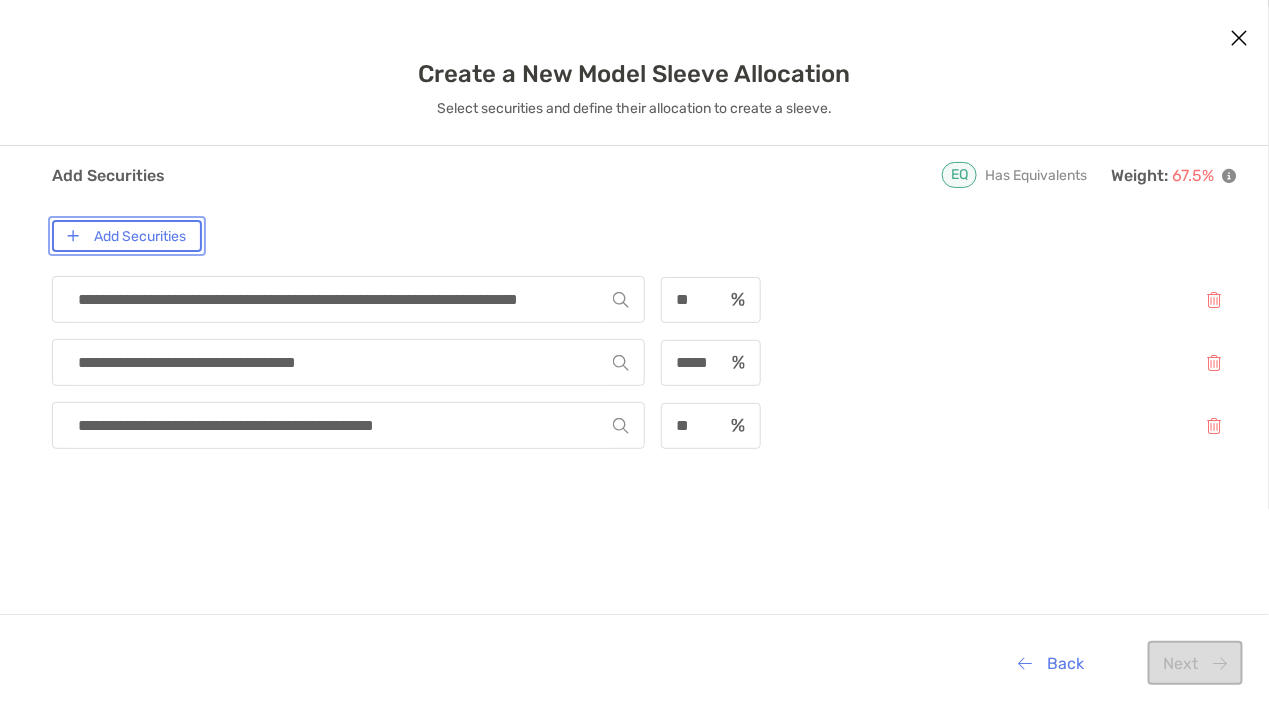 click on "Add Securities" at bounding box center [127, 236] 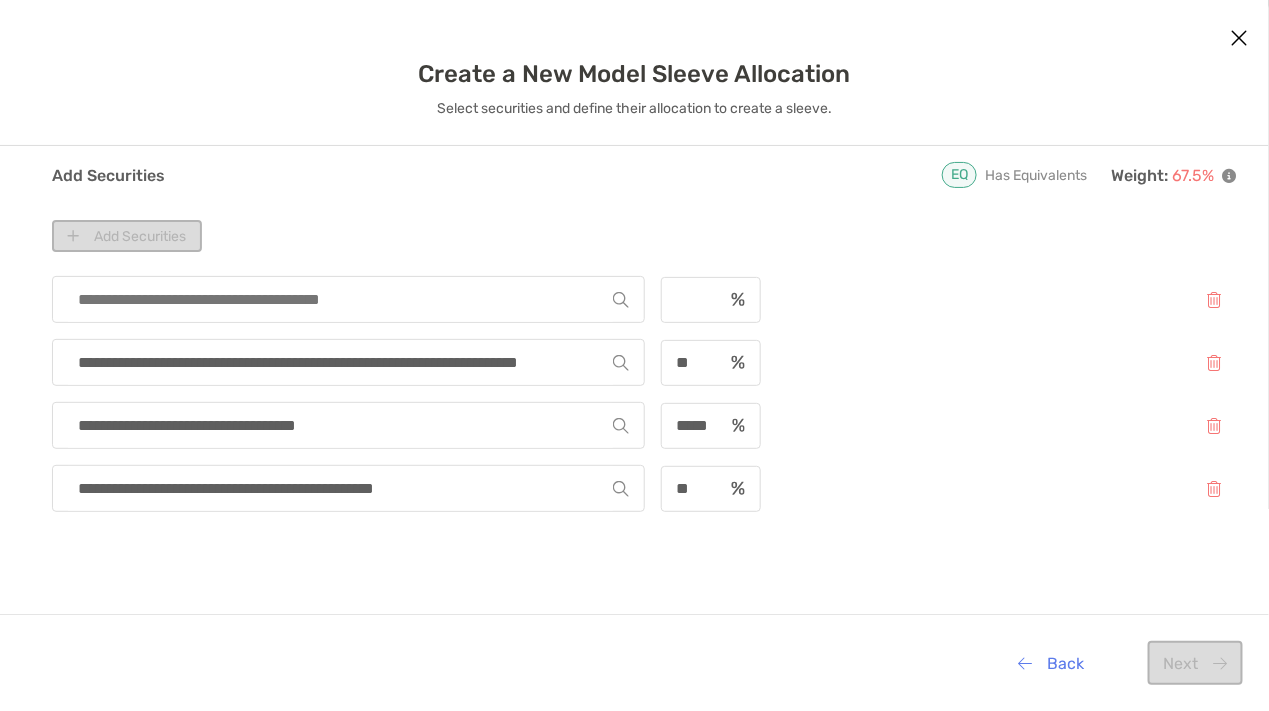 click at bounding box center (340, 299) 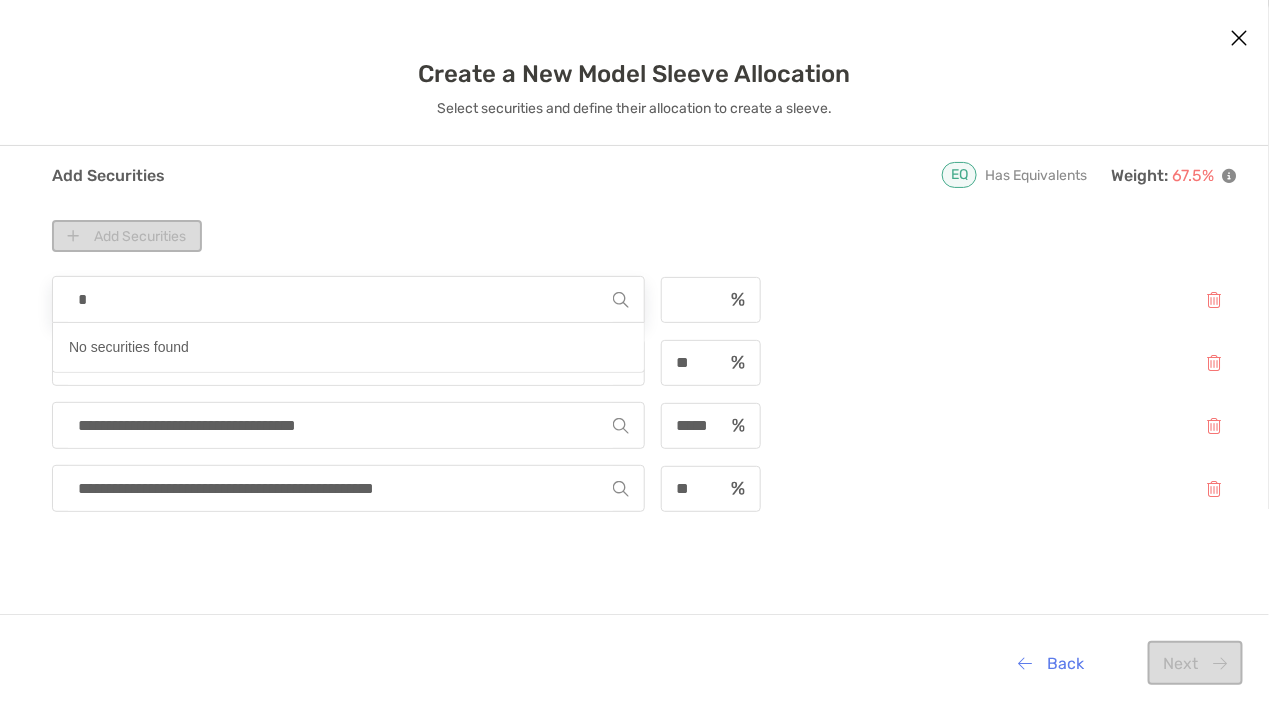 type on "**" 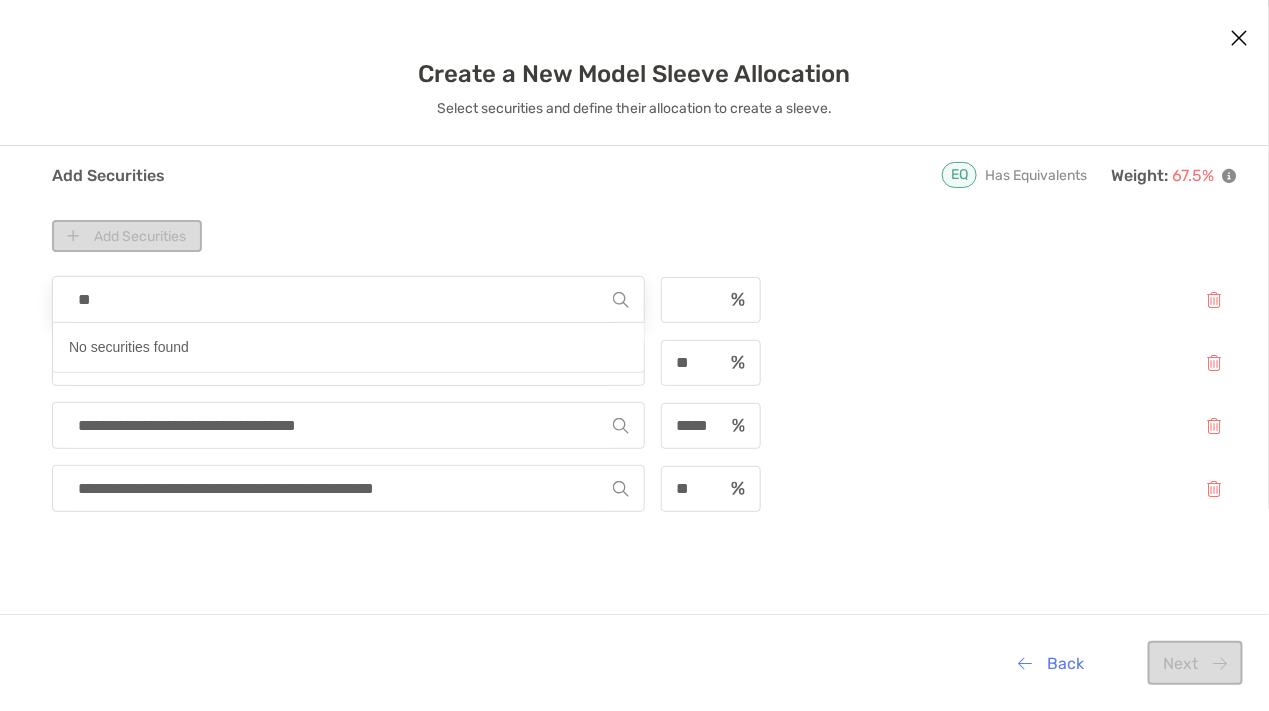 type 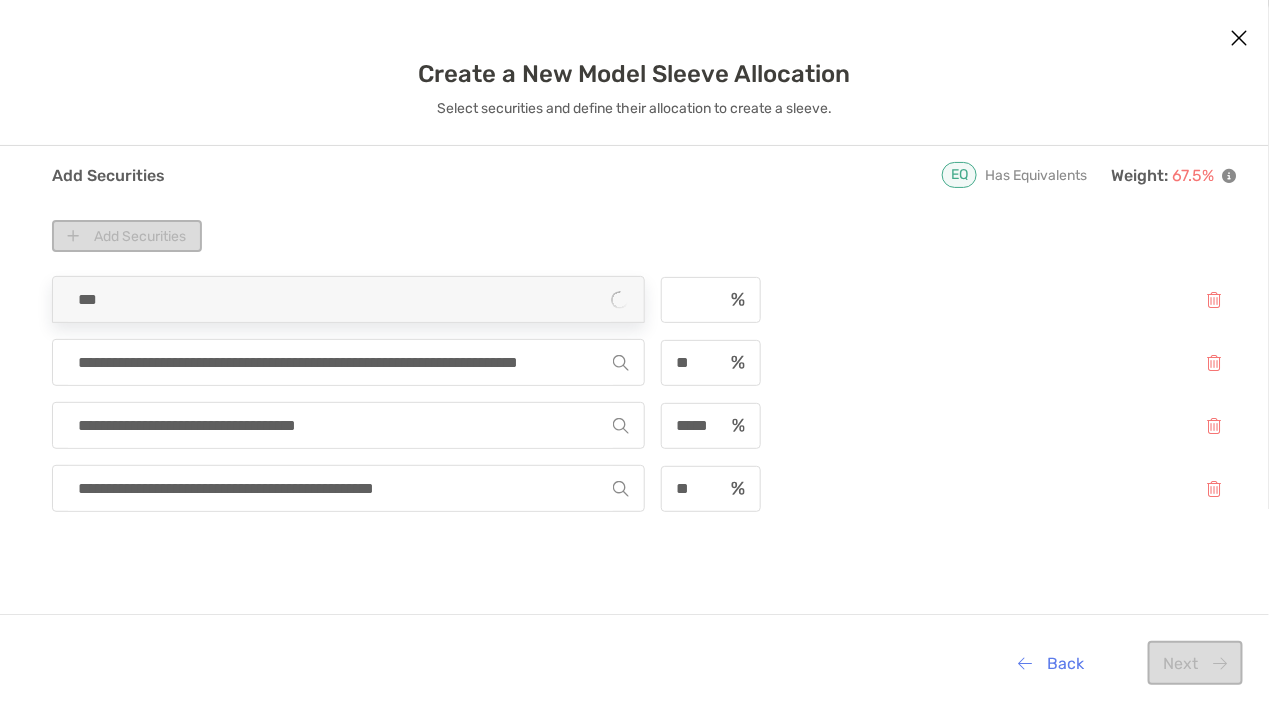 type 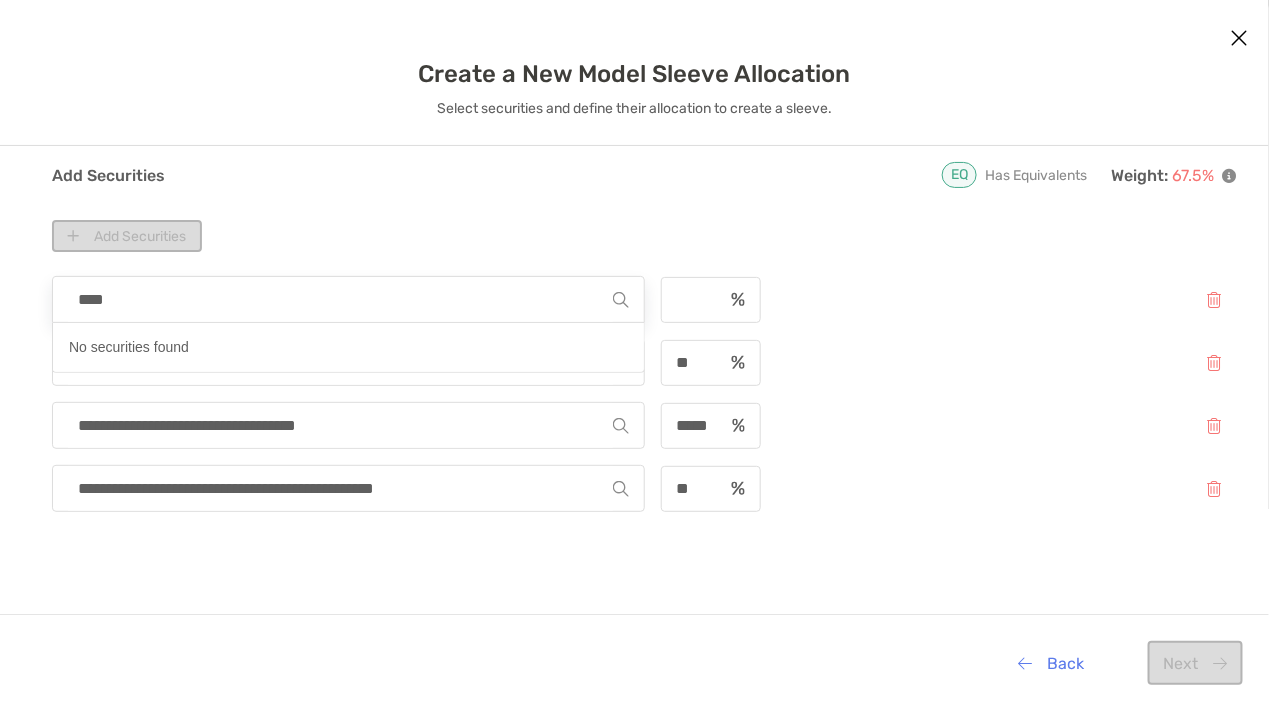 type on "*****" 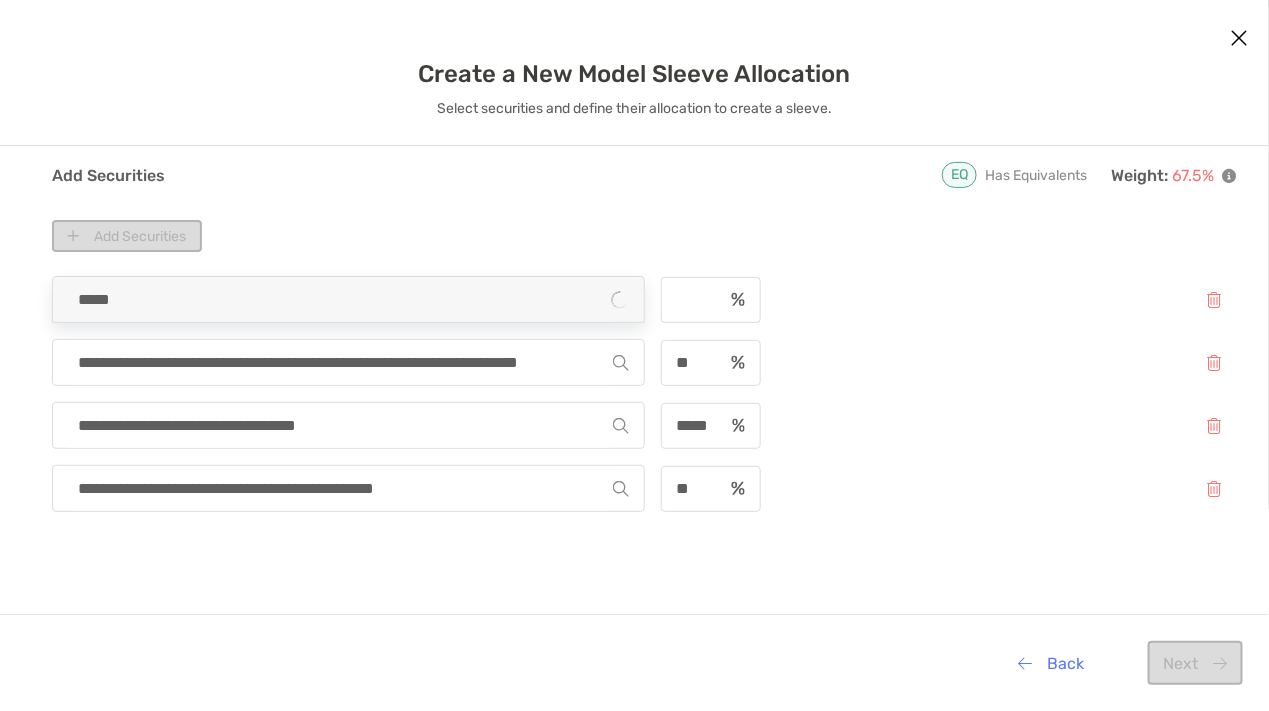 type 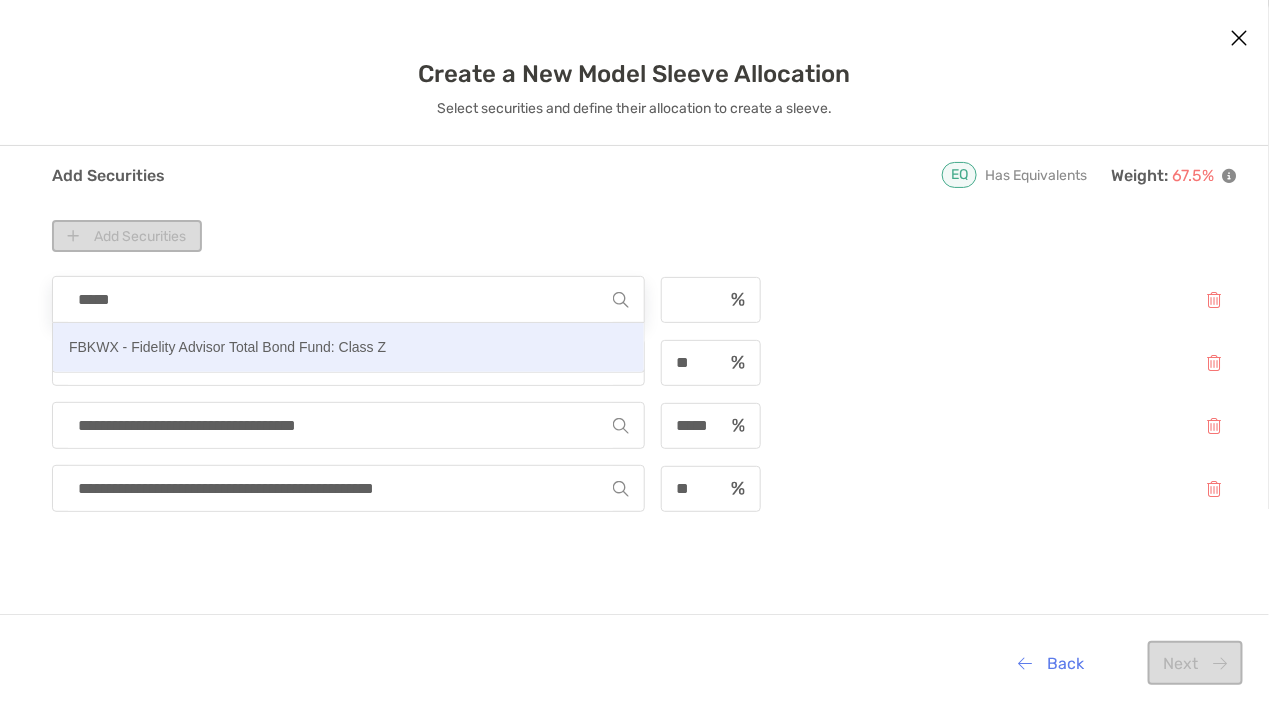 click on "FBKWX - Fidelity Advisor Total Bond Fund: Class Z" at bounding box center (227, 347) 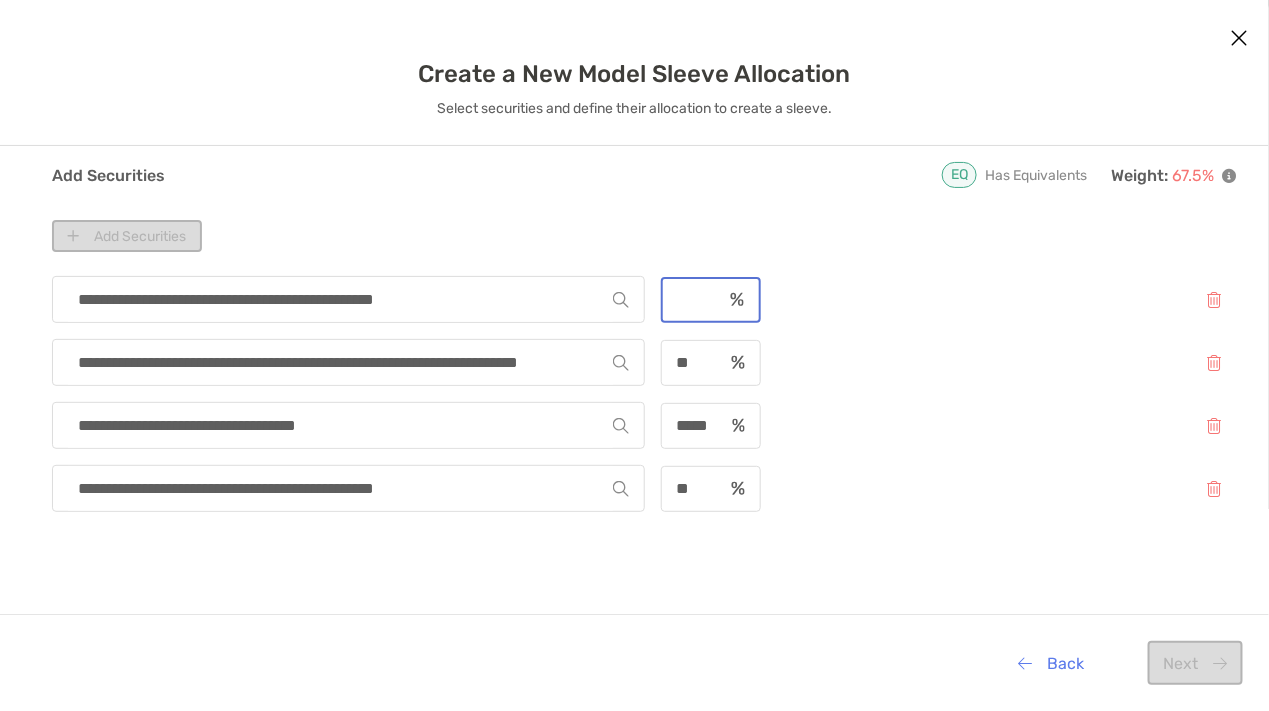 click at bounding box center (692, 299) 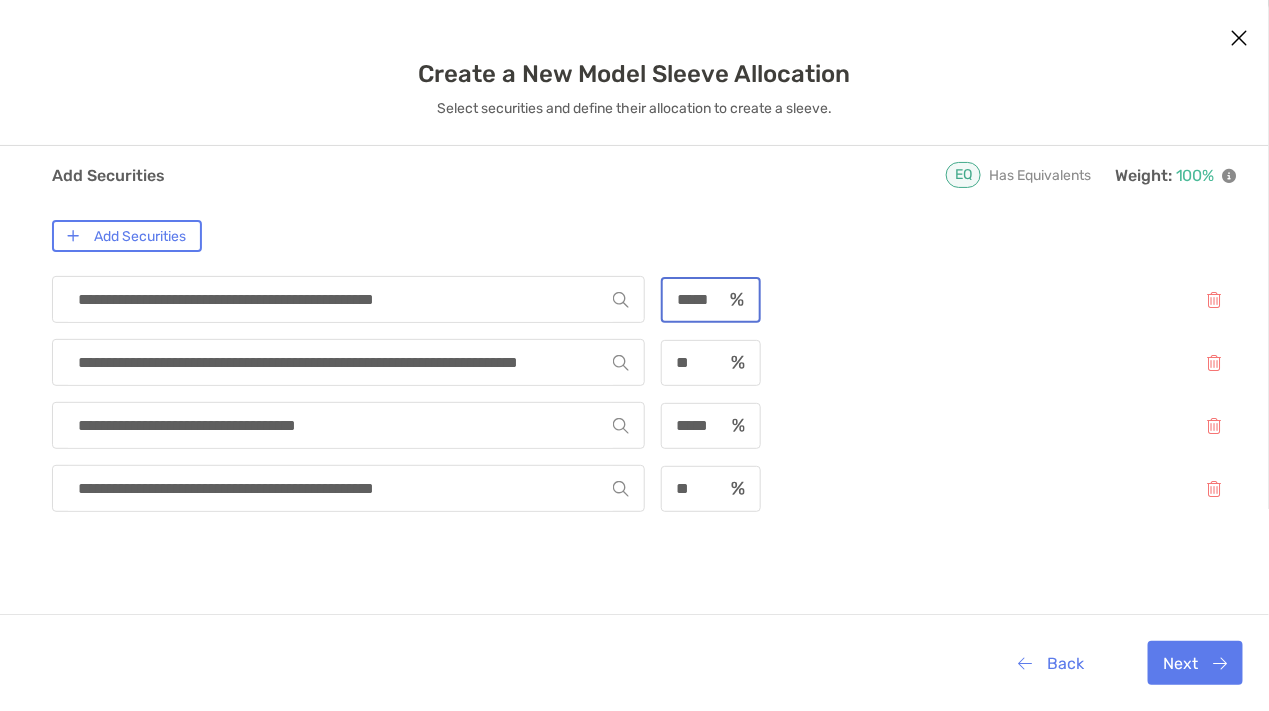 scroll, scrollTop: 0, scrollLeft: 12, axis: horizontal 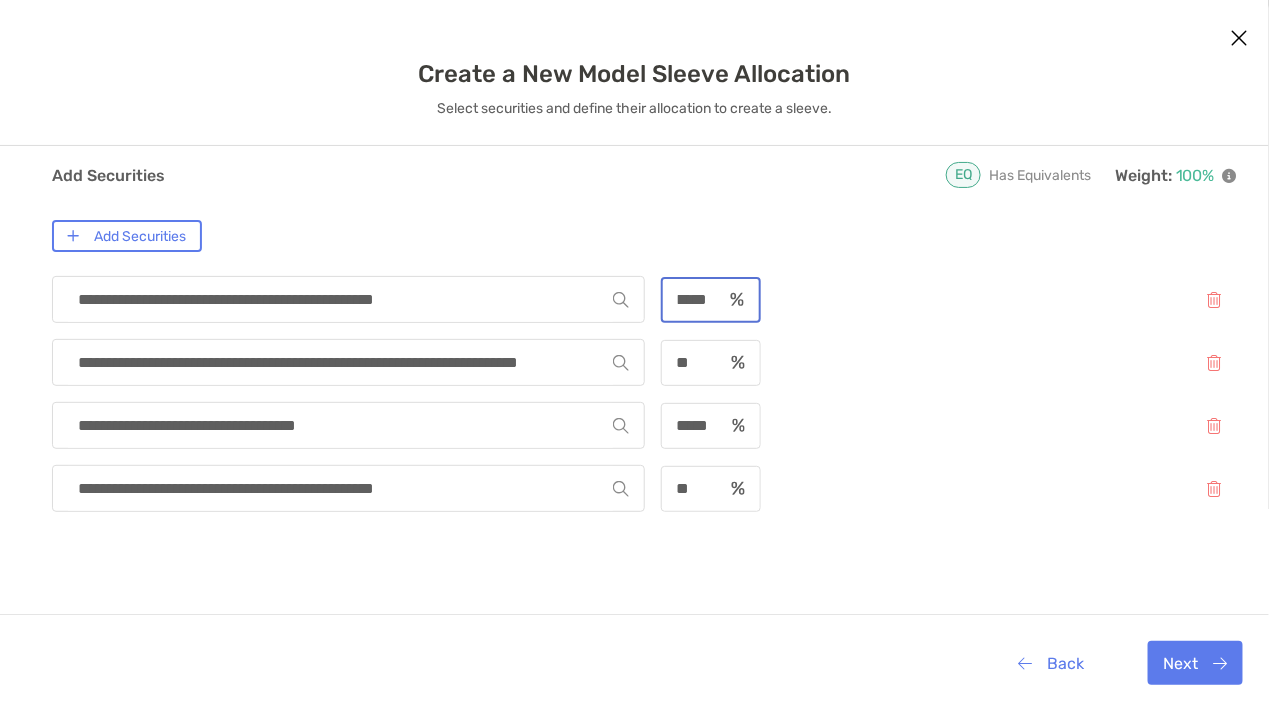 type on "*****" 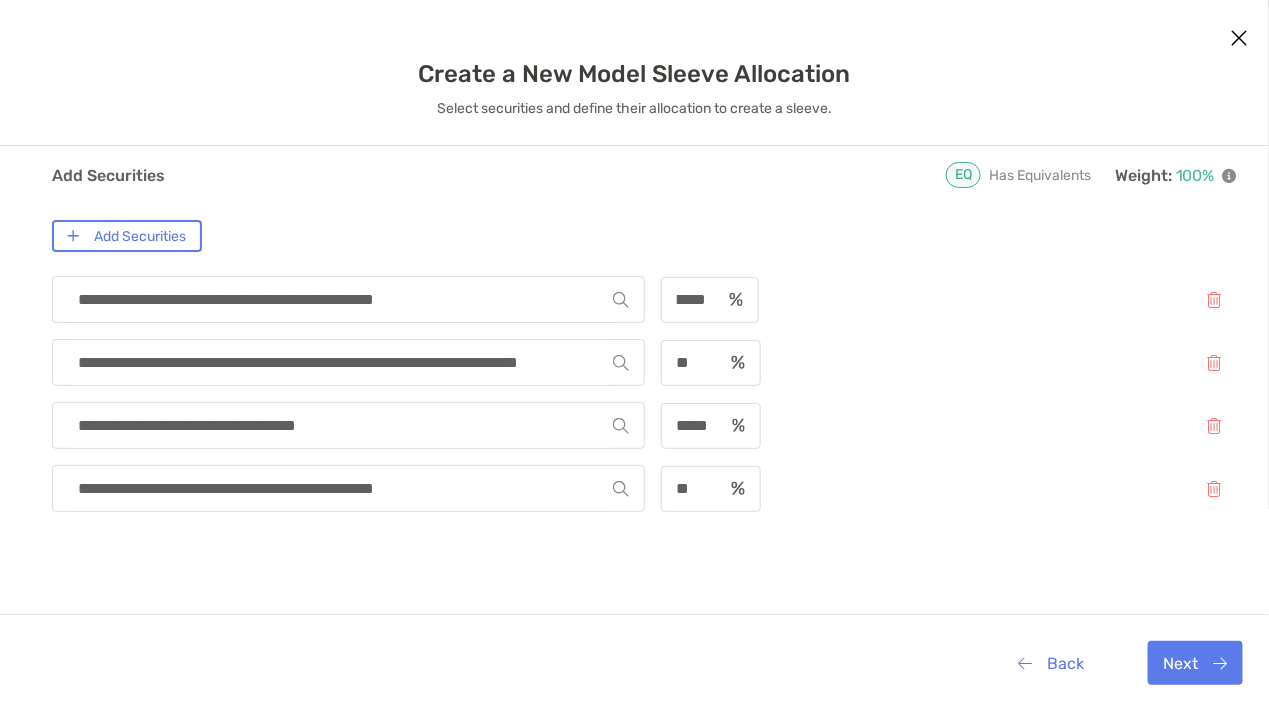 click on "**********" at bounding box center (644, 496) 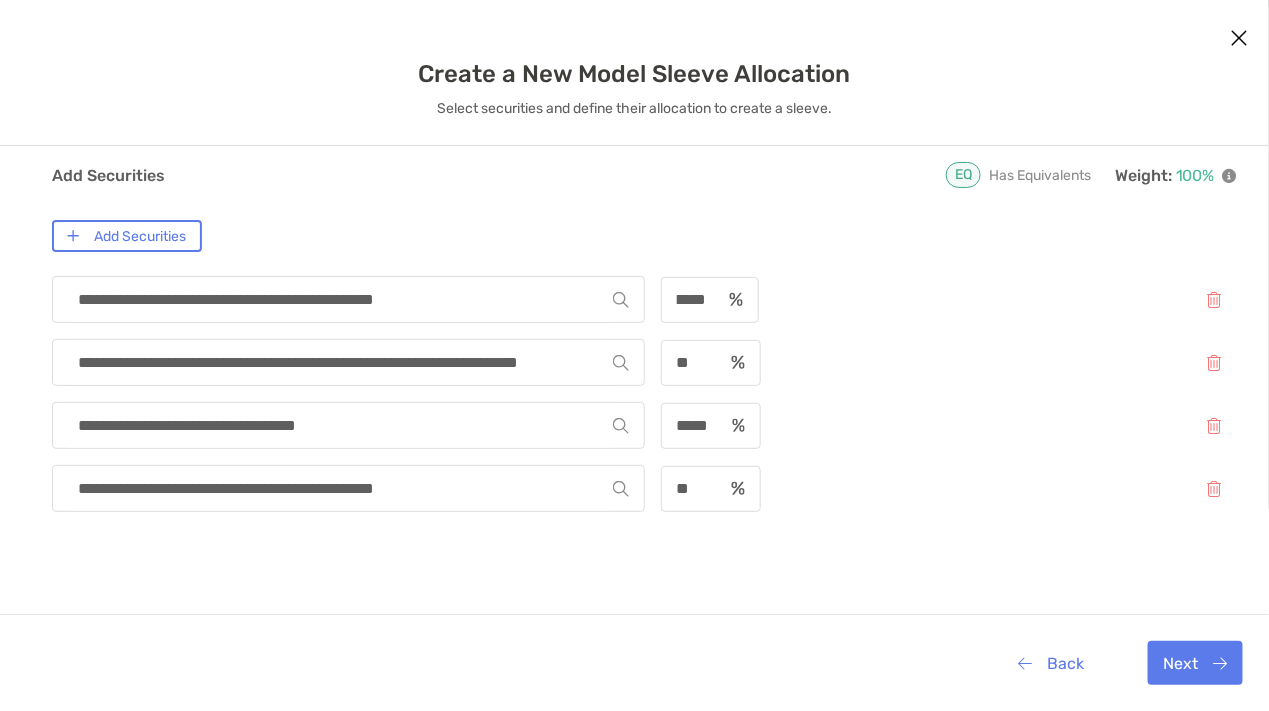 scroll, scrollTop: 0, scrollLeft: 0, axis: both 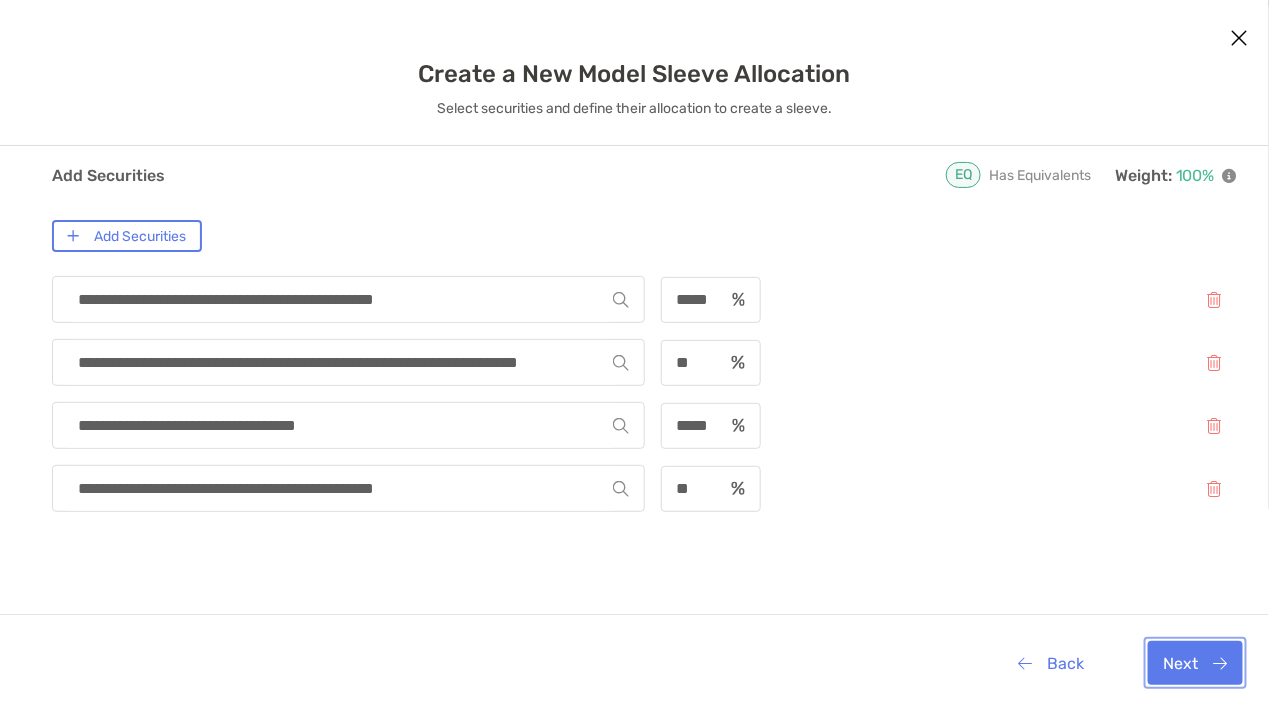 click on "Next" at bounding box center (1195, 663) 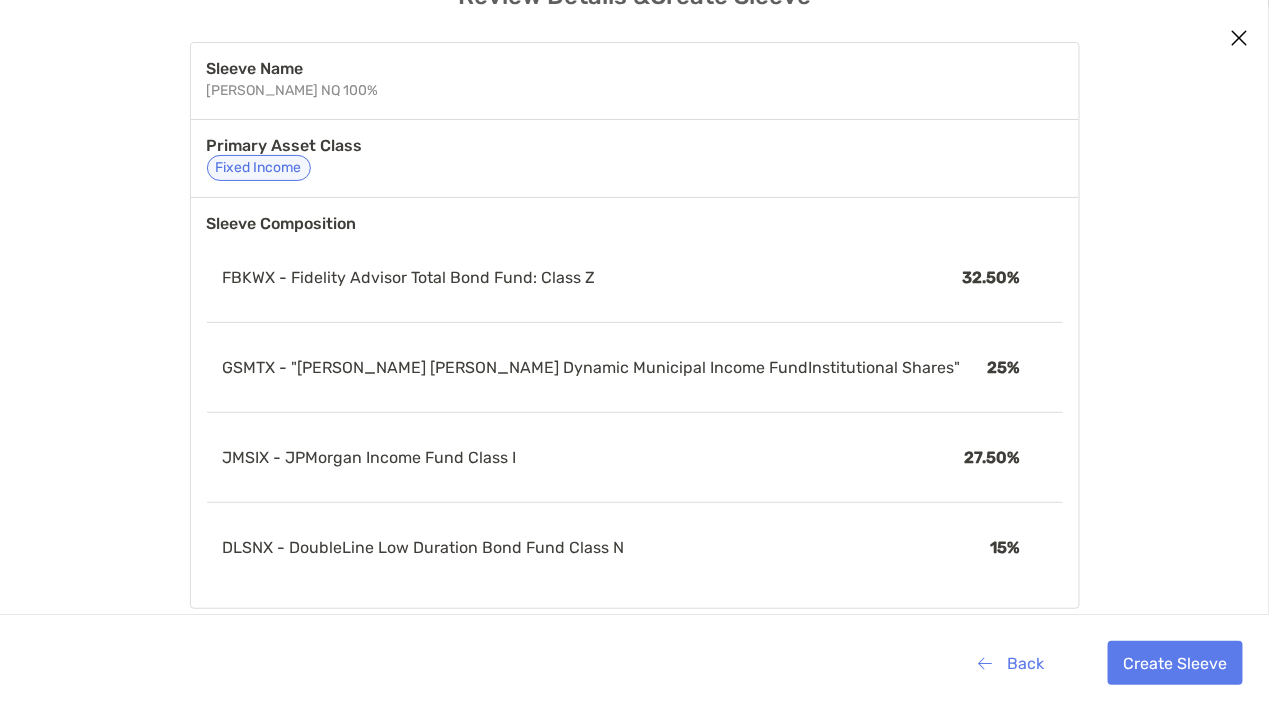 scroll, scrollTop: 83, scrollLeft: 0, axis: vertical 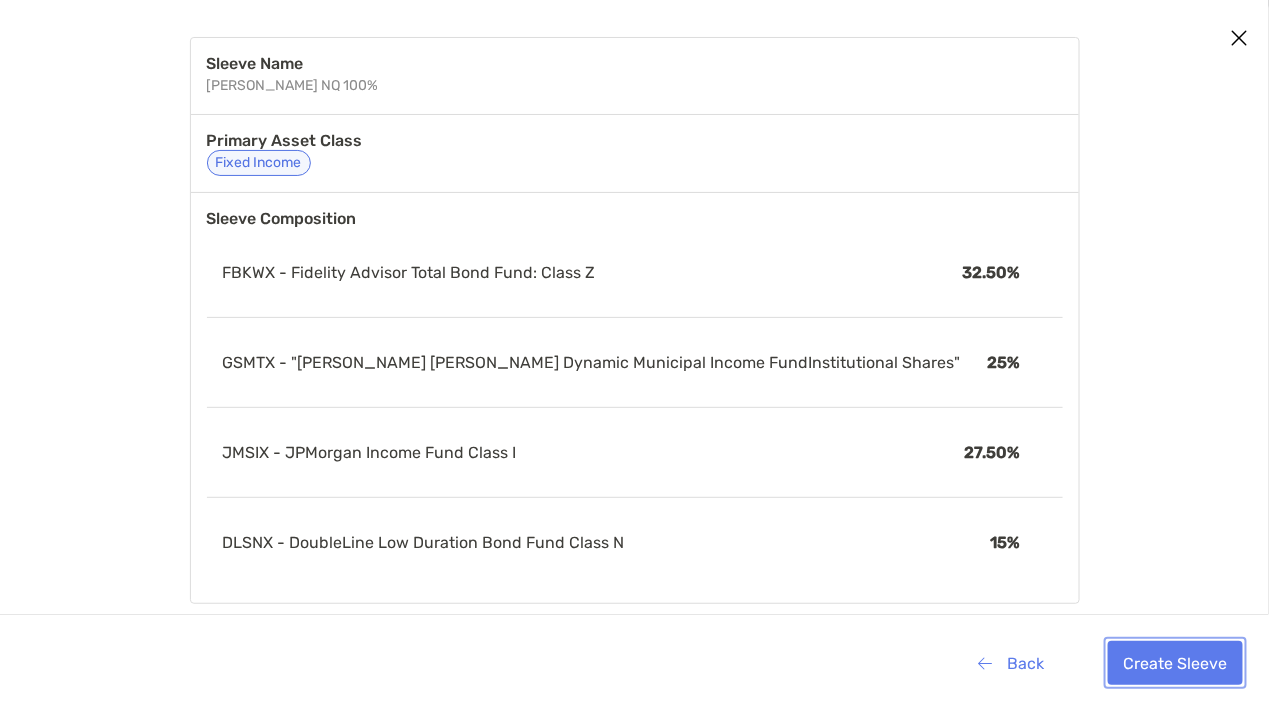 click on "Create Sleeve" at bounding box center (1175, 663) 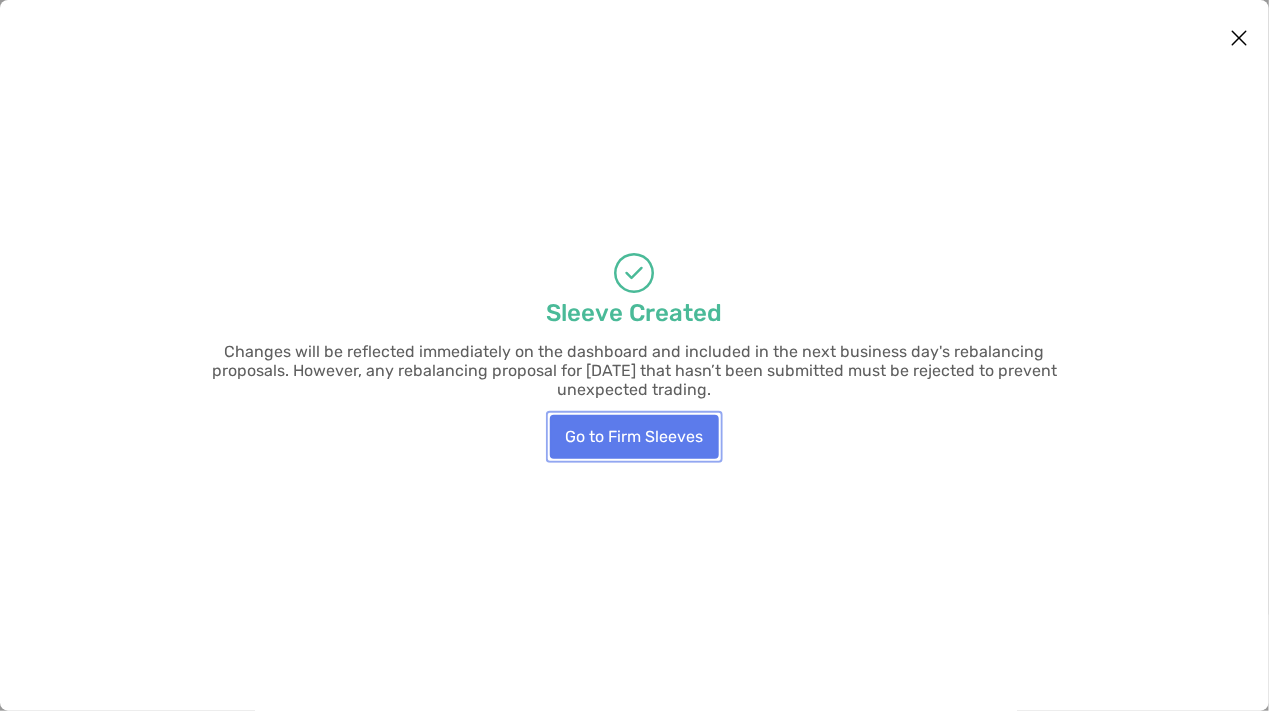 click on "Go to Firm Sleeves" at bounding box center [634, 437] 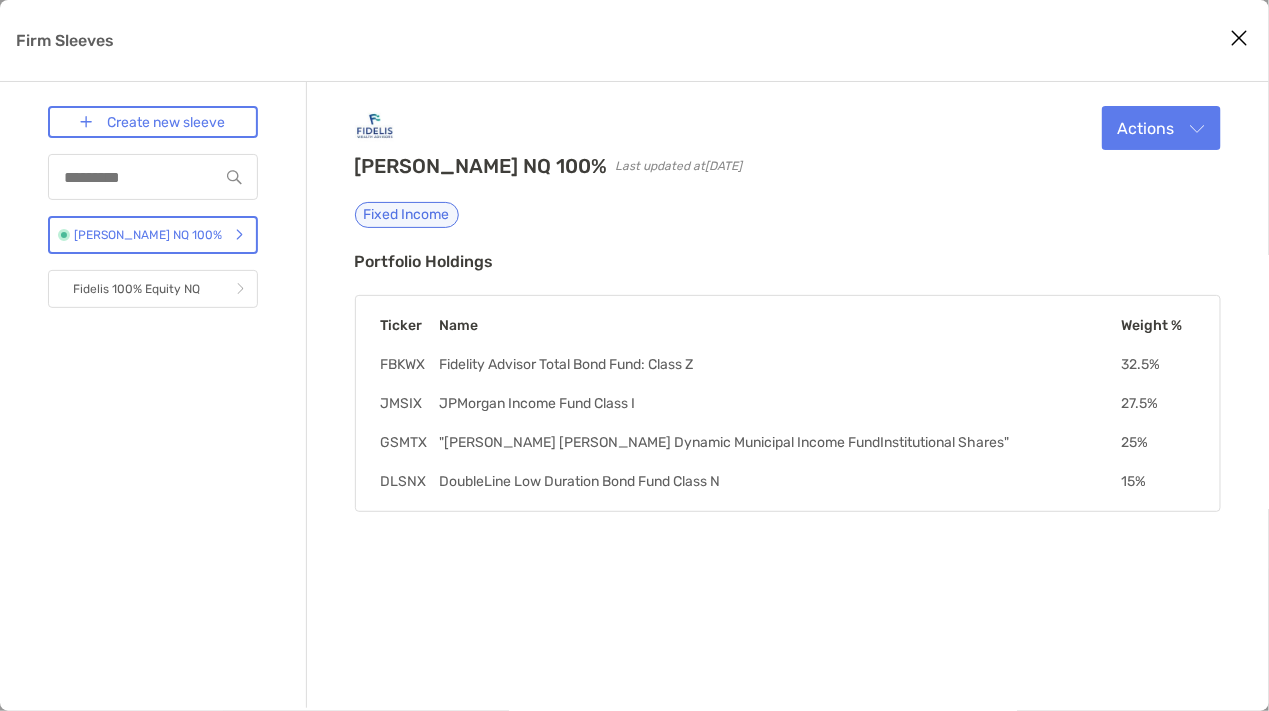 click at bounding box center [1240, 38] 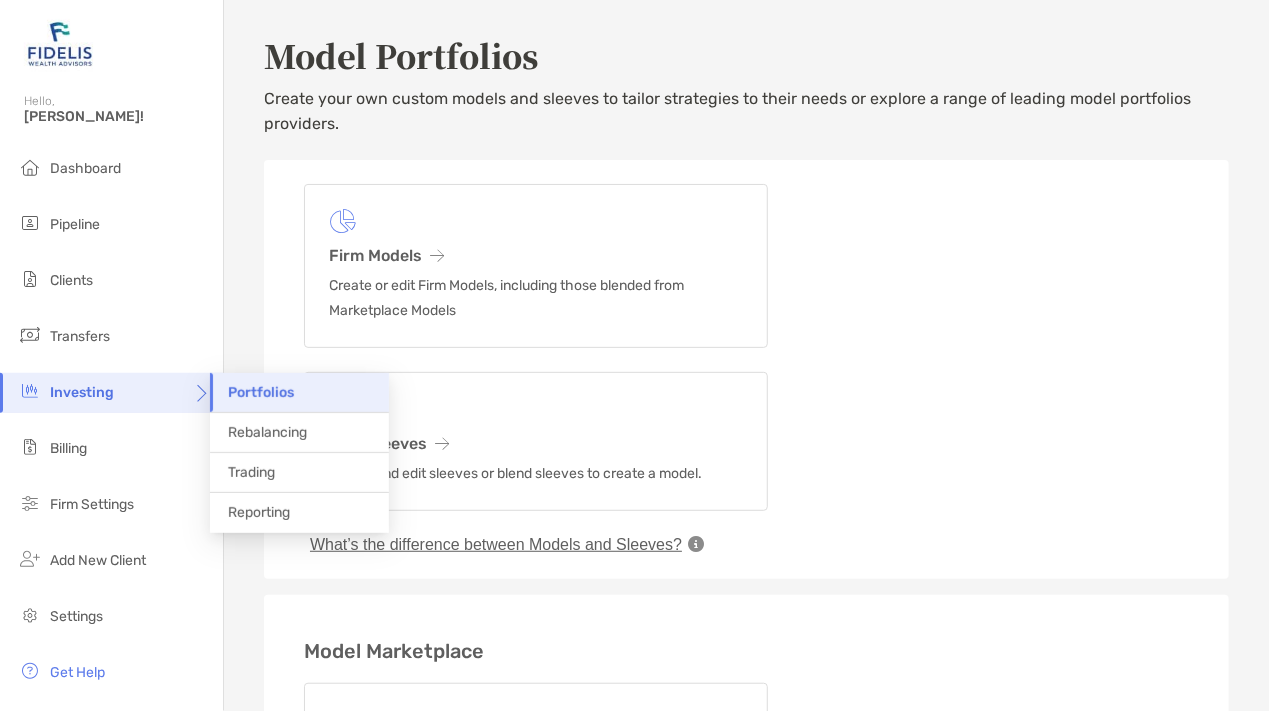 click on "Investing" at bounding box center [111, 393] 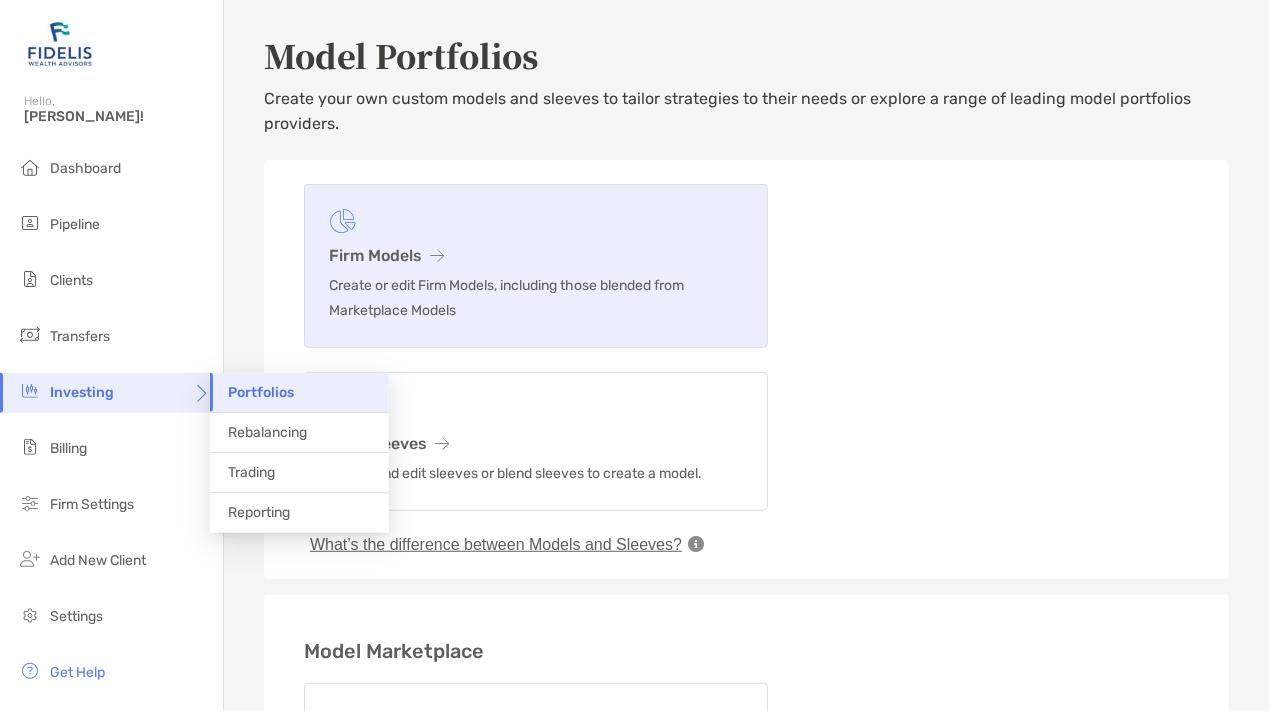click on "Create or edit Firm Models, including those blended from Marketplace Models" at bounding box center (536, 298) 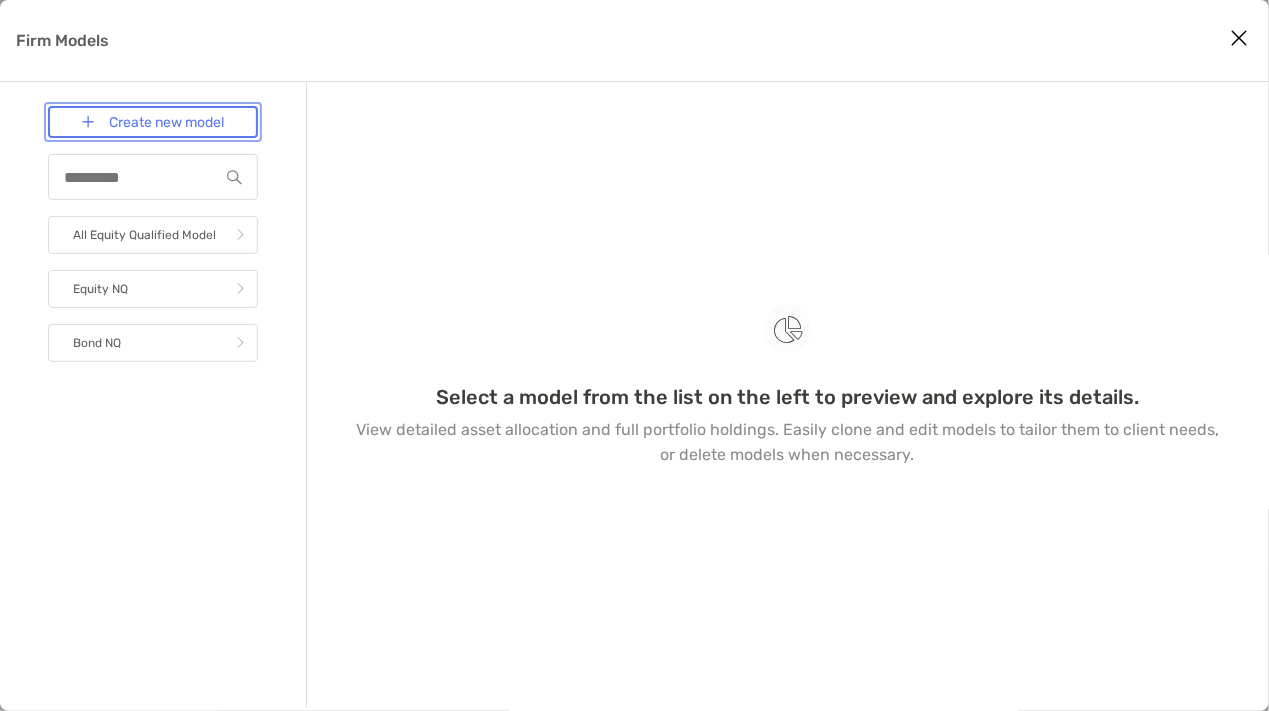 click on "Create new model" at bounding box center (153, 122) 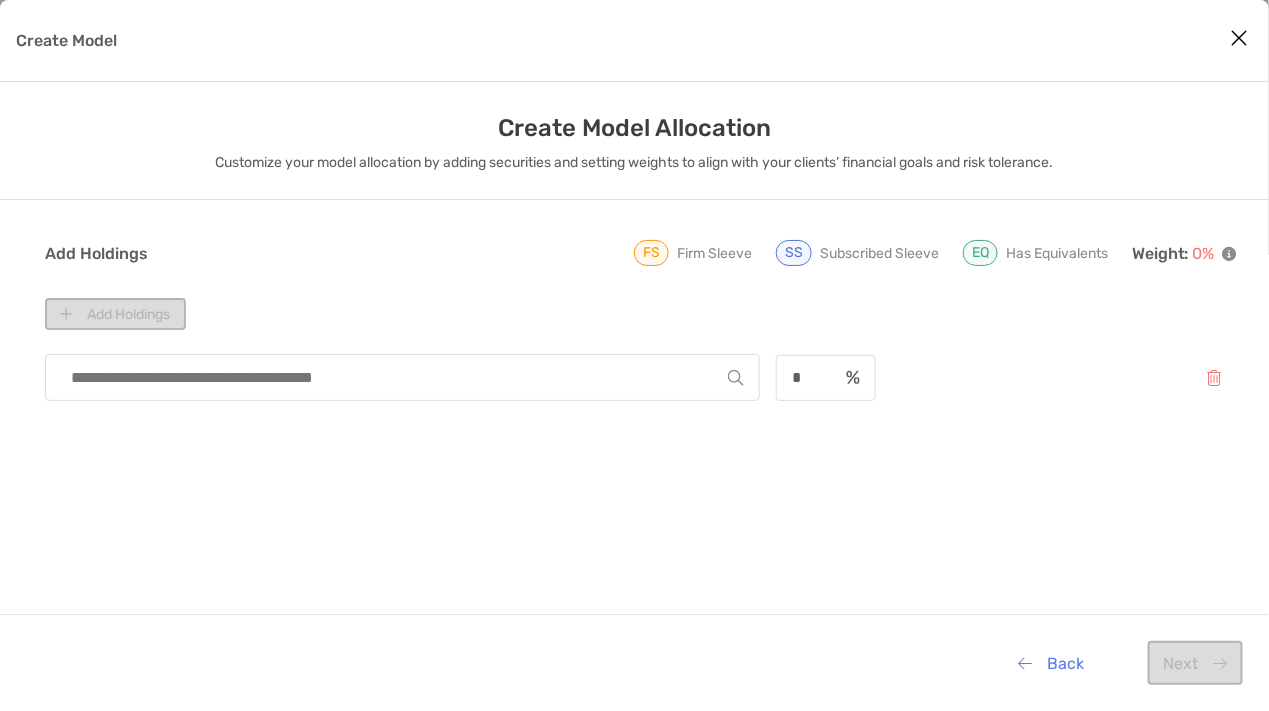 click at bounding box center (394, 377) 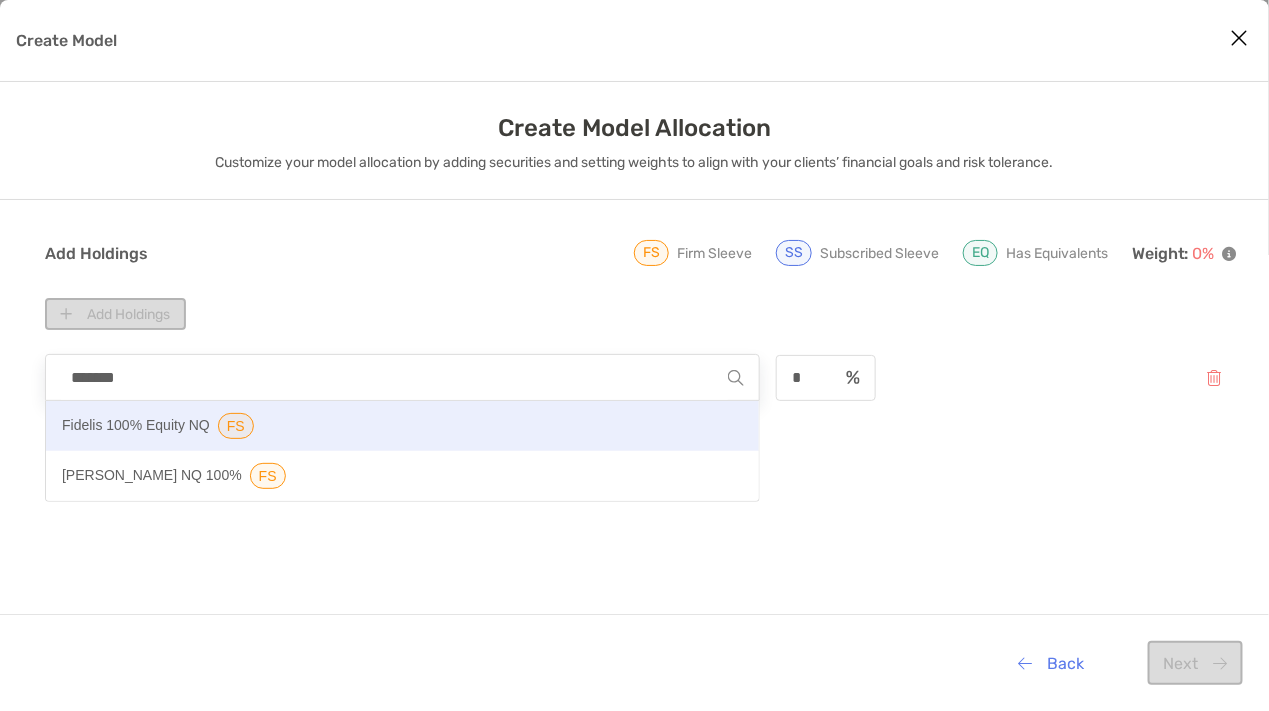 click on "Fidelis 100% Equity NQ" at bounding box center [136, 426] 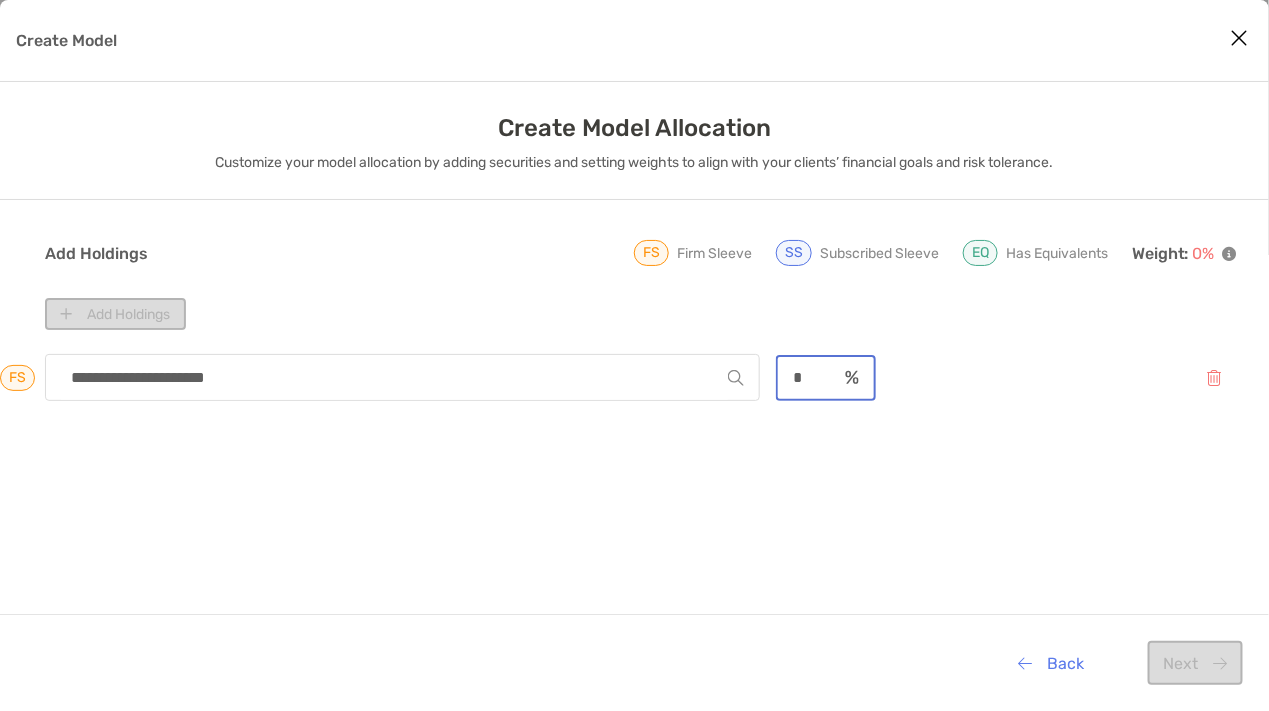drag, startPoint x: 813, startPoint y: 378, endPoint x: 710, endPoint y: 380, distance: 103.01942 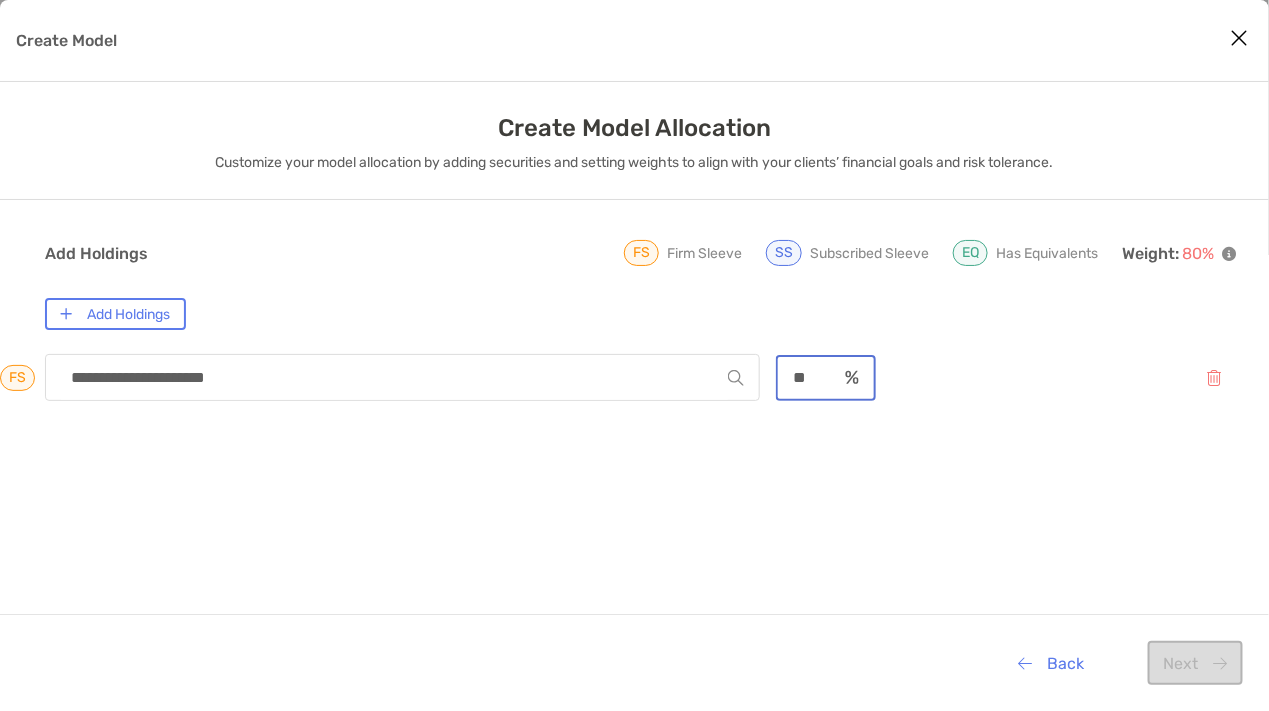 type on "**" 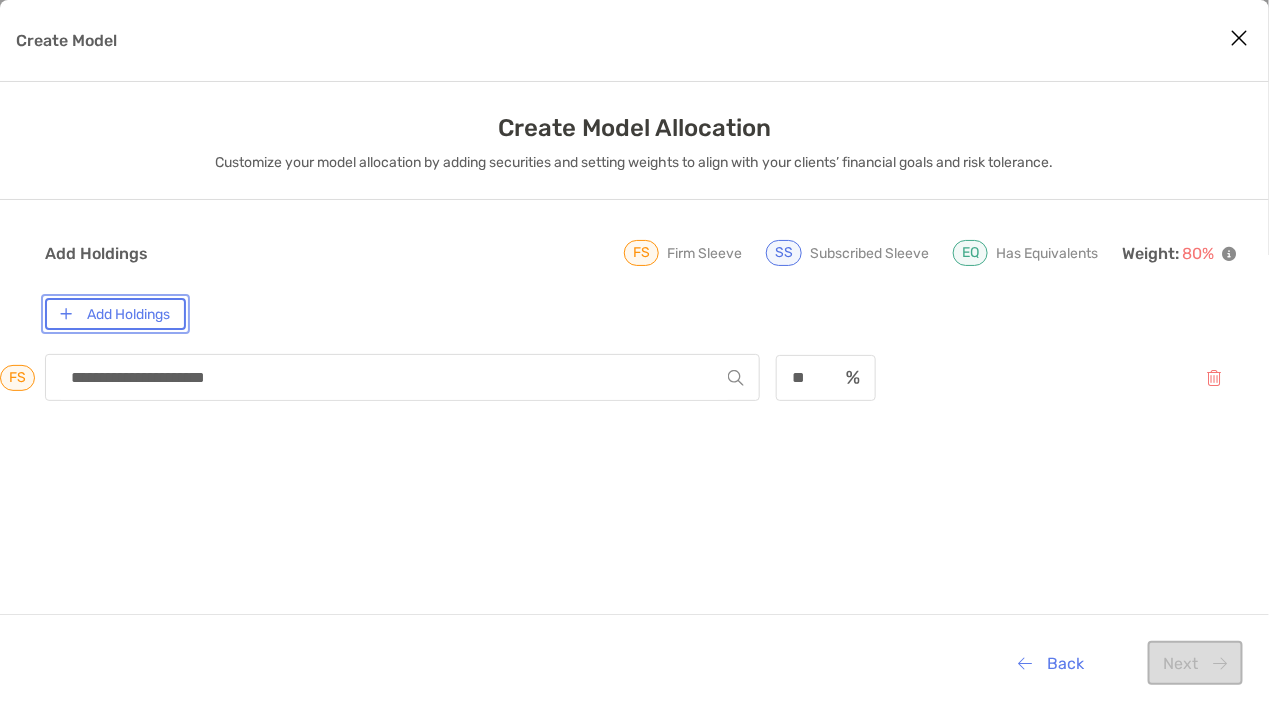 click on "Add Holdings" at bounding box center [115, 314] 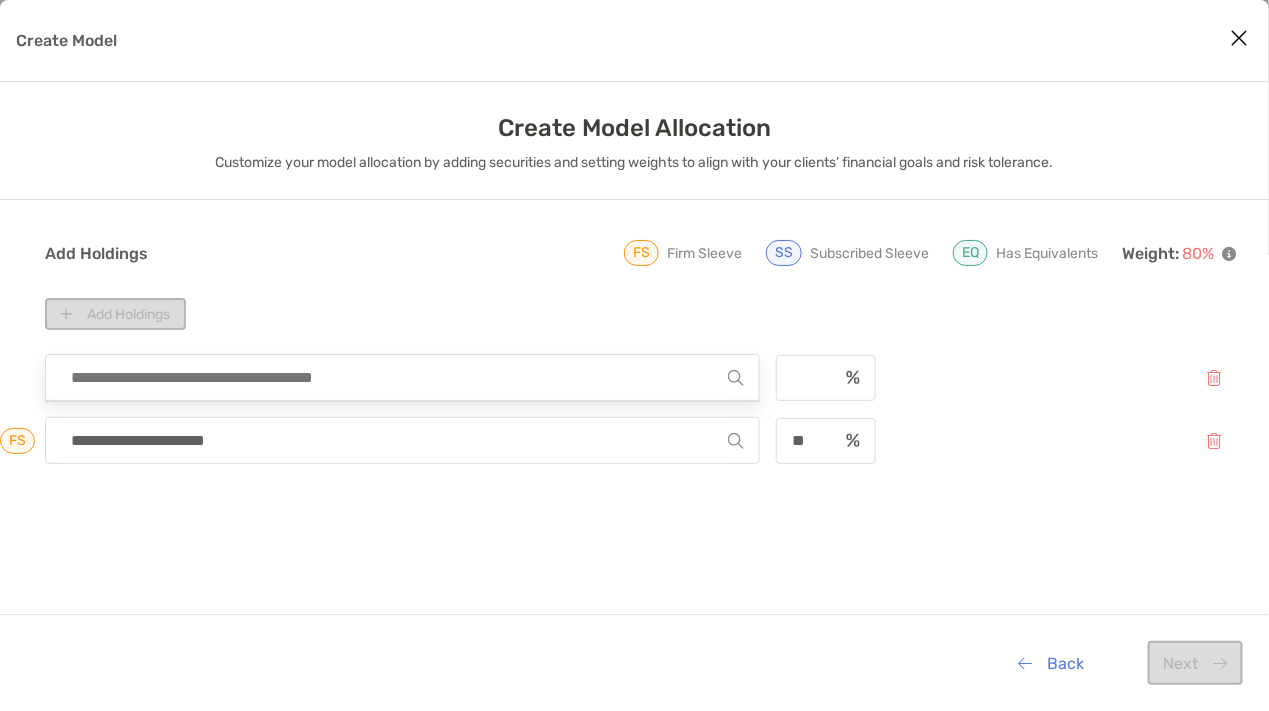 click at bounding box center (394, 377) 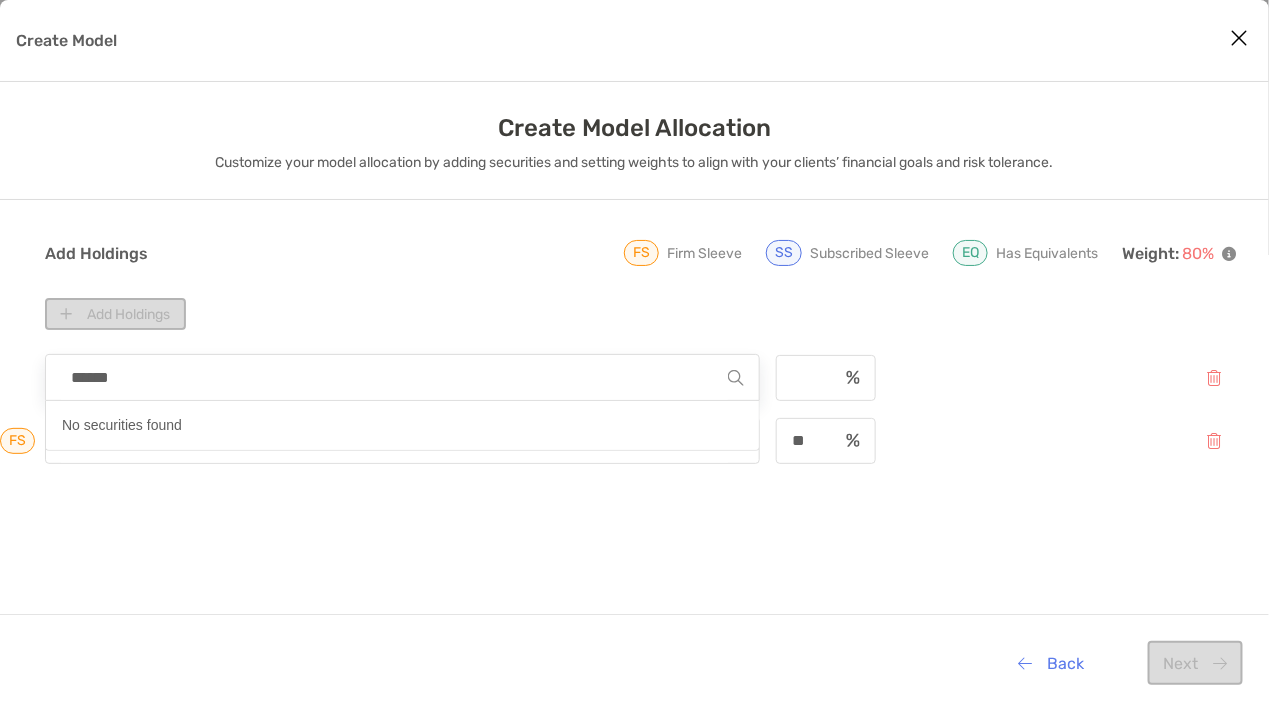type on "*******" 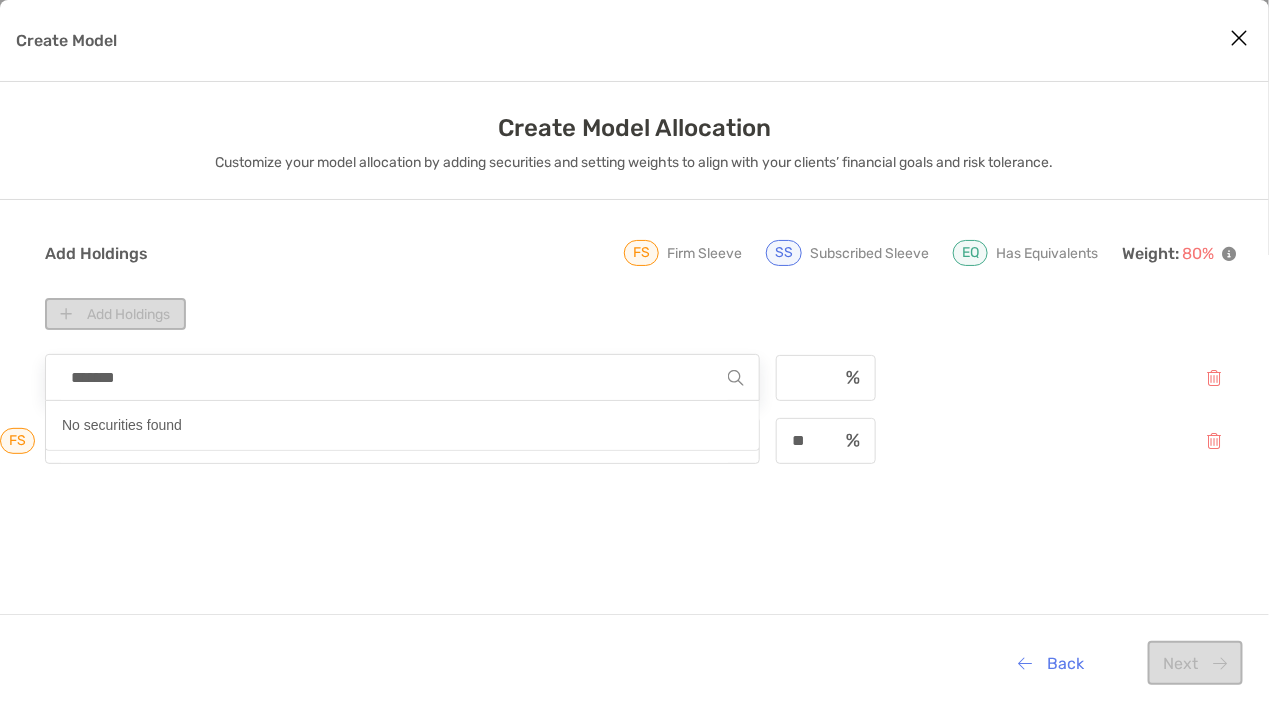 type 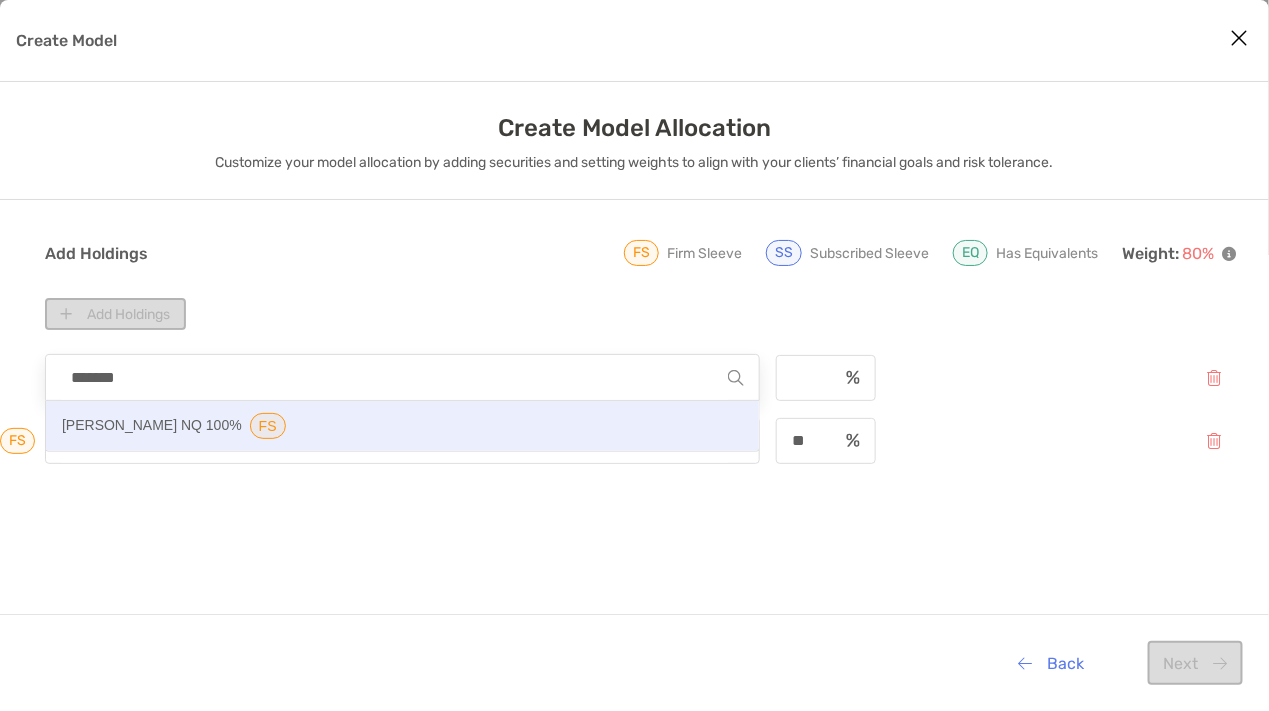 click on "[PERSON_NAME] NQ 100%" at bounding box center (152, 426) 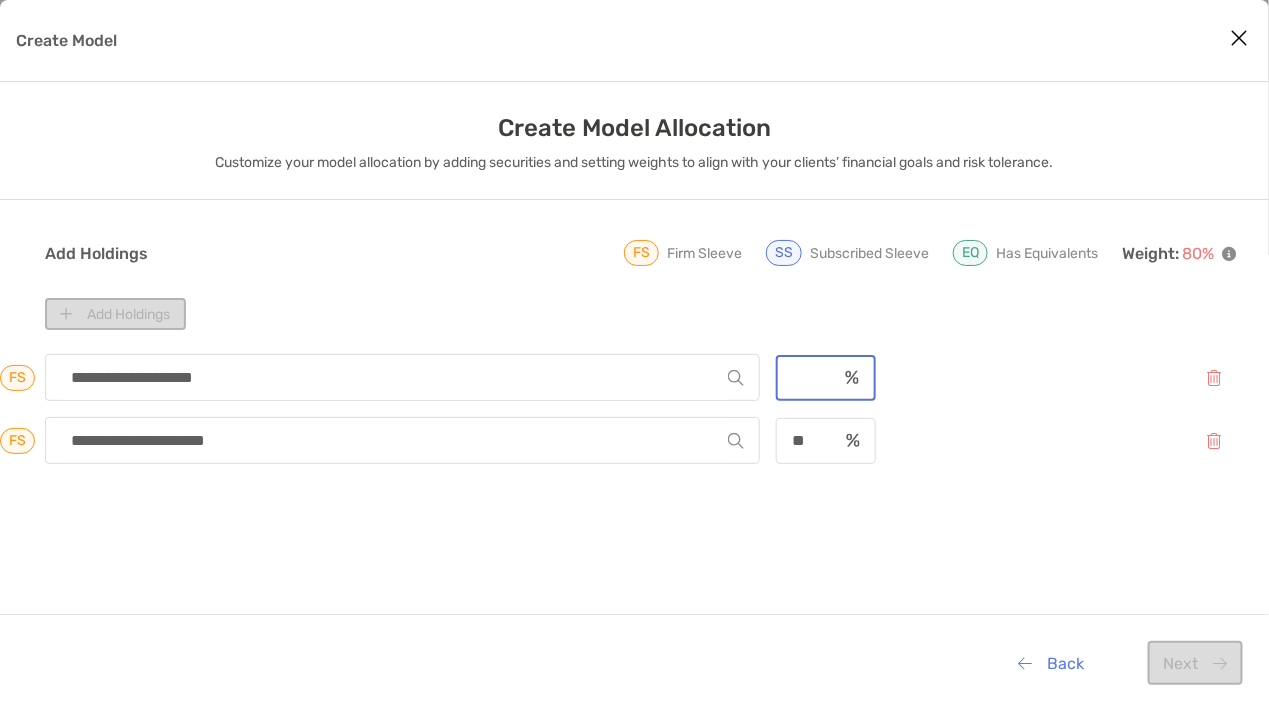 click at bounding box center (807, 377) 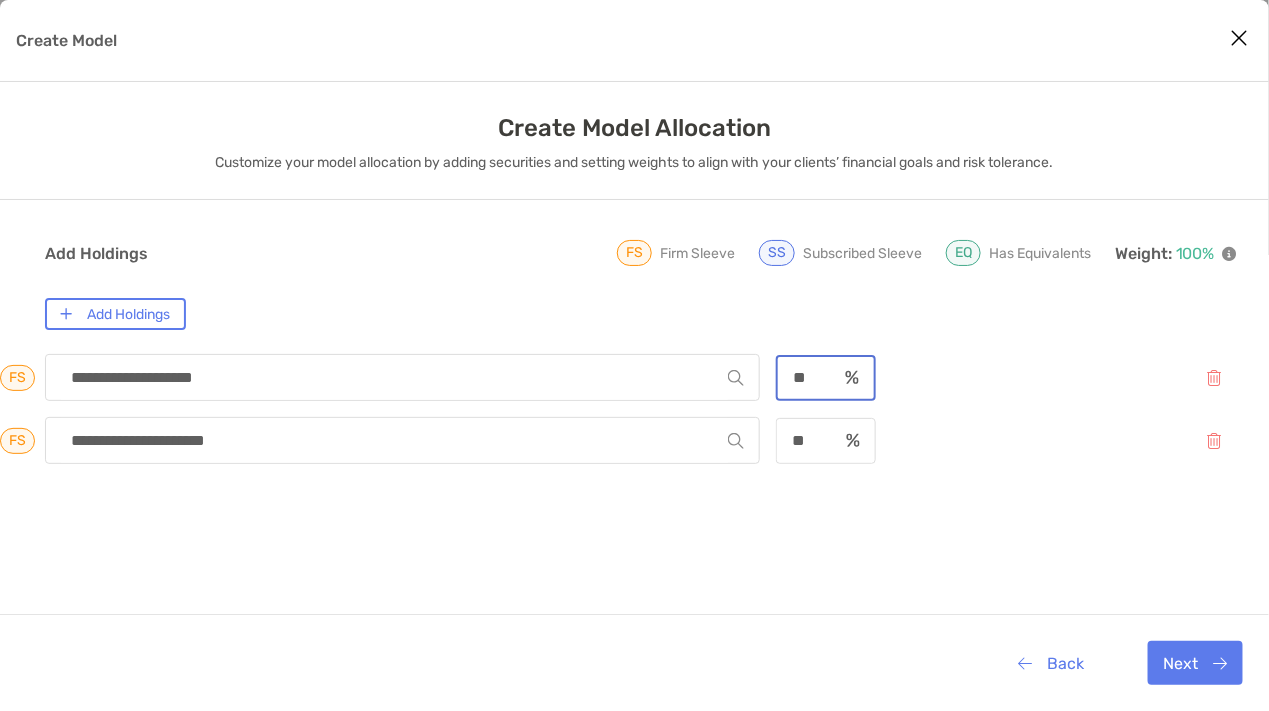 type on "**" 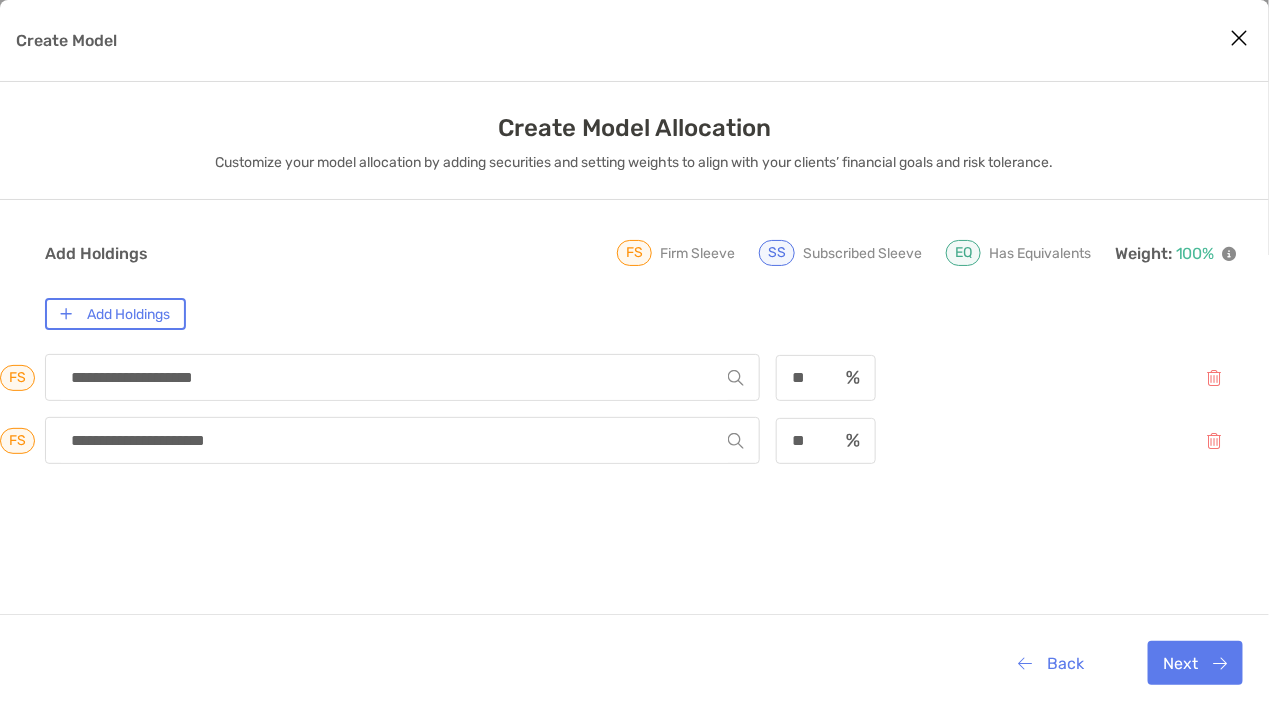 click on "**********" at bounding box center [641, 574] 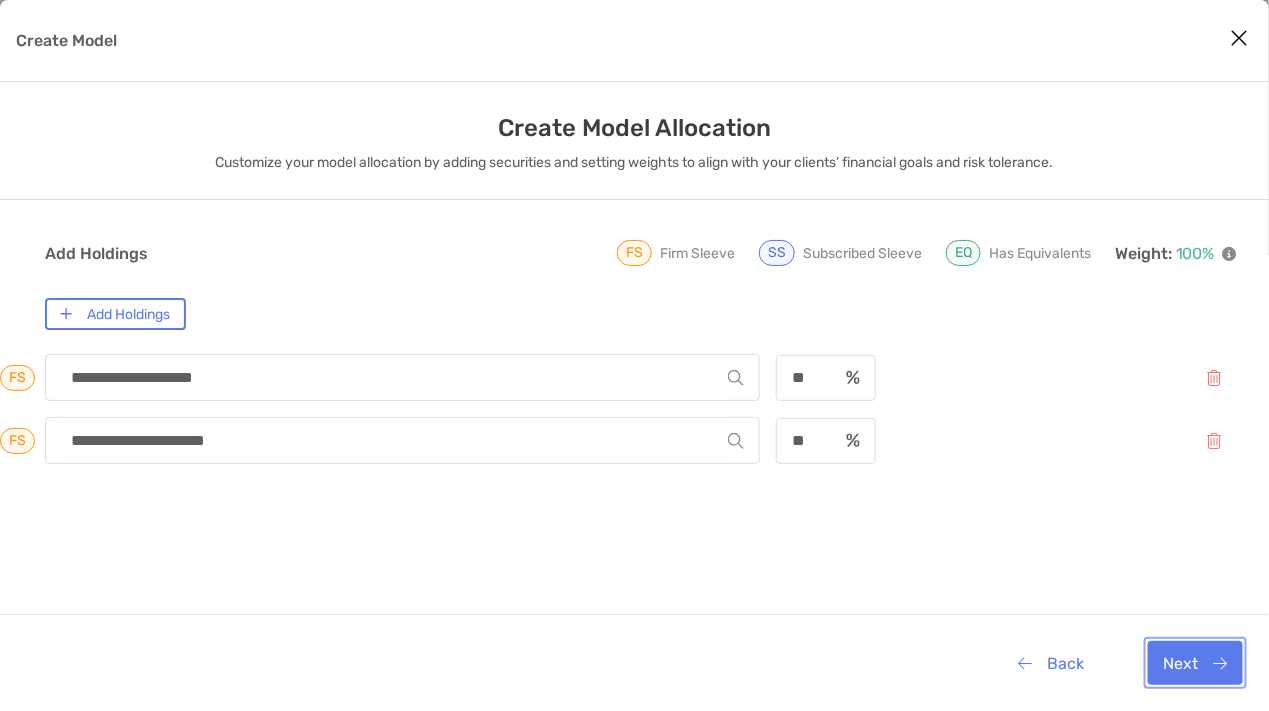 click on "Next" at bounding box center (1195, 663) 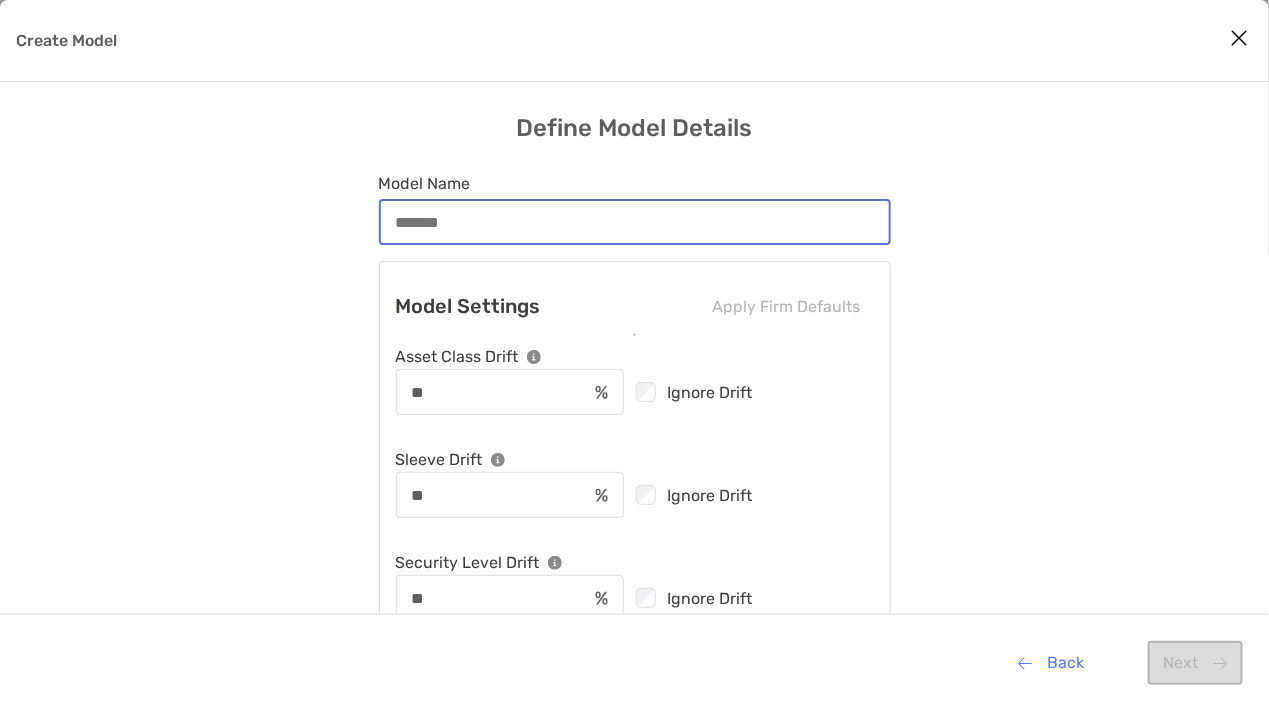 click on "Model Name" at bounding box center [635, 222] 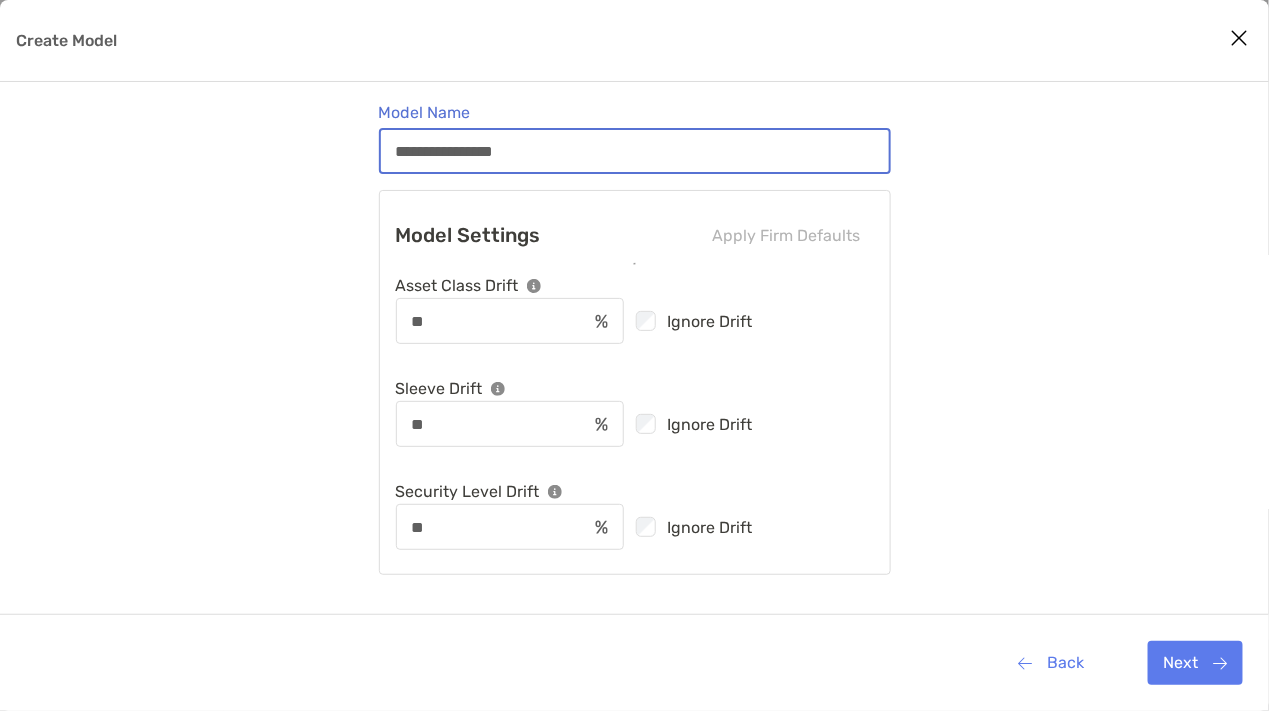 scroll, scrollTop: 87, scrollLeft: 0, axis: vertical 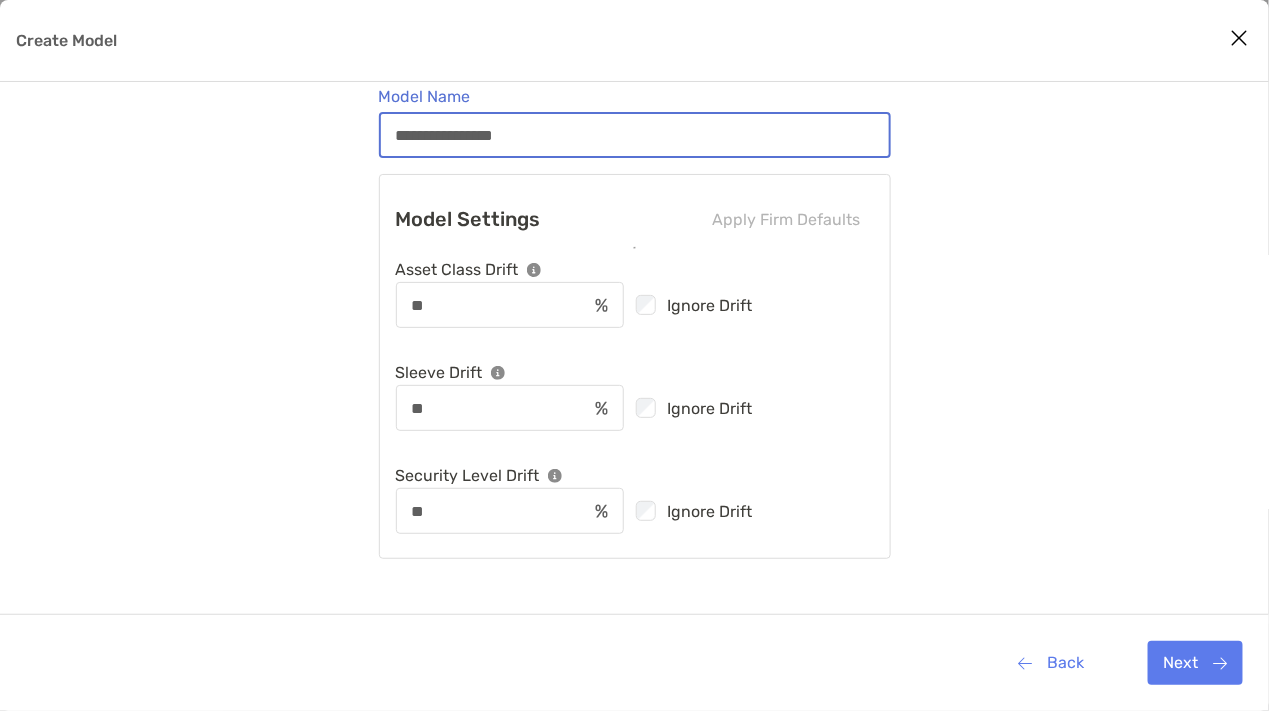 type on "**********" 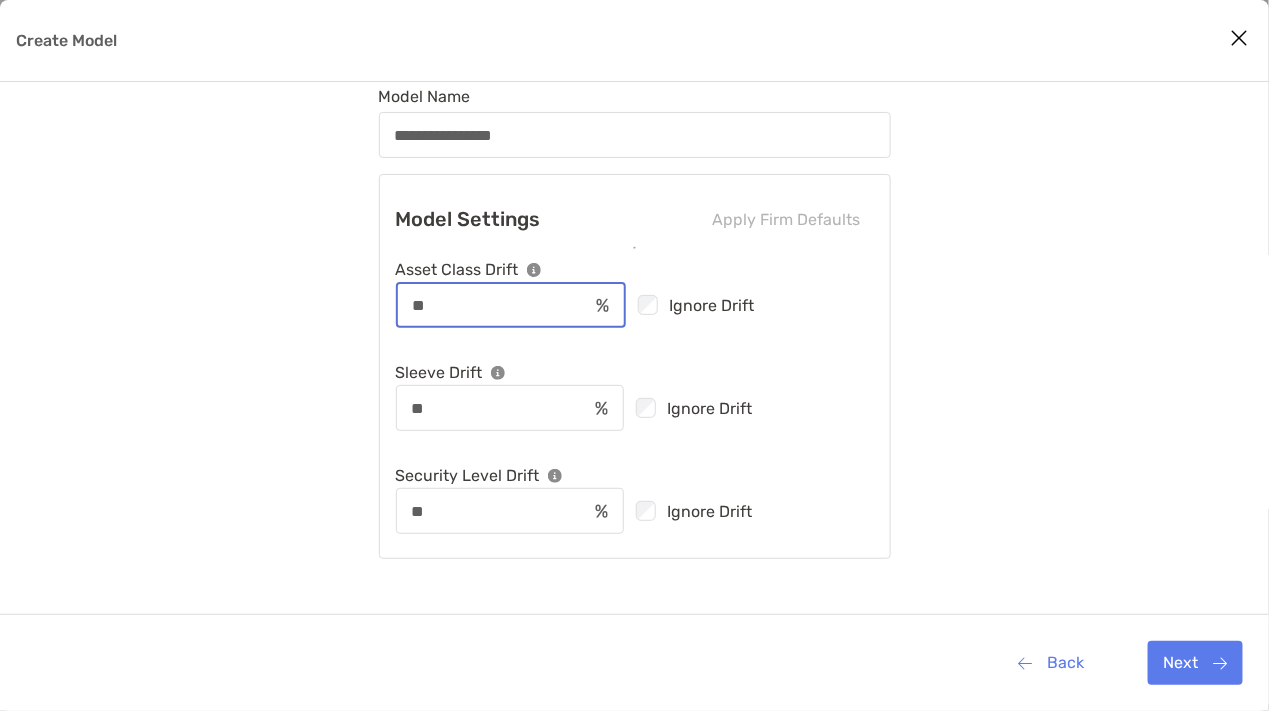 drag, startPoint x: 446, startPoint y: 306, endPoint x: 372, endPoint y: 301, distance: 74.168724 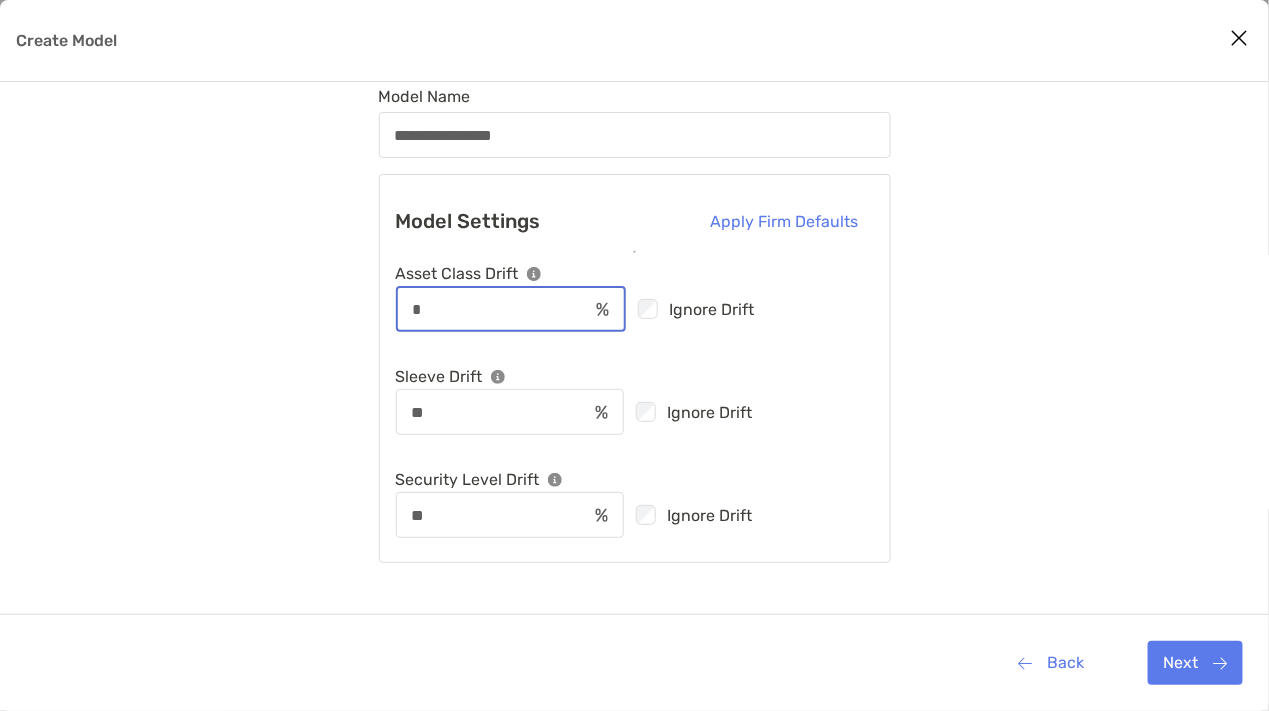 type on "*" 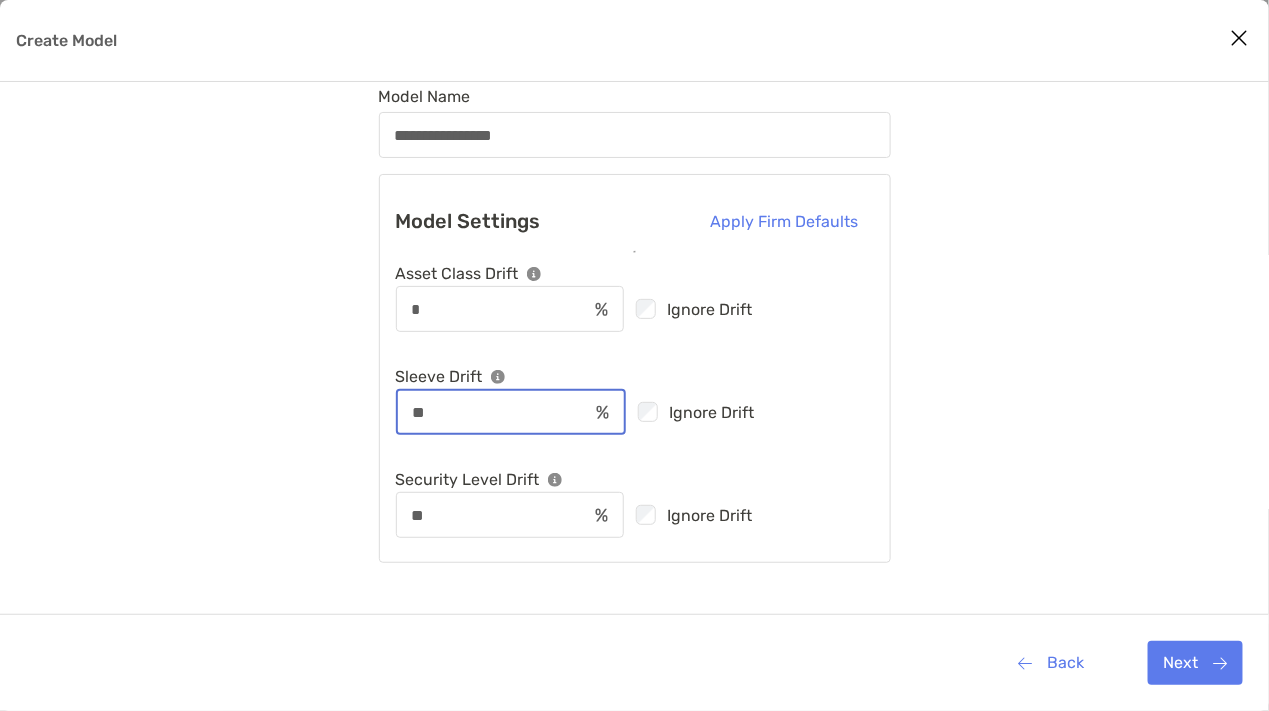 drag, startPoint x: 444, startPoint y: 411, endPoint x: 279, endPoint y: 411, distance: 165 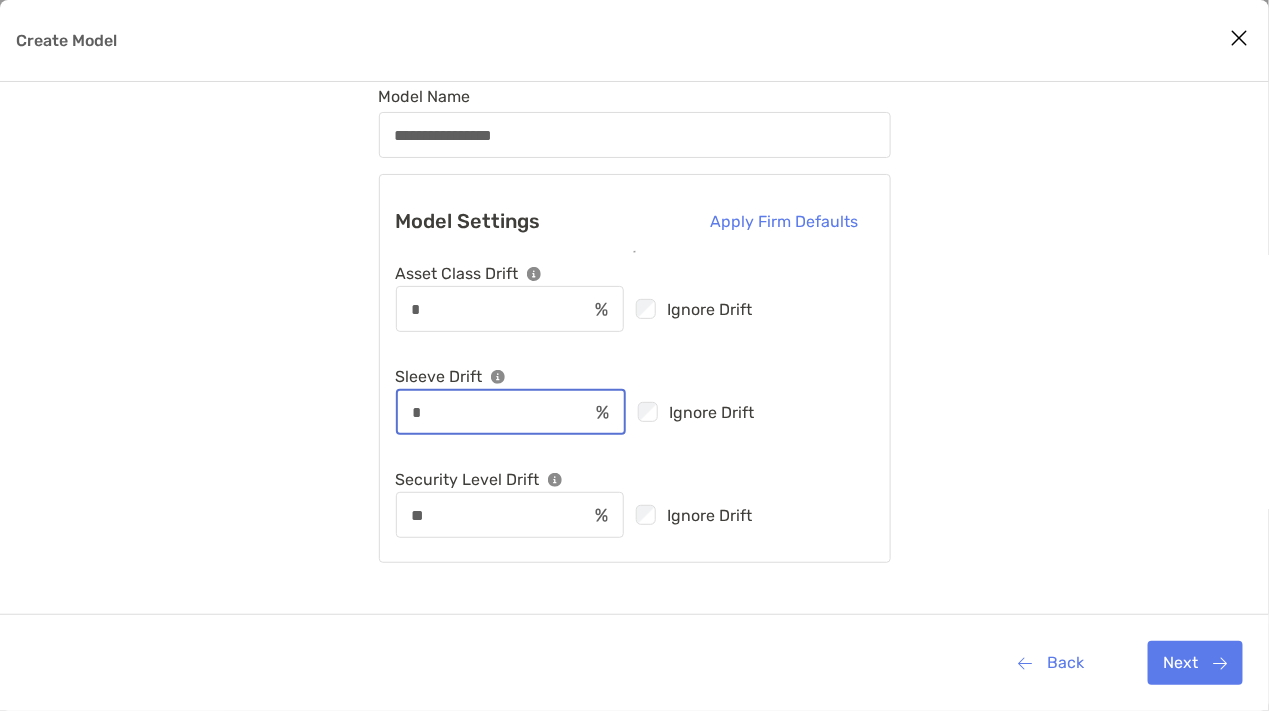 type on "*" 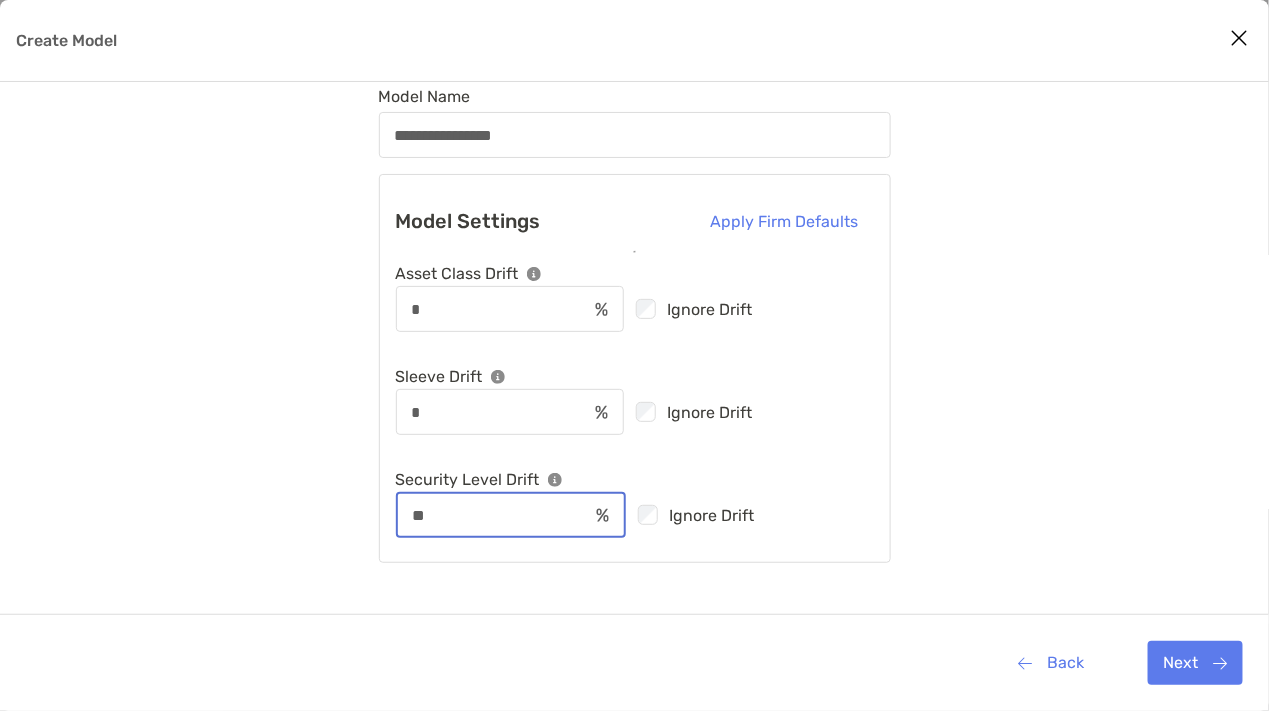 drag, startPoint x: 457, startPoint y: 506, endPoint x: 197, endPoint y: 526, distance: 260.7681 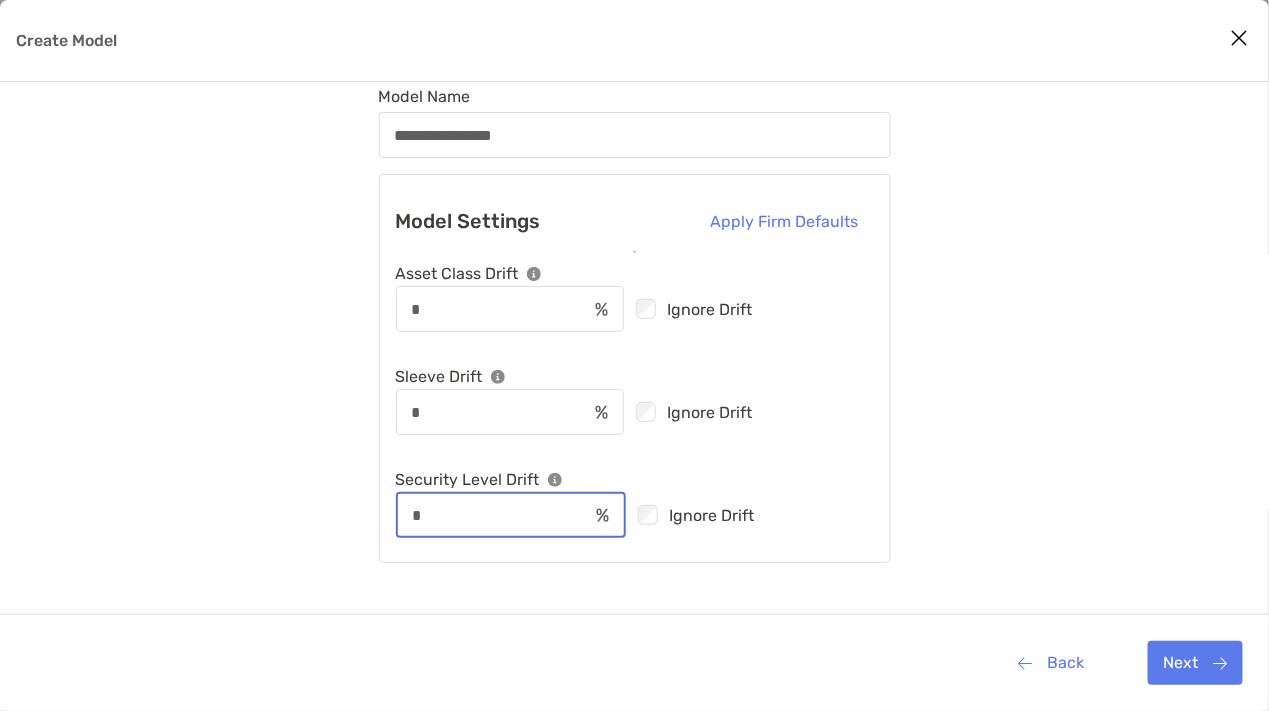 type on "*" 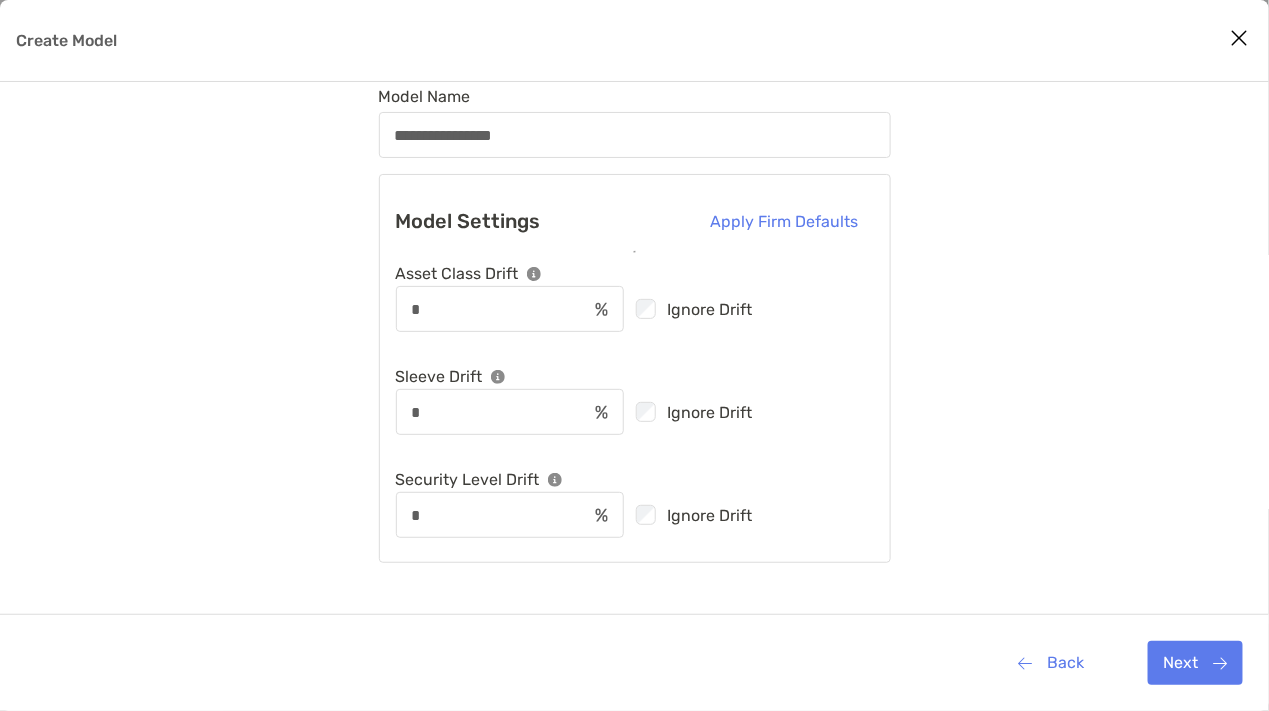 click on "**********" at bounding box center [634, 370] 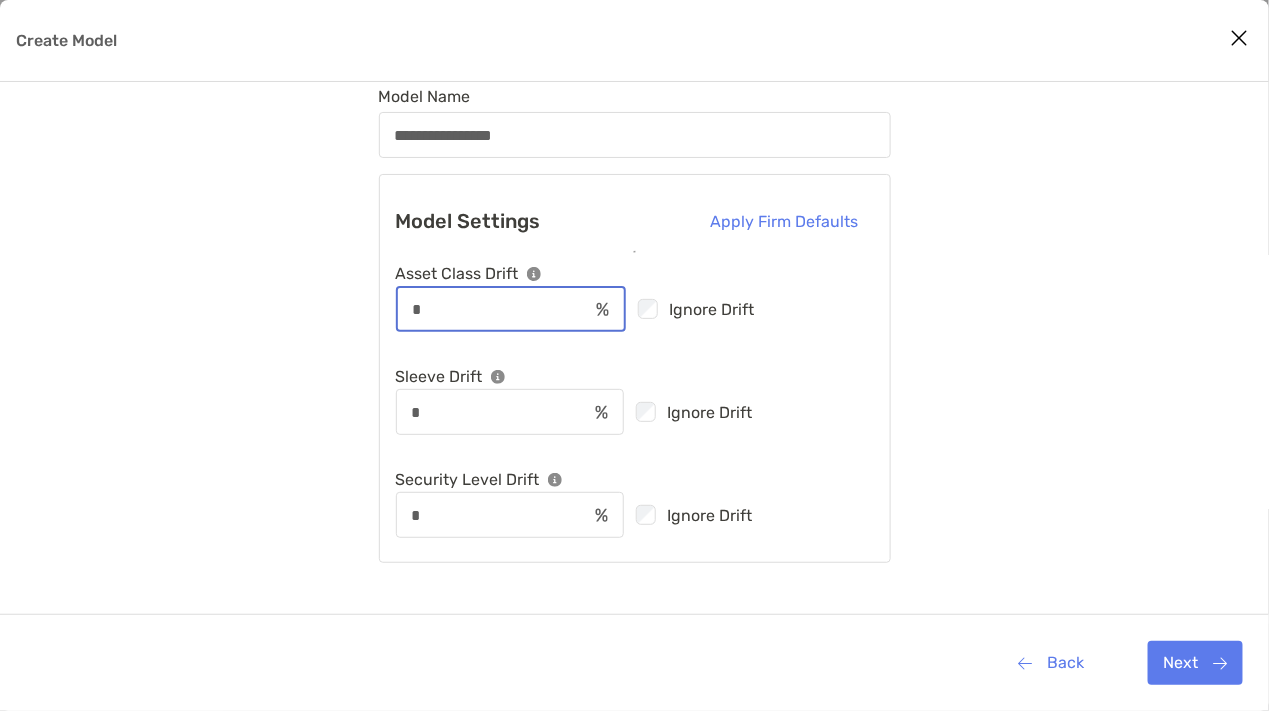 drag, startPoint x: 437, startPoint y: 307, endPoint x: 287, endPoint y: 311, distance: 150.05333 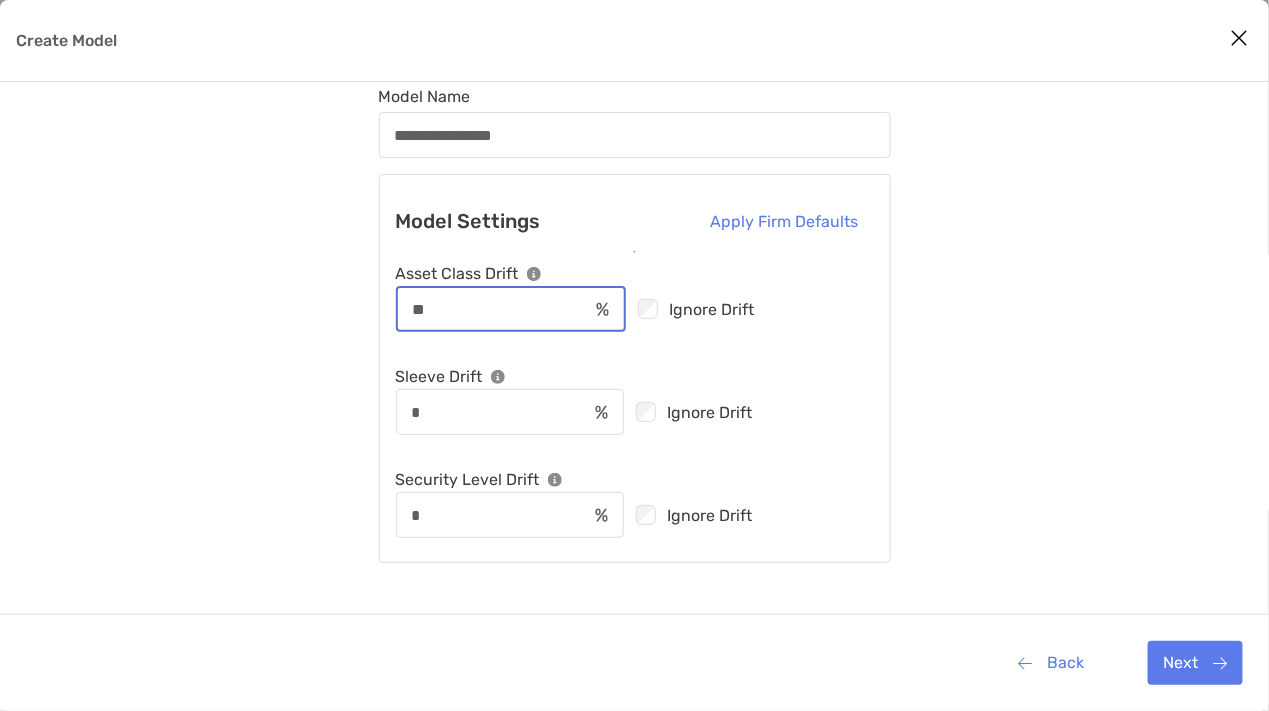 type on "**" 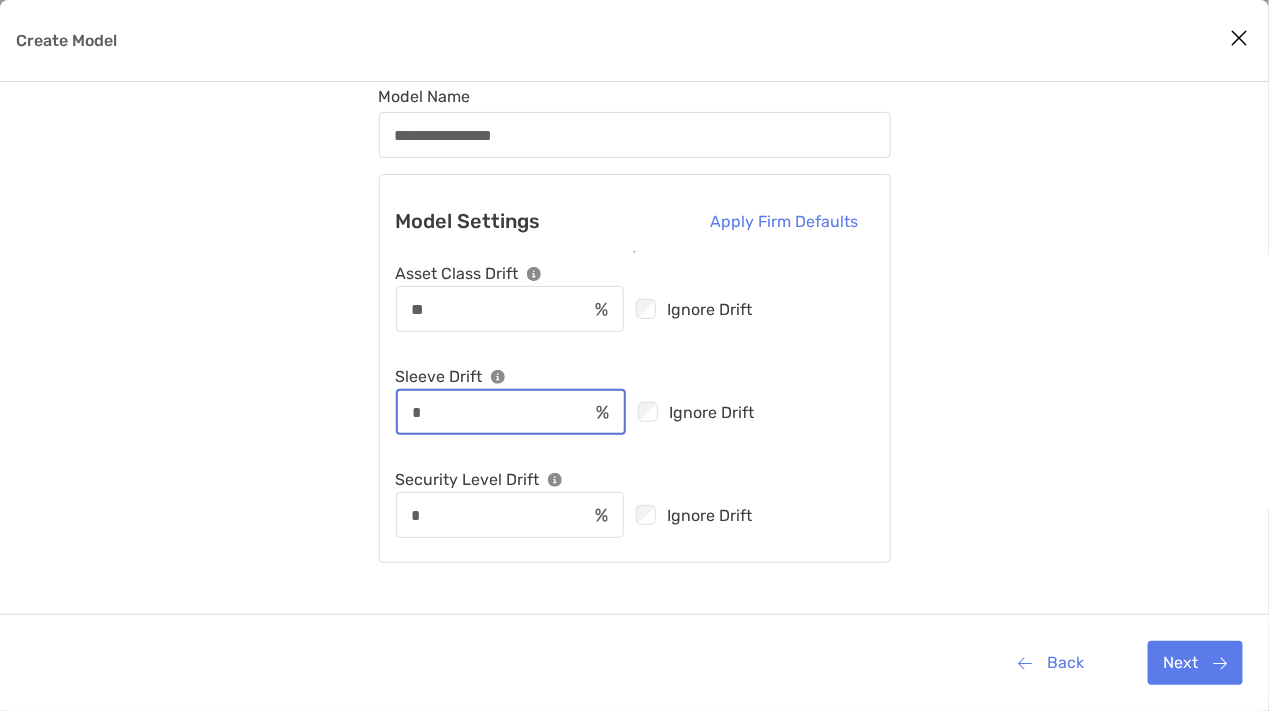 drag, startPoint x: 440, startPoint y: 412, endPoint x: 181, endPoint y: 402, distance: 259.193 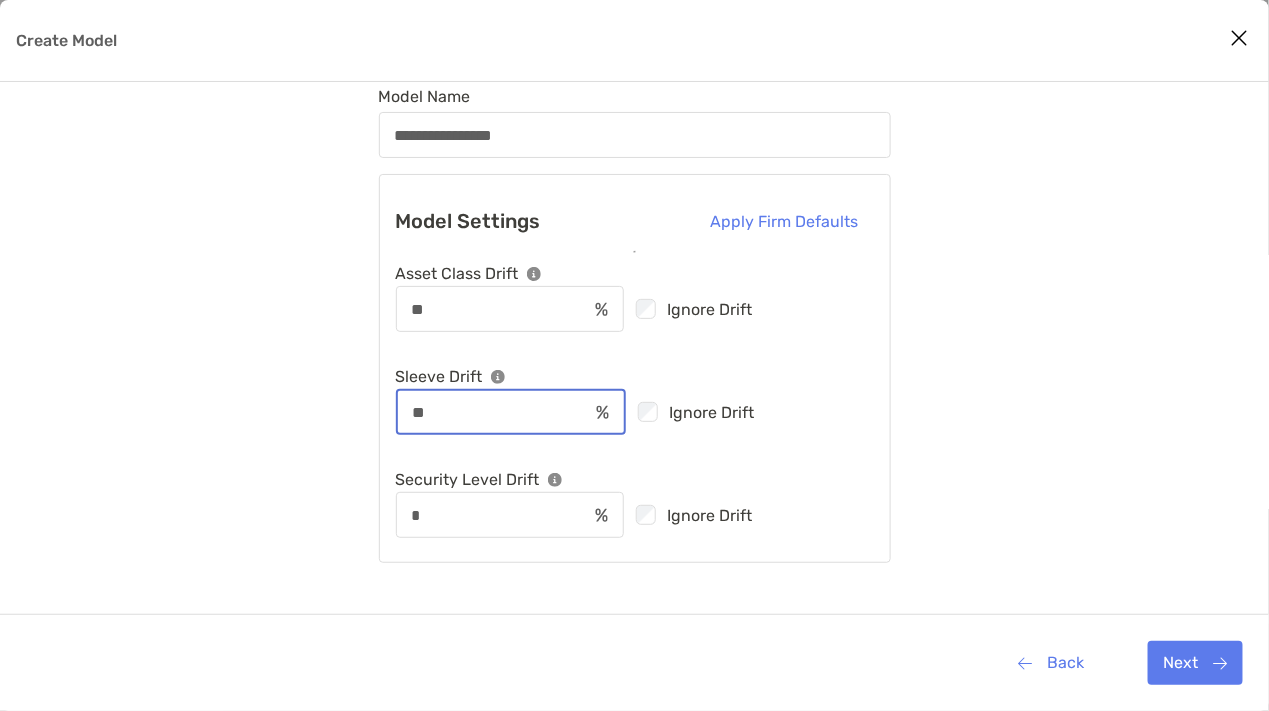 type on "**" 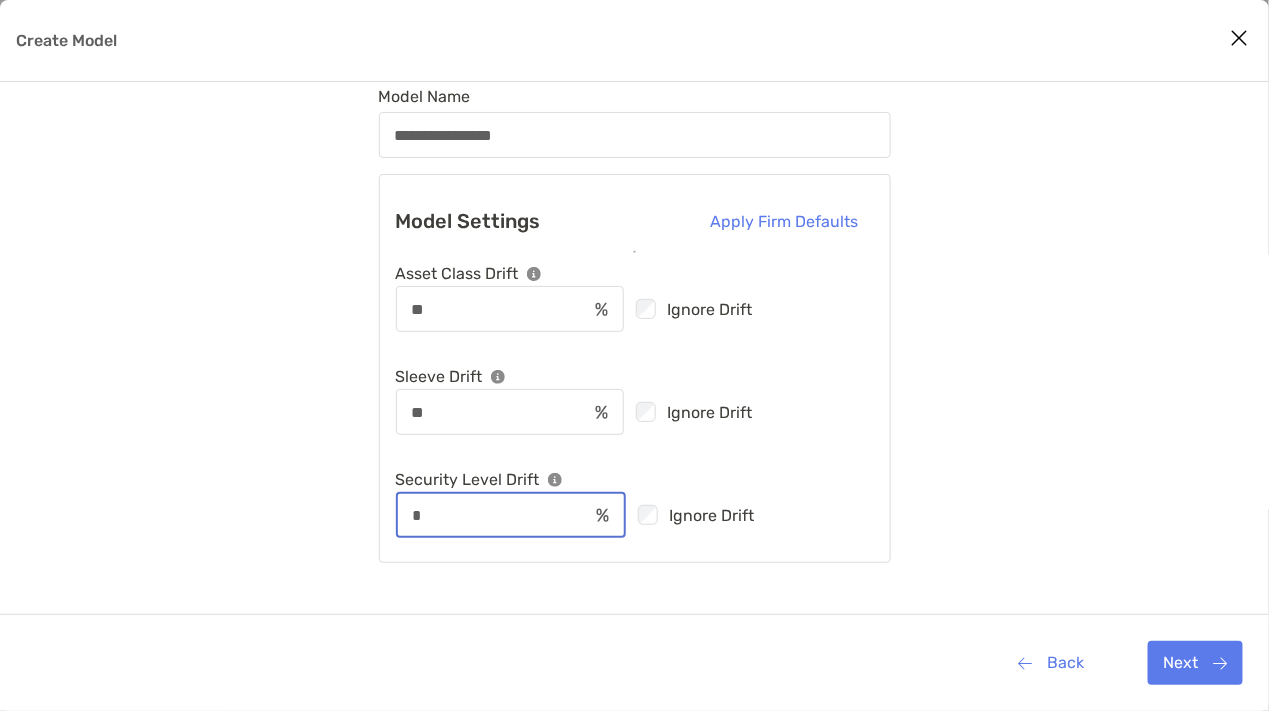 drag, startPoint x: 432, startPoint y: 510, endPoint x: 187, endPoint y: 489, distance: 245.89835 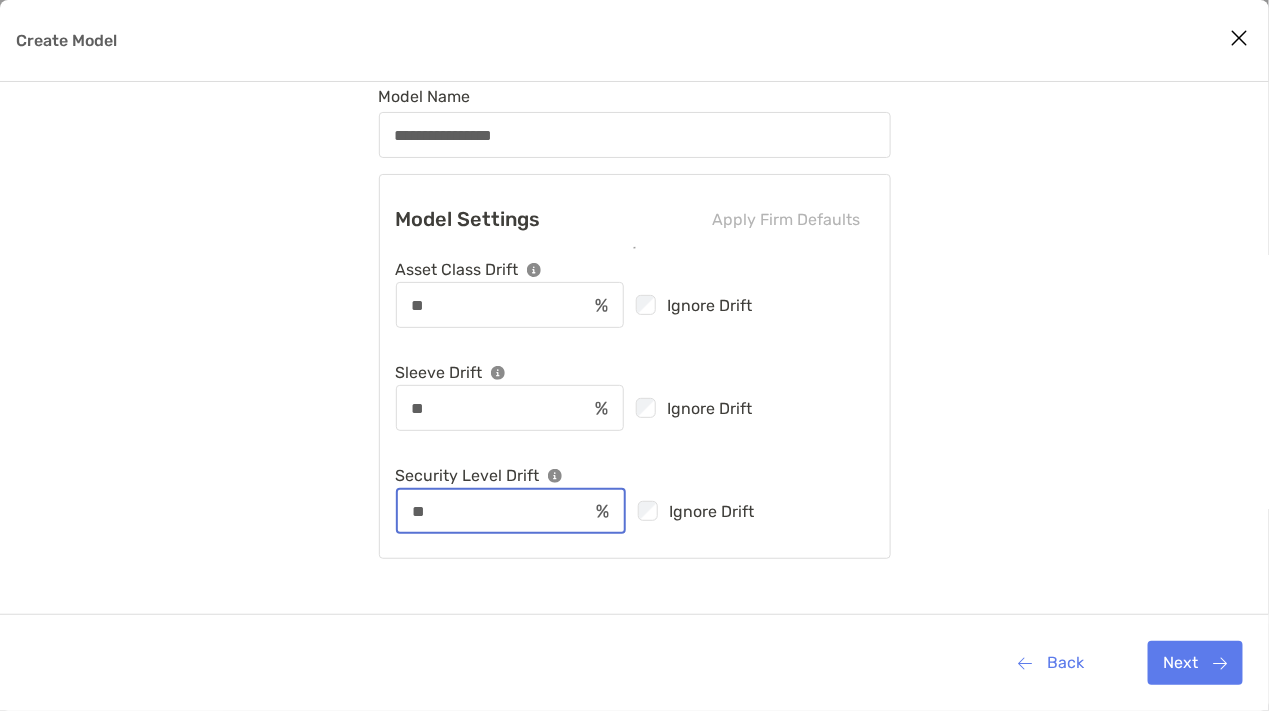 type on "**" 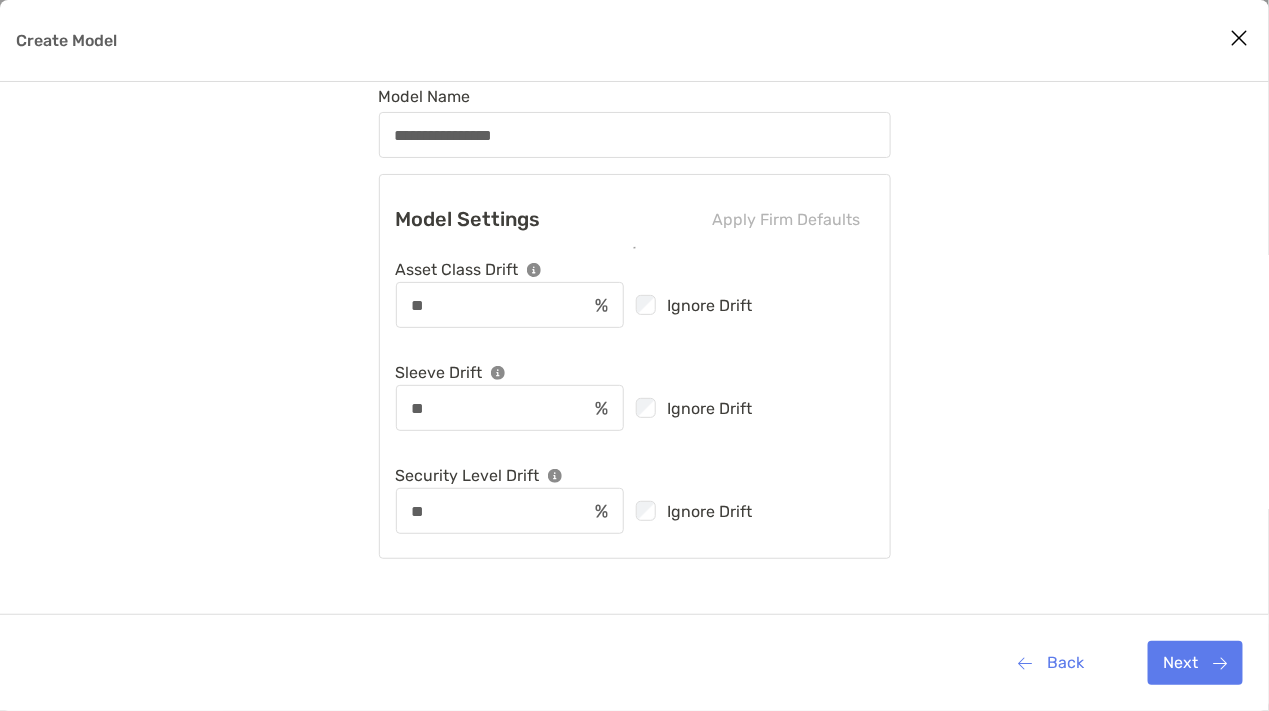 click on "**********" at bounding box center (634, 370) 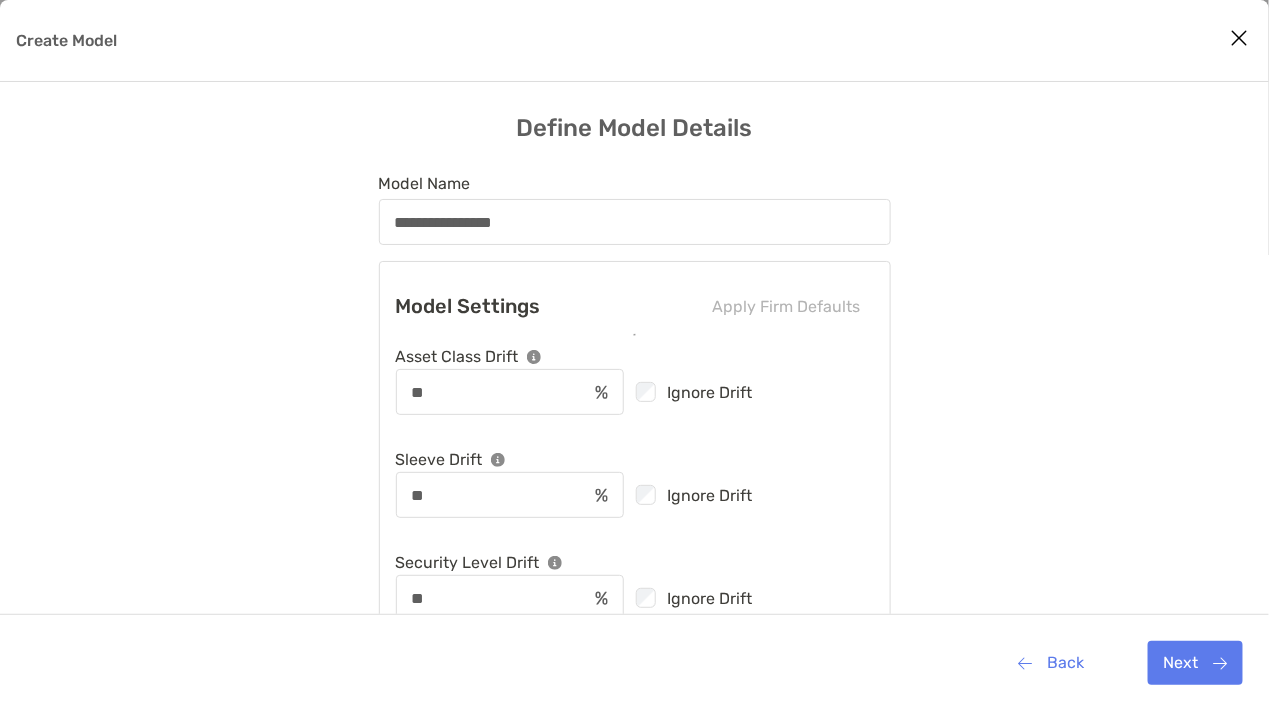 scroll, scrollTop: 87, scrollLeft: 0, axis: vertical 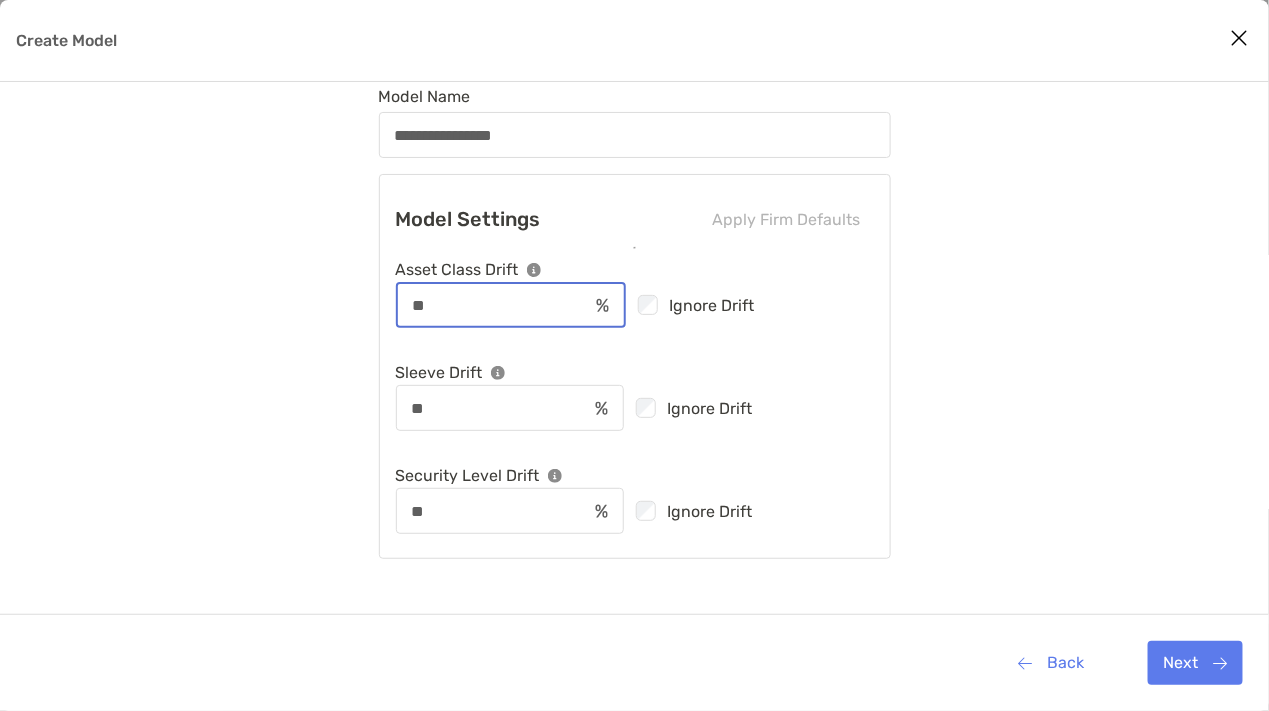 drag, startPoint x: 432, startPoint y: 298, endPoint x: 232, endPoint y: 325, distance: 201.81427 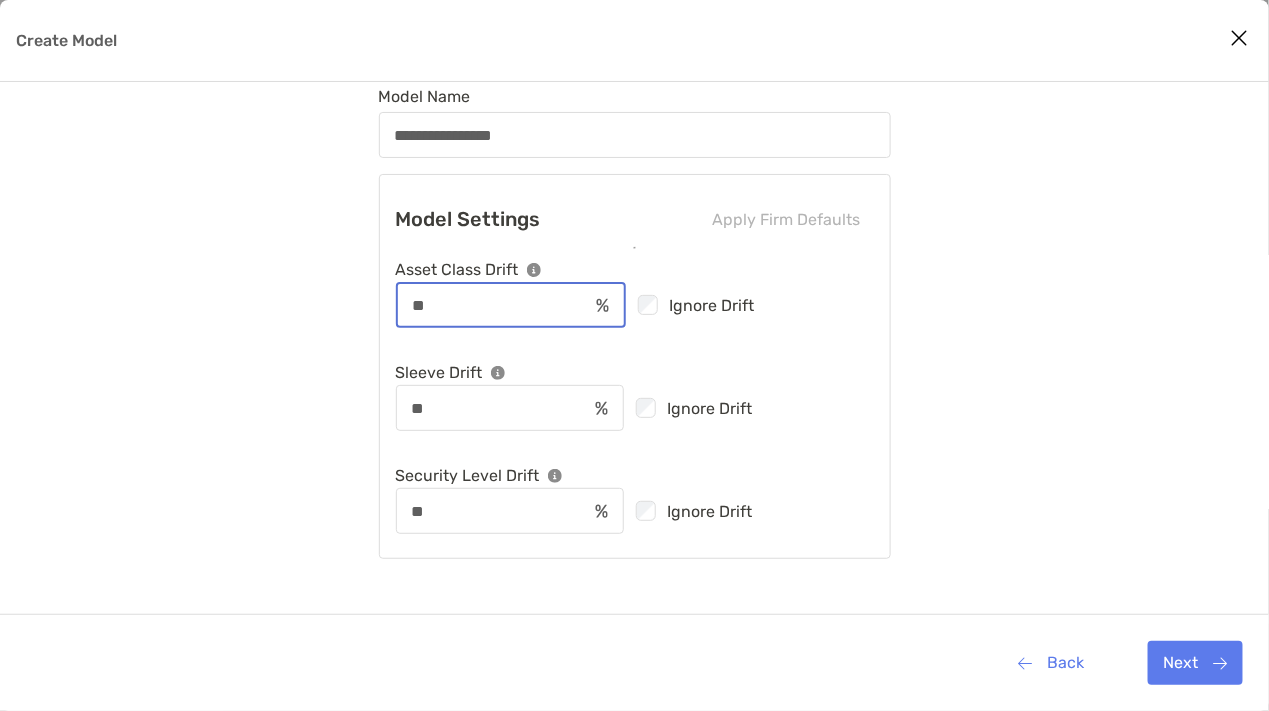 click on "**********" at bounding box center [634, 370] 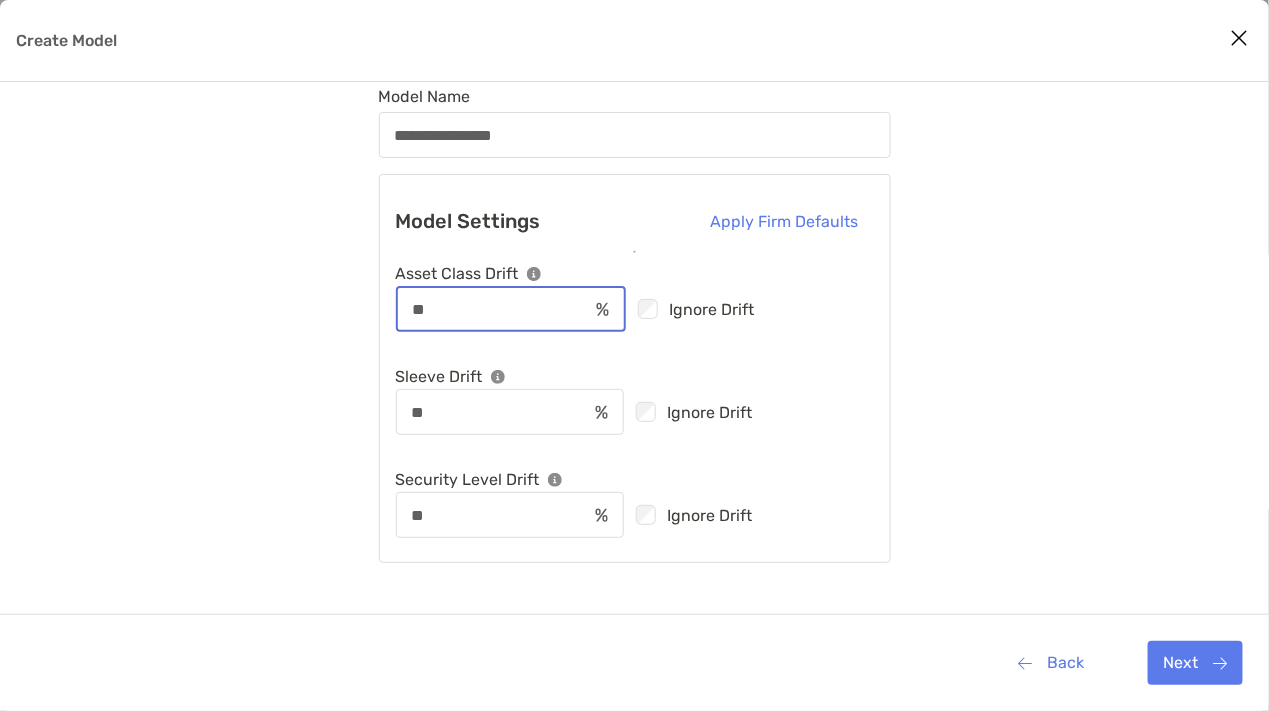 click on "**" at bounding box center [493, 309] 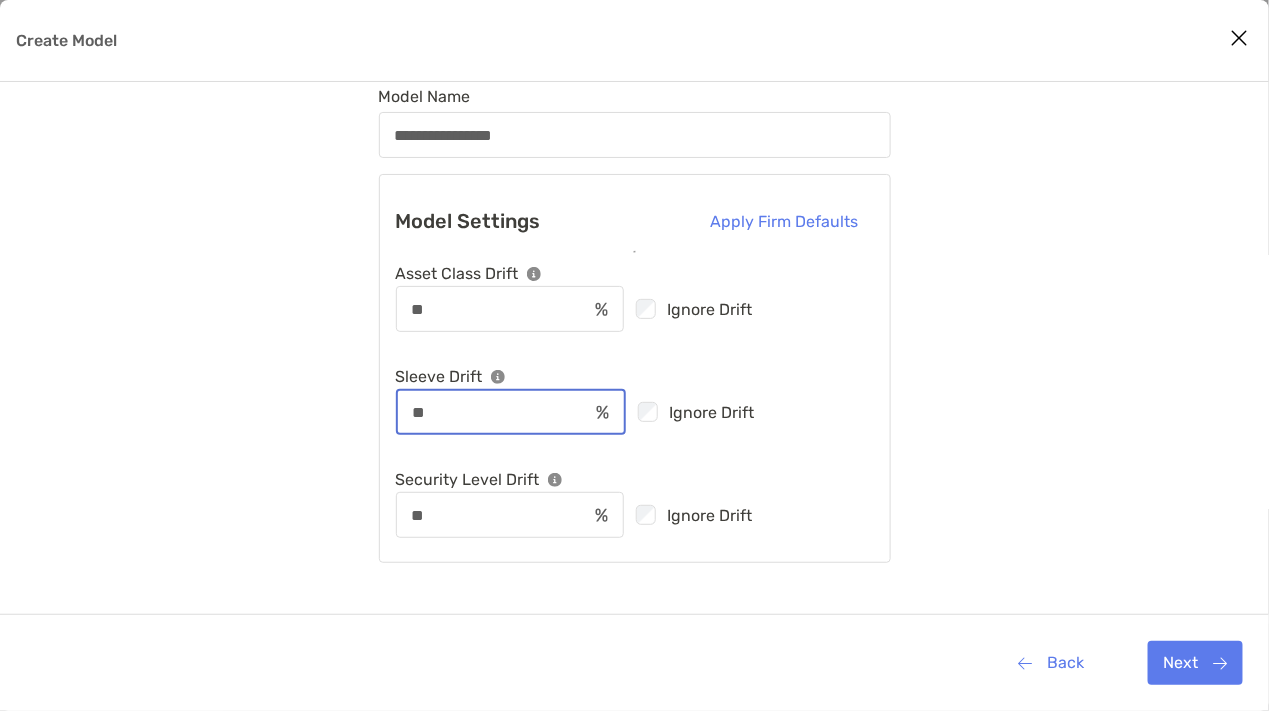 drag, startPoint x: 431, startPoint y: 406, endPoint x: 280, endPoint y: 412, distance: 151.11916 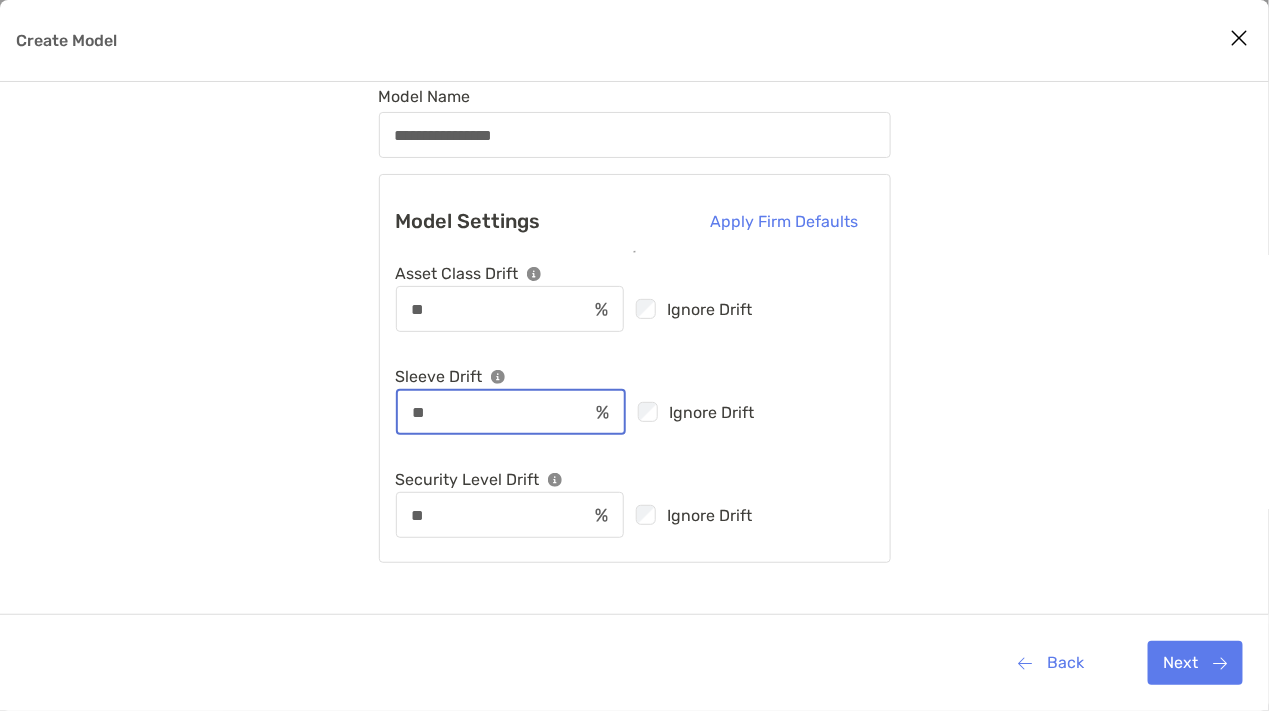 type on "**" 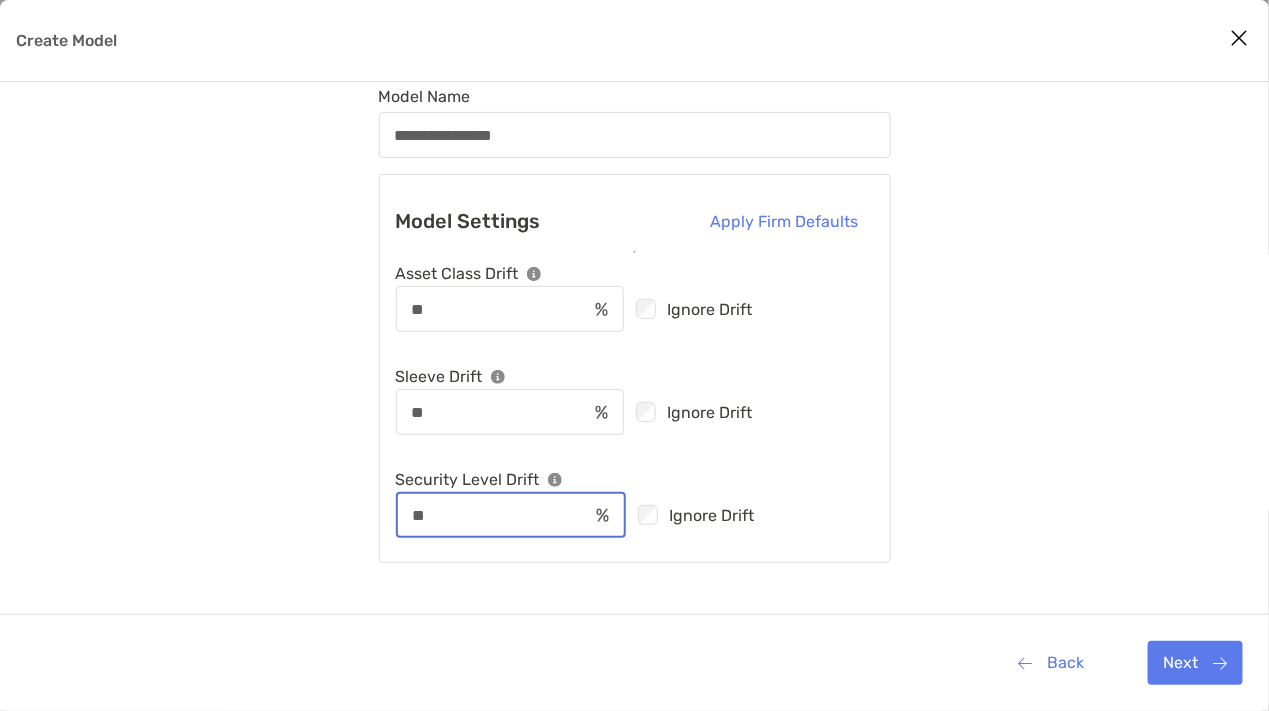 type on "*" 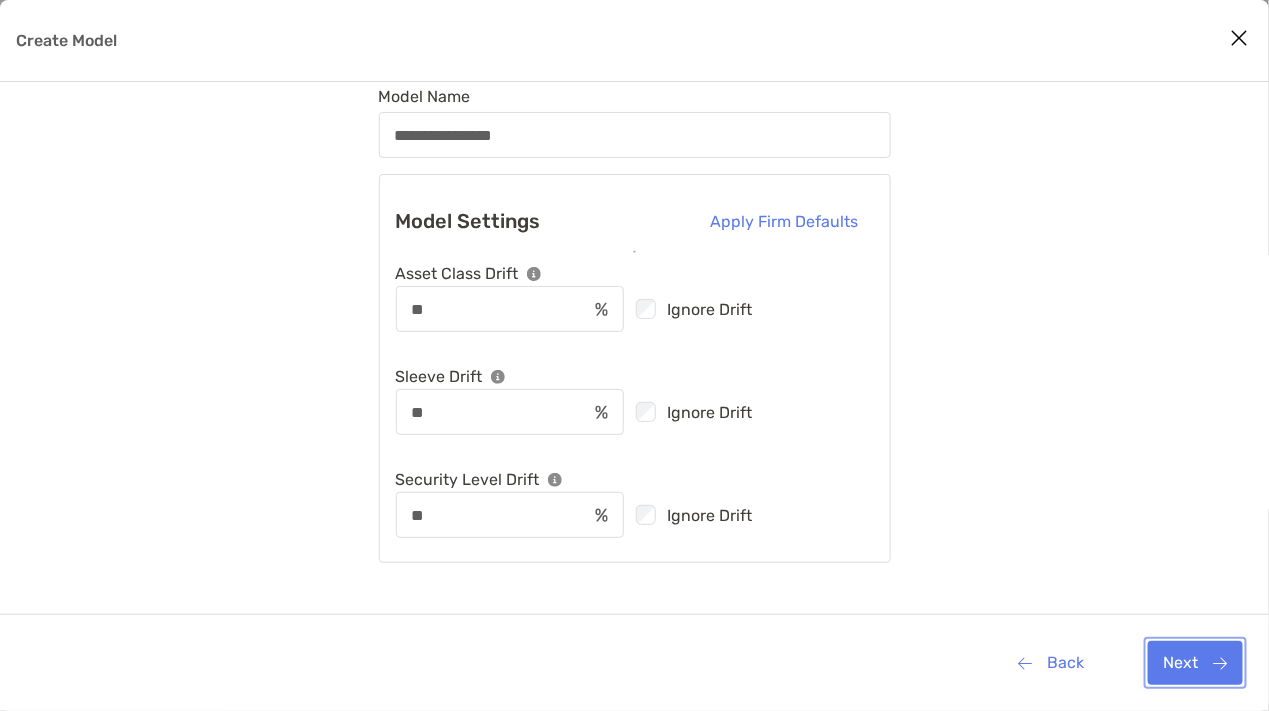 click on "Next" at bounding box center [1195, 663] 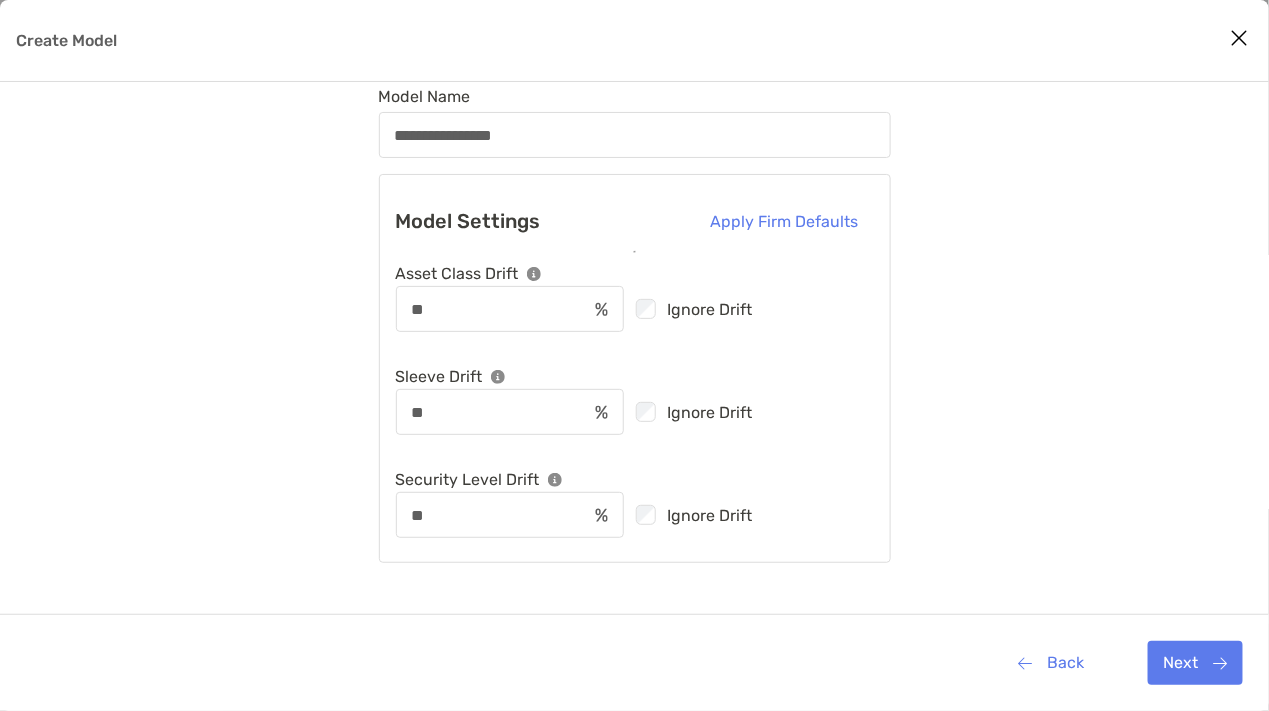 scroll, scrollTop: 40, scrollLeft: 0, axis: vertical 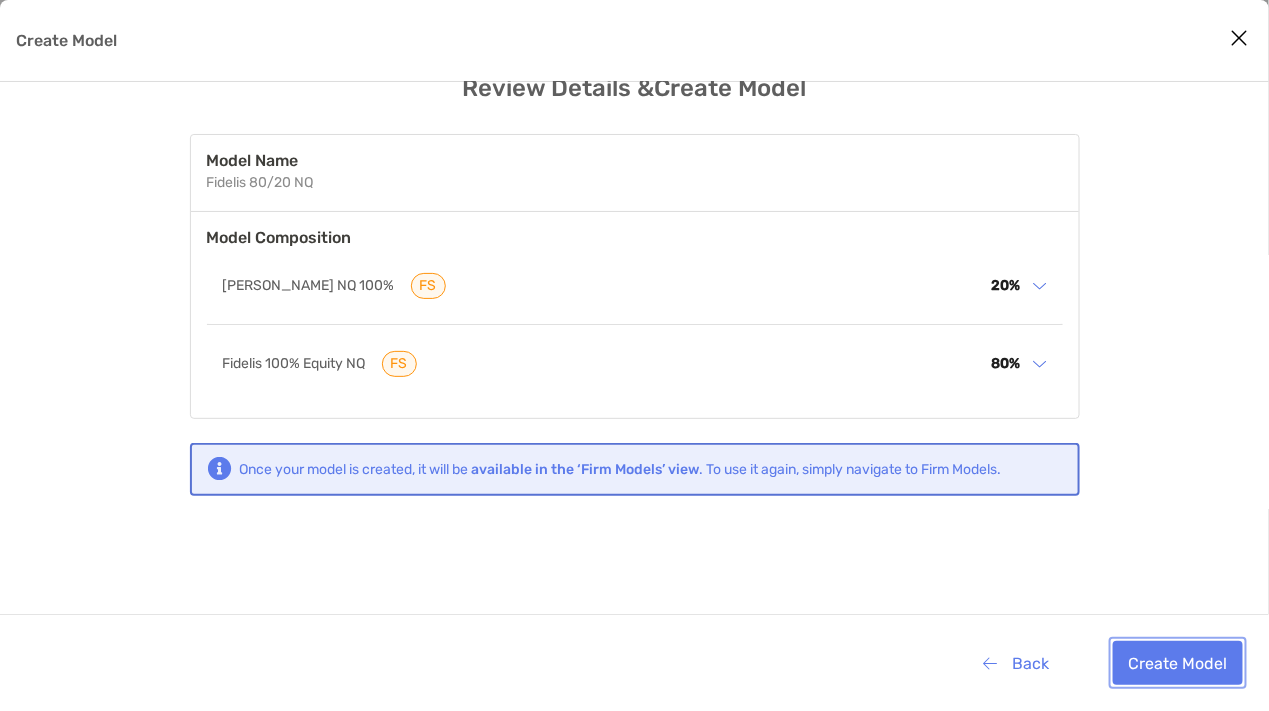click on "Create Model" at bounding box center (1178, 663) 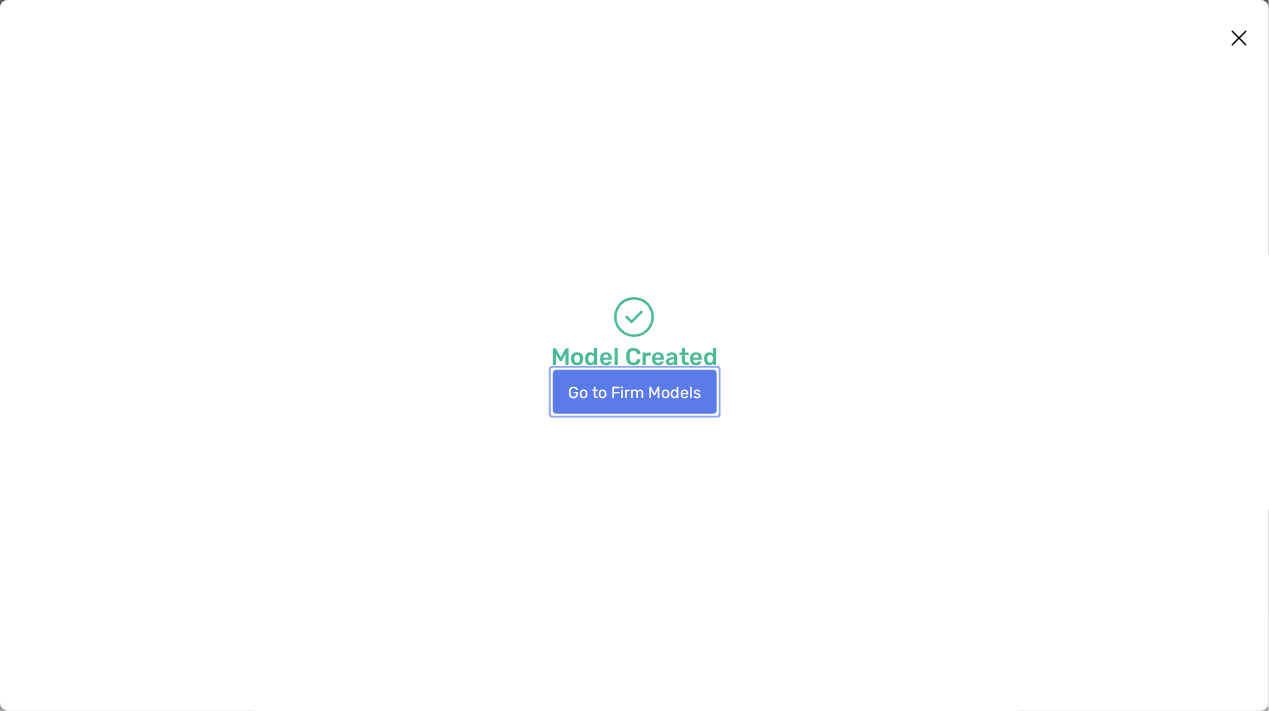 click on "Go to Firm Models" at bounding box center (635, 392) 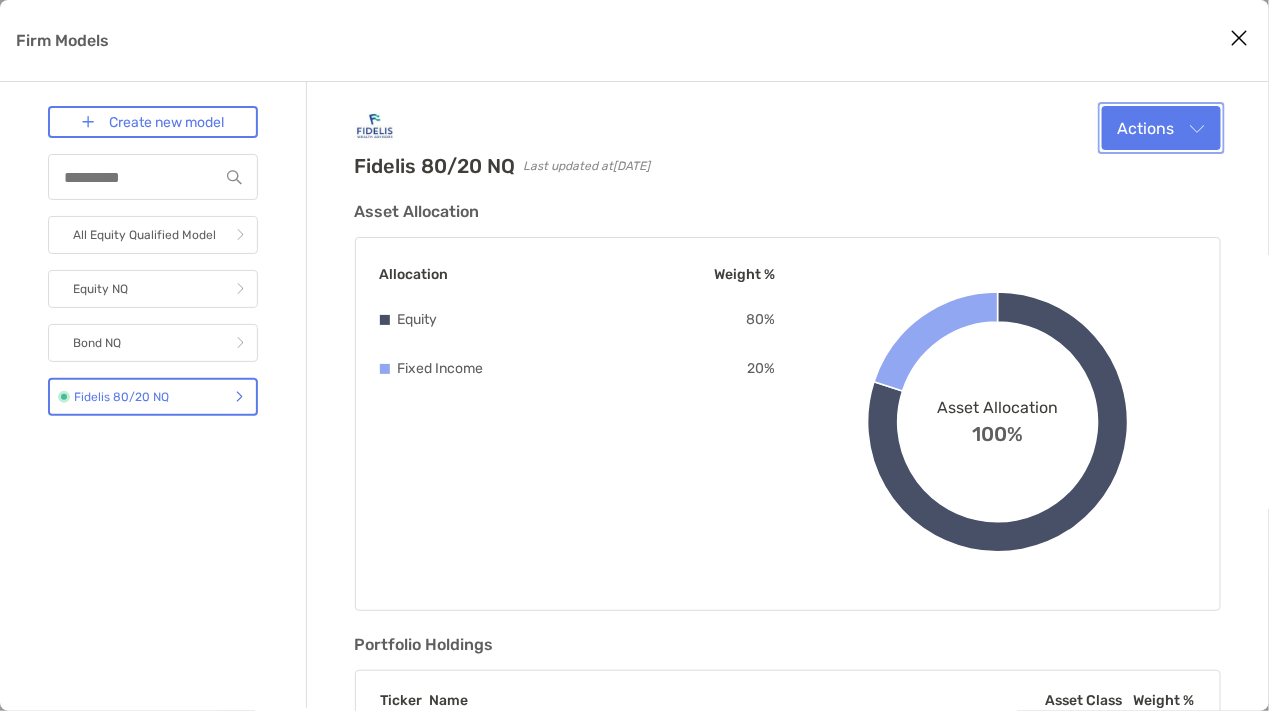 click on "Actions" at bounding box center (1161, 128) 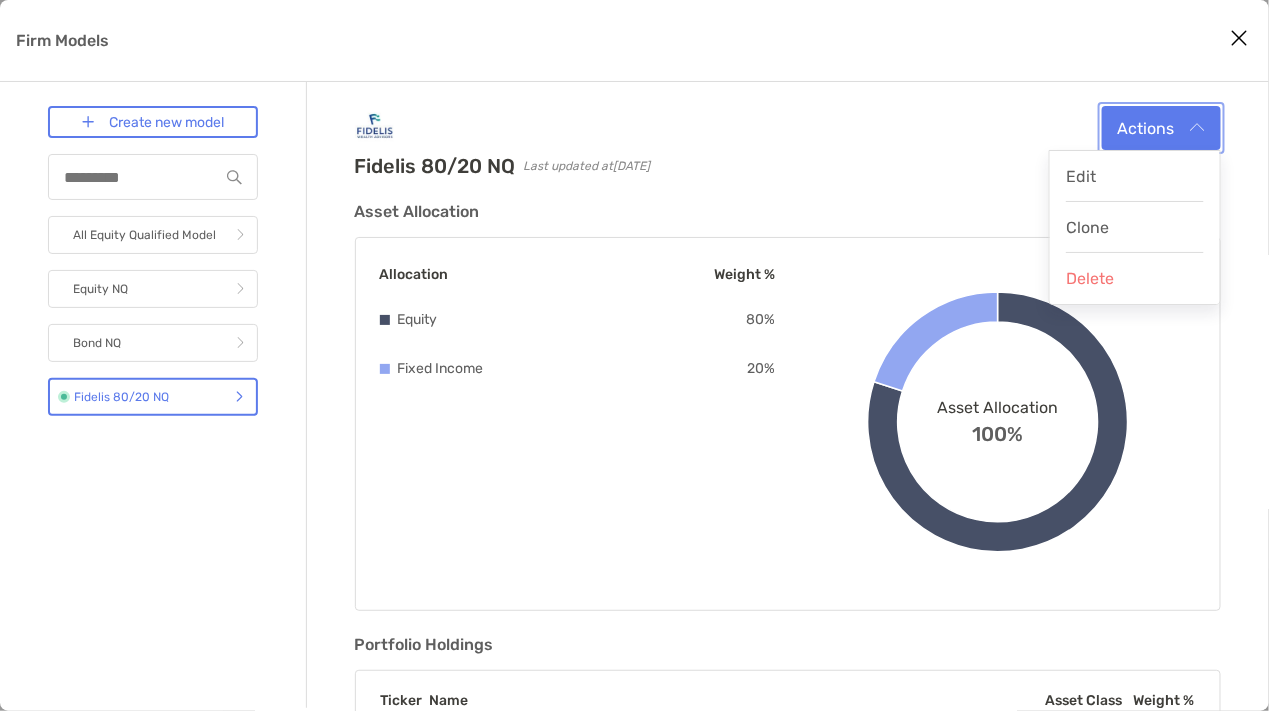 click on "Actions" at bounding box center (1161, 128) 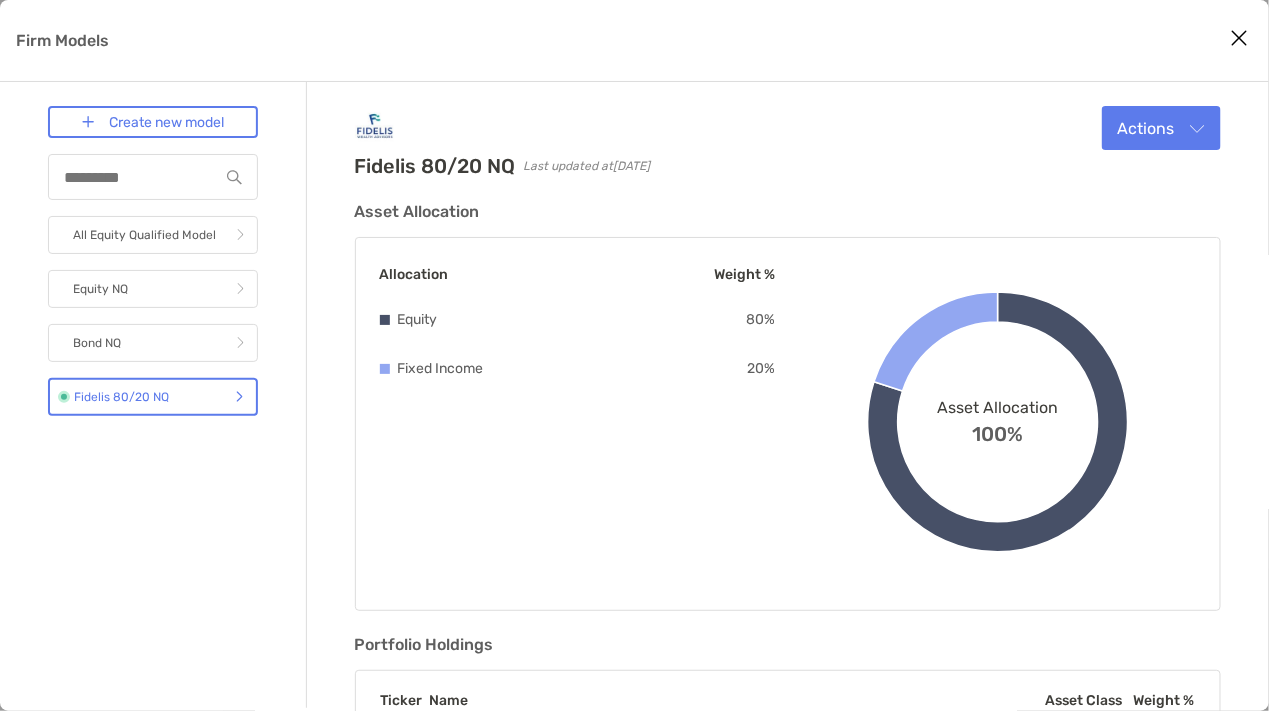 click at bounding box center (1240, 38) 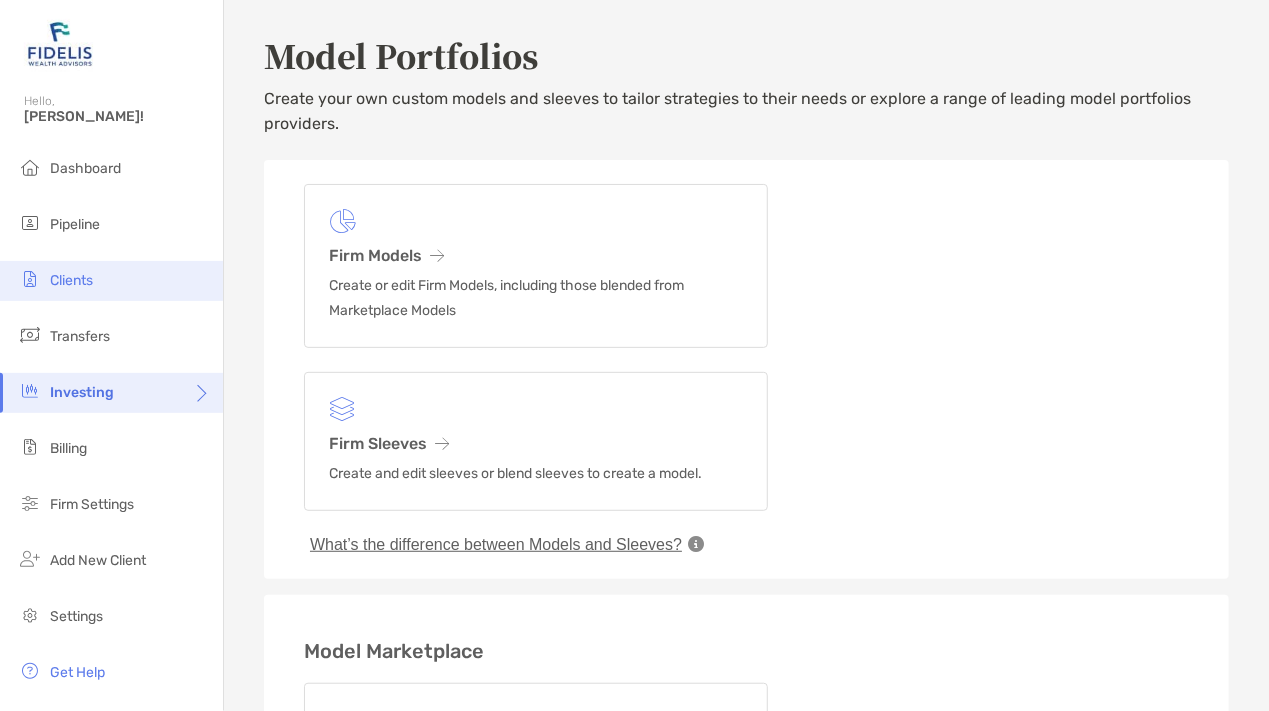 click on "Clients" at bounding box center (71, 280) 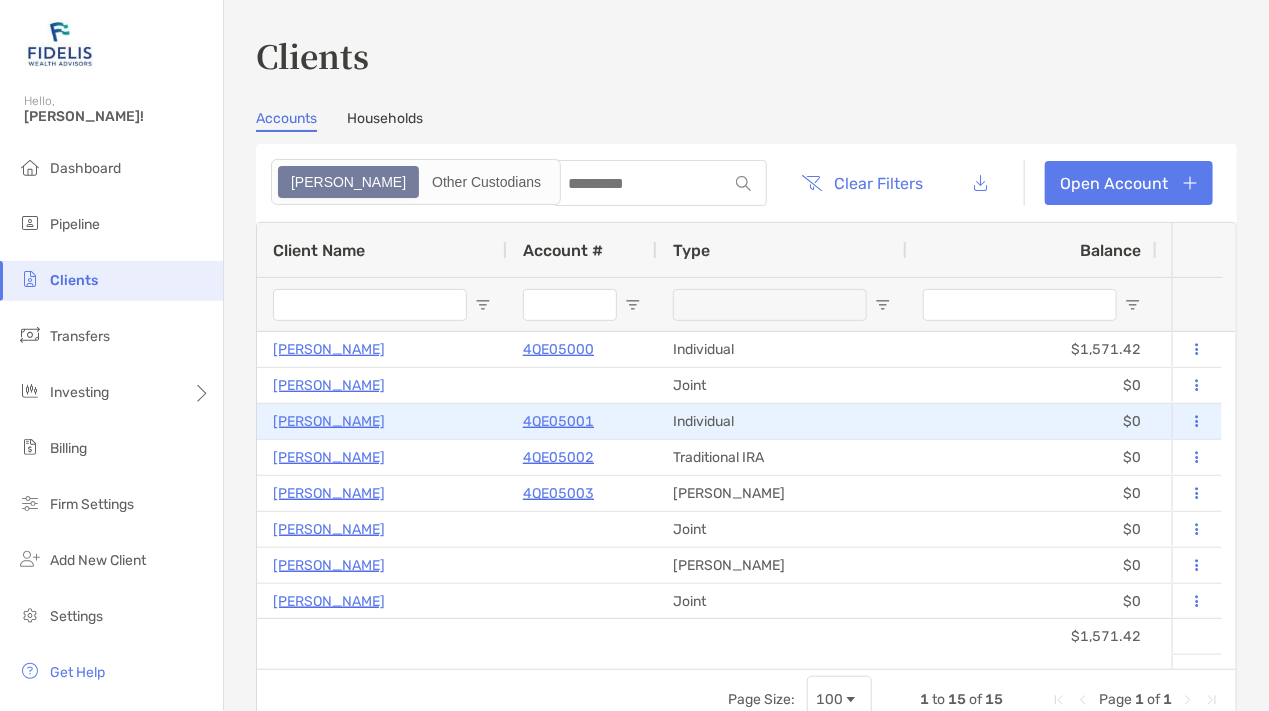 click on "4QE05001" at bounding box center [558, 421] 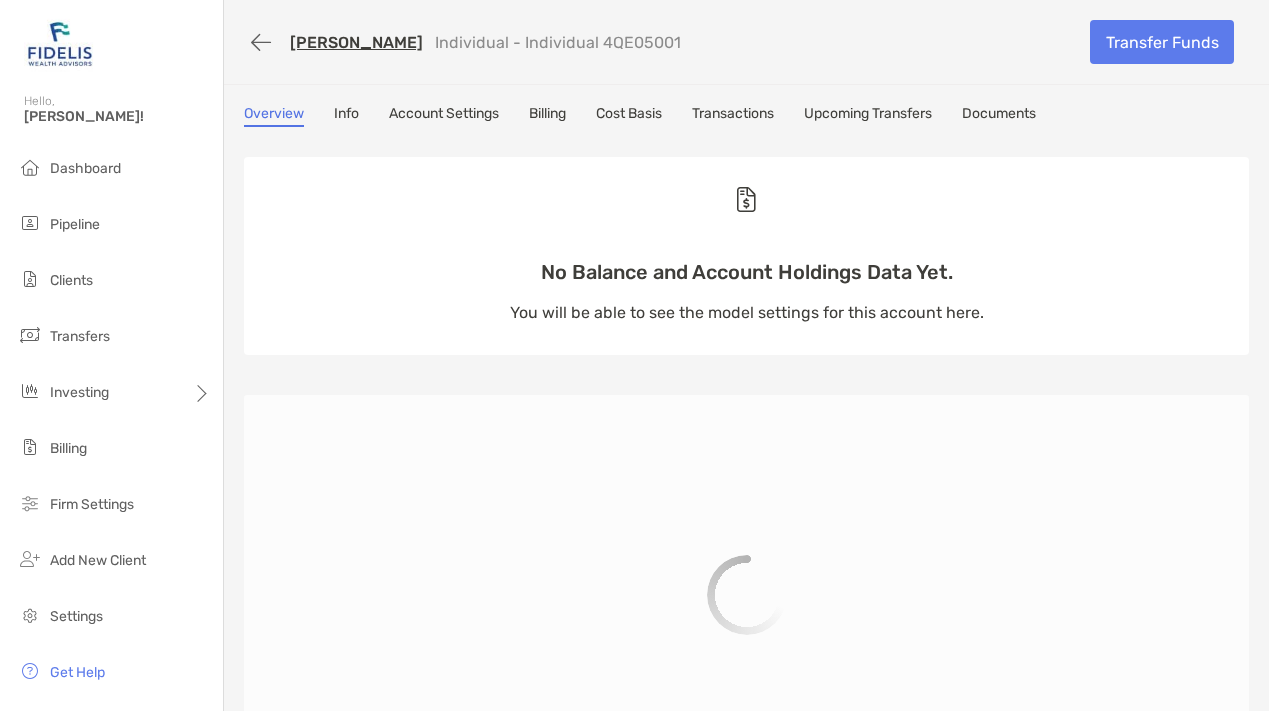 scroll, scrollTop: 0, scrollLeft: 0, axis: both 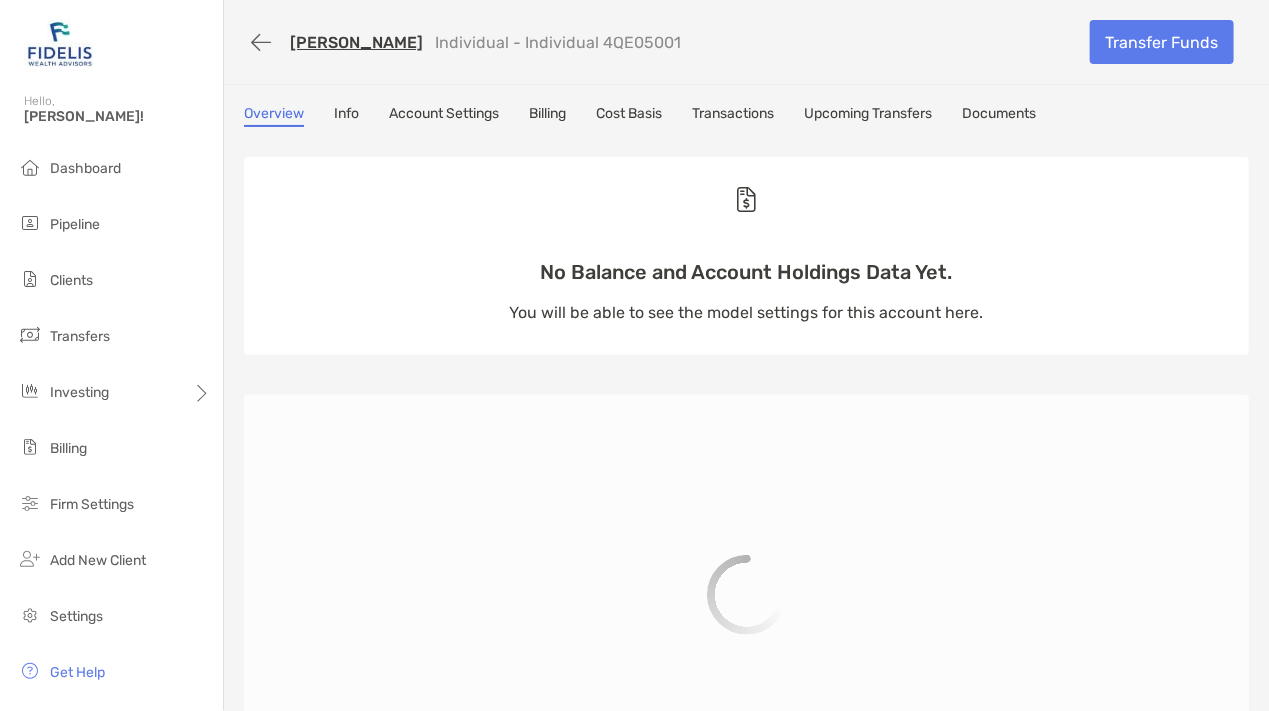click on "Account Settings" at bounding box center [444, 116] 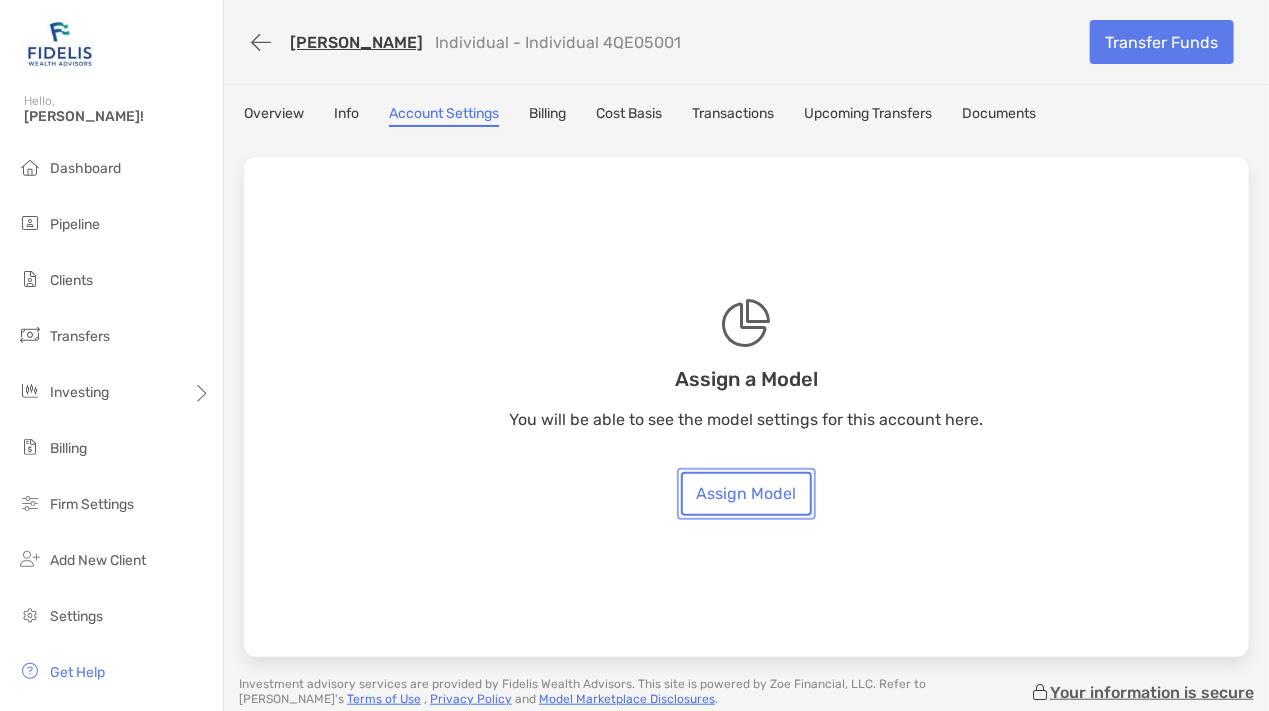click on "Assign Model" at bounding box center (746, 494) 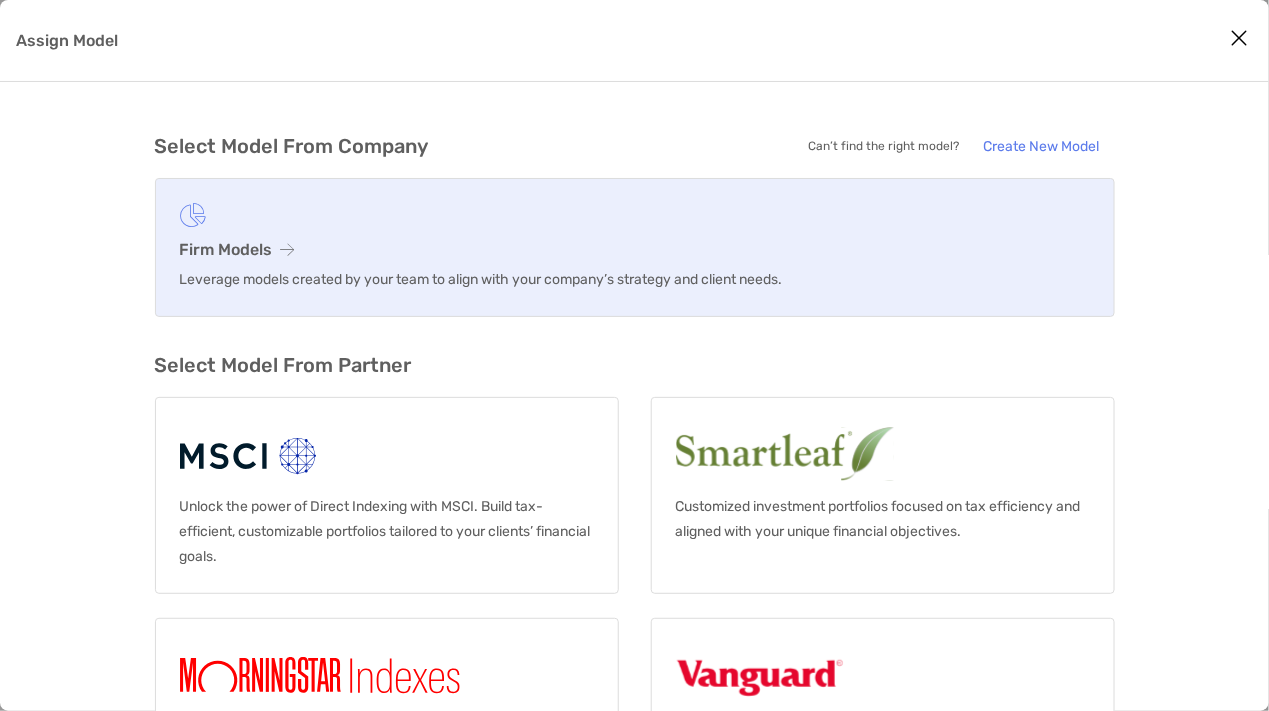 click on "Firm Models Leverage models created by your team to align with your company’s strategy and client needs." at bounding box center [635, 247] 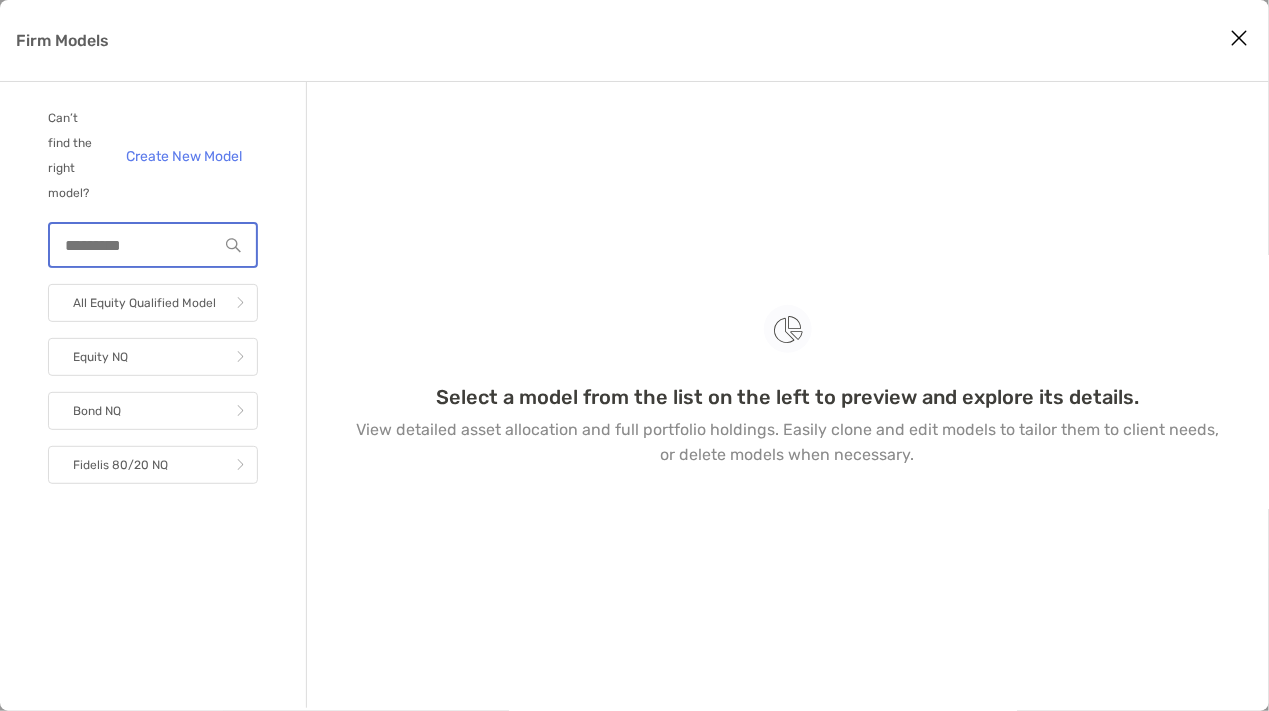 click at bounding box center (134, 245) 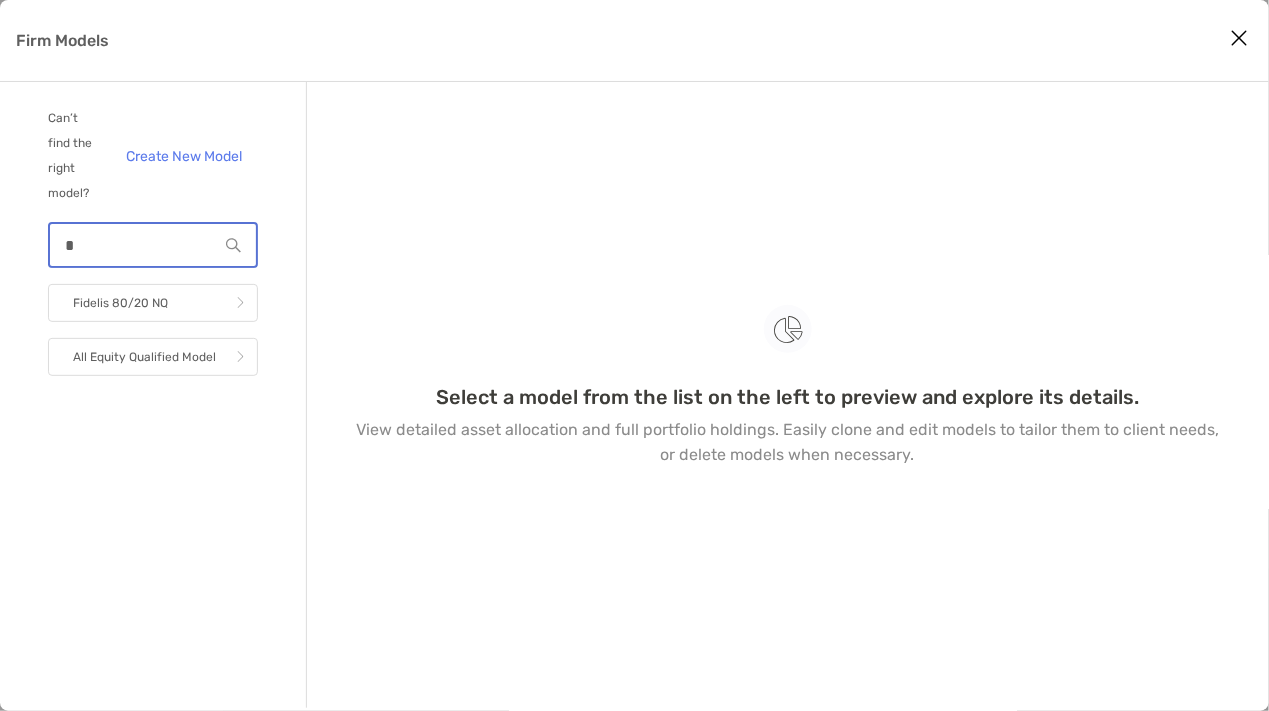 type 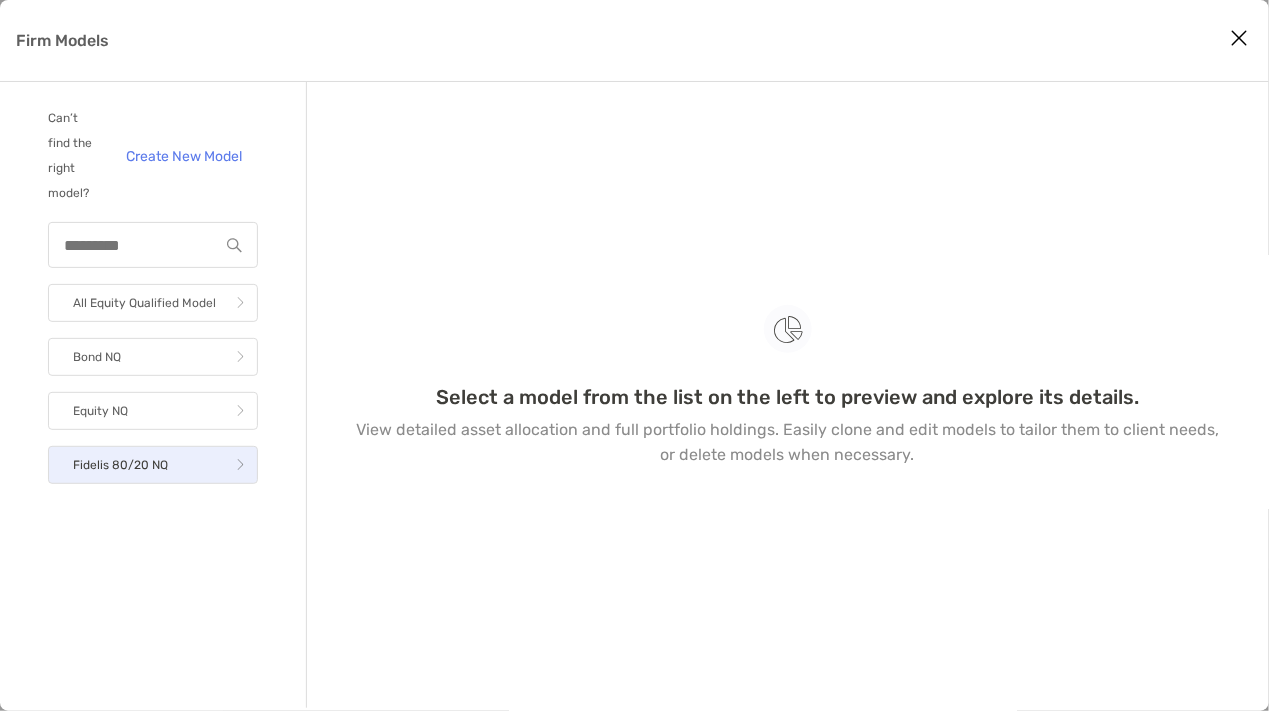drag, startPoint x: 126, startPoint y: 440, endPoint x: 145, endPoint y: 420, distance: 27.58623 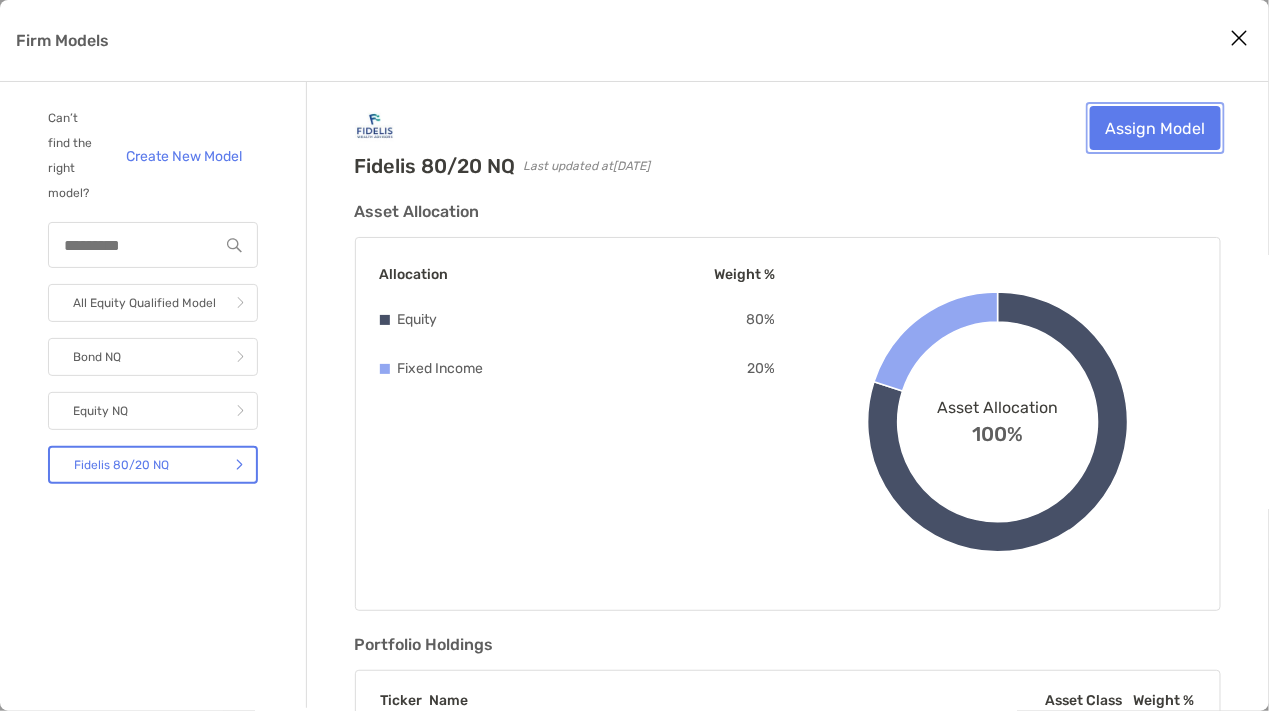 click on "Assign Model" at bounding box center (1155, 128) 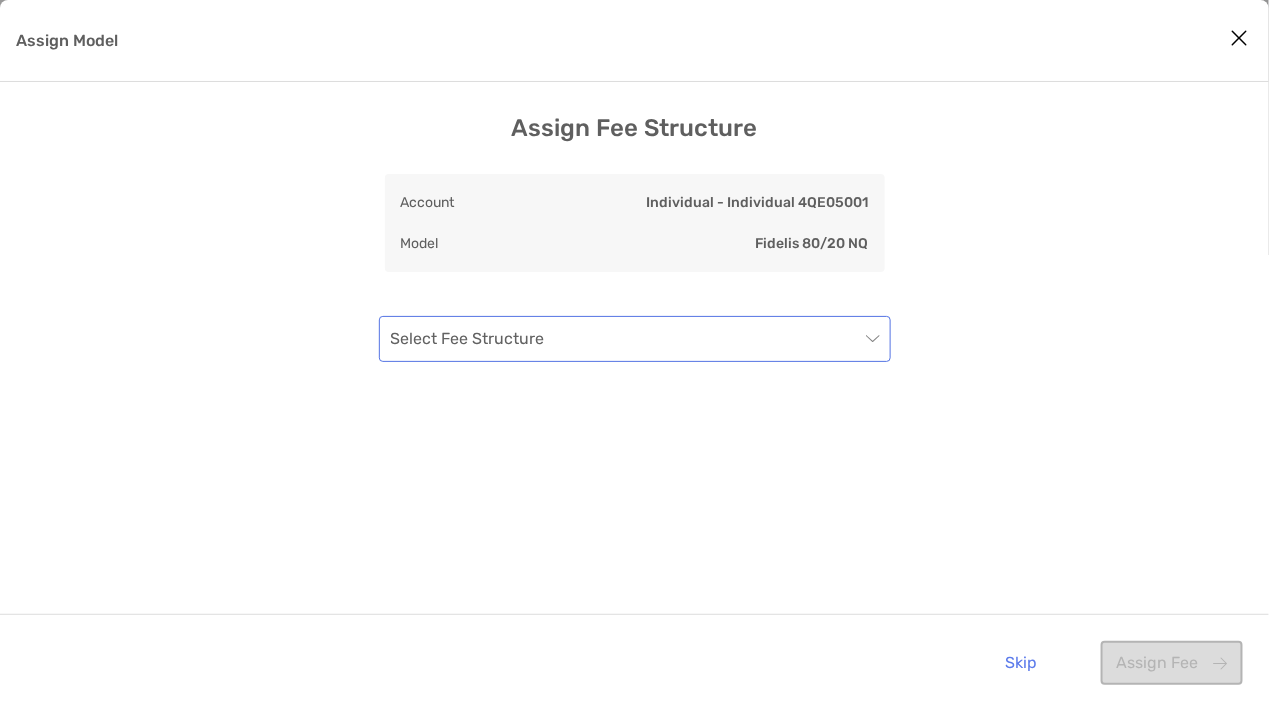 click at bounding box center [625, 339] 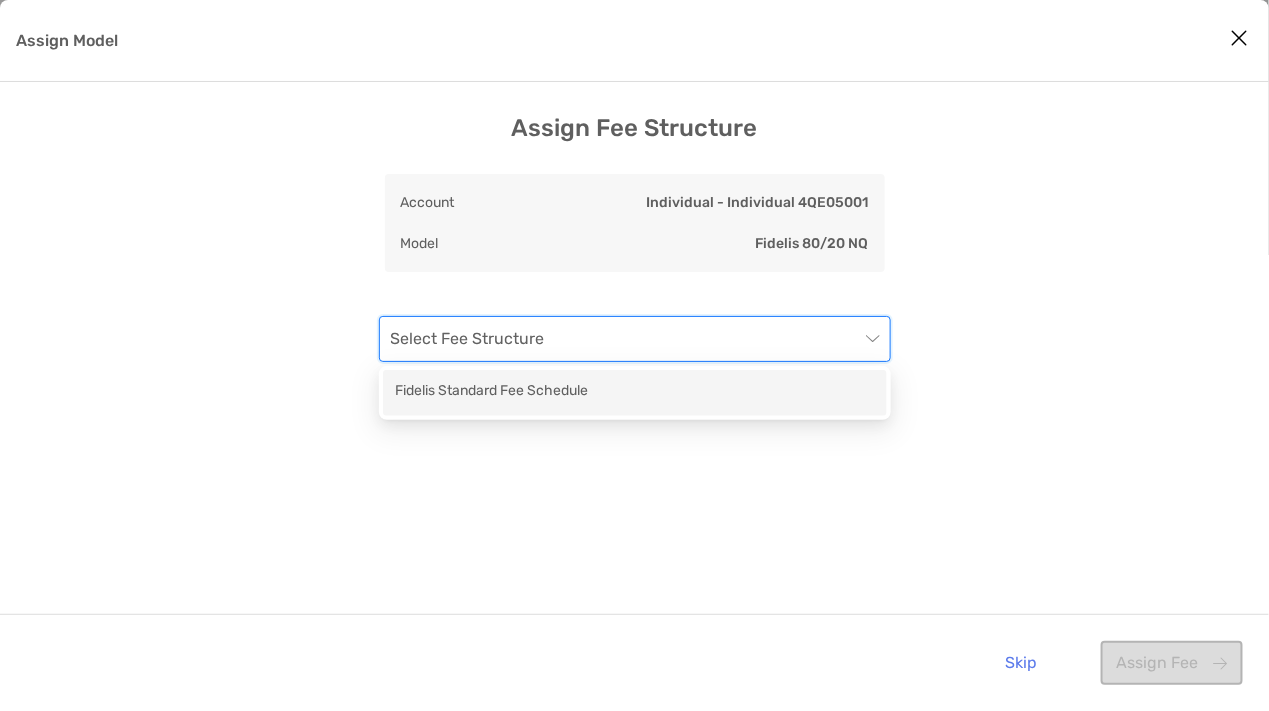 click on "Fidelis Standard Fee Schedule" at bounding box center (635, 392) 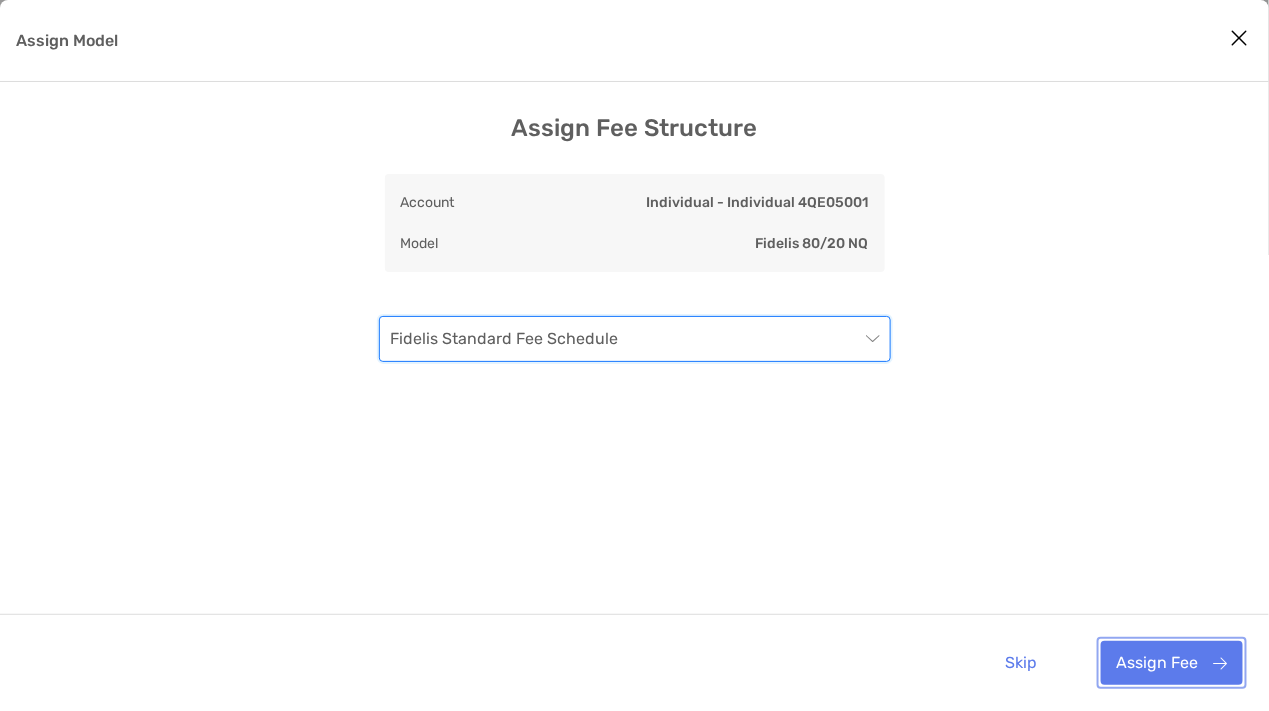 click on "Assign Fee" at bounding box center (1172, 663) 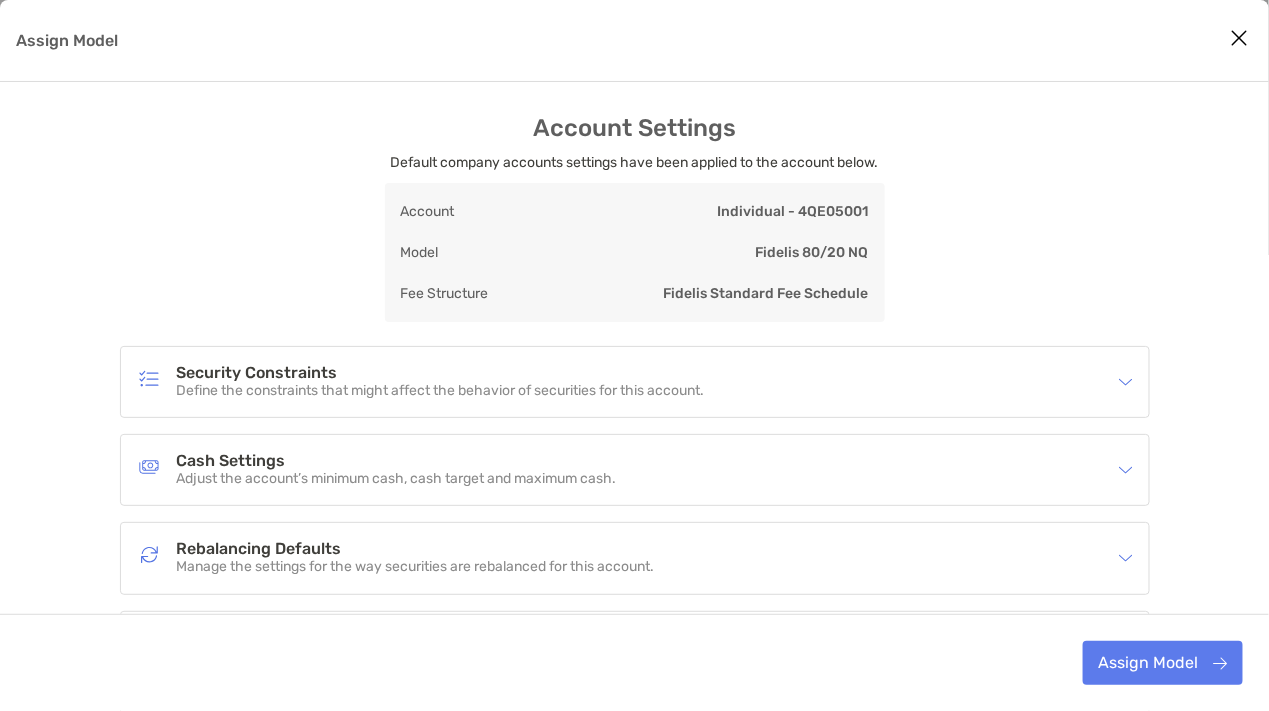 click on "Security Constraints" at bounding box center [441, 373] 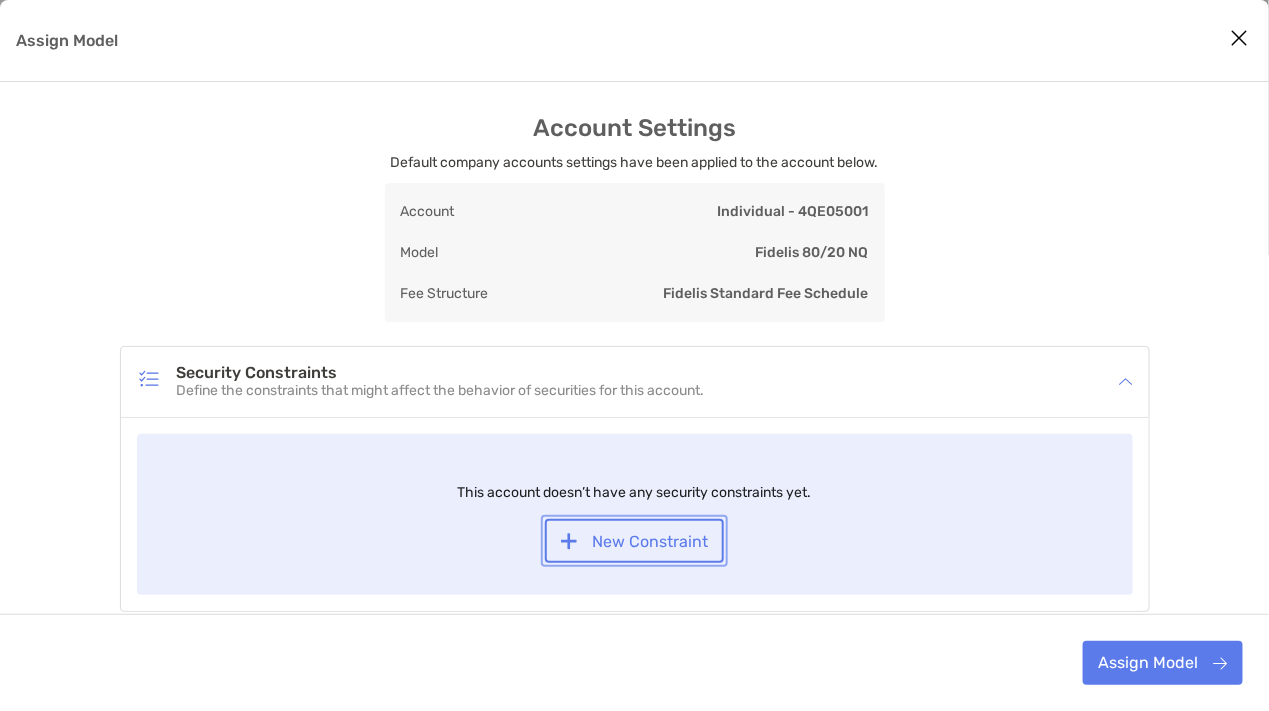 drag, startPoint x: 631, startPoint y: 539, endPoint x: 55, endPoint y: 31, distance: 768.01044 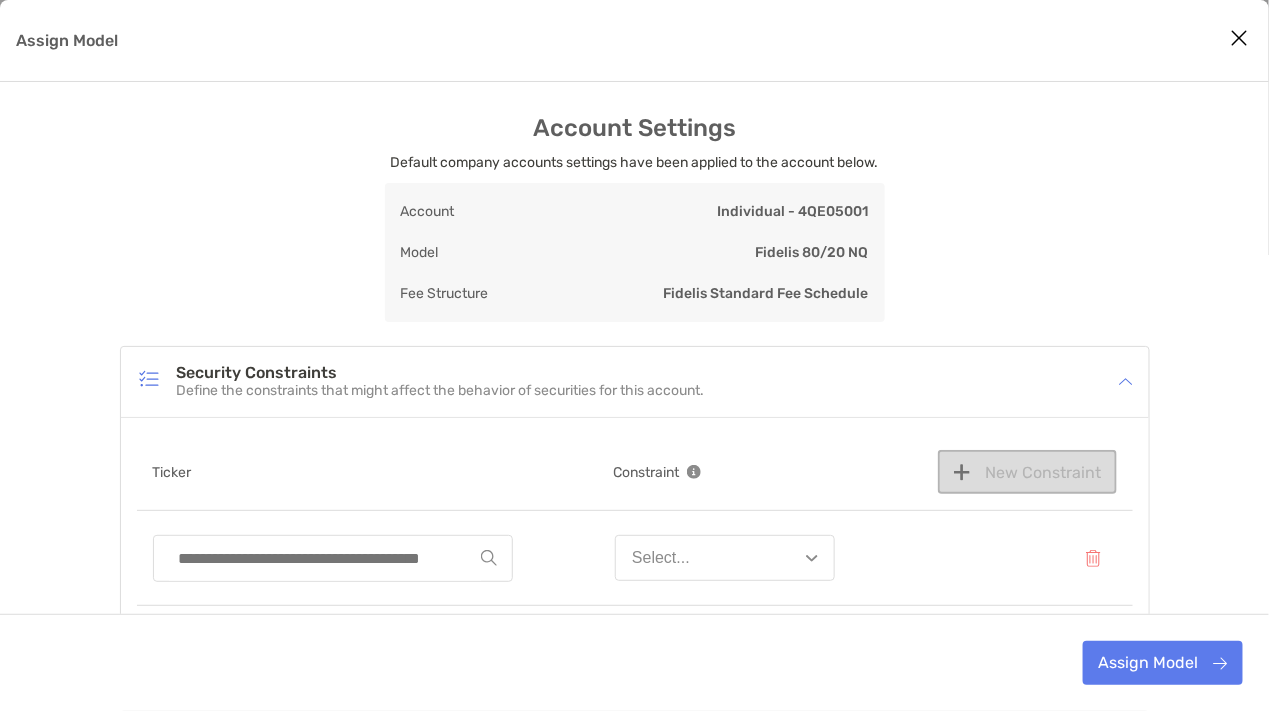click on "Select..." at bounding box center (725, 558) 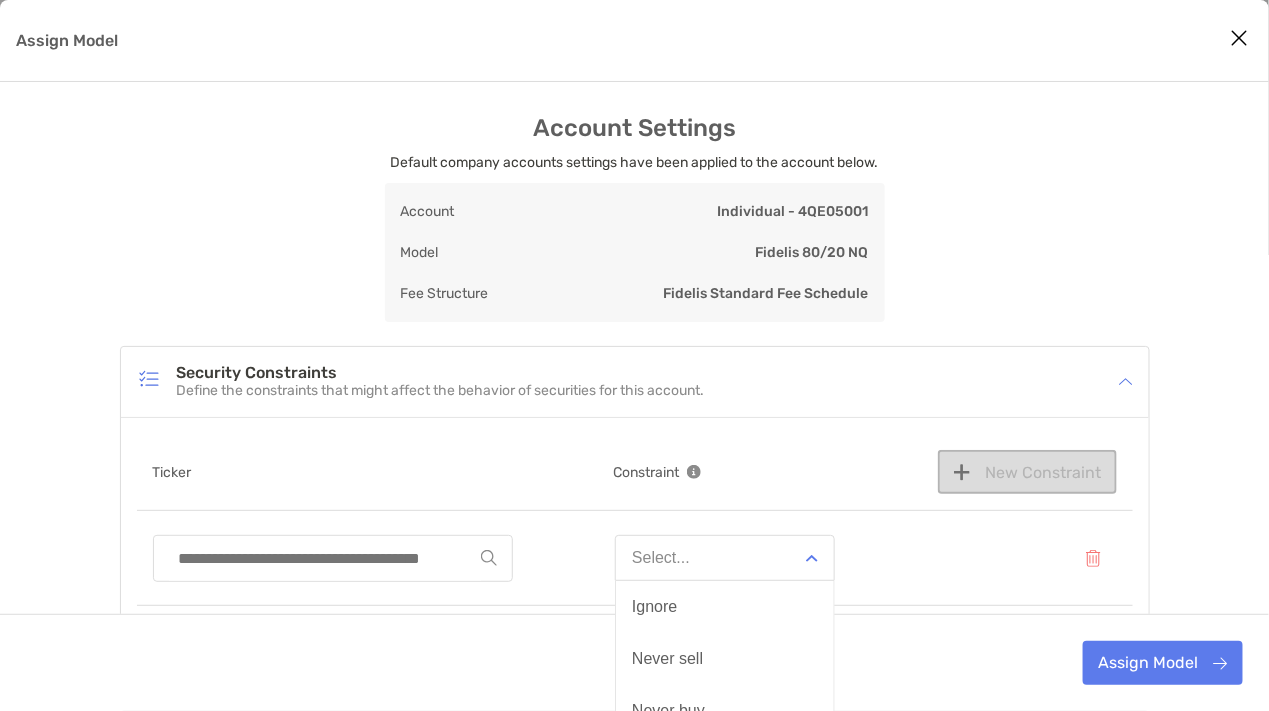 click on "Select..." at bounding box center (725, 558) 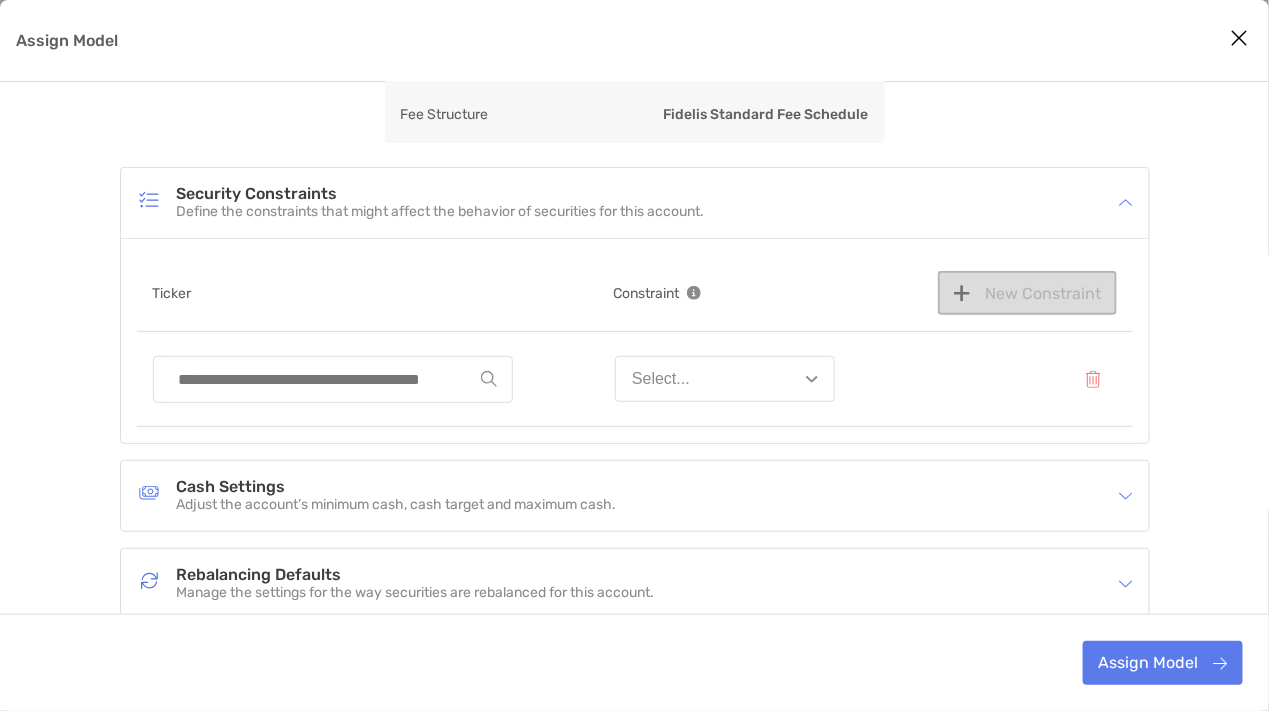 scroll, scrollTop: 181, scrollLeft: 0, axis: vertical 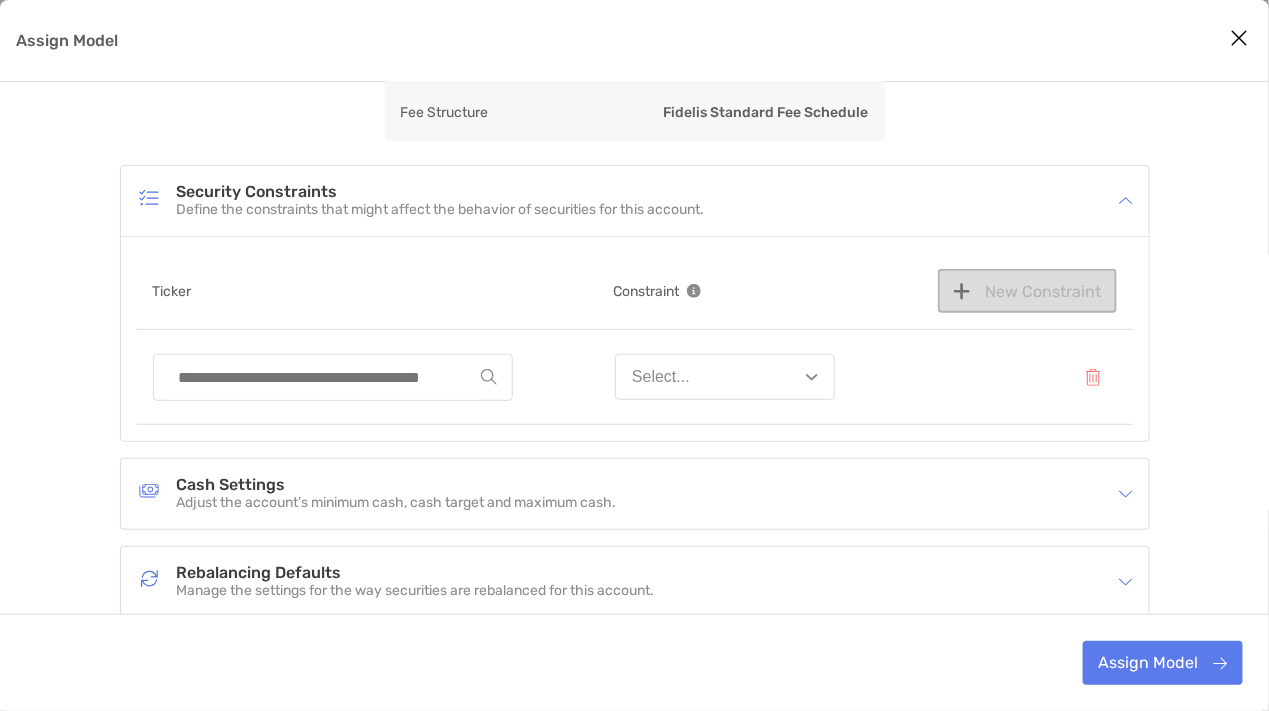 click on "Select..." at bounding box center [661, 377] 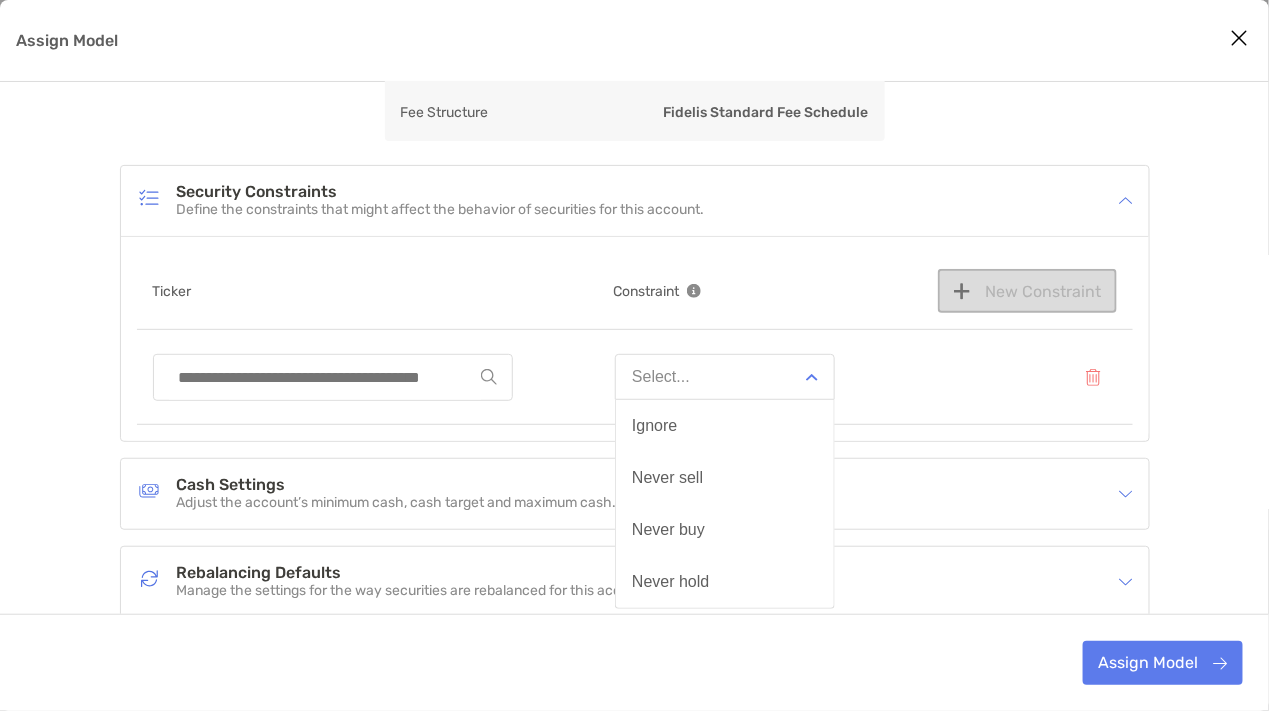 drag, startPoint x: 53, startPoint y: 394, endPoint x: 177, endPoint y: 337, distance: 136.47343 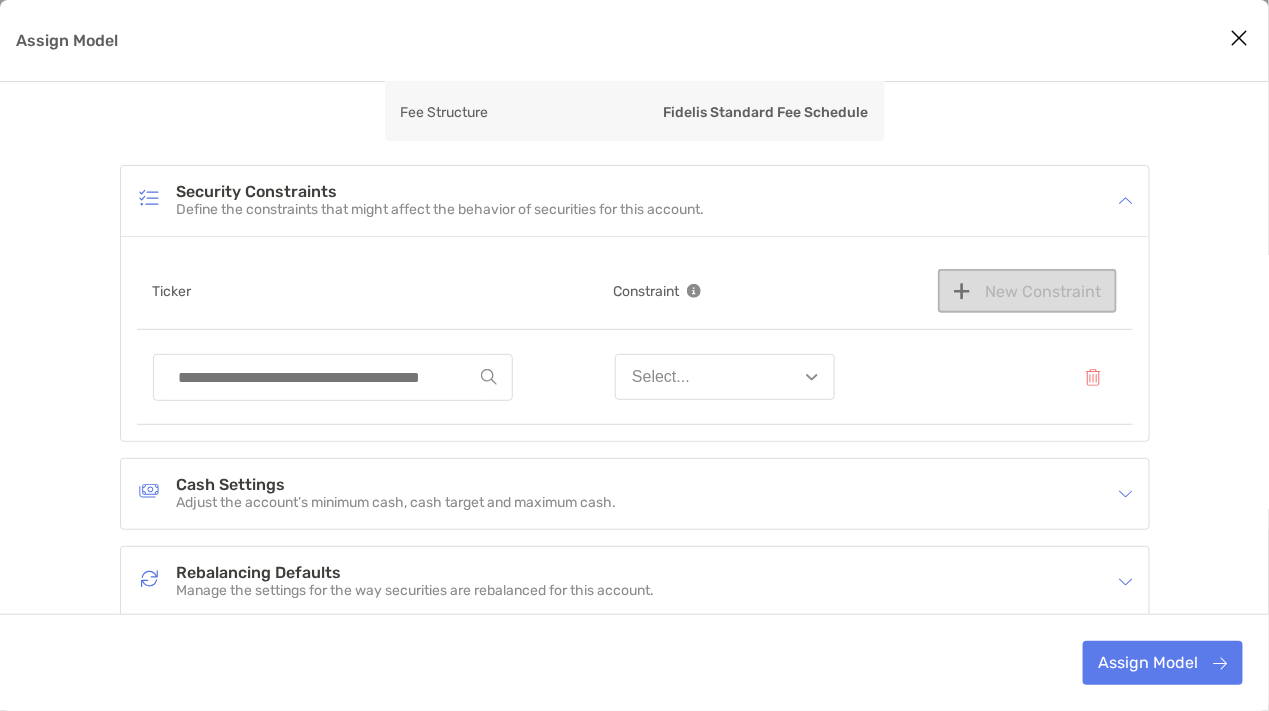 click on "Cash Settings" at bounding box center (397, 485) 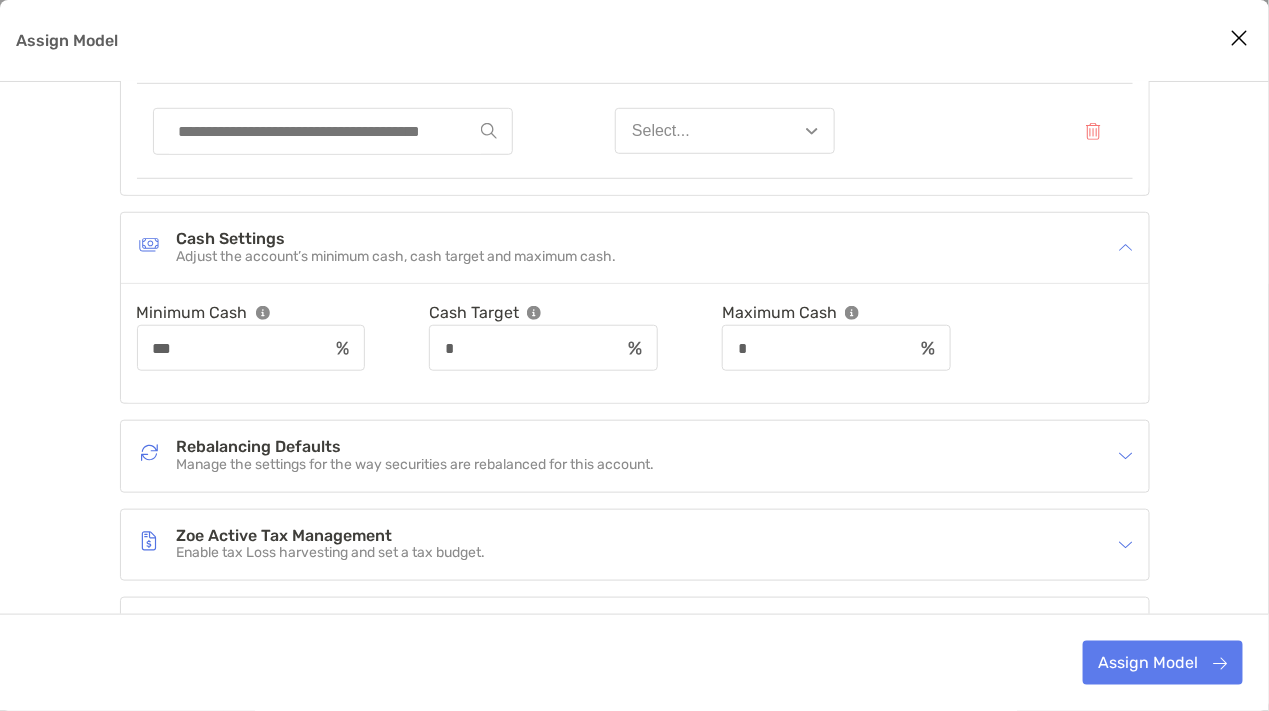 scroll, scrollTop: 454, scrollLeft: 0, axis: vertical 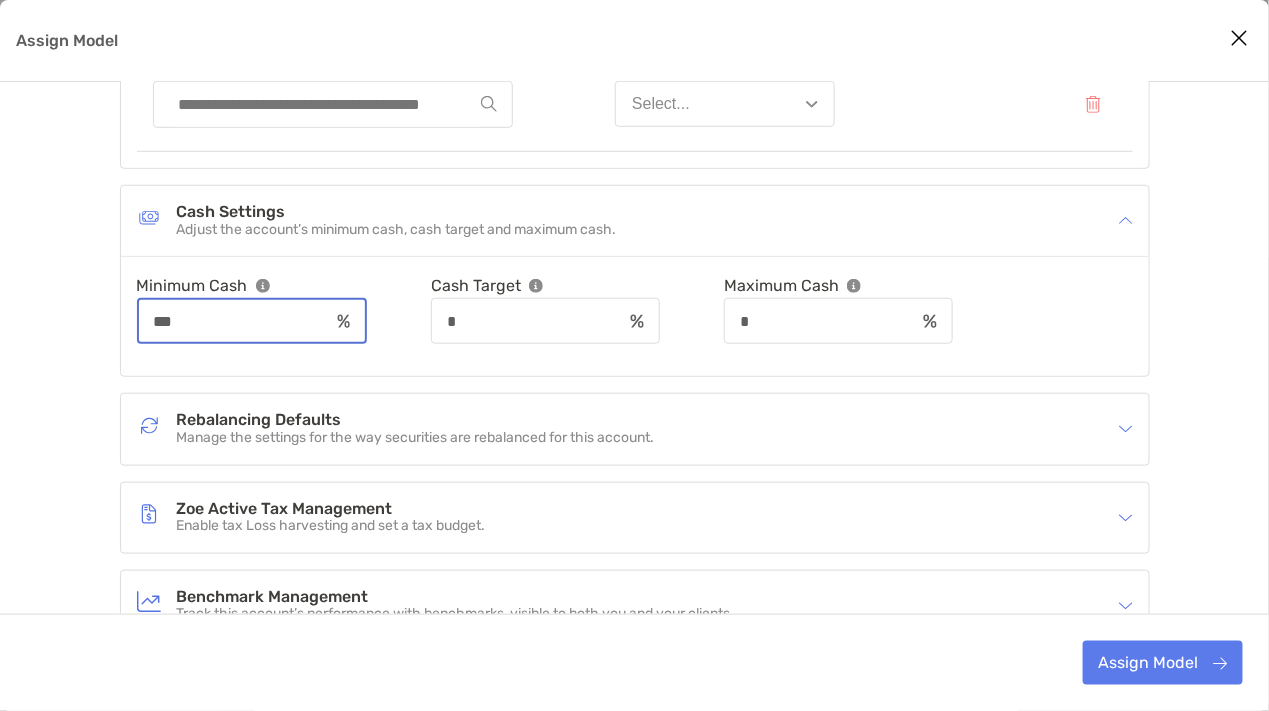 click on "***" at bounding box center (234, 321) 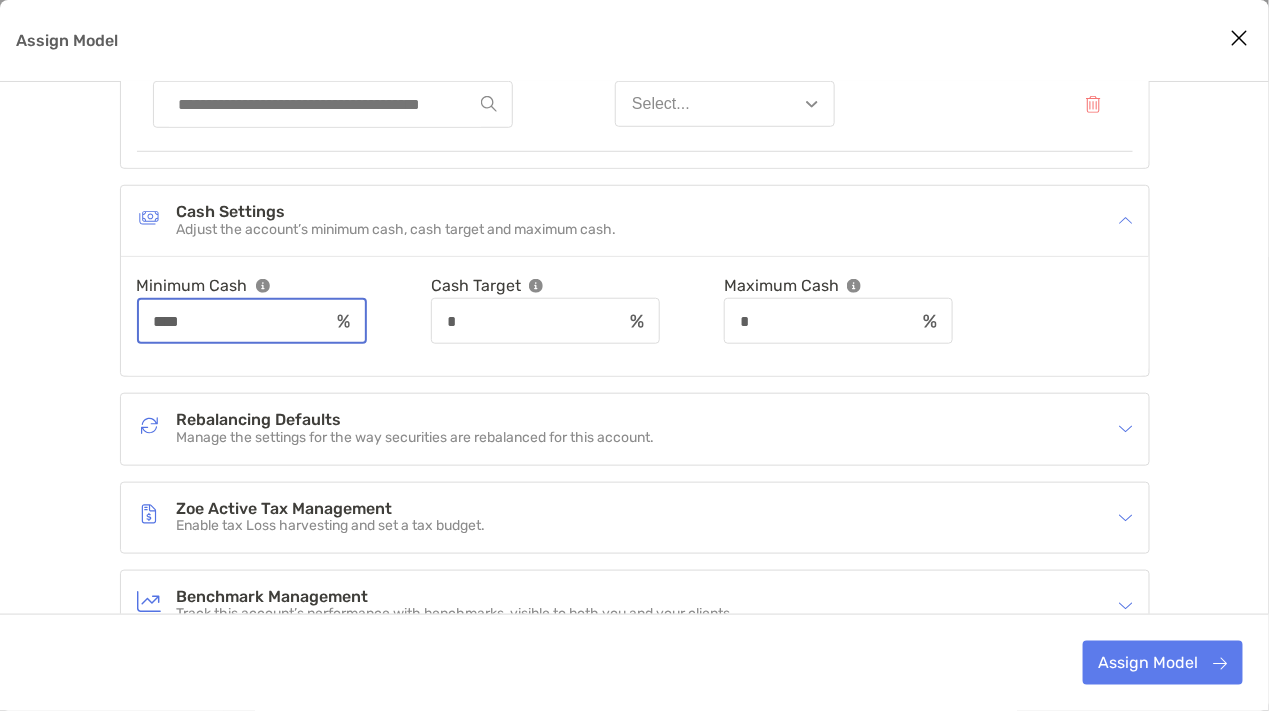 type on "****" 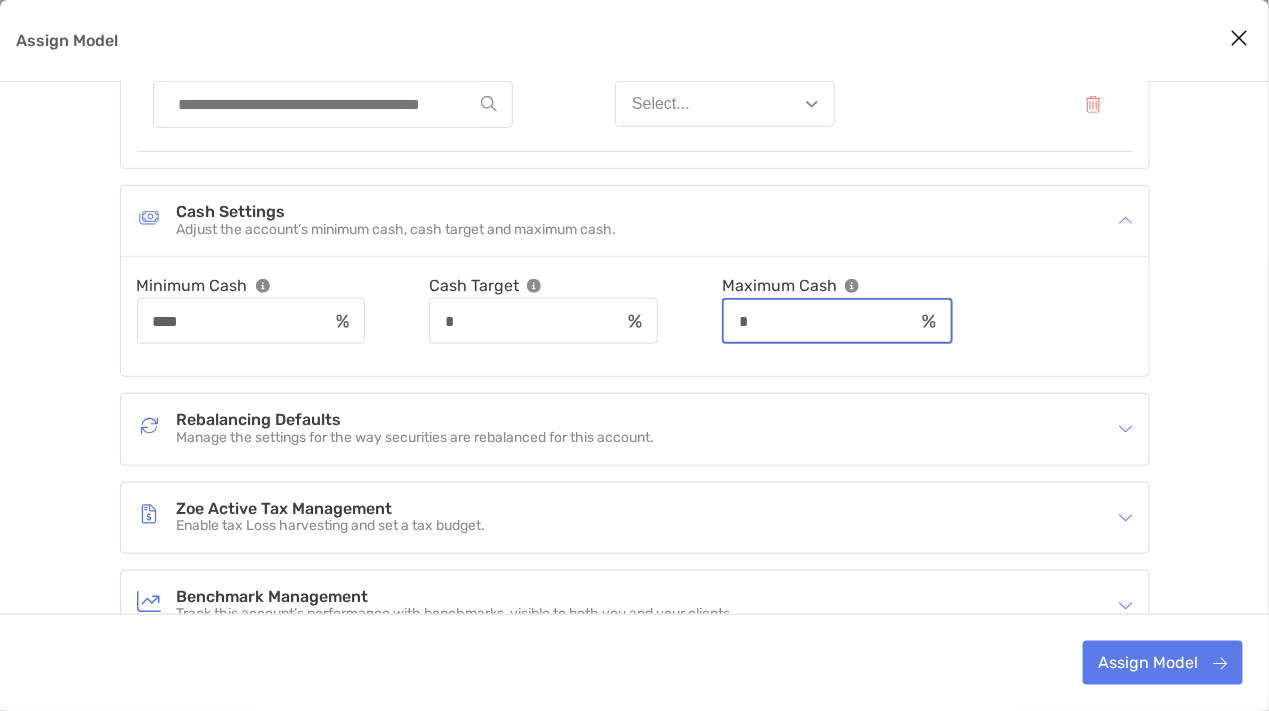 drag, startPoint x: 804, startPoint y: 318, endPoint x: 761, endPoint y: 316, distance: 43.046486 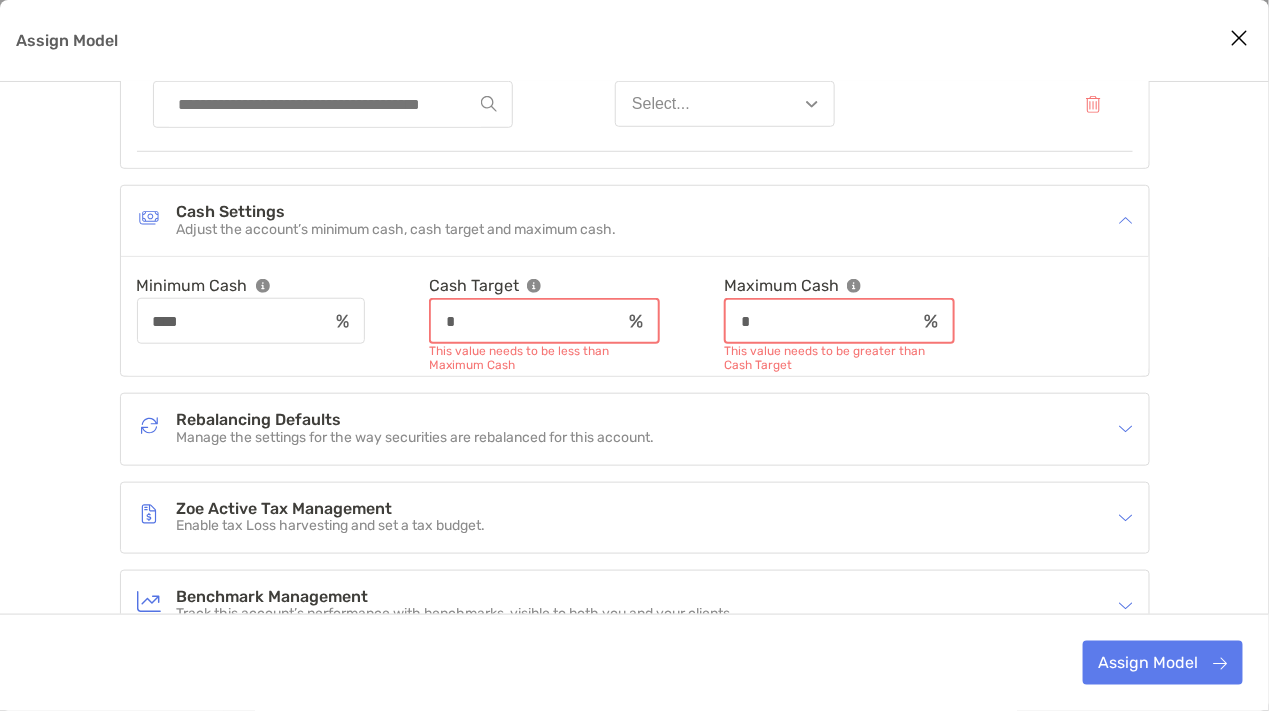 type on "*" 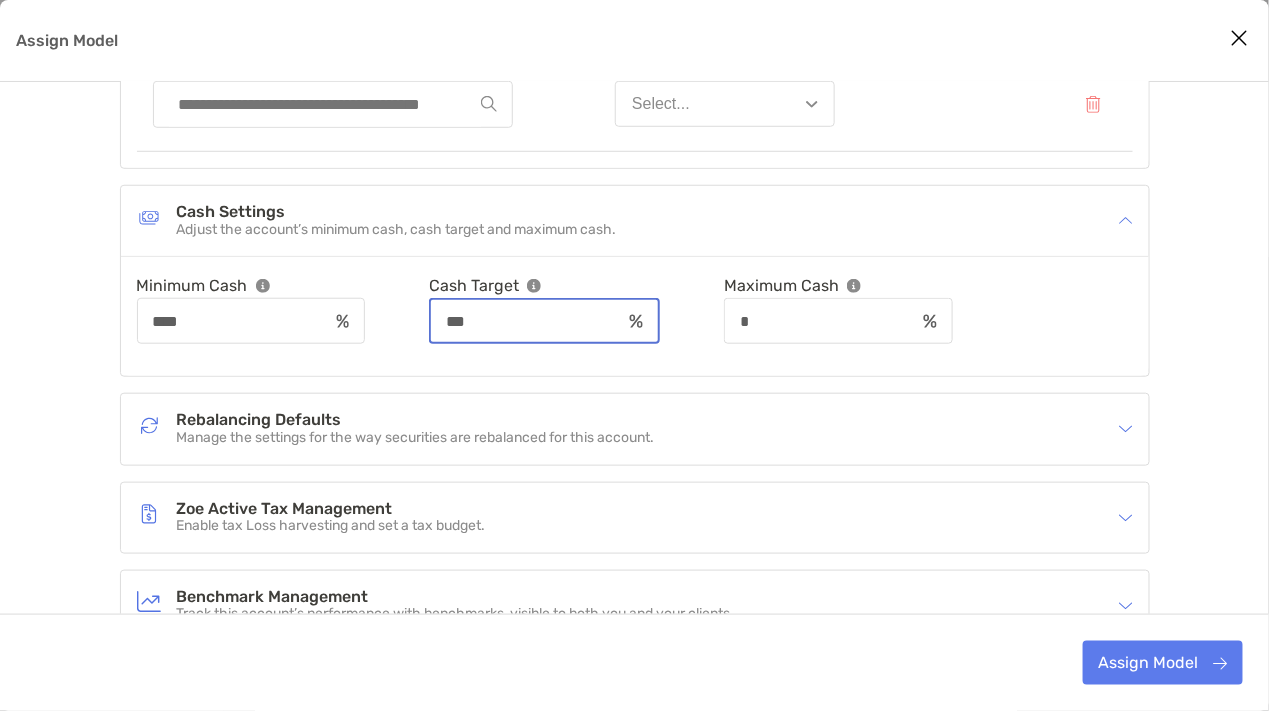 type on "***" 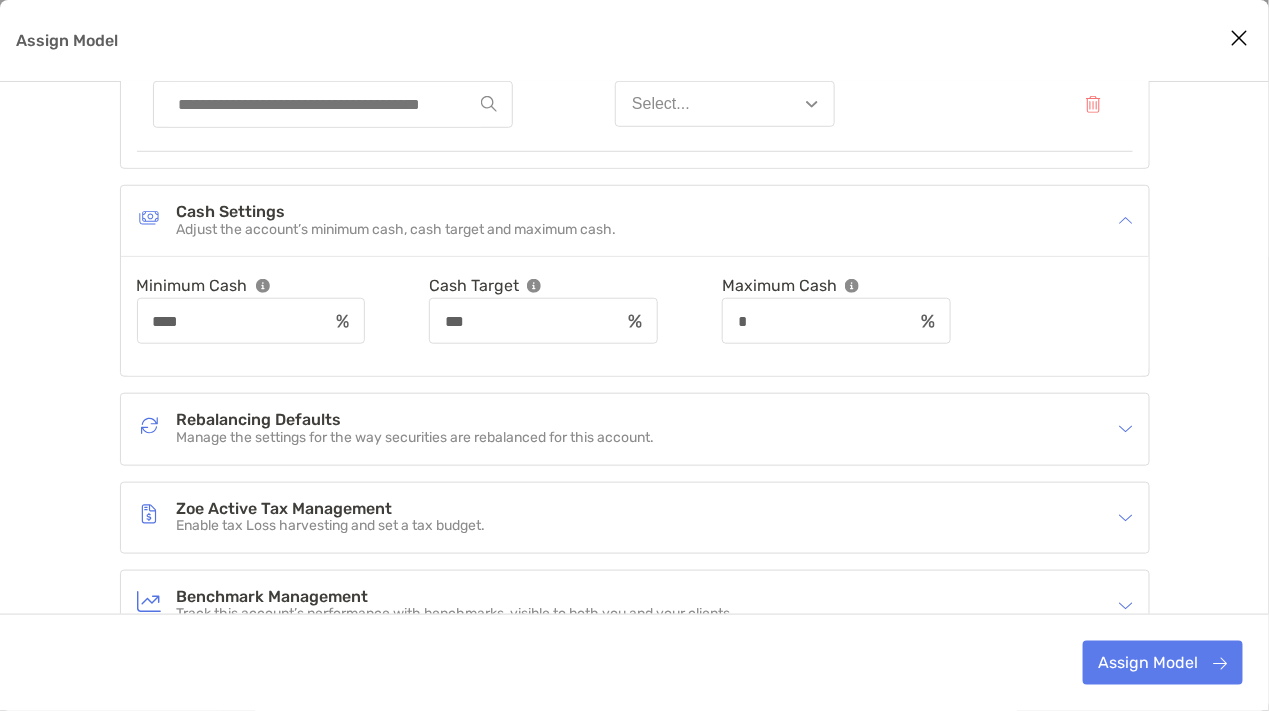 click on "Account Settings Default company accounts settings have been applied to the account below. Account  Individual -  4QE05001 Model Fidelis 80/20 NQ Fee Structure Fidelis Standard Fee Schedule Security Constraints Define the constraints that might affect the behavior of securities for this account. Ticker Constraint New Constraint 2019167 - Investment Grade Municipal Trust - 7-13 Year - Series 82 2021992 - Investment Grade Municipal Trust - 7-13 Year - Series 77 2024332 - Tax Exempt Municipal Income Trust, Series 322 4008173 - The First Trust Combined Series 428 Investment Grade Multi-Asset Income Portfolio Intermediate Srs 3 4036136 - The First Trust Combined Series 371 Investment Grade Multi-Asset Incm Ptf 10-20 Year Srs 4073194 - Corporate Investment Grade Laddered Portfolio  A - Agilent Technologies Inc. A702332 - Aquila Three Peaks Opportunity Growth Fund Class A Shares AA - Alcoa Corporation AAAAX - DWS RREEF Real Assets Fund - Class A Select... Cash Settings Minimum Cash **** Cash Target *** Maximum Cash" at bounding box center [634, 253] 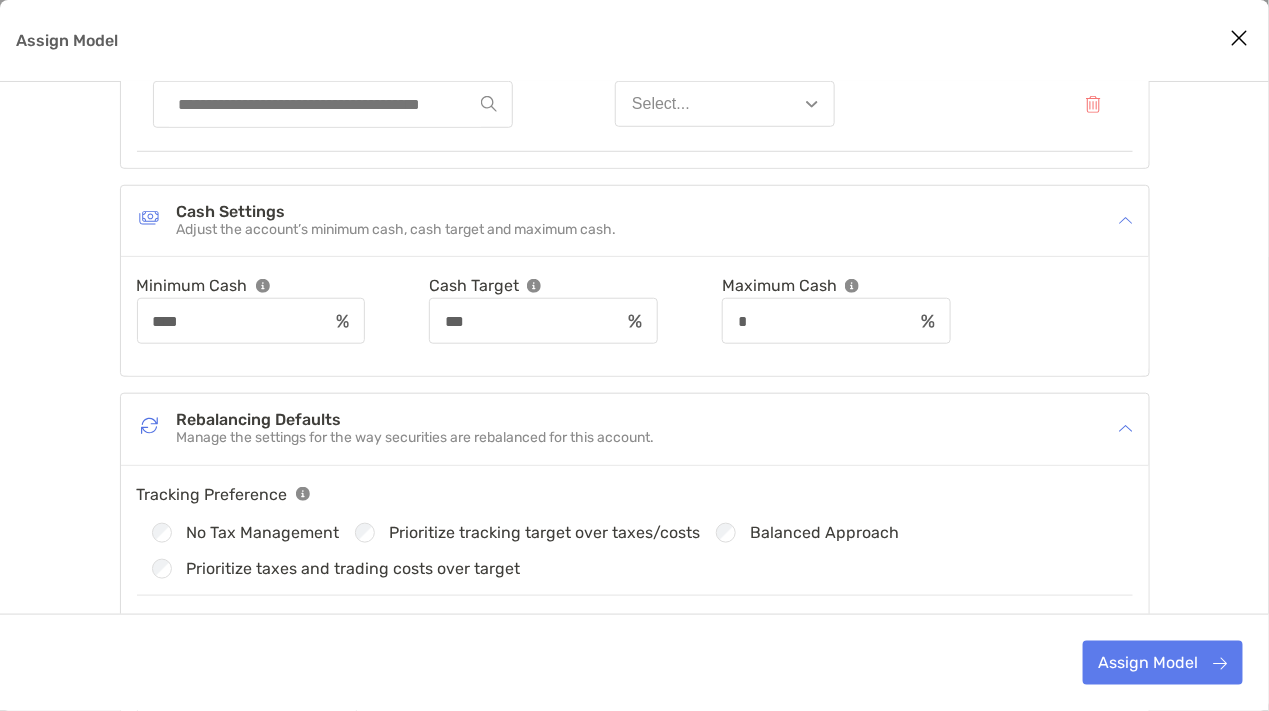 scroll, scrollTop: 727, scrollLeft: 0, axis: vertical 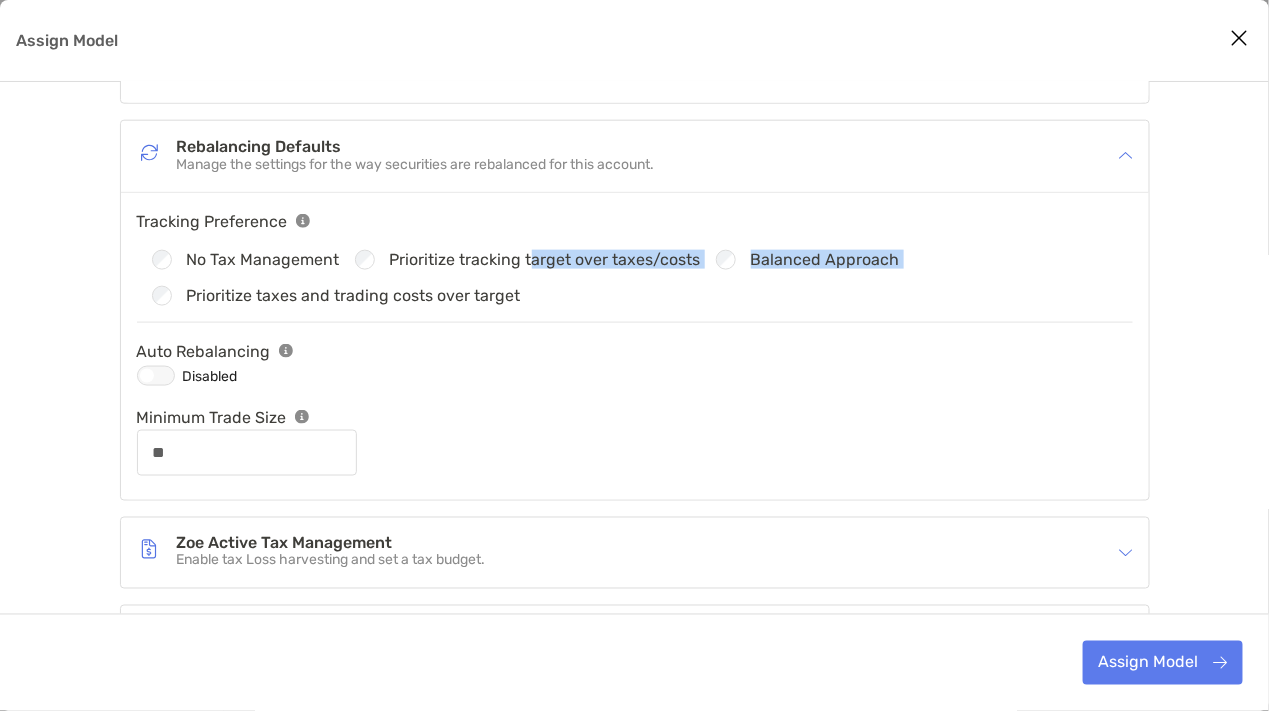 drag, startPoint x: 185, startPoint y: 284, endPoint x: 532, endPoint y: 277, distance: 347.0706 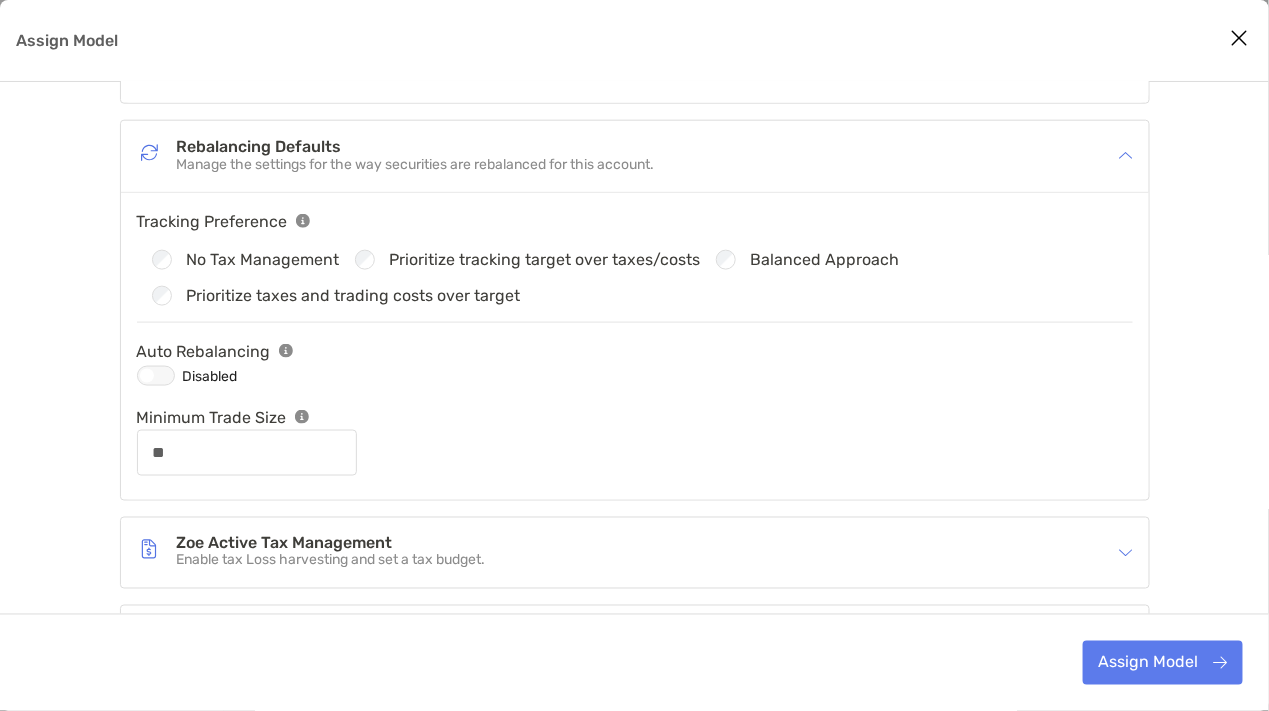 drag, startPoint x: 532, startPoint y: 277, endPoint x: 424, endPoint y: 296, distance: 109.65856 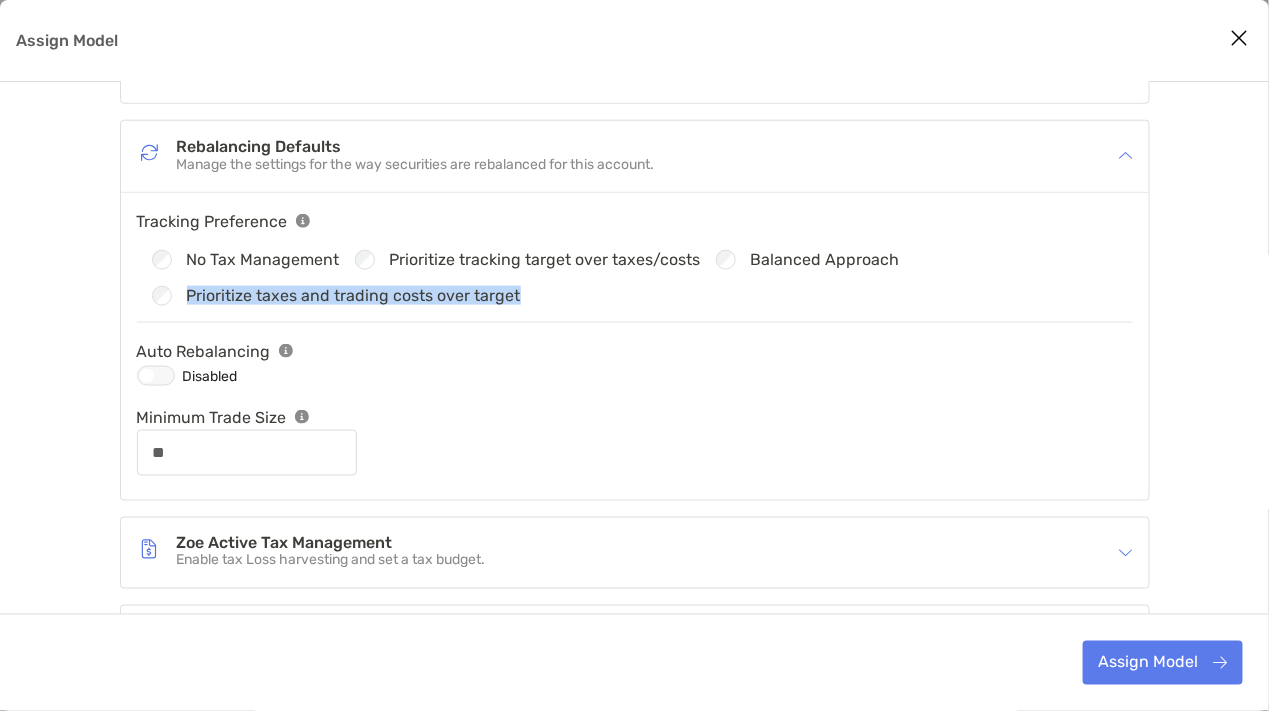 drag, startPoint x: 516, startPoint y: 287, endPoint x: 191, endPoint y: 296, distance: 325.1246 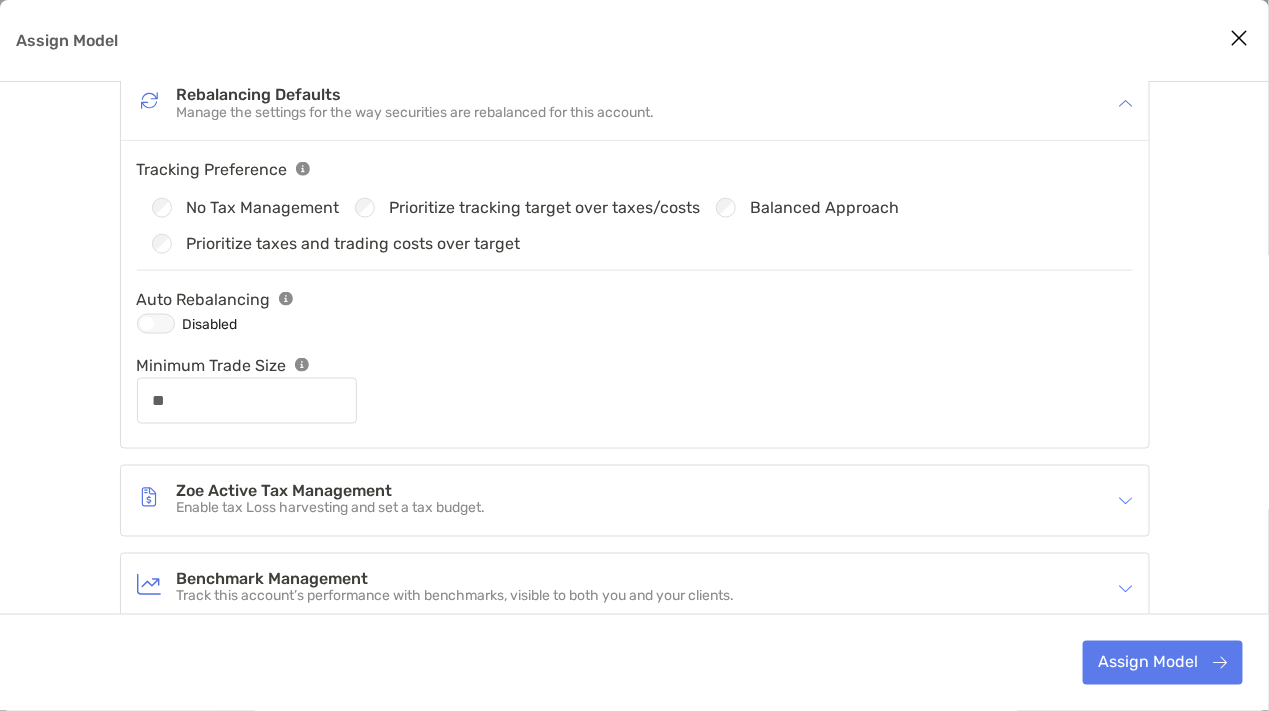 scroll, scrollTop: 818, scrollLeft: 0, axis: vertical 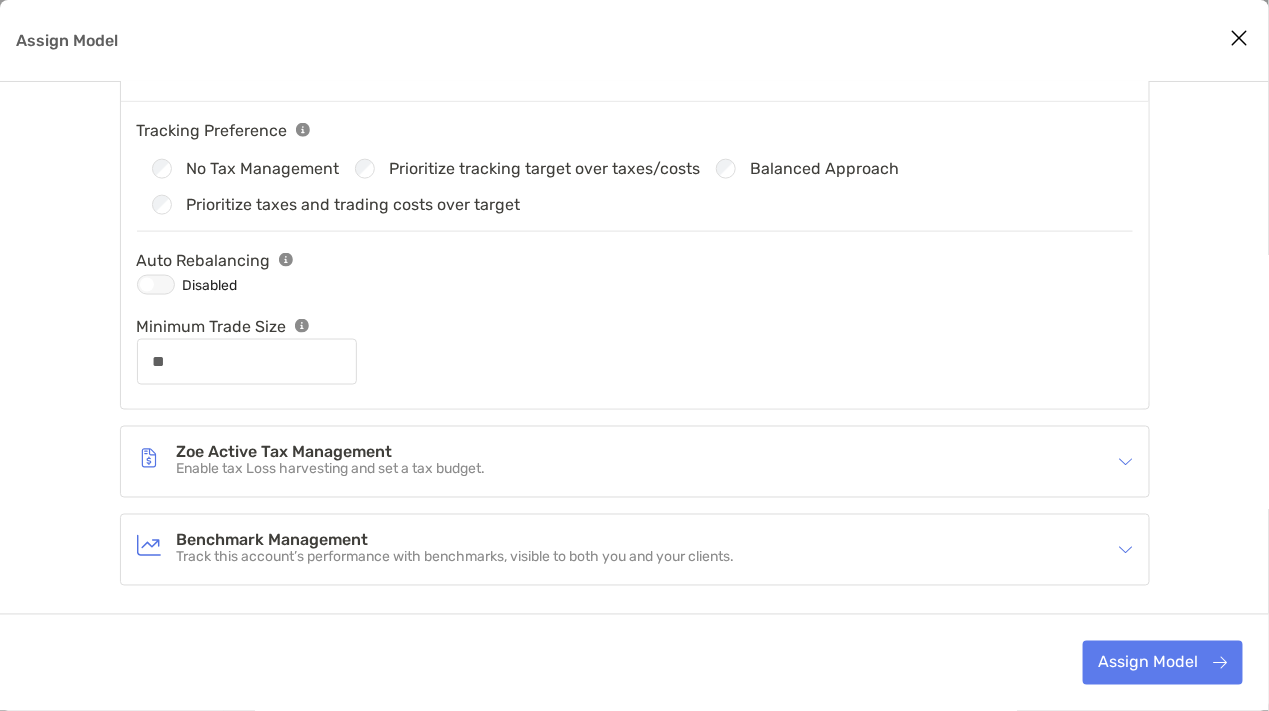 click at bounding box center [156, 285] 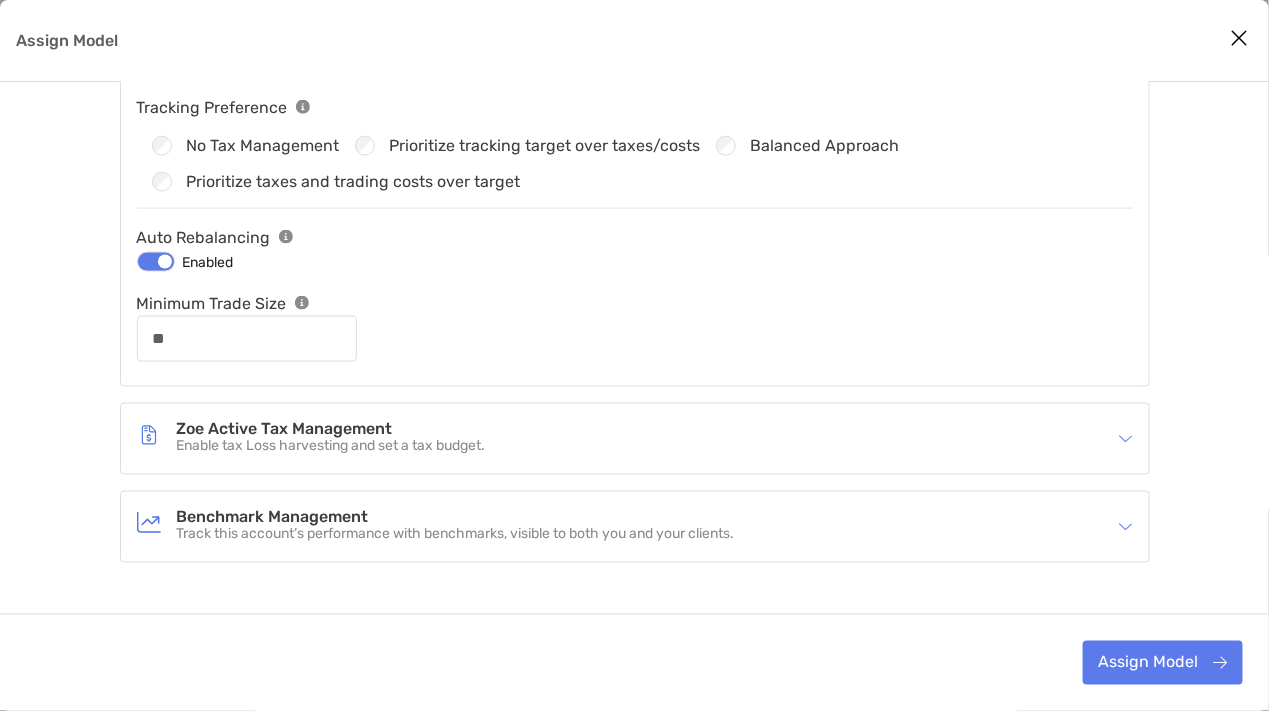 scroll, scrollTop: 796, scrollLeft: 0, axis: vertical 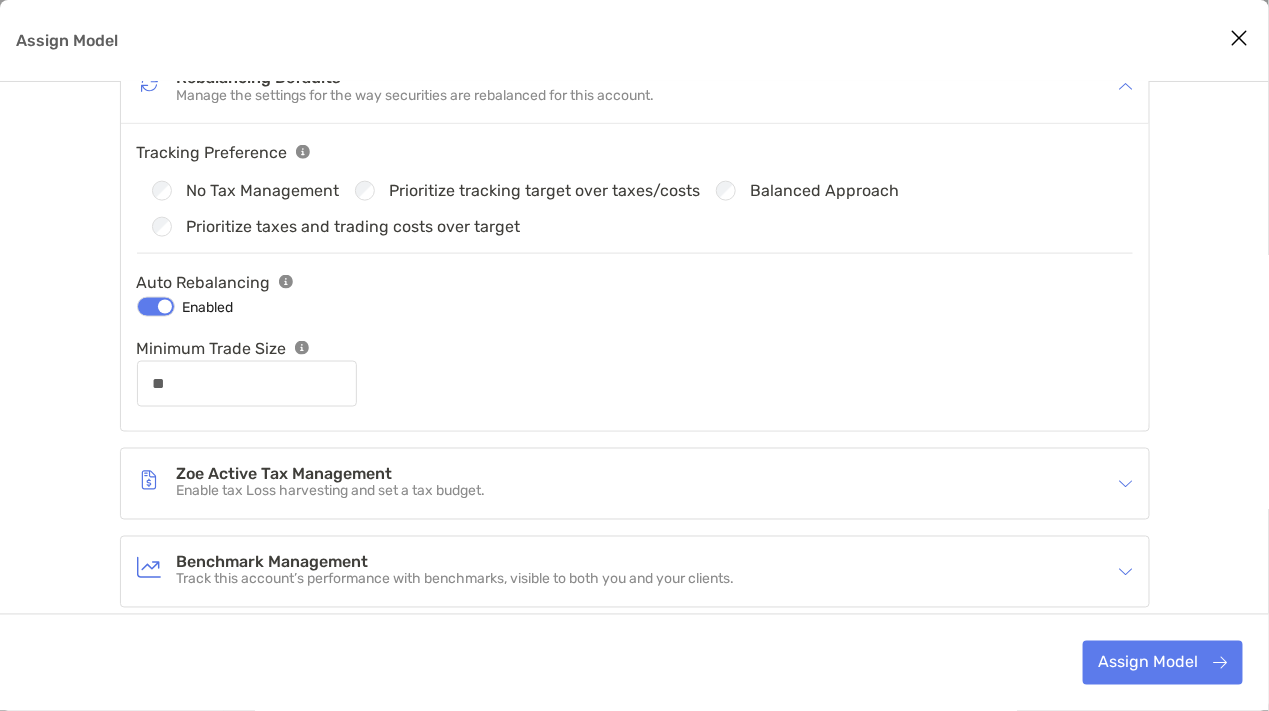 click on "Account Settings Default company accounts settings have been applied to the account below. Account  Individual -  4QE05001 Model Fidelis 80/20 NQ Fee Structure Fidelis Standard Fee Schedule Security Constraints Define the constraints that might affect the behavior of securities for this account. Ticker Constraint New Constraint 2019167 - Investment Grade Municipal Trust - 7-13 Year - Series 82 2021992 - Investment Grade Municipal Trust - 7-13 Year - Series 77 2024332 - Tax Exempt Municipal Income Trust, Series 322 4008173 - The First Trust Combined Series 428 Investment Grade Multi-Asset Income Portfolio Intermediate Srs 3 4036136 - The First Trust Combined Series 371 Investment Grade Multi-Asset Incm Ptf 10-20 Year Srs 4073194 - Corporate Investment Grade Laddered Portfolio  A - Agilent Technologies Inc. A702332 - Aquila Three Peaks Opportunity Growth Fund Class A Shares AA - Alcoa Corporation AAAAX - DWS RREEF Real Assets Fund - Class A Select... Cash Settings Minimum Cash **** Cash Target *** Maximum Cash" at bounding box center [634, 65] 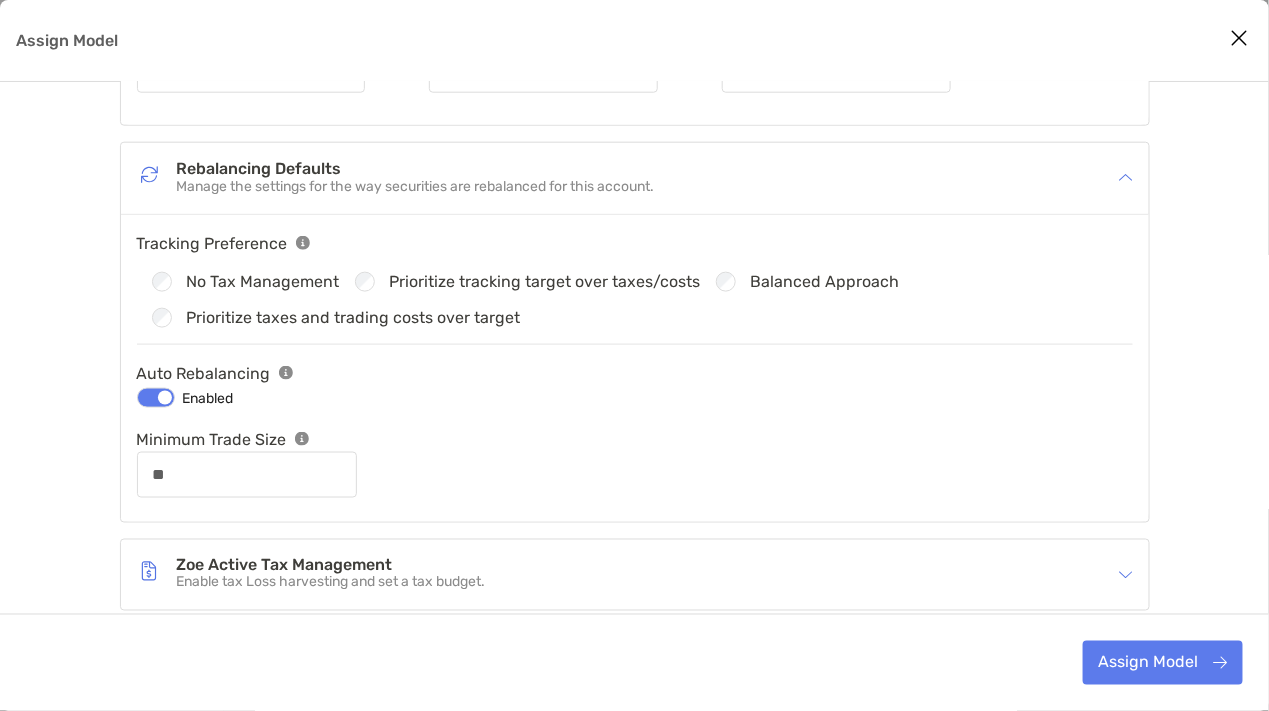 scroll, scrollTop: 796, scrollLeft: 0, axis: vertical 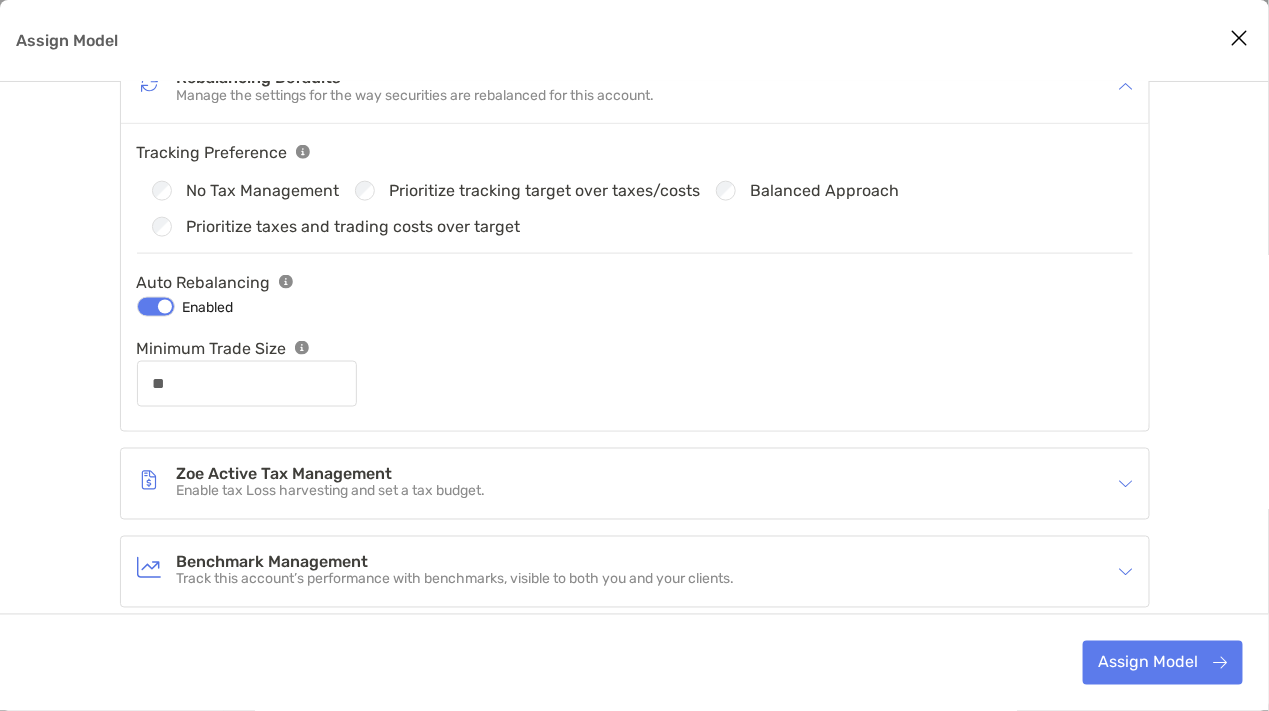 click on "Enable tax Loss harvesting and set a tax budget." at bounding box center [331, 492] 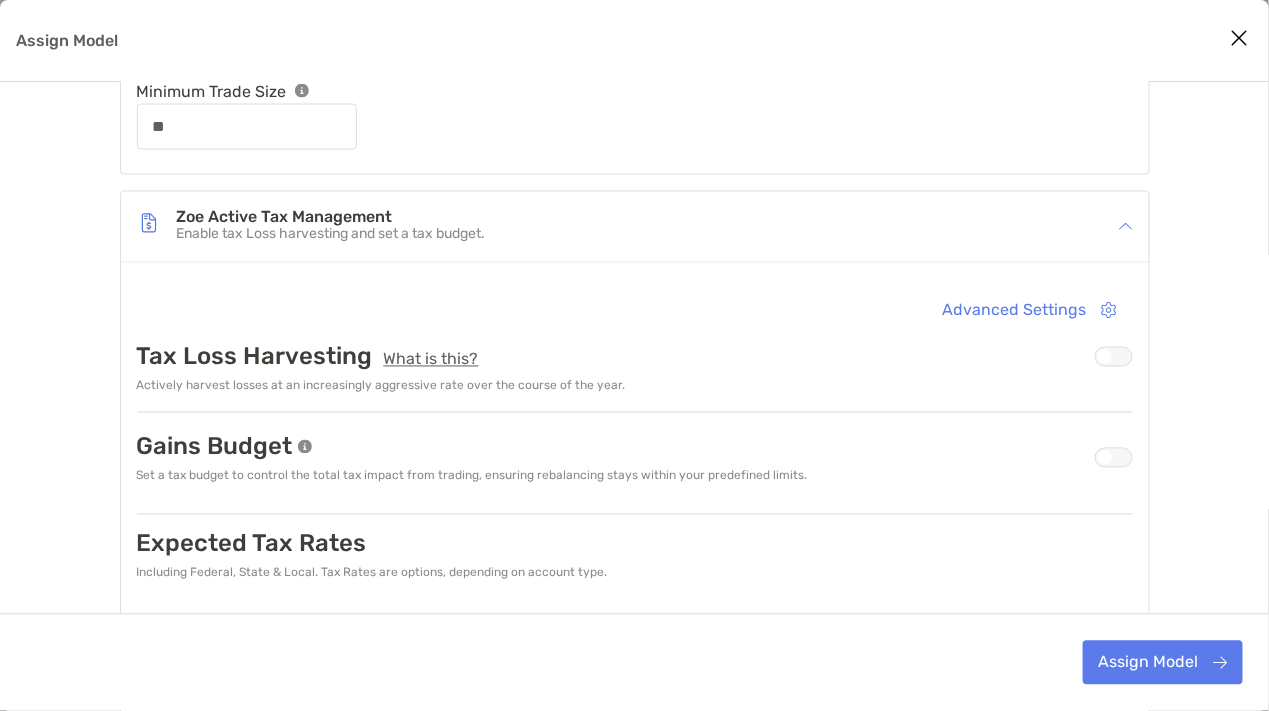 scroll, scrollTop: 1069, scrollLeft: 0, axis: vertical 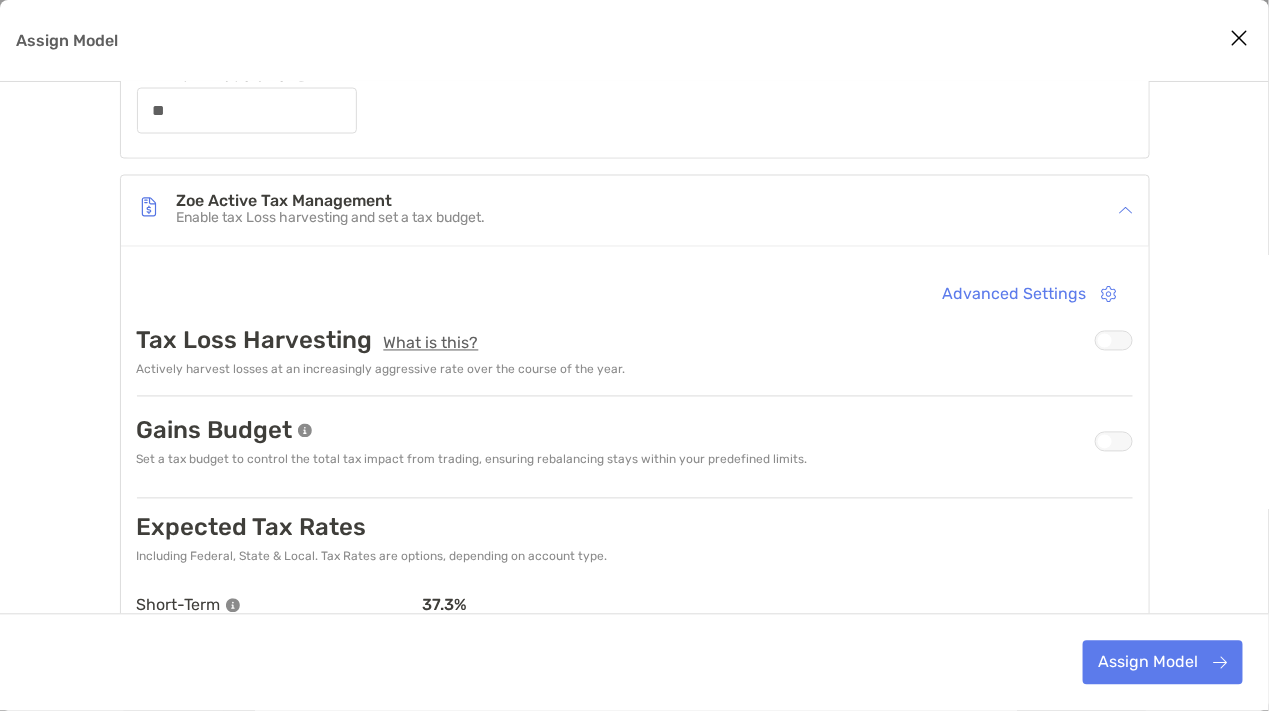 click at bounding box center (1114, 341) 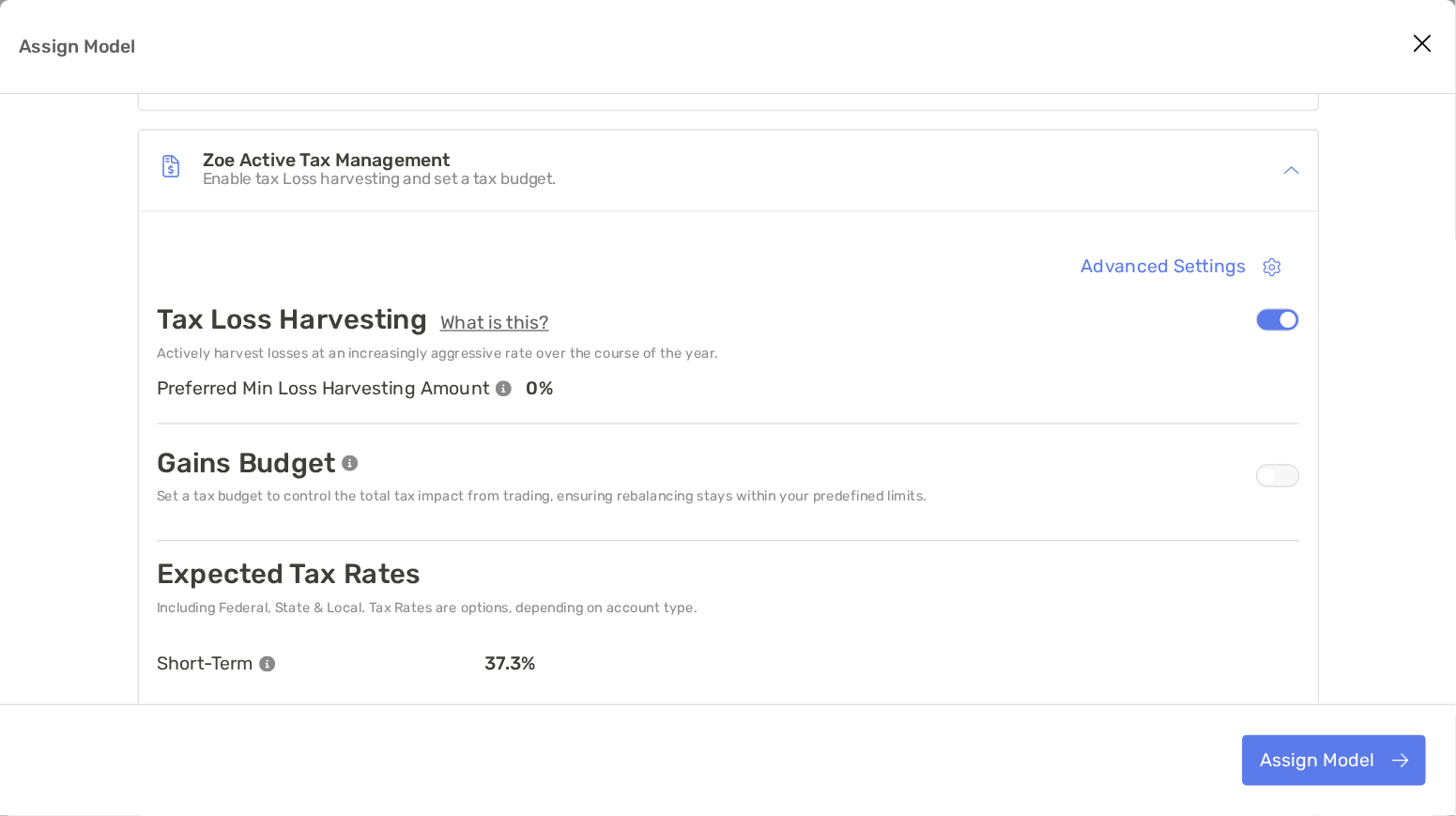scroll, scrollTop: 1089, scrollLeft: 0, axis: vertical 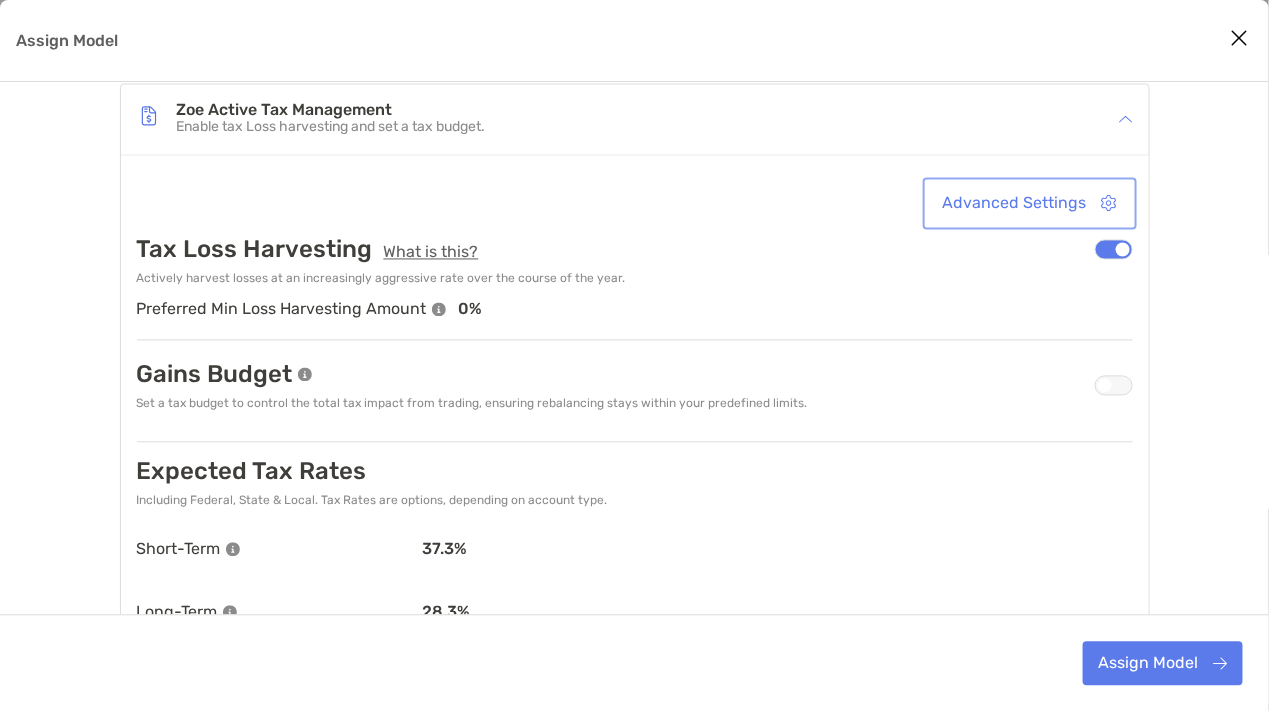 click on "Advanced Settings" at bounding box center [1030, 204] 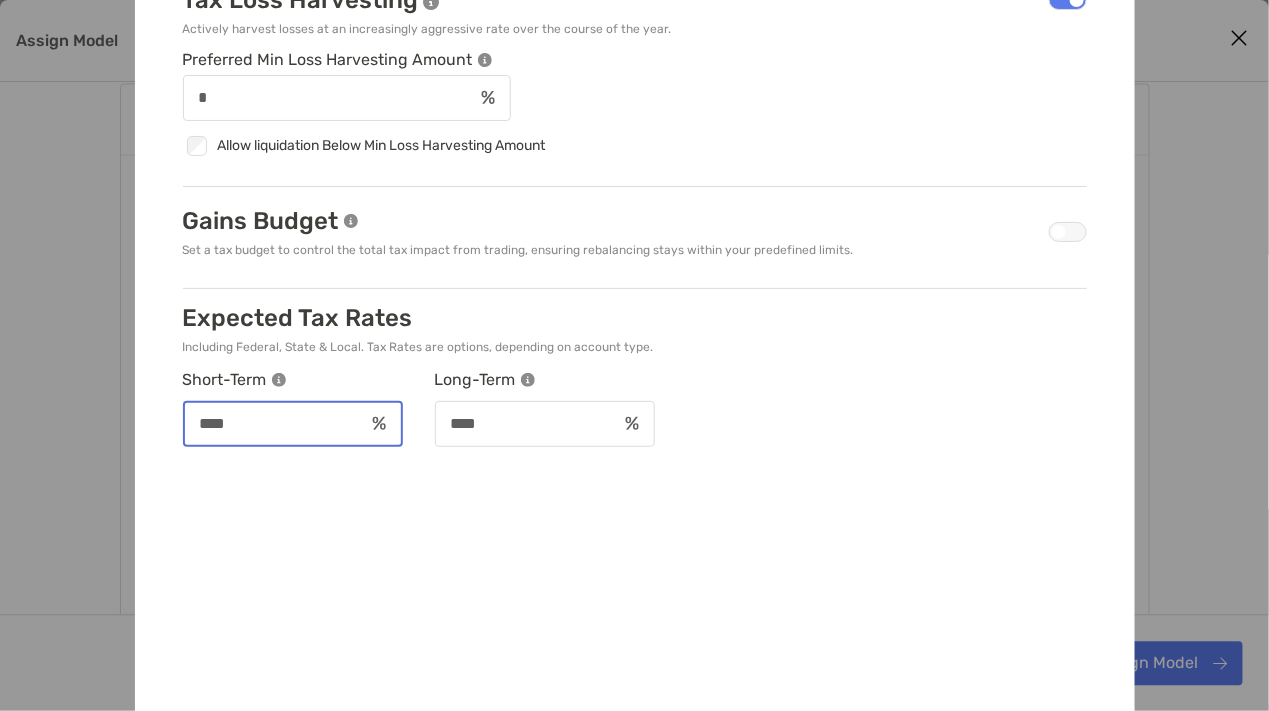 drag, startPoint x: 232, startPoint y: 419, endPoint x: 15, endPoint y: 428, distance: 217.18655 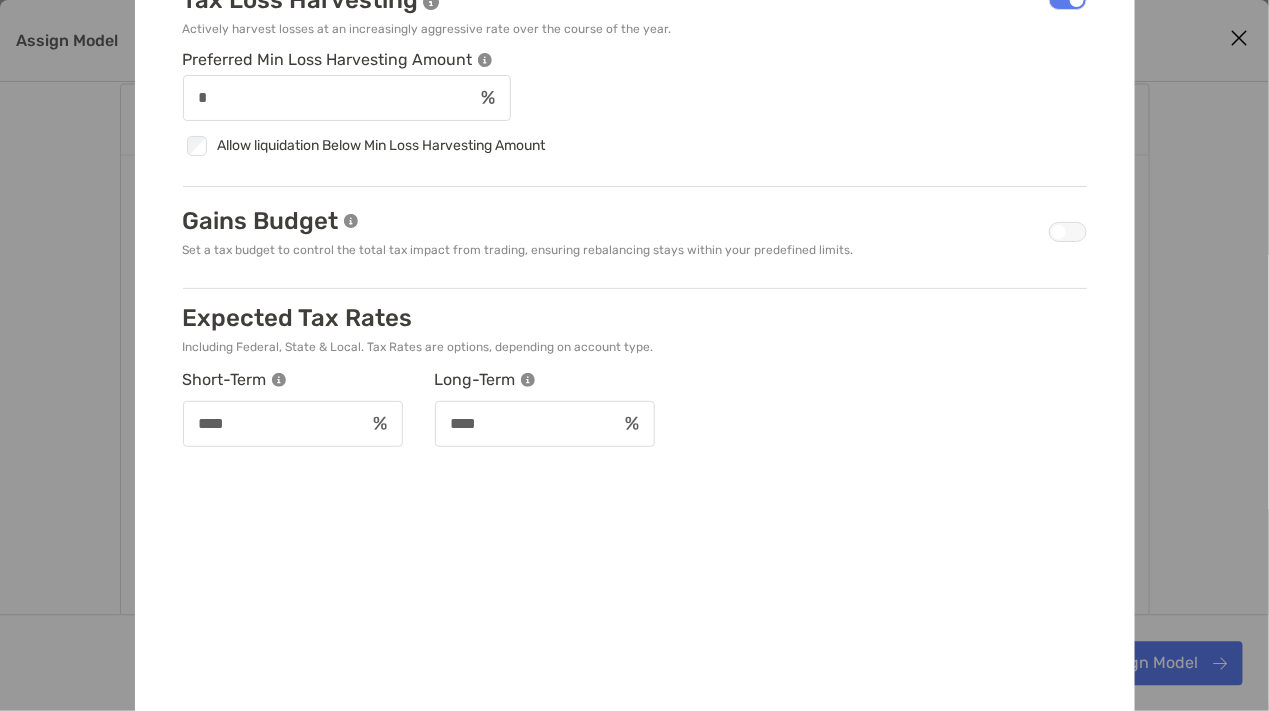 drag, startPoint x: 240, startPoint y: 114, endPoint x: 240, endPoint y: 103, distance: 11 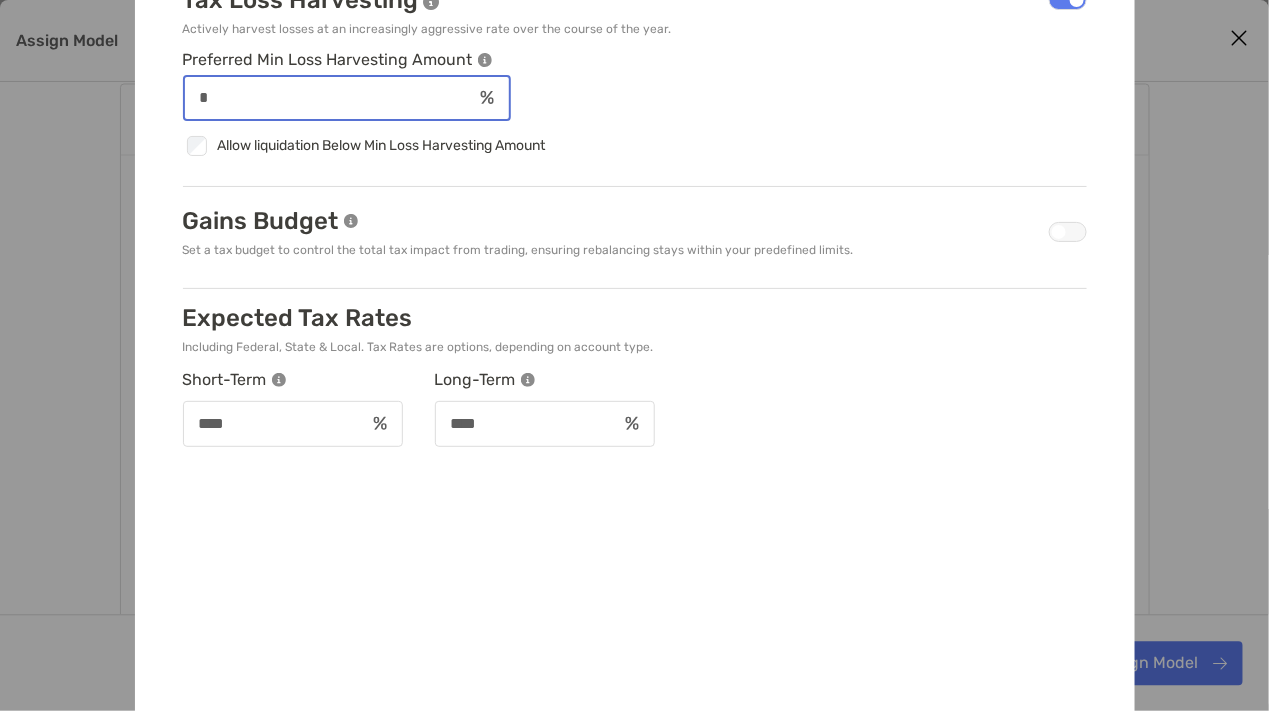 drag, startPoint x: 241, startPoint y: 98, endPoint x: 94, endPoint y: 109, distance: 147.411 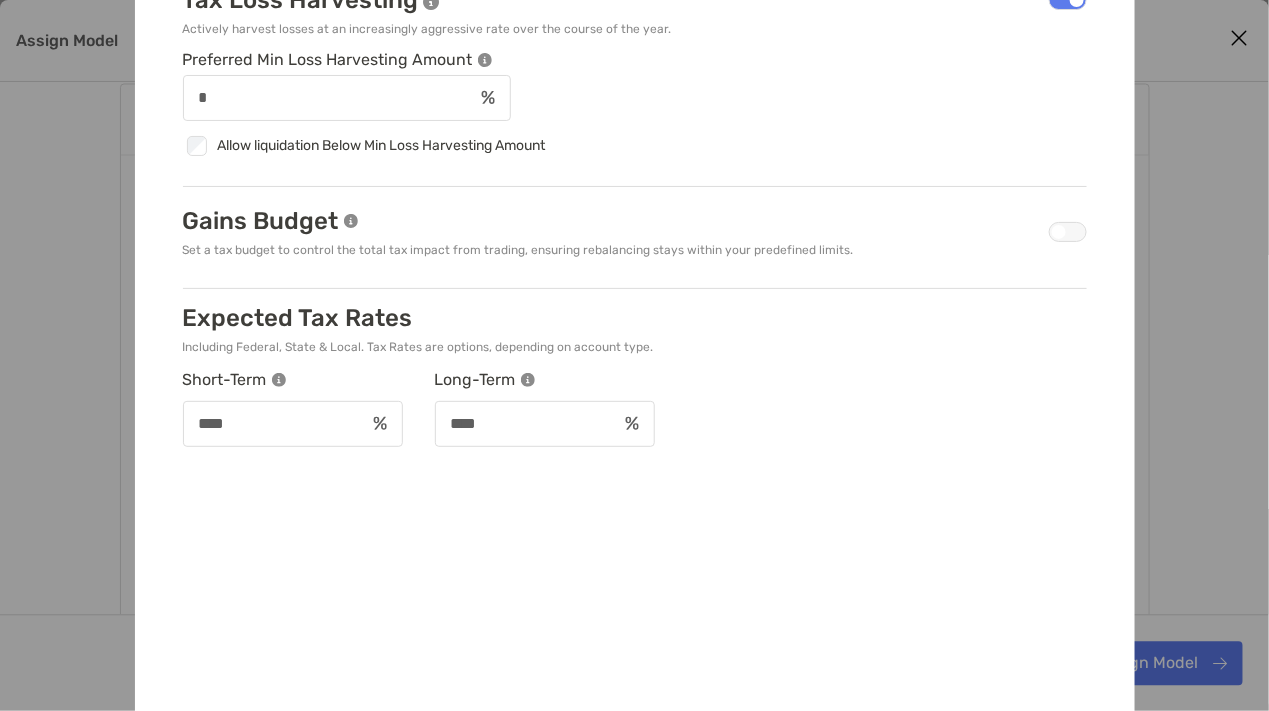 click on "*" at bounding box center (635, 98) 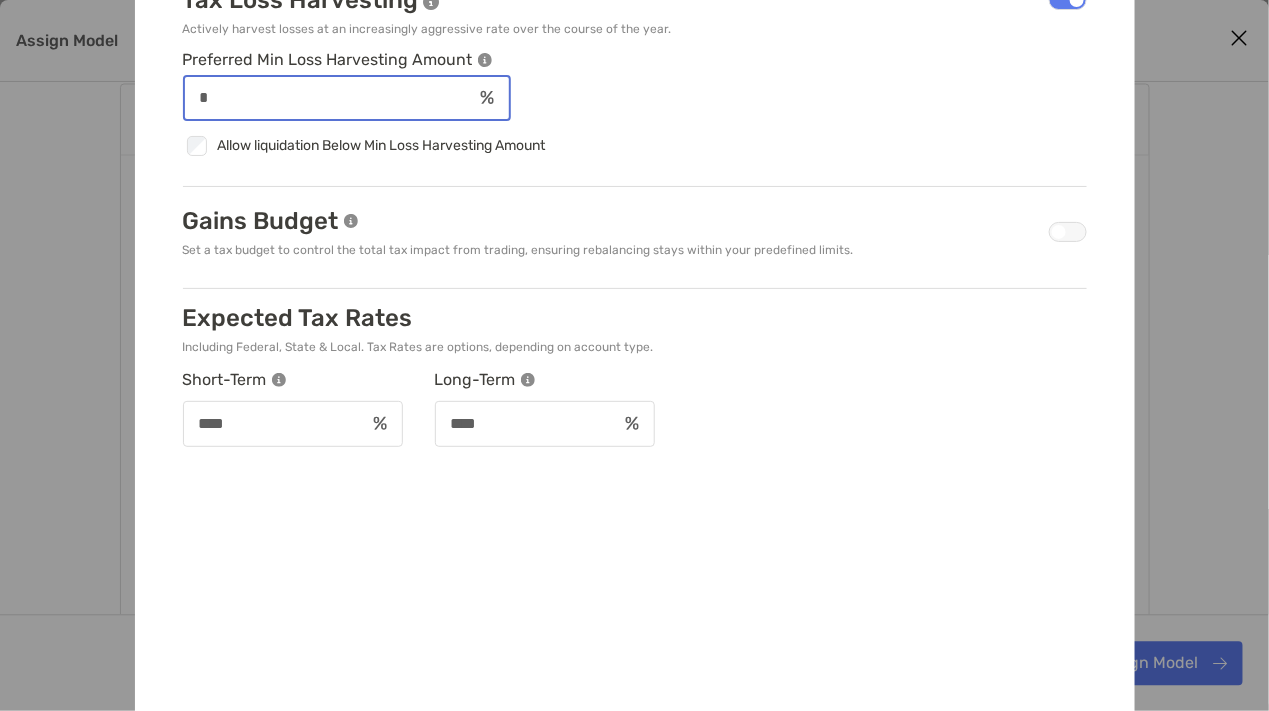 drag, startPoint x: 220, startPoint y: 96, endPoint x: 89, endPoint y: 115, distance: 132.3707 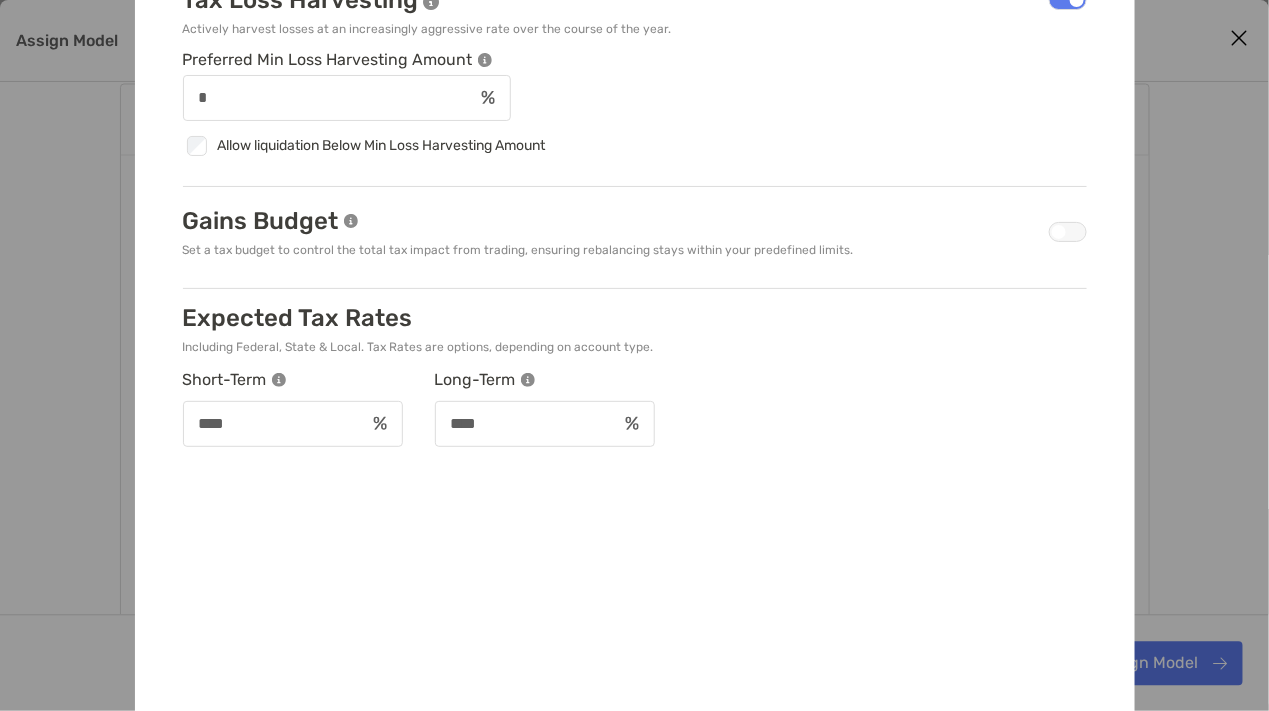 click on "*" at bounding box center [635, 98] 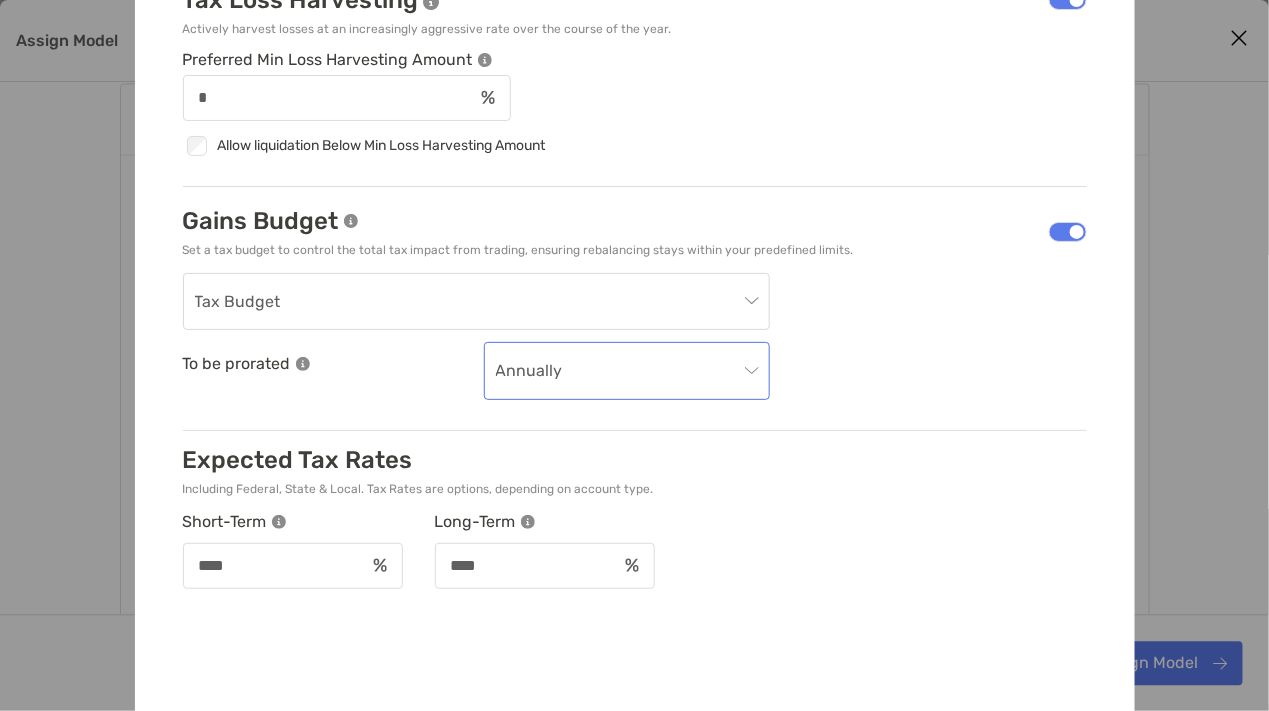 click on "Annually" at bounding box center (627, 371) 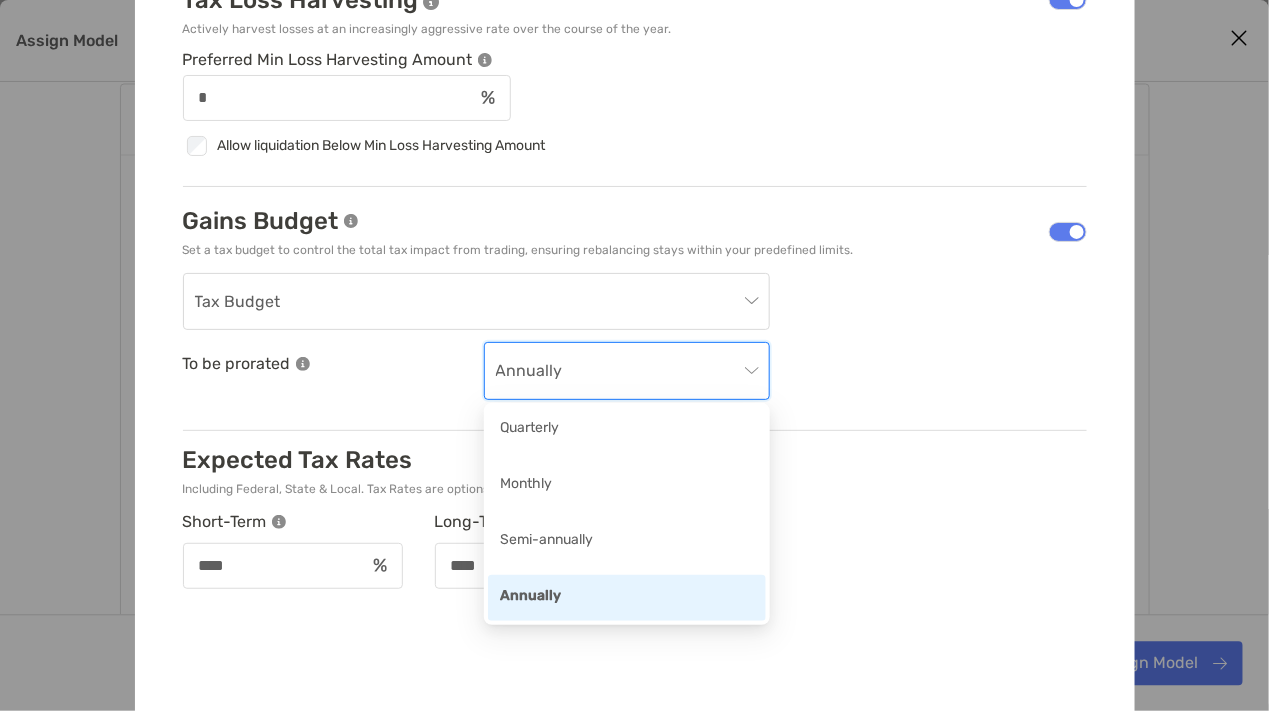 click on "Annually" at bounding box center [627, 371] 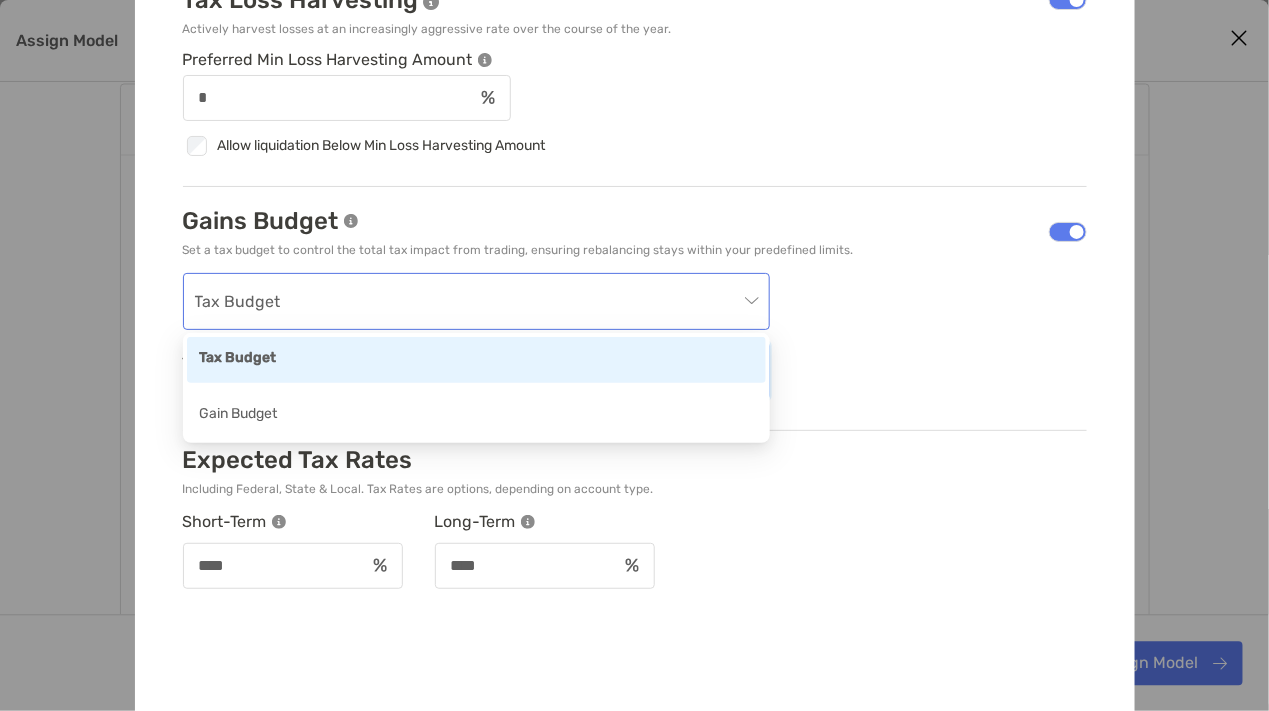 click on "Tax Budget" at bounding box center [476, 302] 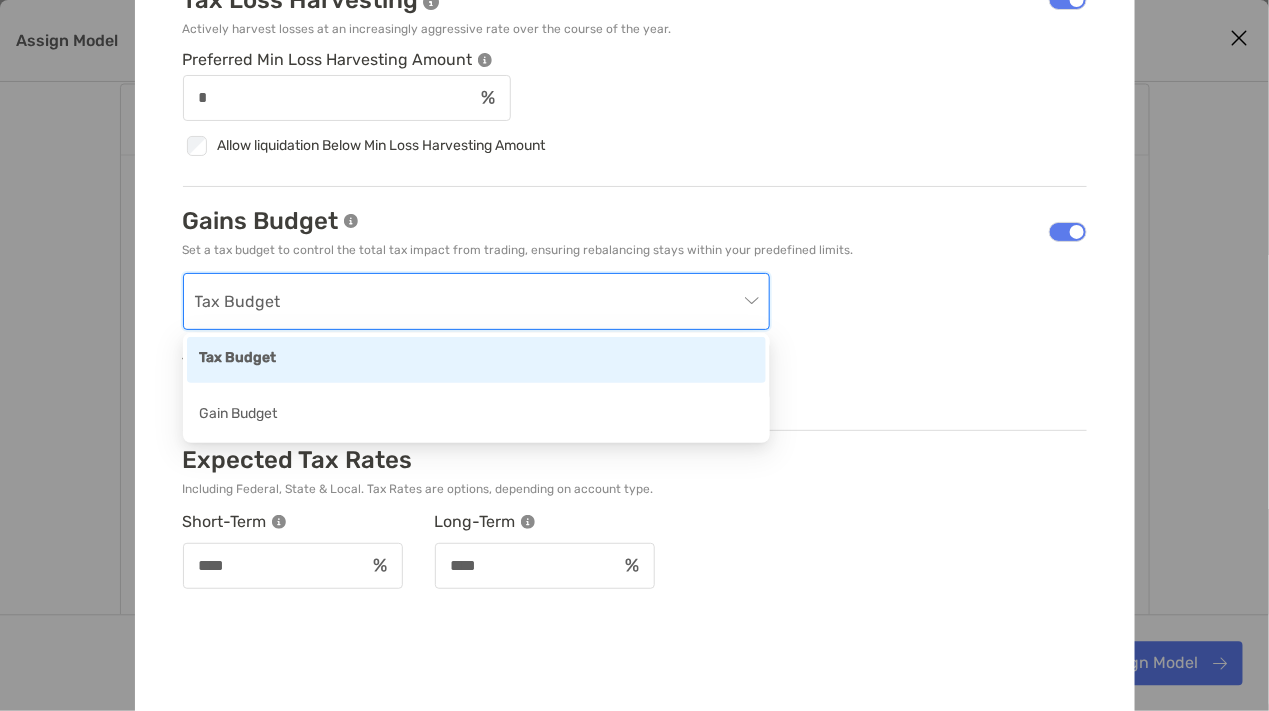 click on "Tax Budget" at bounding box center (476, 302) 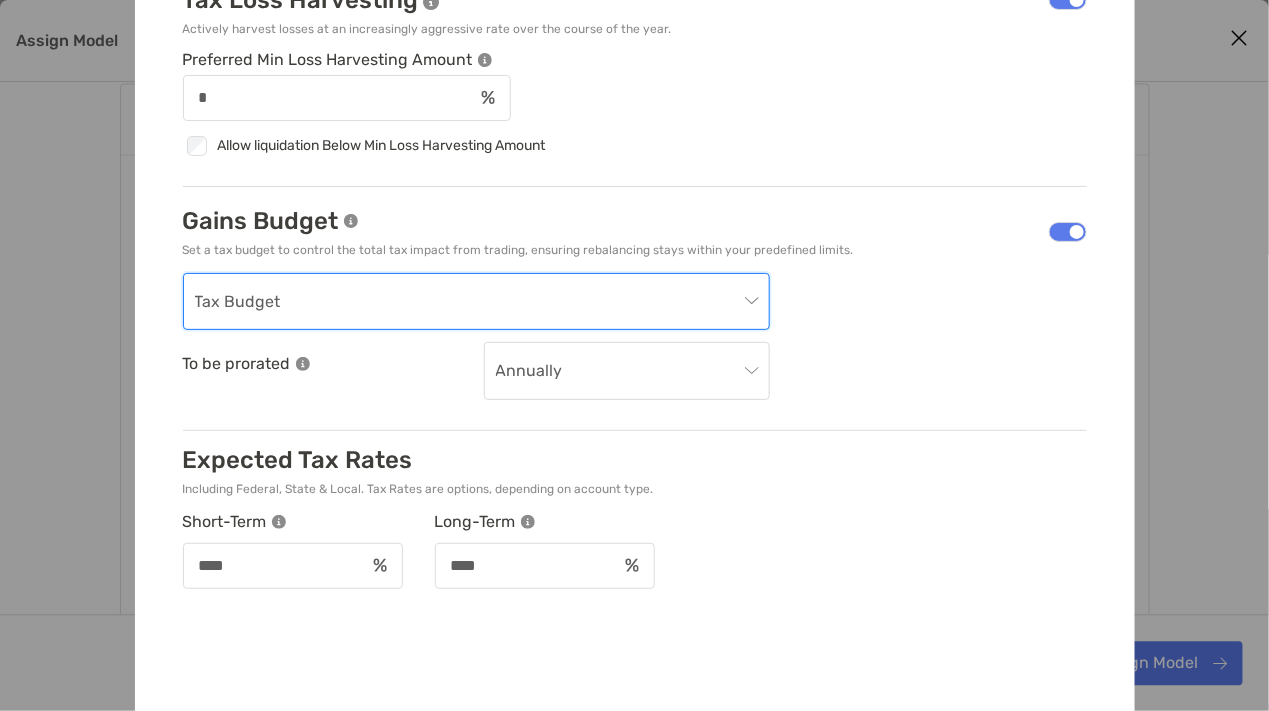 click on "Tax Budget" at bounding box center (476, 302) 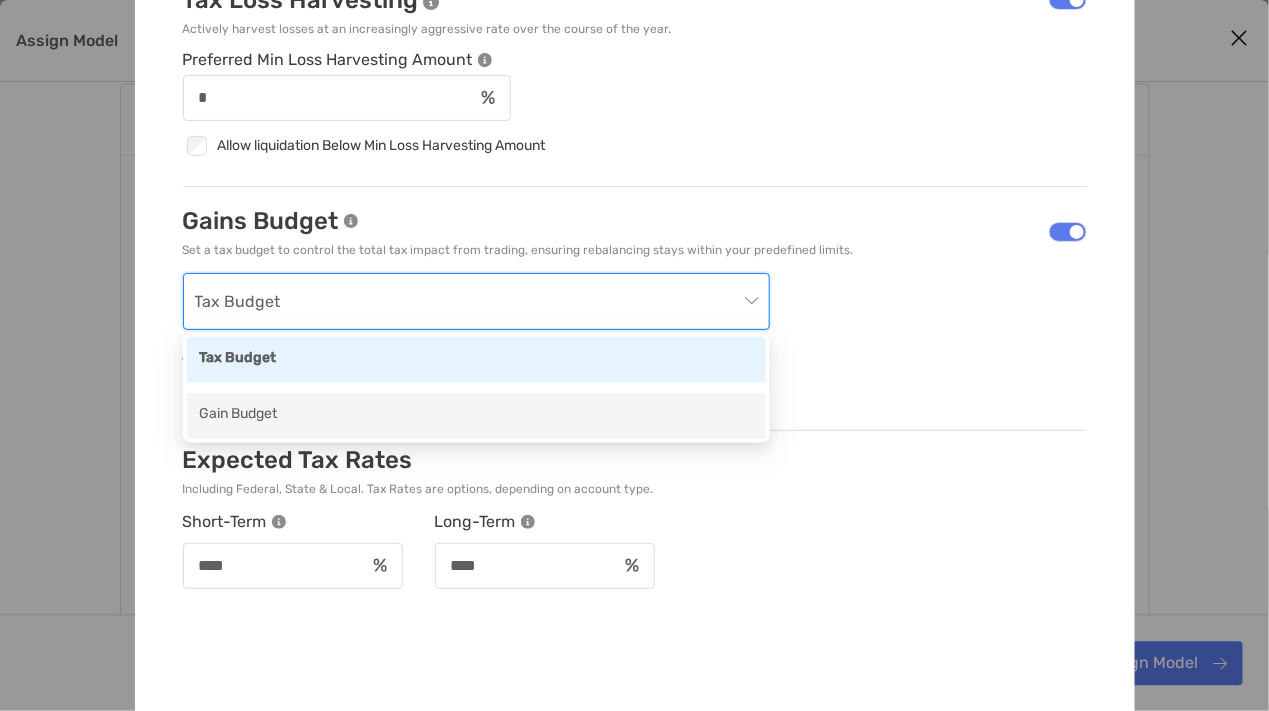 click on "Gain Budget" at bounding box center (476, 415) 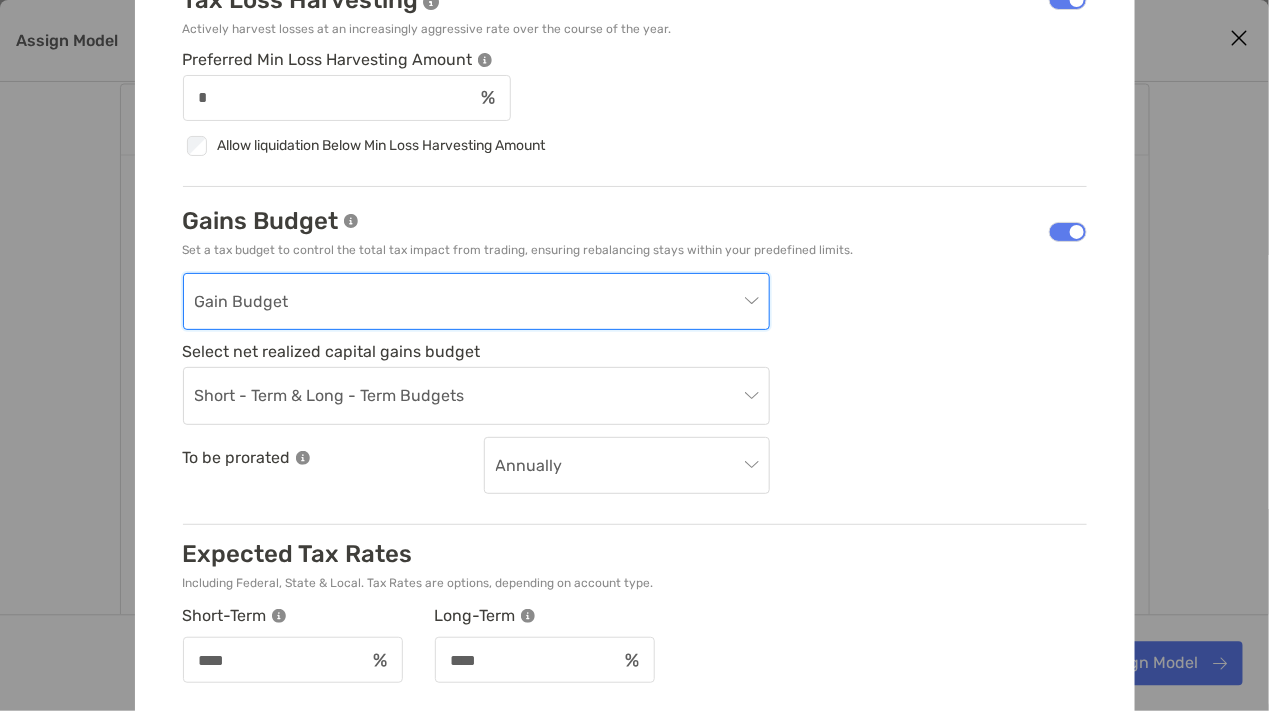click on "Gain Budget" at bounding box center [476, 302] 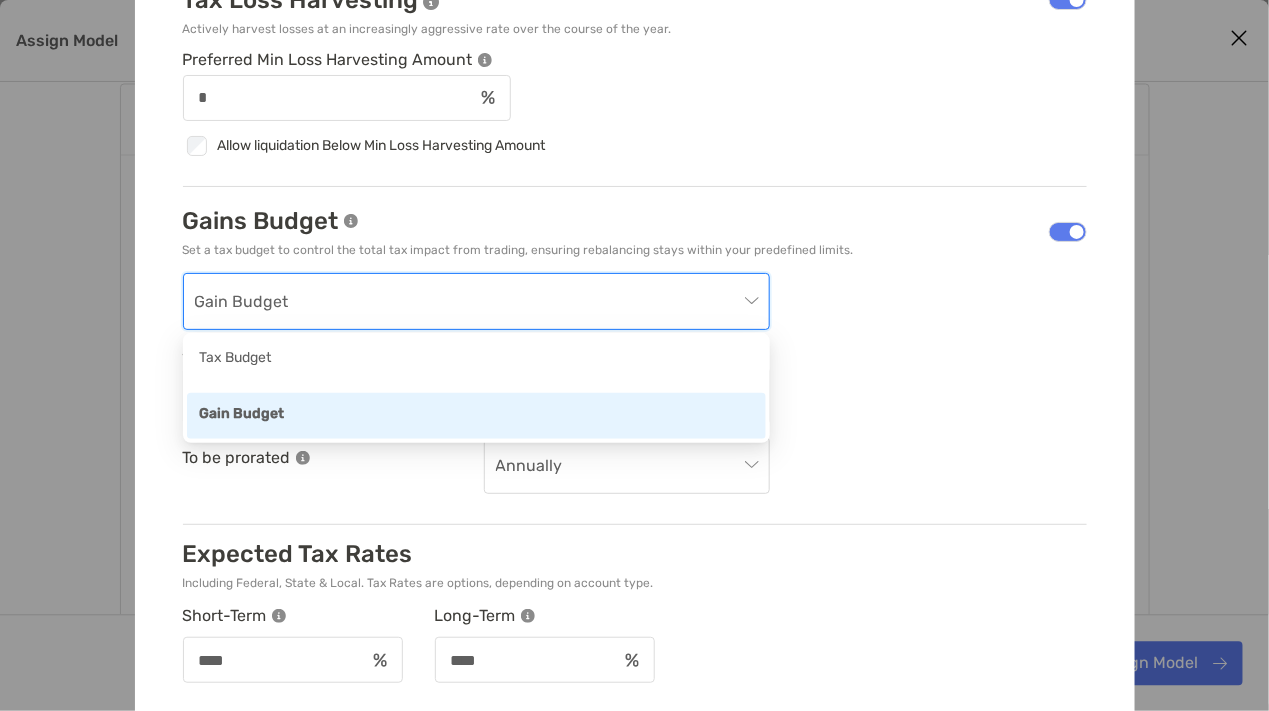 click on "Gain Budget" at bounding box center [476, 415] 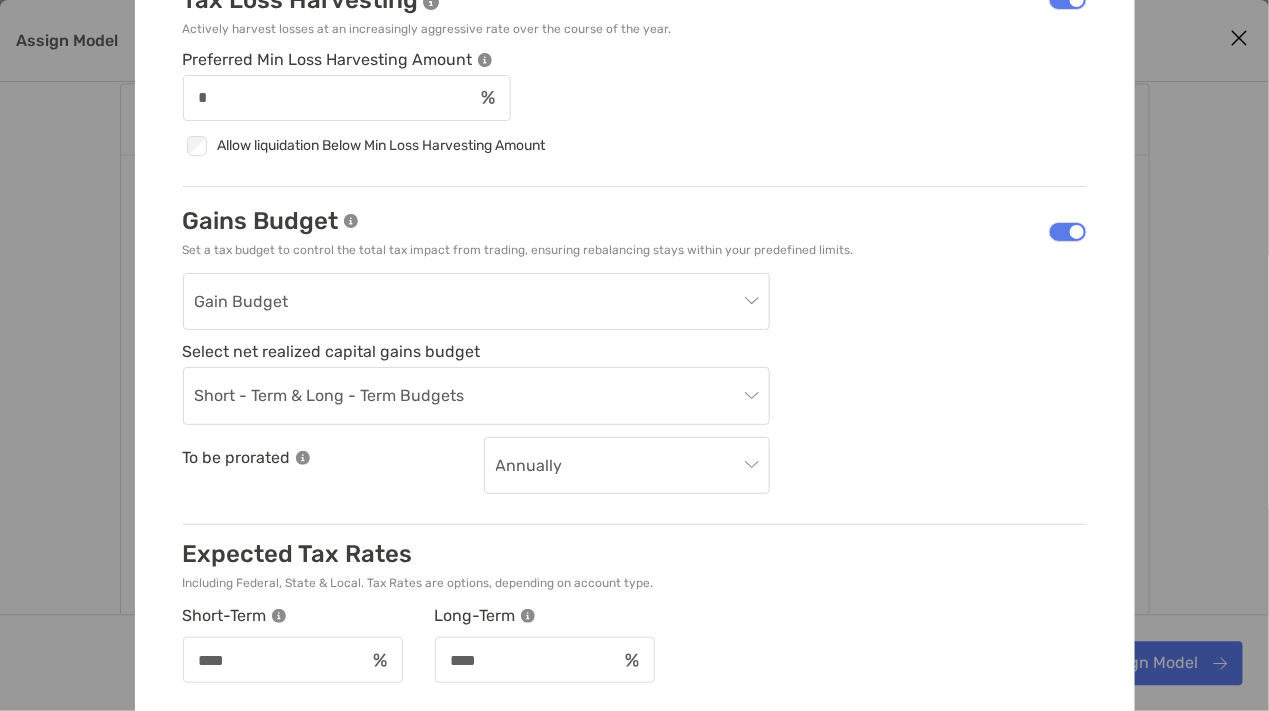 click on "Gain Budget Select net realized capital gains budget Short - Term & Long - Term Budgets To be prorated Annually" at bounding box center [635, 384] 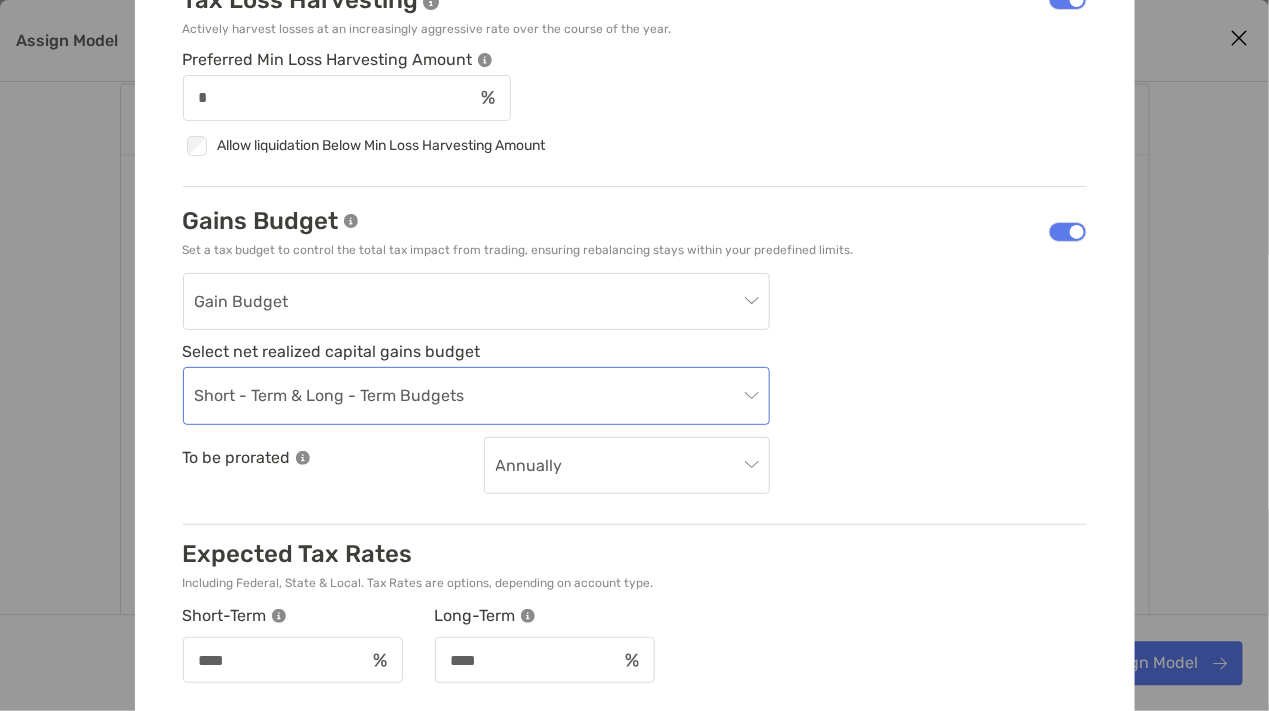 click on "Short - Term & Long - Term Budgets" at bounding box center (476, 396) 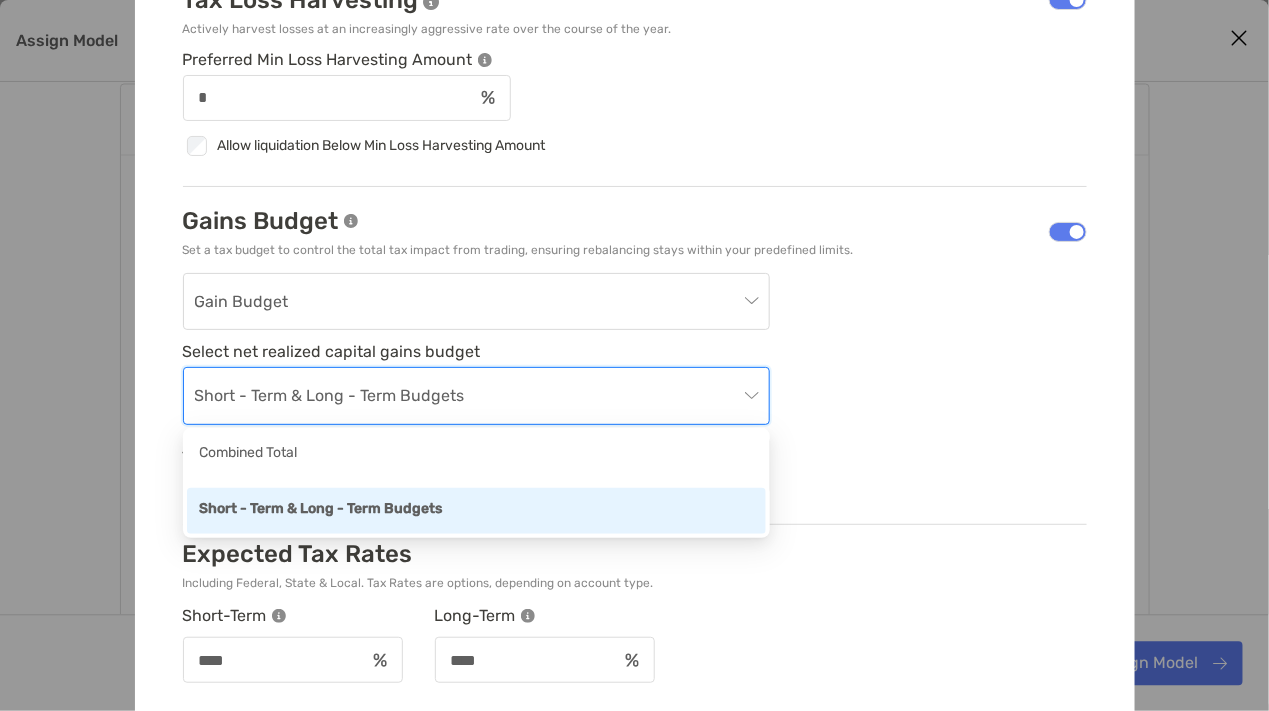 click on "Short - Term & Long - Term Budgets" at bounding box center (476, 396) 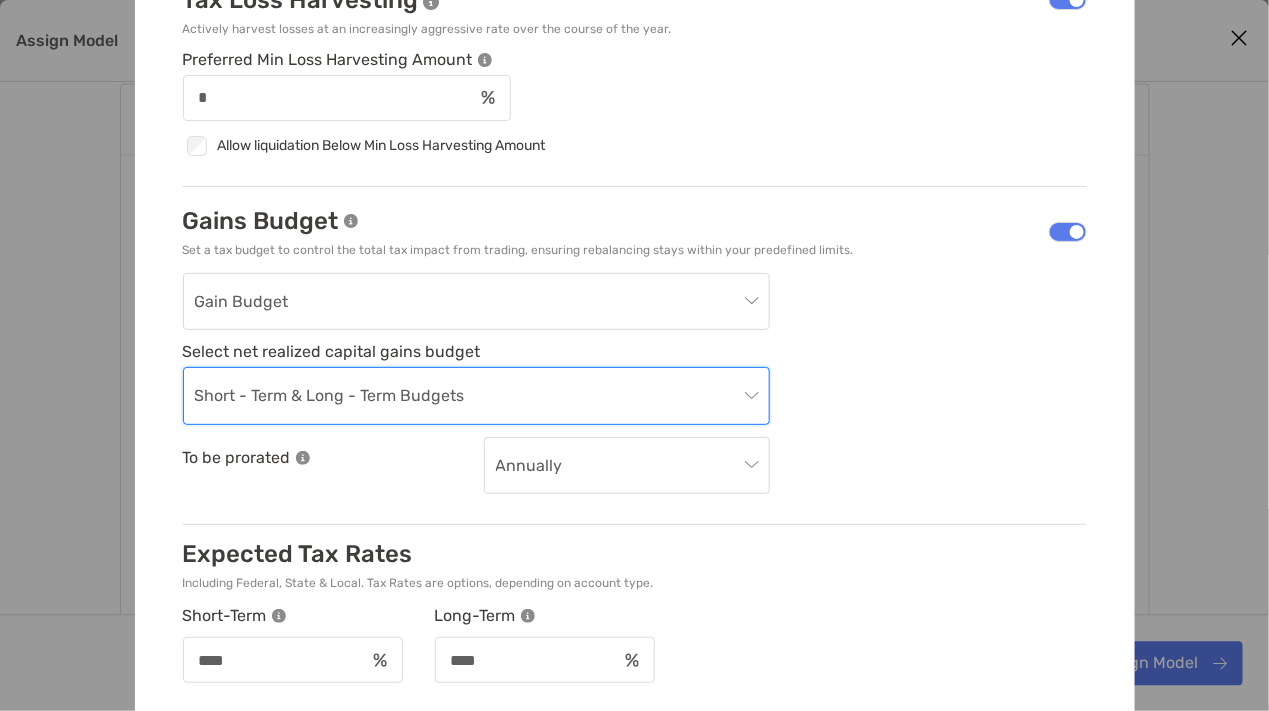 click on "Gain Budget Select net realized capital gains budget Short - Term & Long - Term Budgets Short - Term & Long - Term Budgets To be prorated Annually" at bounding box center (635, 384) 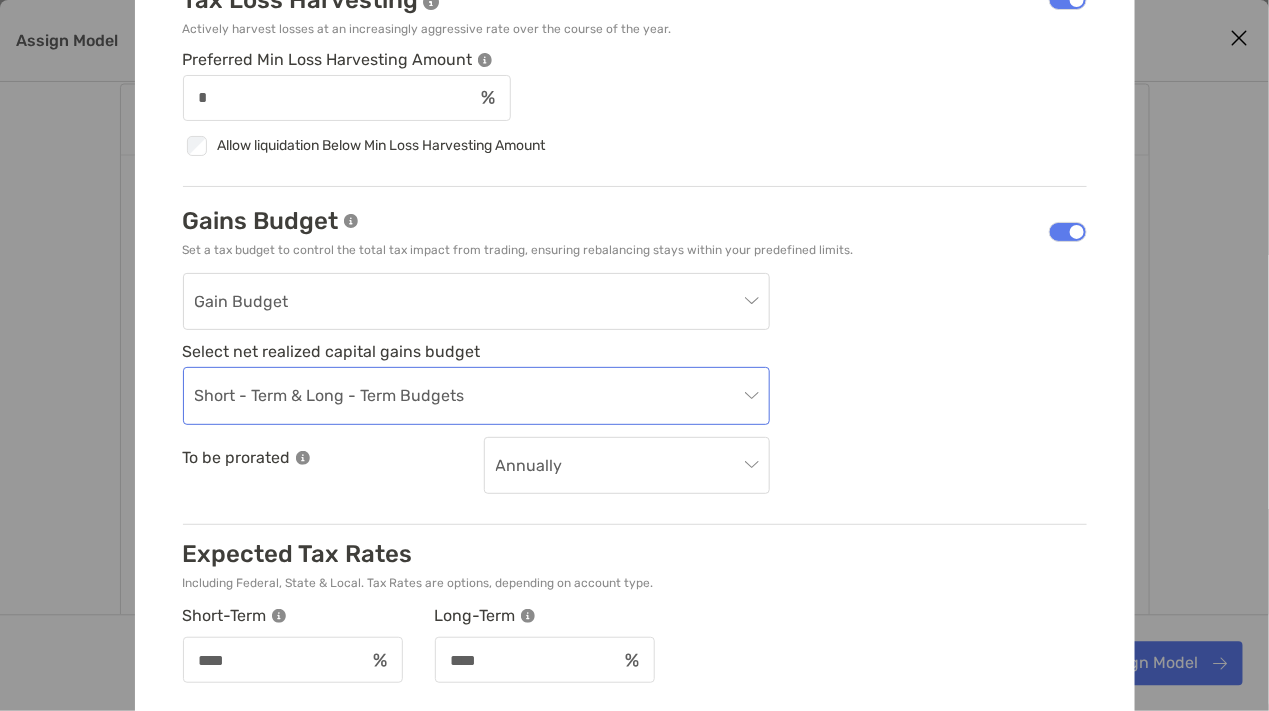 click on "Short - Term & Long - Term Budgets" at bounding box center [476, 396] 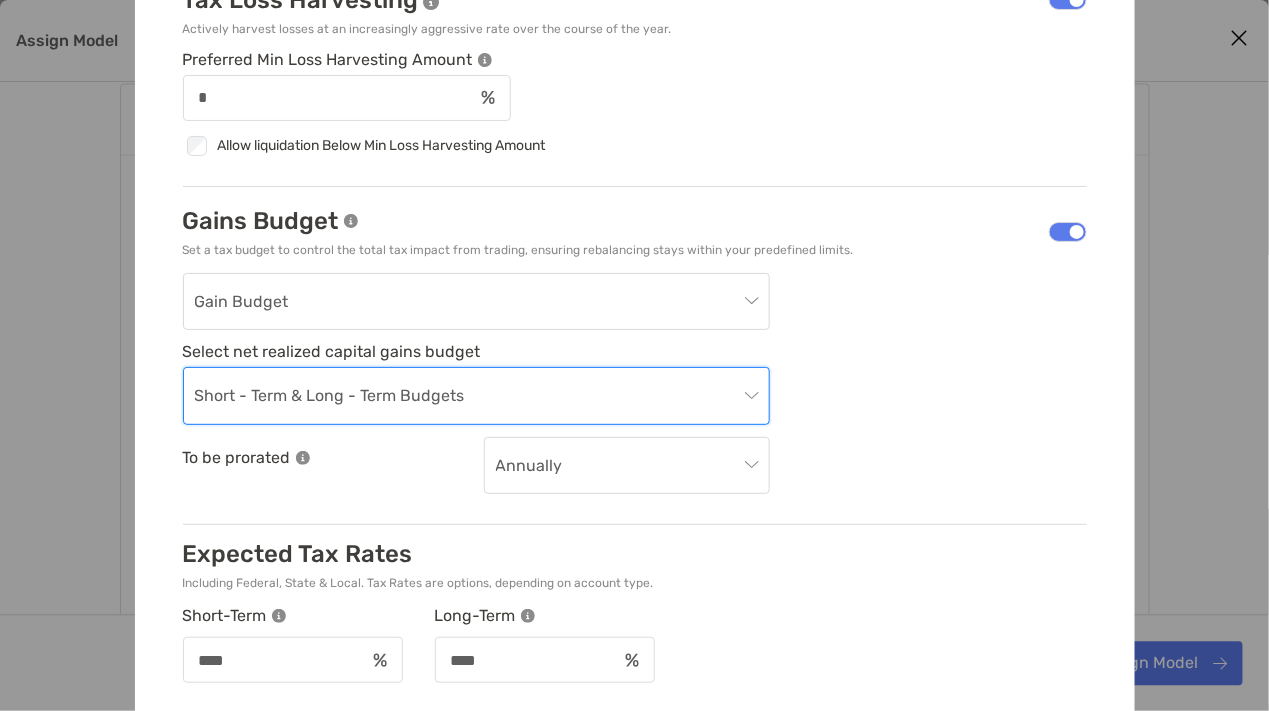 click on "Gain Budget Select net realized capital gains budget Short - Term & Long - Term Budgets Short - Term & Long - Term Budgets To be prorated Annually" at bounding box center (635, 384) 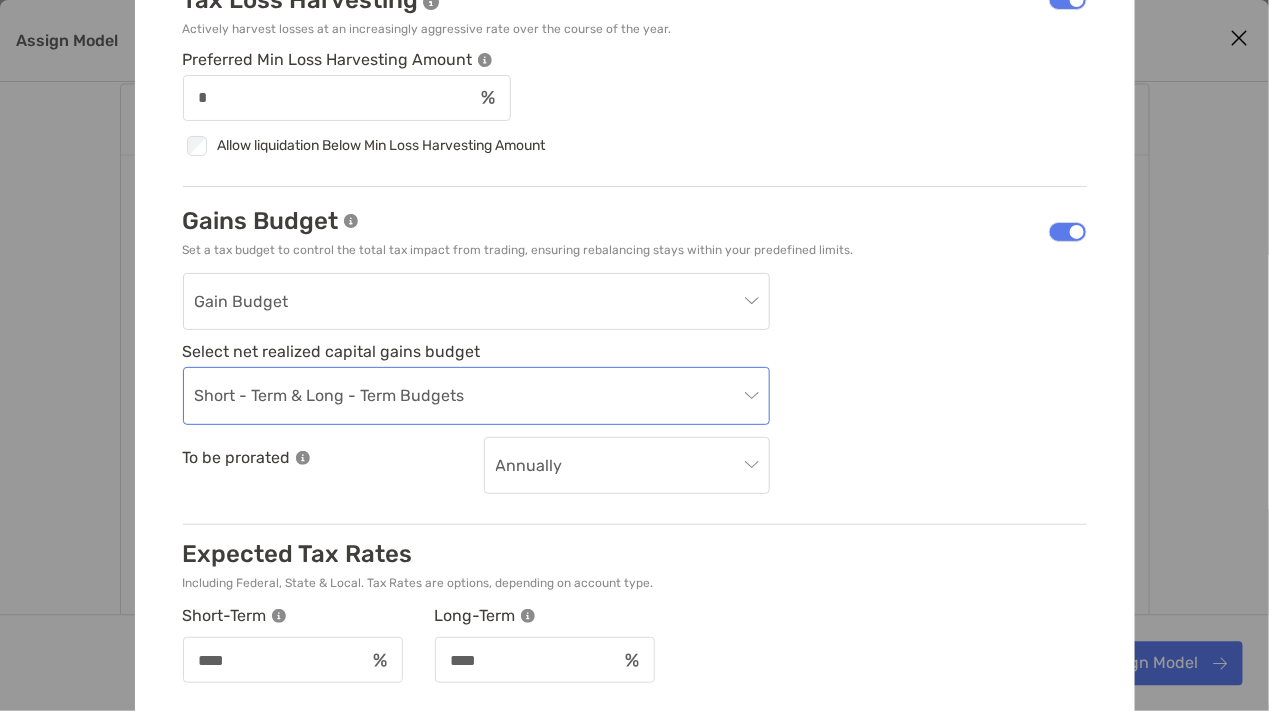 click on "Short - Term & Long - Term Budgets" at bounding box center [476, 396] 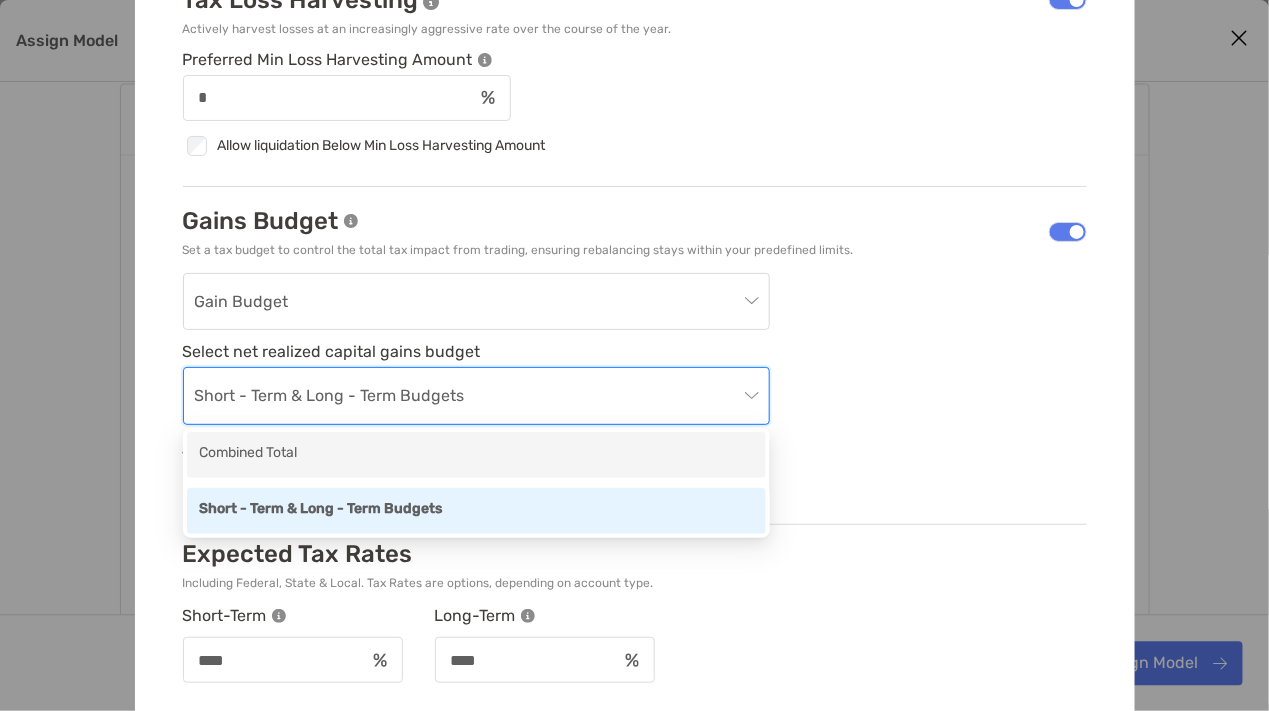 click on "Combined Total" at bounding box center [476, 454] 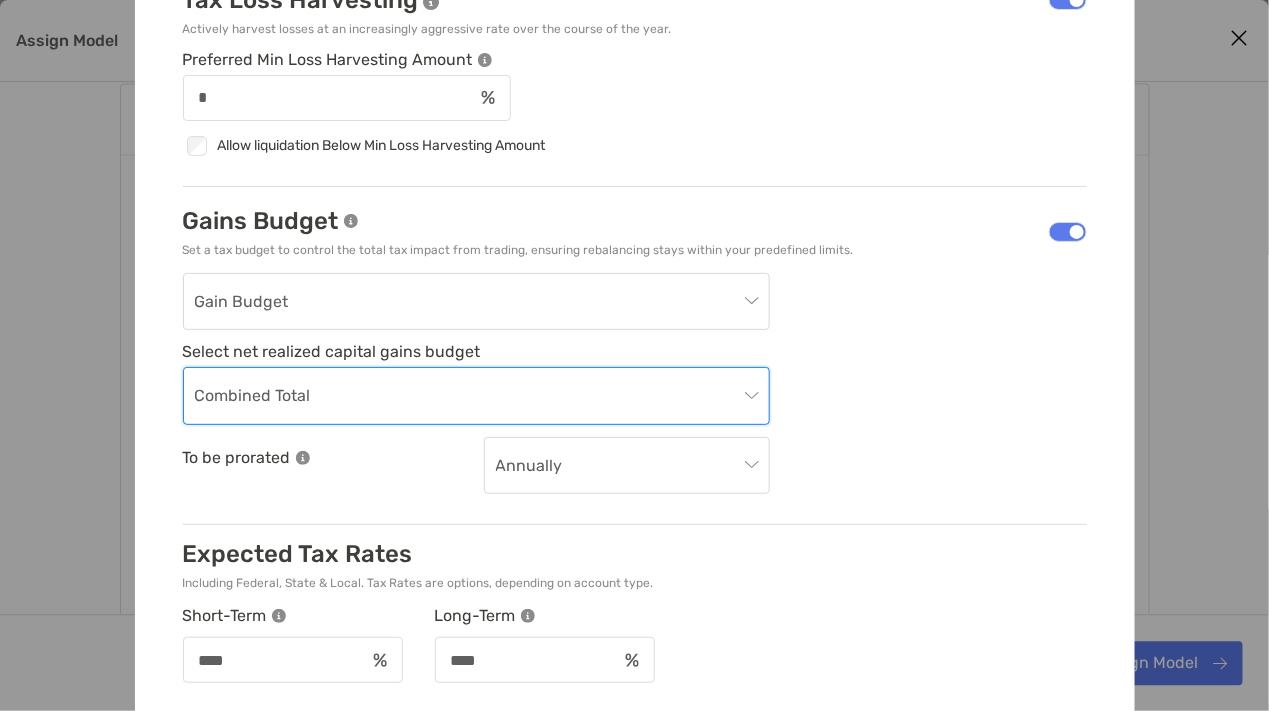 click on "Combined Total" at bounding box center [476, 396] 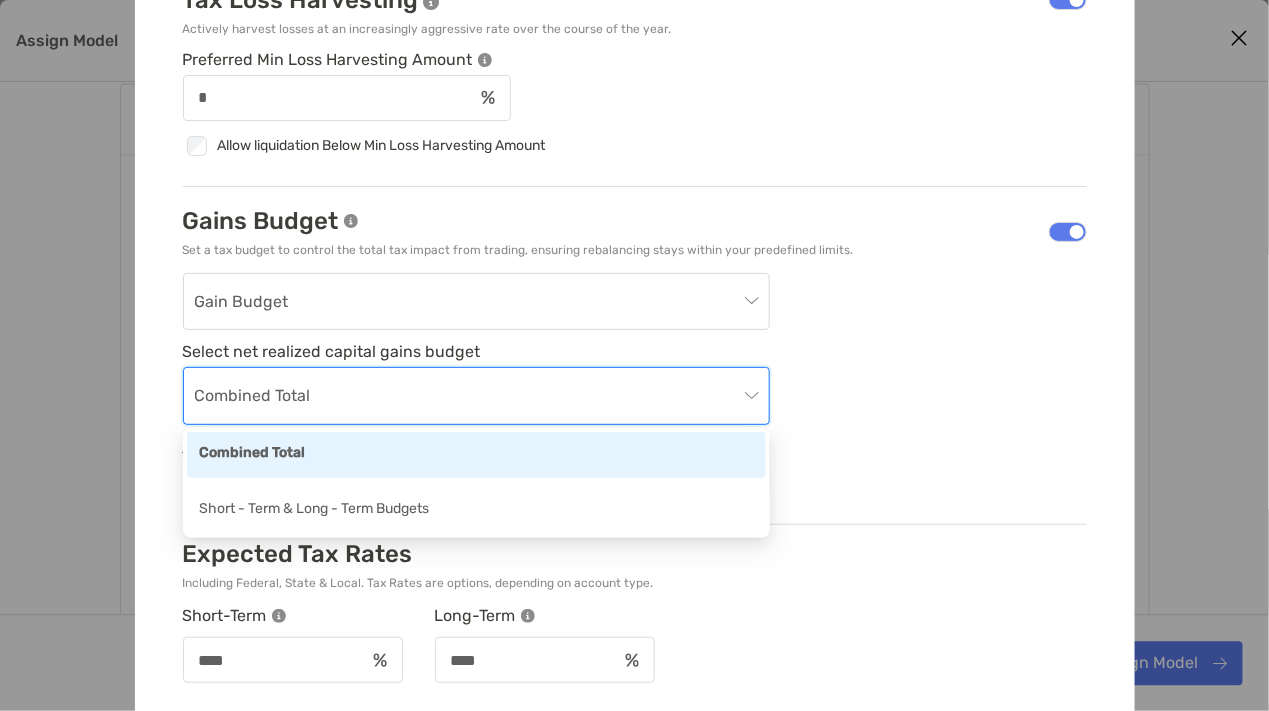 click on "Gain Budget Select net realized capital gains budget Combined Total To be prorated Annually" at bounding box center (635, 384) 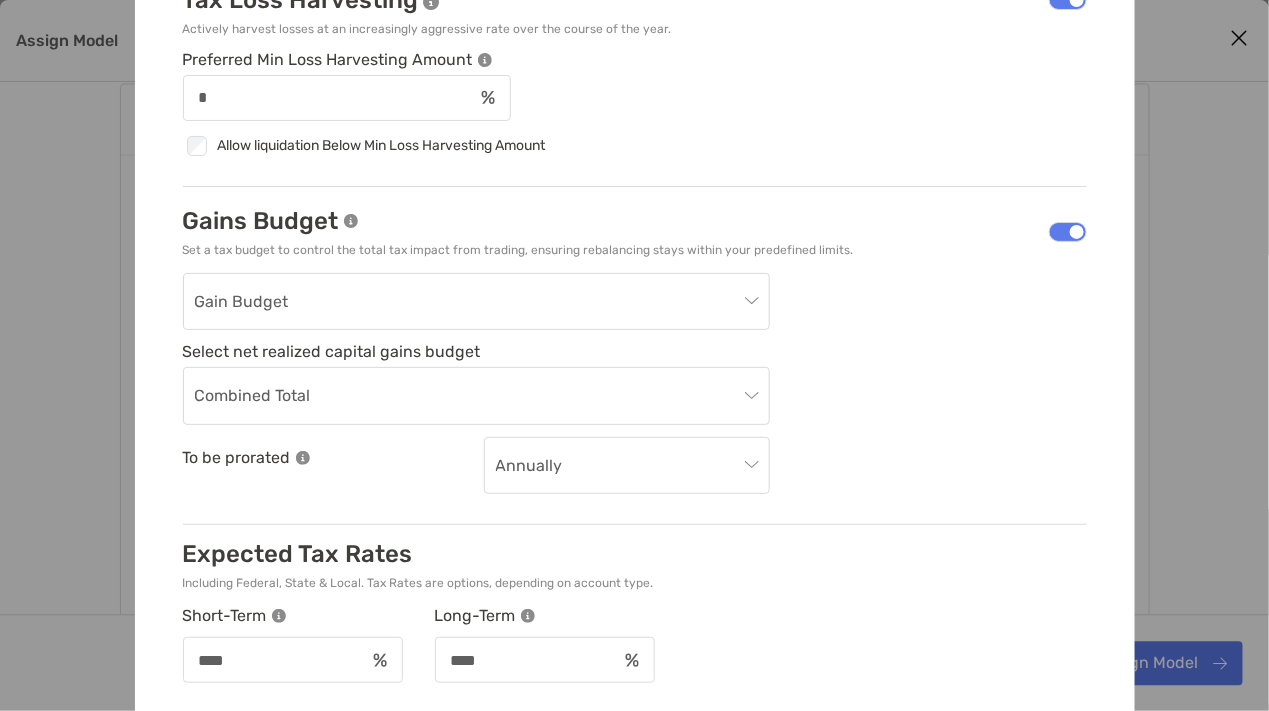 click on "Gain Budget Select net realized capital gains budget Combined Total To be prorated Annually" at bounding box center (635, 384) 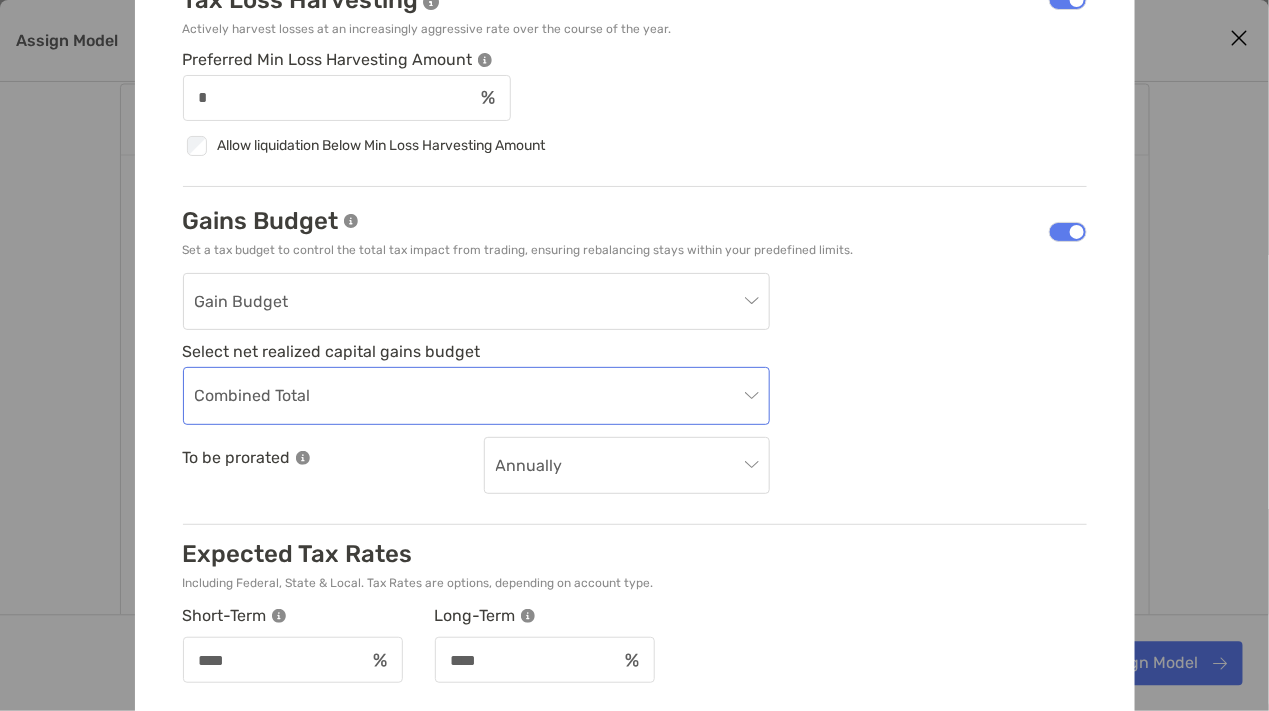 click on "Combined Total" at bounding box center (476, 396) 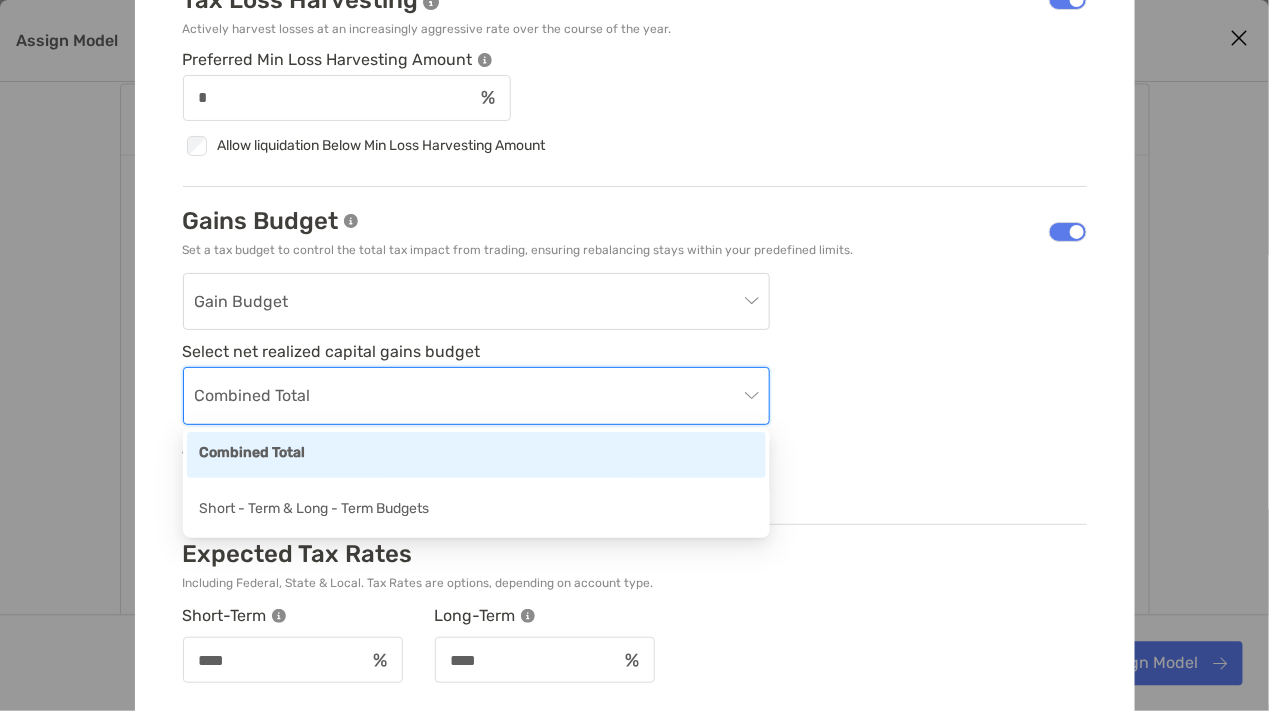 click on "Combined Total" at bounding box center [476, 396] 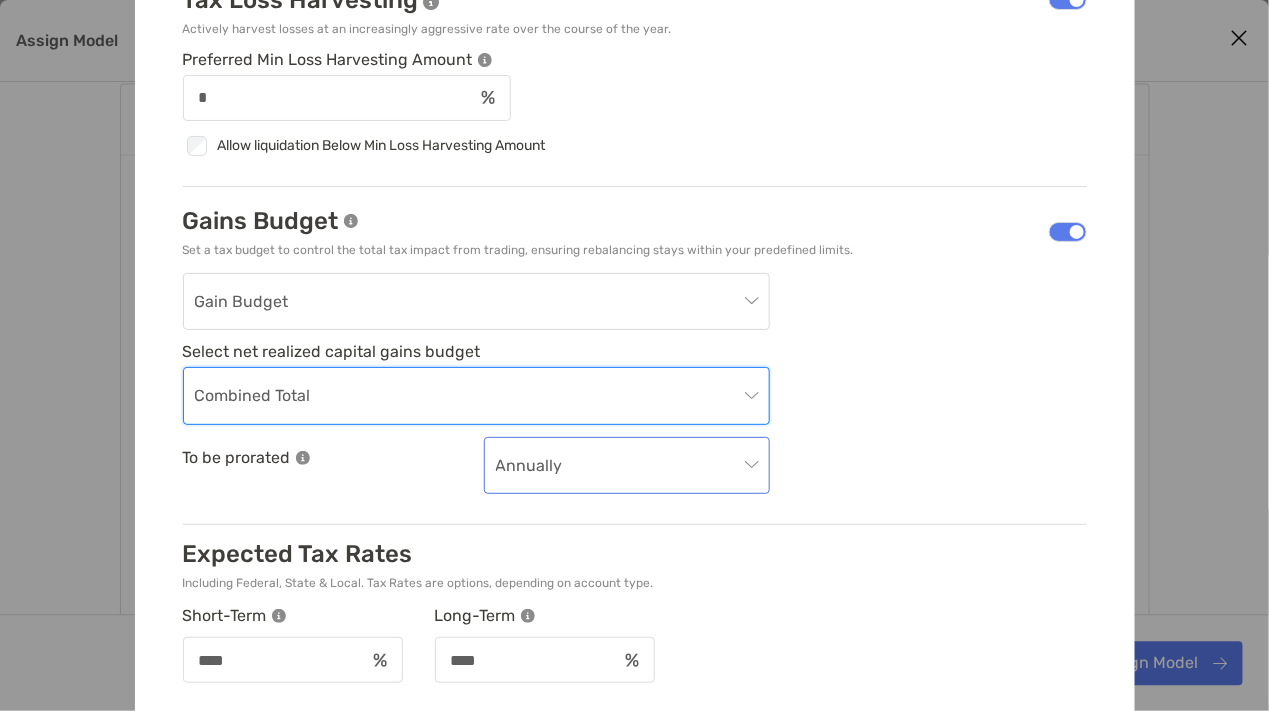 click on "Annually" at bounding box center [627, 466] 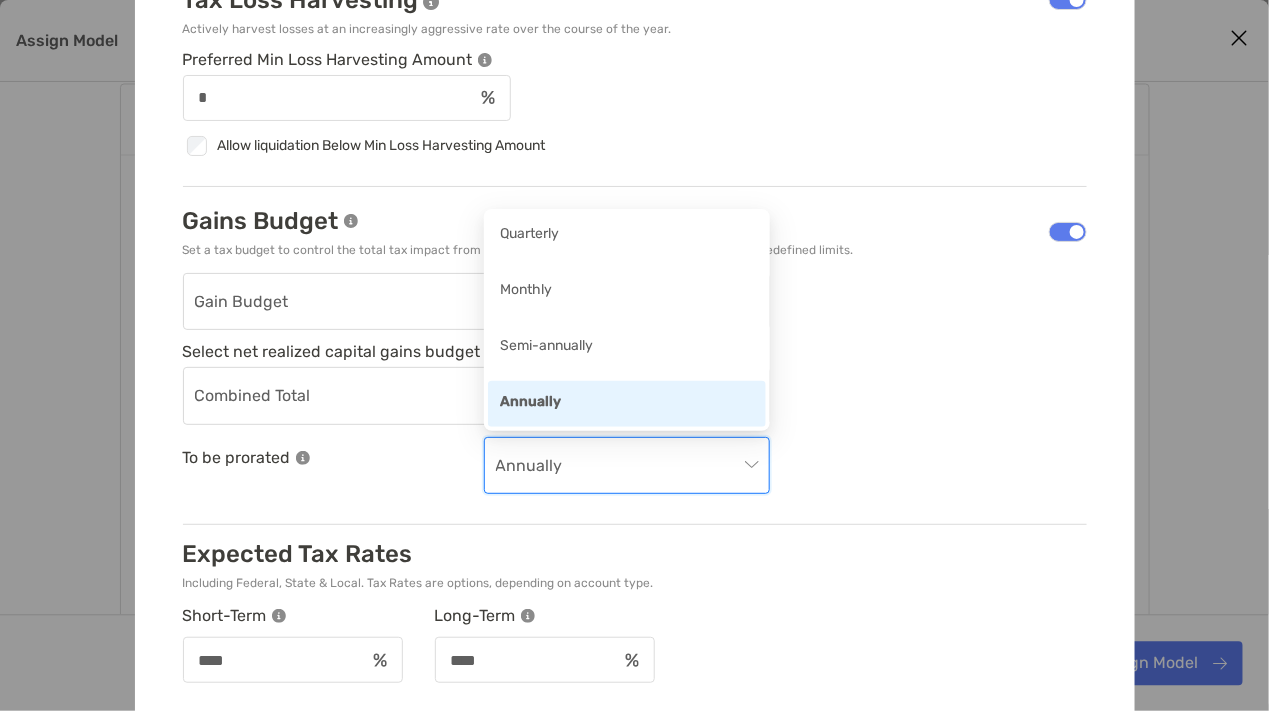 click on "Annually" at bounding box center (627, 466) 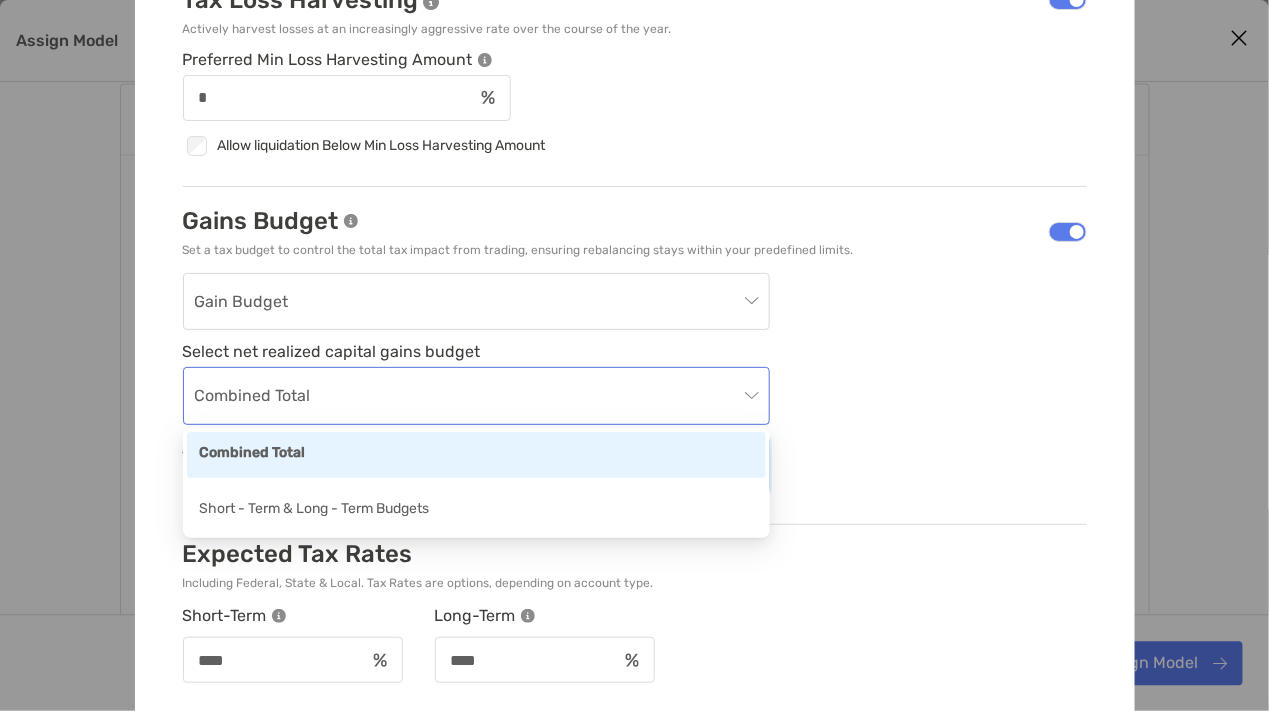 drag, startPoint x: 331, startPoint y: 423, endPoint x: 331, endPoint y: 412, distance: 11 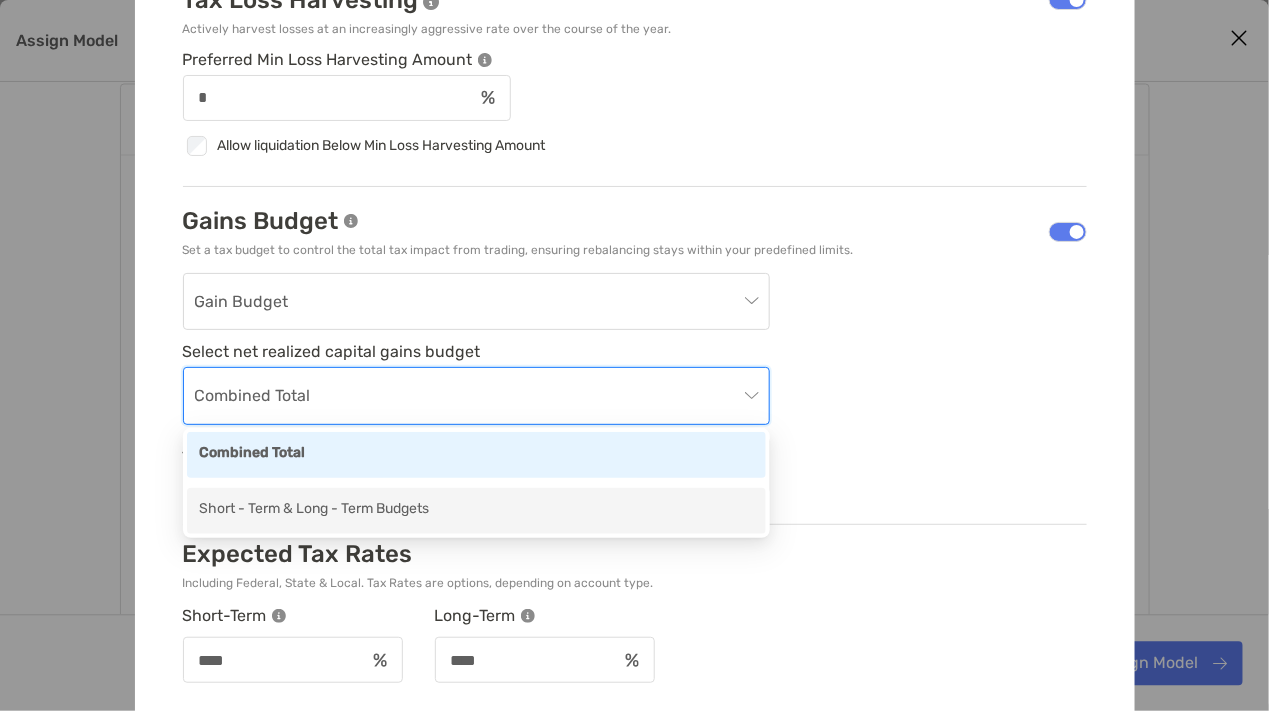 click on "Short - Term & Long - Term Budgets" at bounding box center (476, 510) 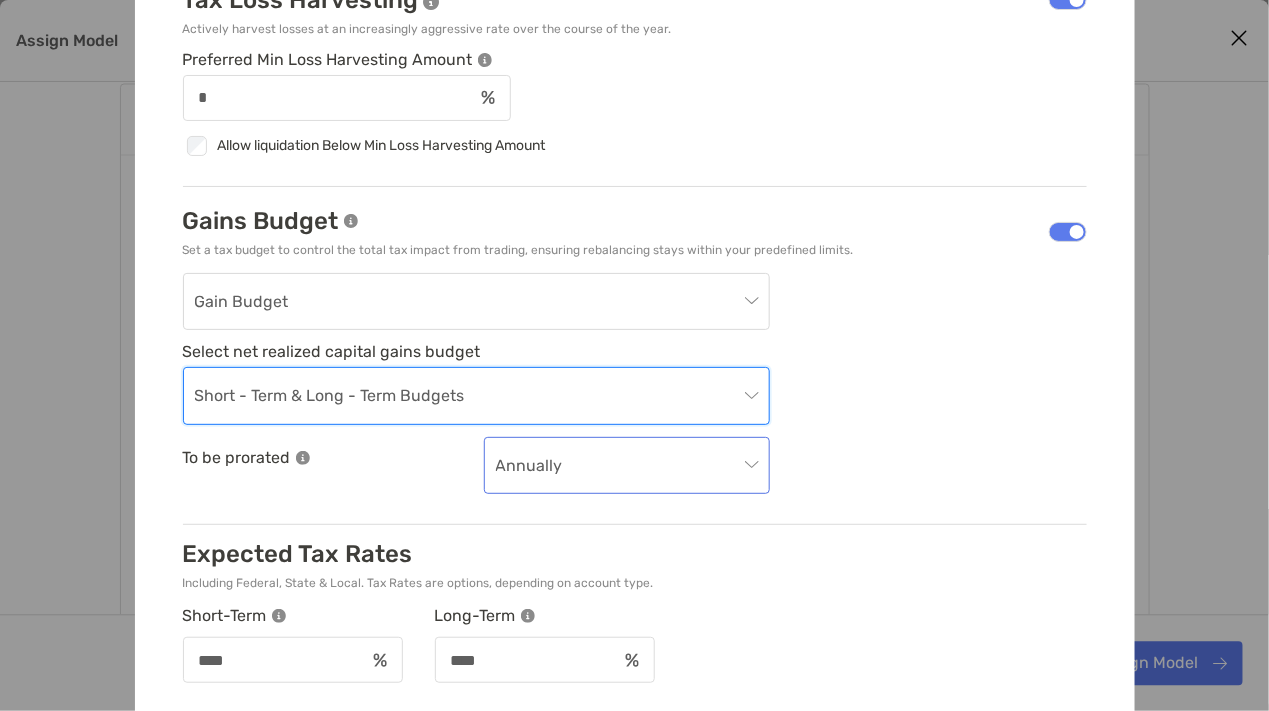 click on "Annually" at bounding box center (627, 466) 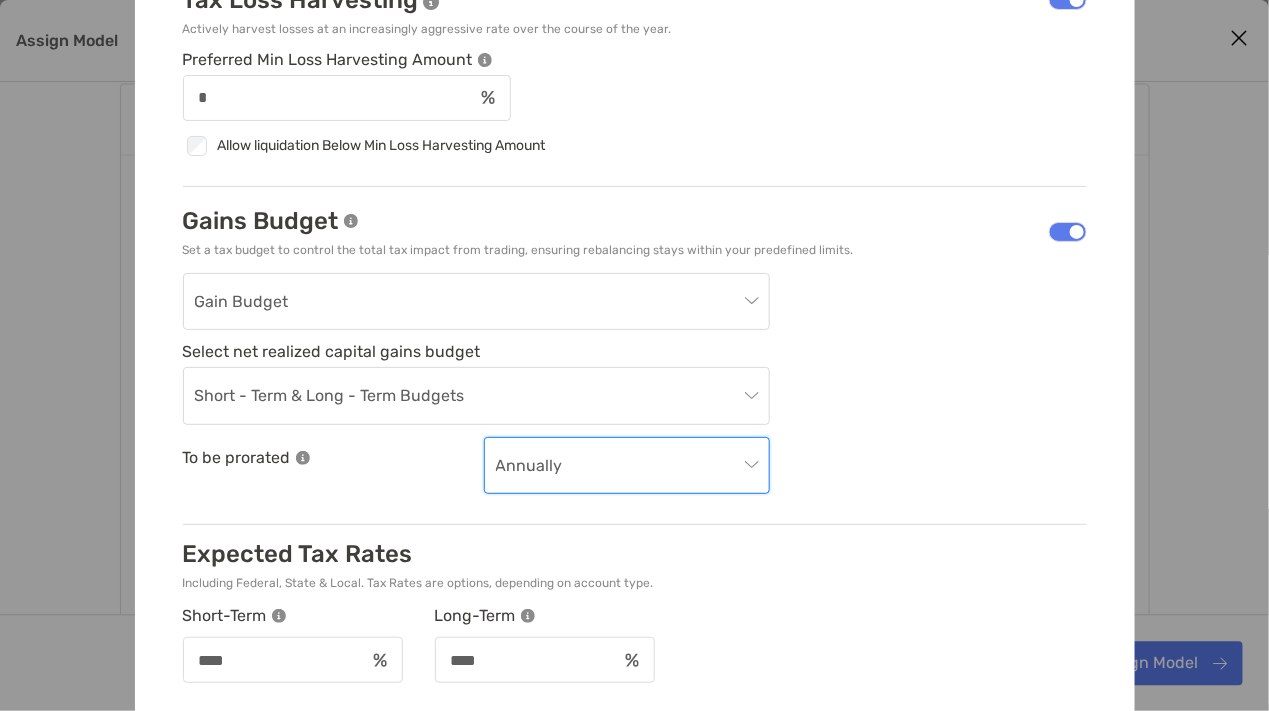 click on "Annually" at bounding box center (627, 466) 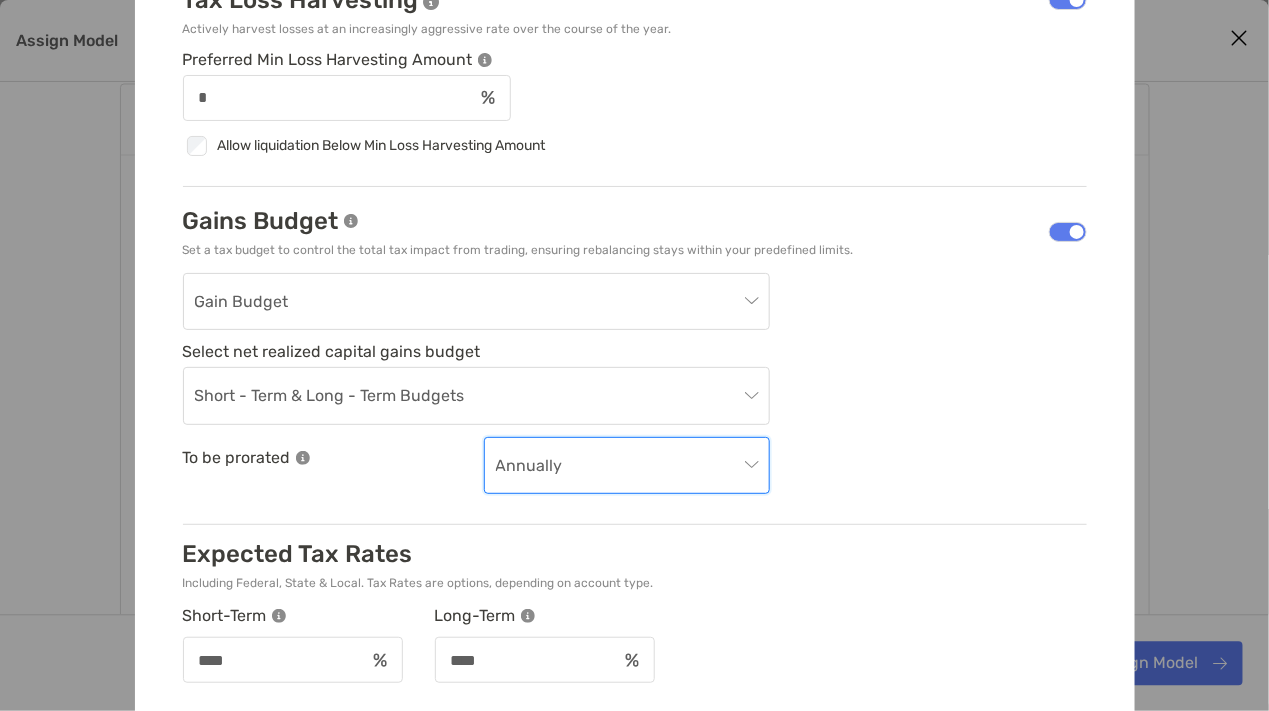 click on "Annually" at bounding box center (627, 466) 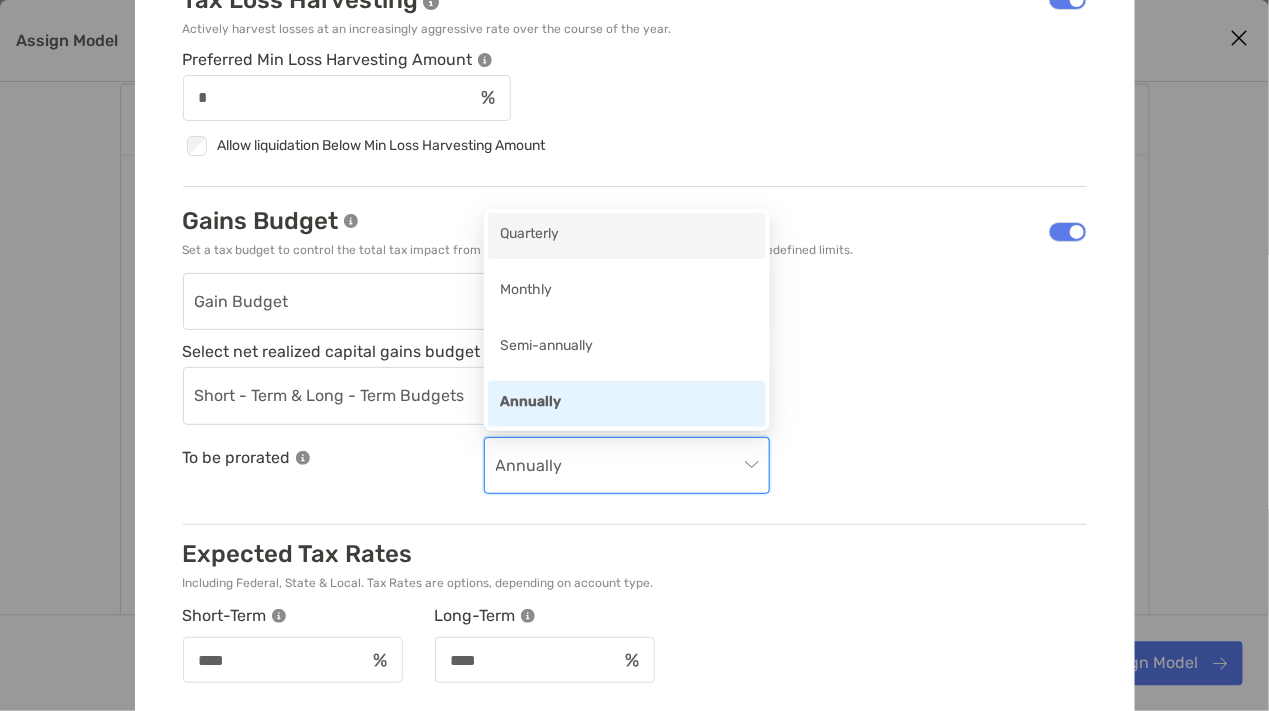 click on "Quarterly" at bounding box center [627, 235] 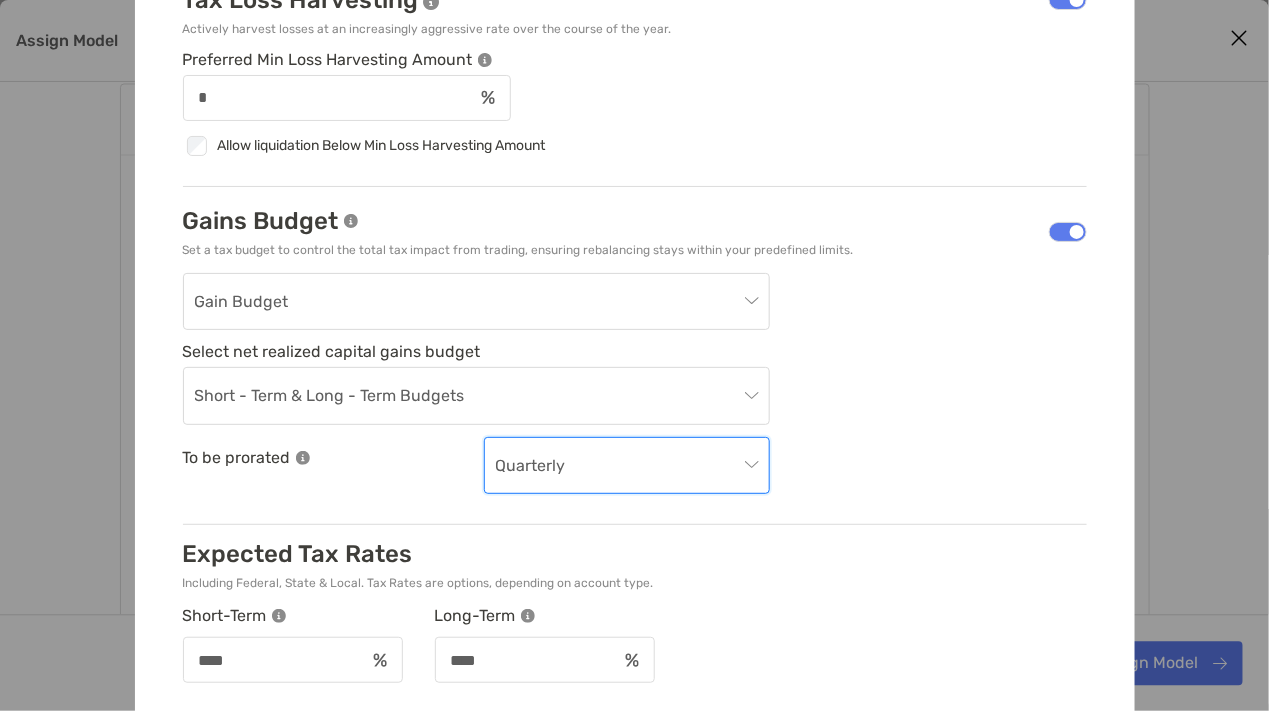 click on "Gain Budget Select net realized capital gains budget Short - Term & Long - Term Budgets To be prorated Quarterly Quarterly" at bounding box center (635, 384) 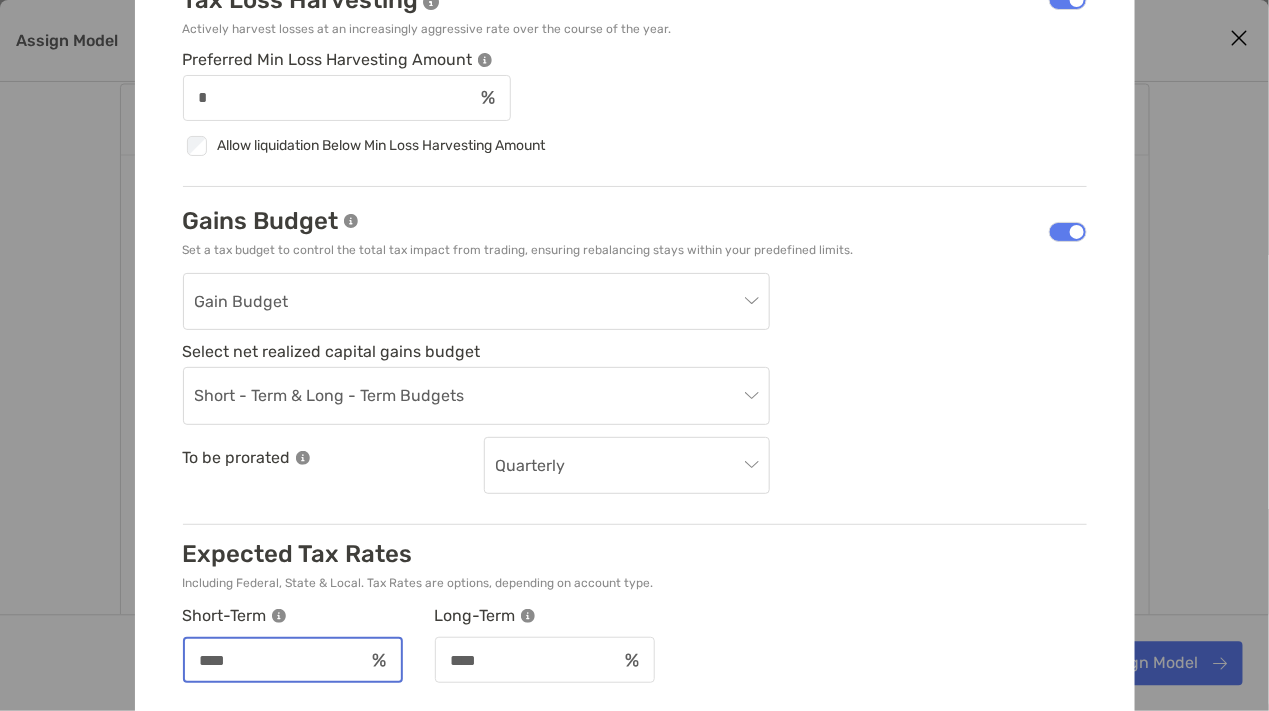 click on "****" at bounding box center (274, 660) 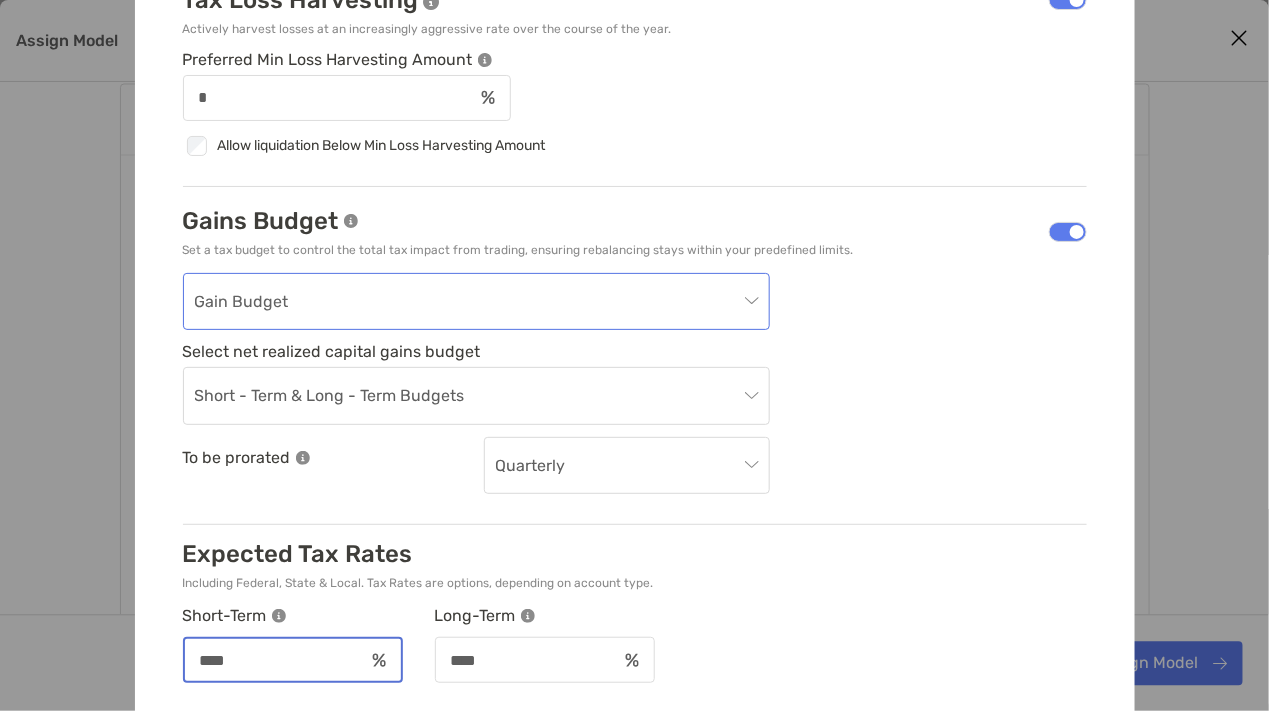 click on "Gain Budget" at bounding box center [476, 302] 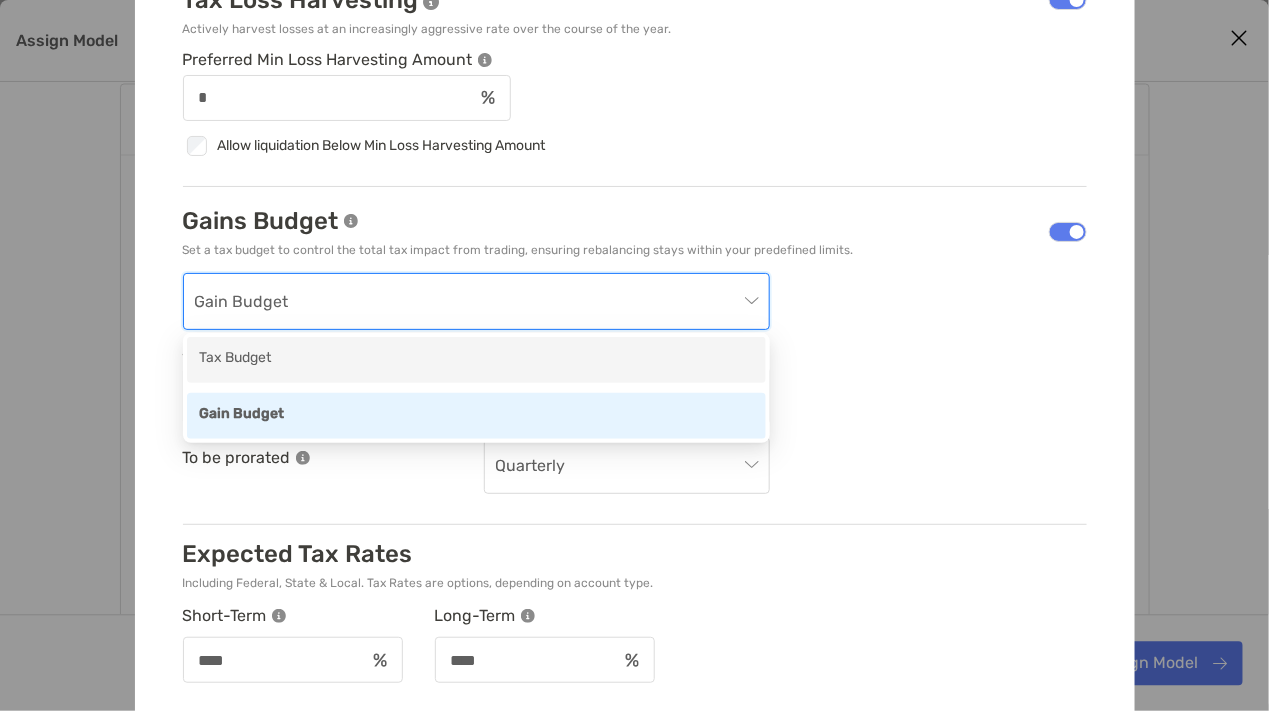 click on "Gain Budget Select net realized capital gains budget Short - Term & Long - Term Budgets To be prorated Quarterly" at bounding box center (635, 384) 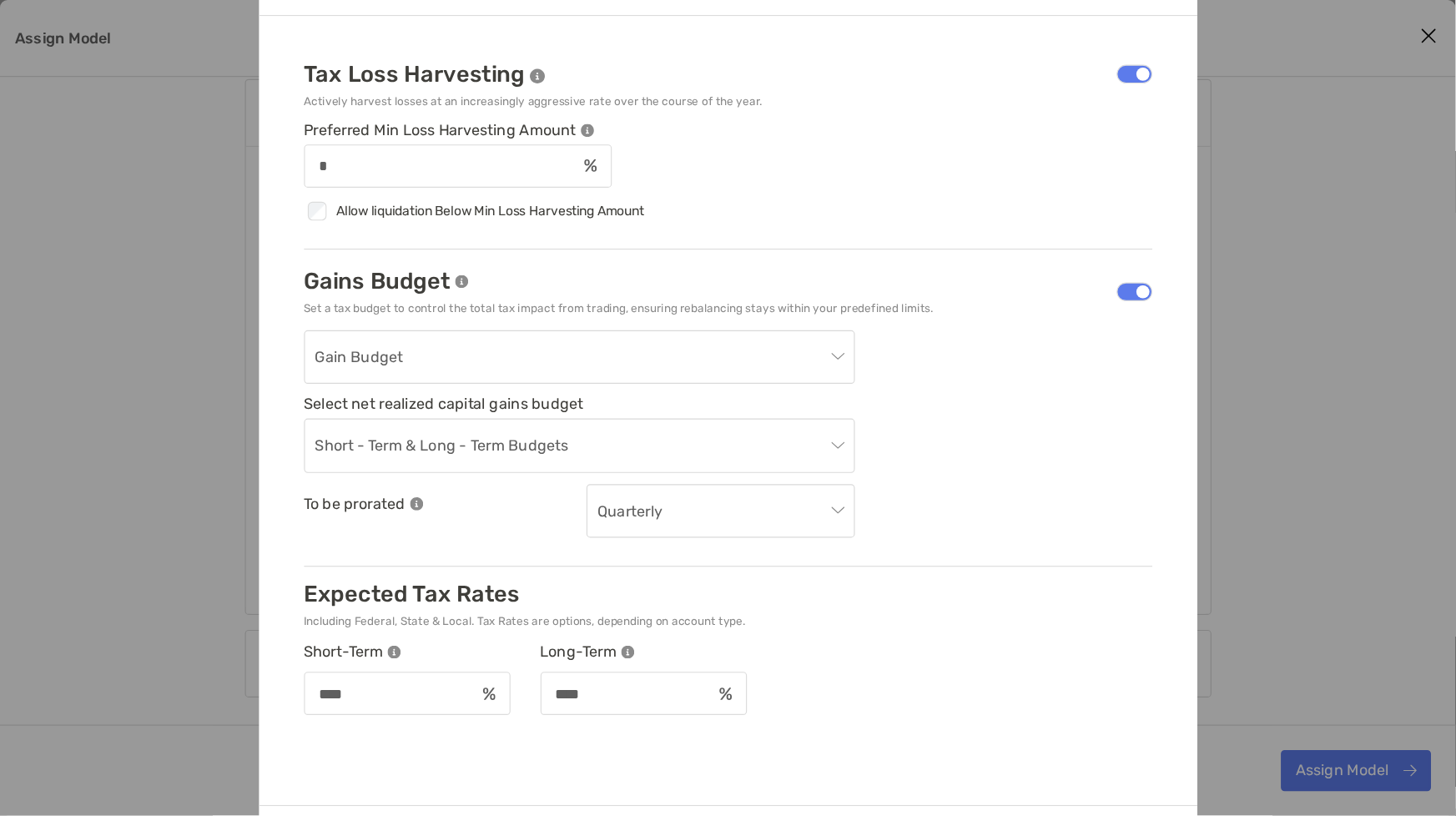 scroll, scrollTop: 882, scrollLeft: 0, axis: vertical 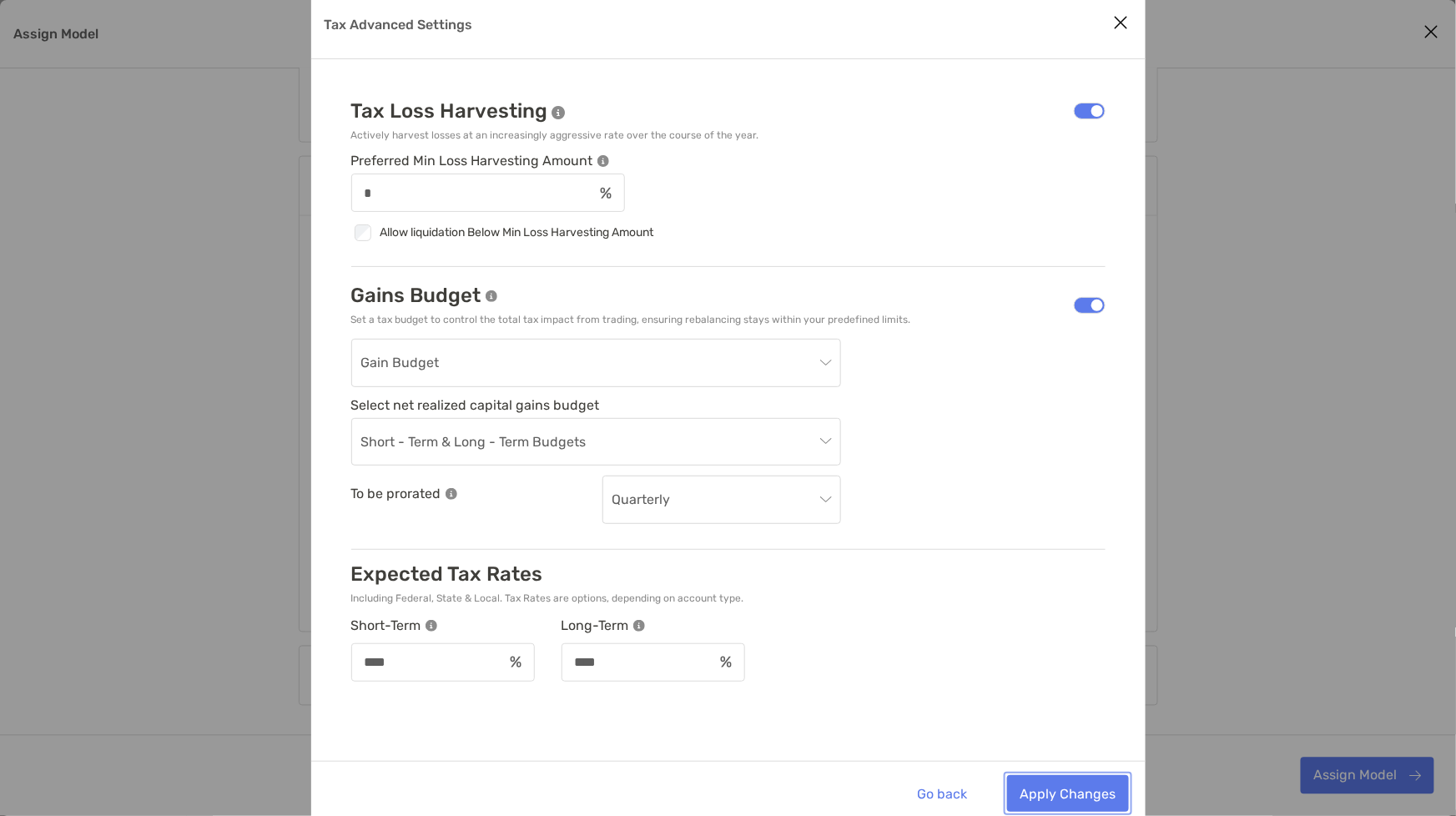 click on "Apply Changes" at bounding box center [1068, 793] 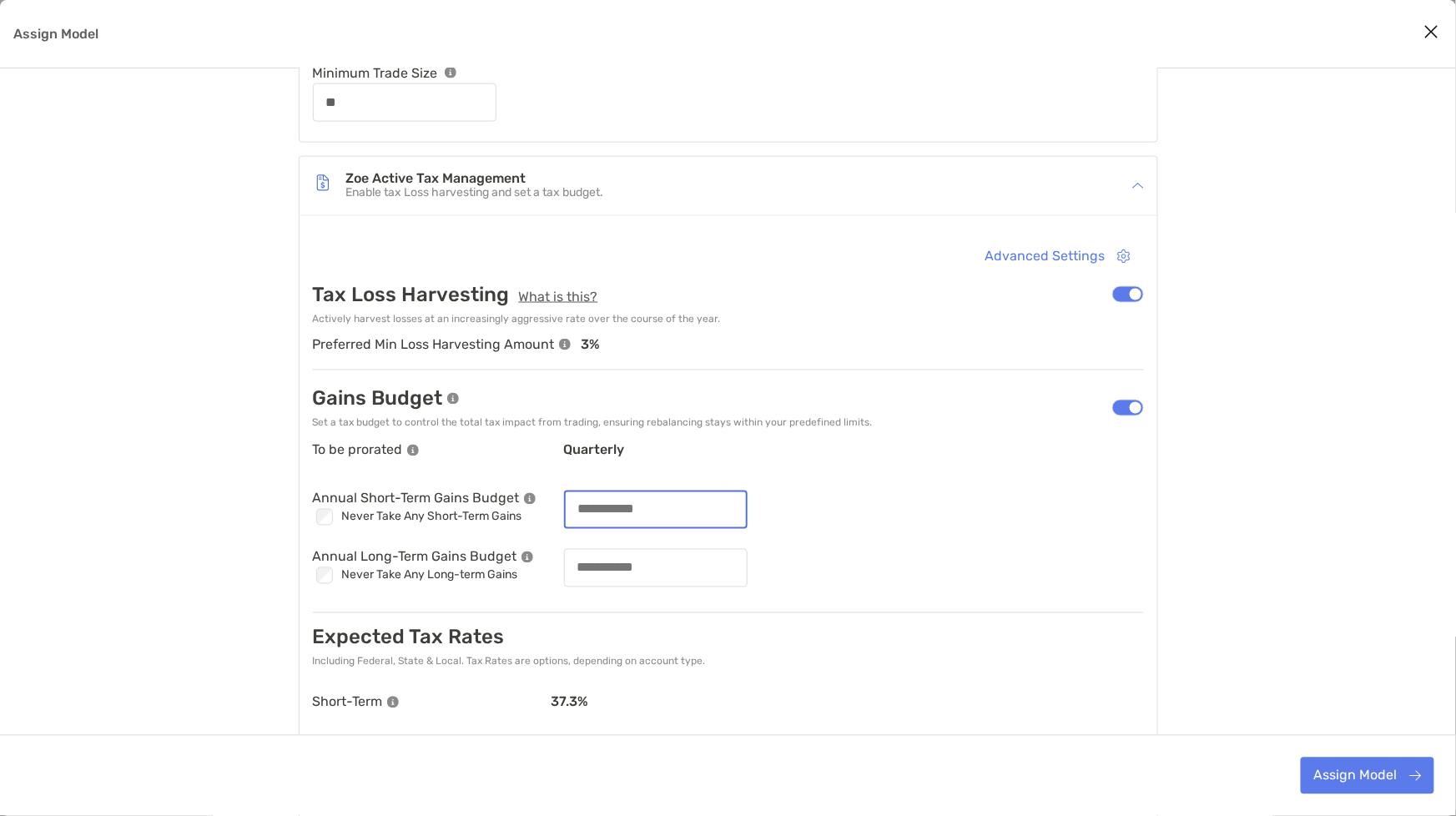 click at bounding box center [656, 509] 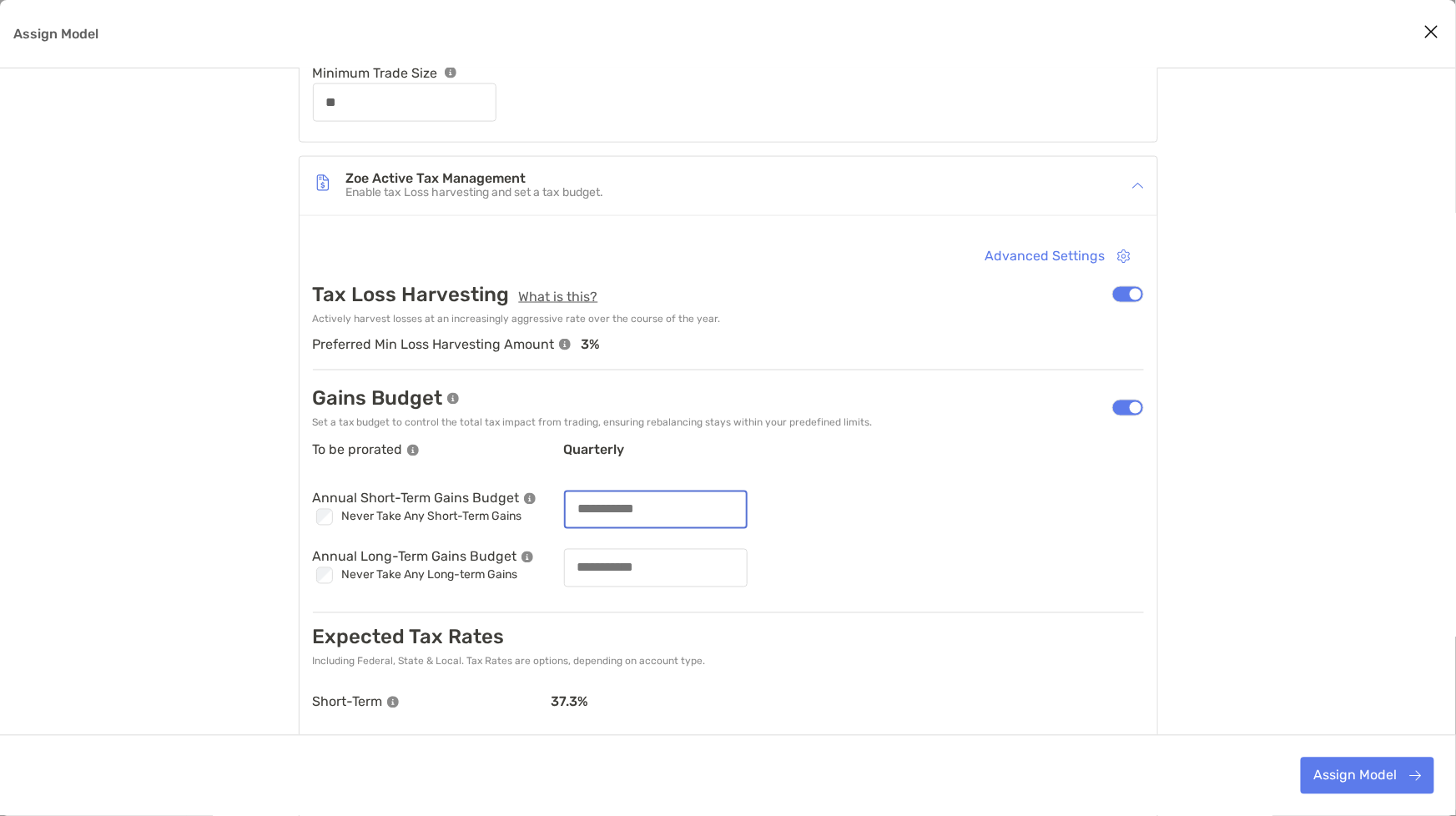type on "**" 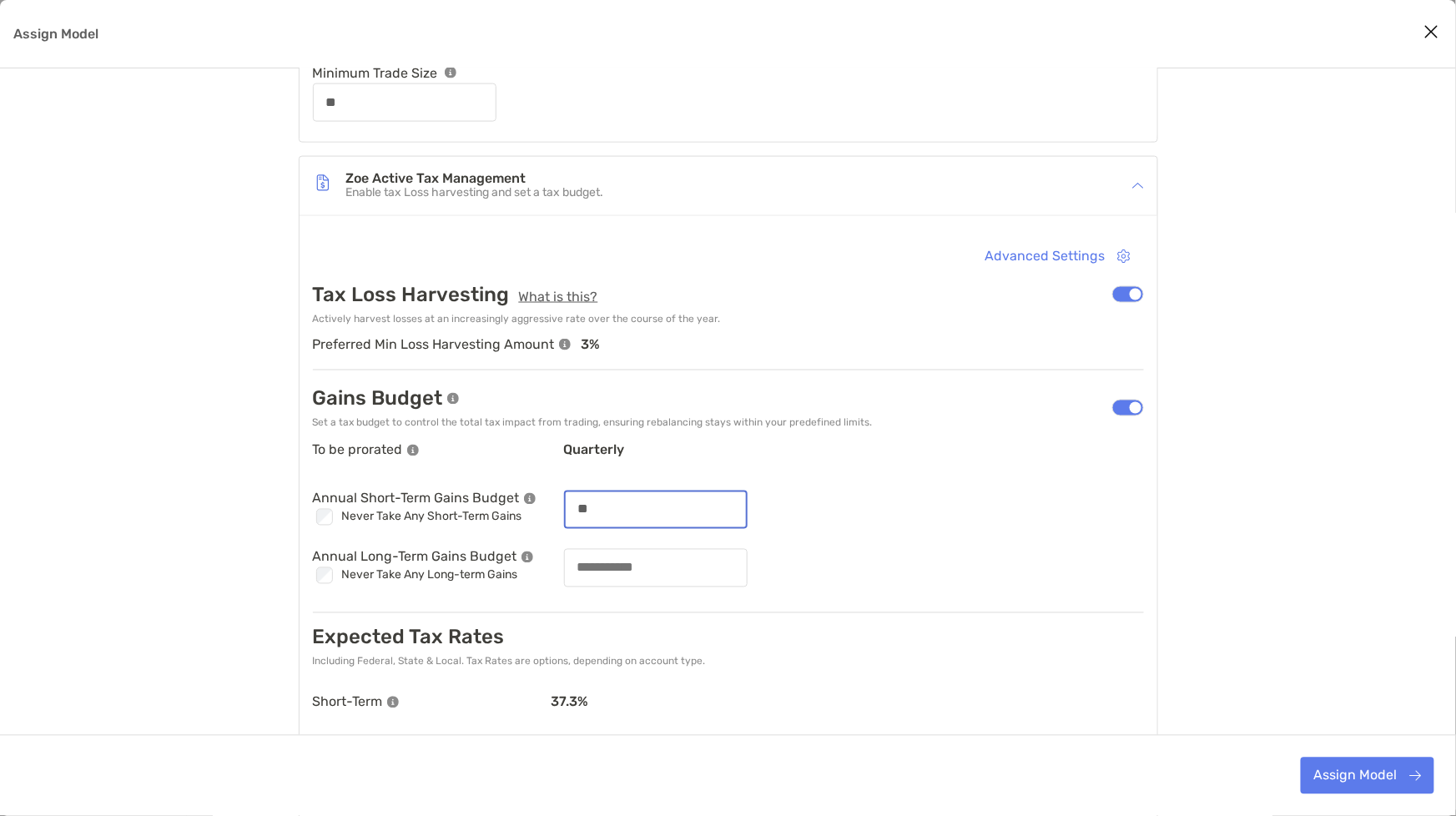 type on "**" 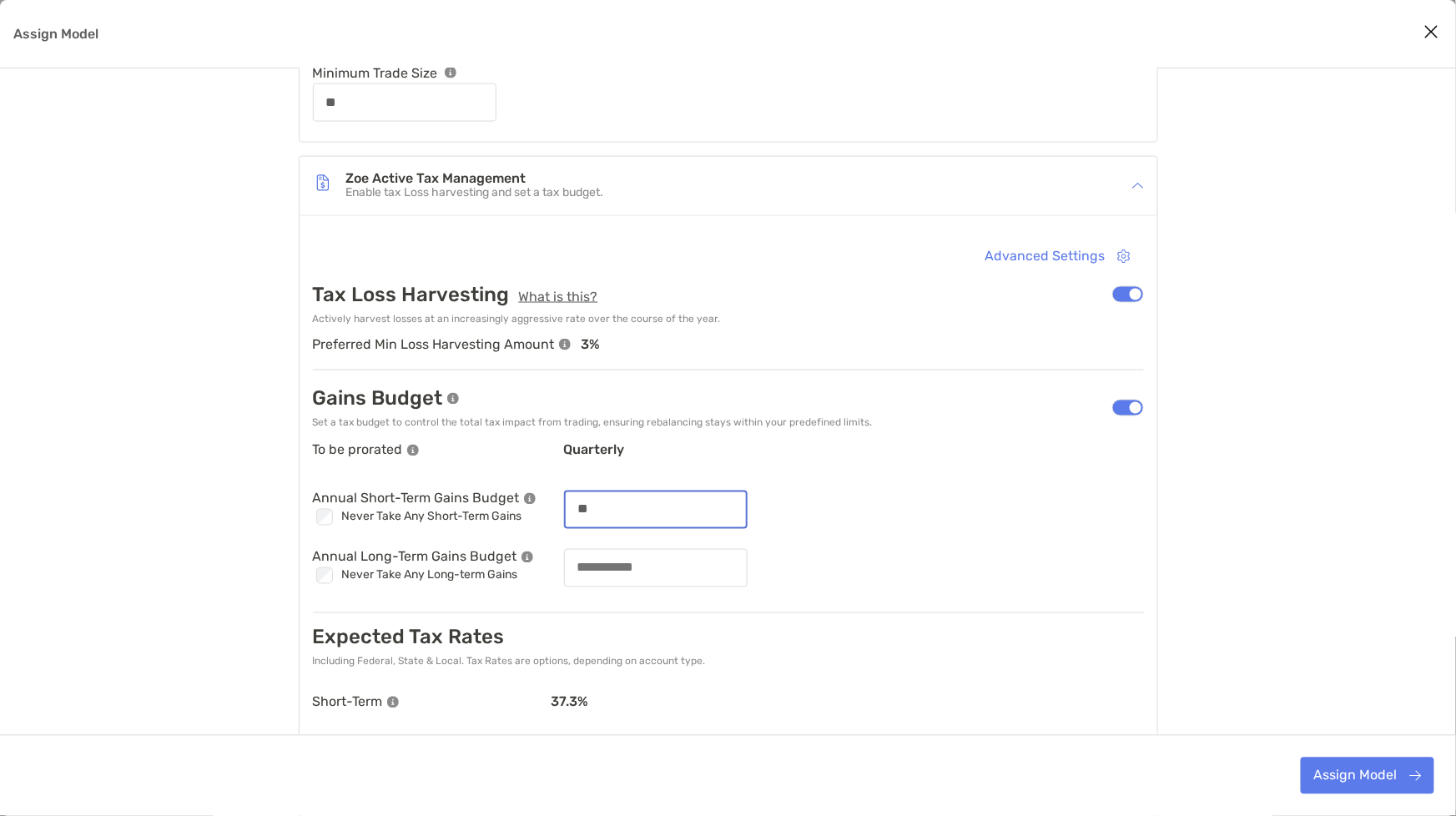 type on "***" 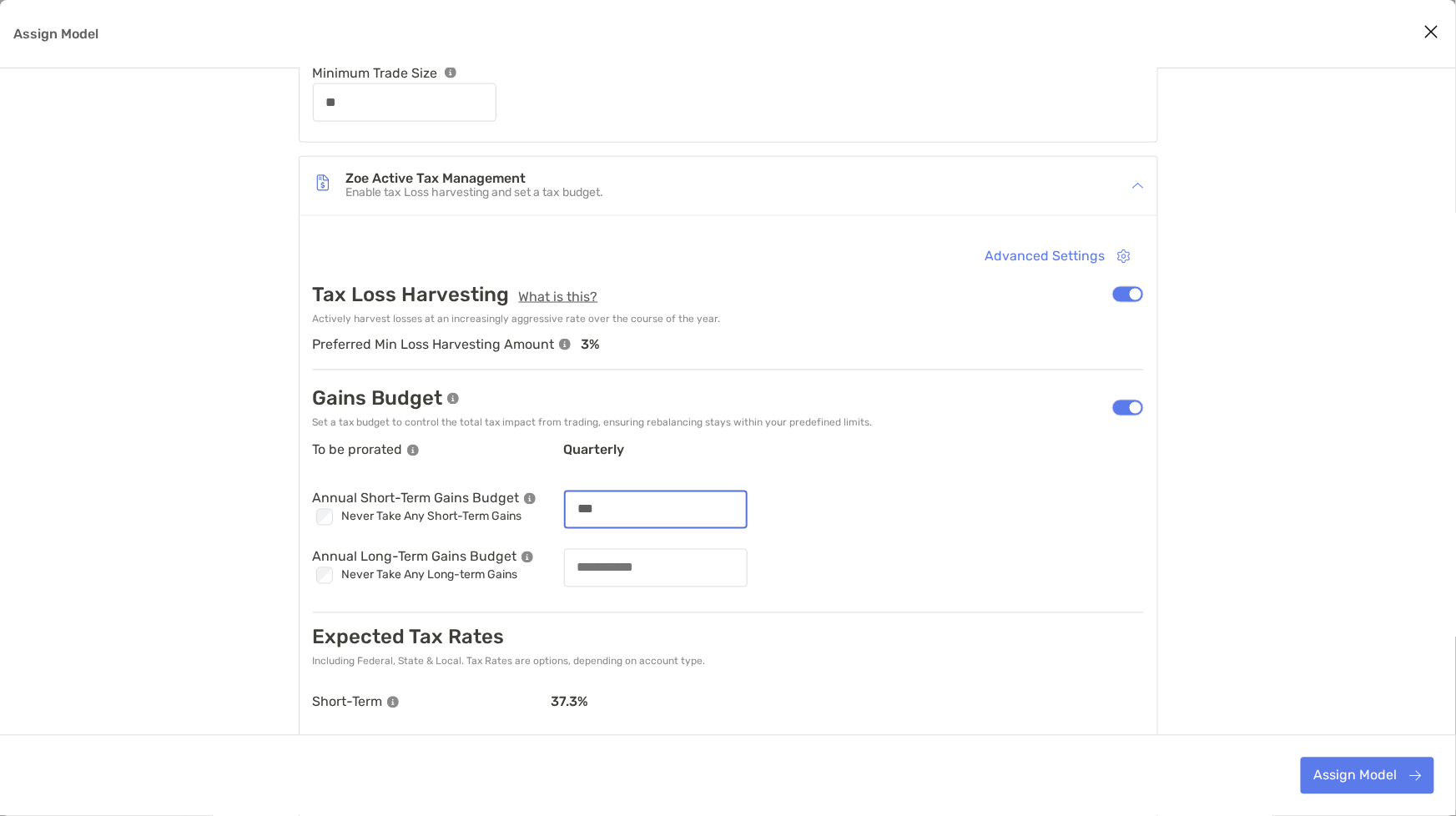 type on "**" 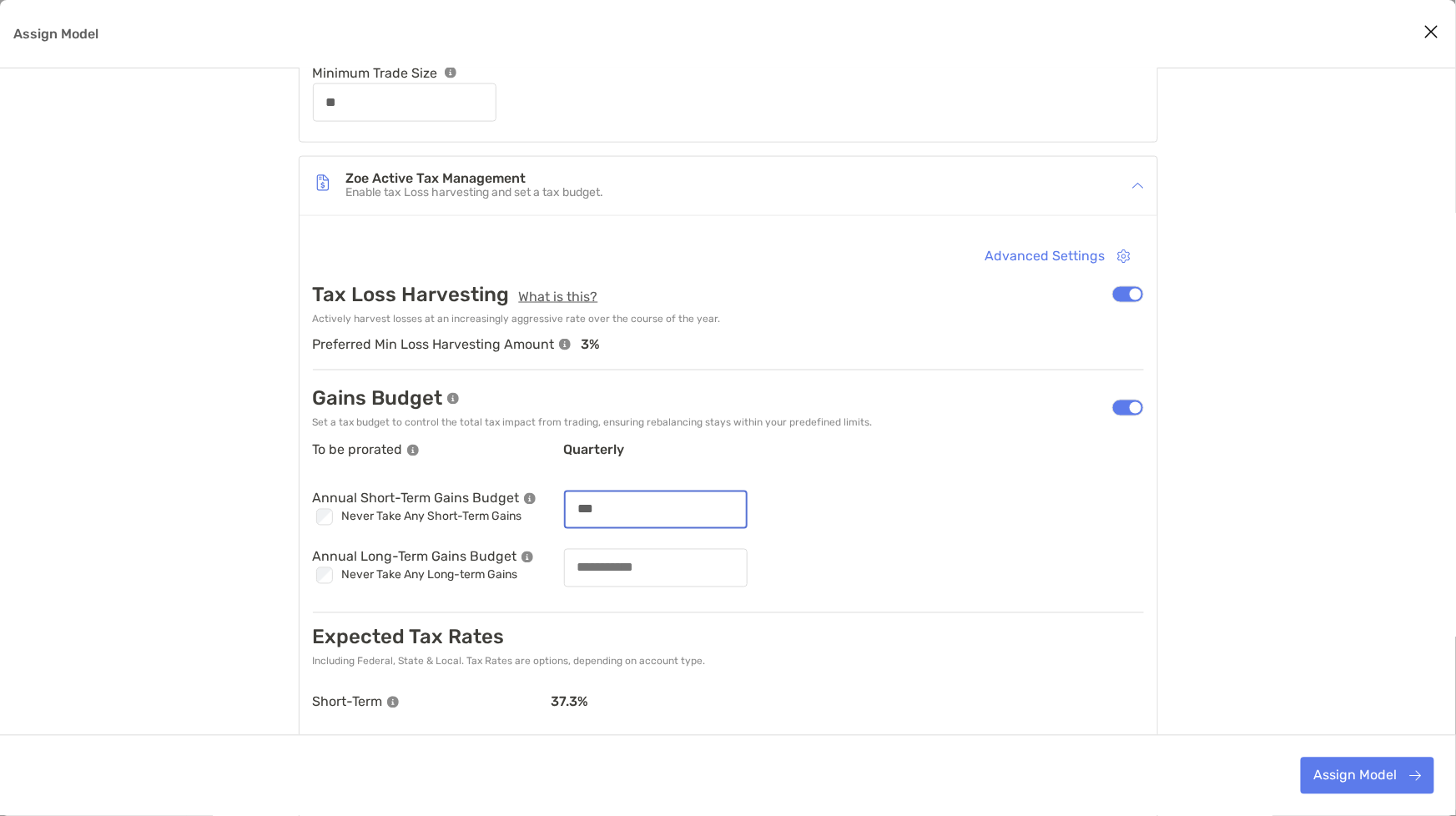 type on "****" 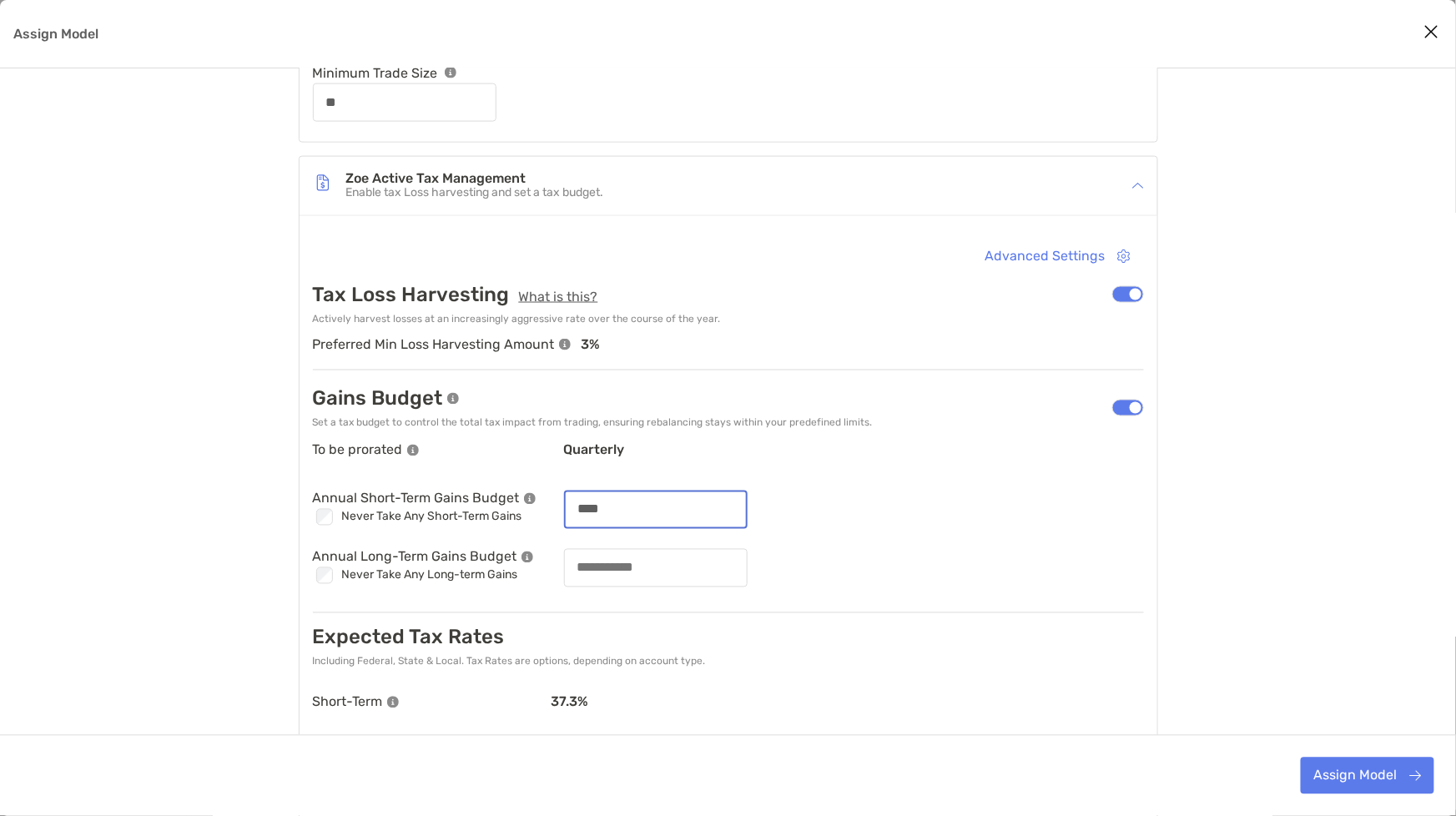 type on "**" 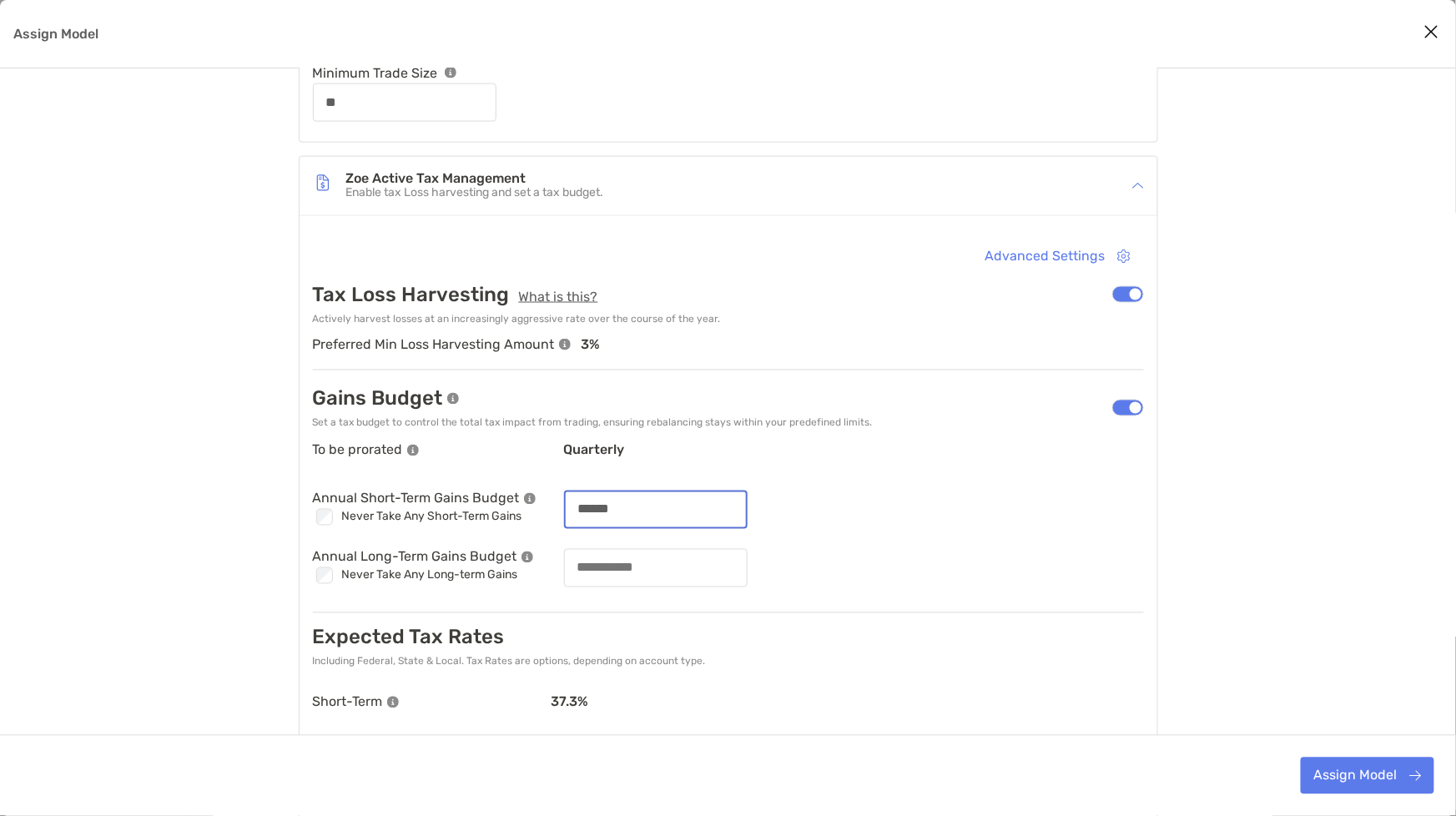 type on "******" 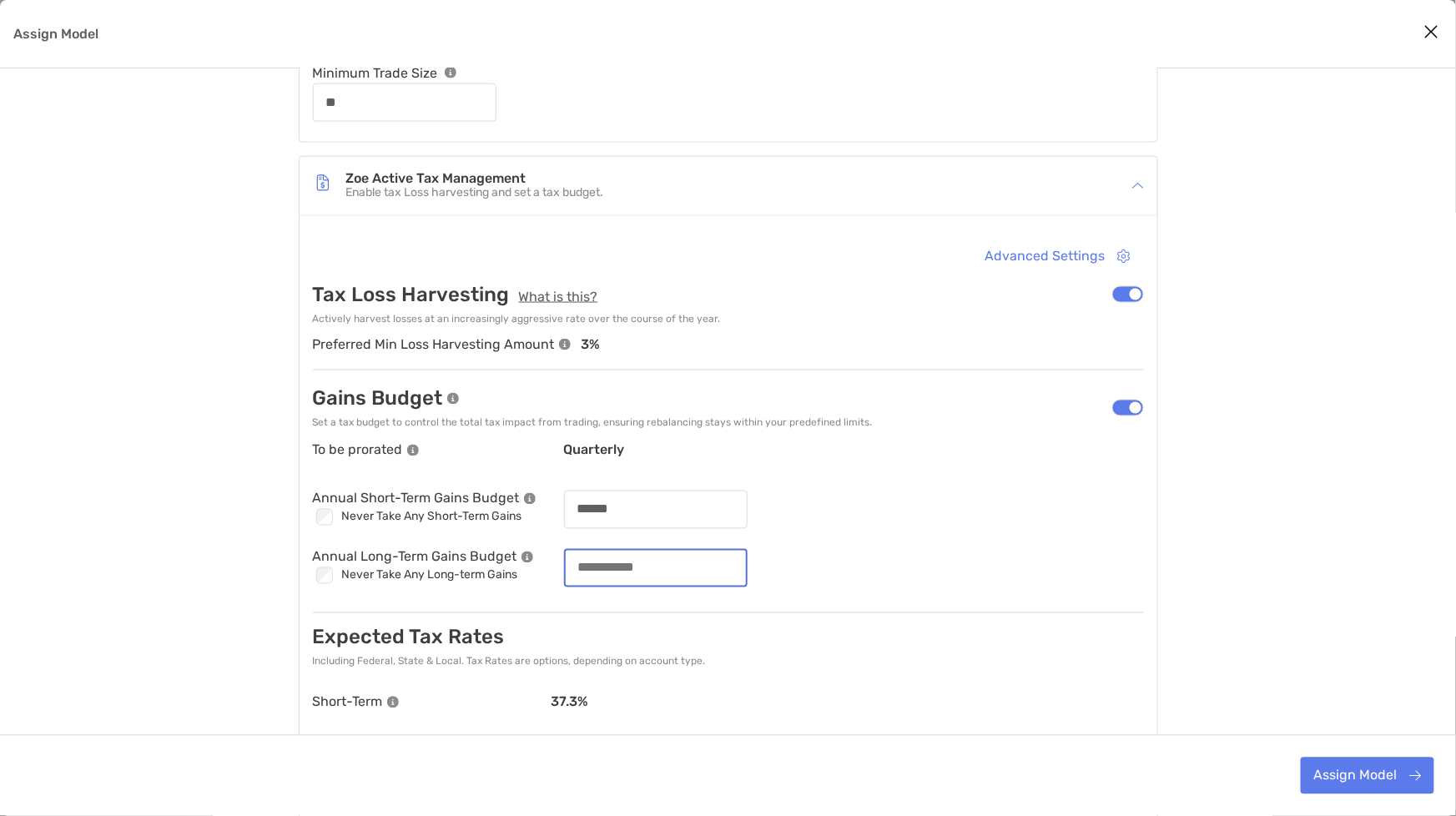 click at bounding box center (656, 567) 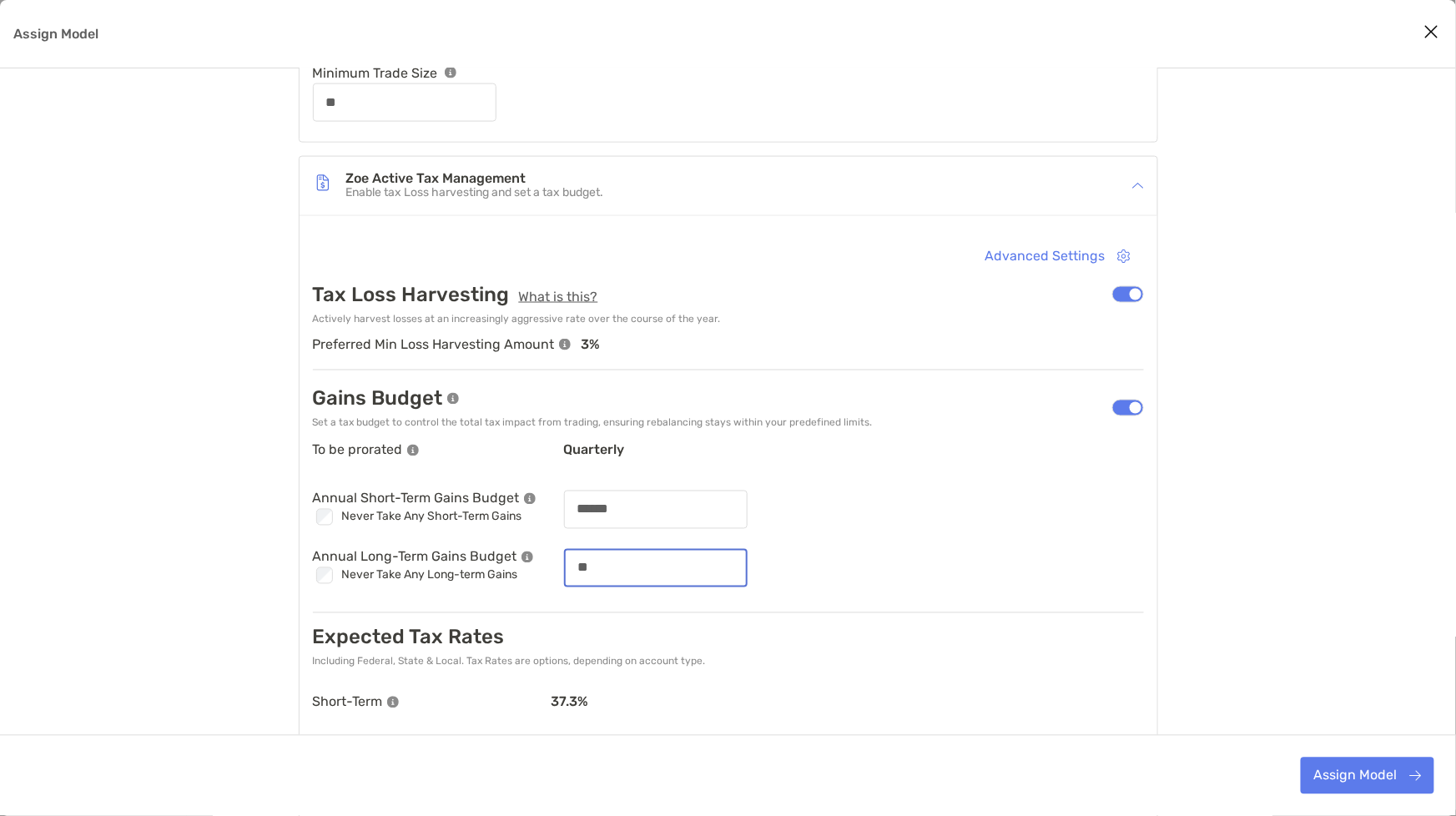 type on "***" 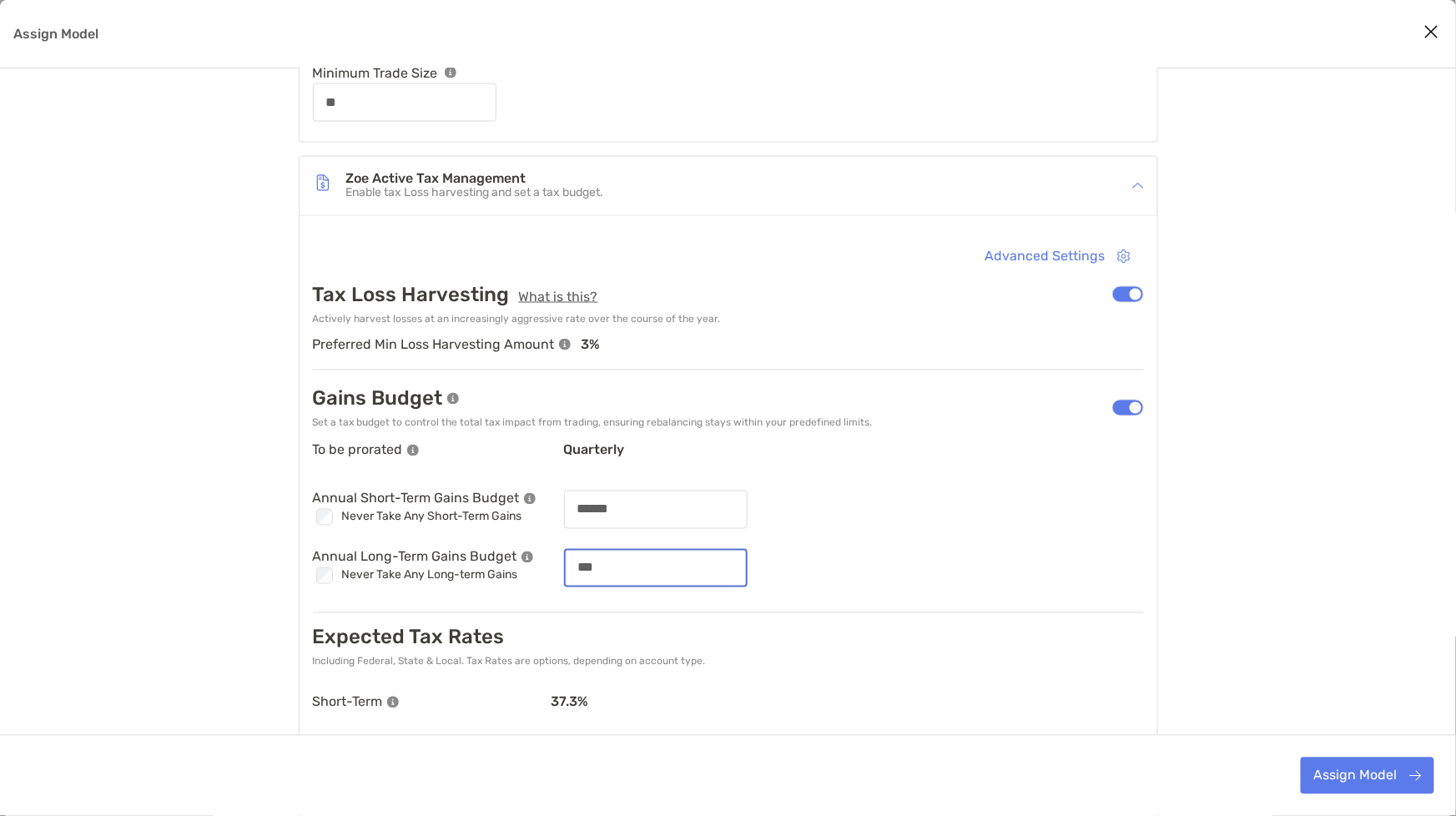 type on "**" 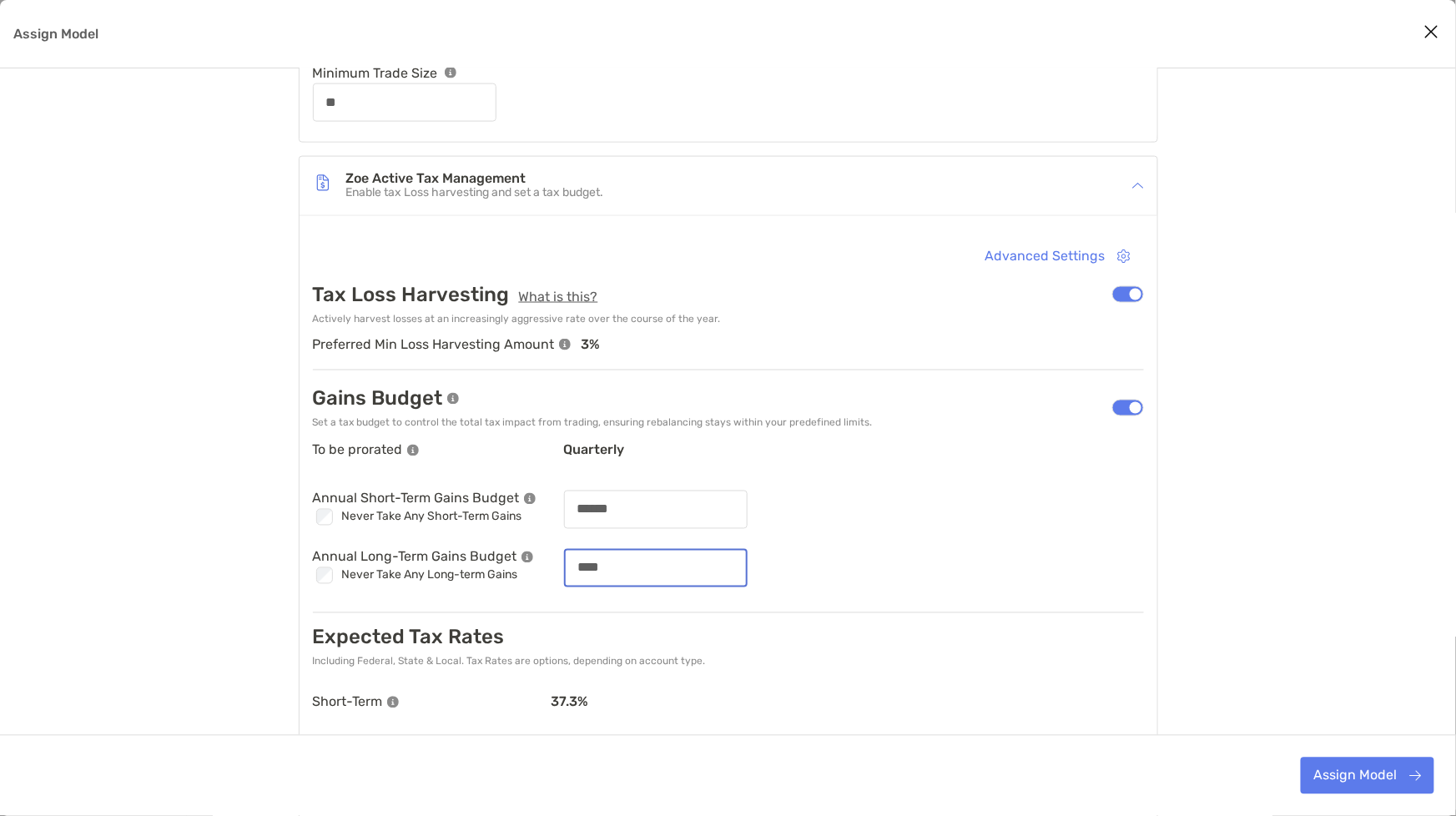 type on "**" 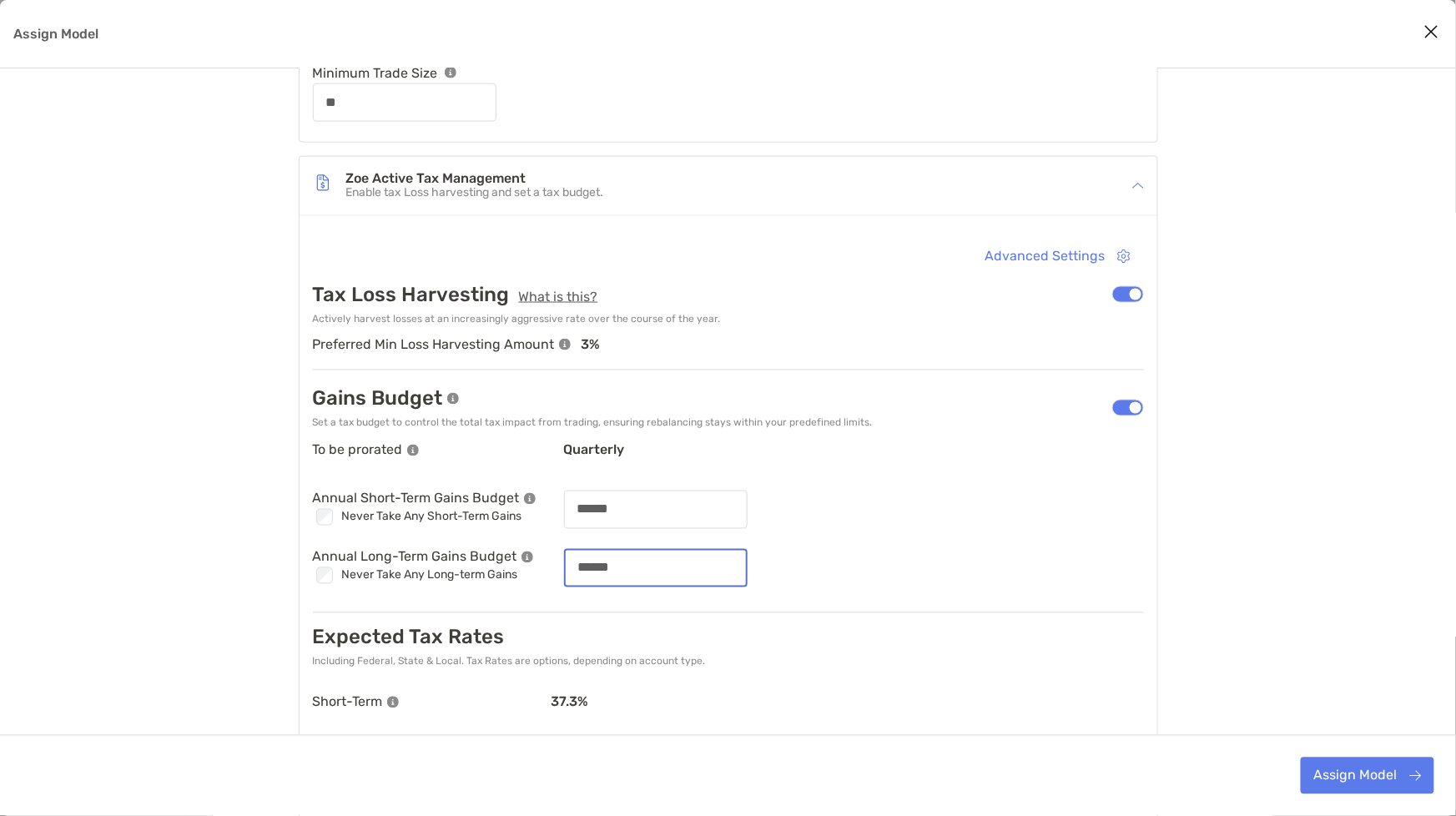 type on "******" 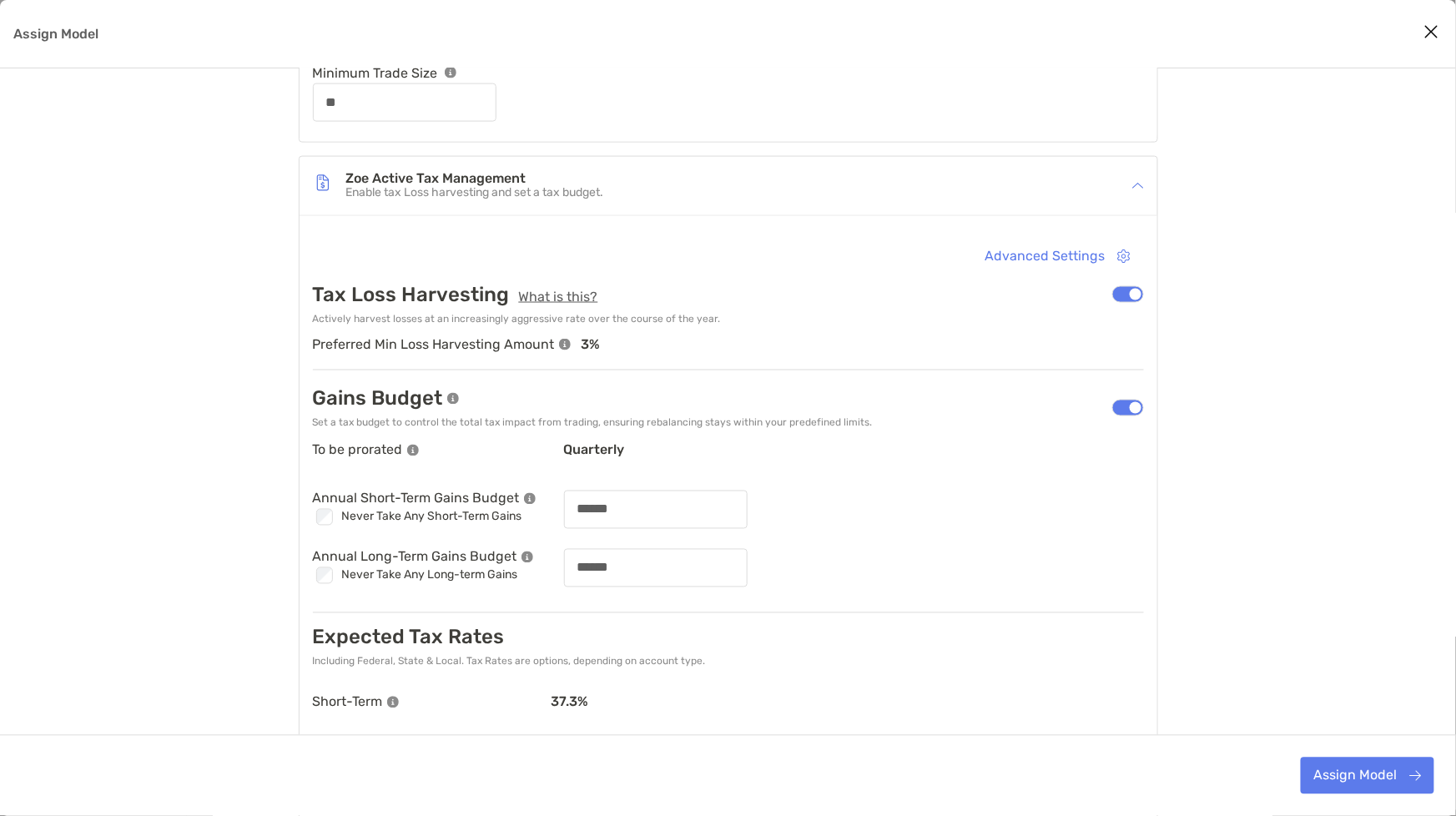 click on "To be prorated quarterly Annual Short-Term Gains Budget Checkbox Never Take Any Short-Term Gains ****** Annual Long-Term Gains Budget Checkbox Never Take Any Long-term Gains ******" at bounding box center [657, 515] 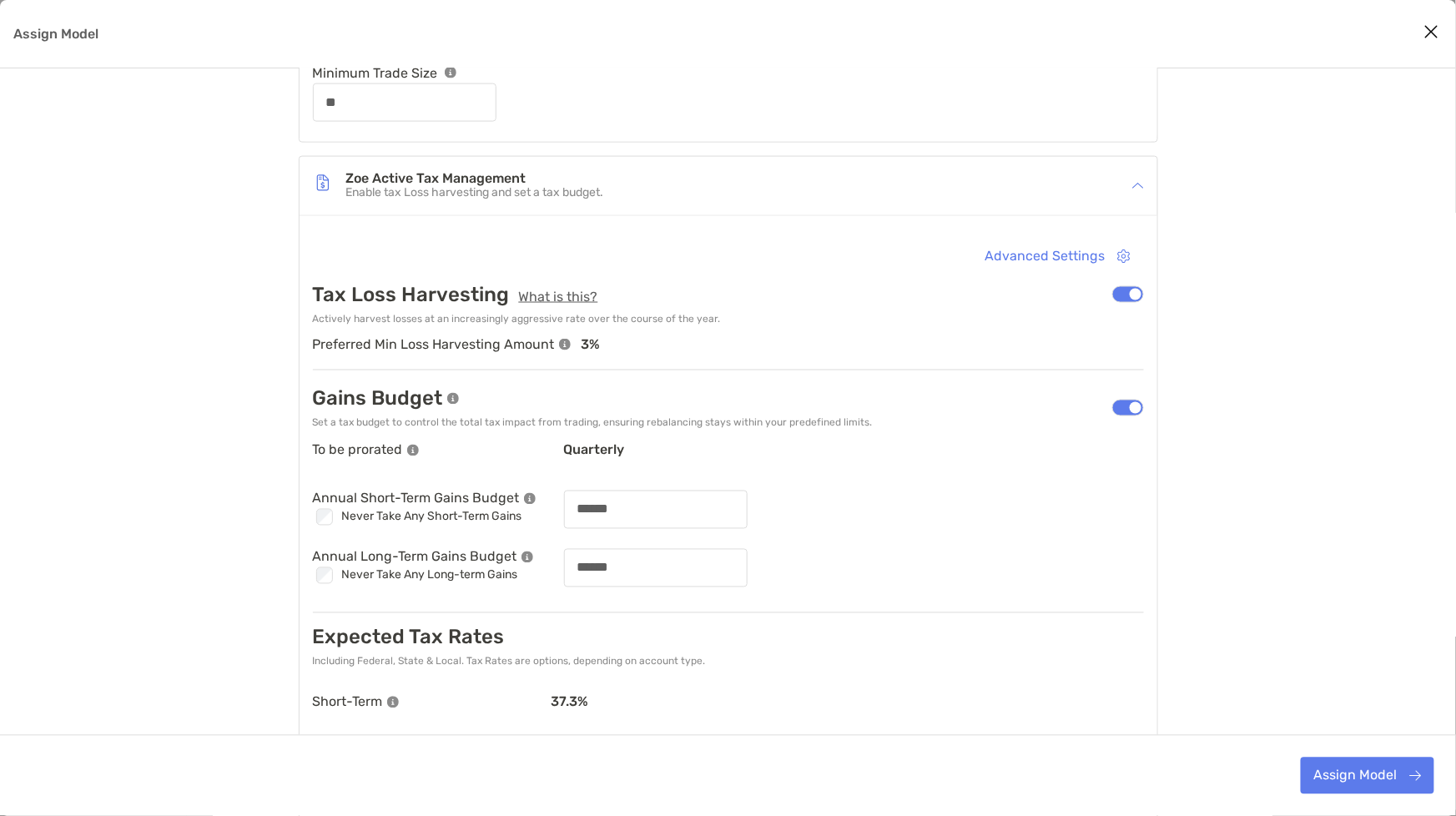 scroll, scrollTop: 1091, scrollLeft: 0, axis: vertical 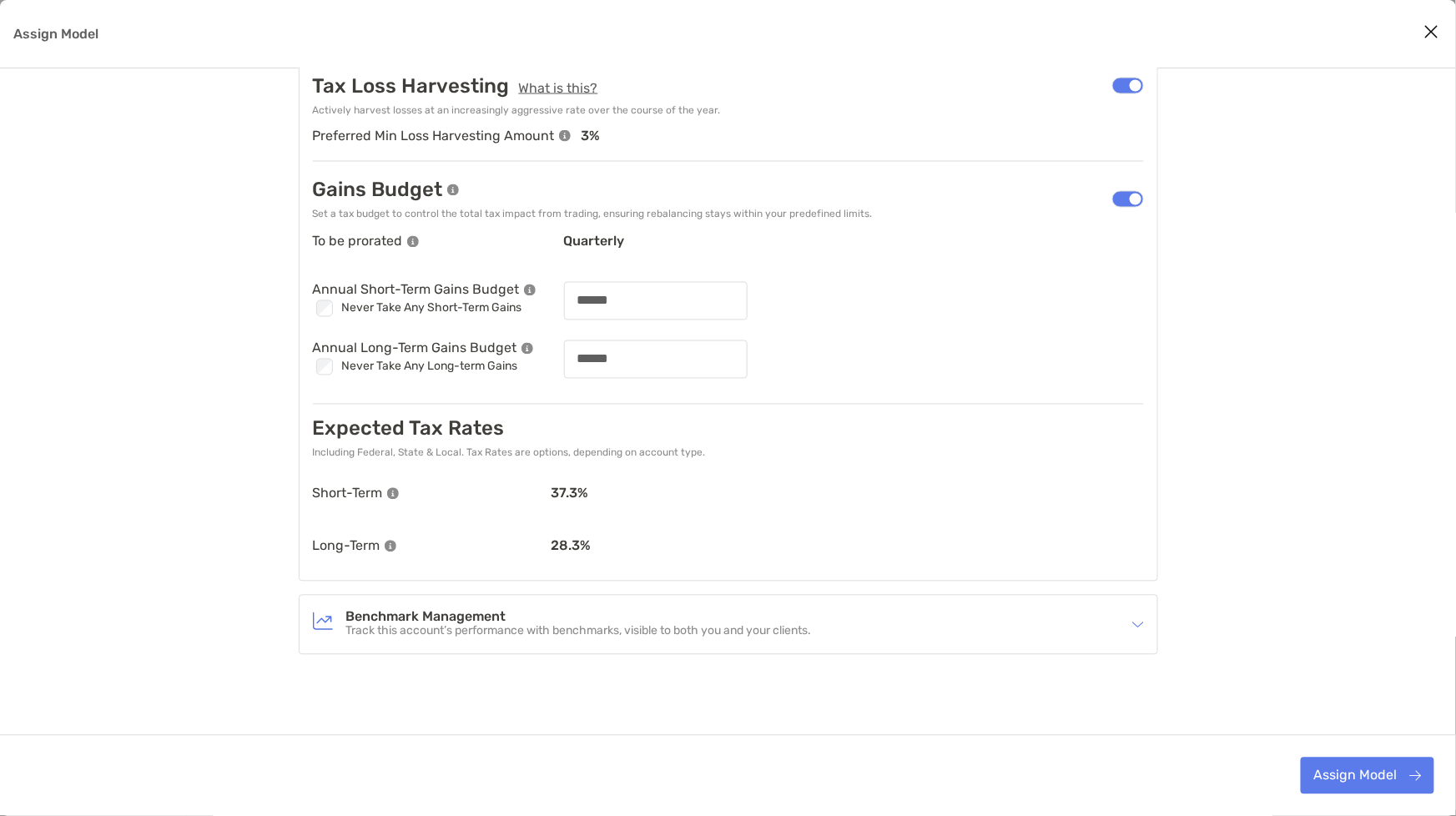 click on "Track this account’s performance with benchmarks, visible to both you and your clients." at bounding box center [579, 632] 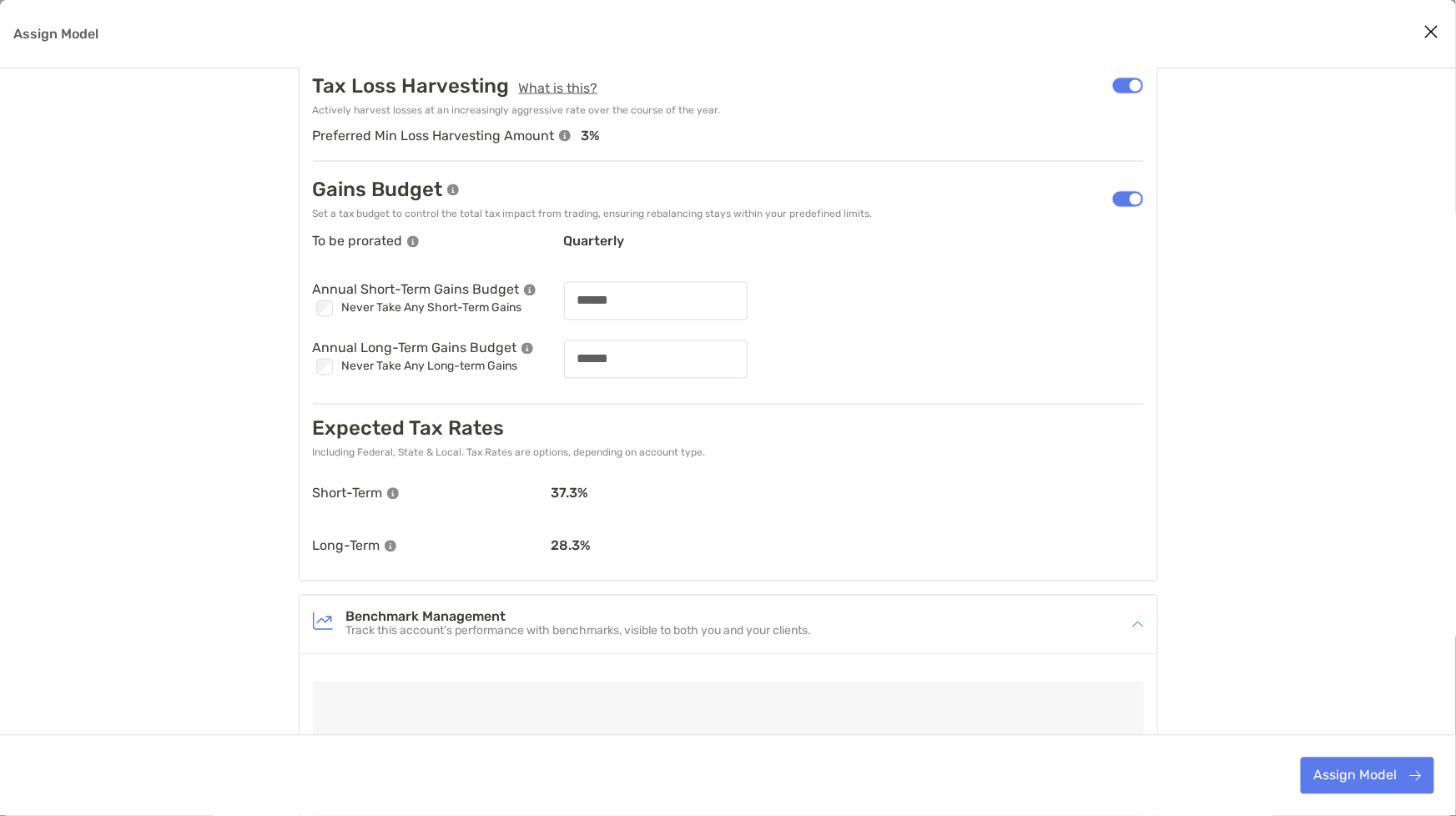scroll, scrollTop: 1403, scrollLeft: 0, axis: vertical 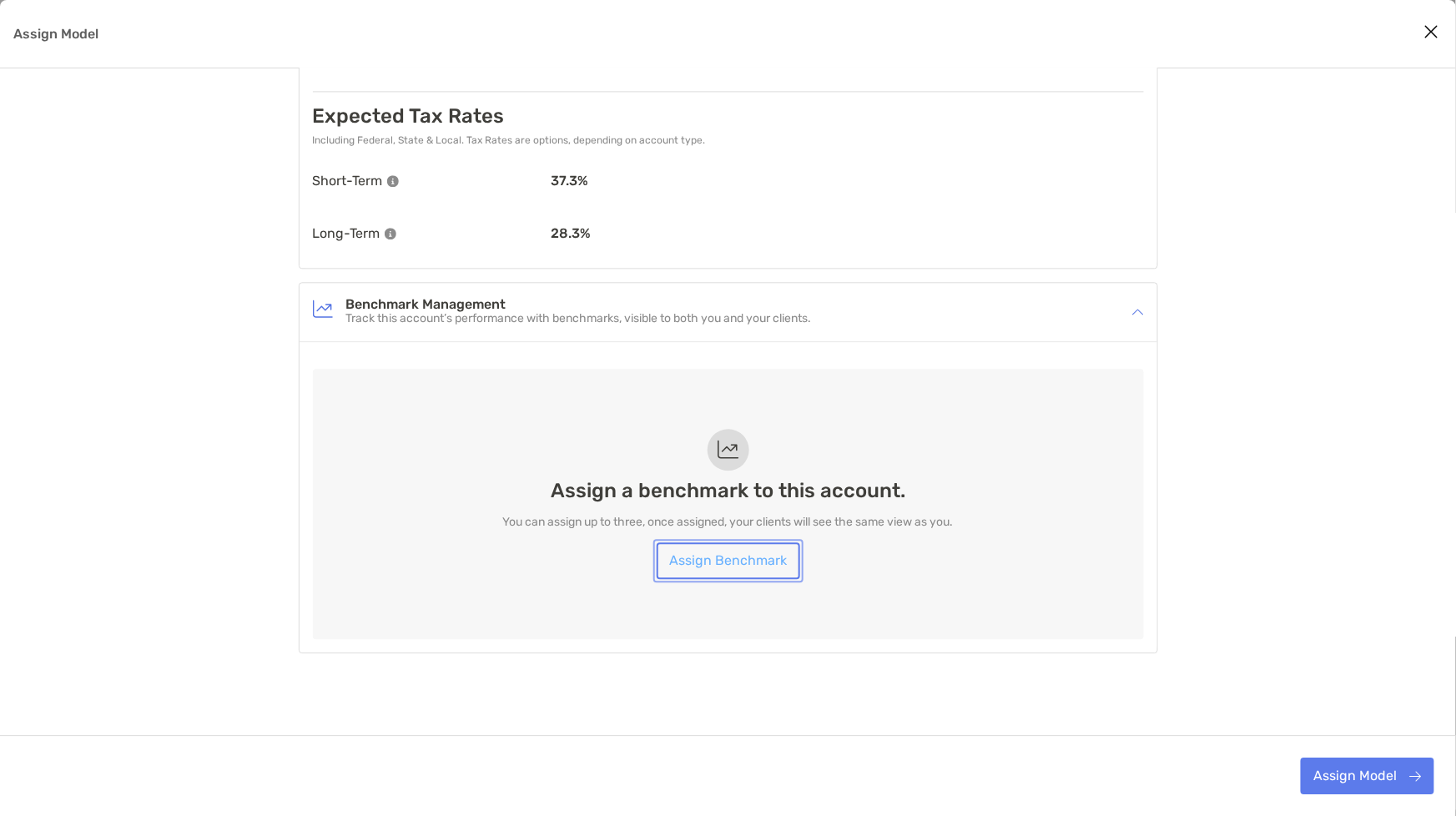 click on "Assign Benchmark" at bounding box center [728, 561] 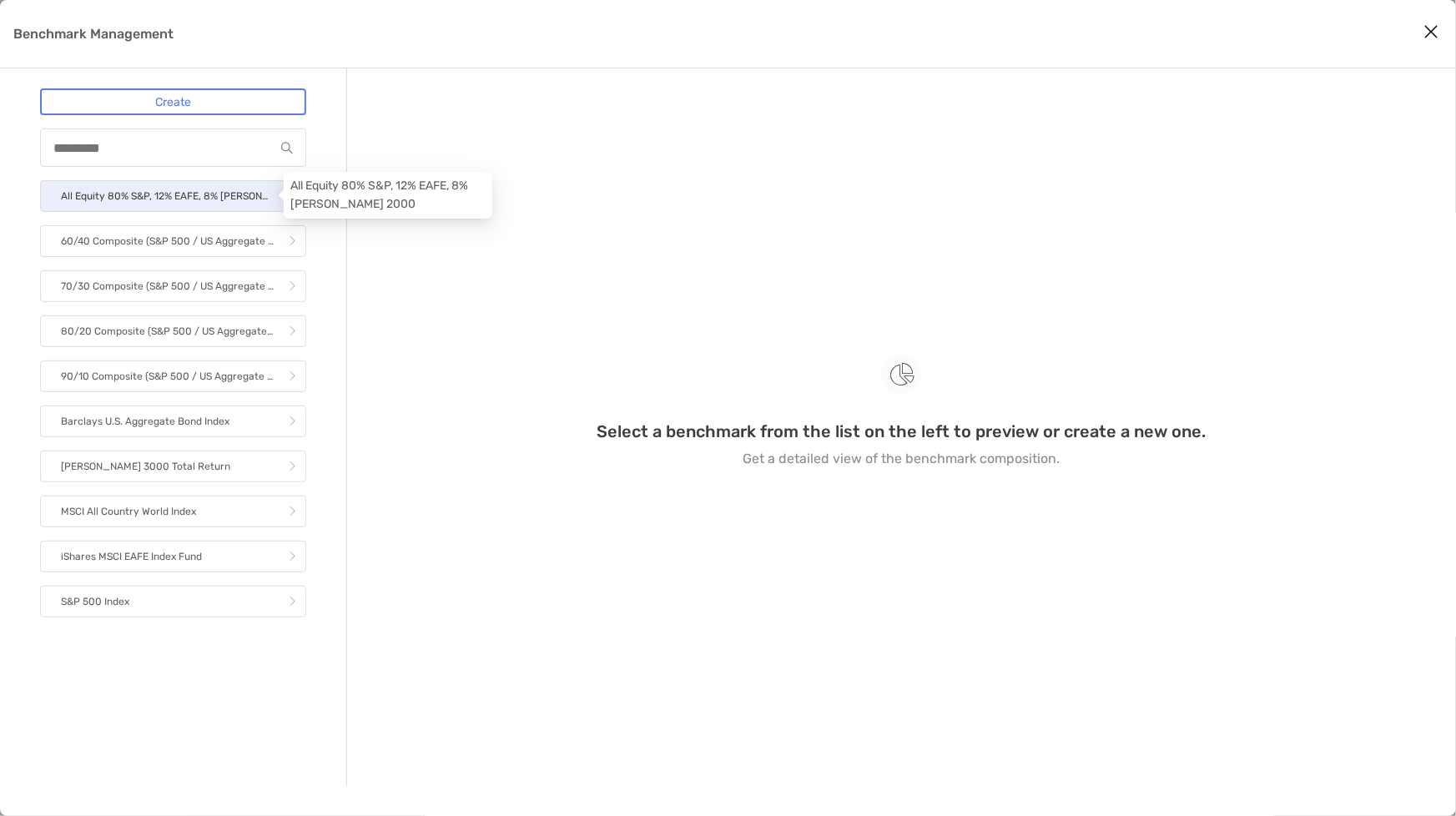click on "All Equity 80% S&P, 12% EAFE, 8% Russell 2000" at bounding box center (167, 196) 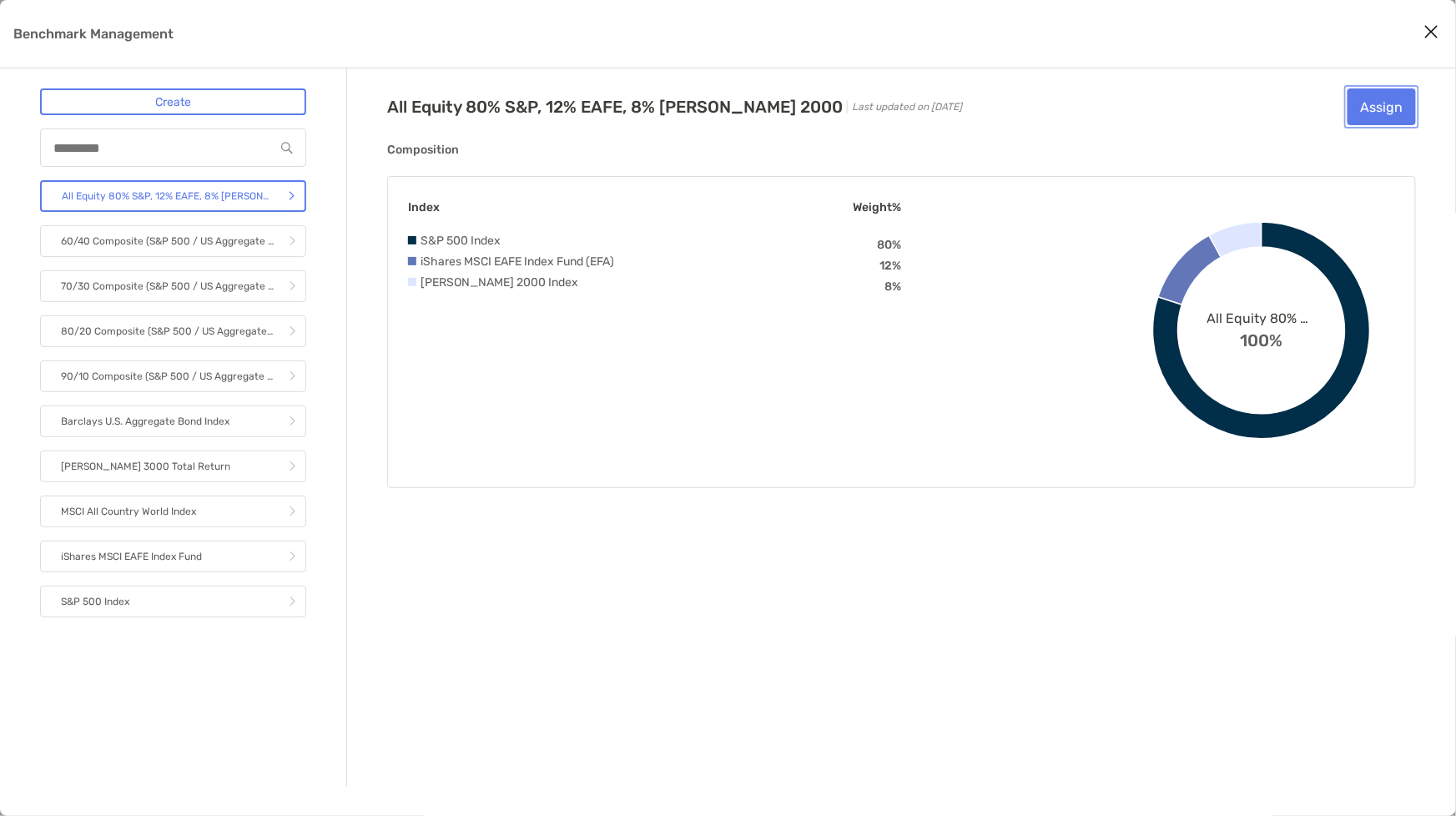 click on "Assign" at bounding box center (1382, 107) 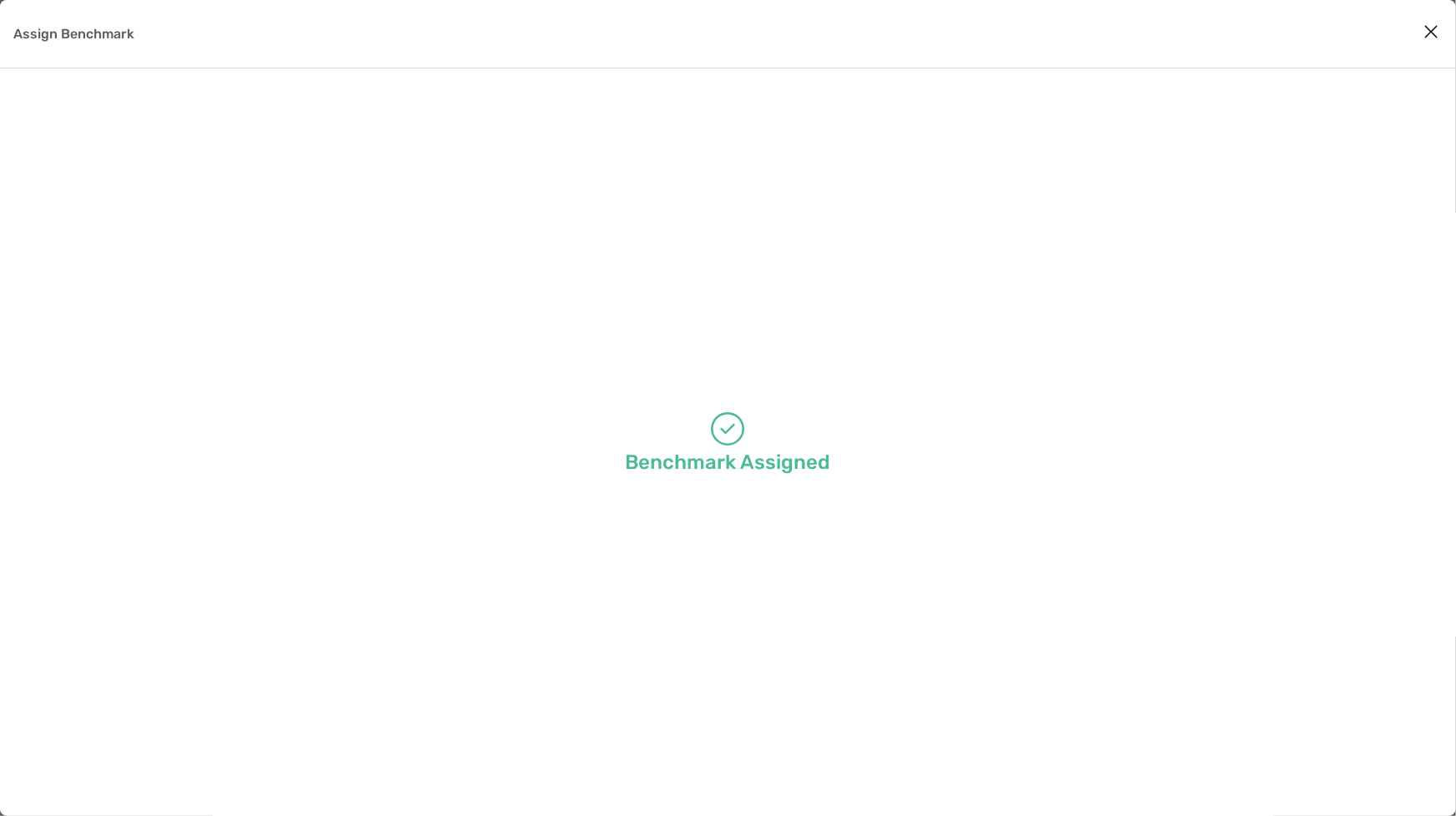 click at bounding box center (1432, 32) 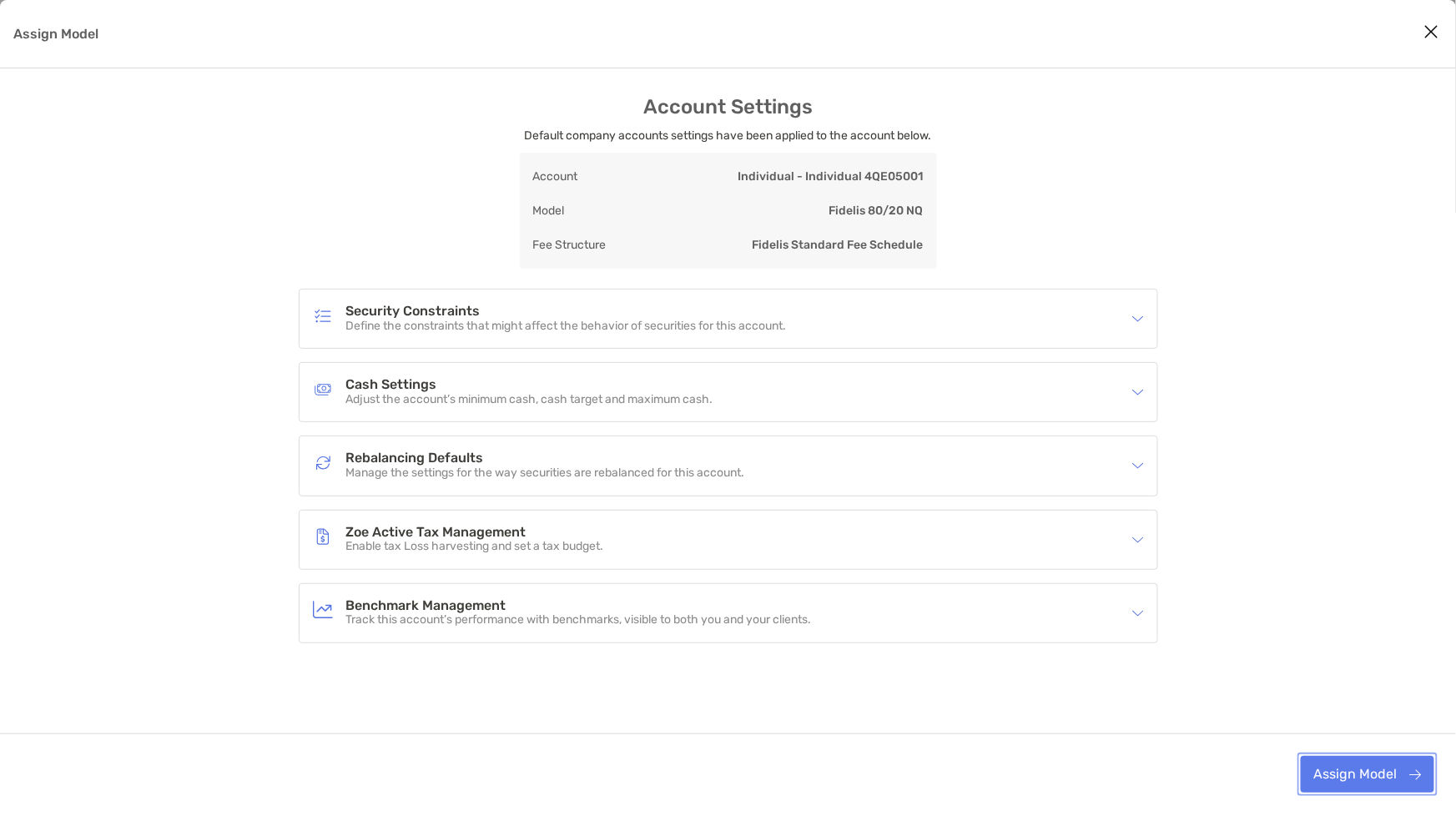 click on "Assign Model" at bounding box center (1368, 774) 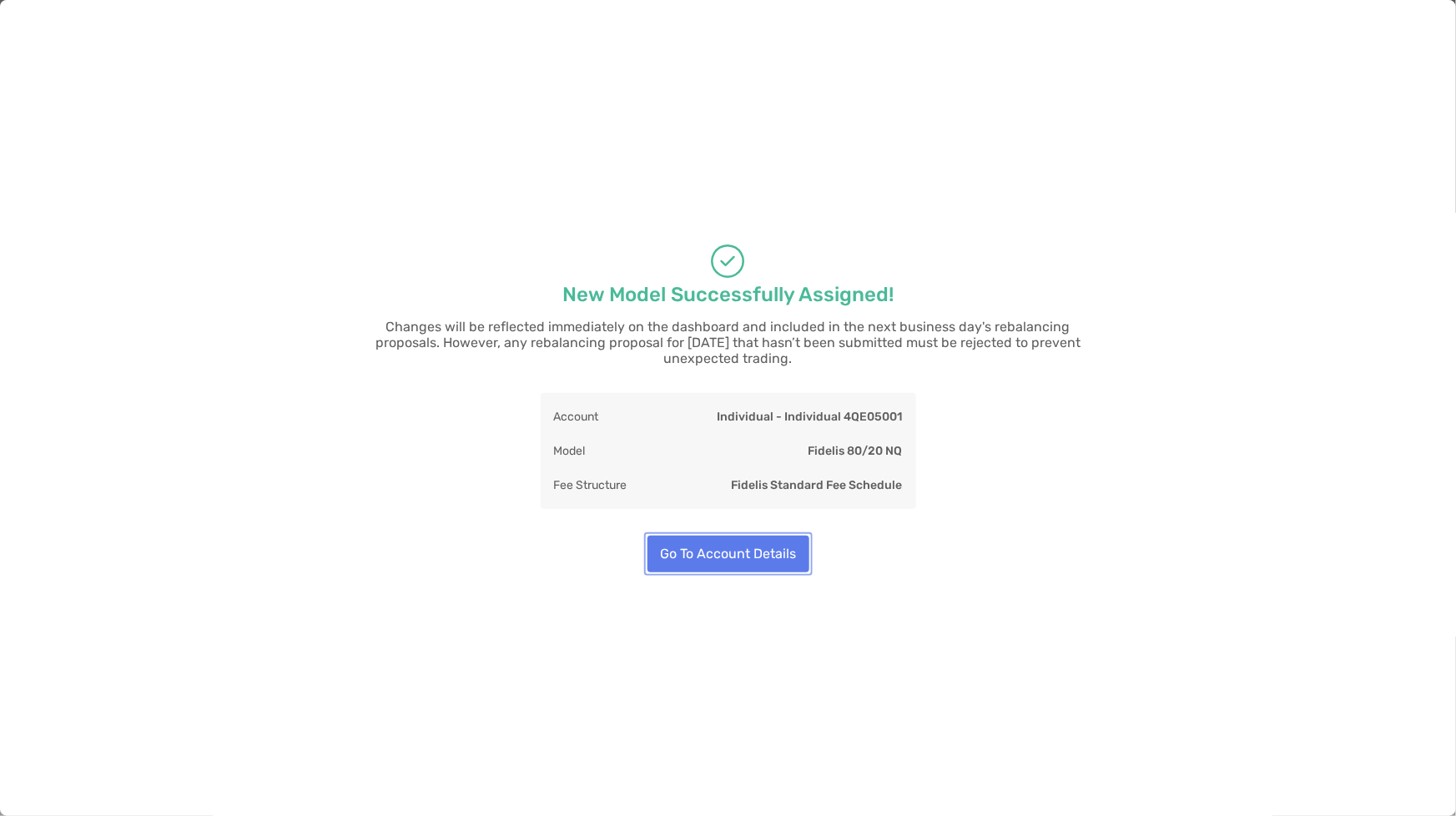 click on "Go To Account Details" at bounding box center [728, 554] 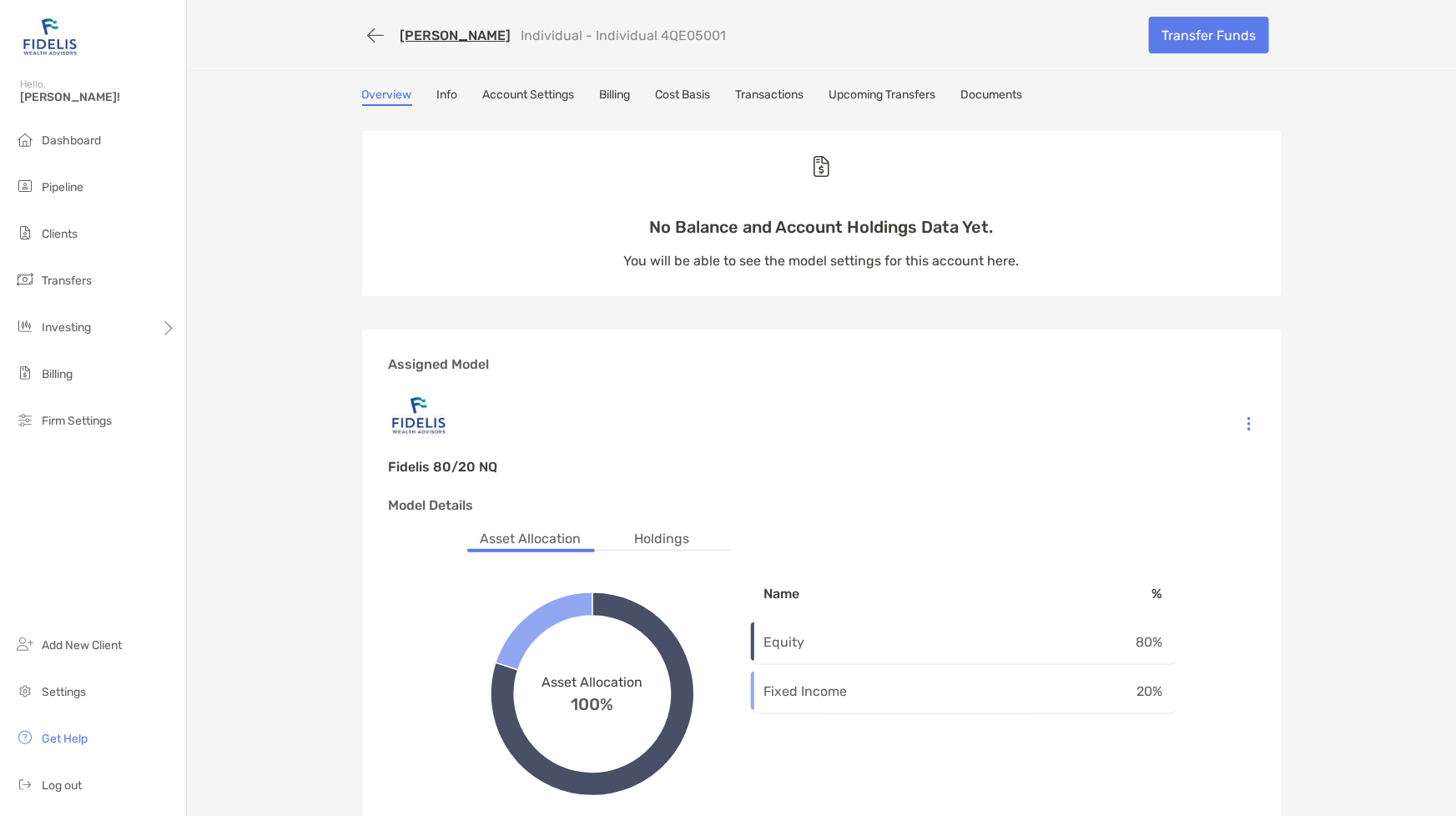 click on "Holdings" at bounding box center [663, 539] 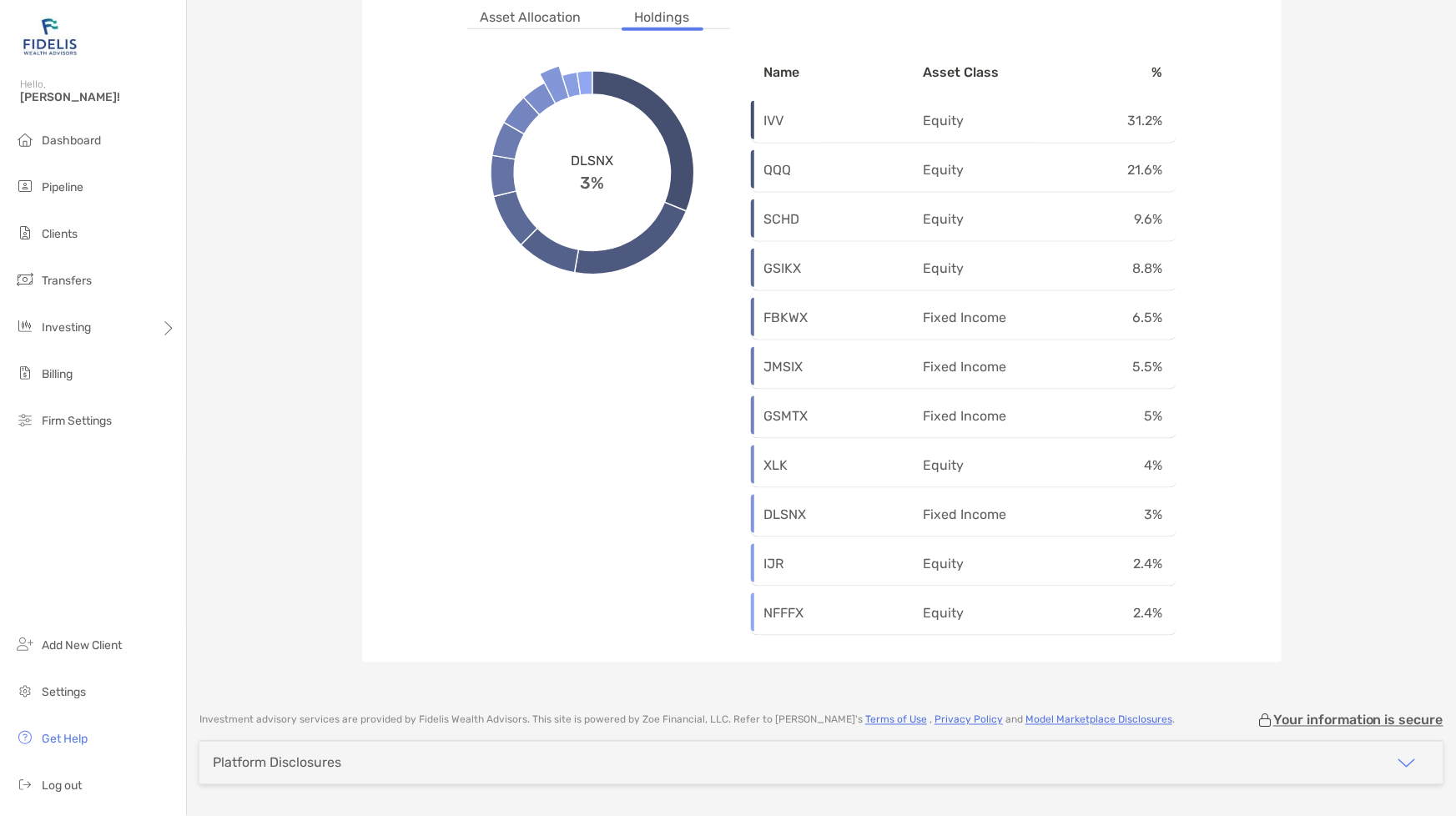 scroll, scrollTop: 0, scrollLeft: 0, axis: both 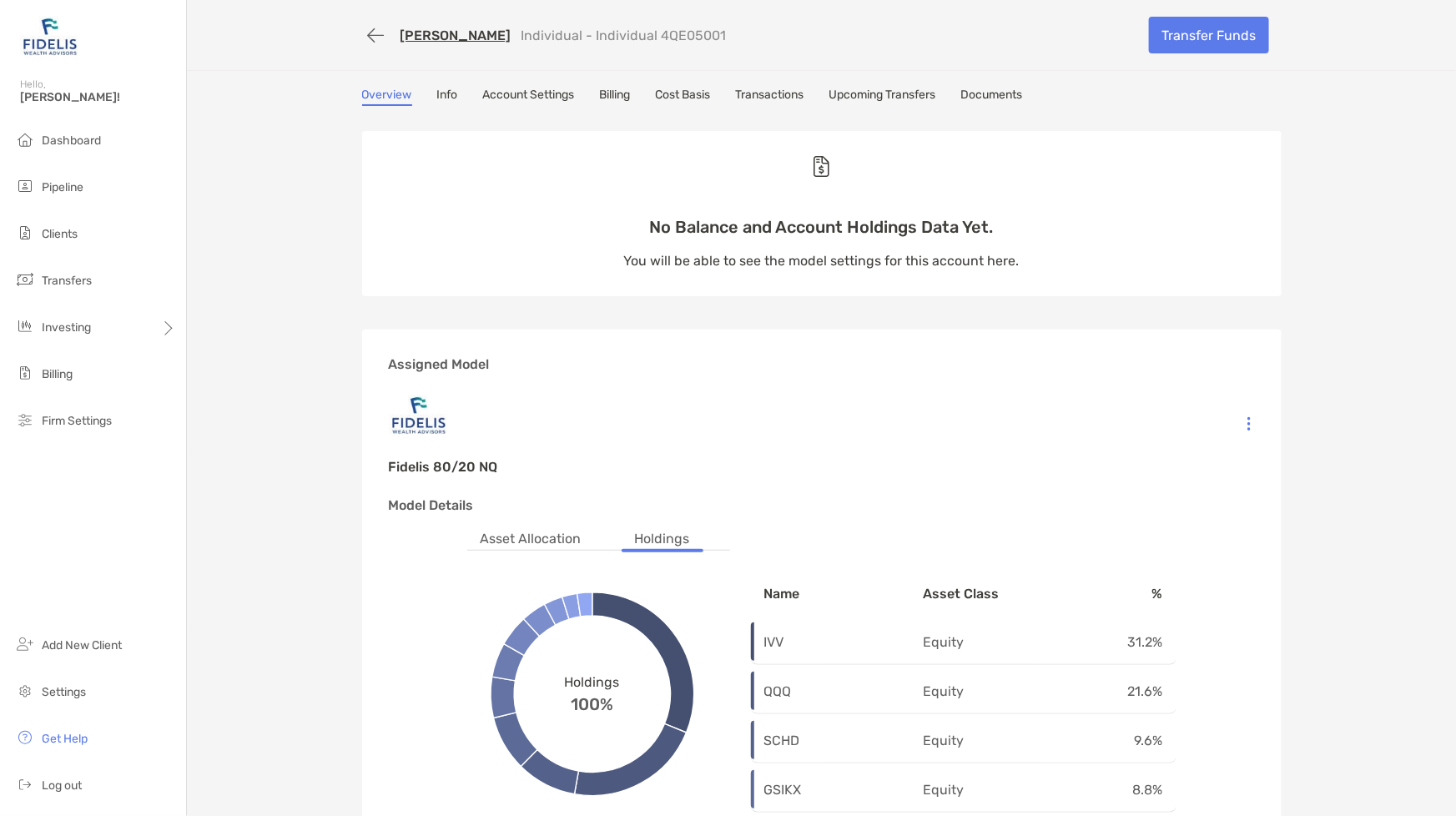 click on "Transactions" at bounding box center (770, 97) 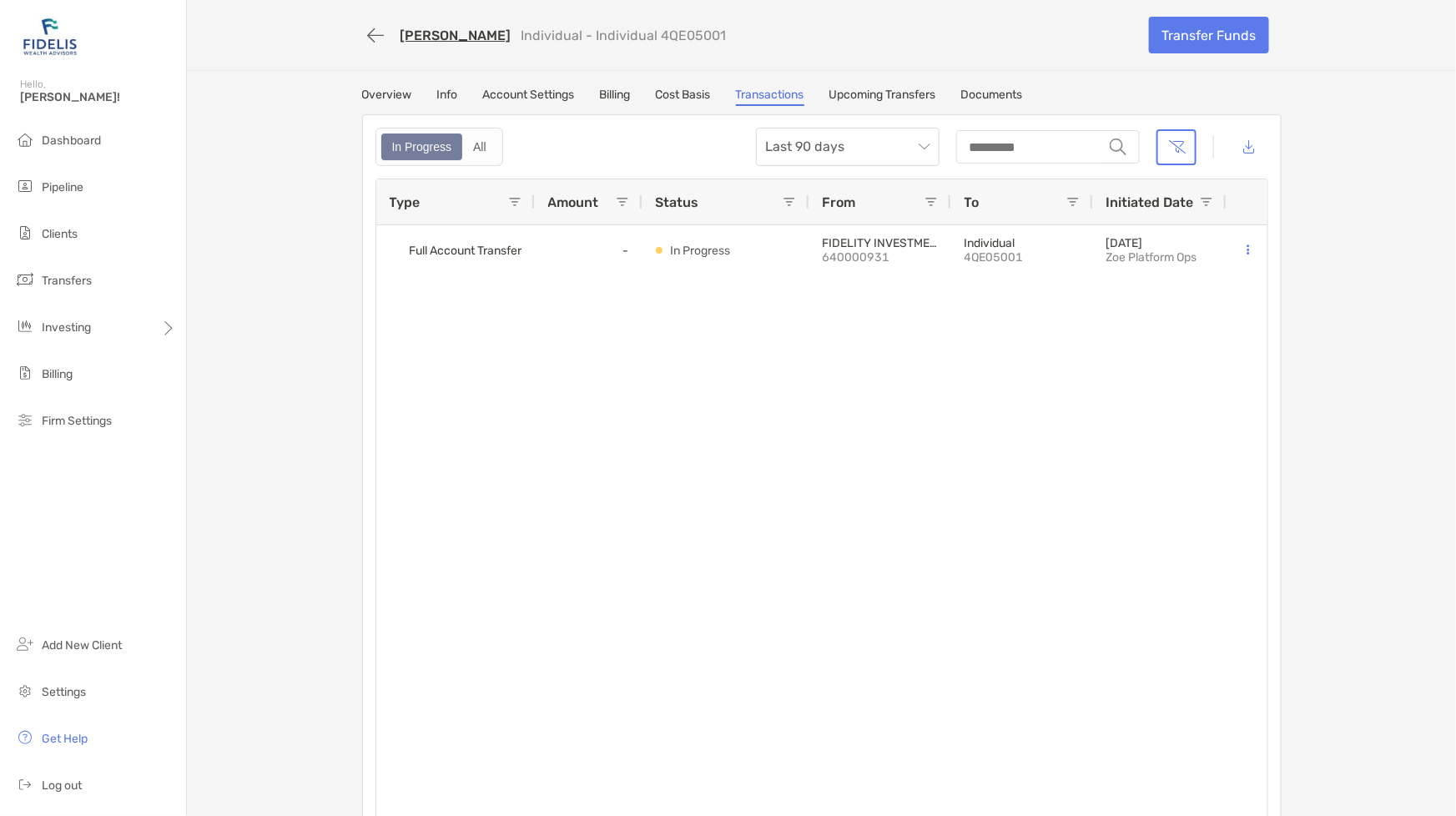 click on "Overview" at bounding box center (387, 97) 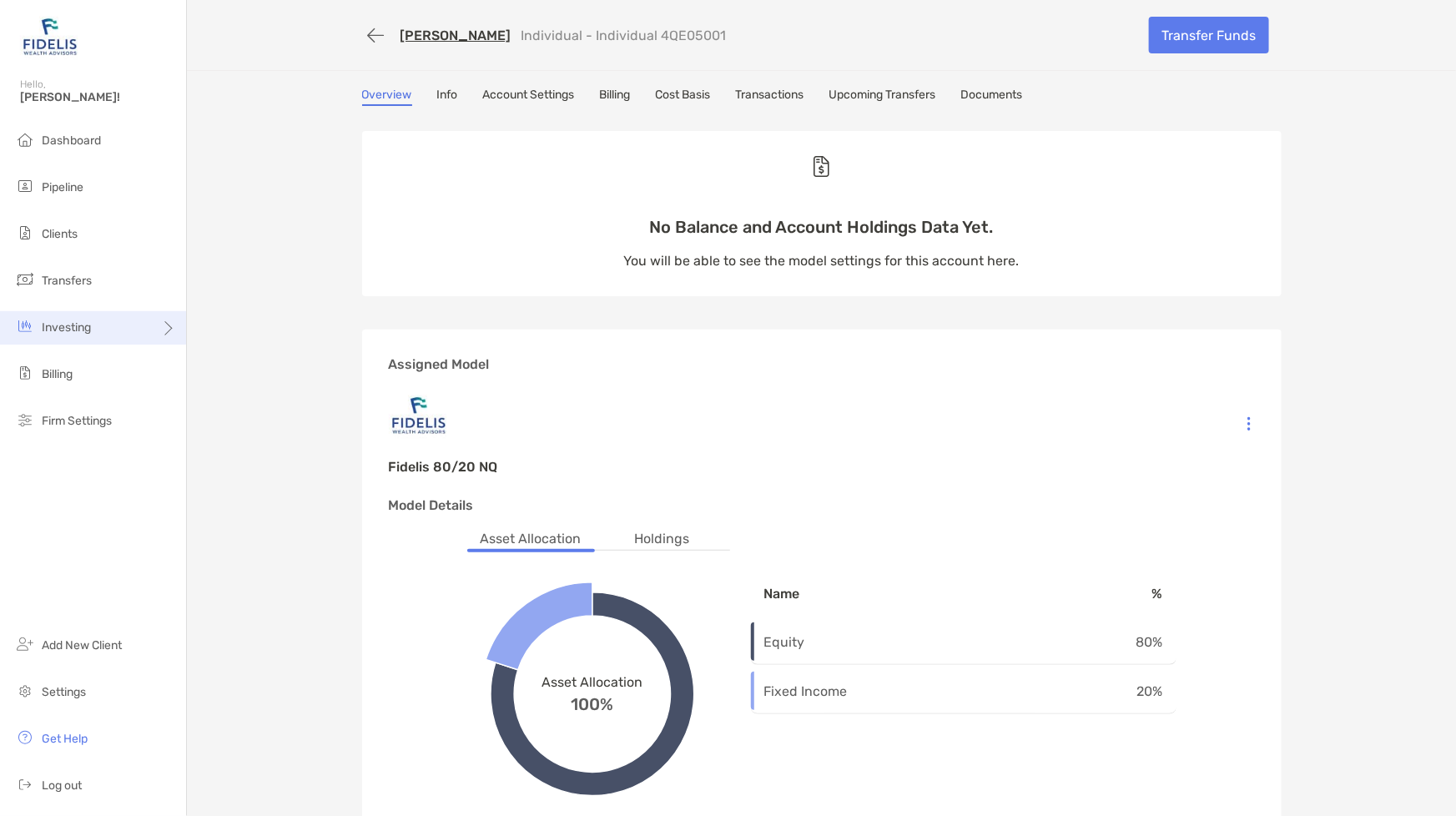 click on "Investing" at bounding box center [66, 327] 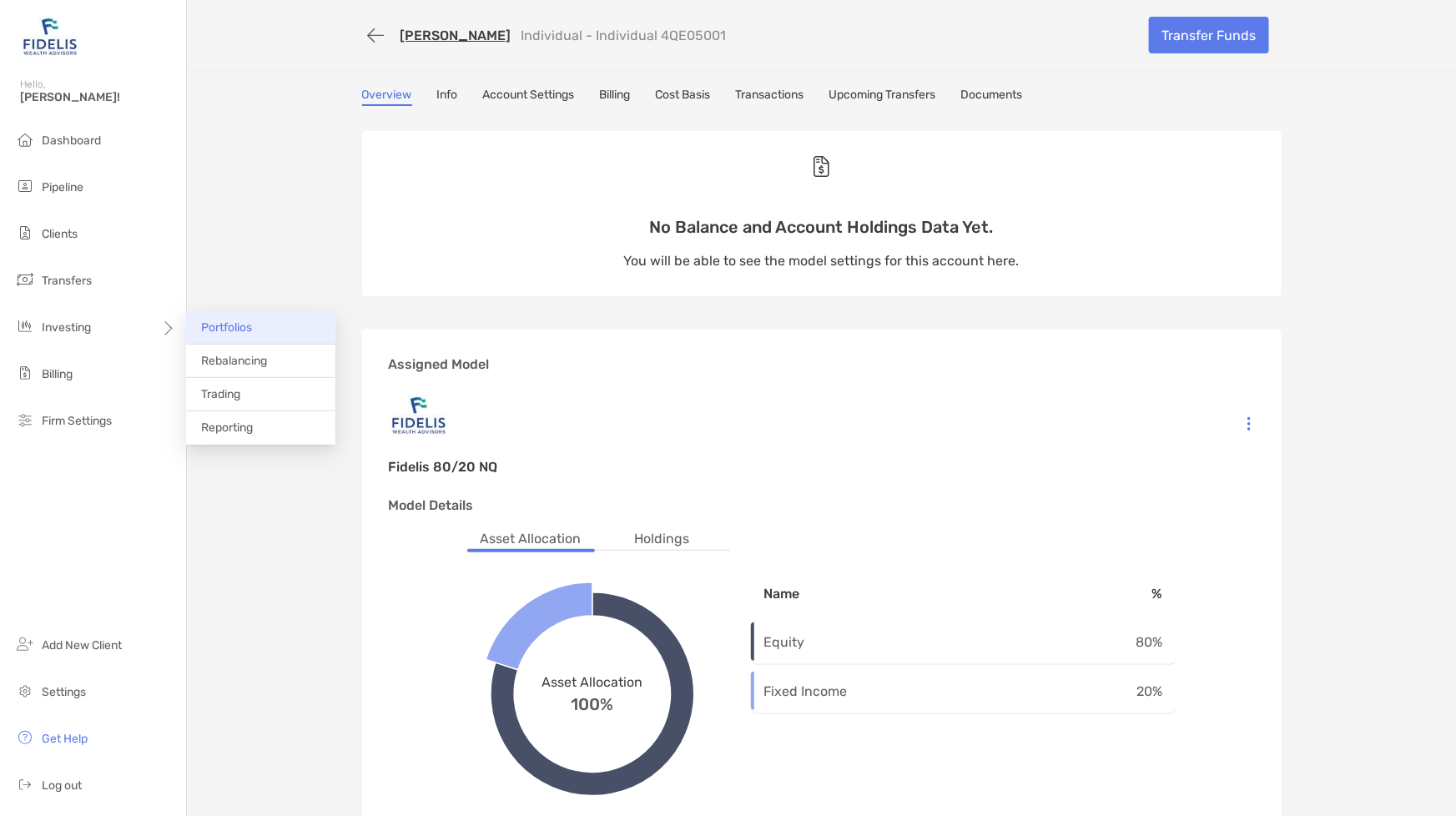 click on "Portfolios" at bounding box center (226, 327) 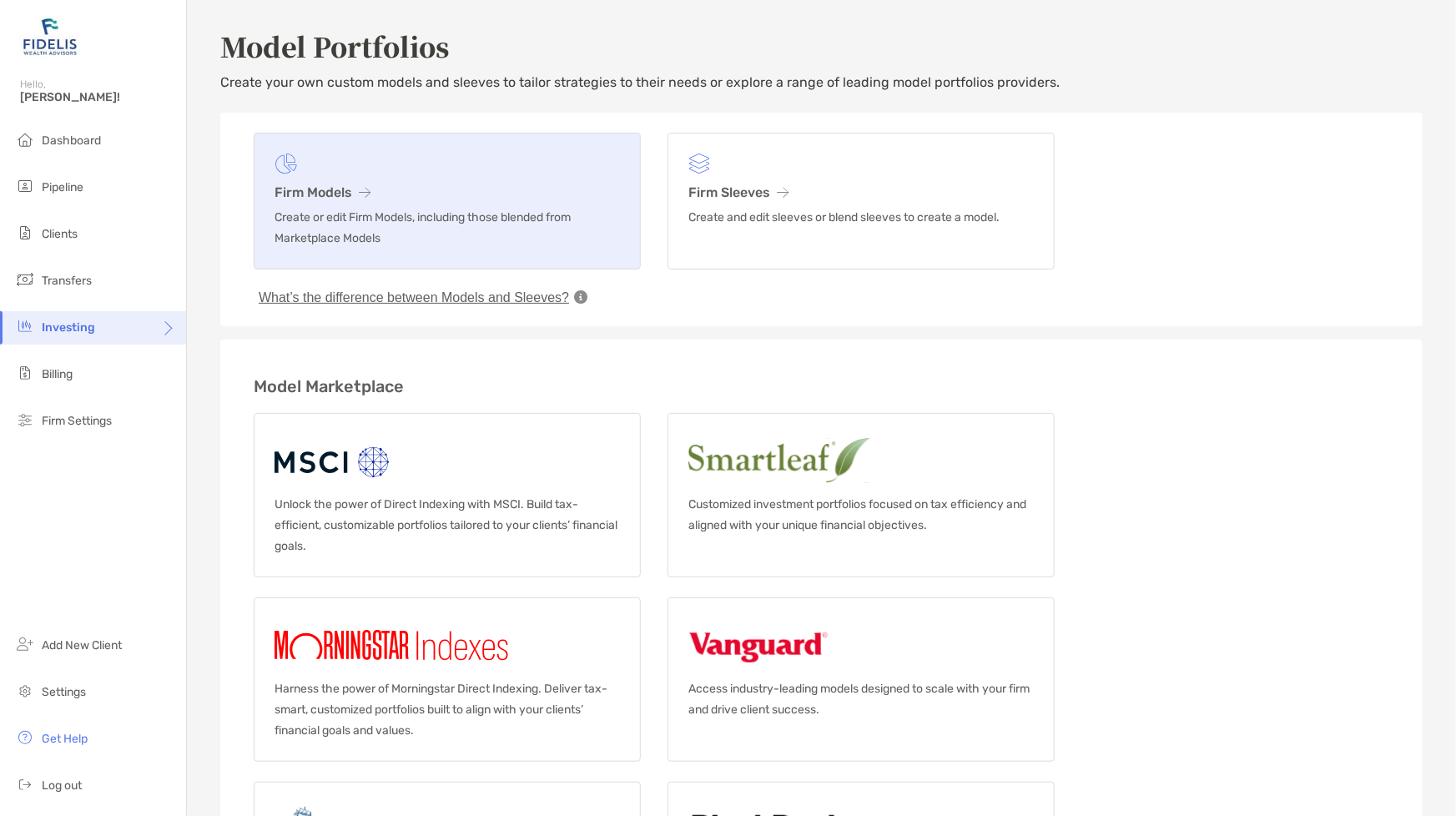 click on "Create or edit Firm Models, including those blended from Marketplace Models" at bounding box center [447, 228] 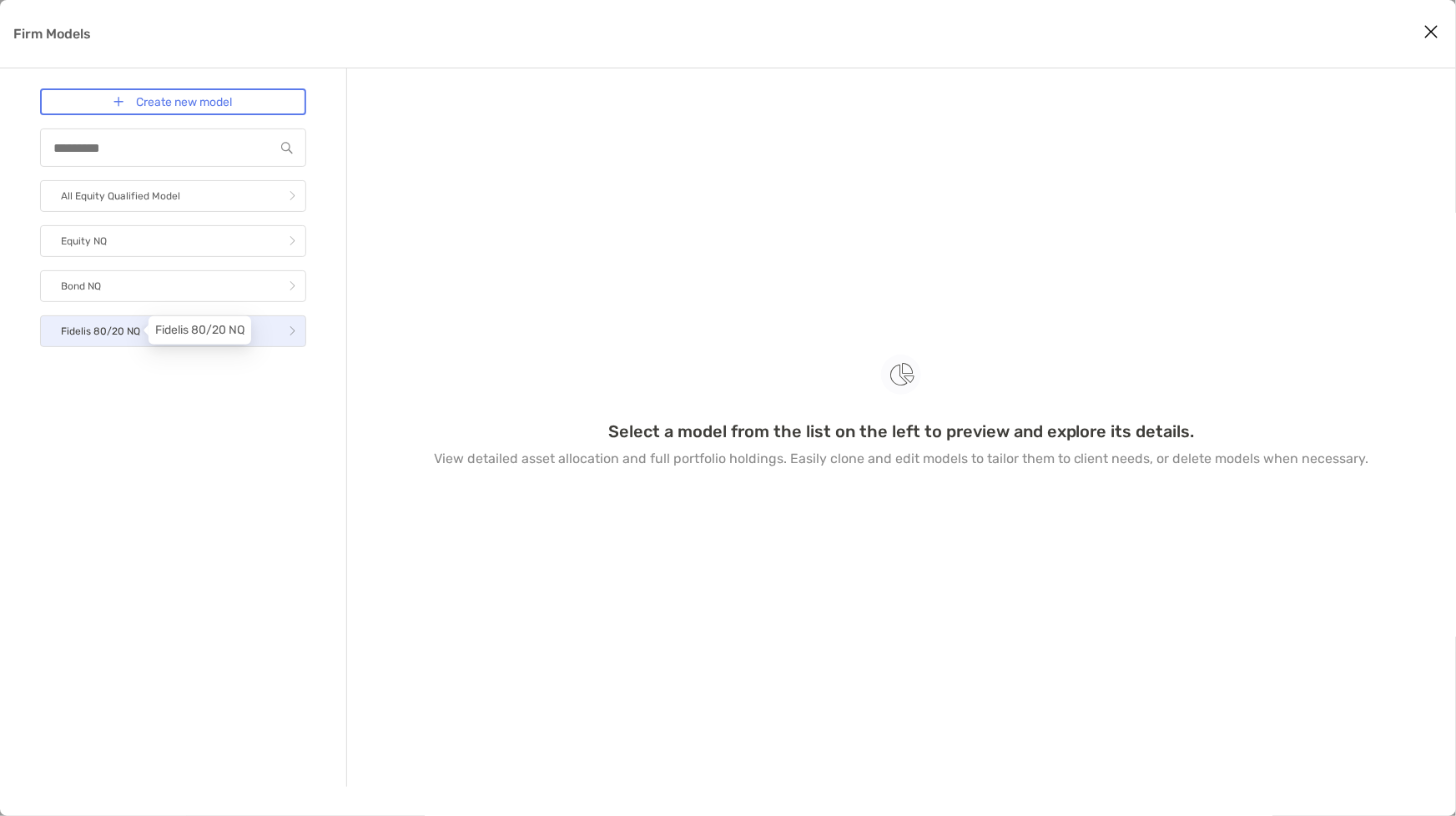 click on "Fidelis 80/20 NQ" at bounding box center [100, 331] 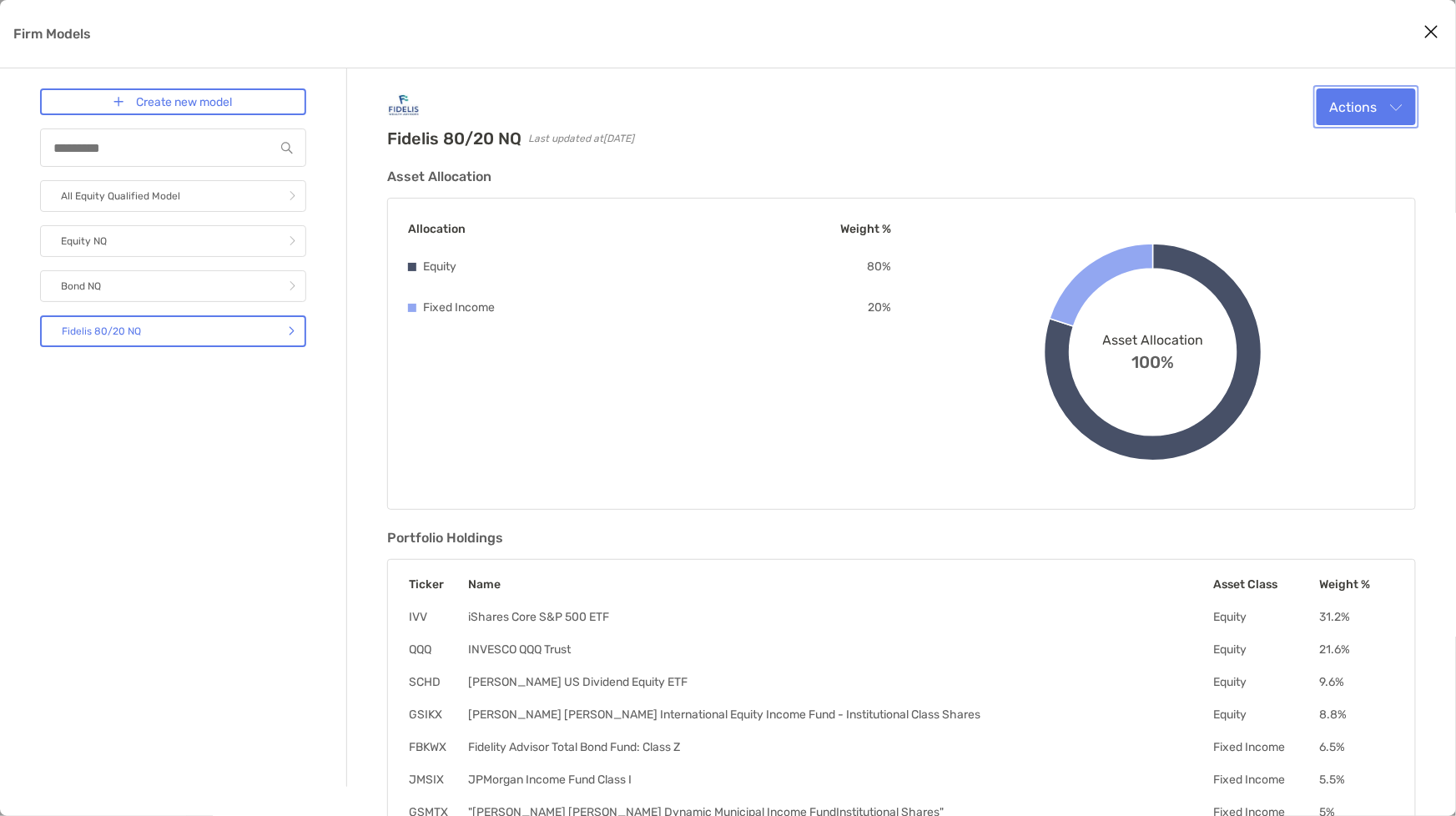click on "Actions" at bounding box center (1366, 107) 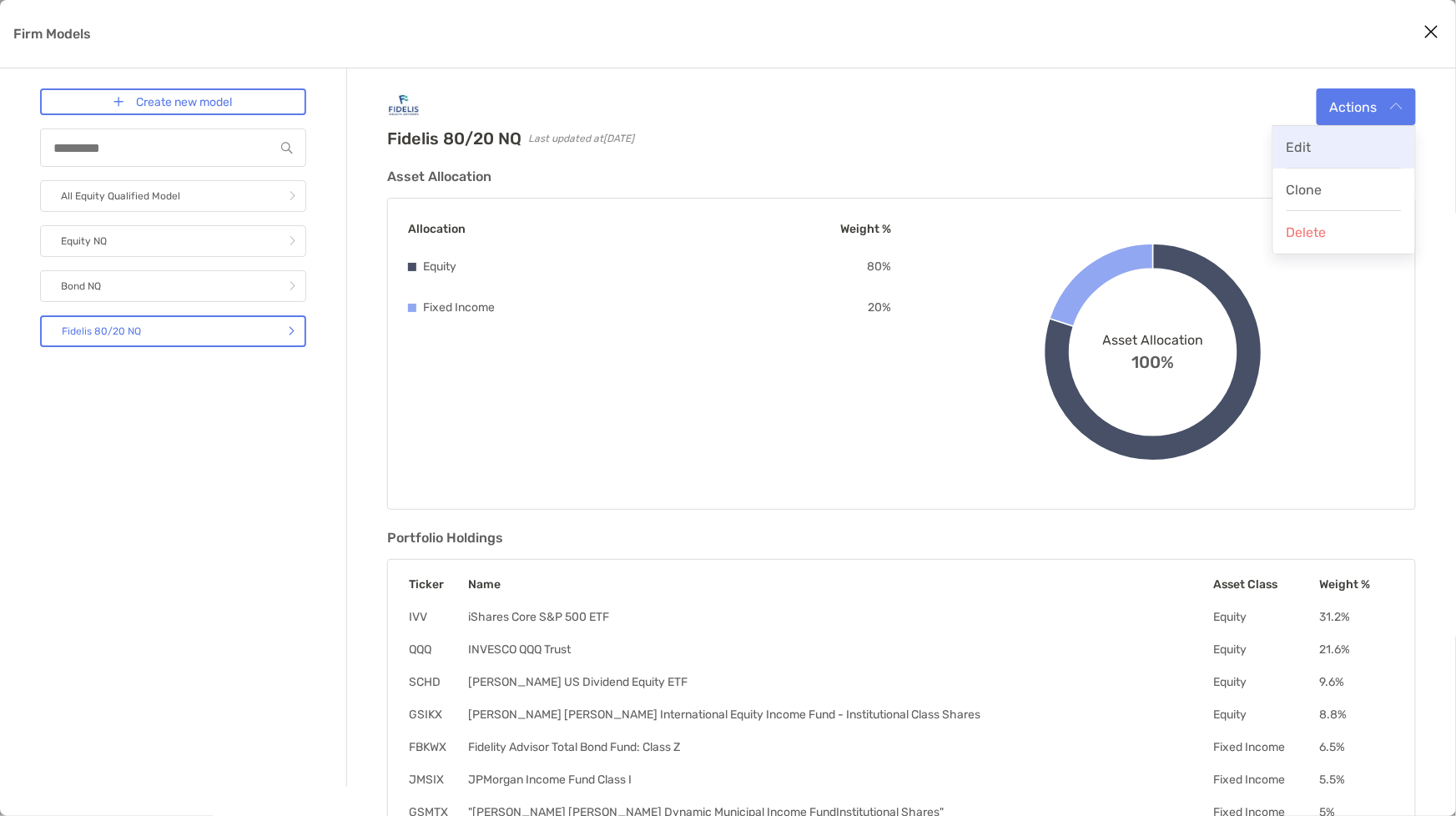 click on "Edit" at bounding box center (1344, 147) 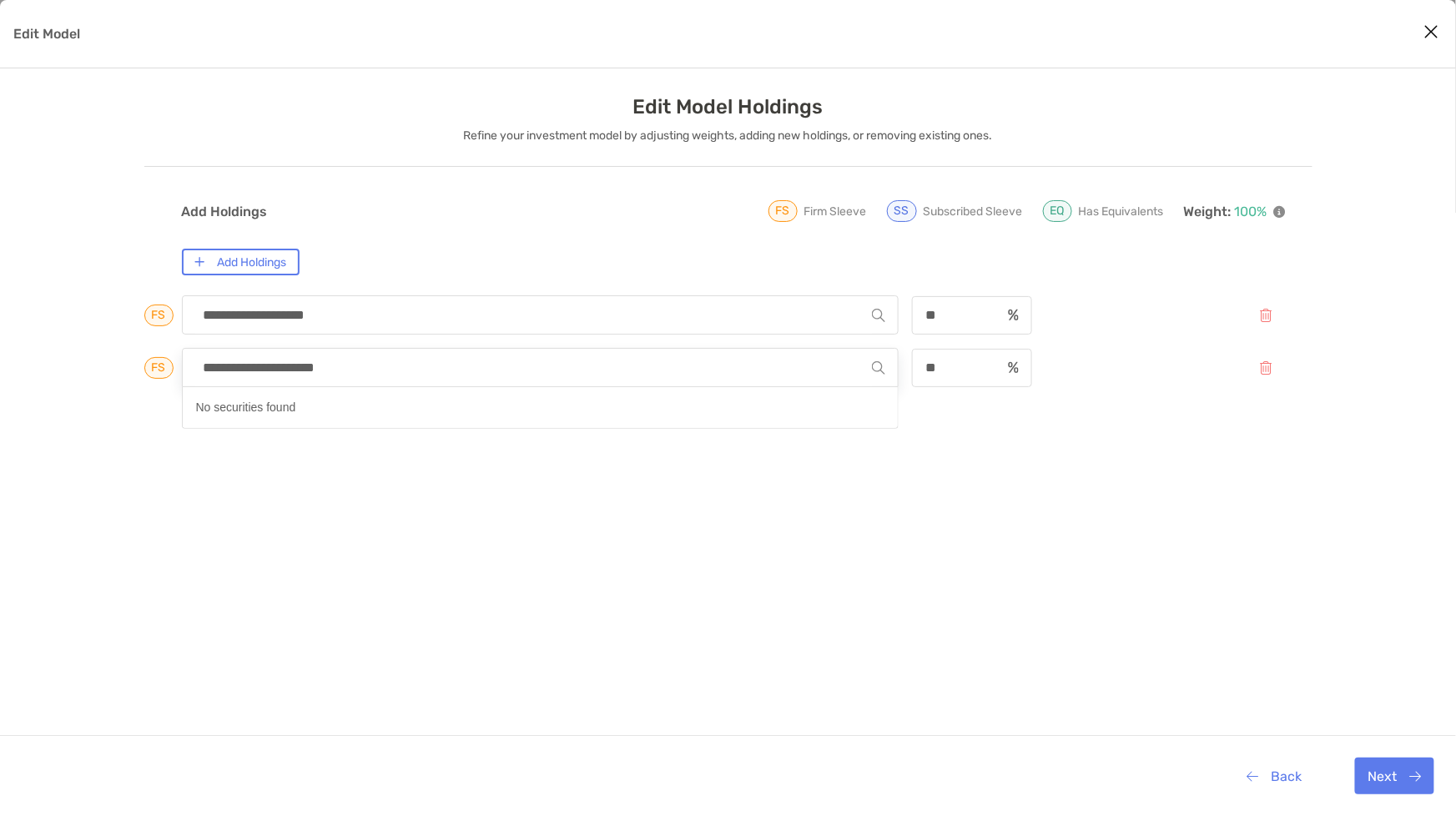 click on "**********" at bounding box center (534, 367) 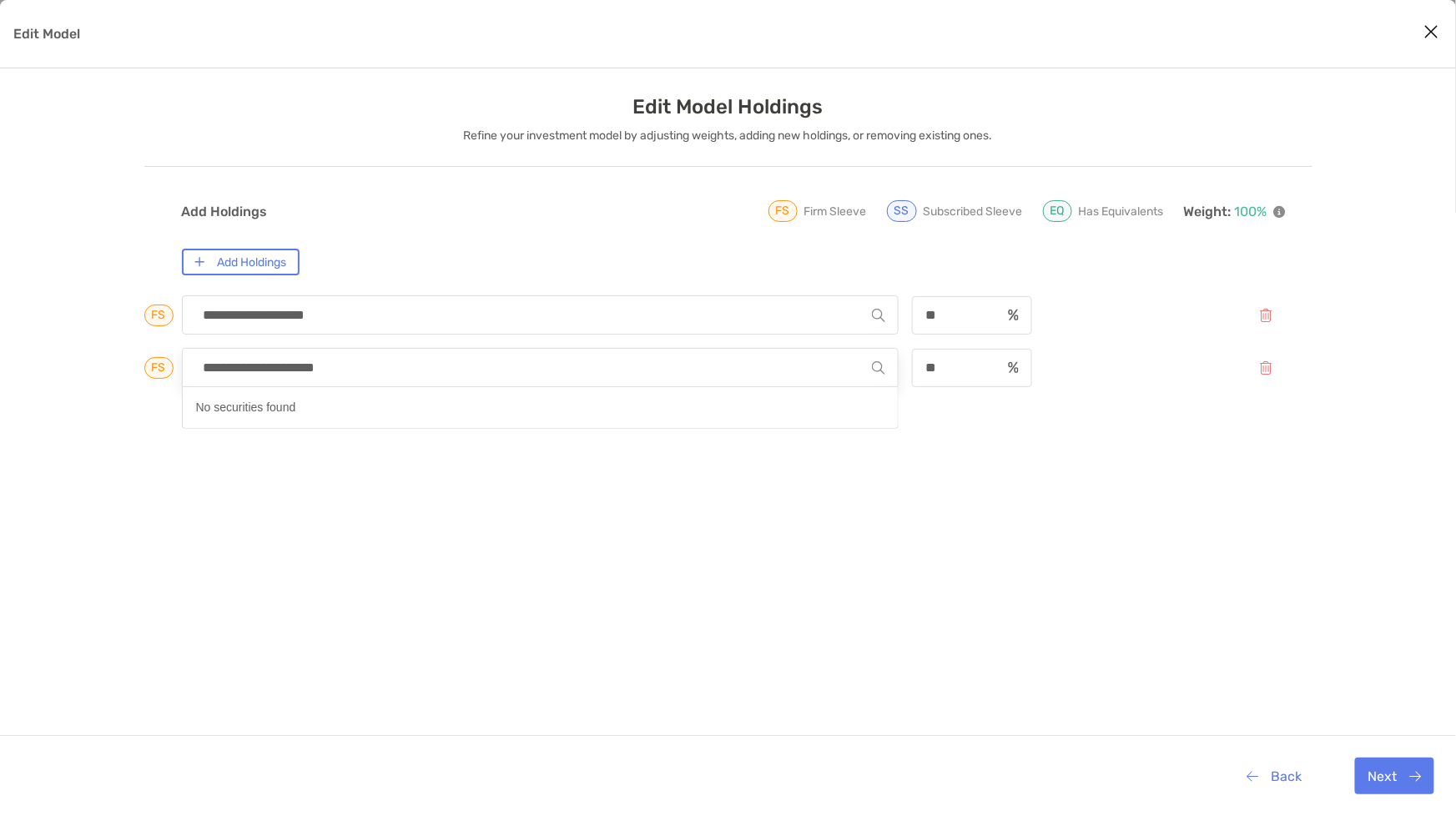 click at bounding box center (1432, 32) 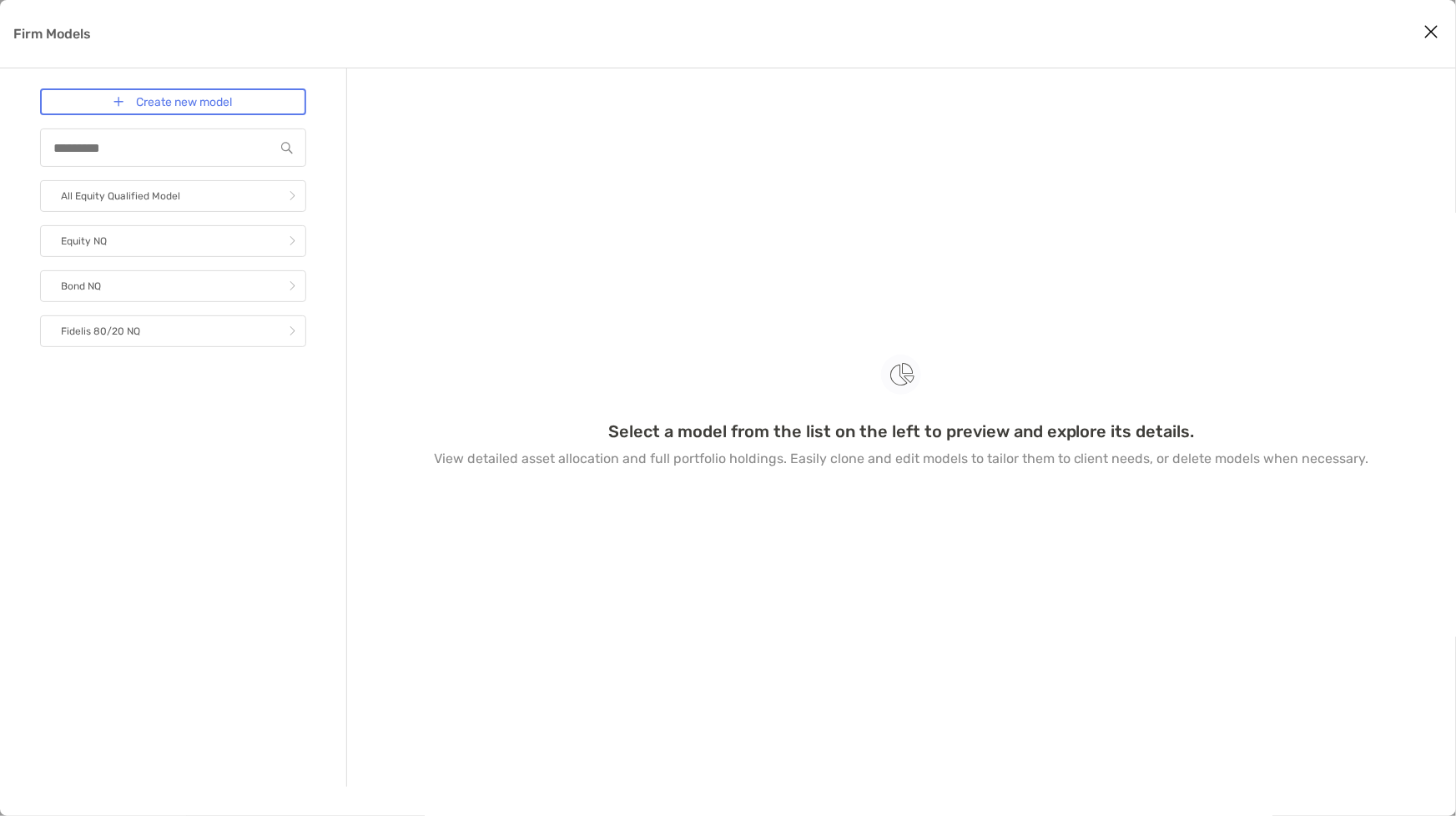 click at bounding box center (1432, 32) 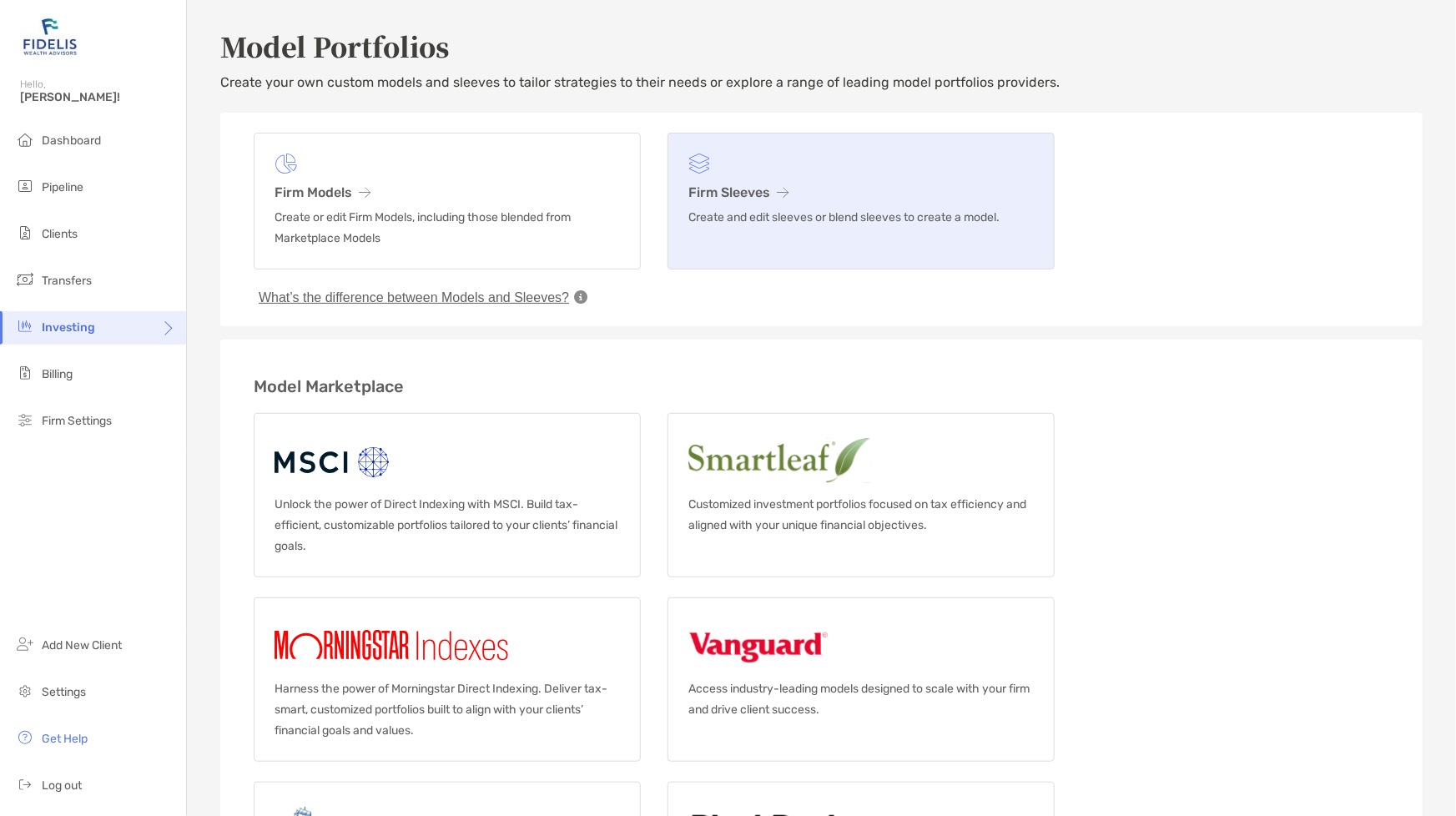 click on "Firm Sleeves" at bounding box center [861, 192] 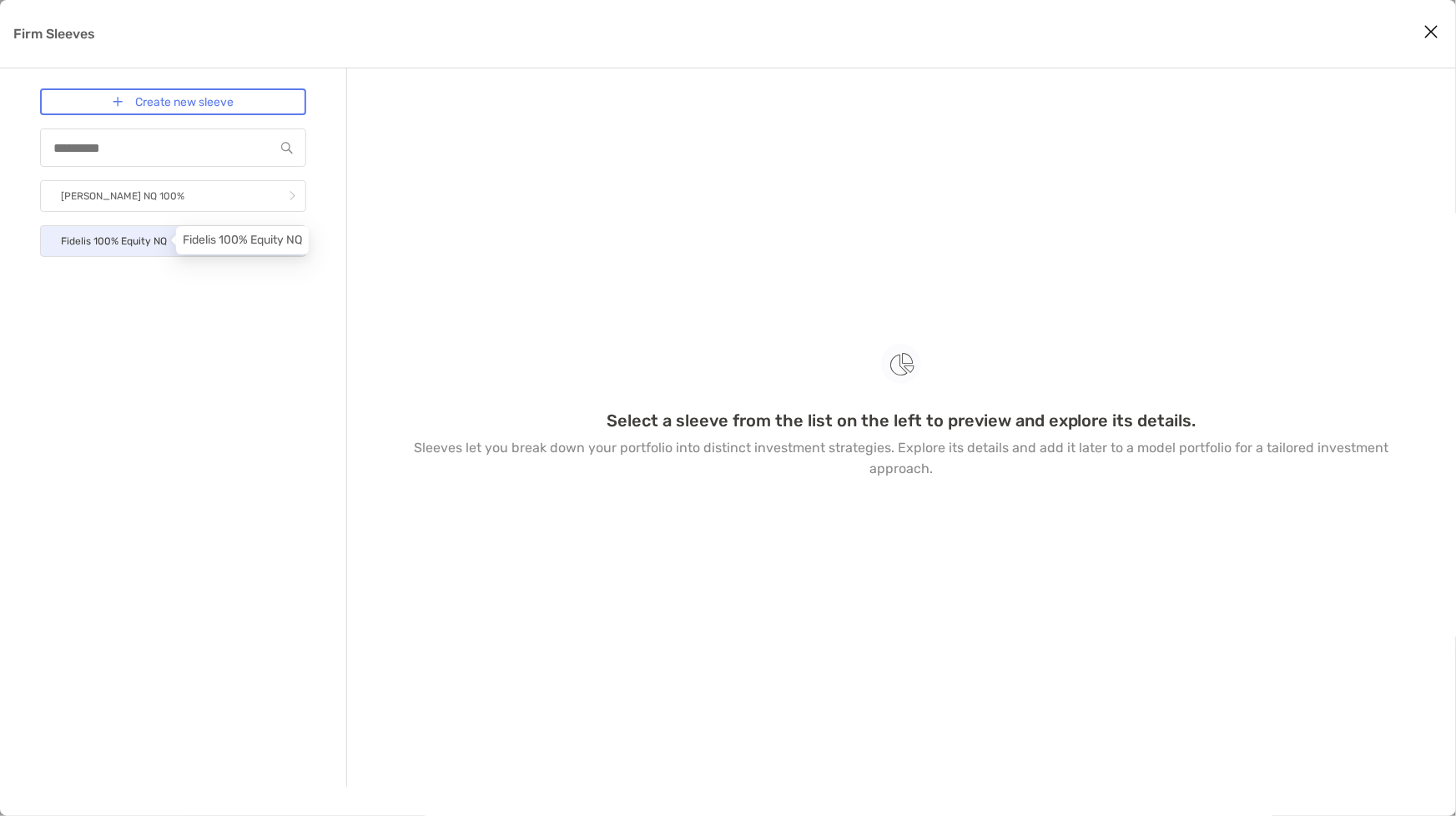 click on "Fidelis 100% Equity NQ" at bounding box center (113, 241) 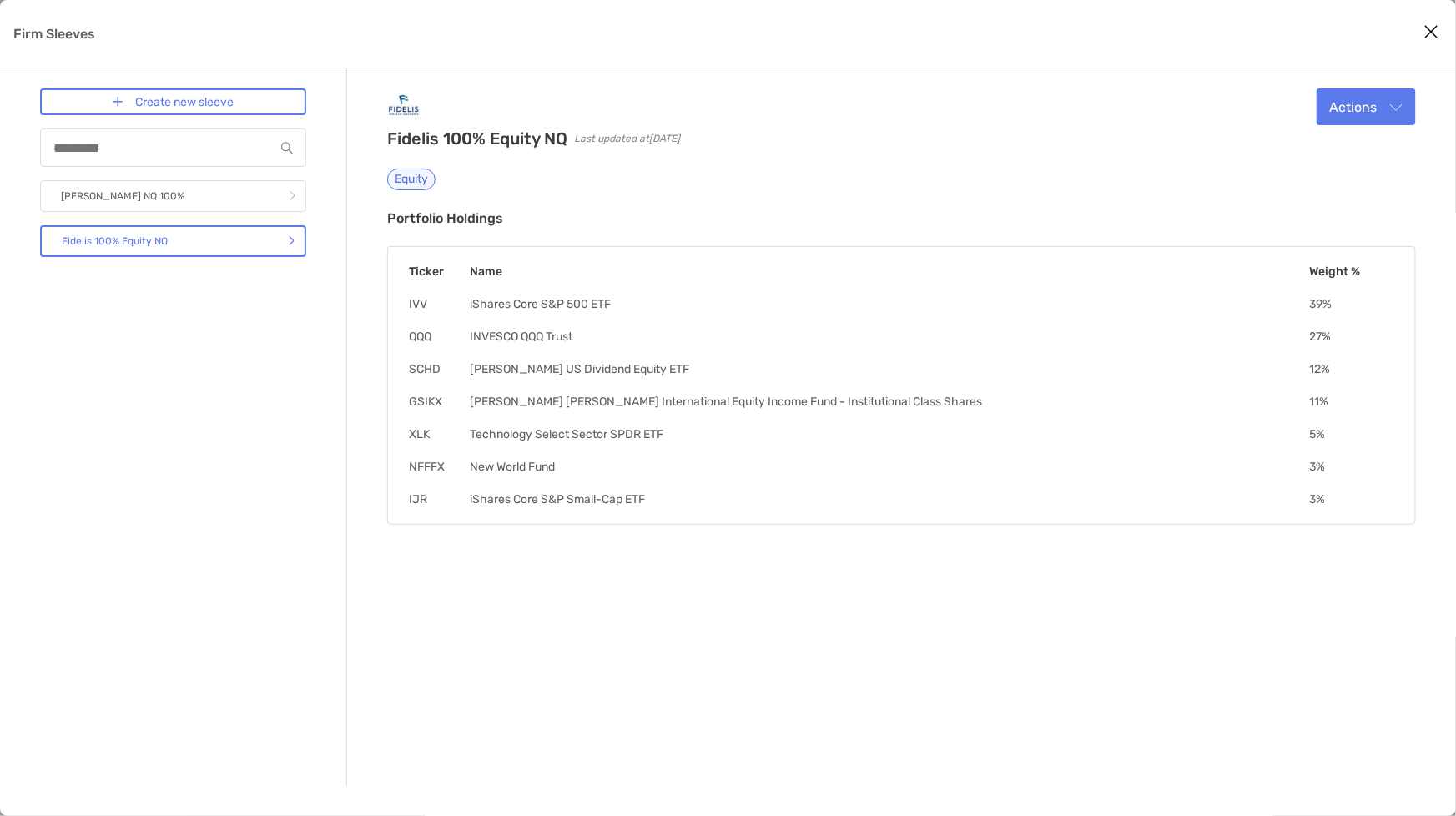drag, startPoint x: 1428, startPoint y: 32, endPoint x: 1409, endPoint y: 28, distance: 19.416488 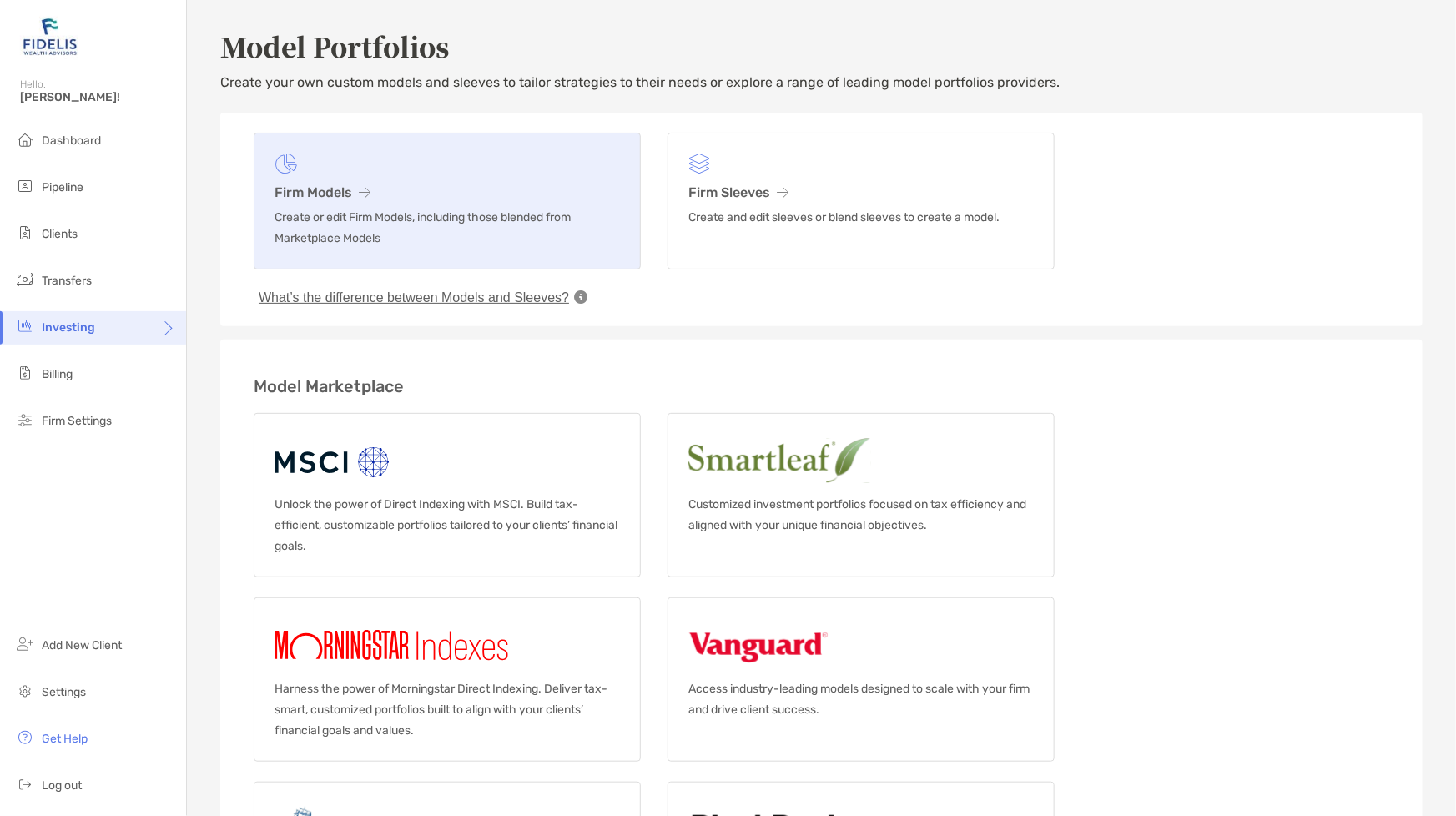 click on "Firm Models" at bounding box center (447, 192) 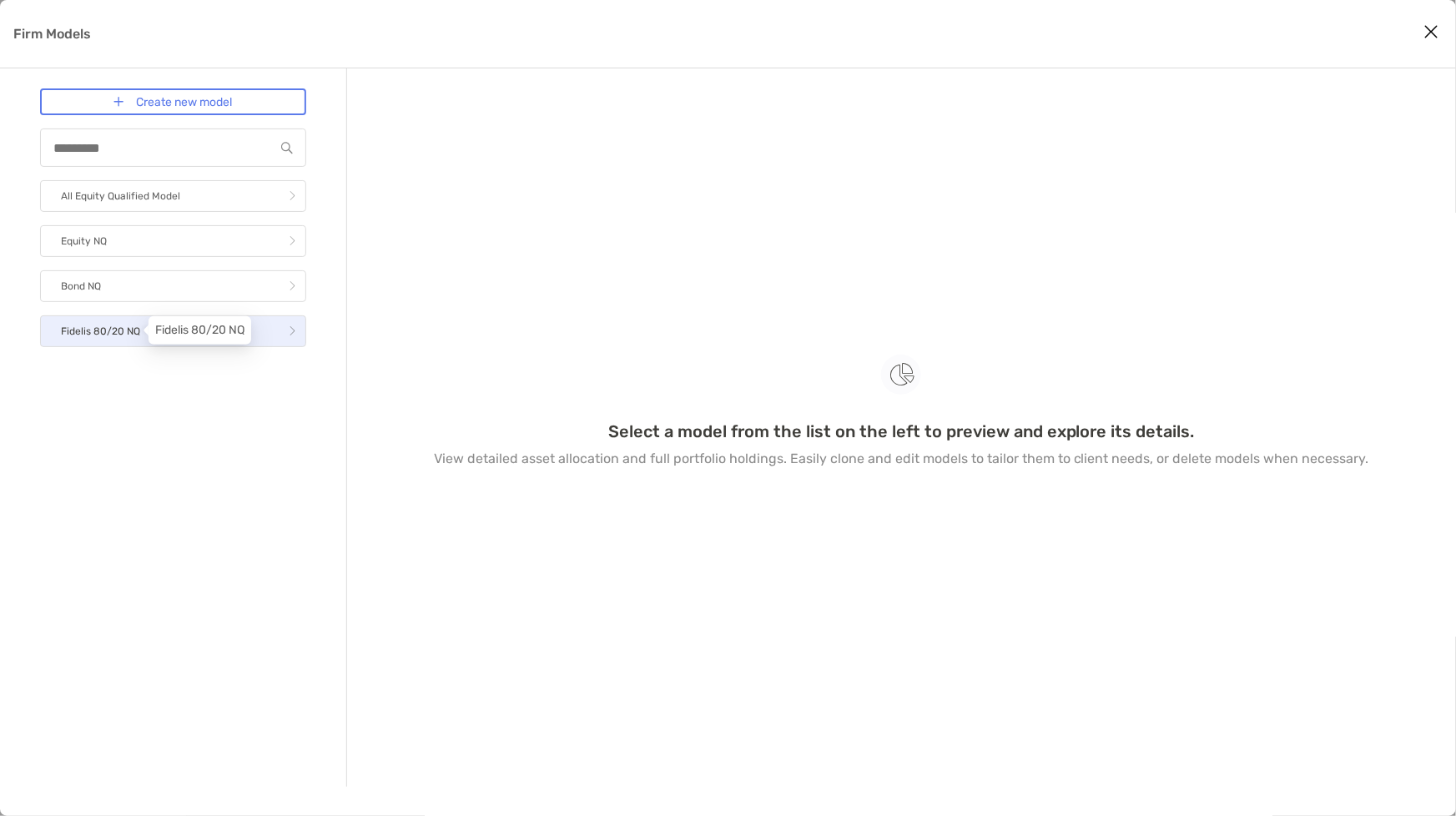 click on "Fidelis 80/20 NQ" at bounding box center (100, 331) 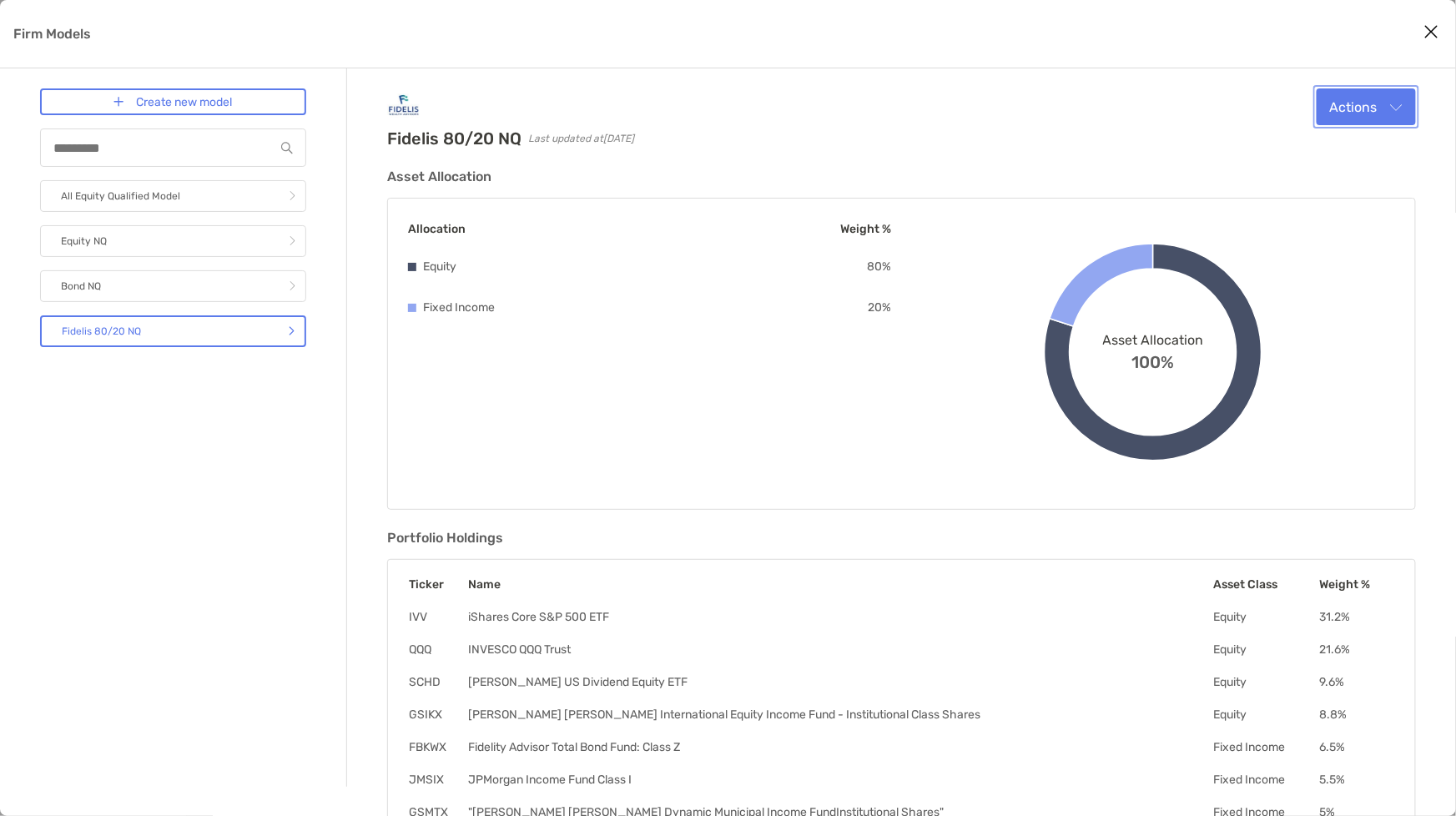 click on "Actions" at bounding box center [1366, 107] 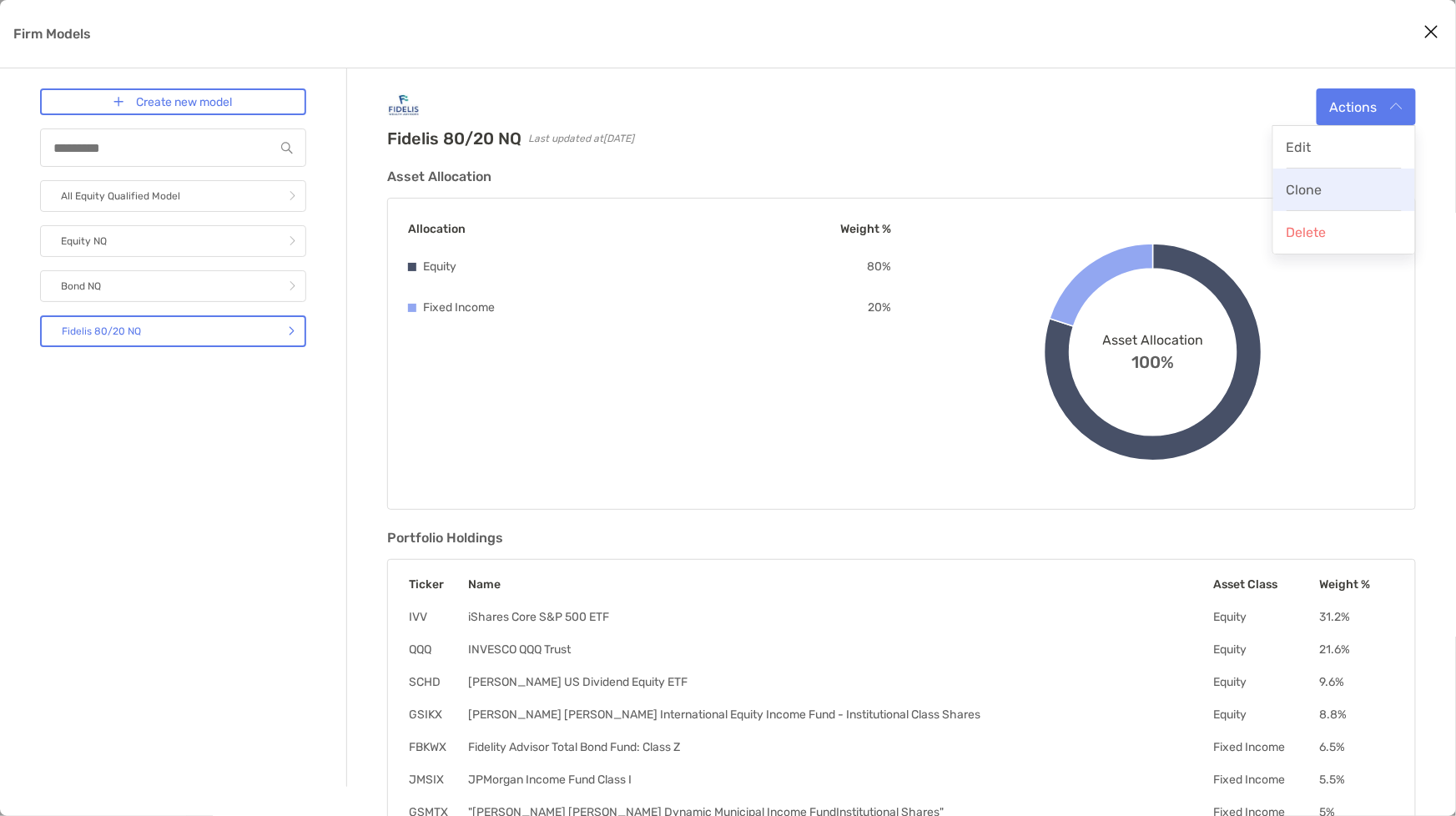 click on "Clone" at bounding box center (1304, 189) 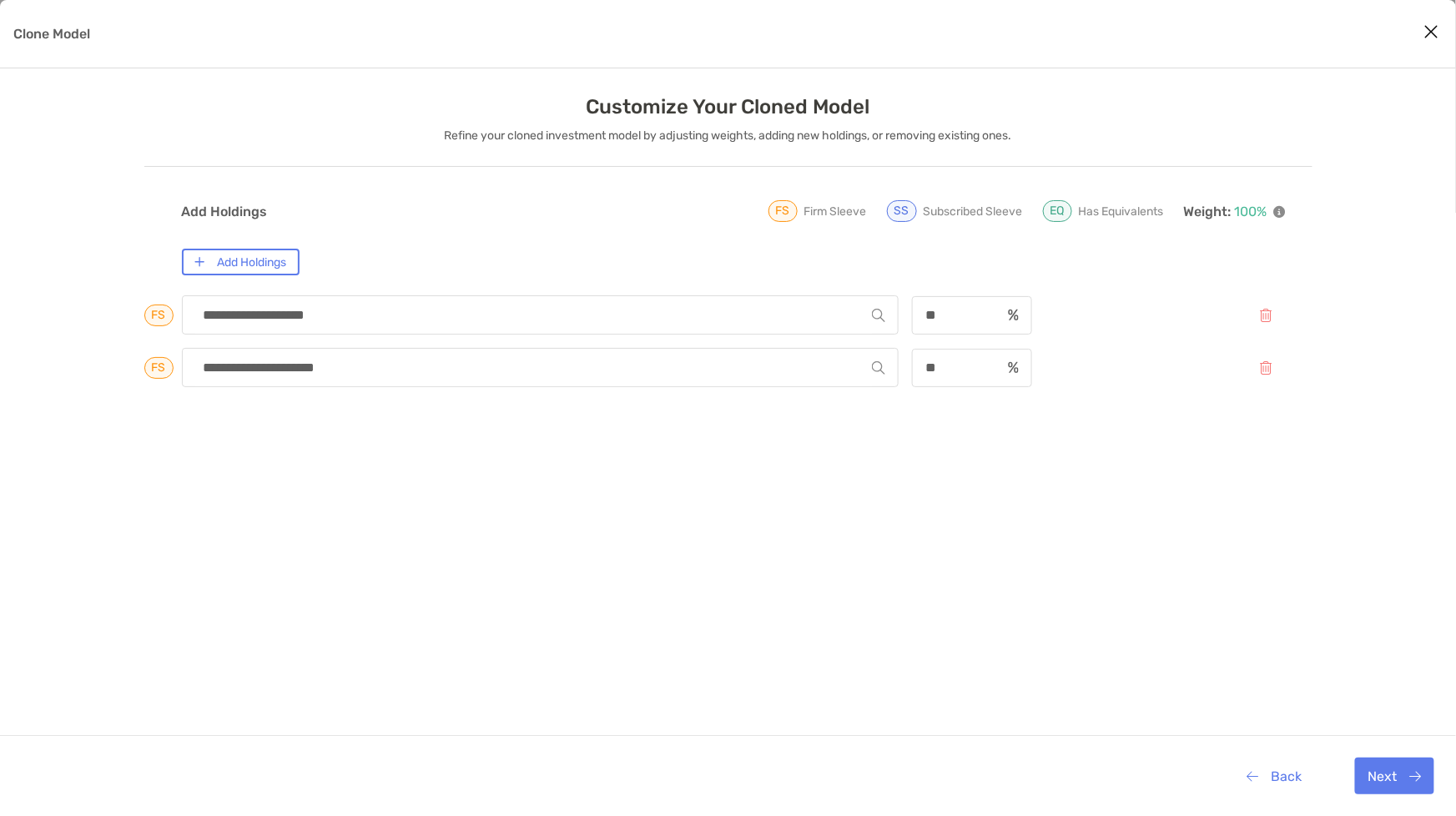 click on "**********" at bounding box center (534, 367) 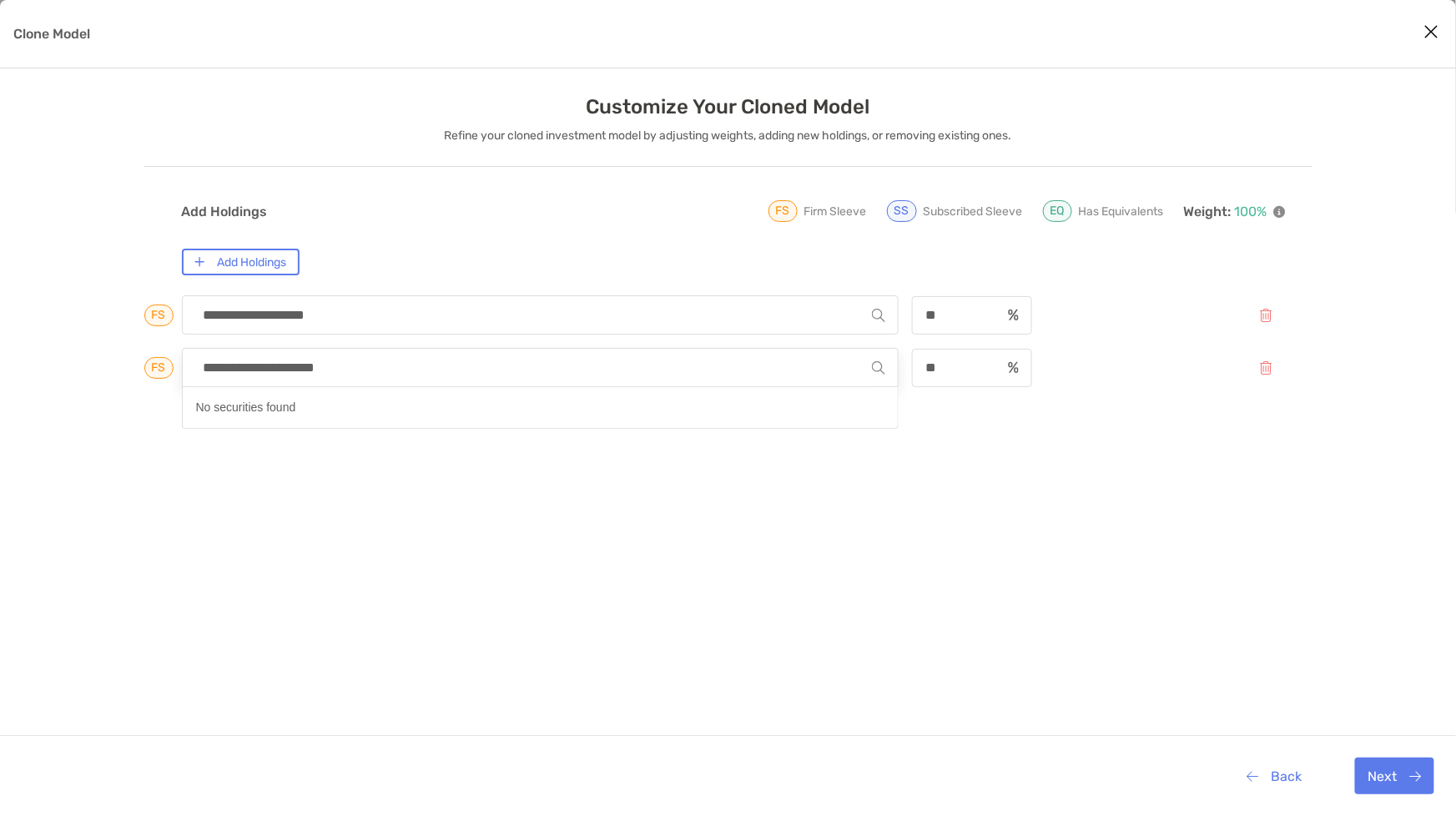 click on "**********" at bounding box center (534, 367) 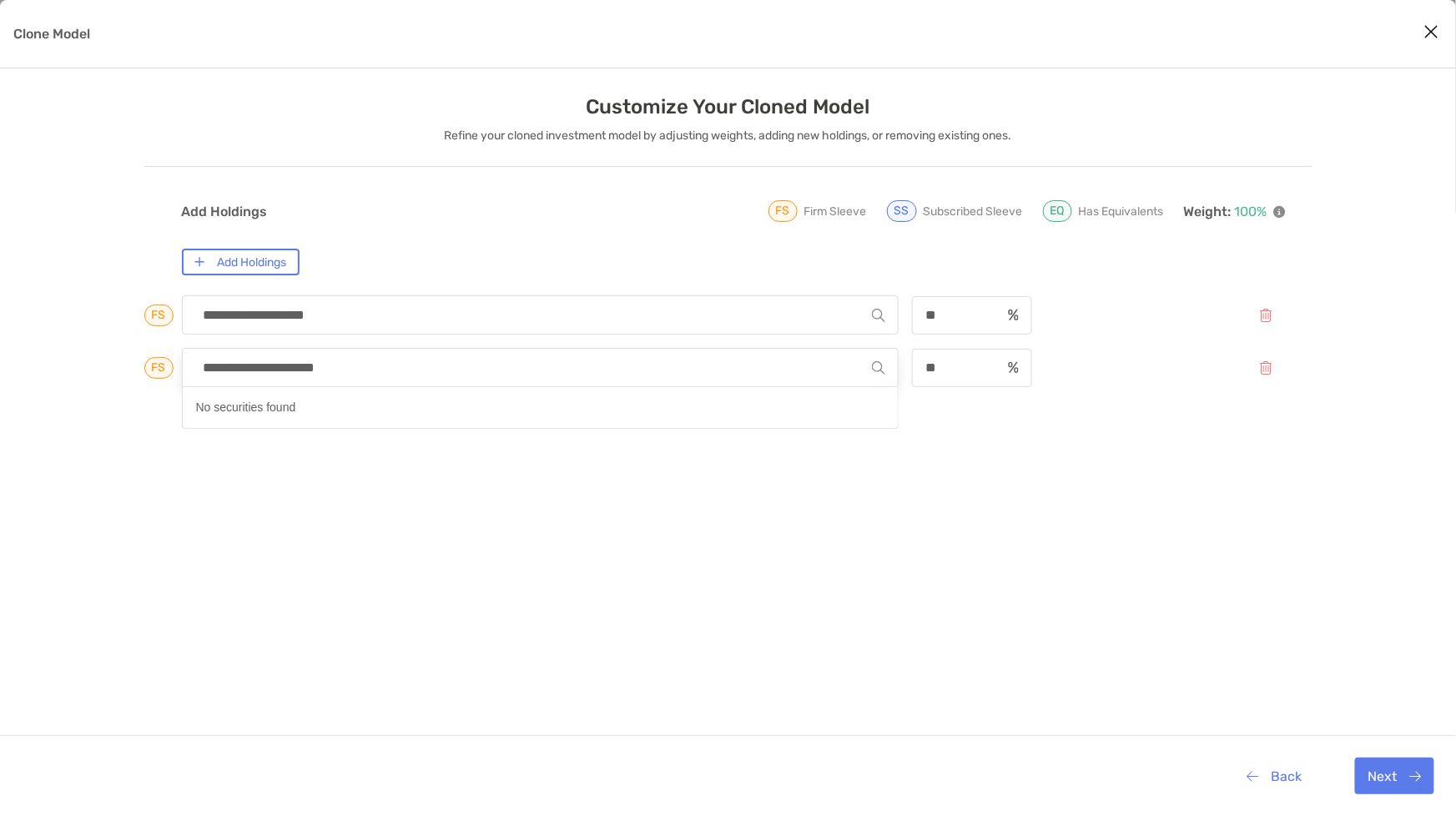 drag, startPoint x: 382, startPoint y: 361, endPoint x: 197, endPoint y: 362, distance: 185.0027 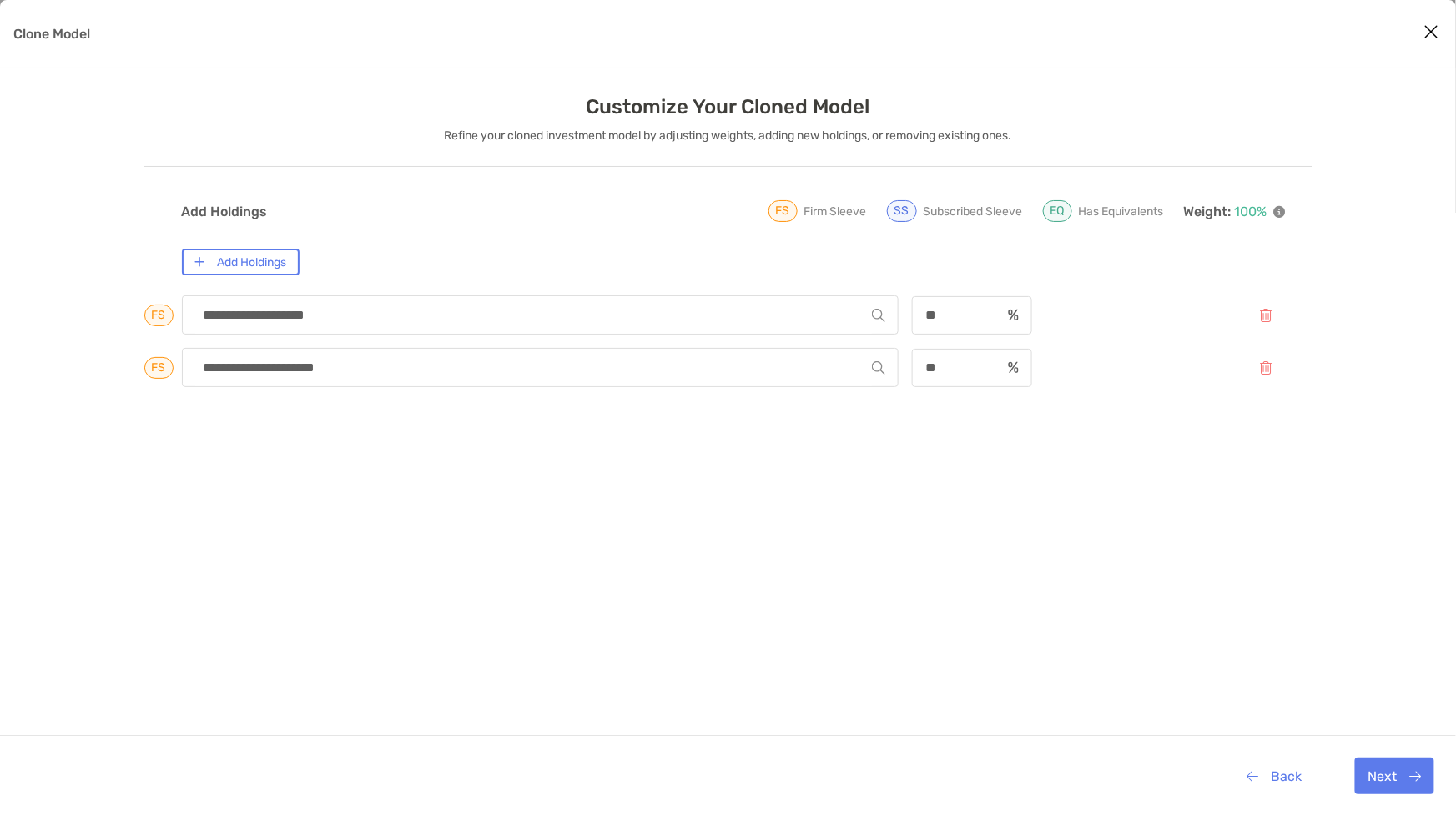 click on "**********" at bounding box center (728, 534) 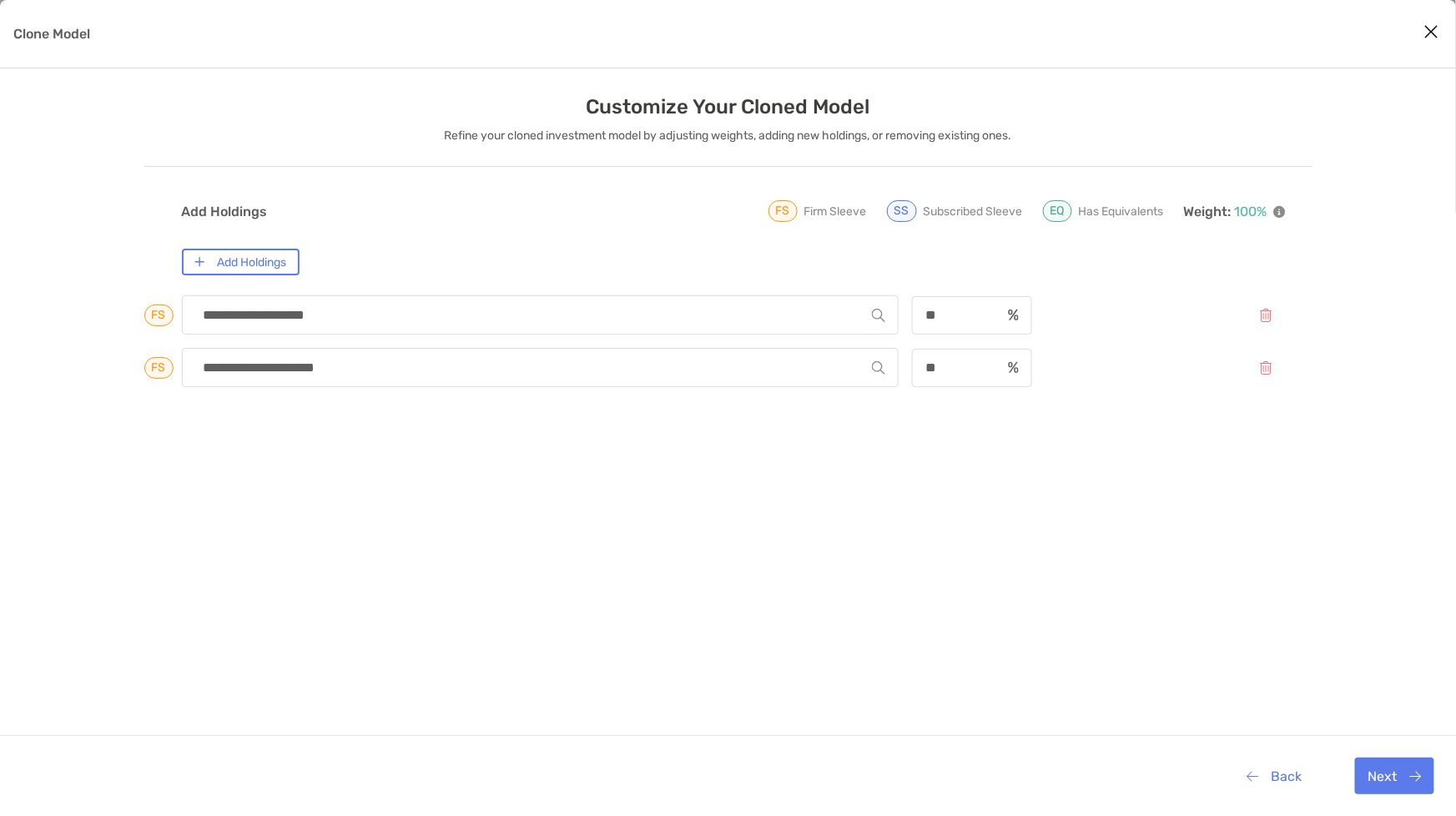 click at bounding box center (1432, 32) 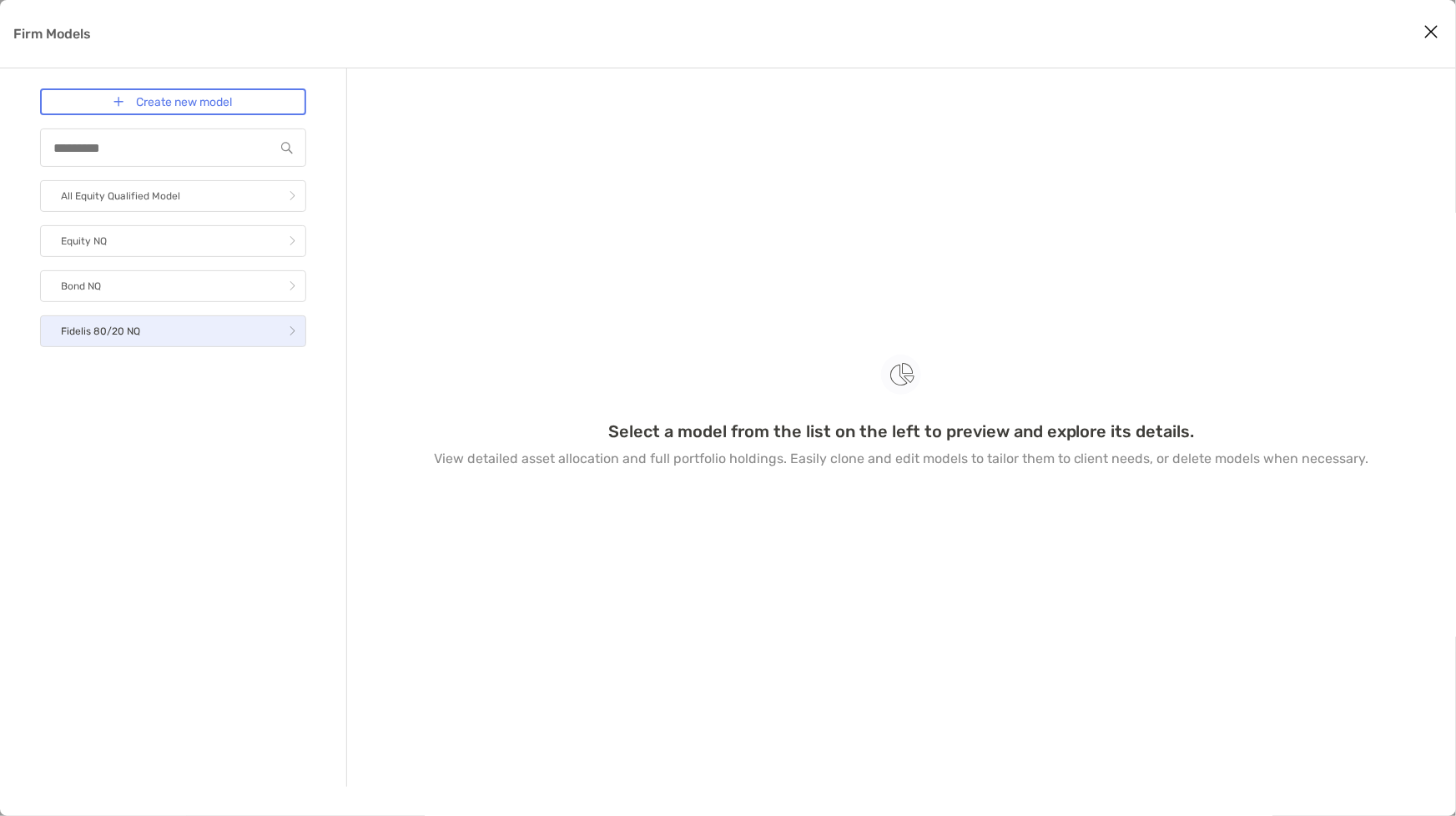 click on "Fidelis 80/20 NQ" at bounding box center [100, 331] 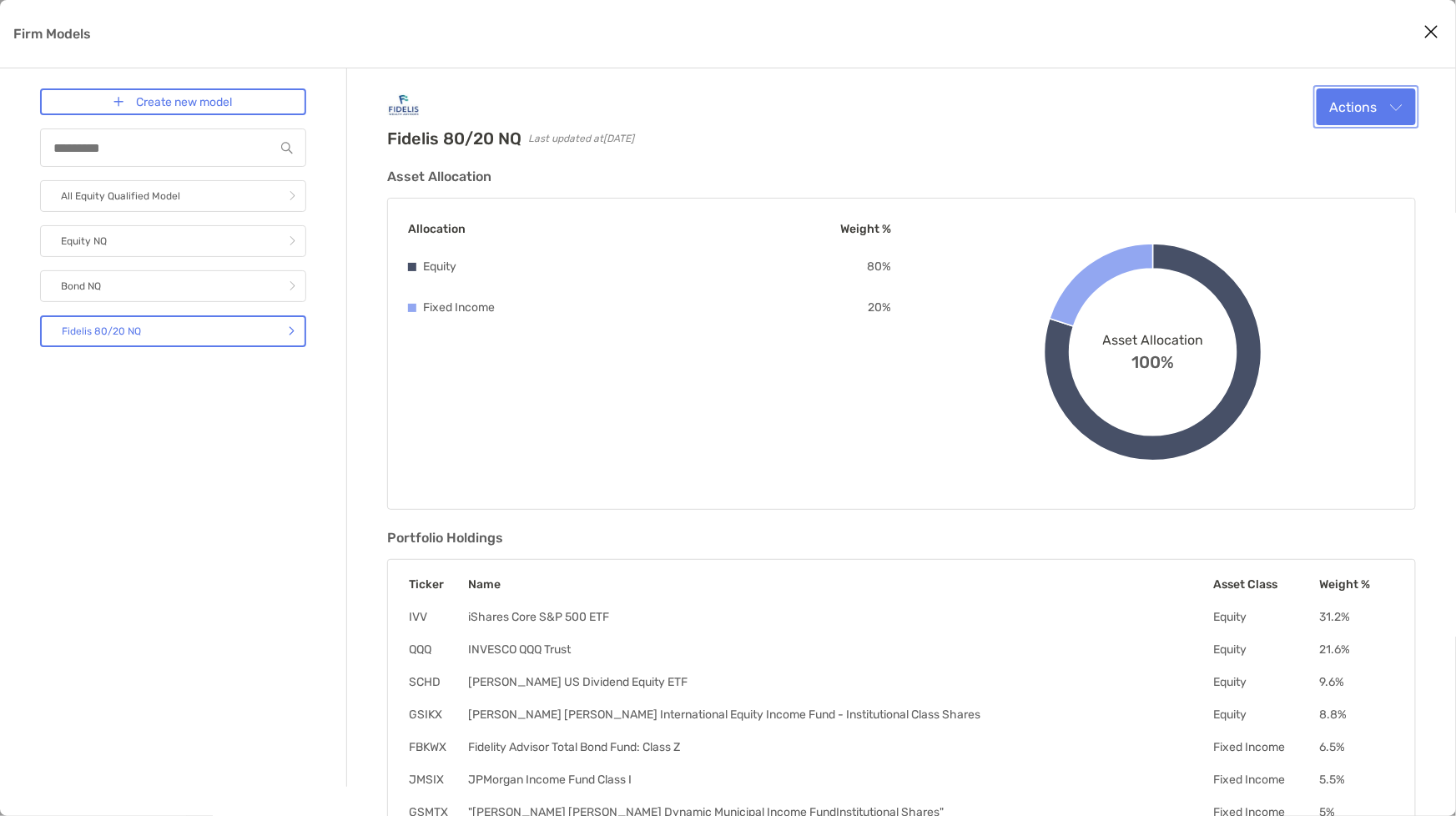 click on "Actions" at bounding box center (1366, 107) 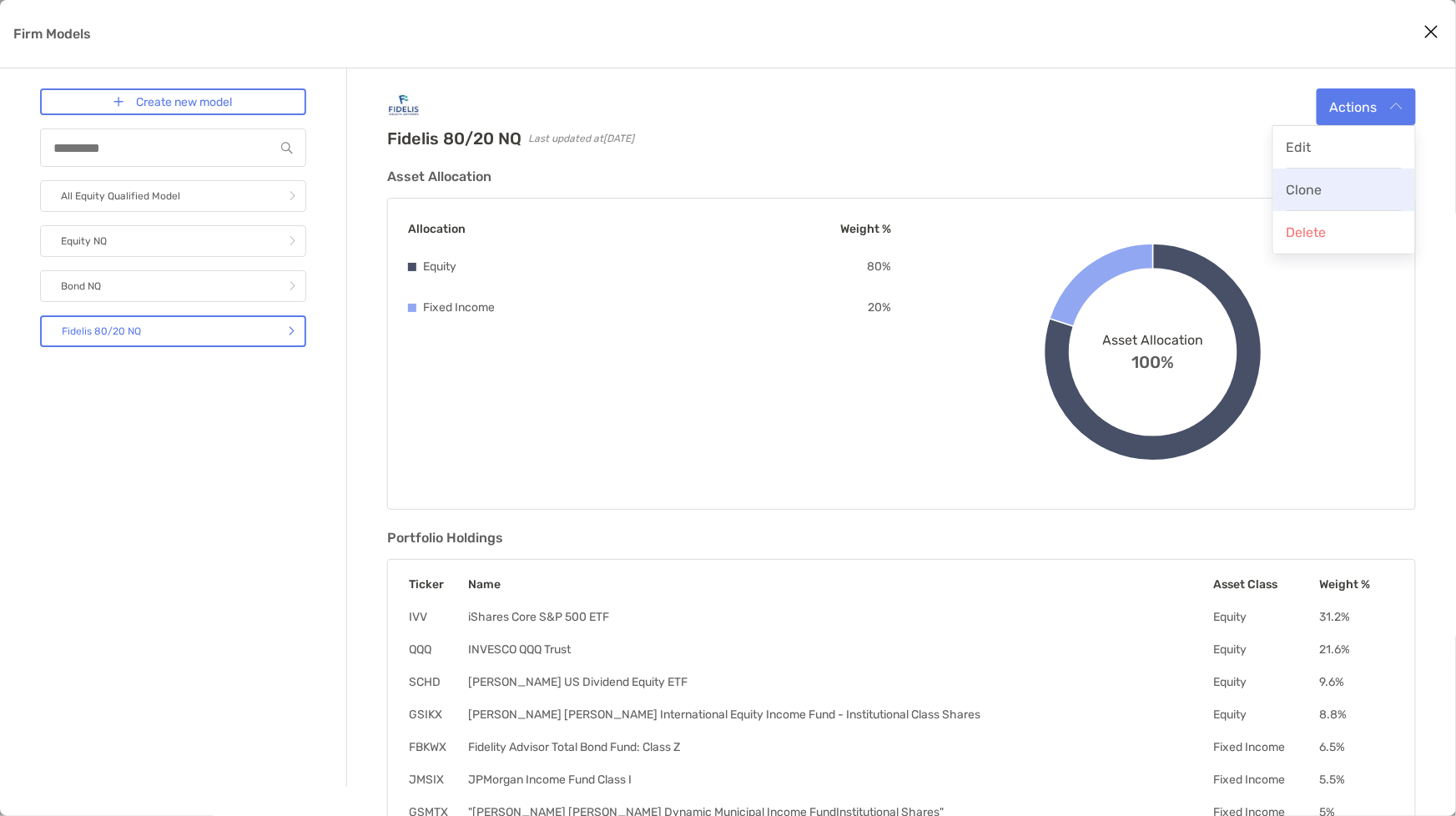 click on "Clone" at bounding box center (1304, 189) 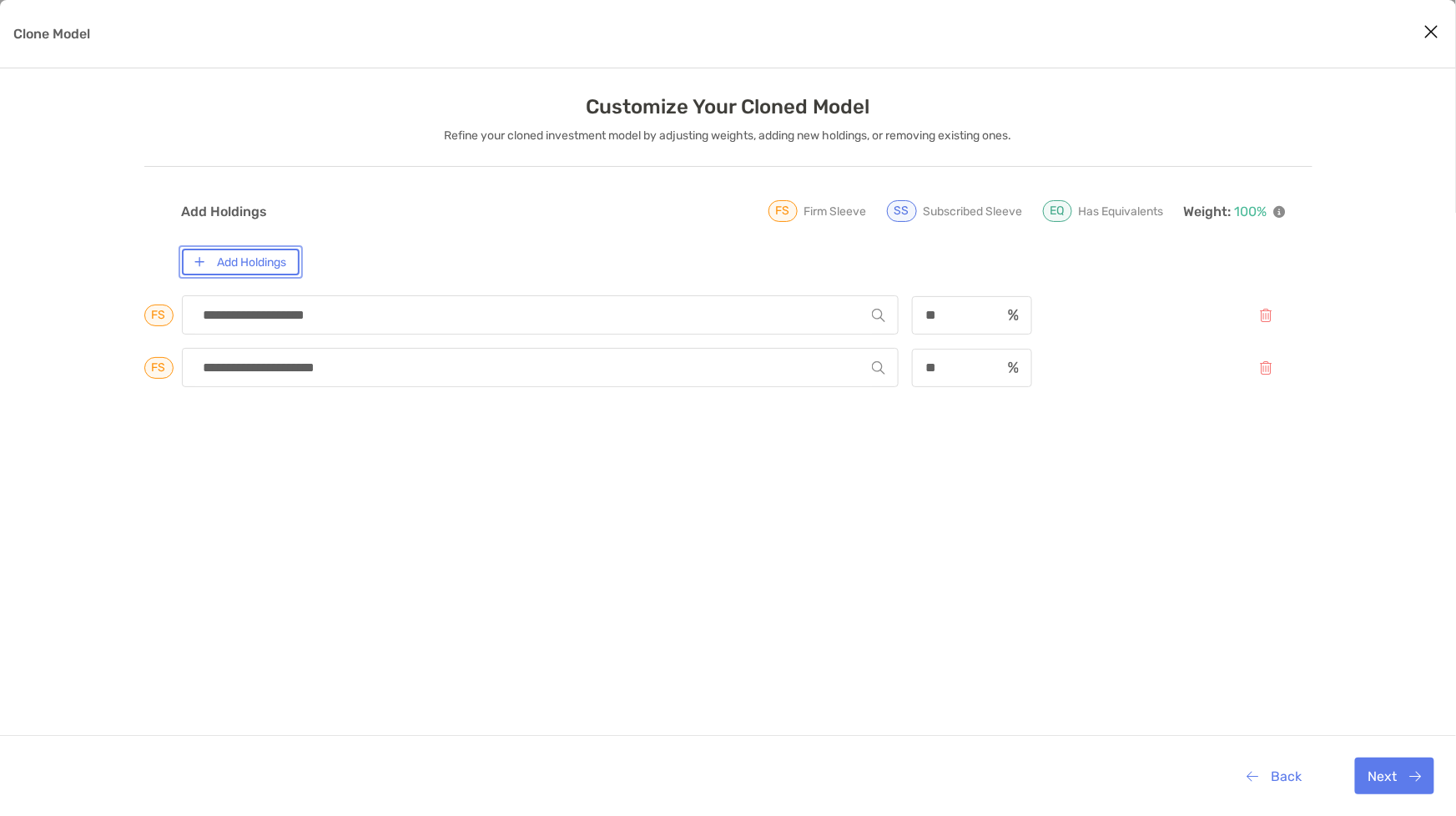 click on "Add Holdings" at bounding box center [240, 262] 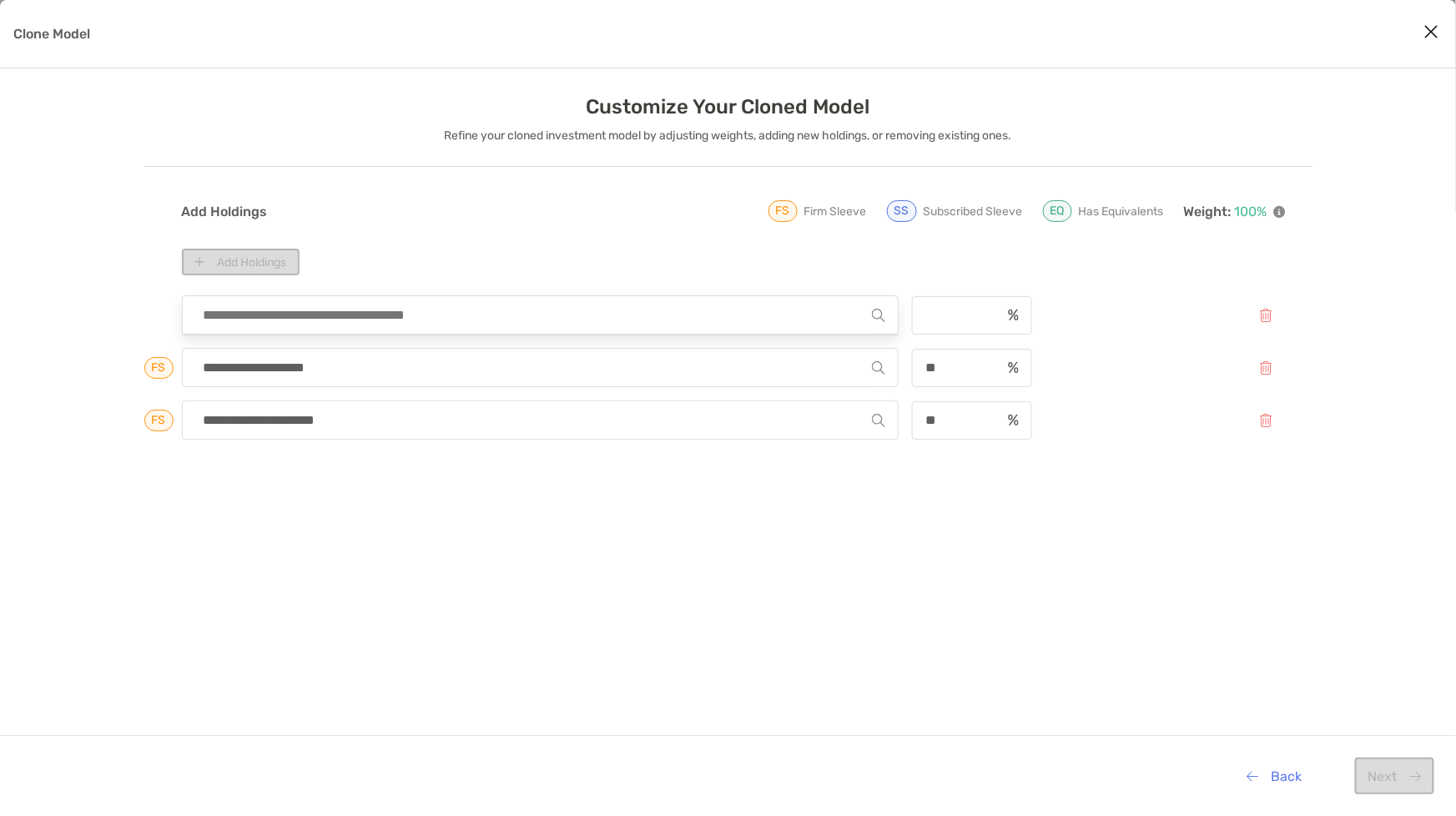 click at bounding box center (534, 315) 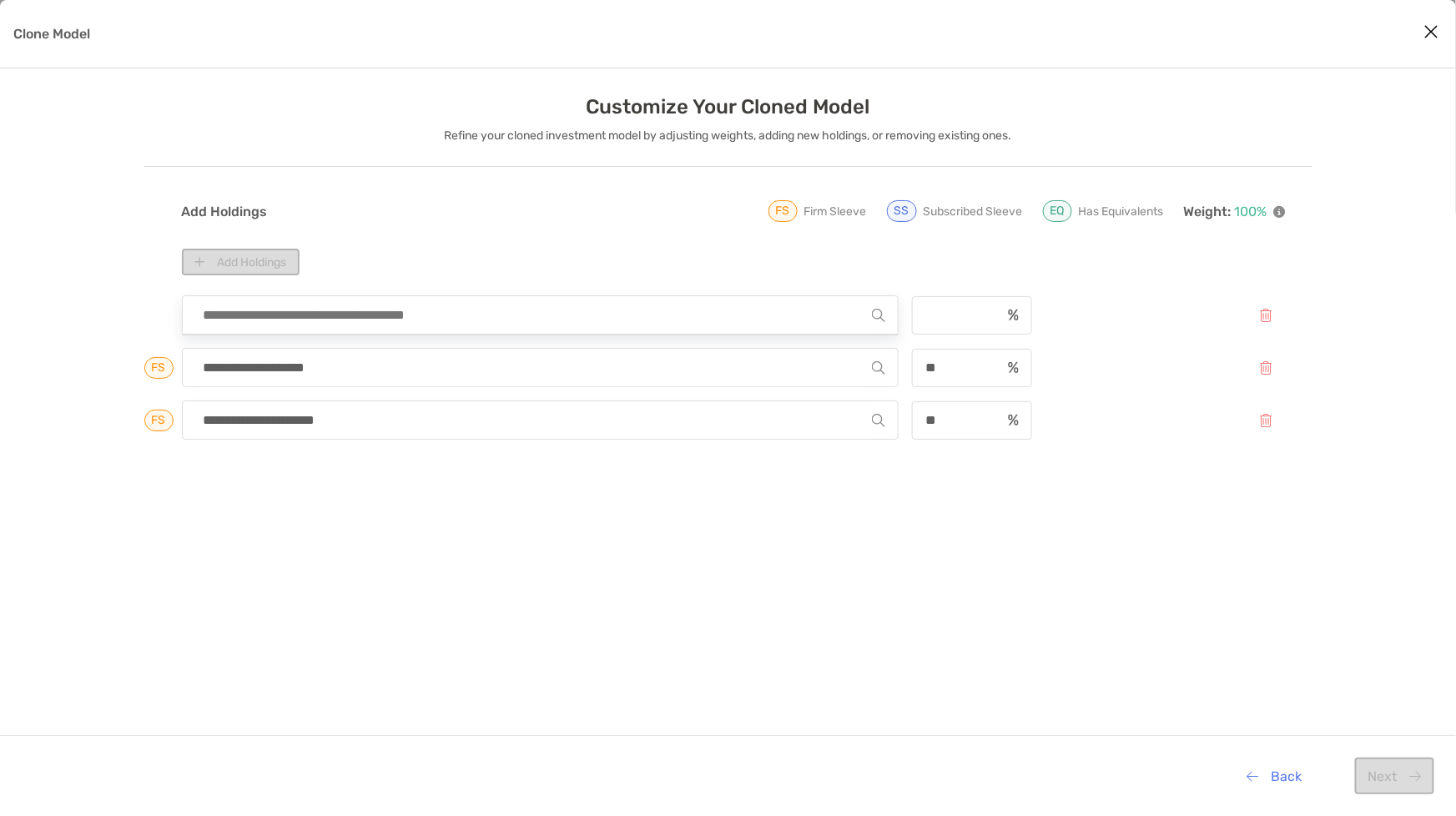 click at bounding box center (534, 315) 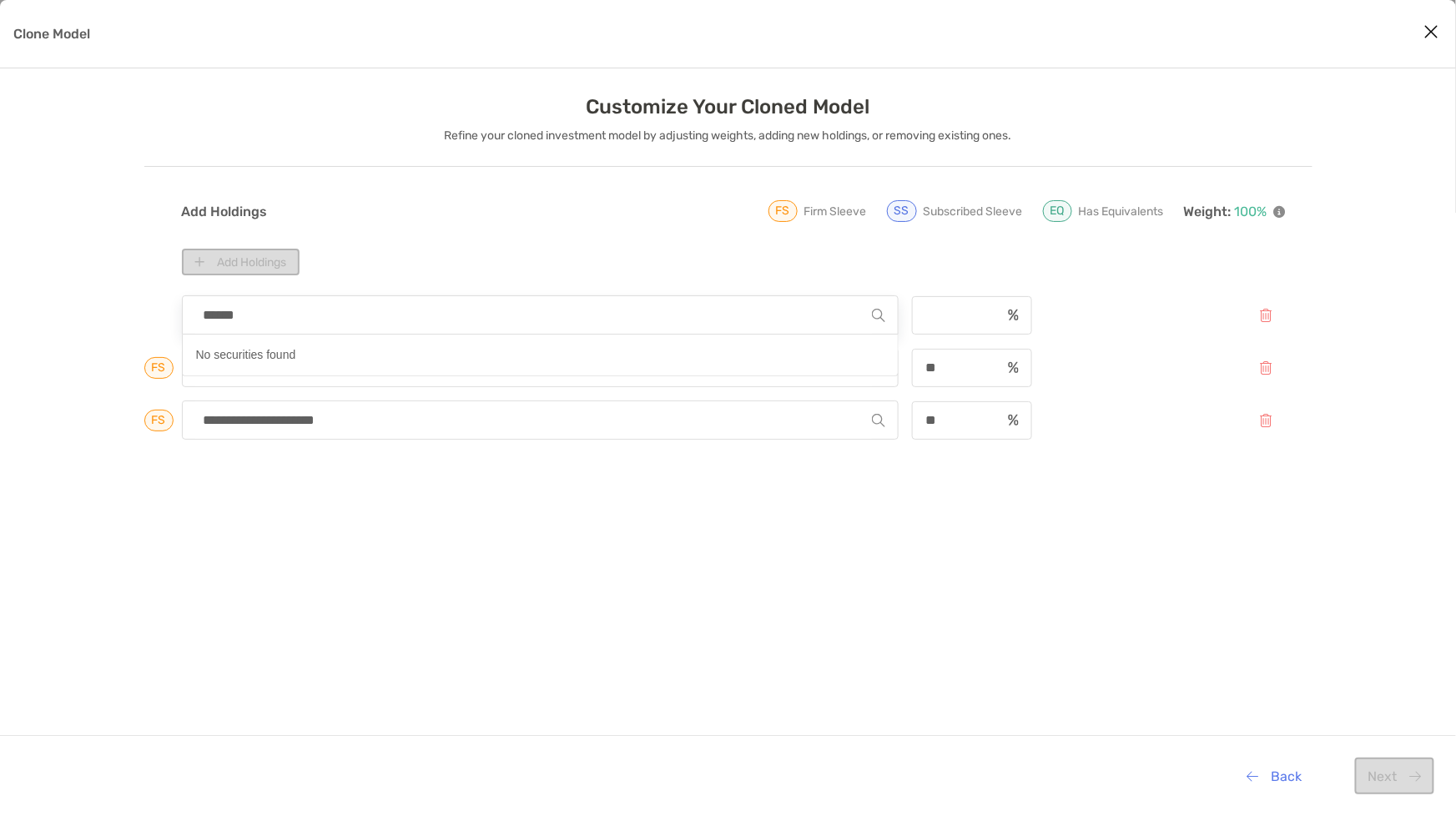 type on "*******" 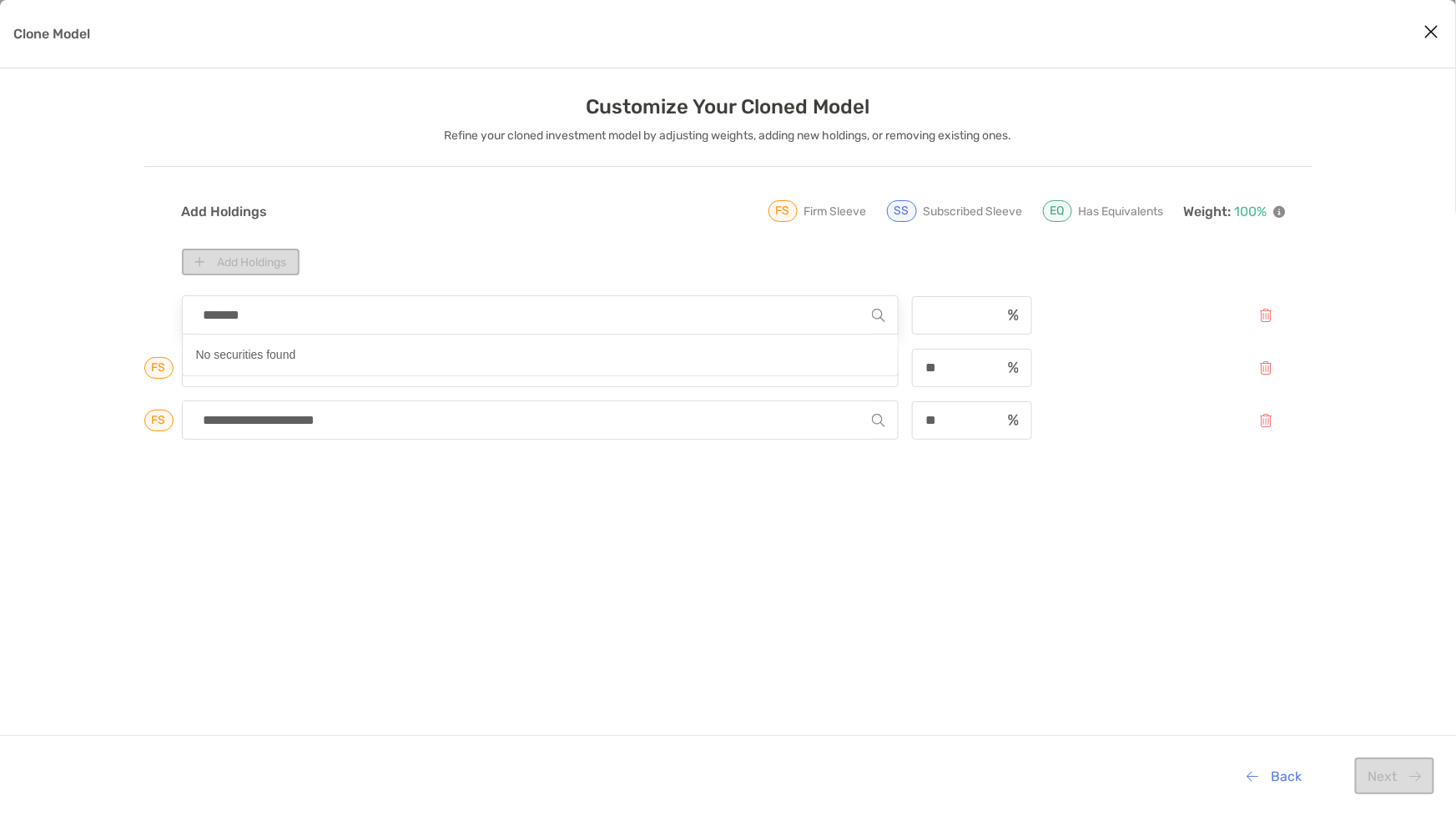type 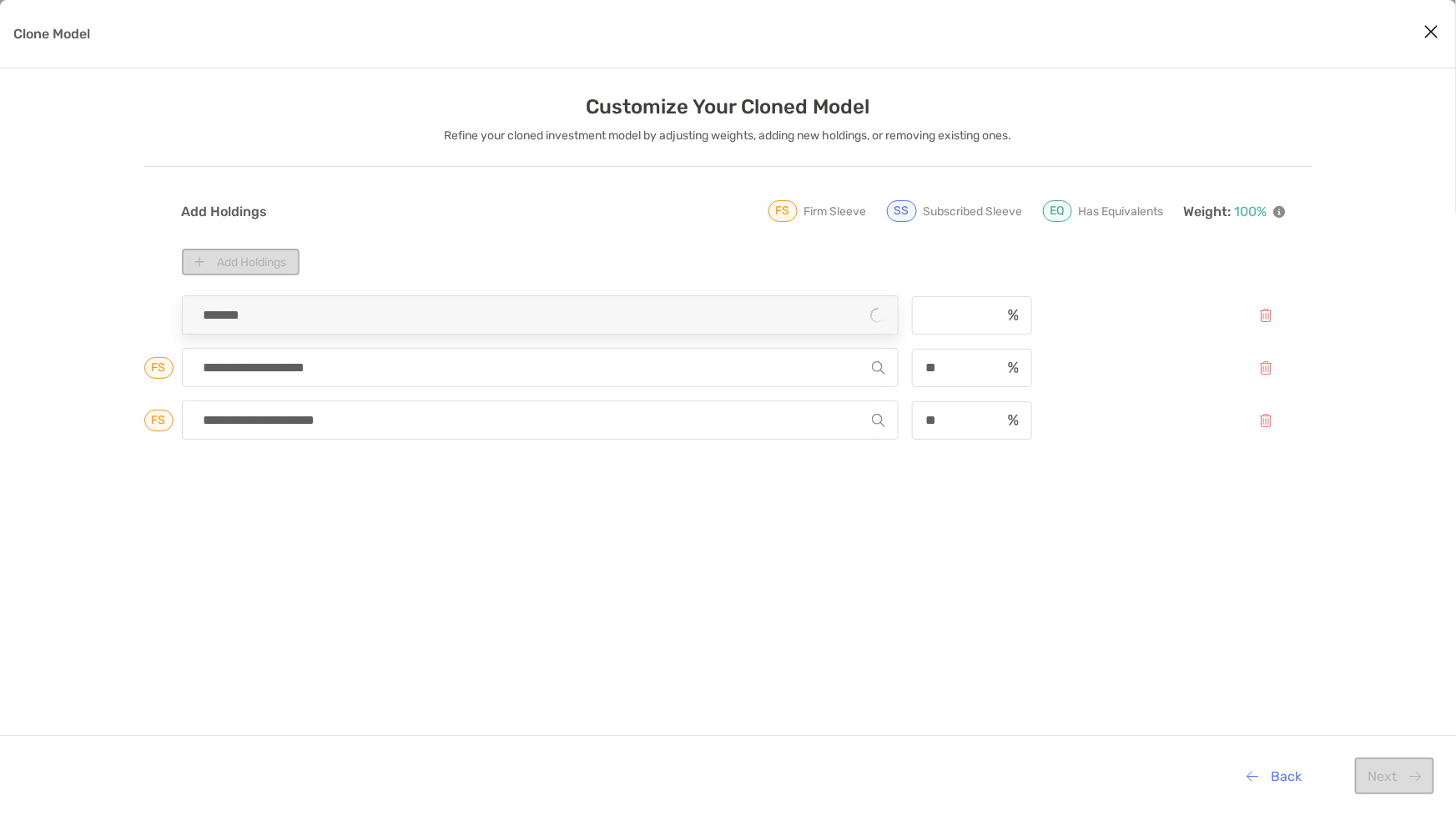 type on "********" 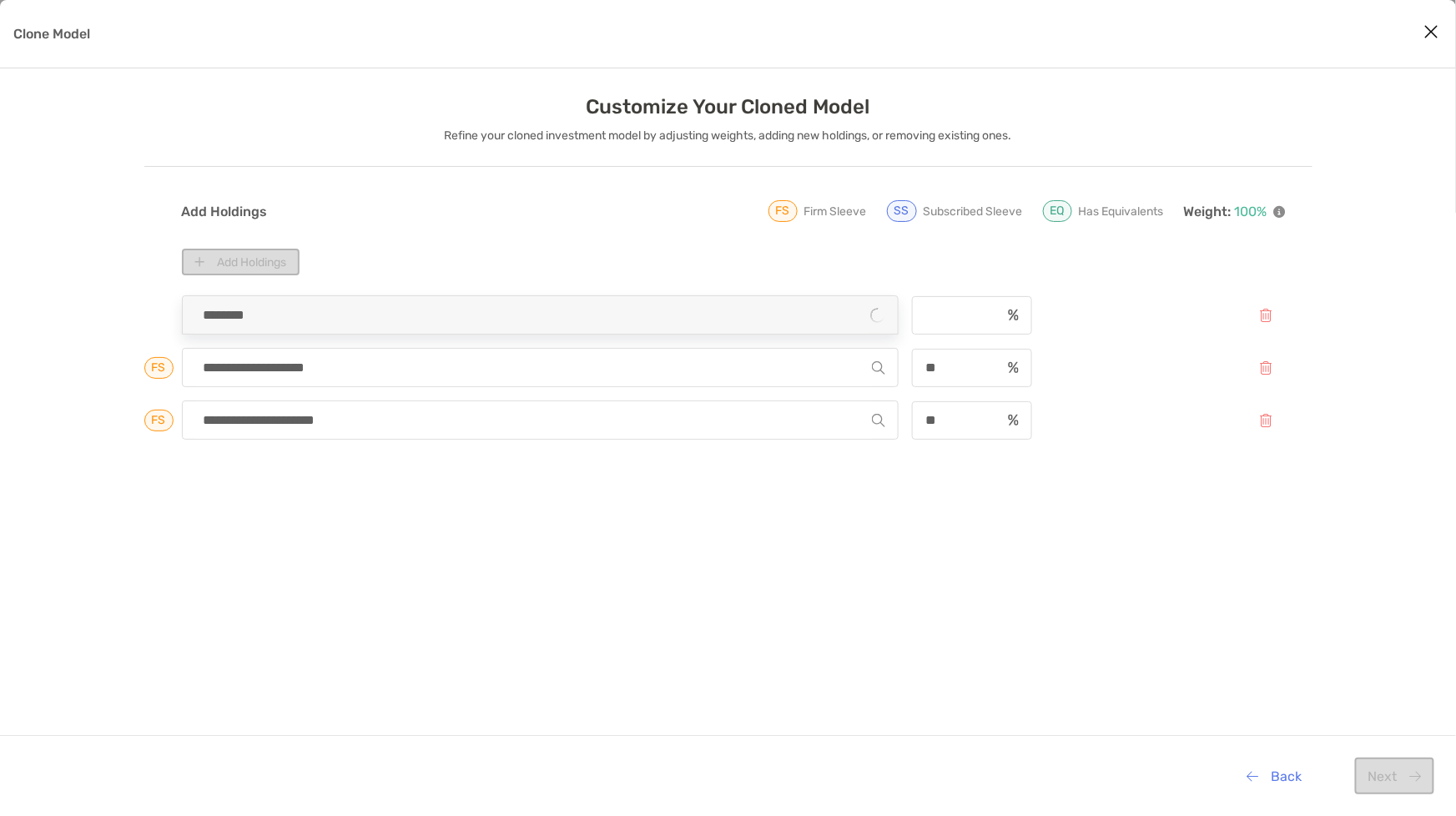 type 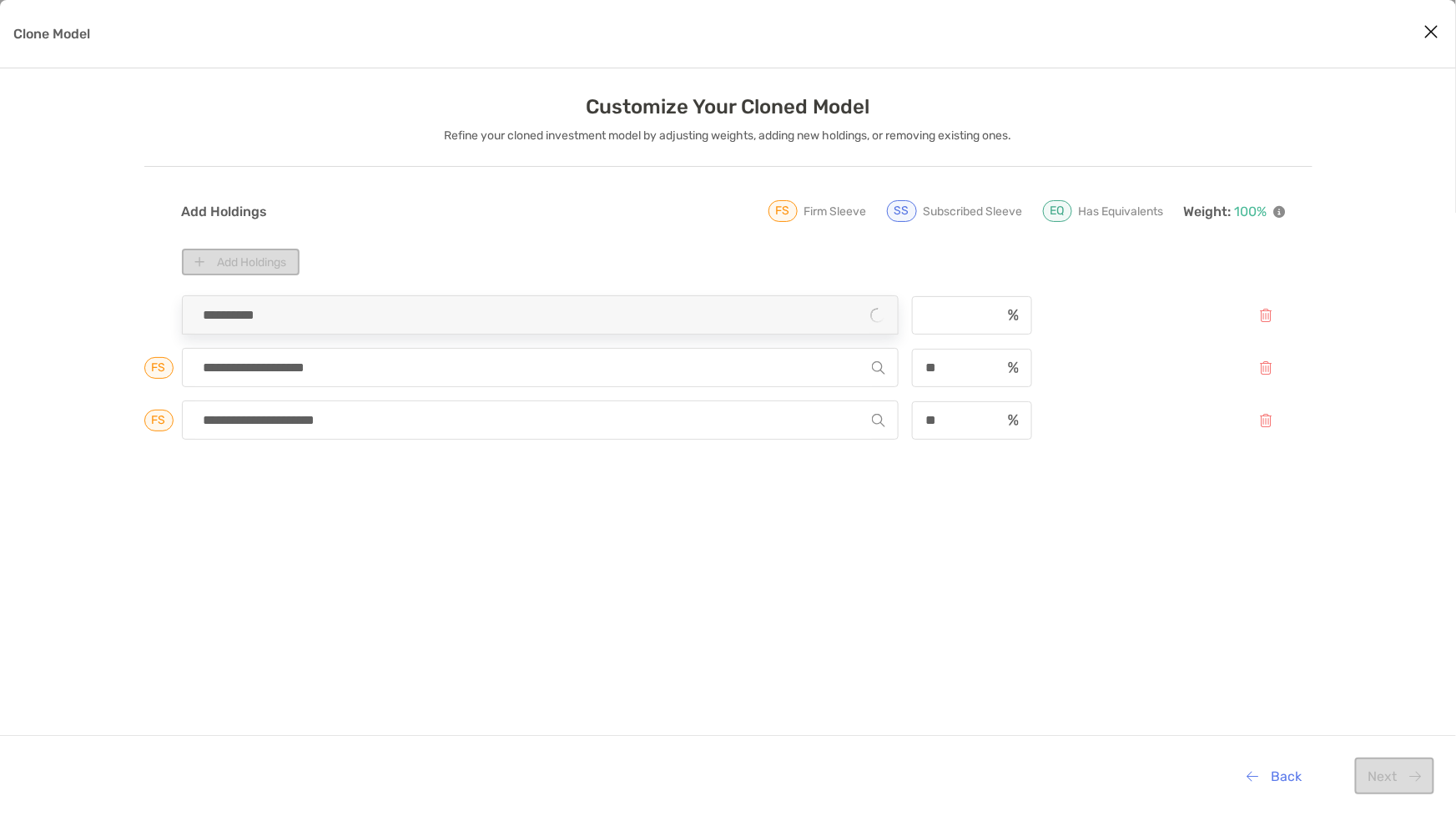 type on "**********" 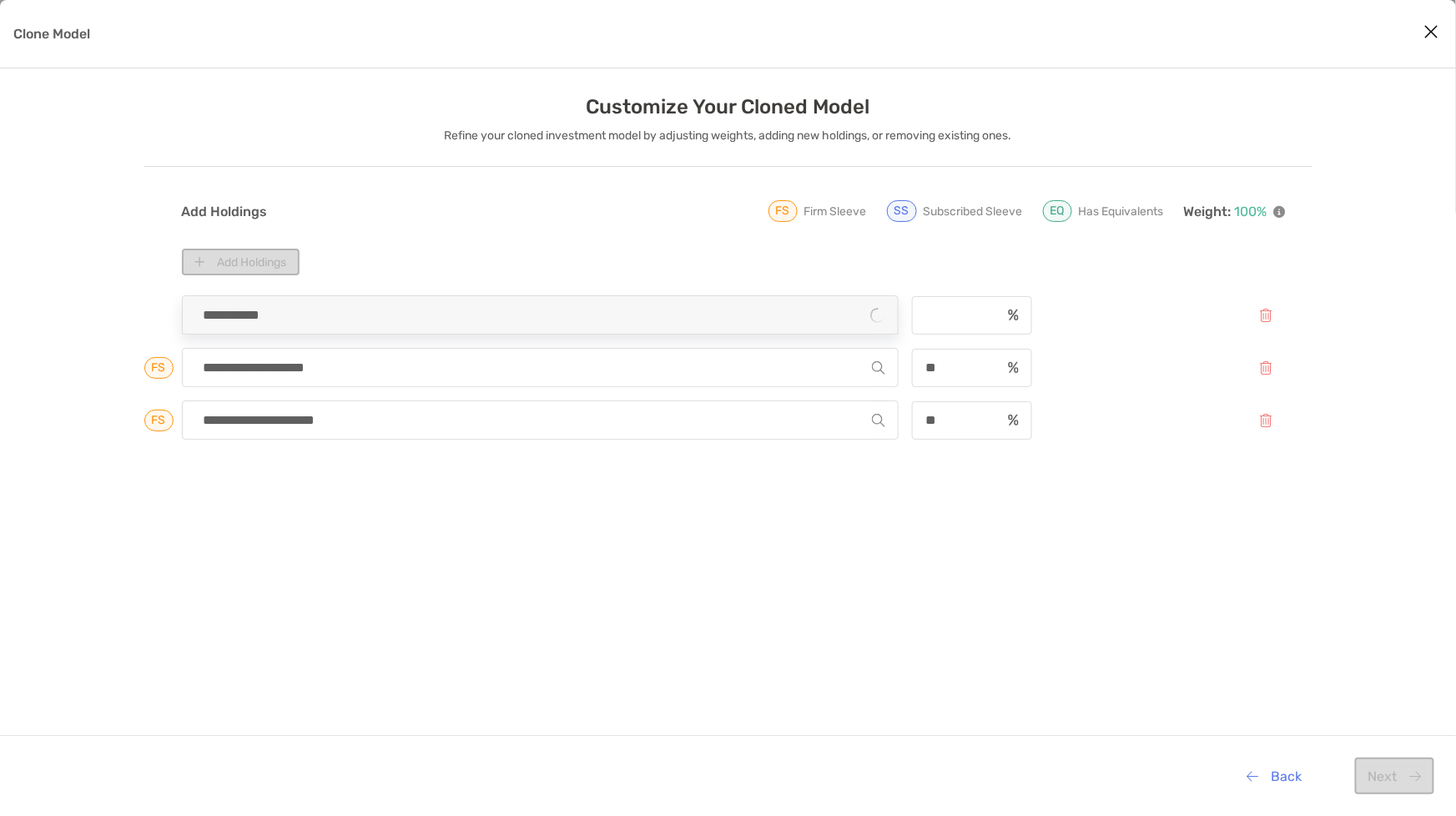 type 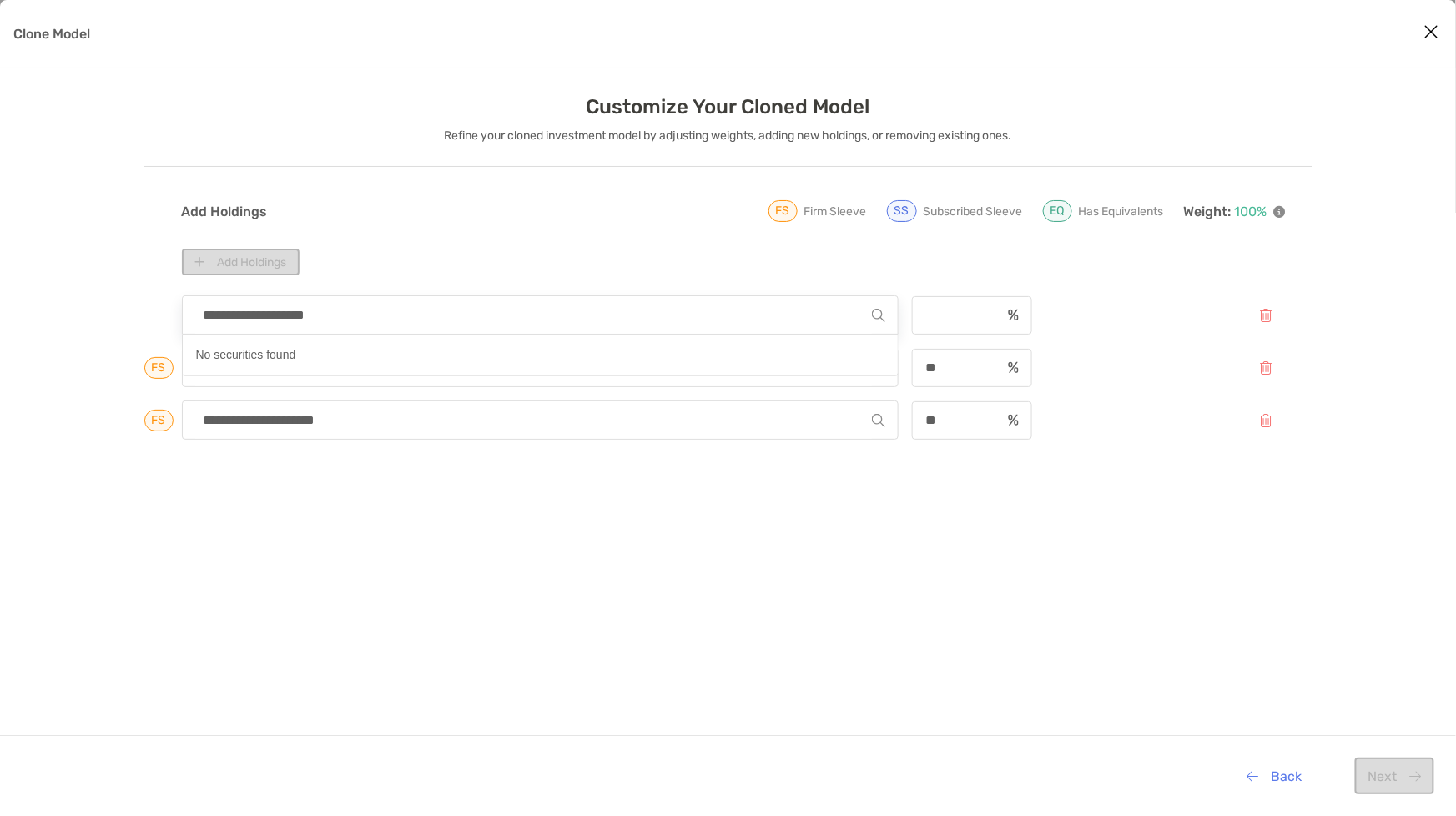 type on "**********" 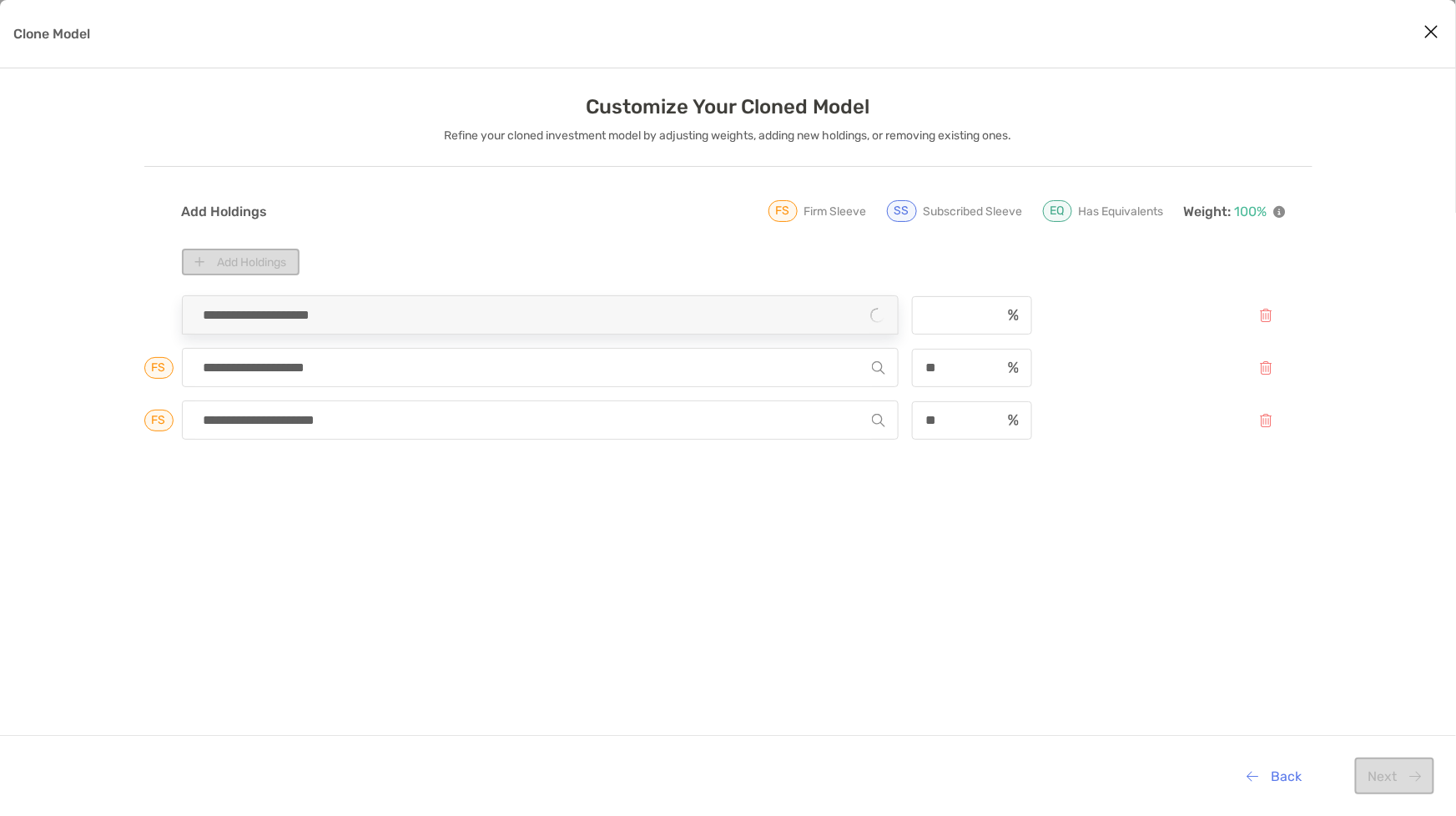 type 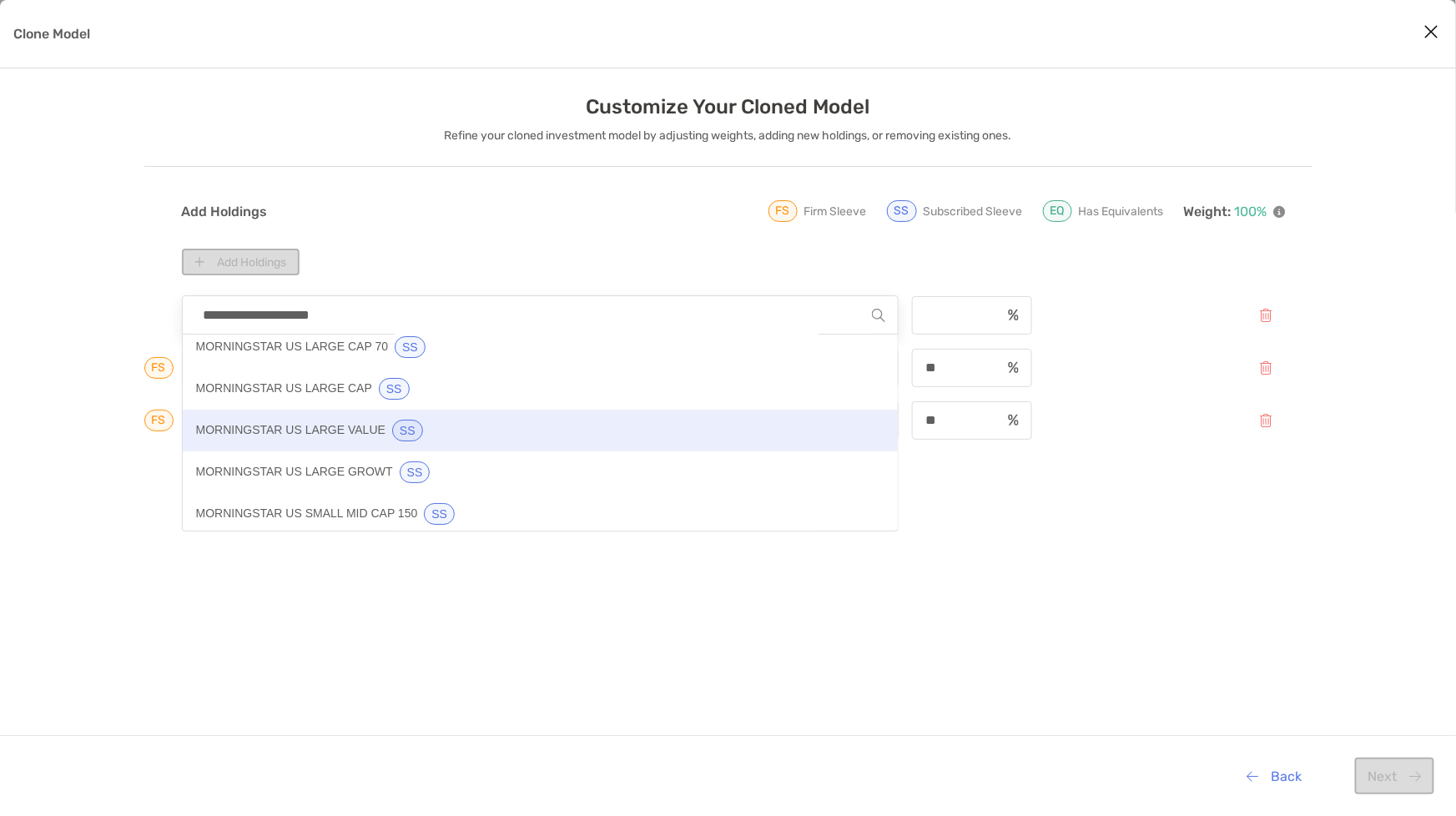 scroll, scrollTop: 0, scrollLeft: 0, axis: both 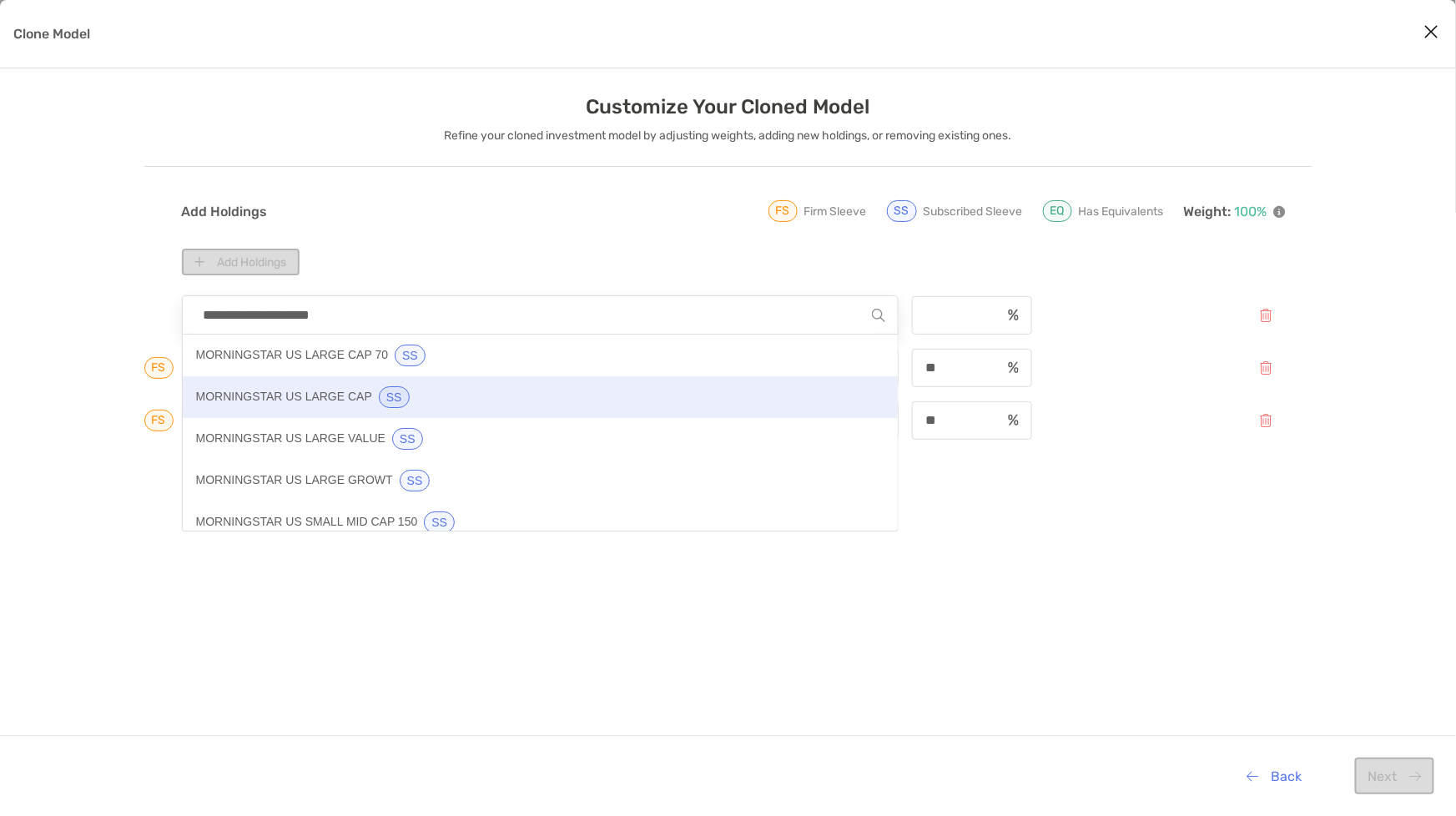 click on "MORNINGSTAR US LARGE CAP" at bounding box center (284, 397) 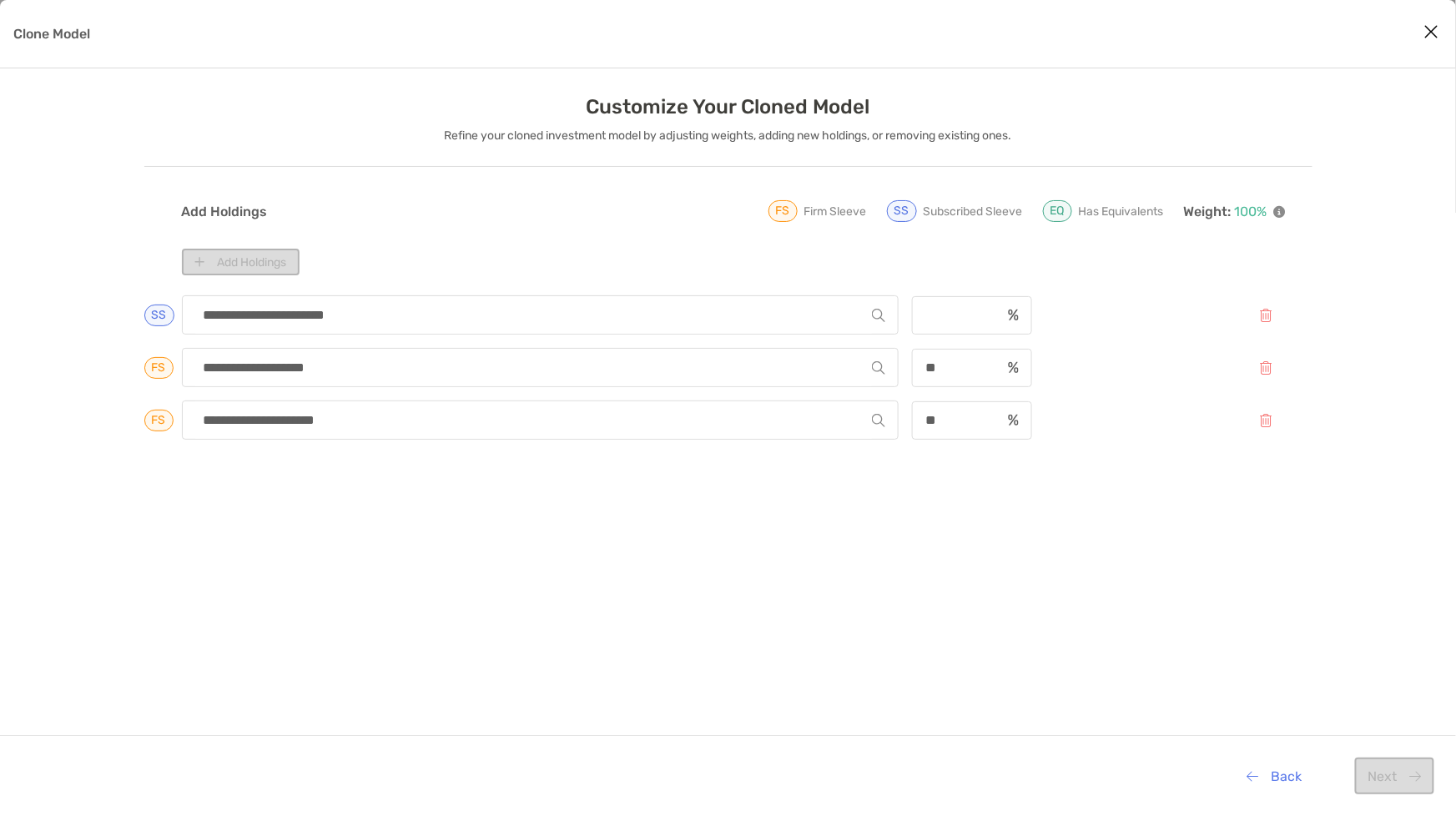 click on "**********" at bounding box center (534, 315) 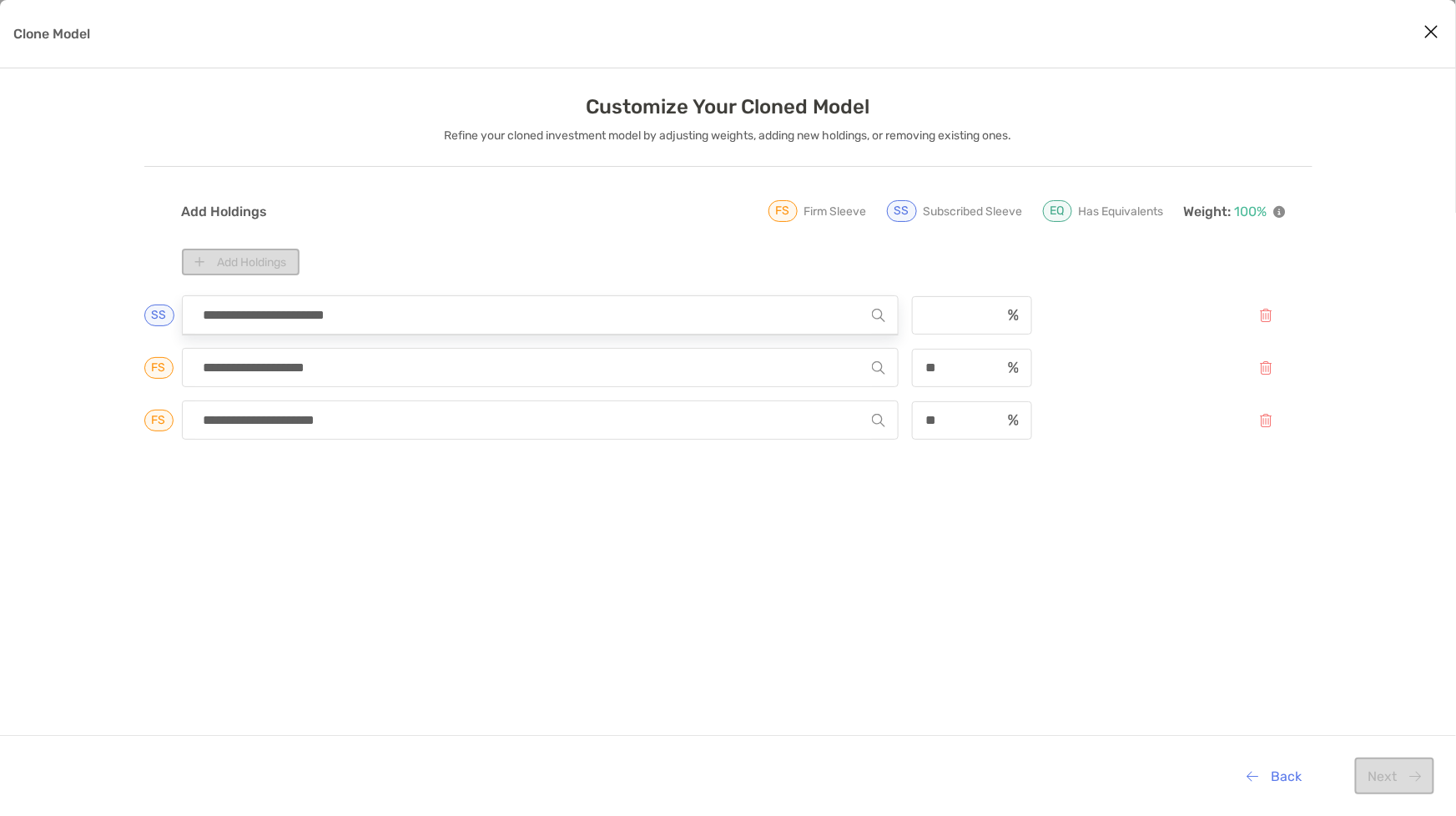 drag, startPoint x: 411, startPoint y: 314, endPoint x: 16, endPoint y: 333, distance: 395.4567 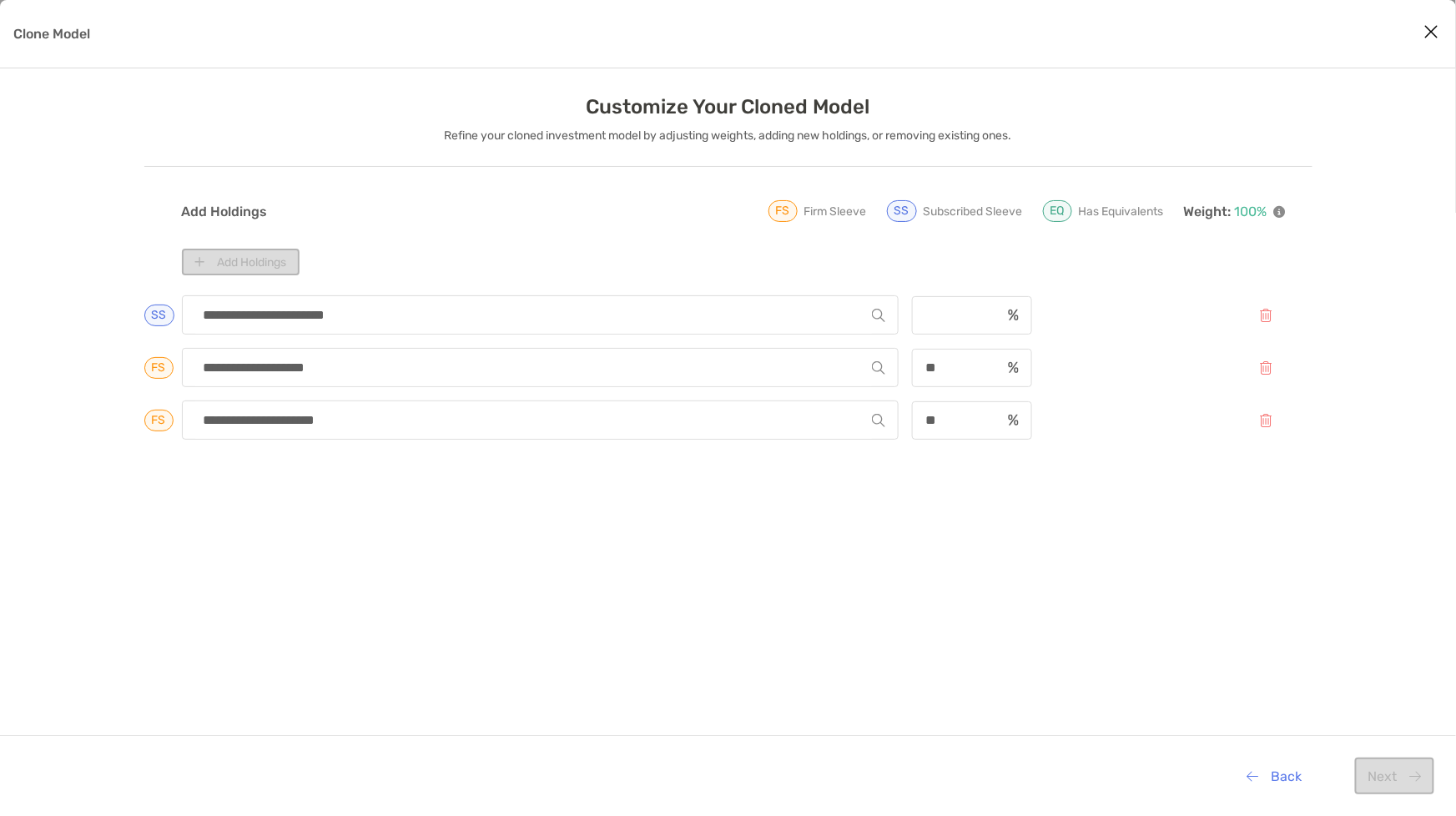 click on "**********" at bounding box center [534, 315] 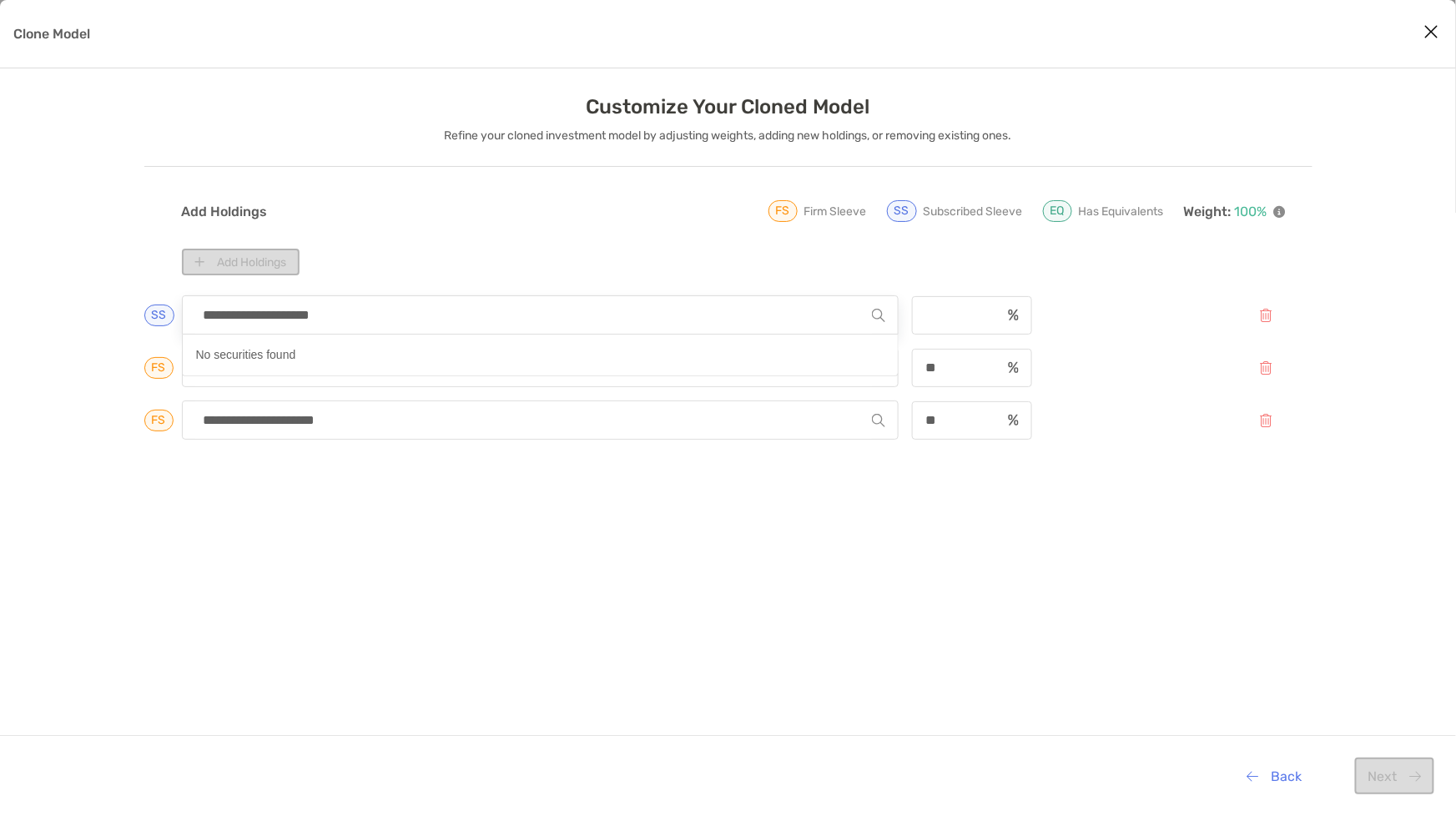 type on "**********" 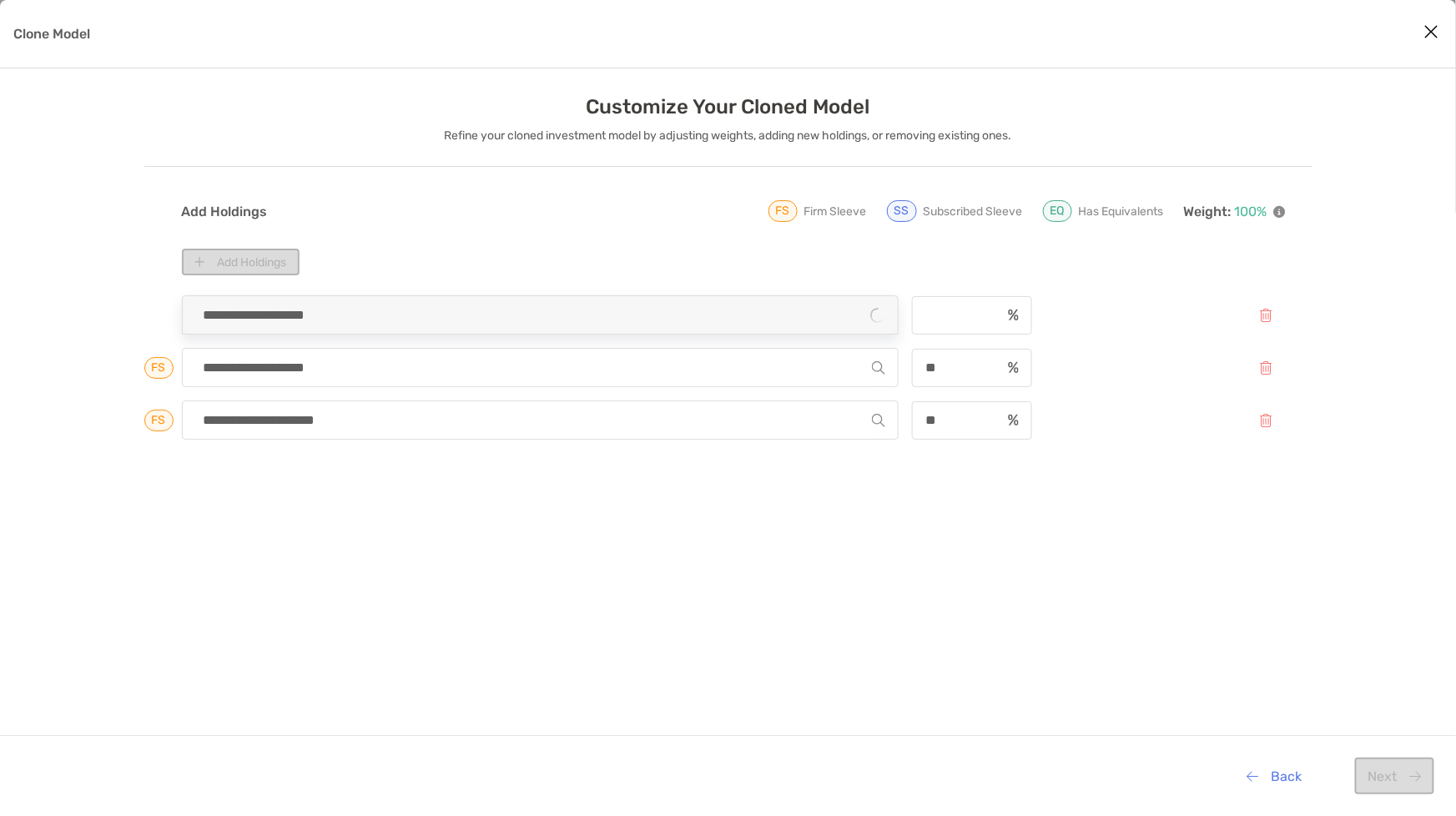type 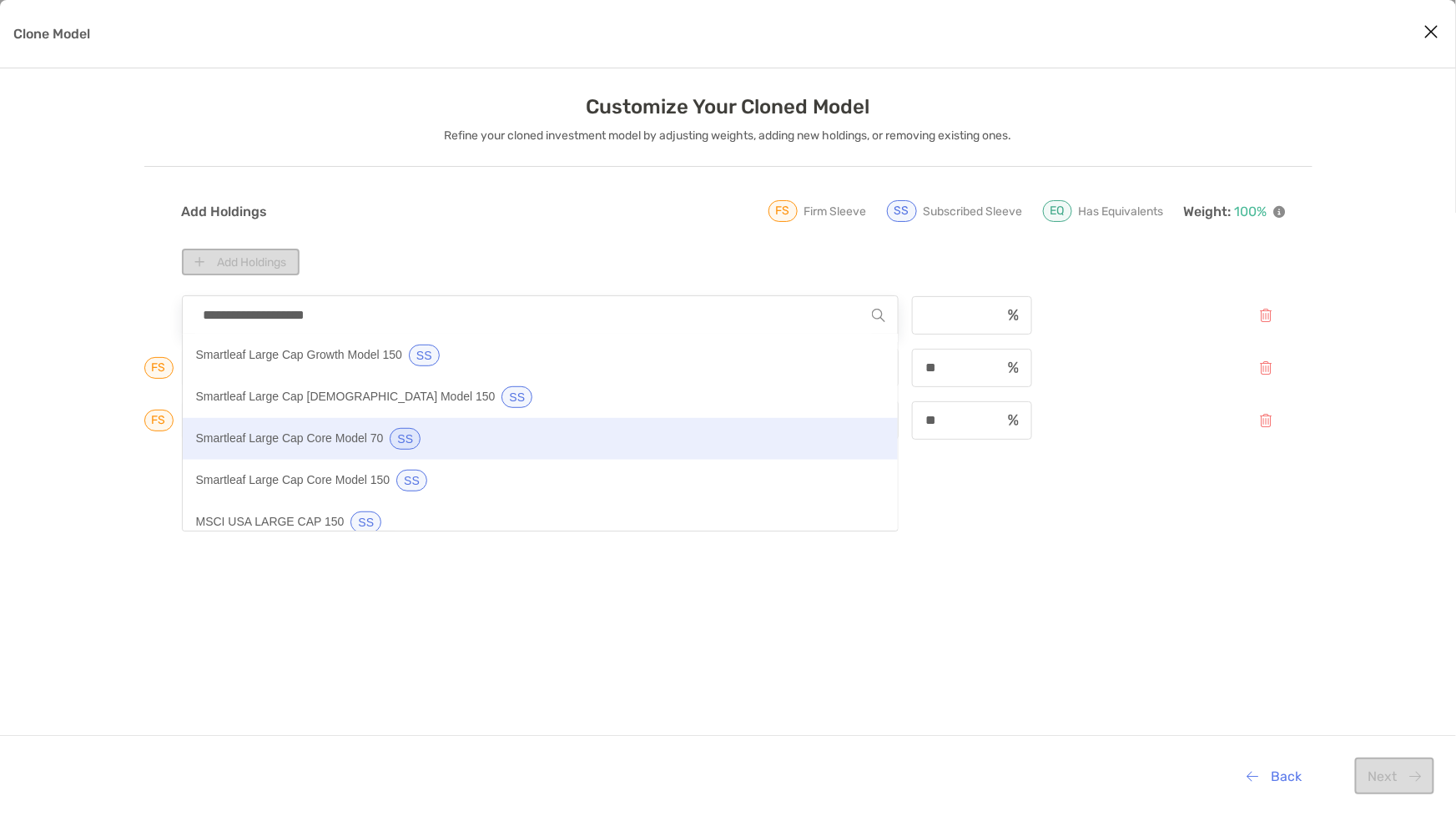 scroll, scrollTop: 0, scrollLeft: 0, axis: both 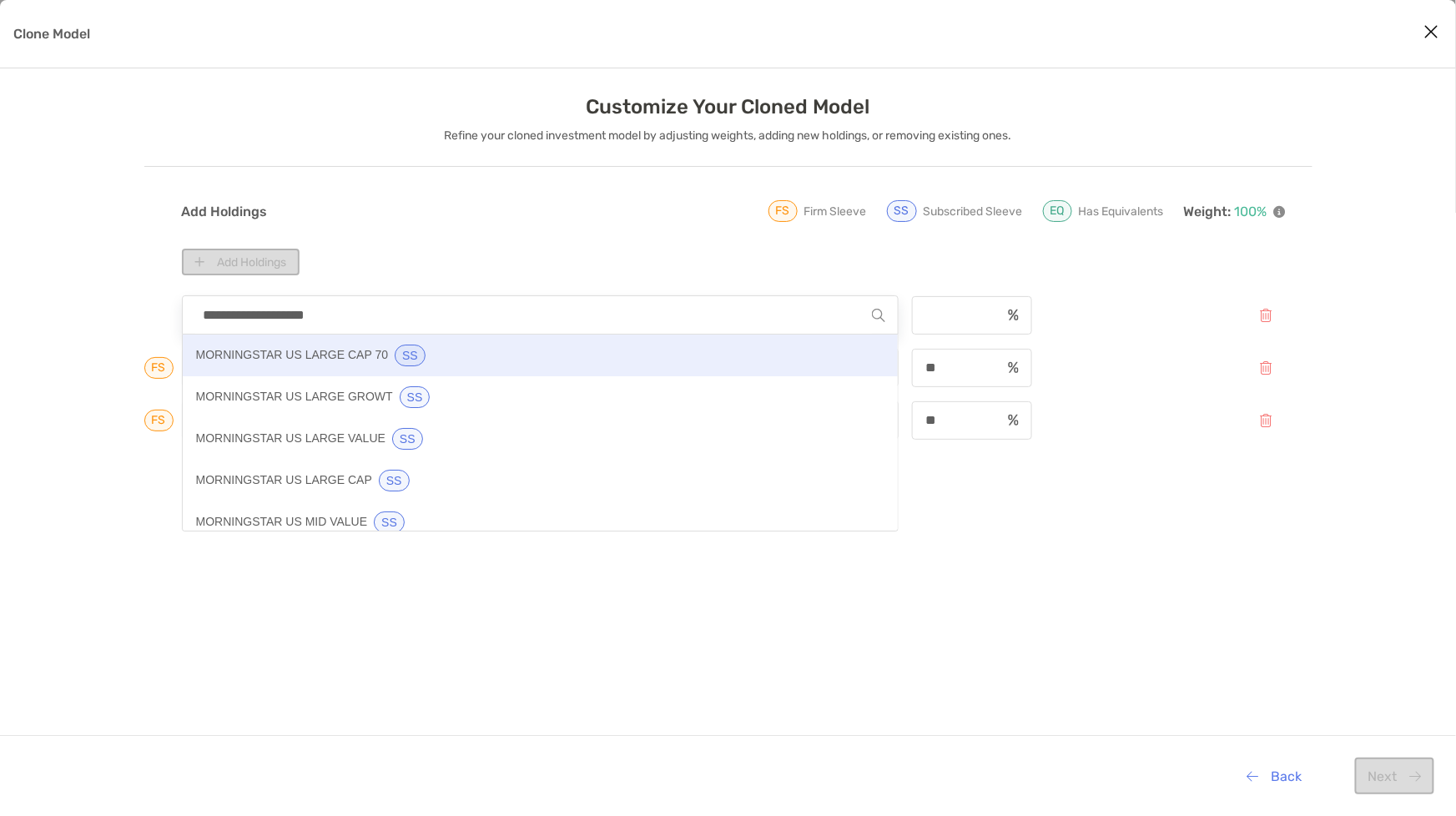 click on "MORNINGSTAR US LARGE CAP 70" at bounding box center (292, 355) 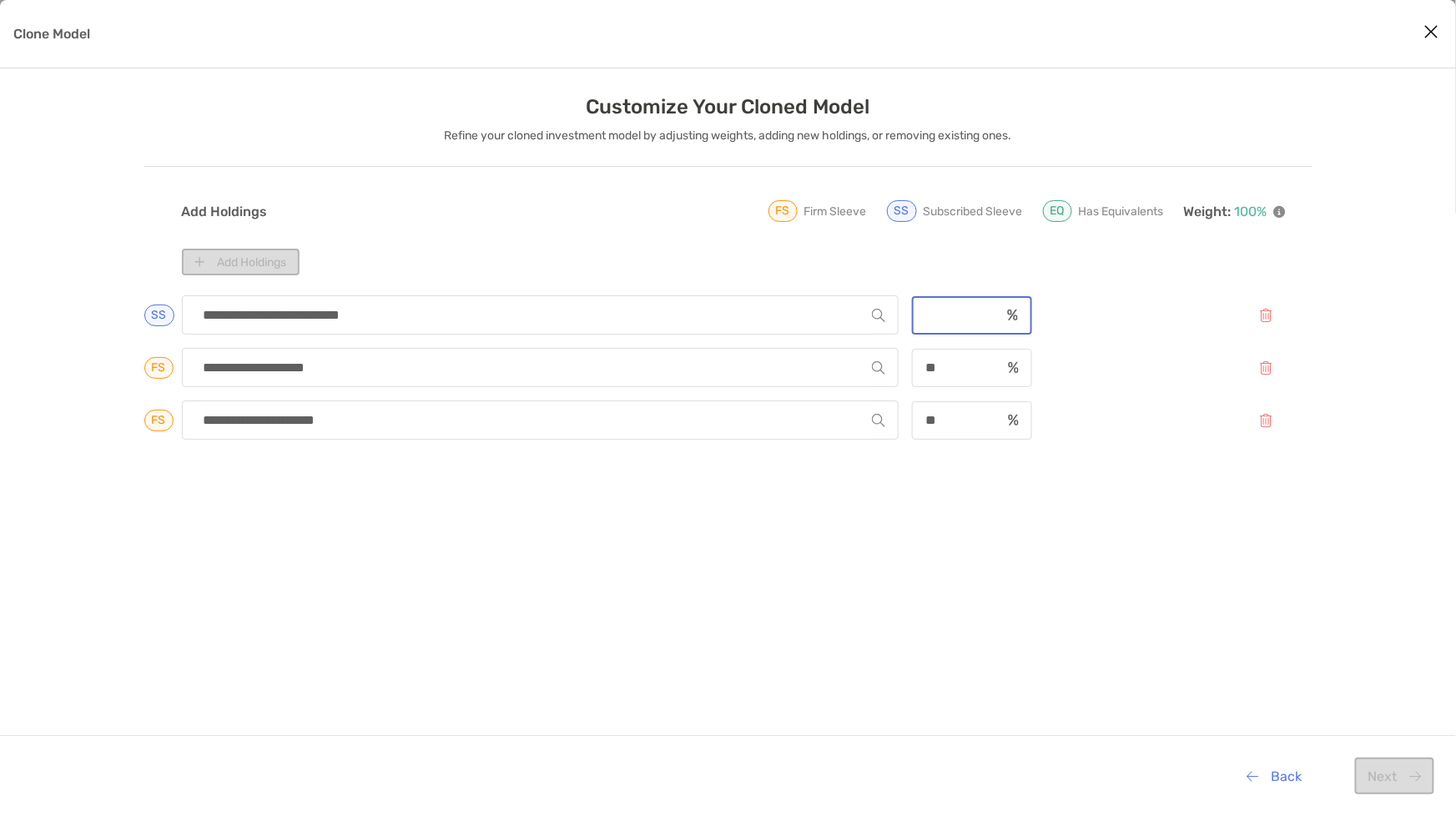 click at bounding box center (956, 315) 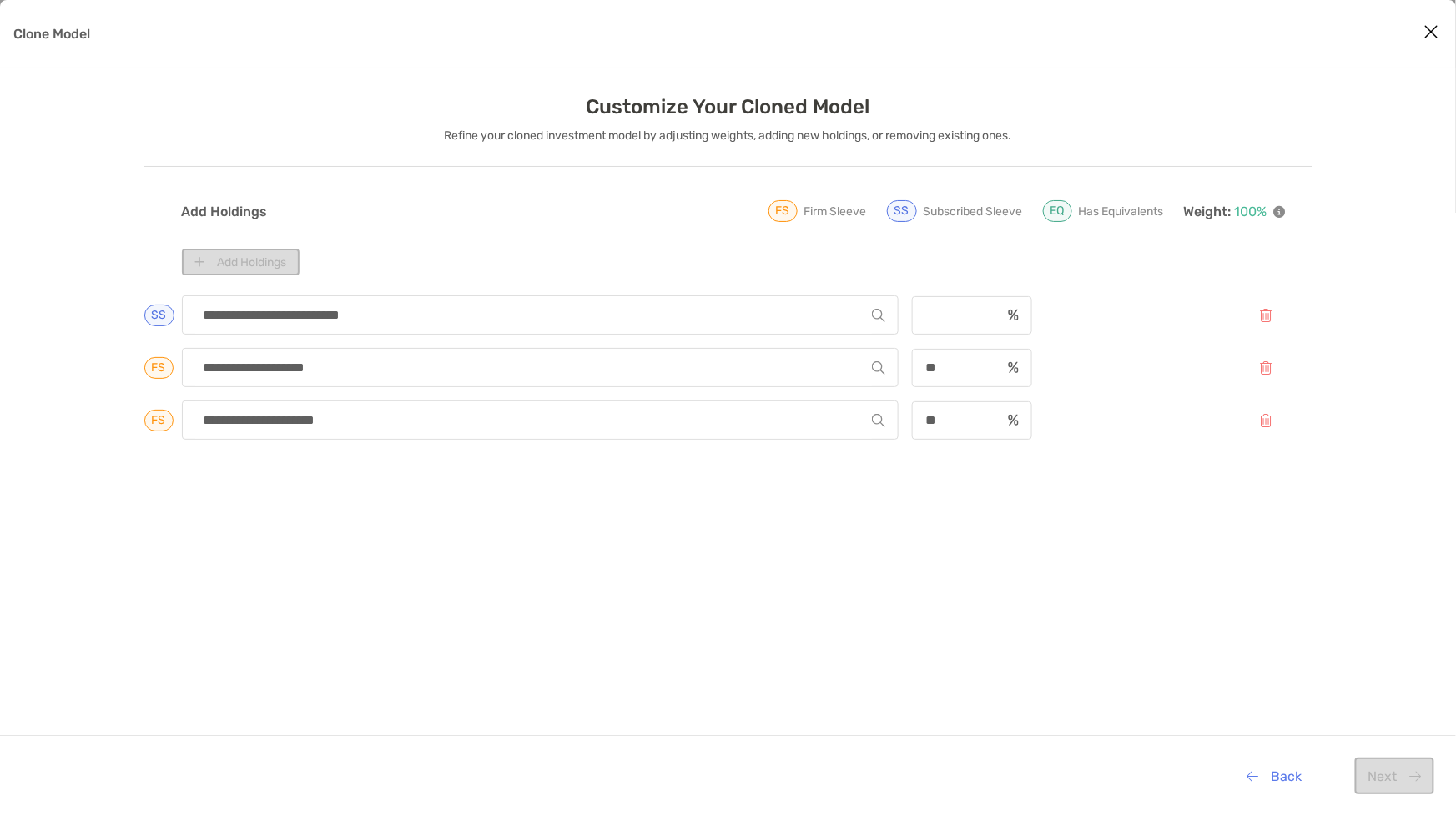 type 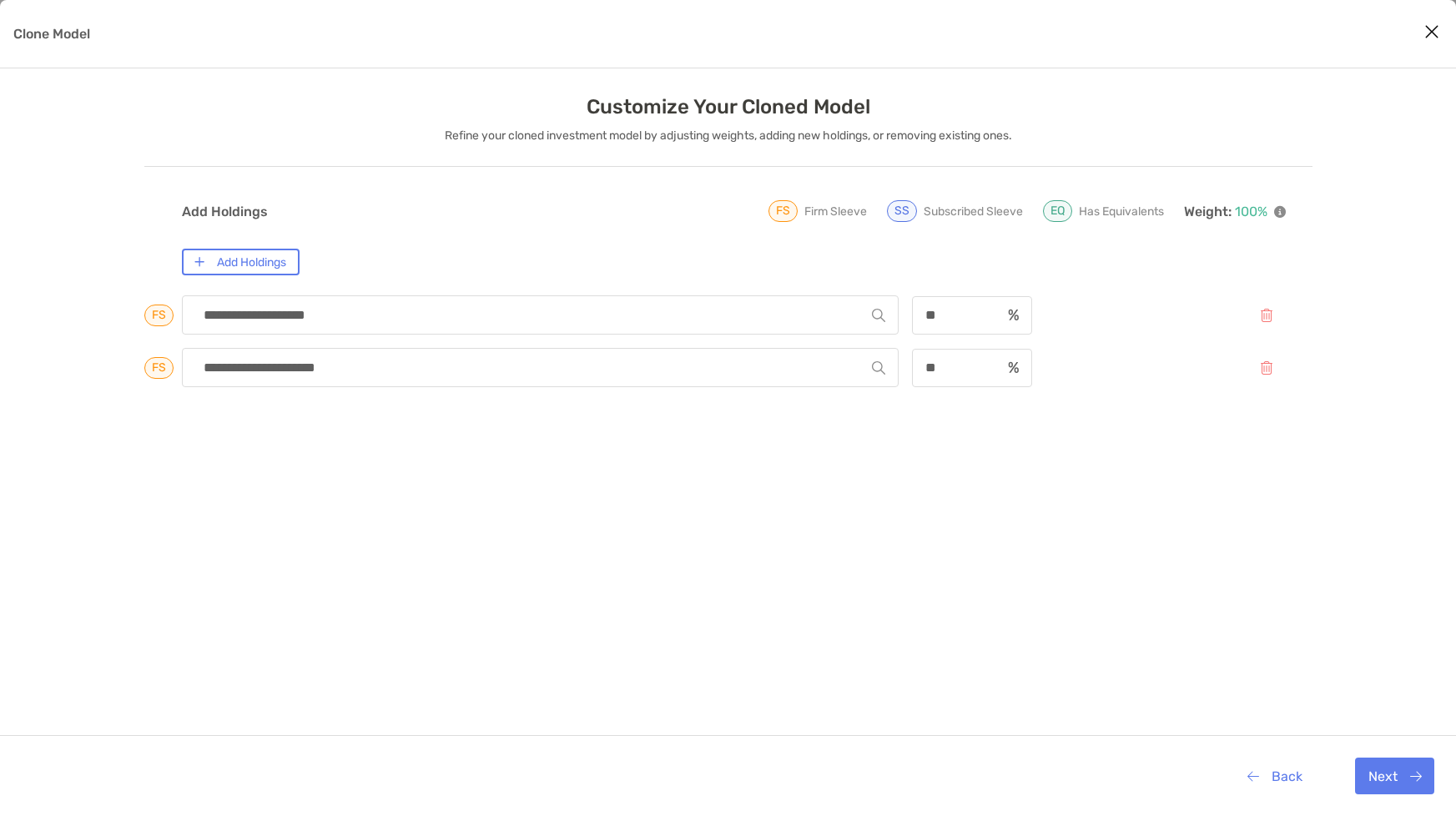 scroll, scrollTop: 0, scrollLeft: 0, axis: both 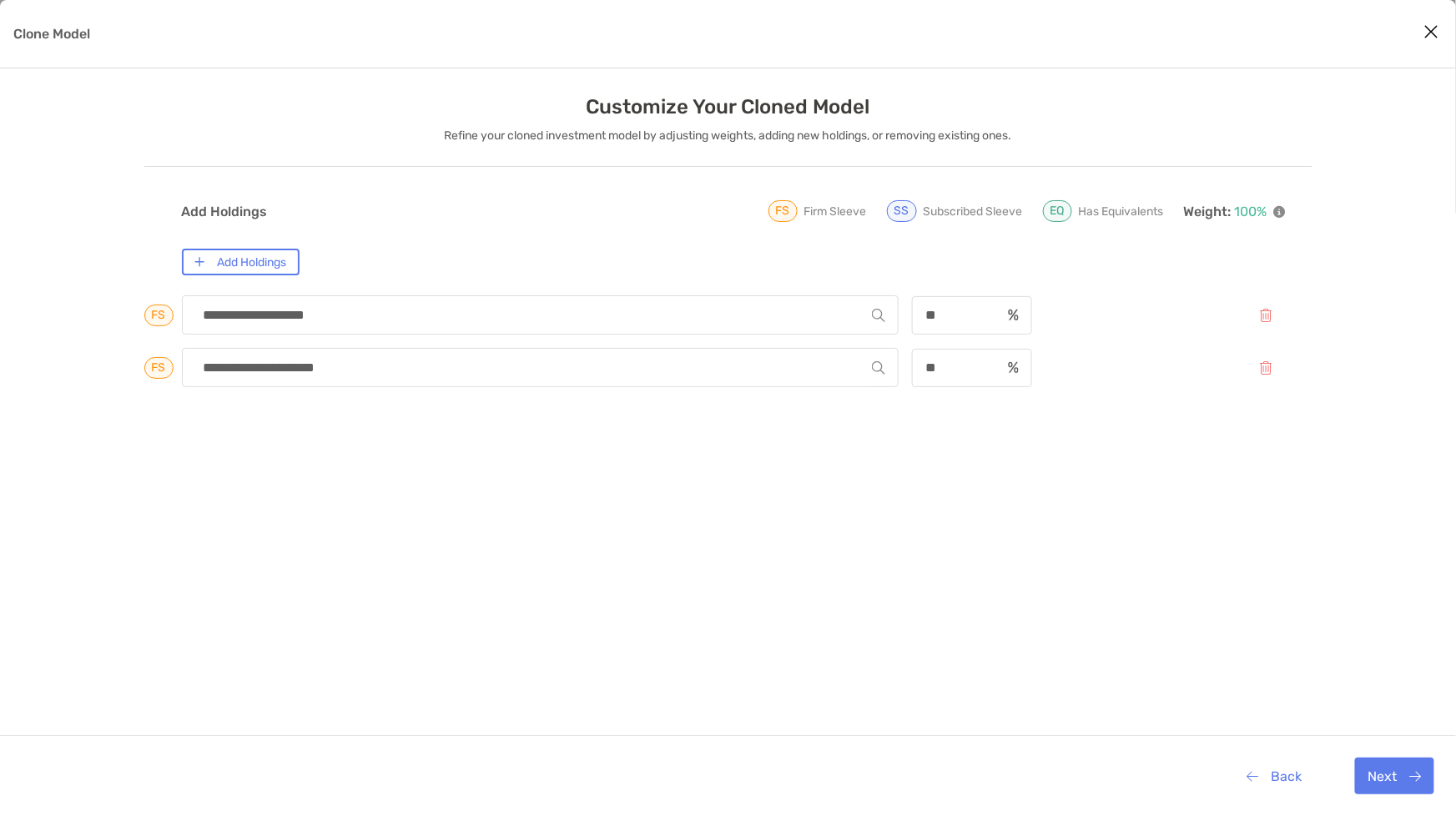 click at bounding box center [1432, 32] 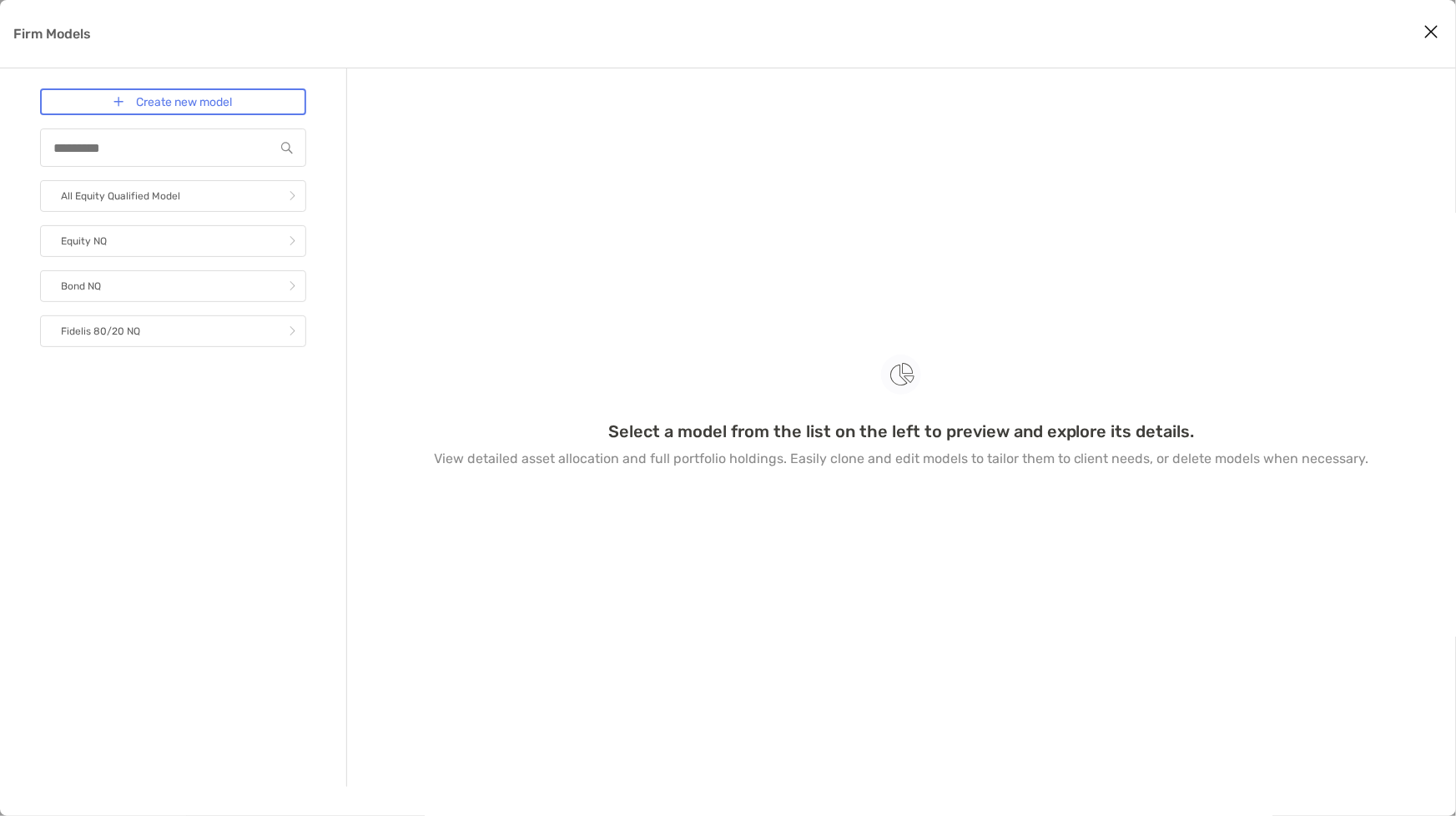drag, startPoint x: 1432, startPoint y: 34, endPoint x: 1345, endPoint y: 43, distance: 87.46428 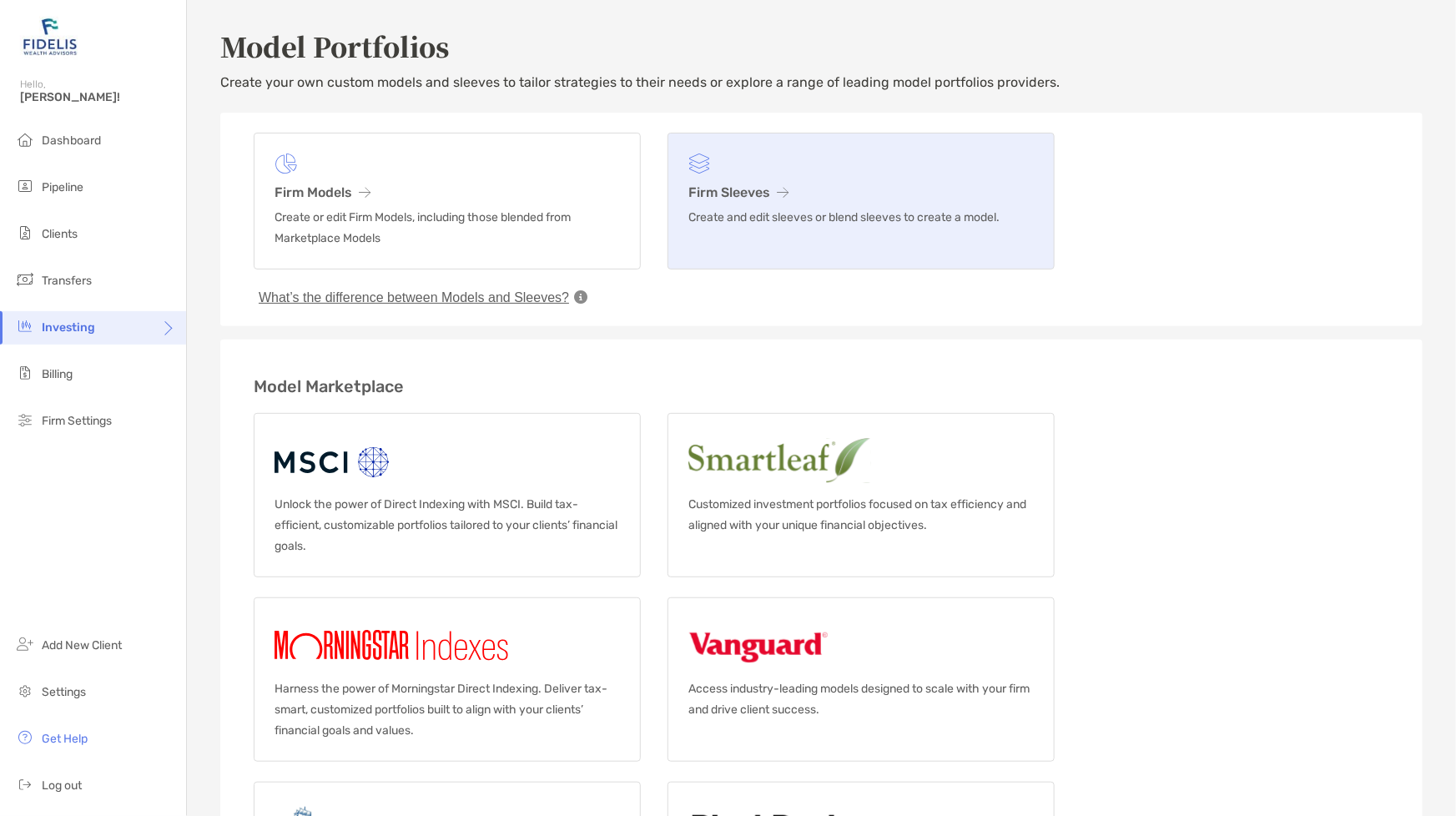 click on "Firm Sleeves" at bounding box center [861, 192] 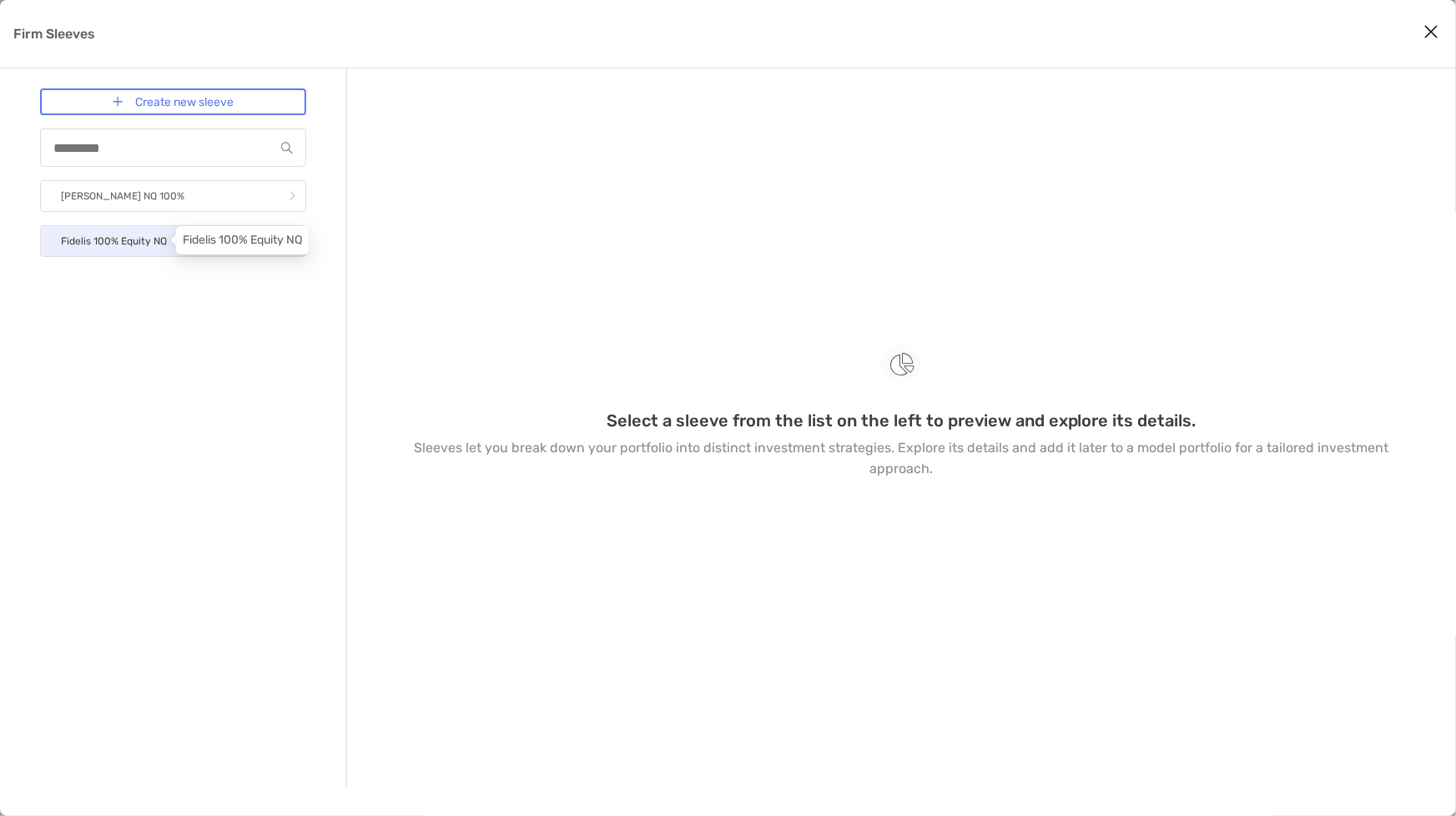 click on "Fidelis 100% Equity NQ" at bounding box center [113, 241] 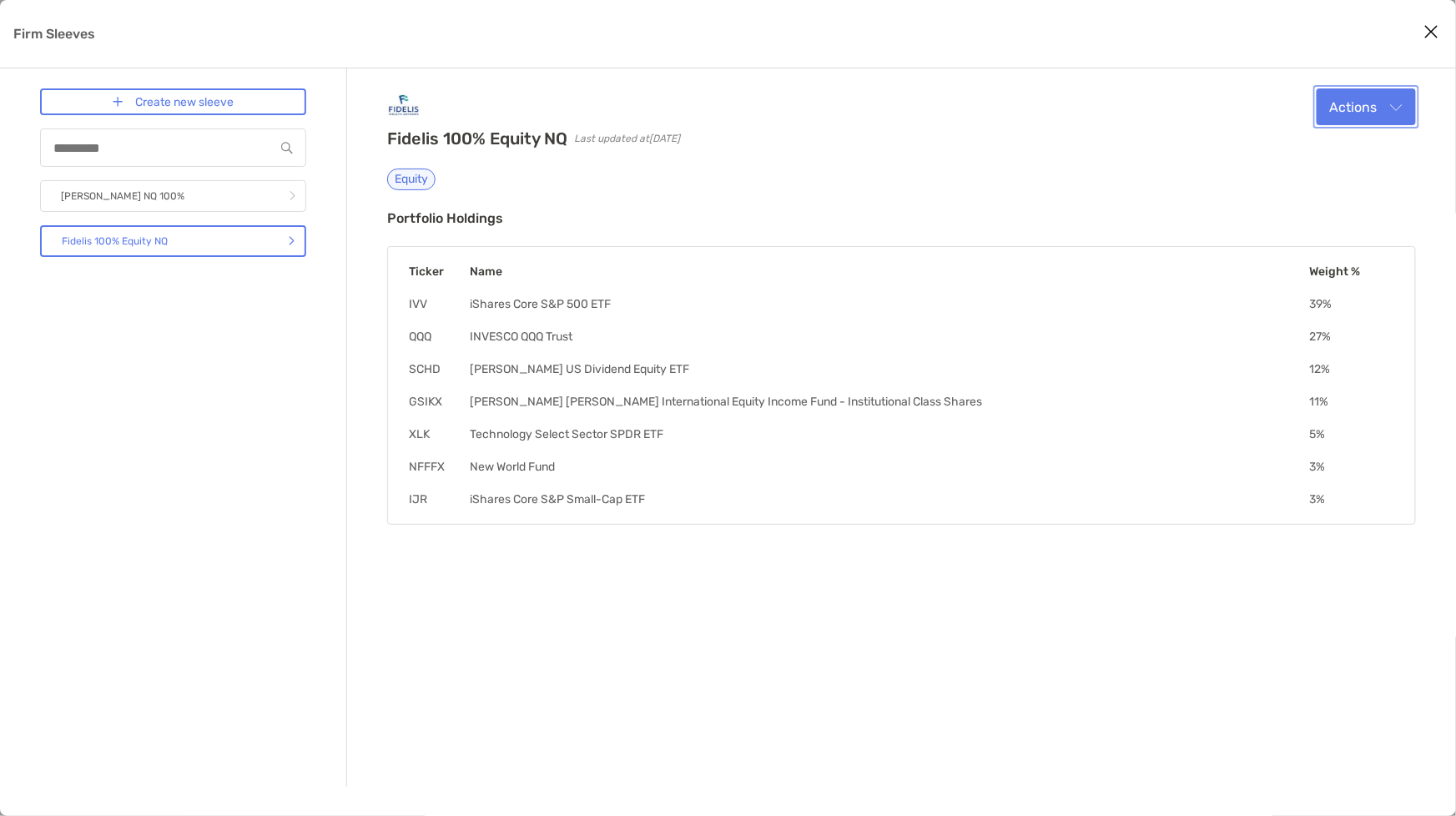 click on "Actions" at bounding box center (1366, 107) 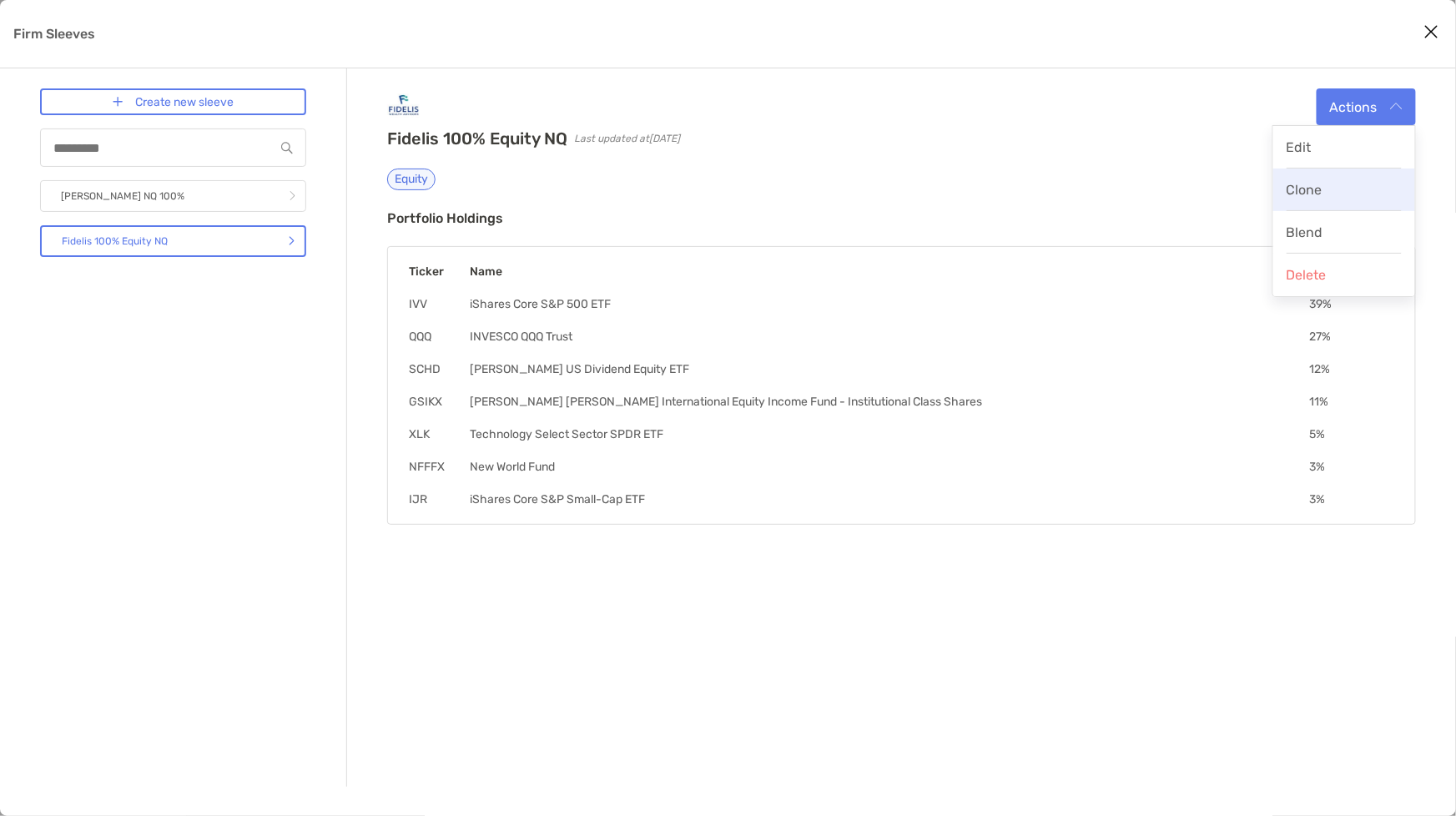 click on "Clone" at bounding box center [1344, 189] 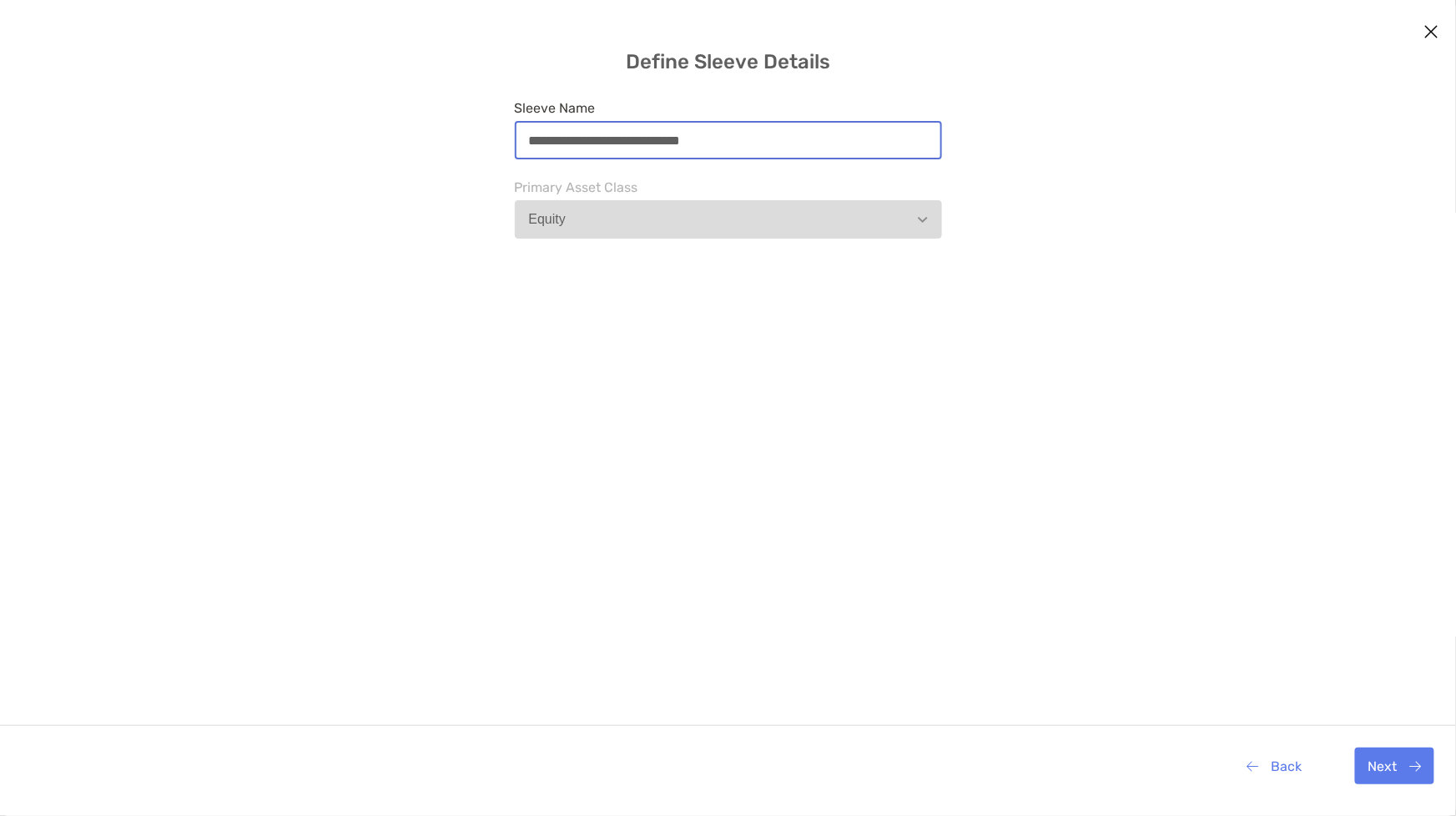 click on "**********" at bounding box center (728, 140) 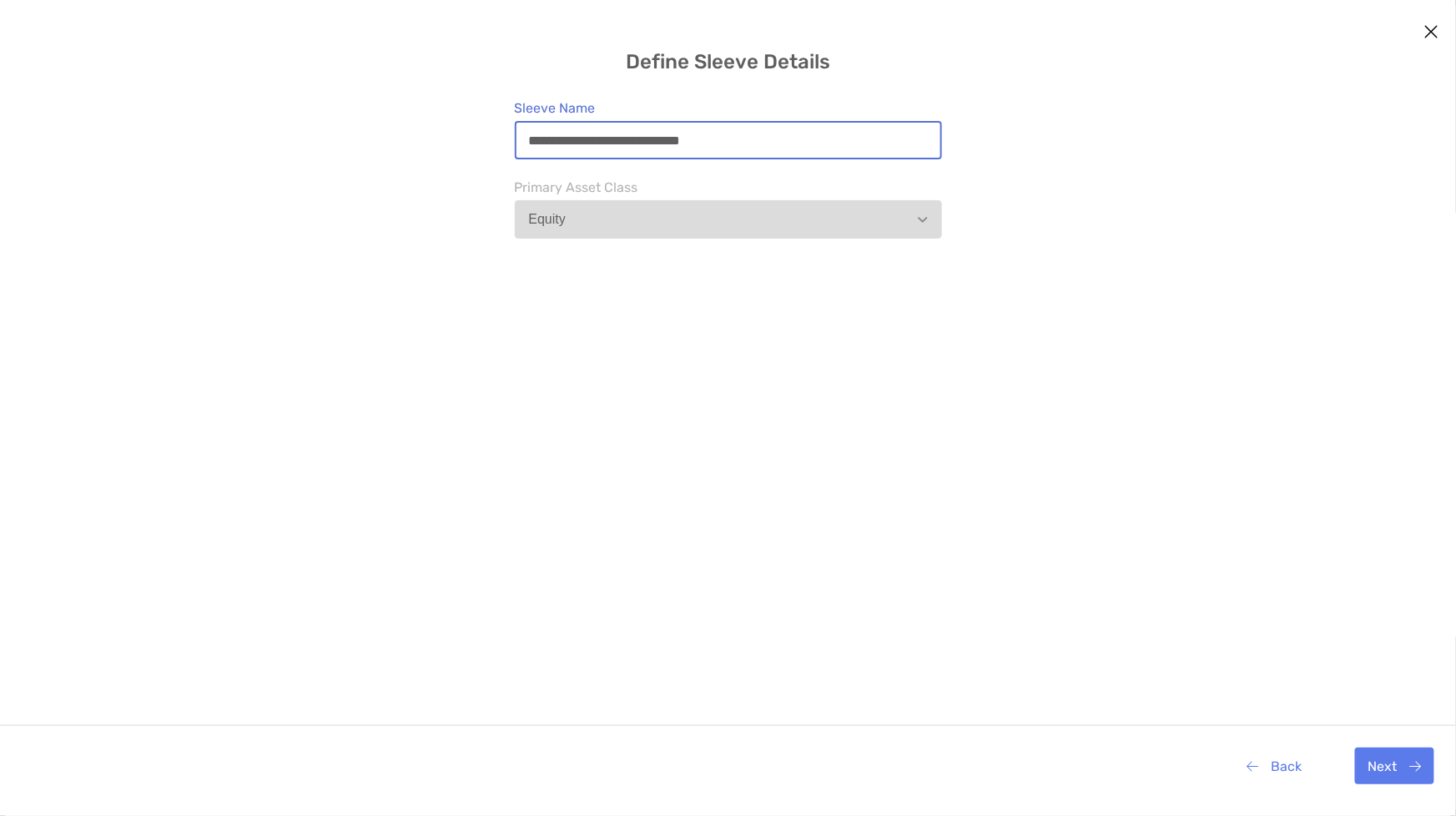click on "**********" at bounding box center [728, 140] 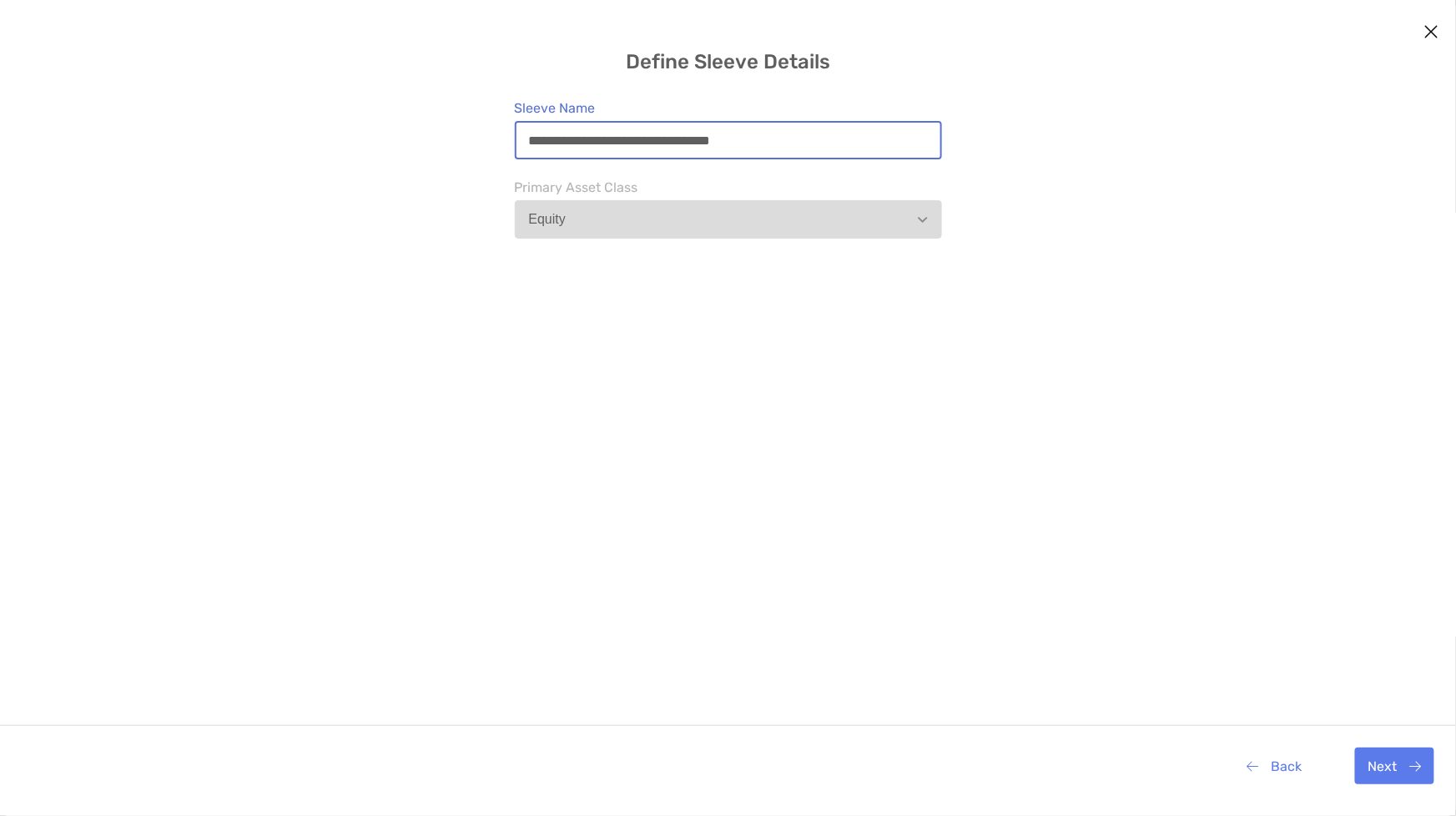 type on "**********" 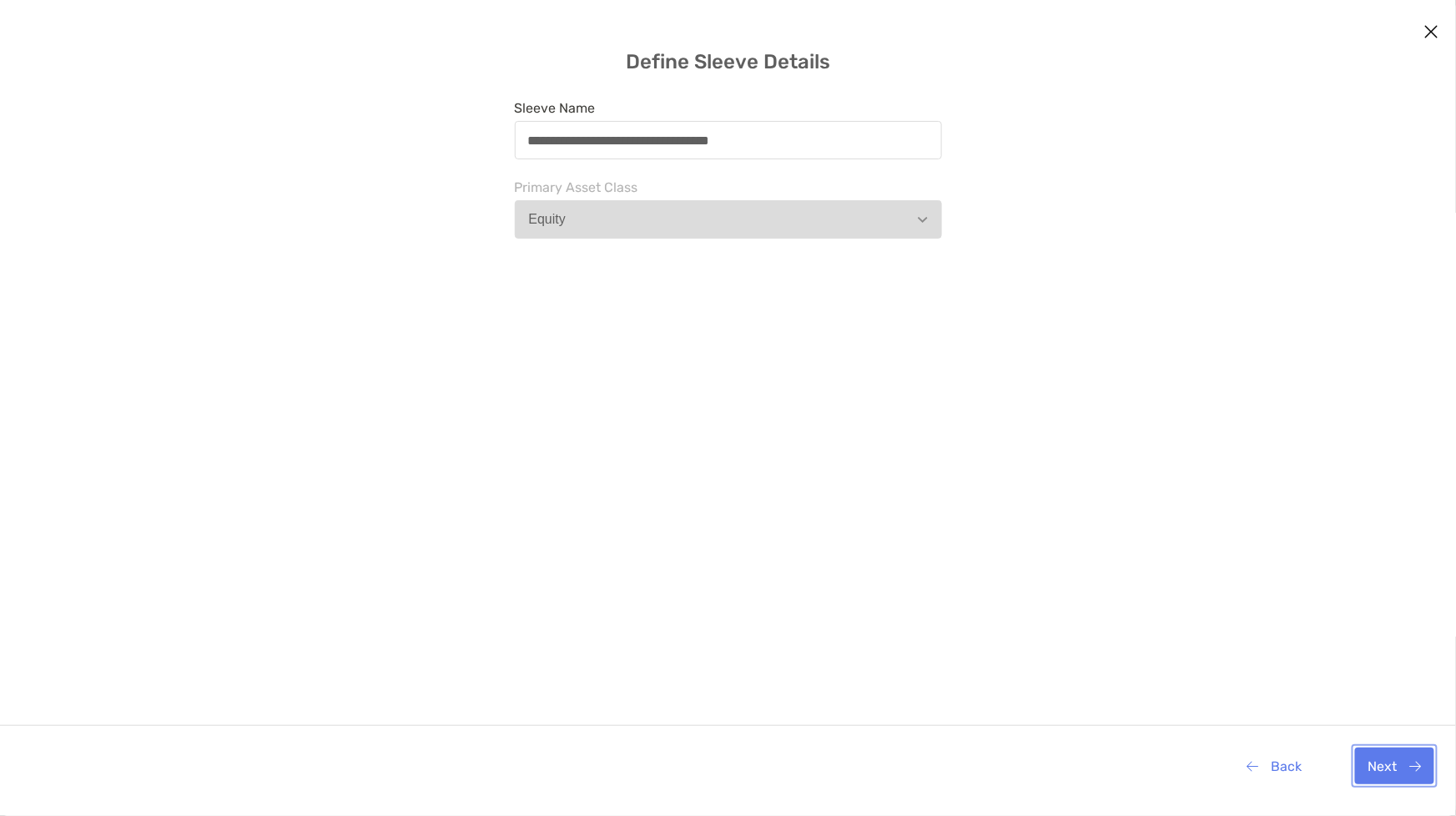 click on "Next" at bounding box center (1394, 766) 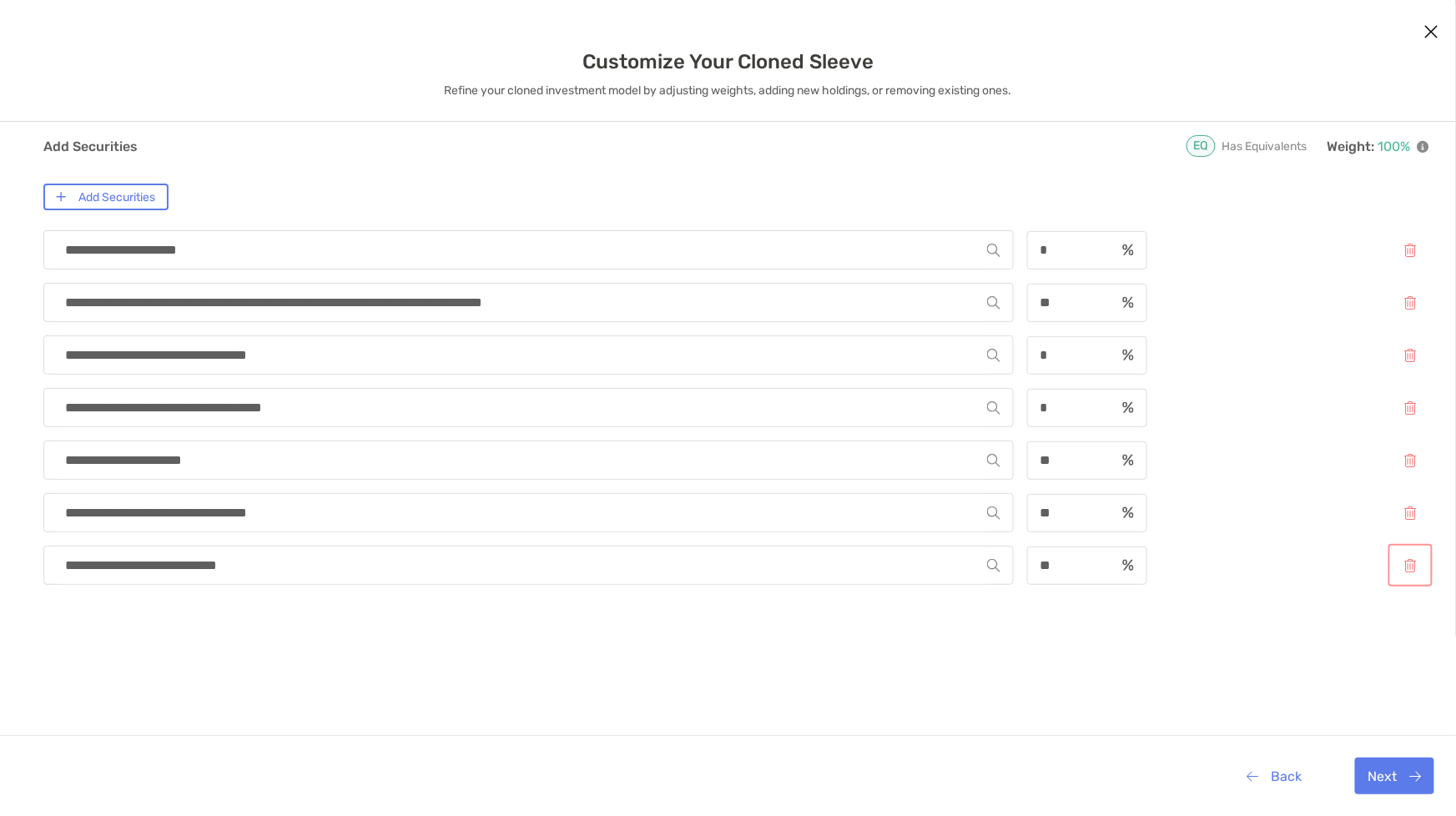 click at bounding box center (1410, 565) 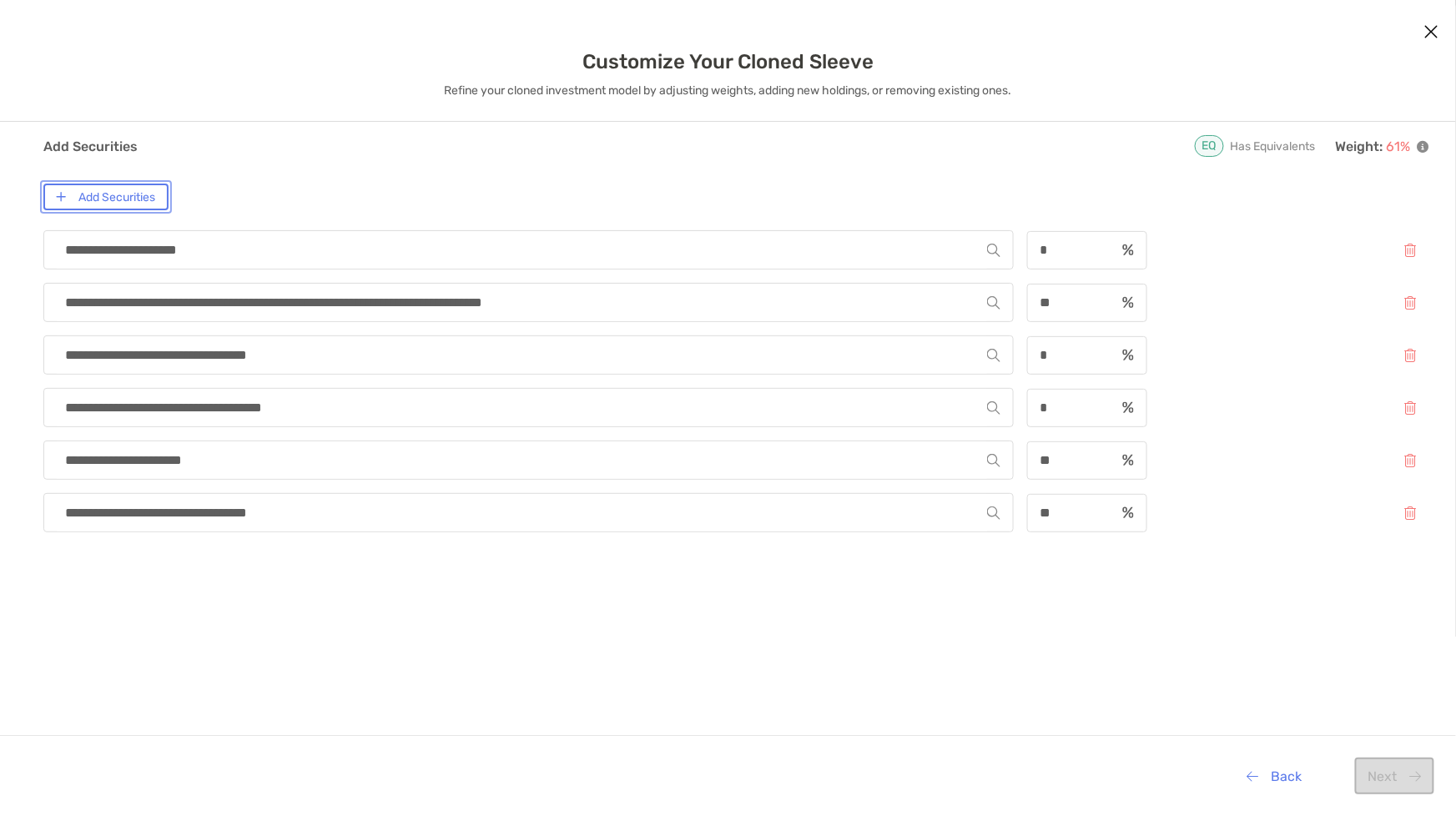 click on "Add Securities" at bounding box center [106, 197] 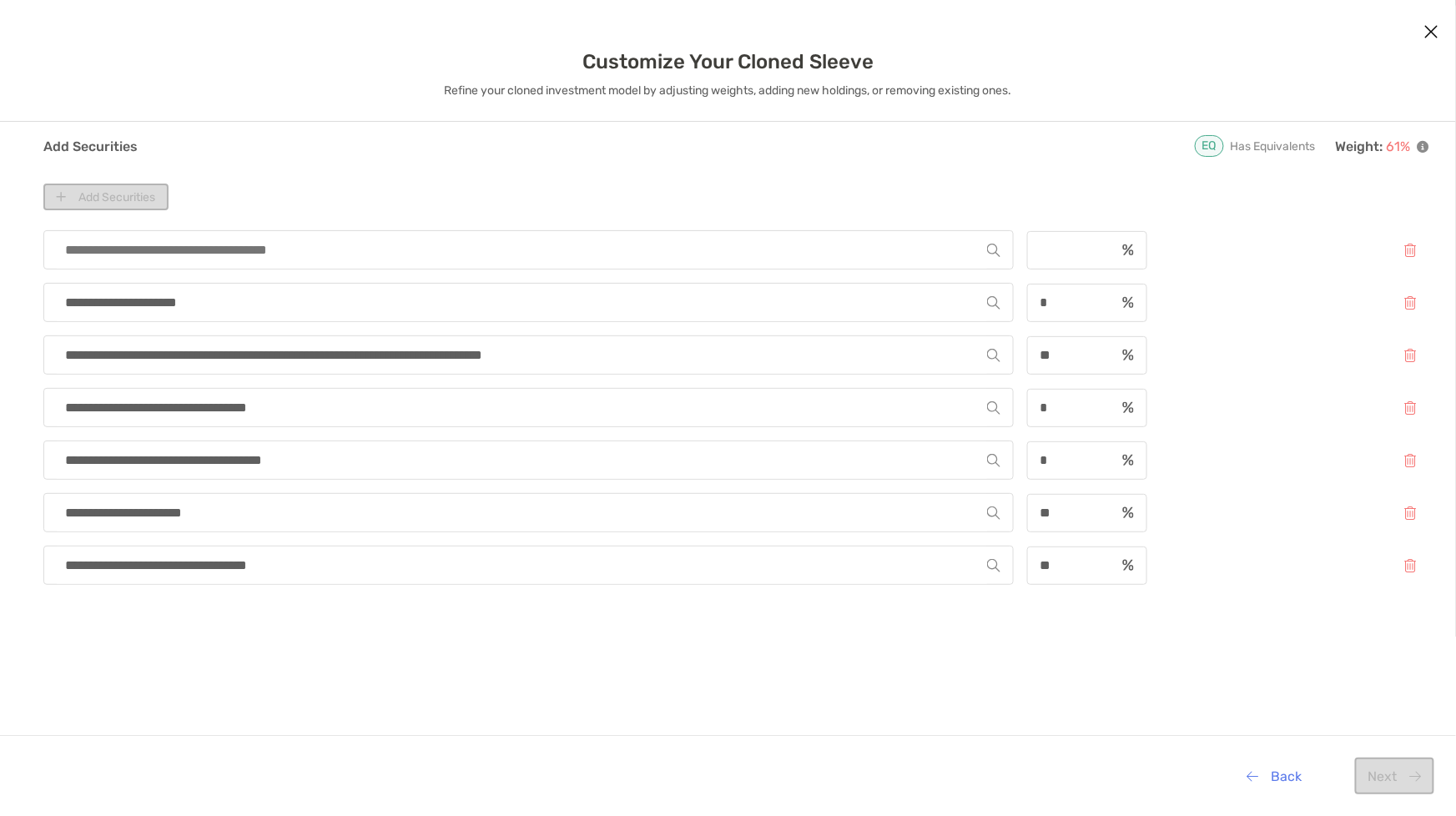 click at bounding box center (521, 249) 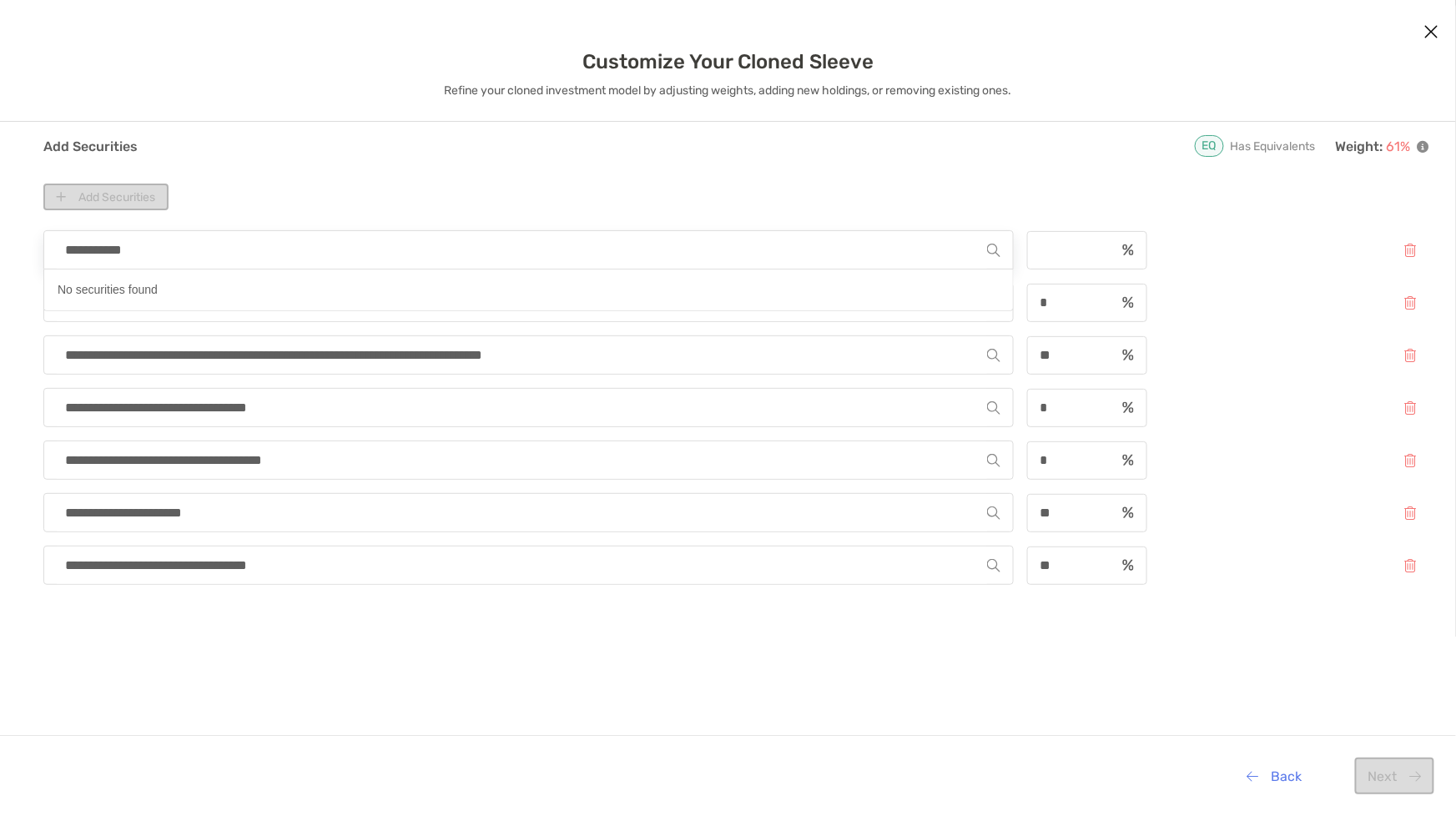 type on "**********" 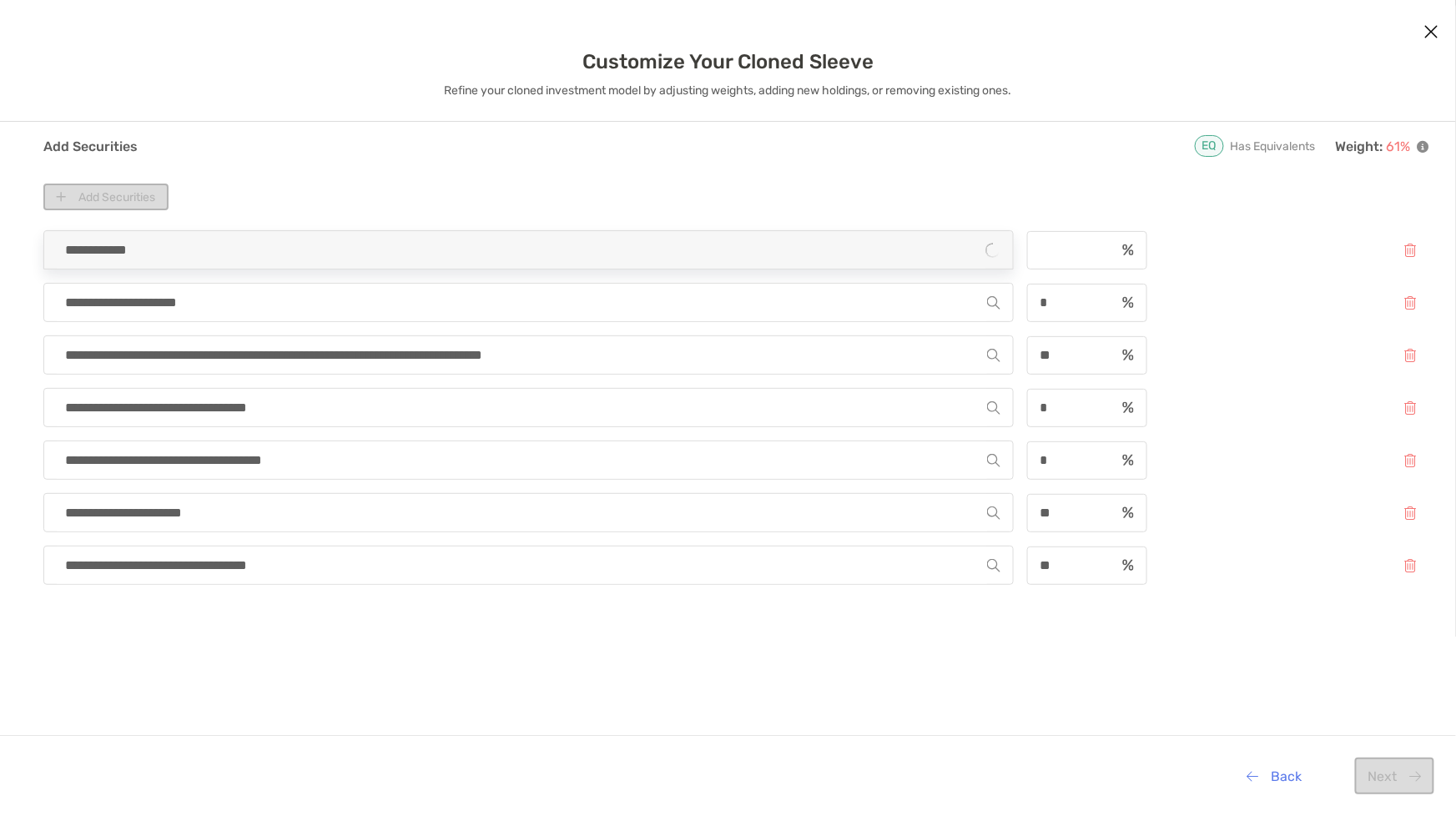 type 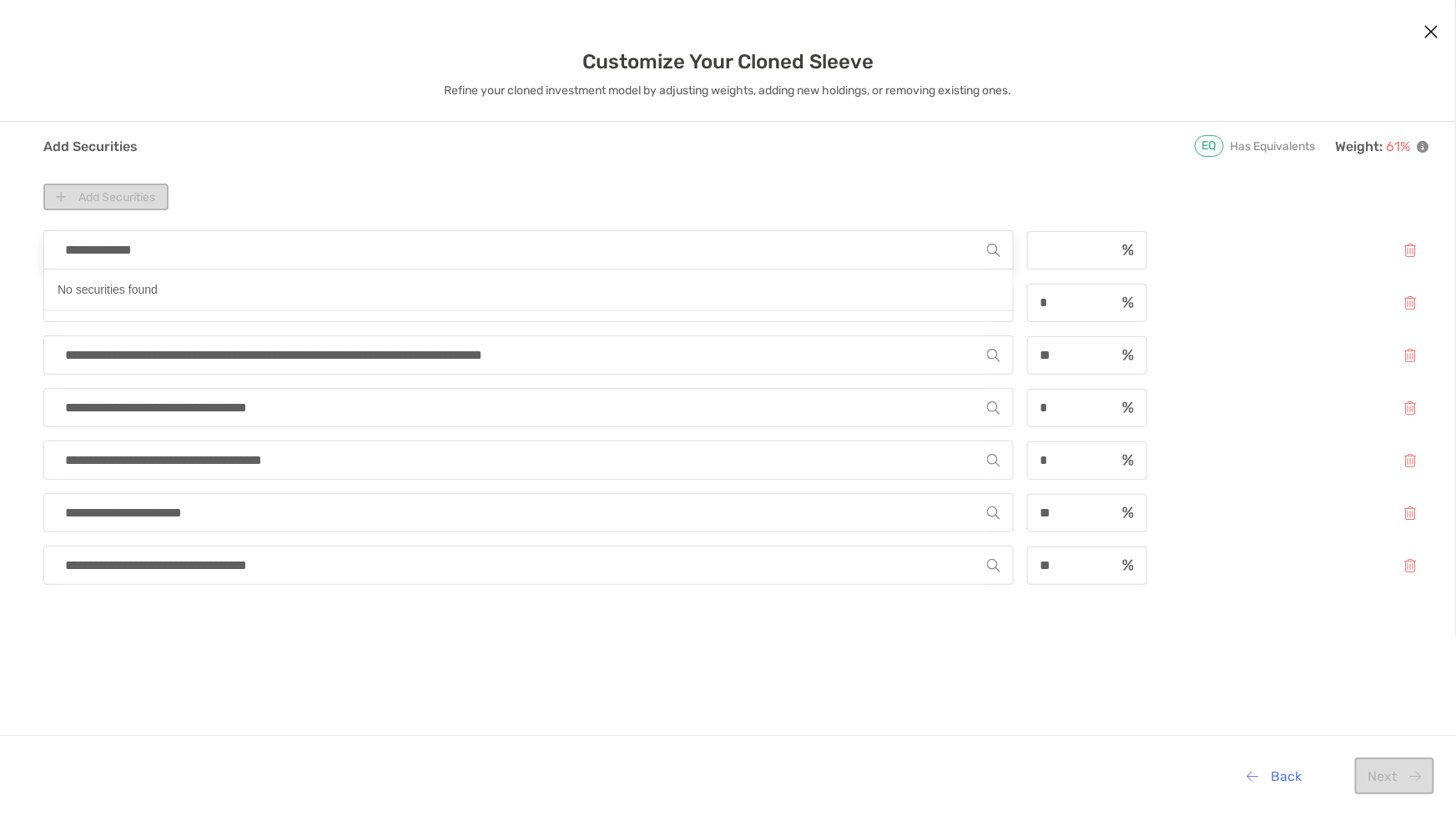 type on "**********" 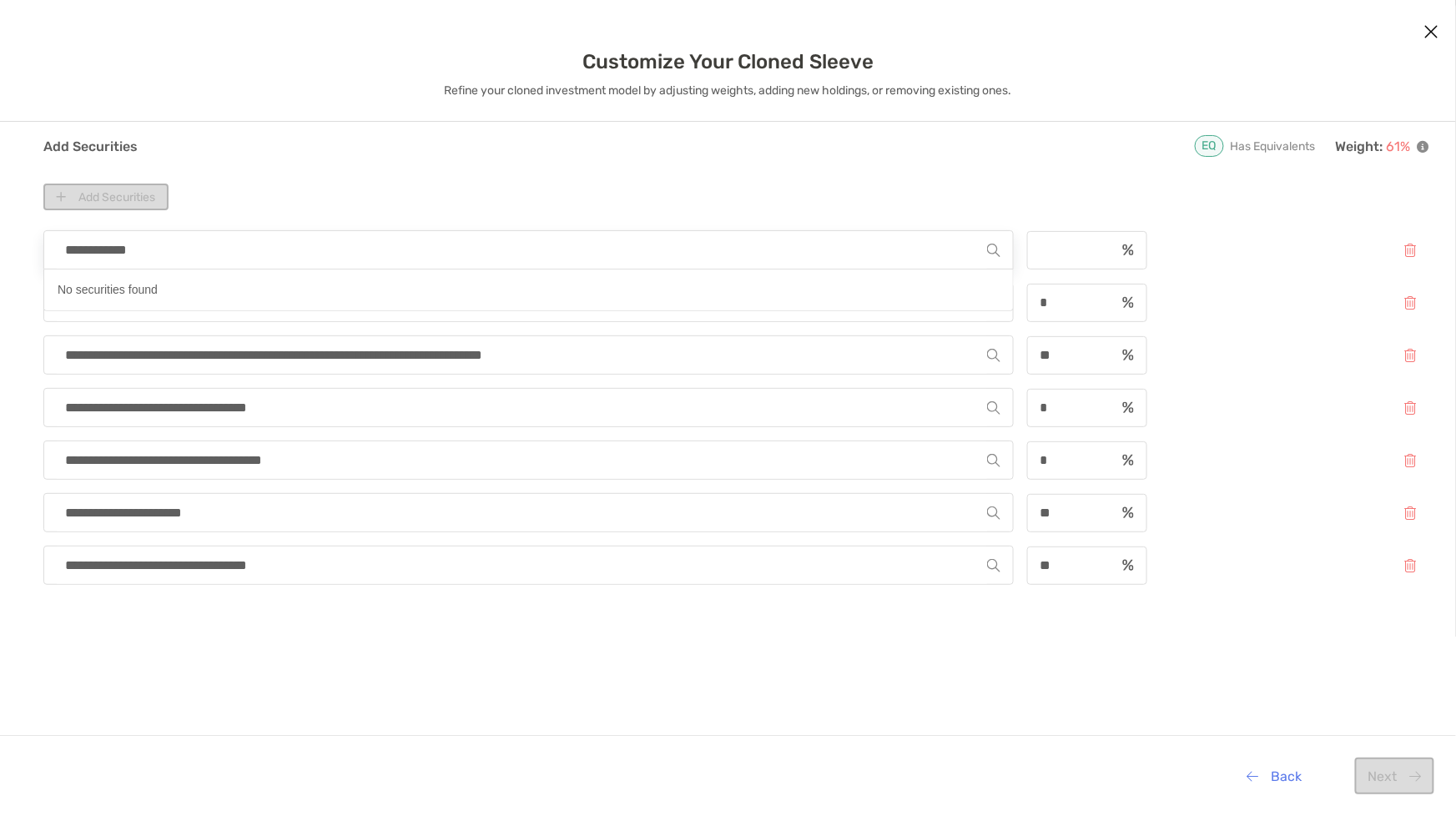 type 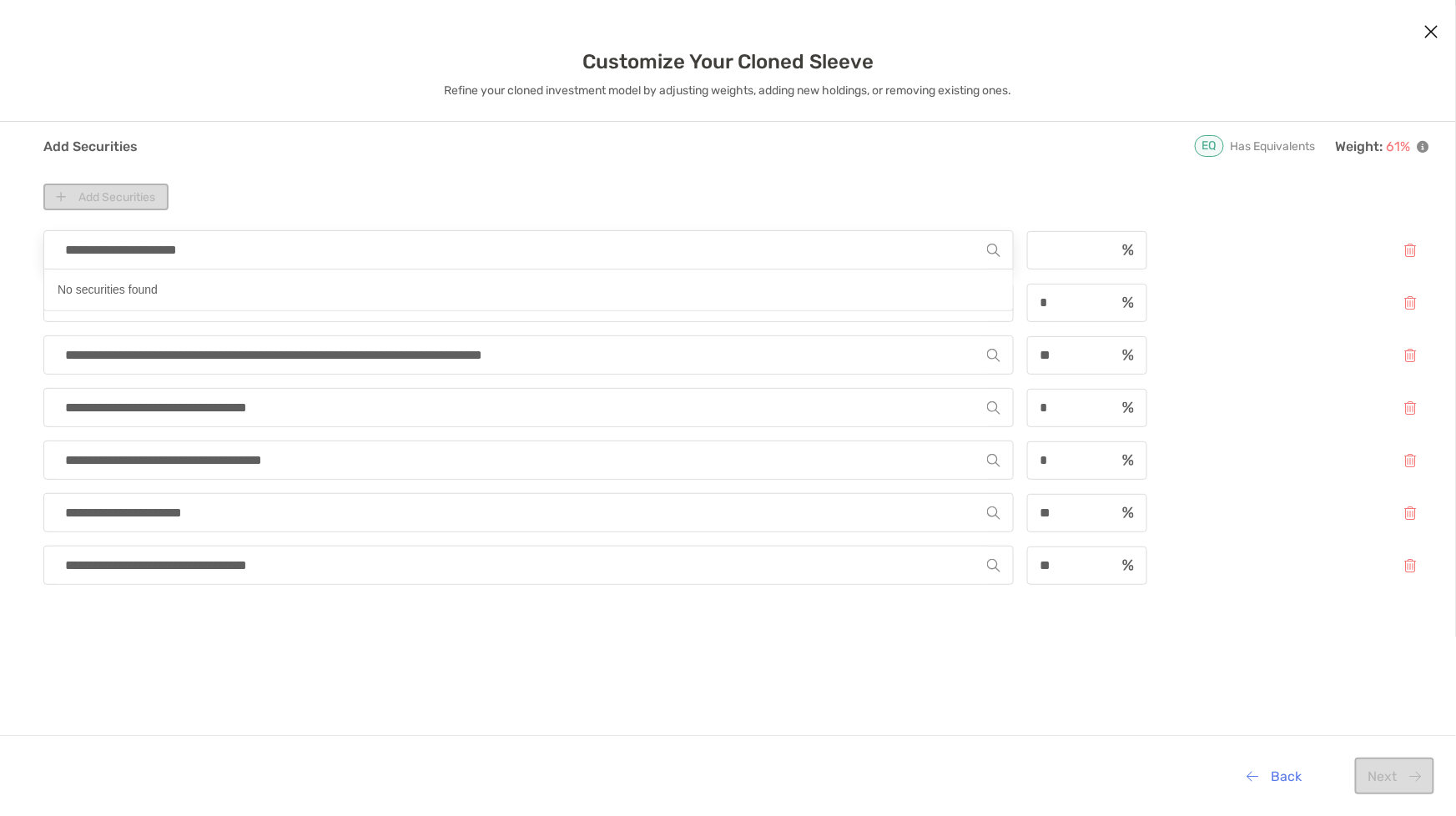 type on "**********" 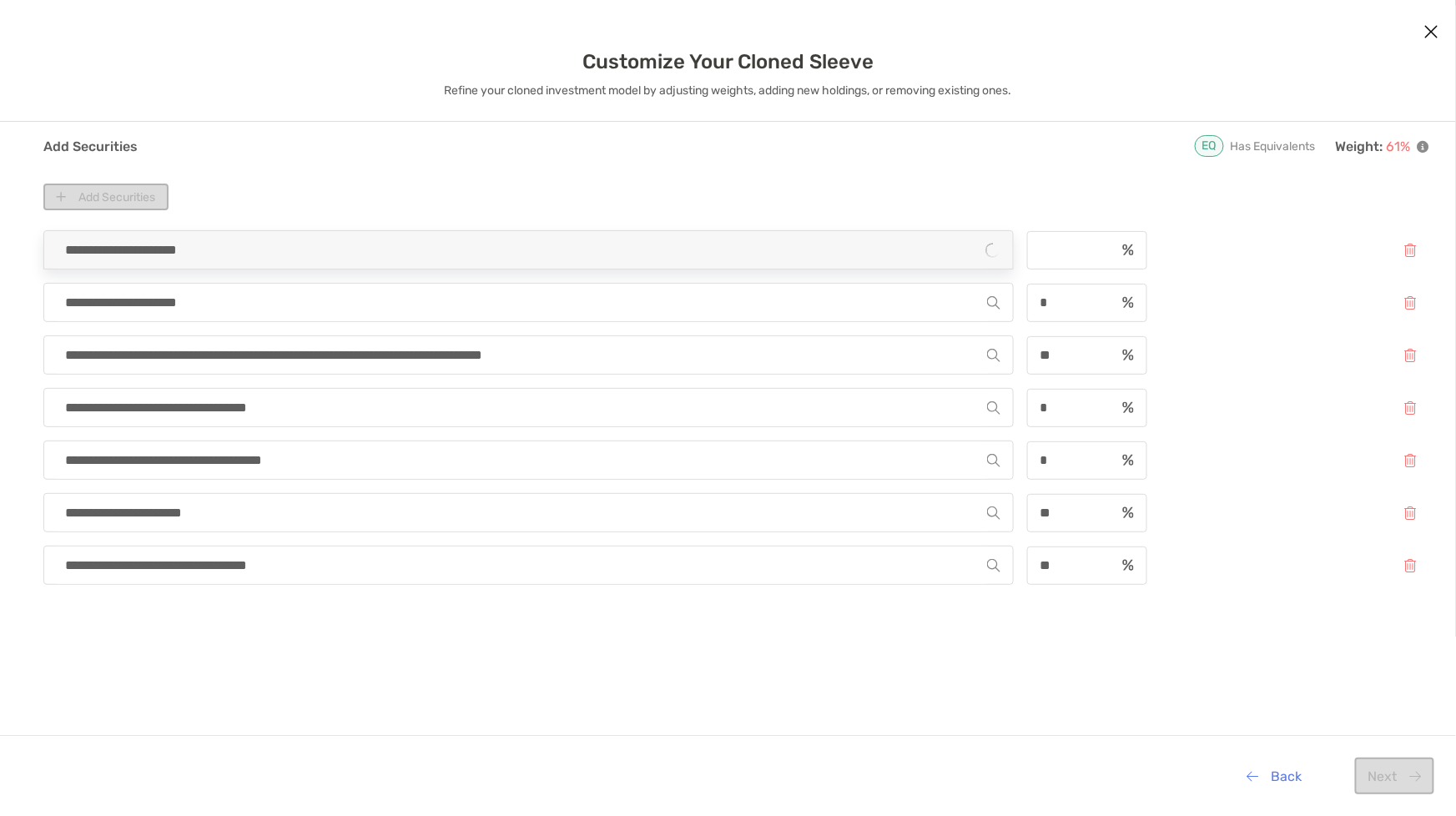 type 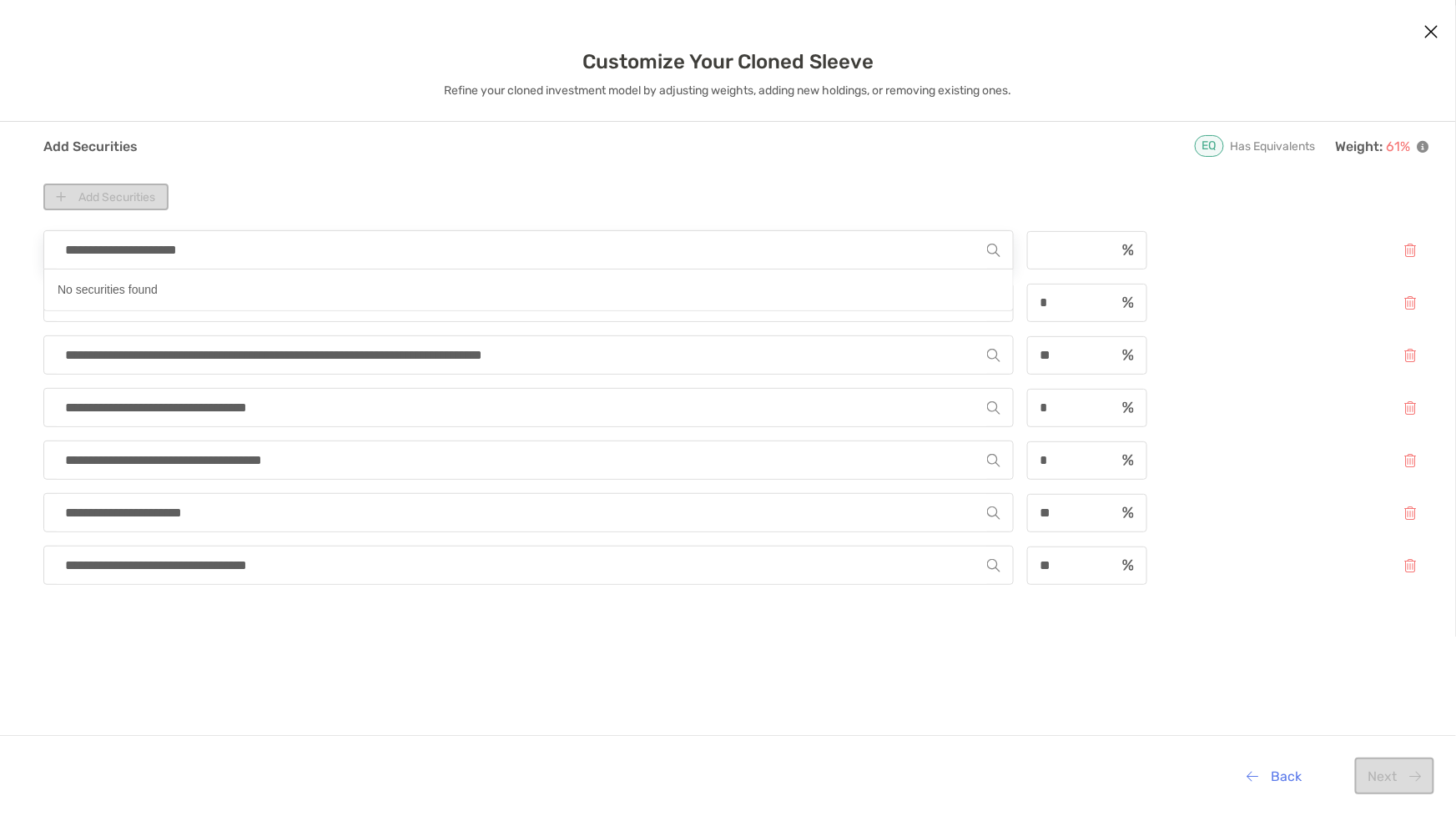 type on "**********" 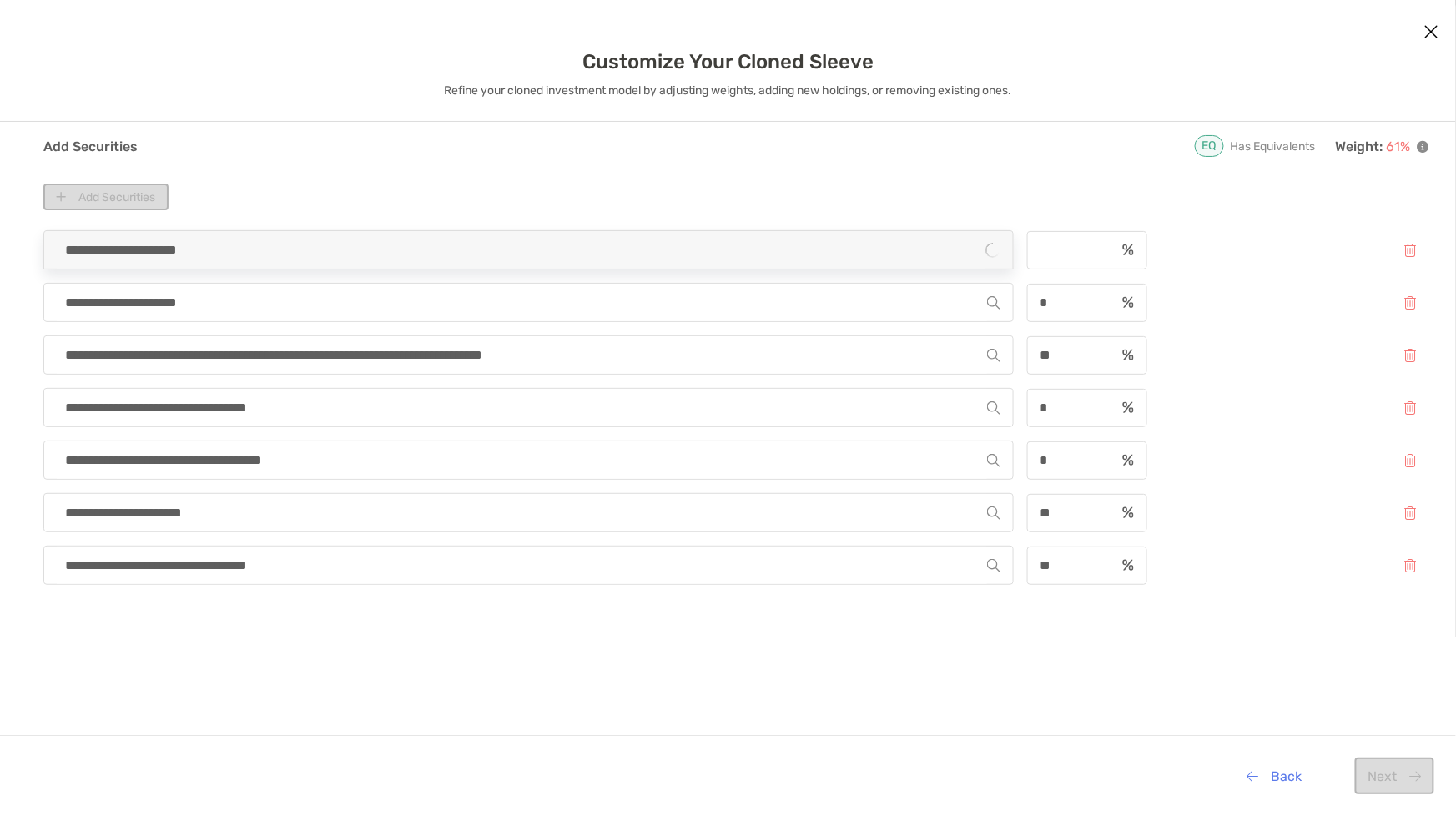type 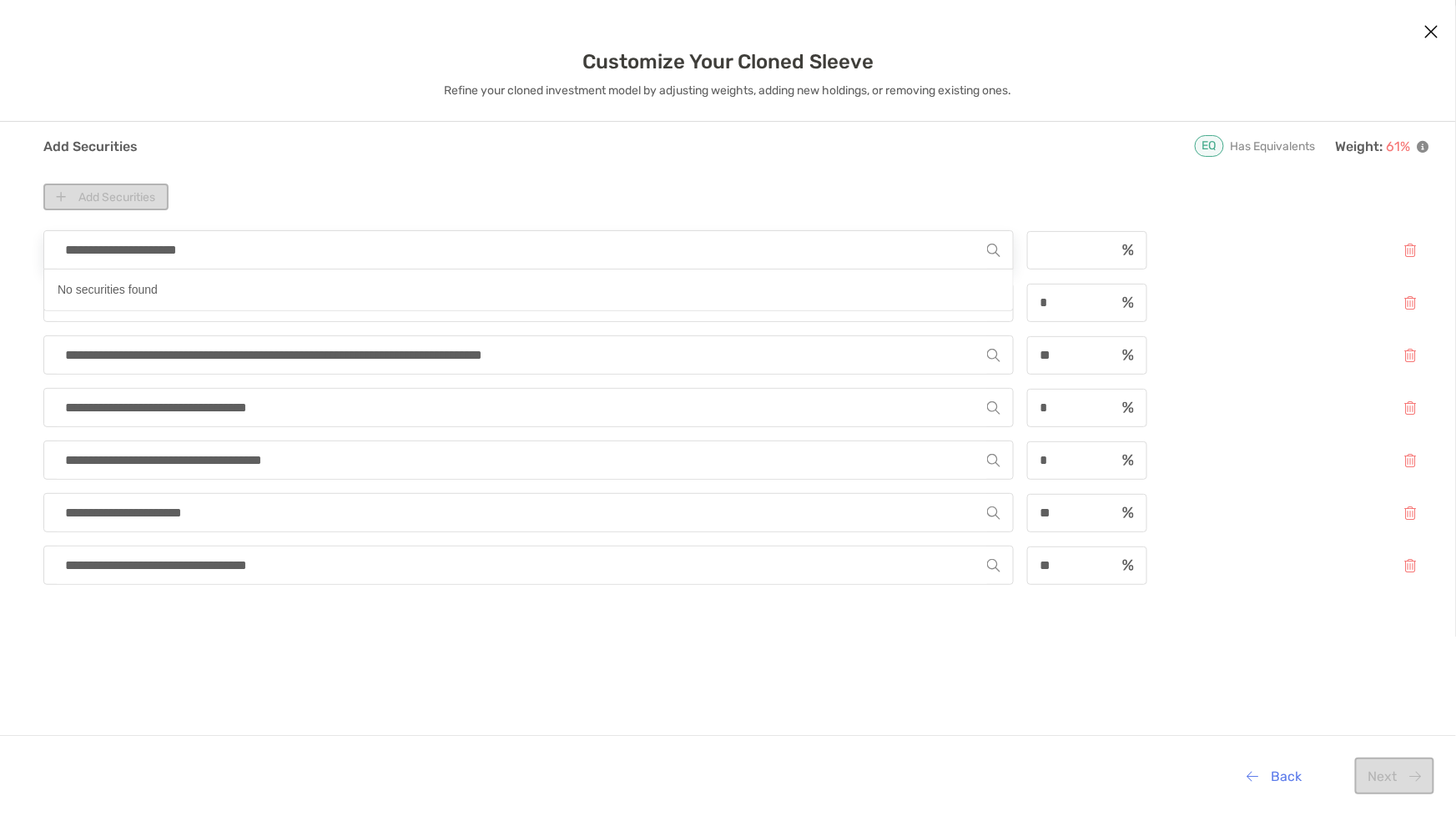 click on "**********" at bounding box center [521, 249] 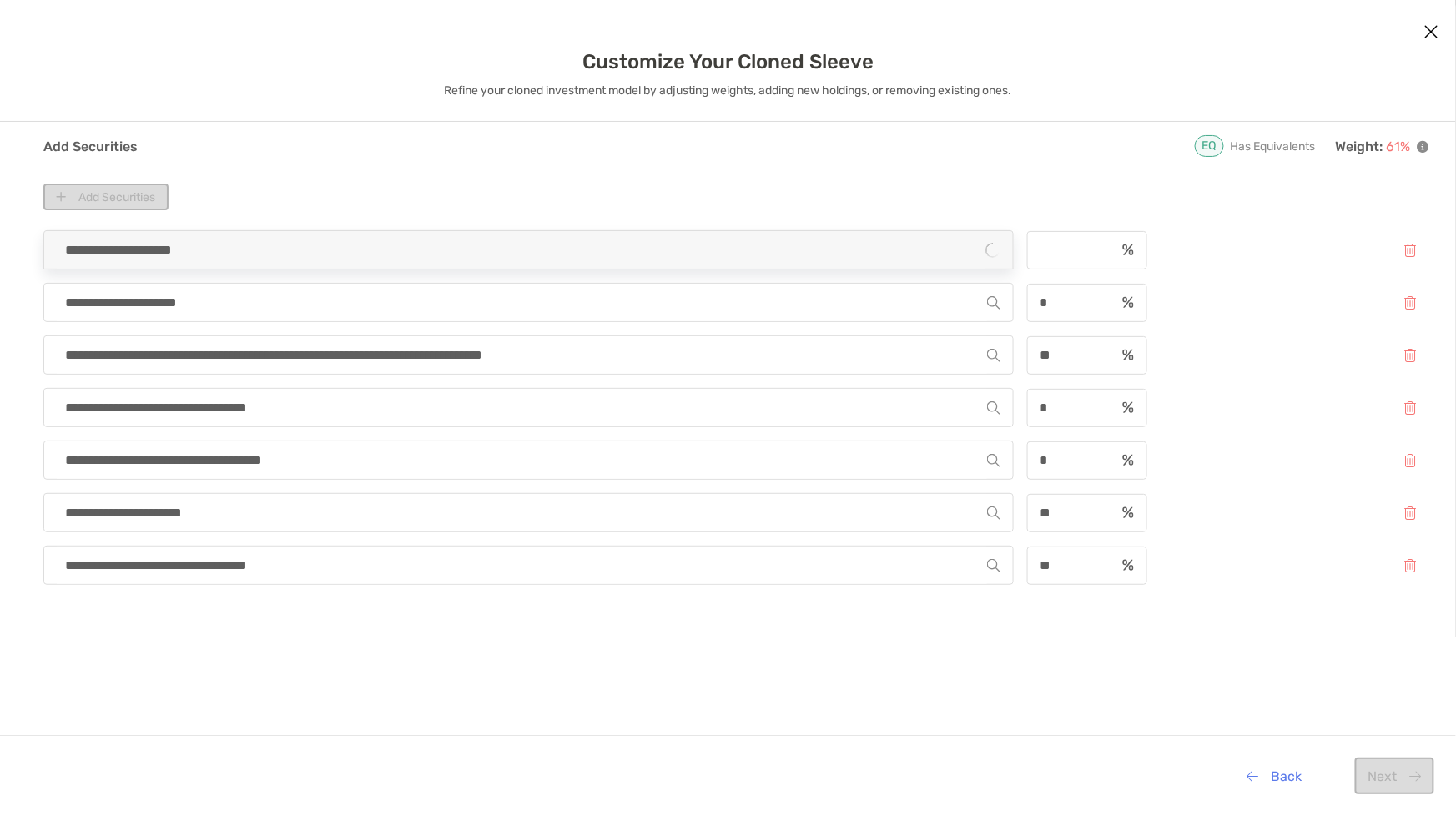 type 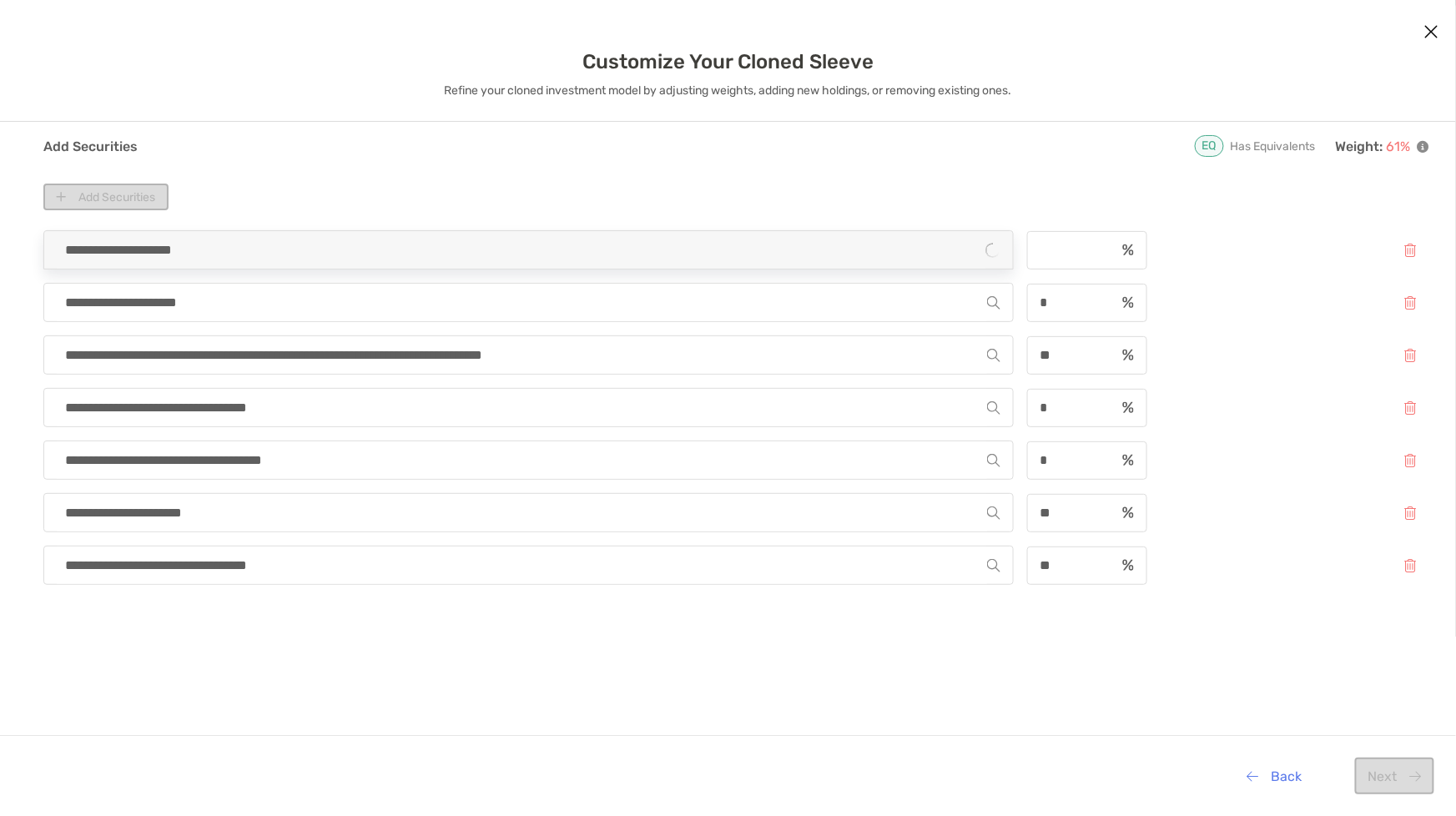 type on "**********" 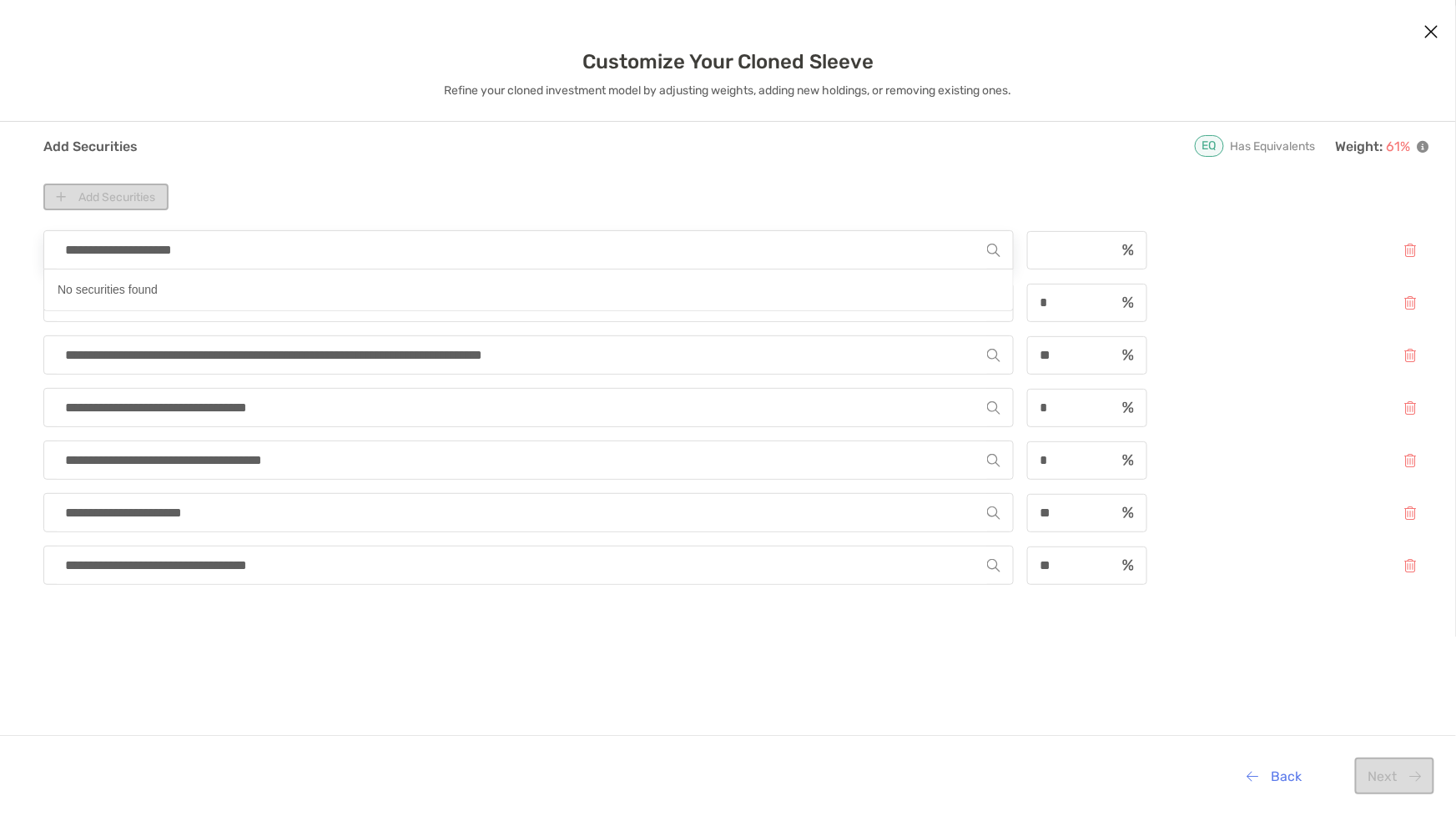 click on "**********" at bounding box center (521, 249) 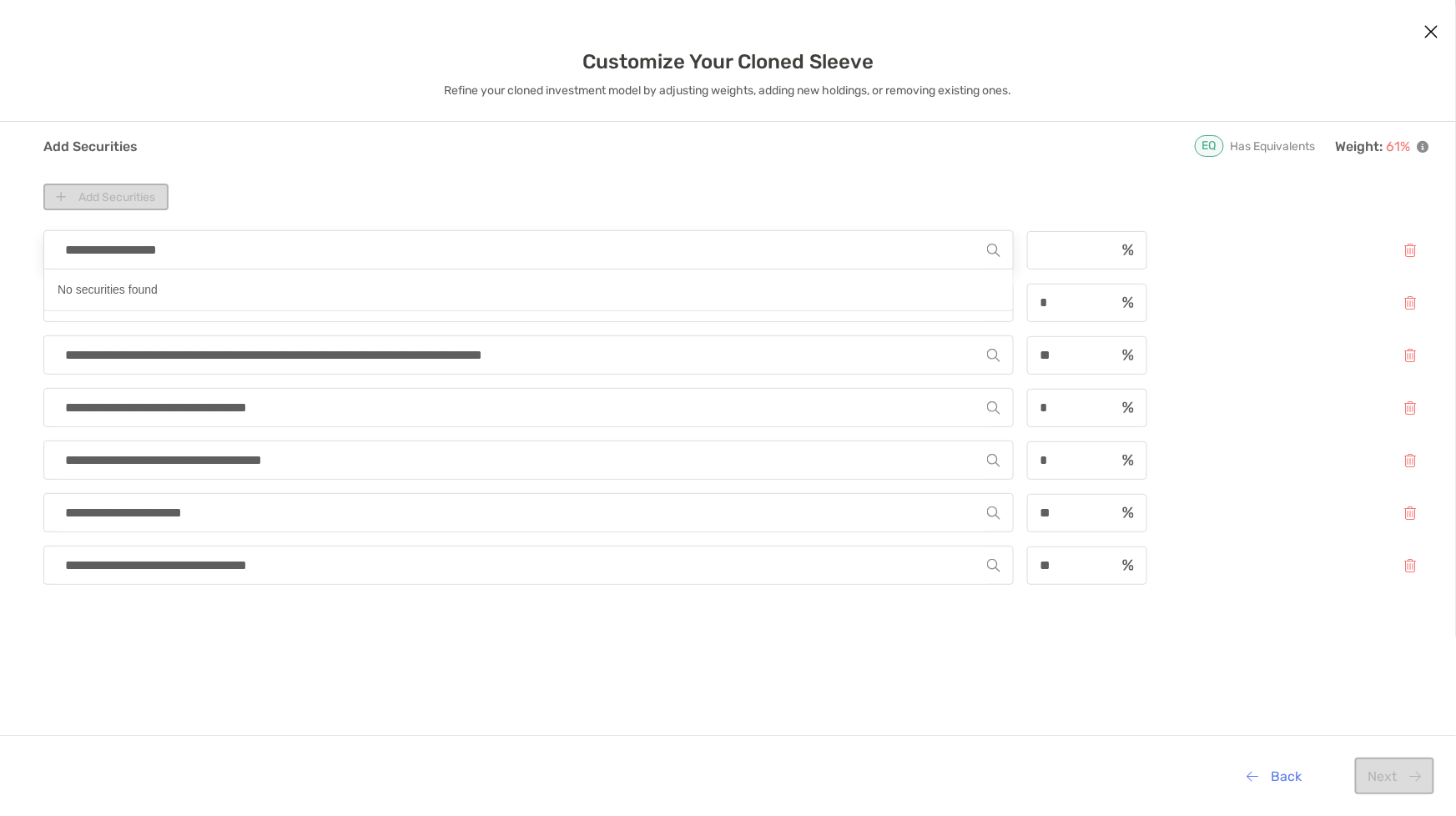 type on "**********" 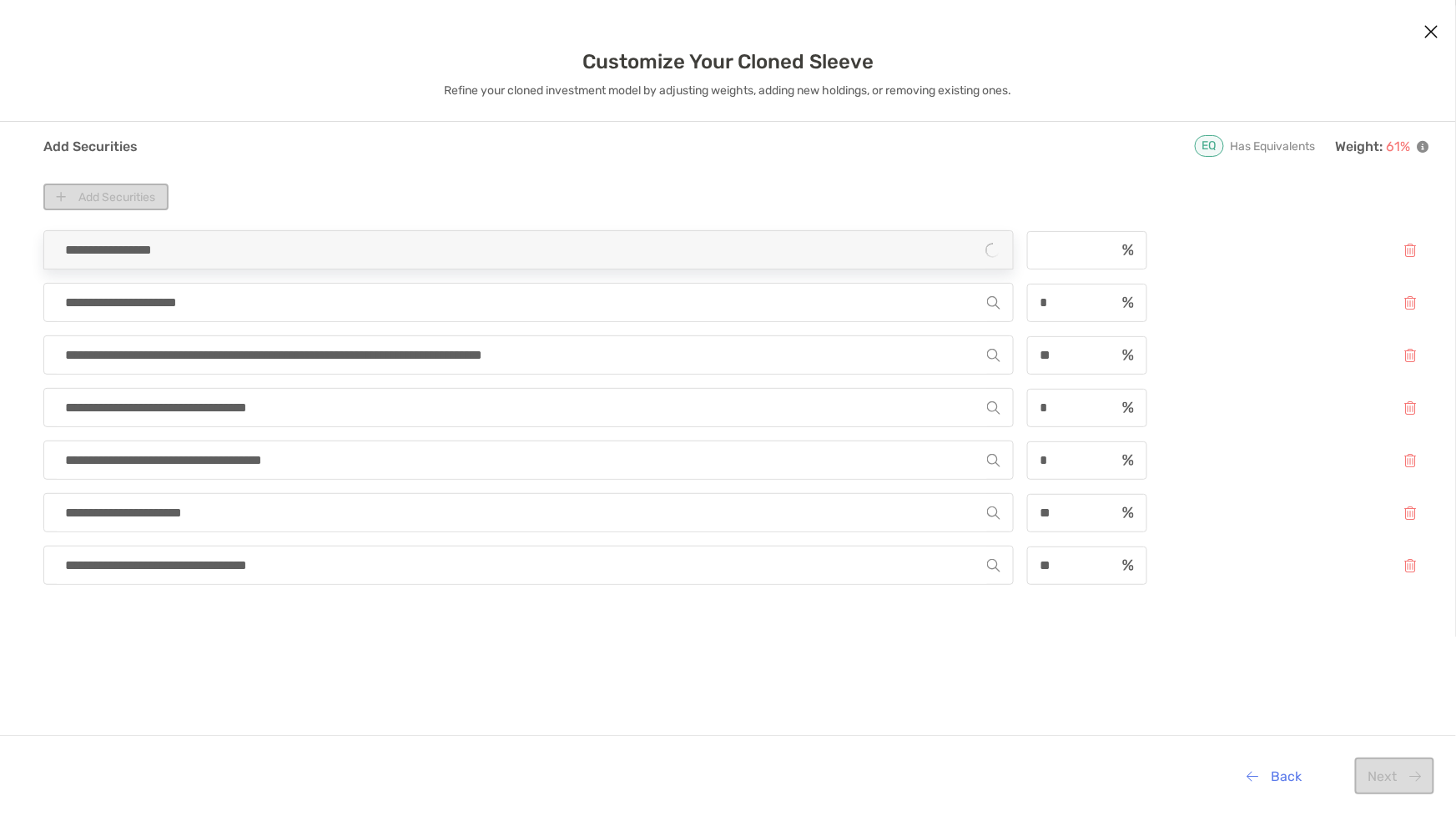 type 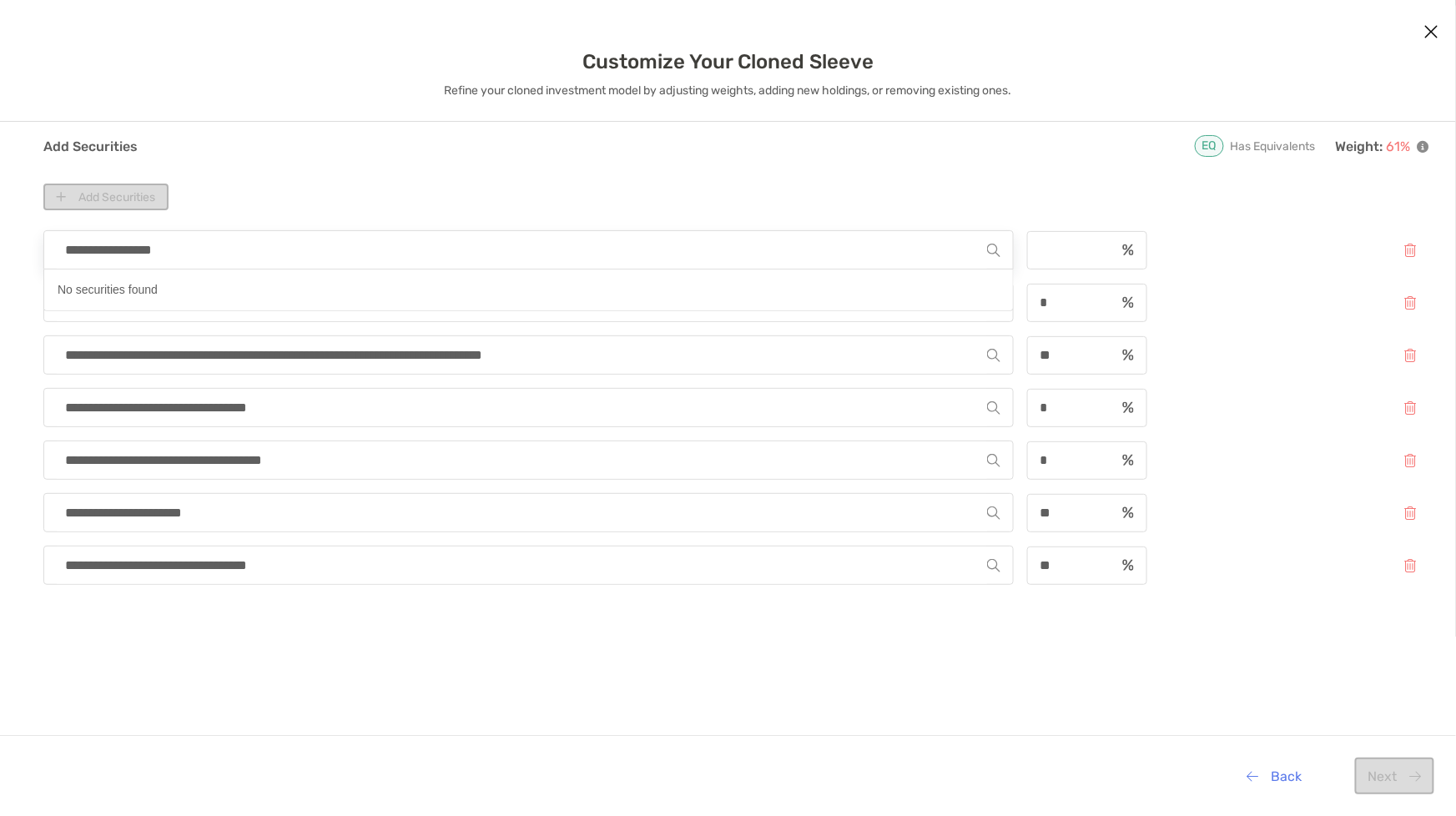 type on "**********" 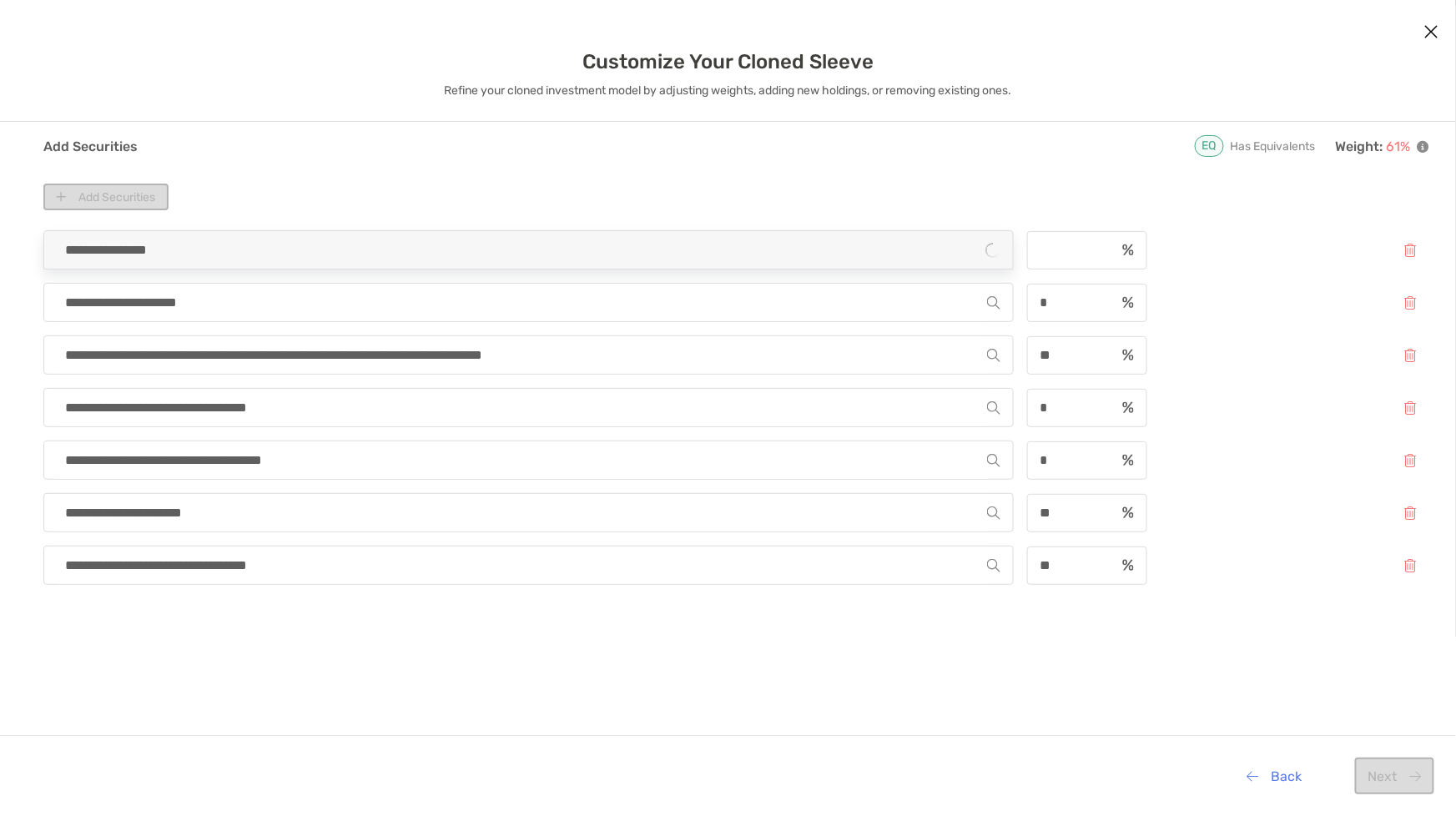 type 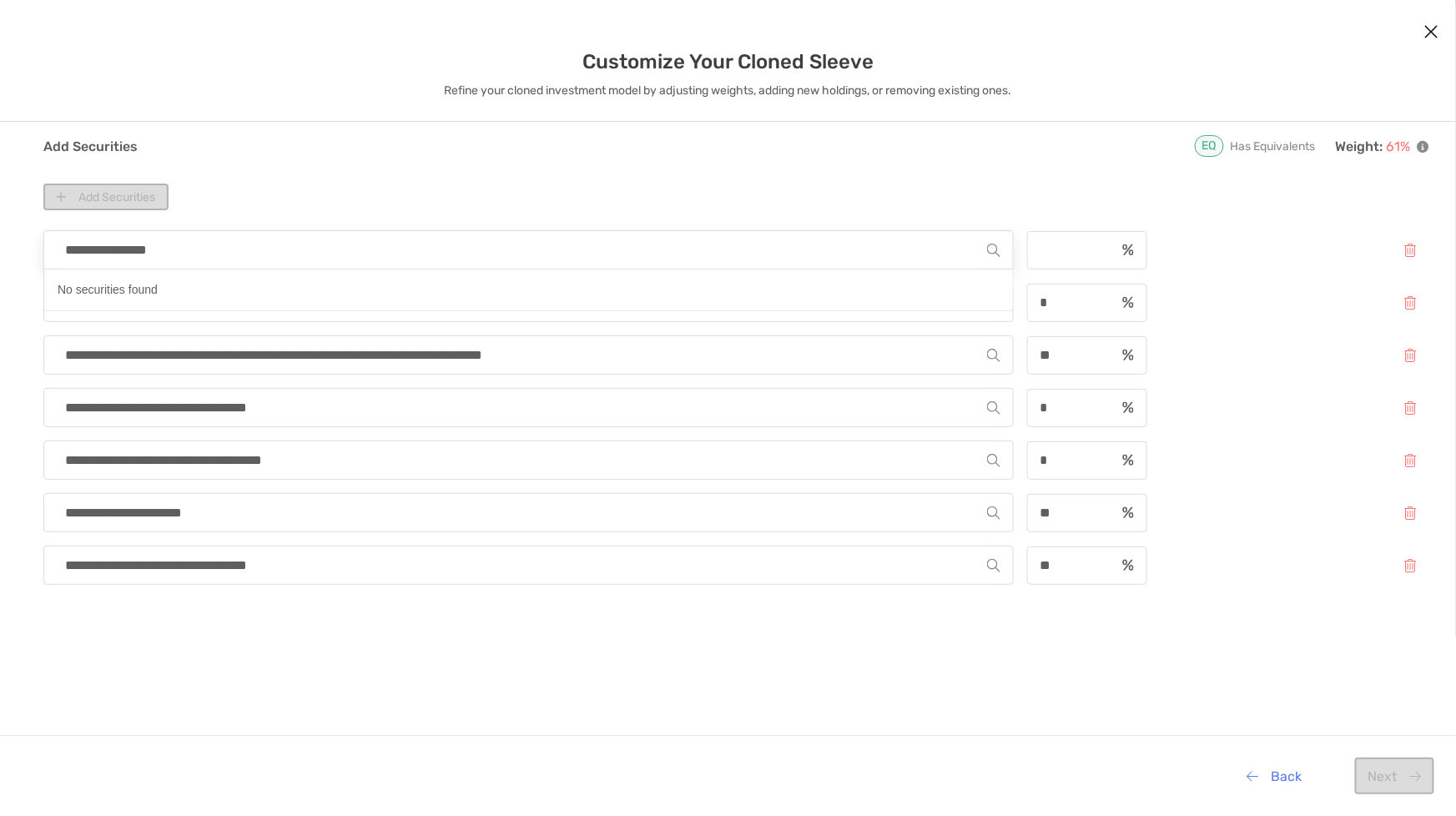 type on "**********" 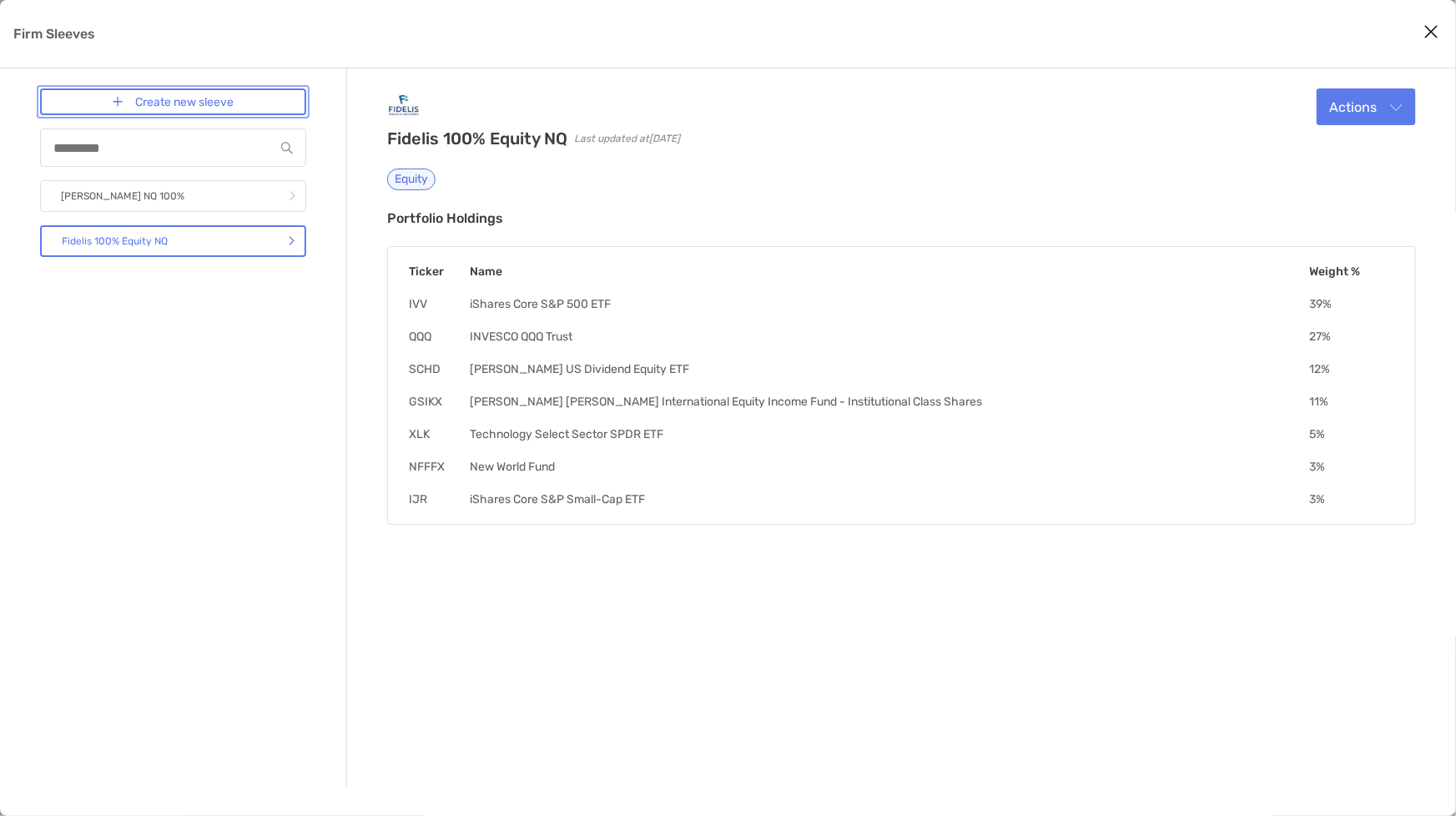 click on "Create new sleeve" at bounding box center [173, 102] 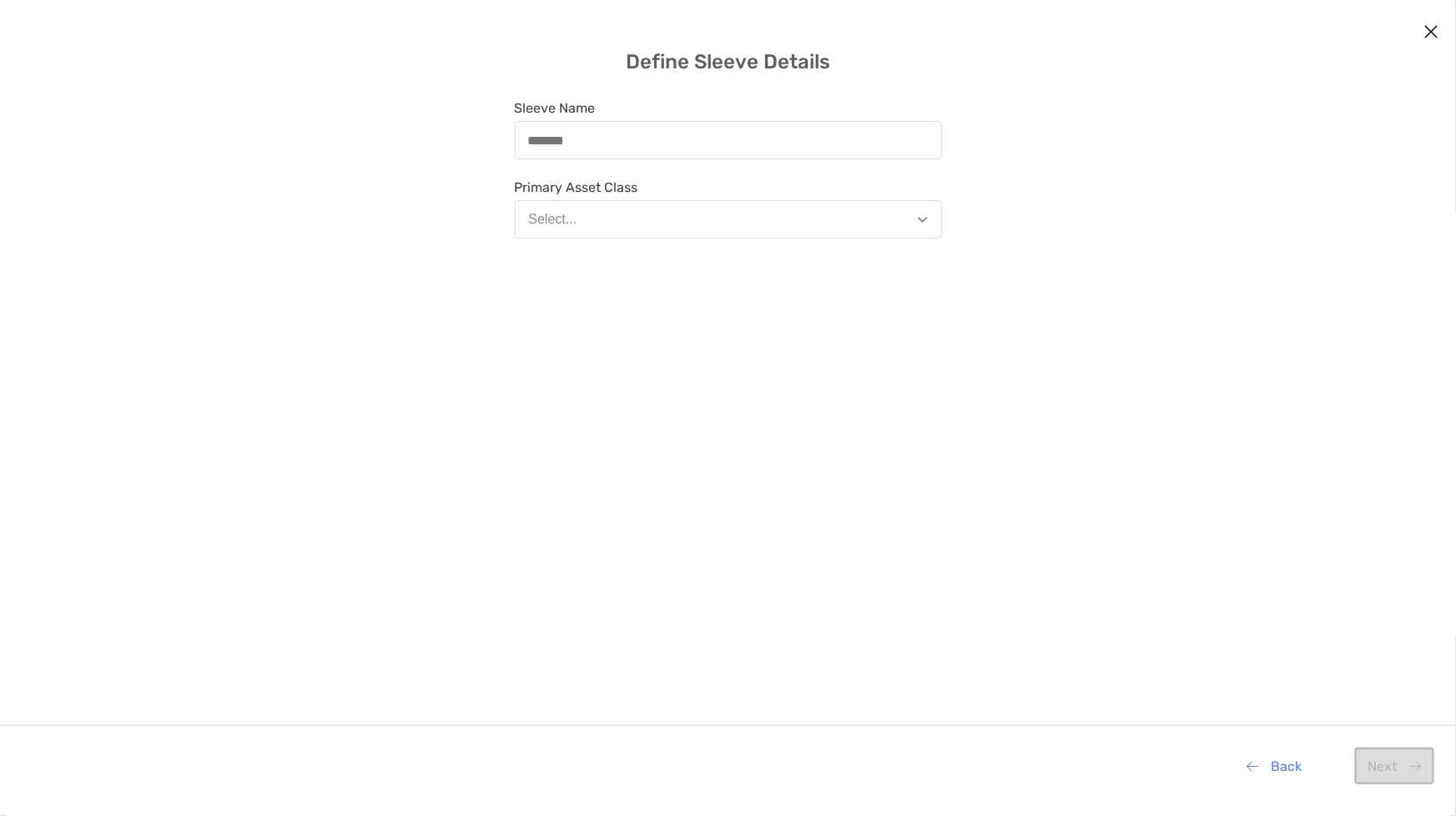 click at bounding box center [728, 140] 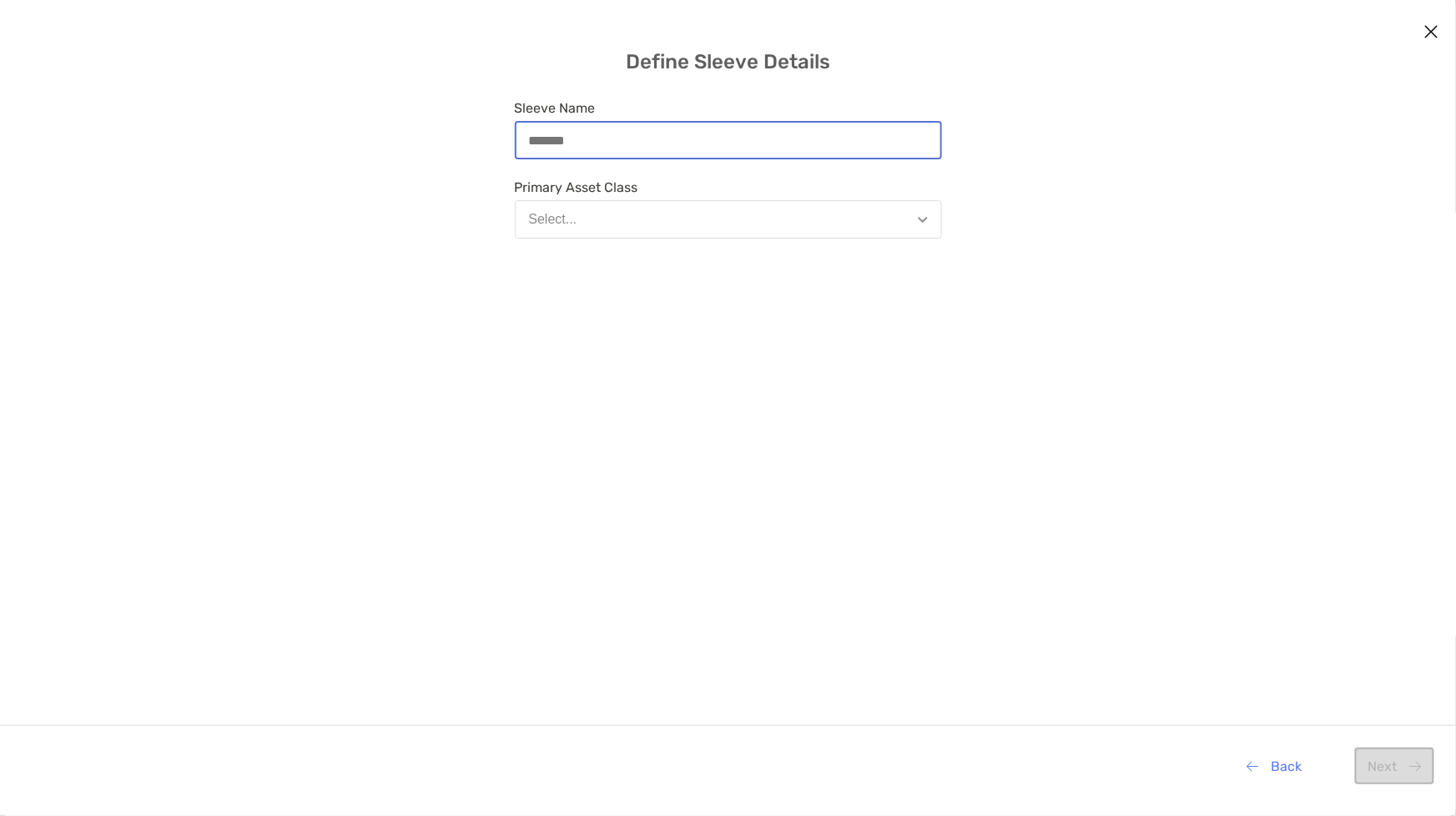 click on "Sleeve Name" at bounding box center (728, 140) 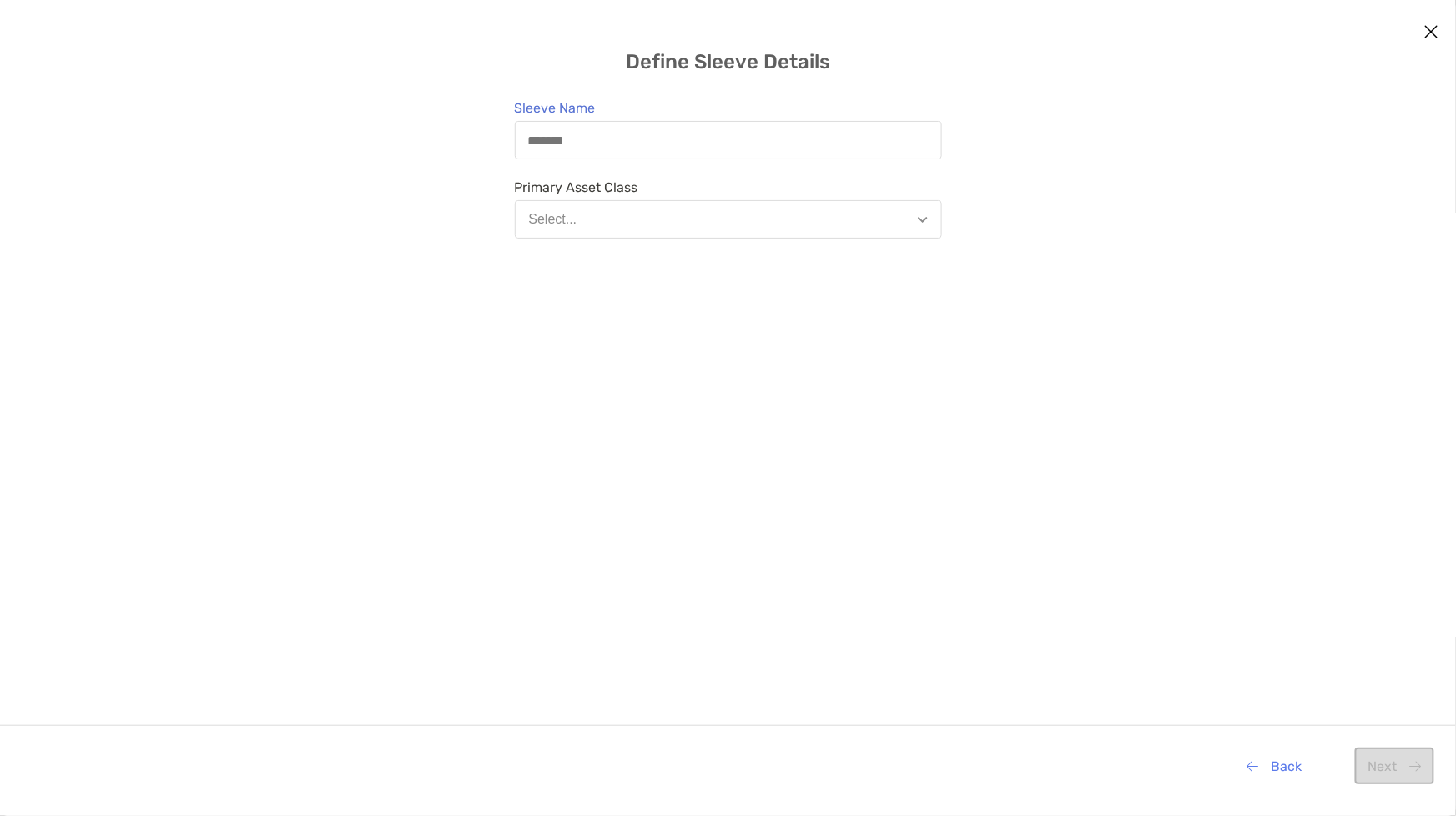 click at bounding box center [1432, 32] 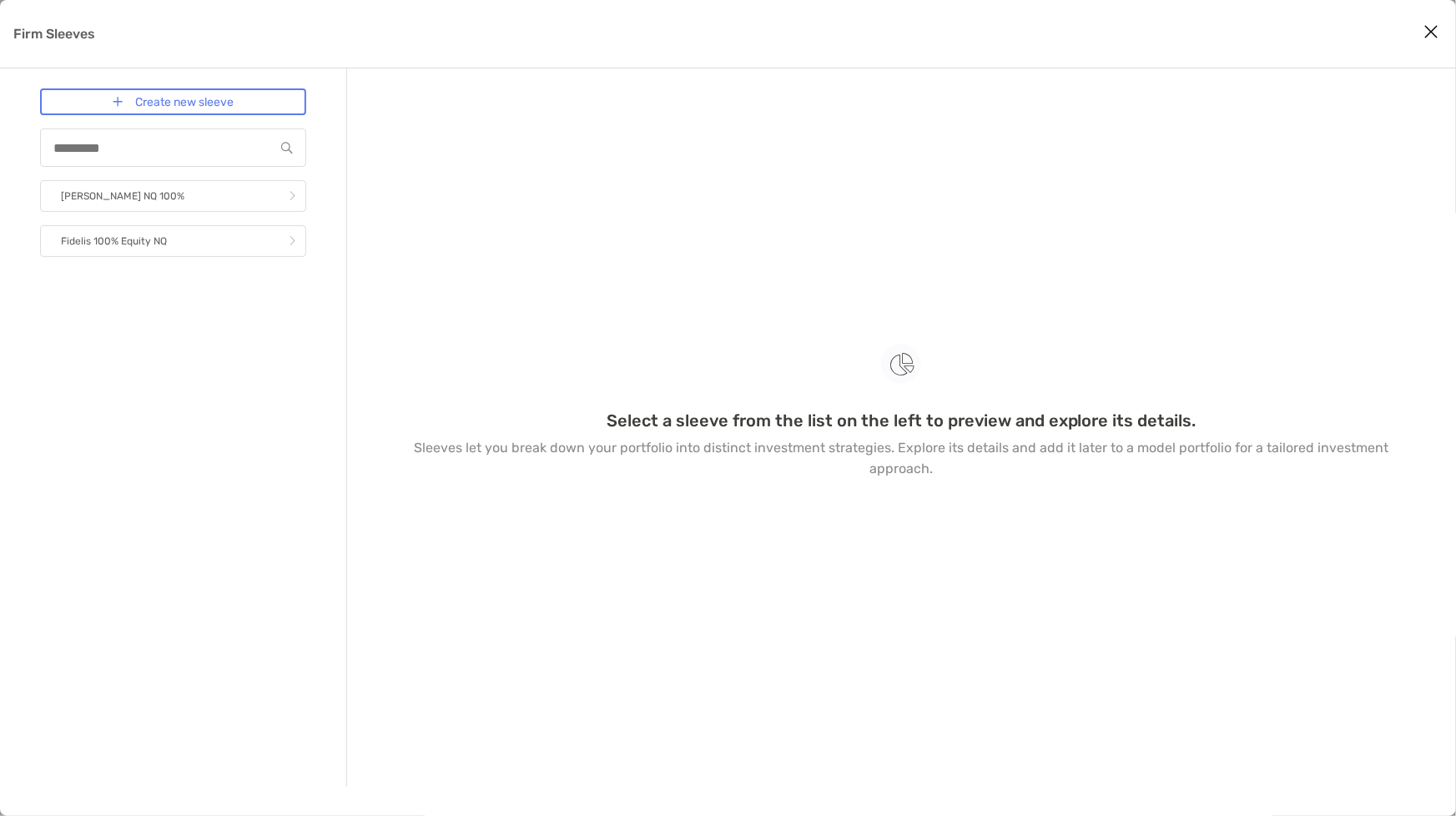 click at bounding box center [1432, 32] 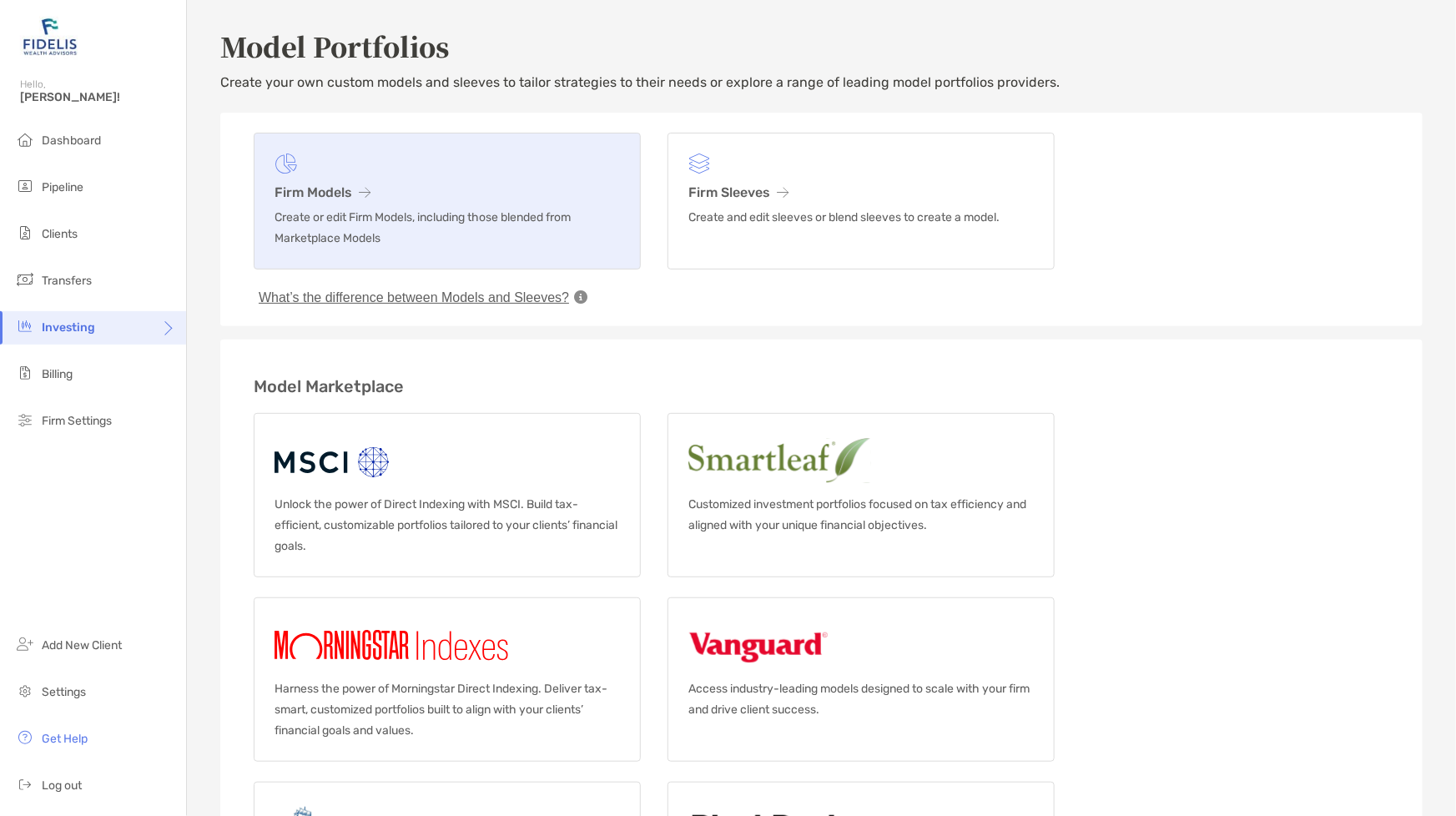 click on "Create or edit Firm Models, including those blended from Marketplace Models" at bounding box center (447, 228) 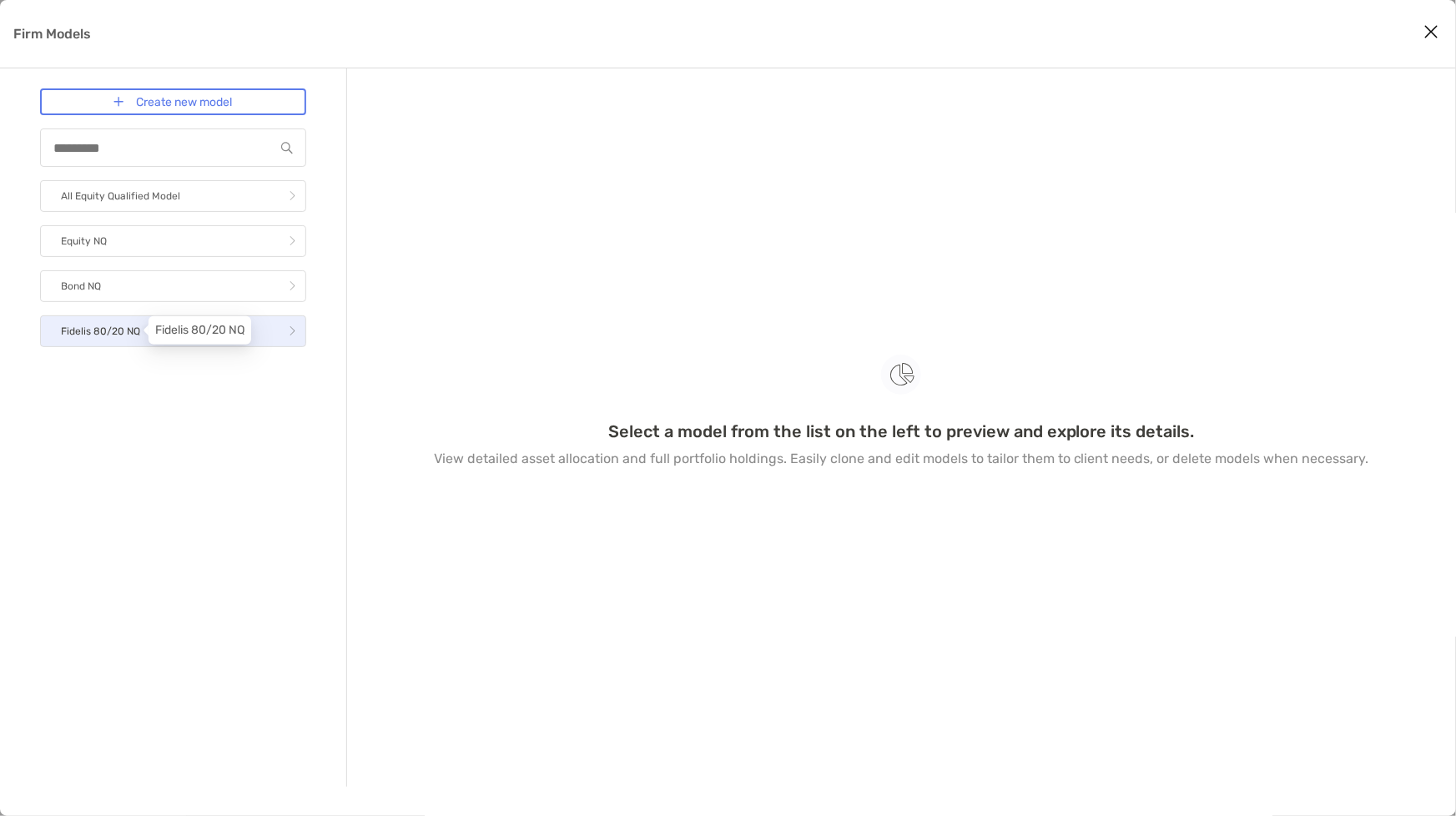 click on "Fidelis 80/20 NQ" at bounding box center (100, 331) 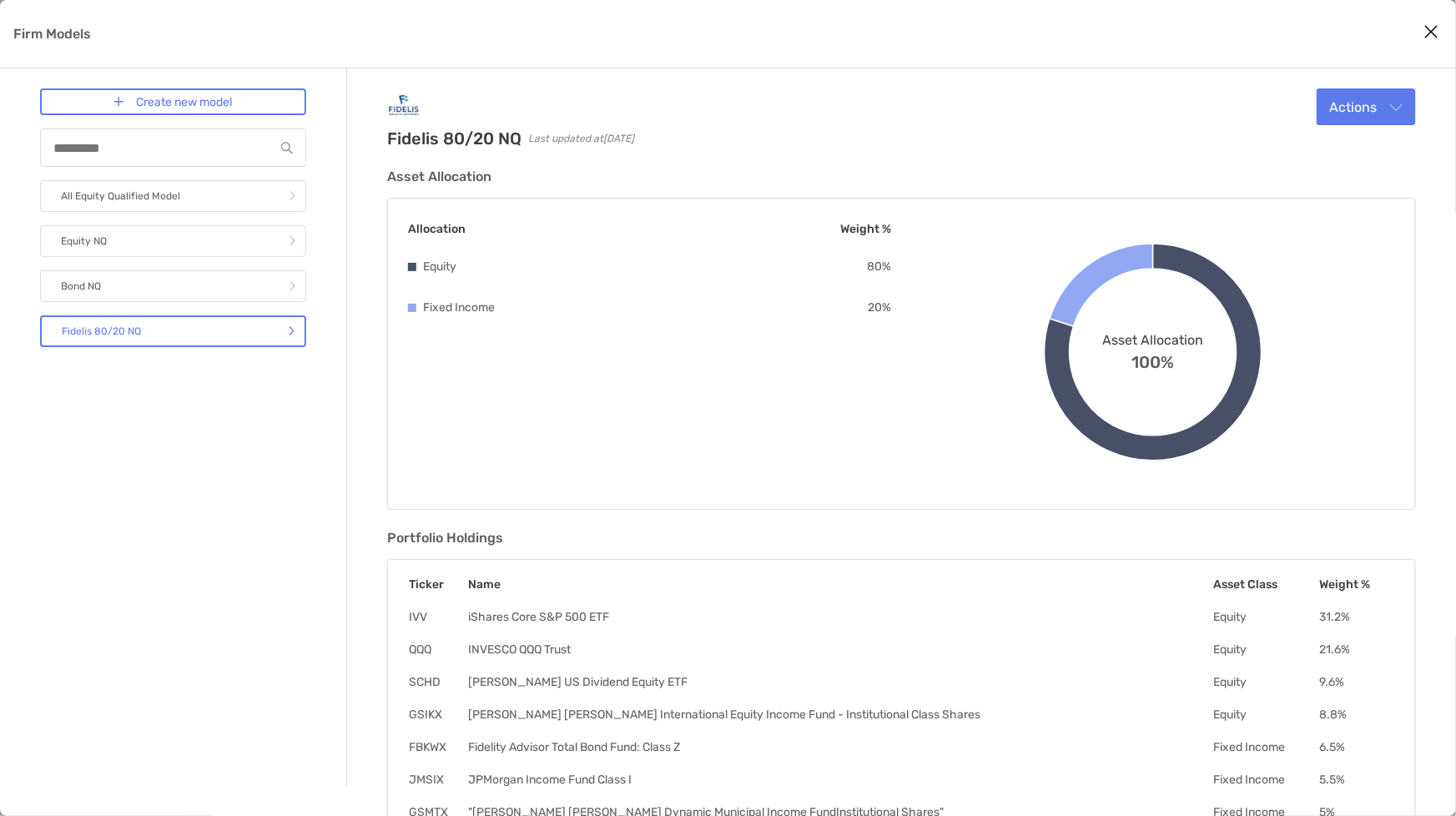 drag, startPoint x: 1429, startPoint y: 34, endPoint x: 401, endPoint y: 287, distance: 1058.6751 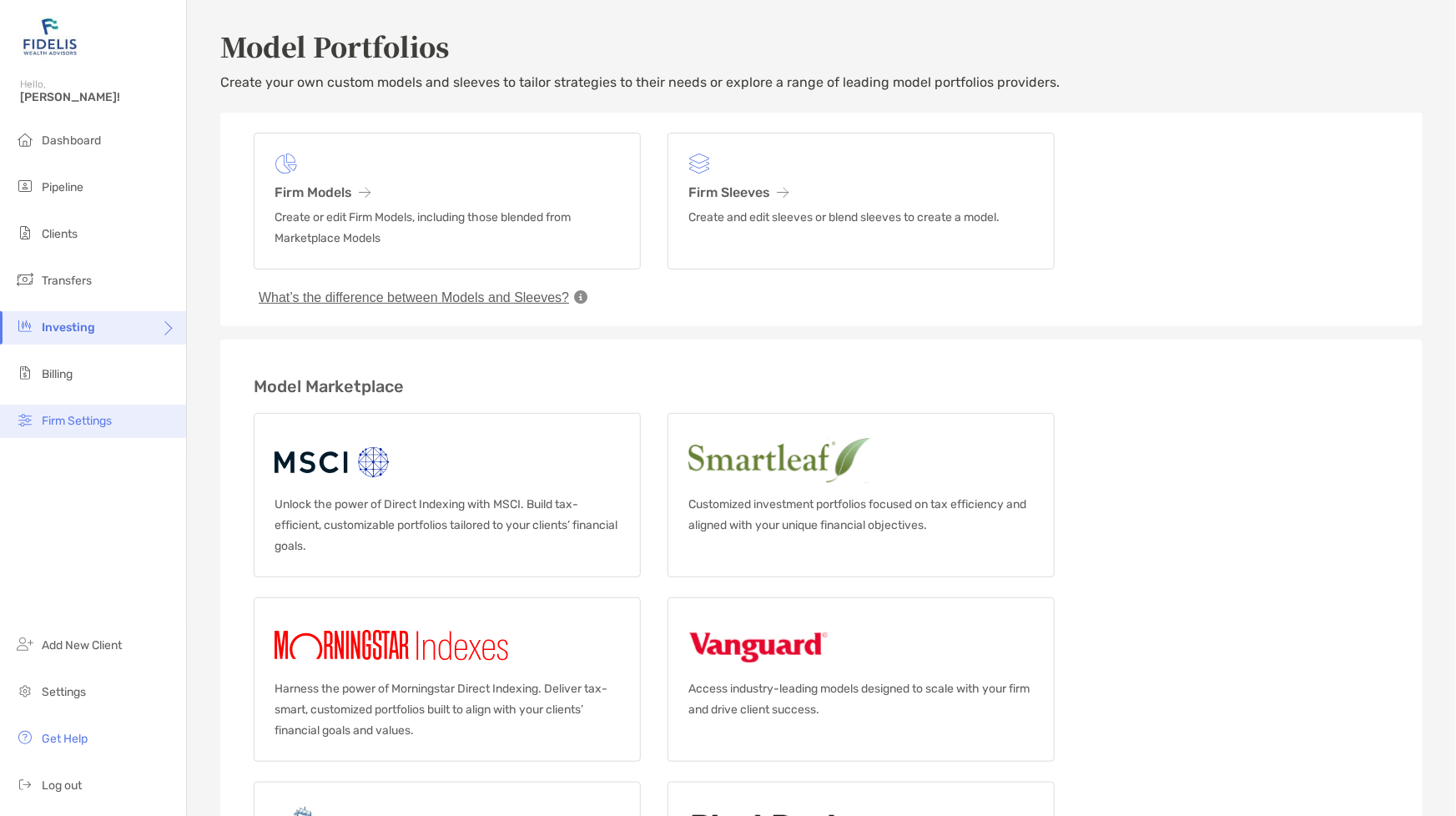 click on "Firm Settings" at bounding box center (77, 421) 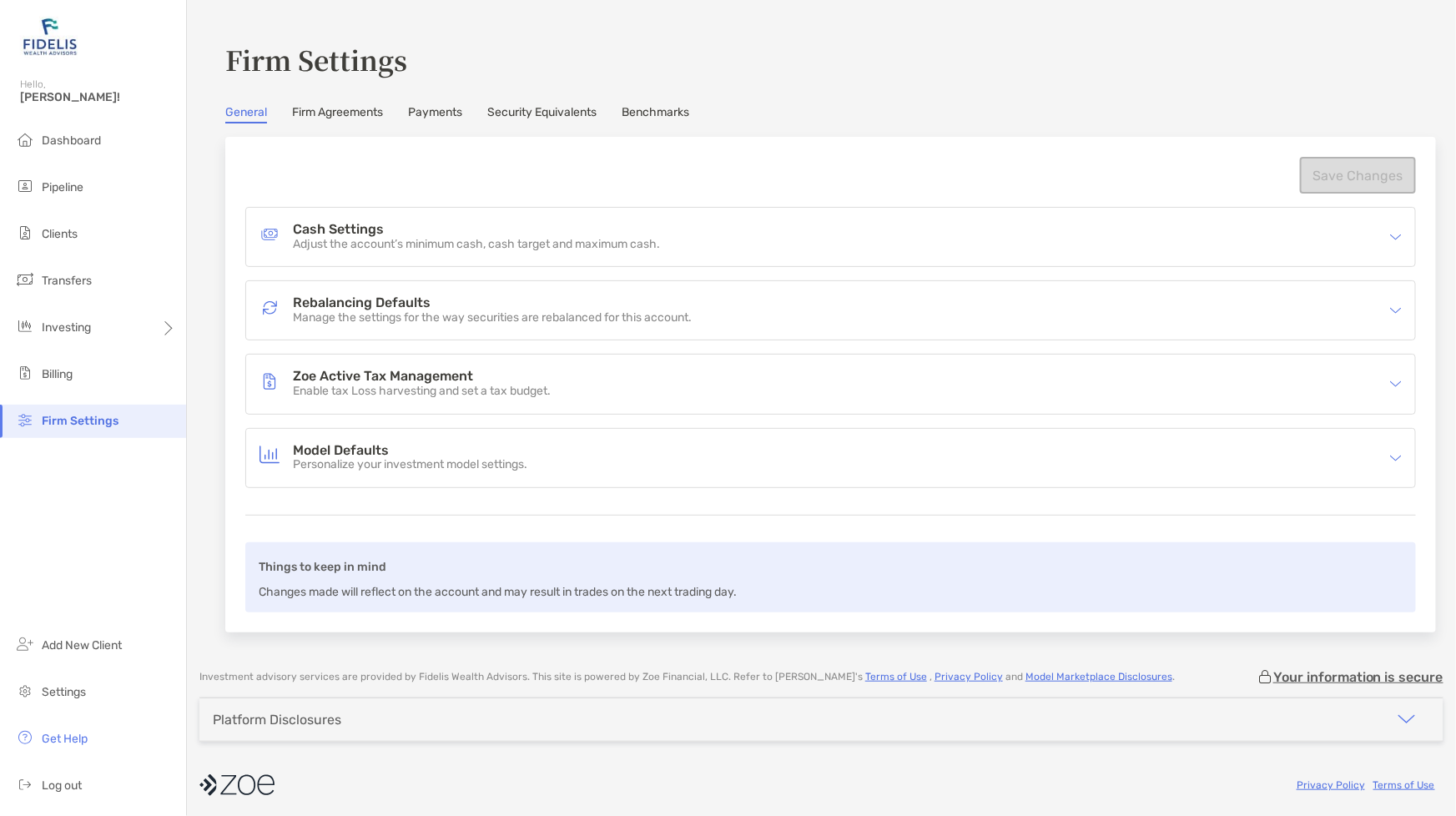 click on "Security Equivalents" at bounding box center [542, 114] 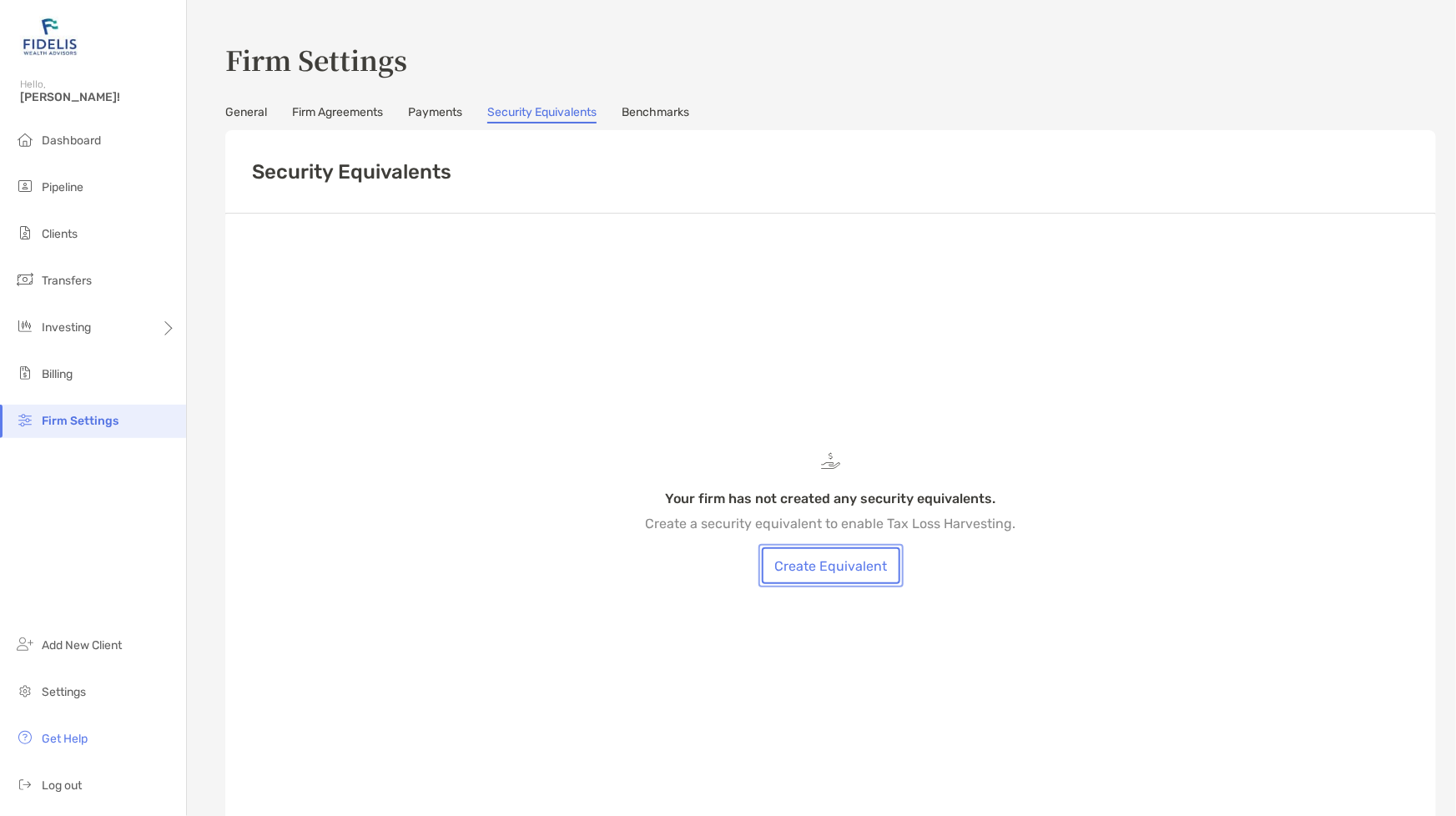 click on "Create Equivalent" at bounding box center [831, 566] 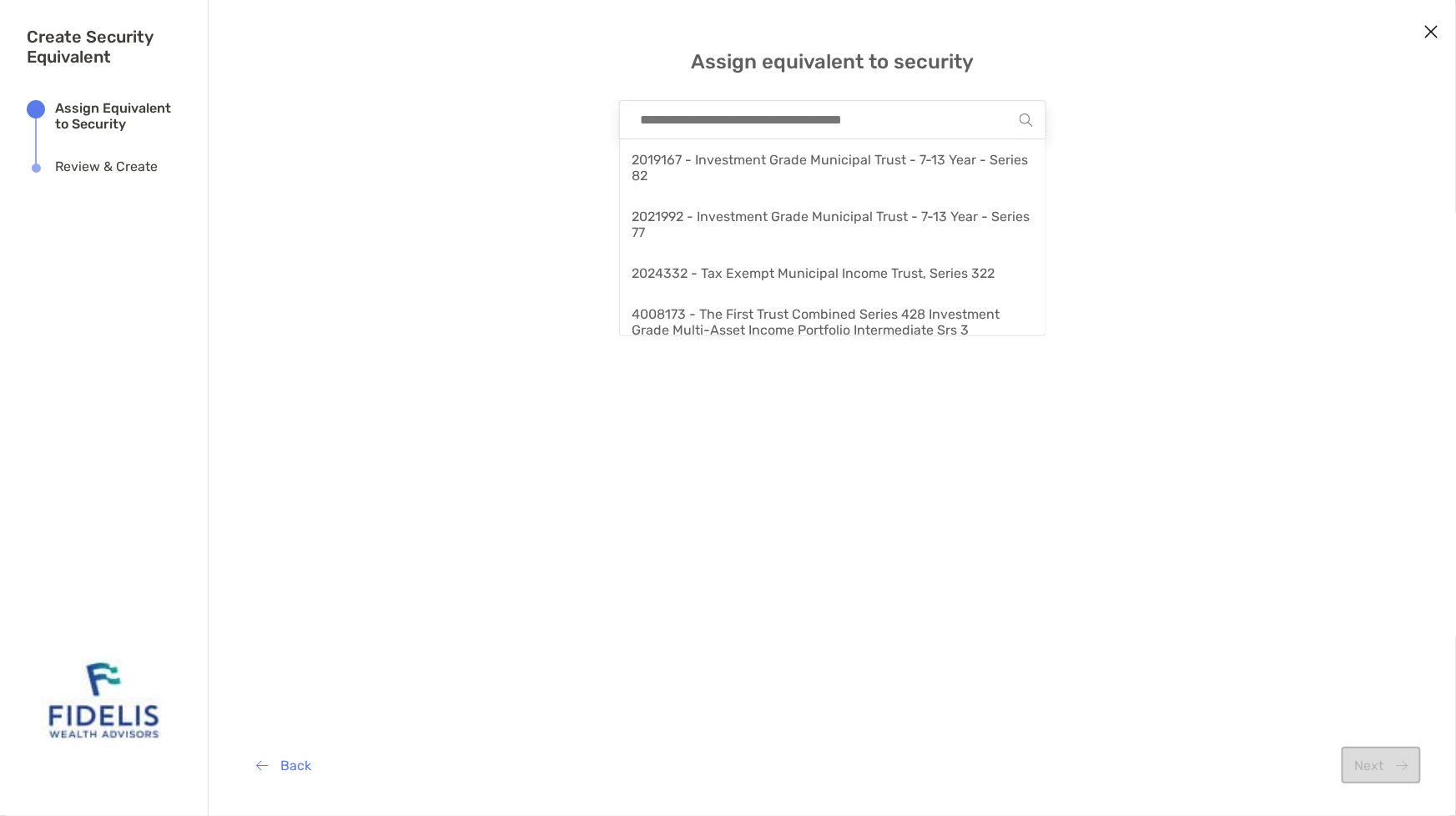 click at bounding box center (826, 119) 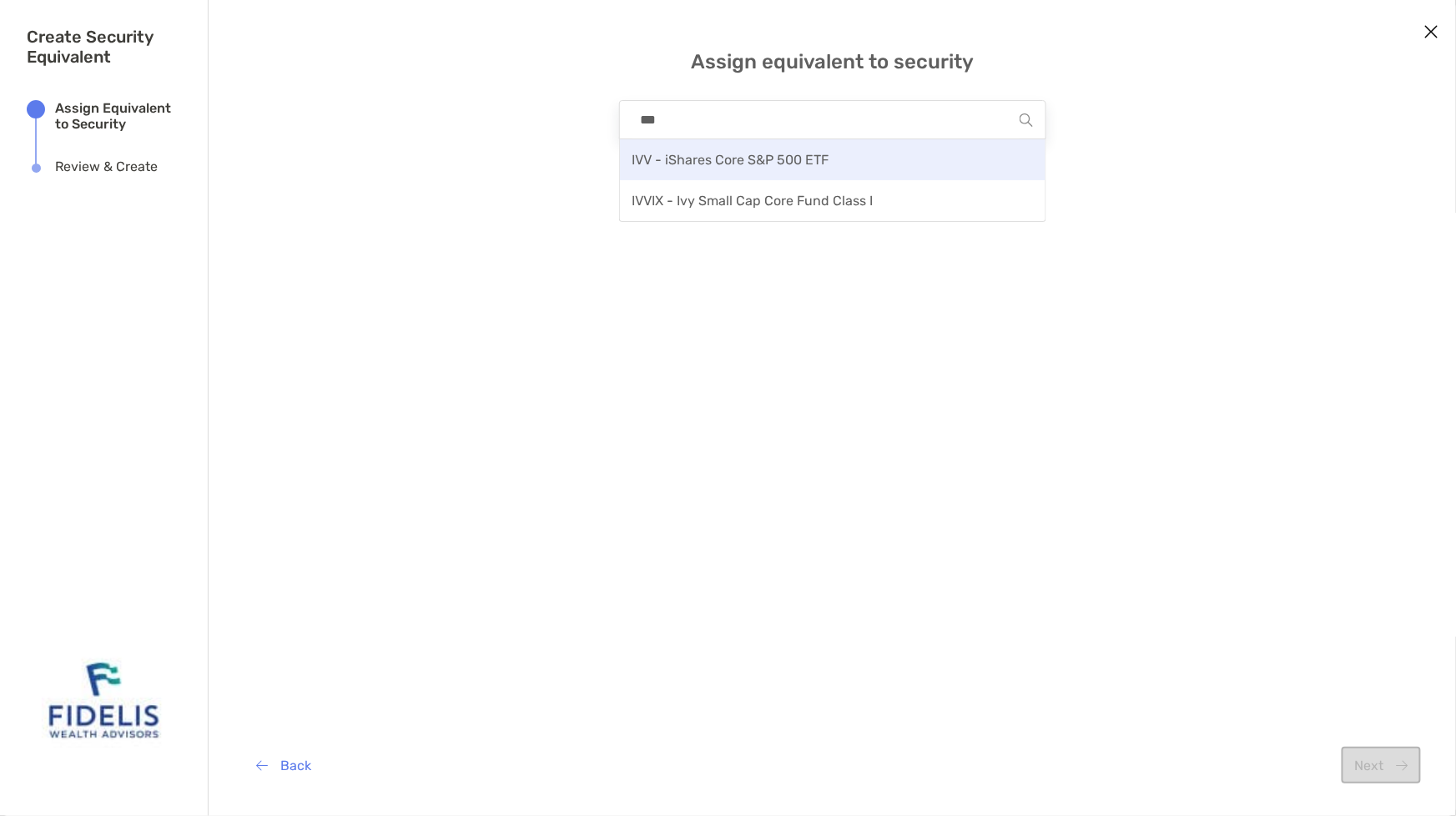 click on "IVV - iShares Core S&P 500 ETF" at bounding box center [731, 159] 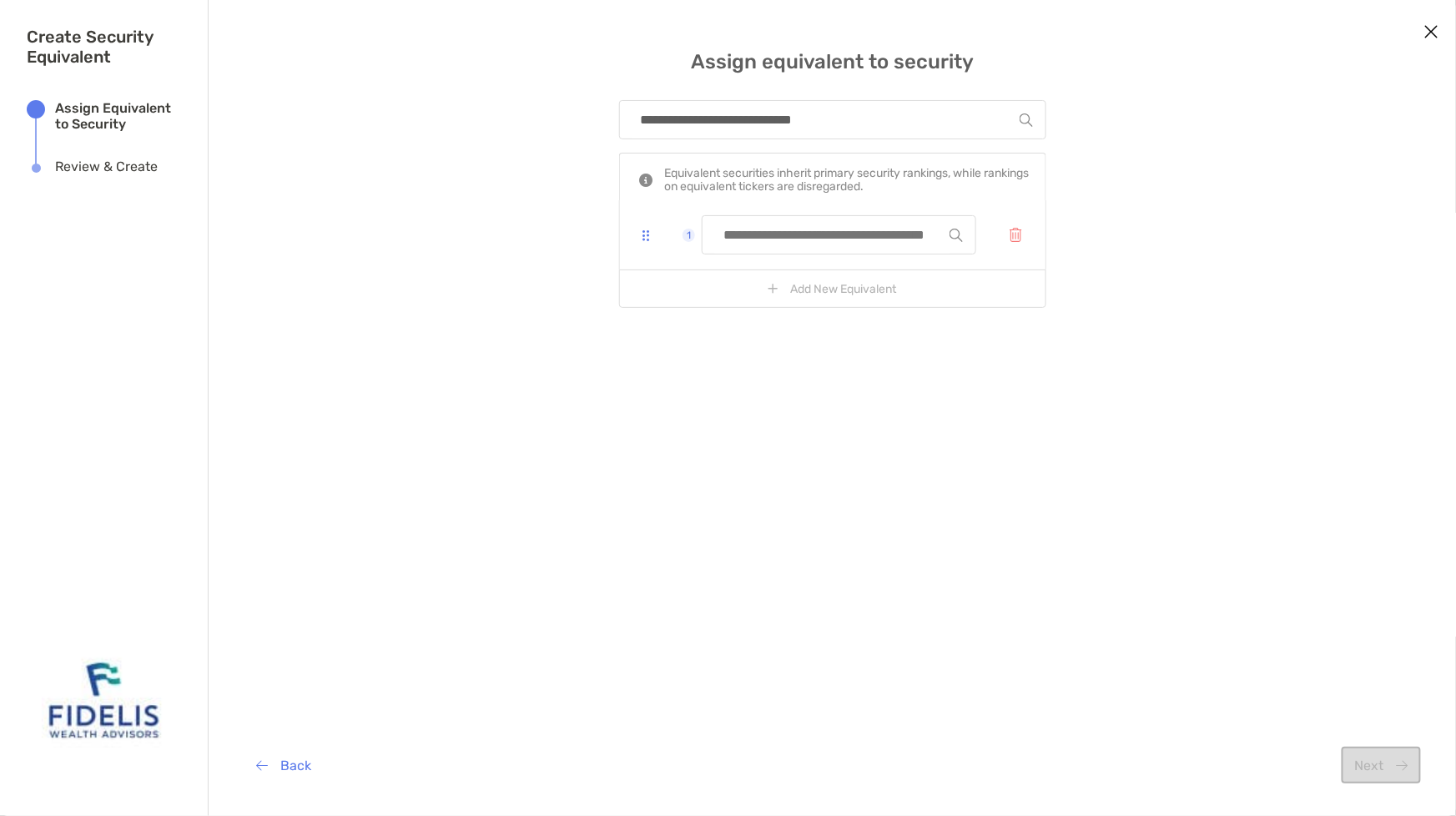click at bounding box center [832, 234] 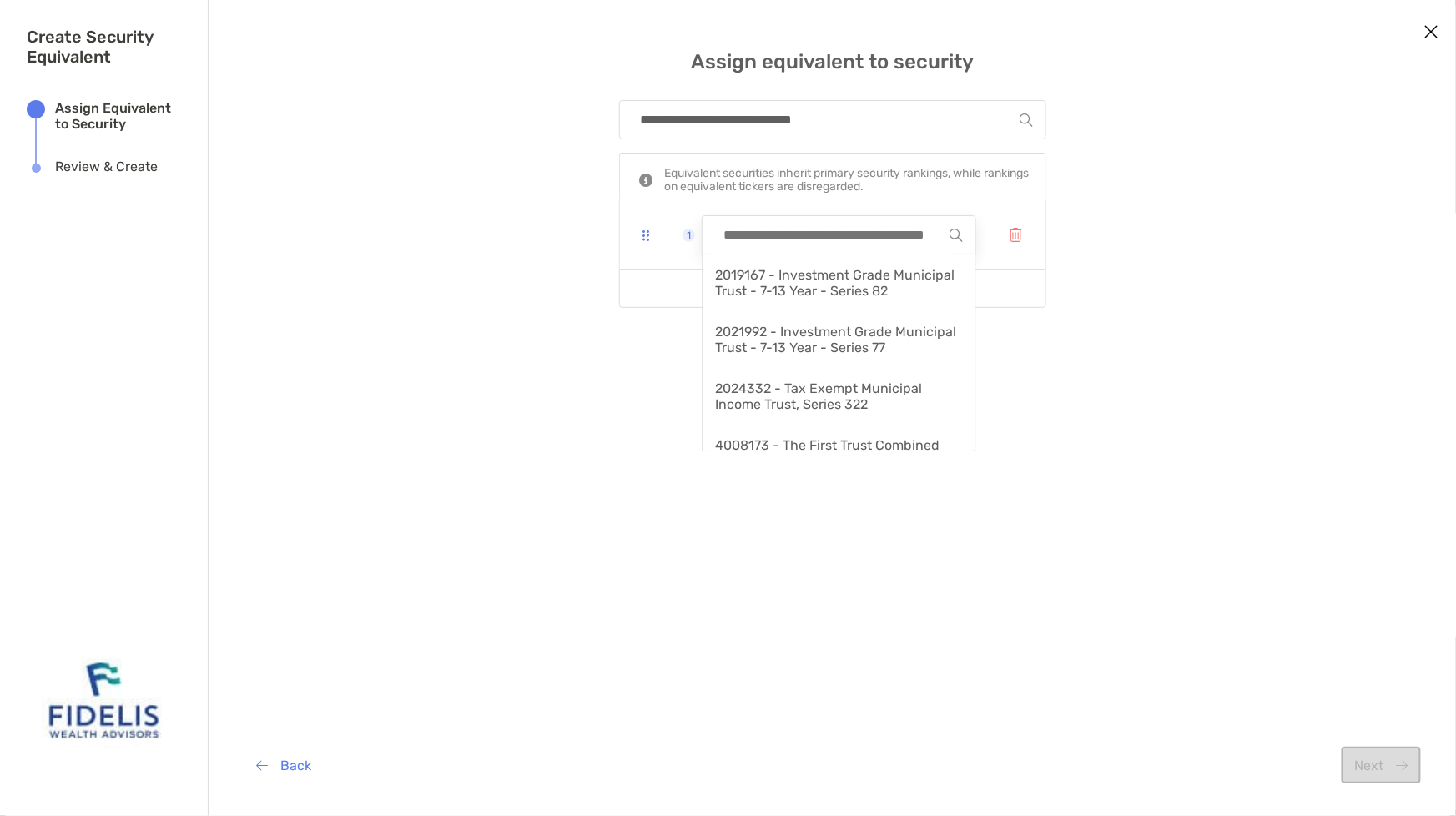 click at bounding box center [832, 234] 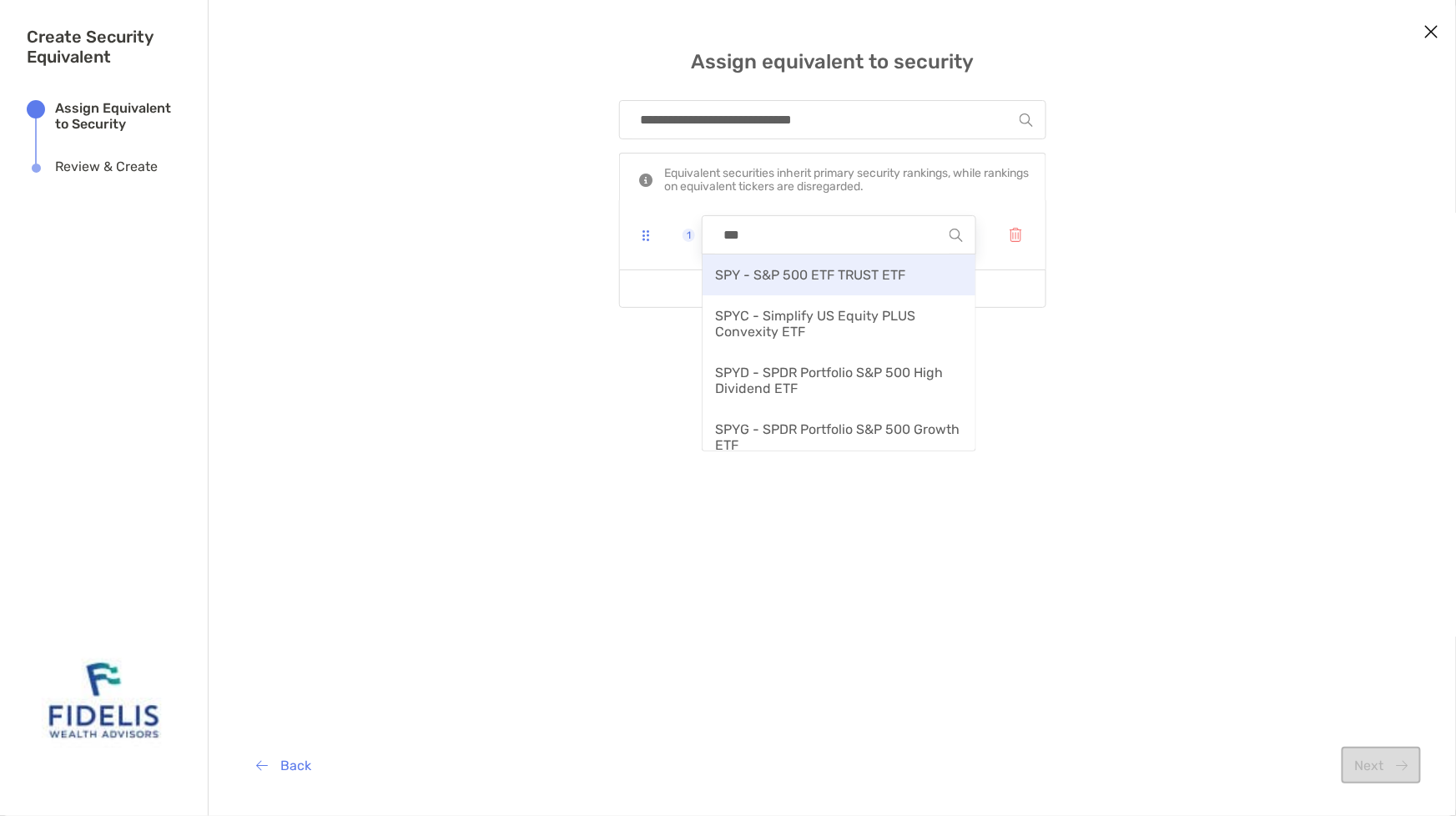 type on "***" 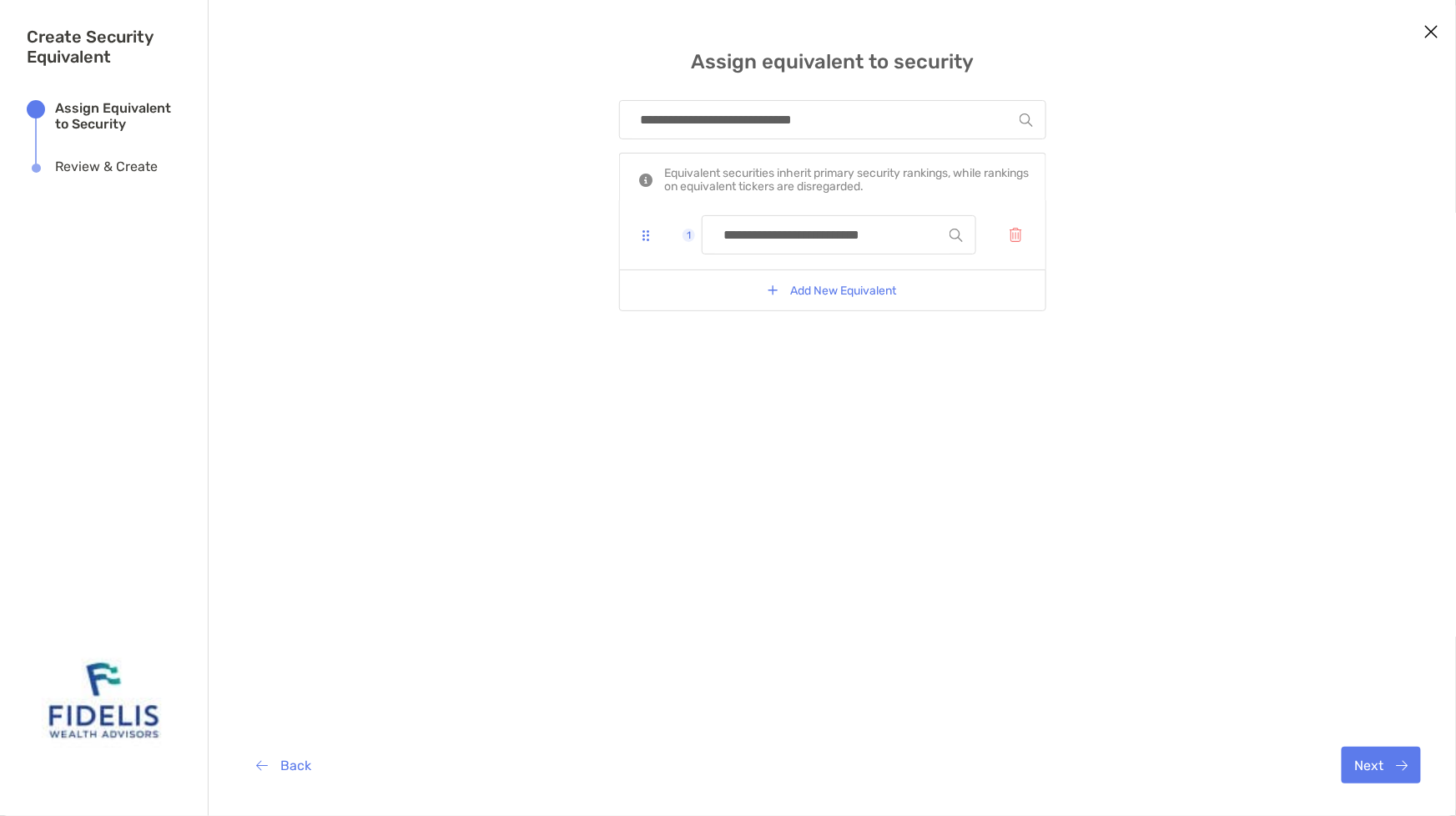click on "**********" at bounding box center [832, 234] 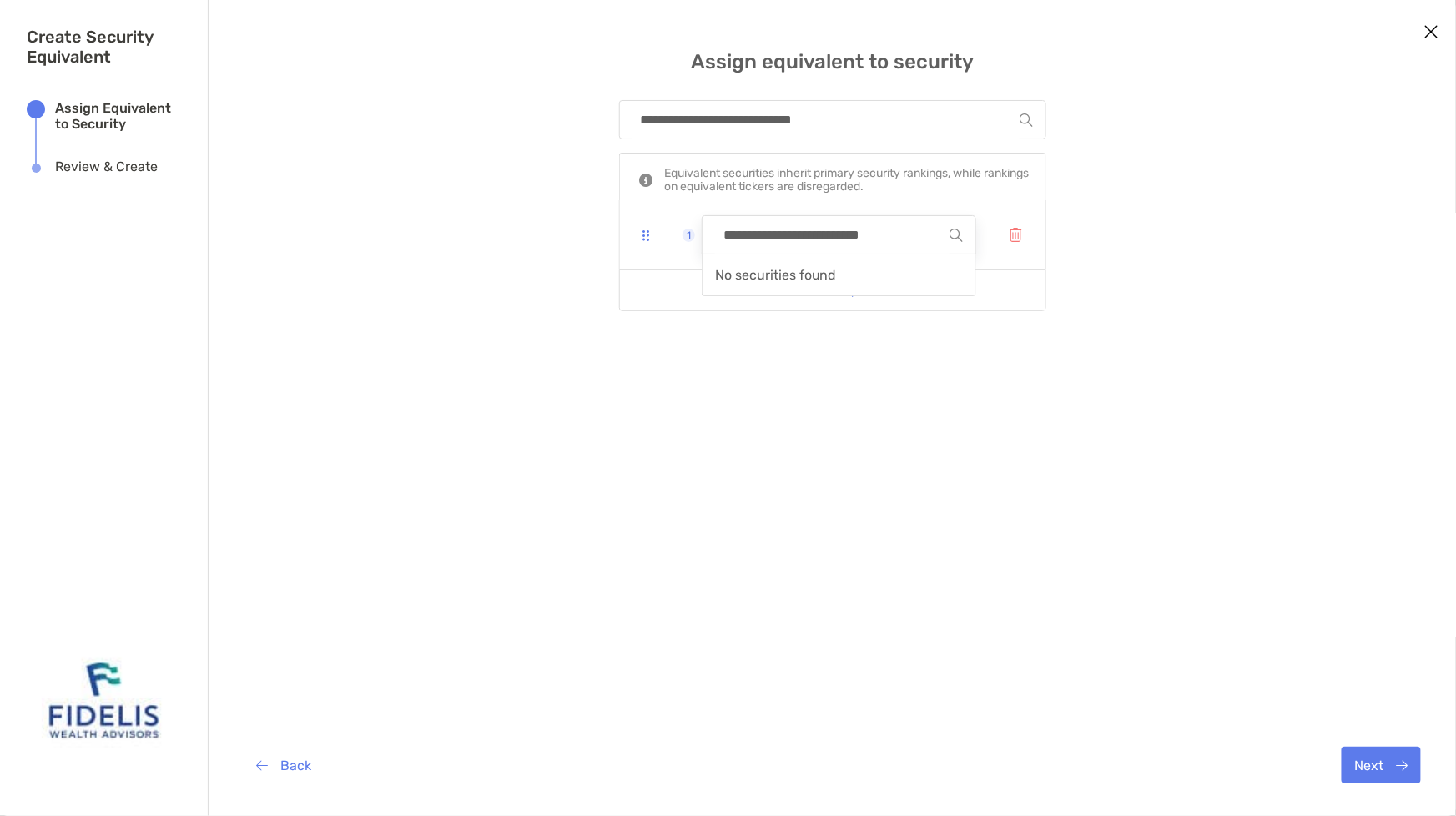 click on "**********" at bounding box center [832, 234] 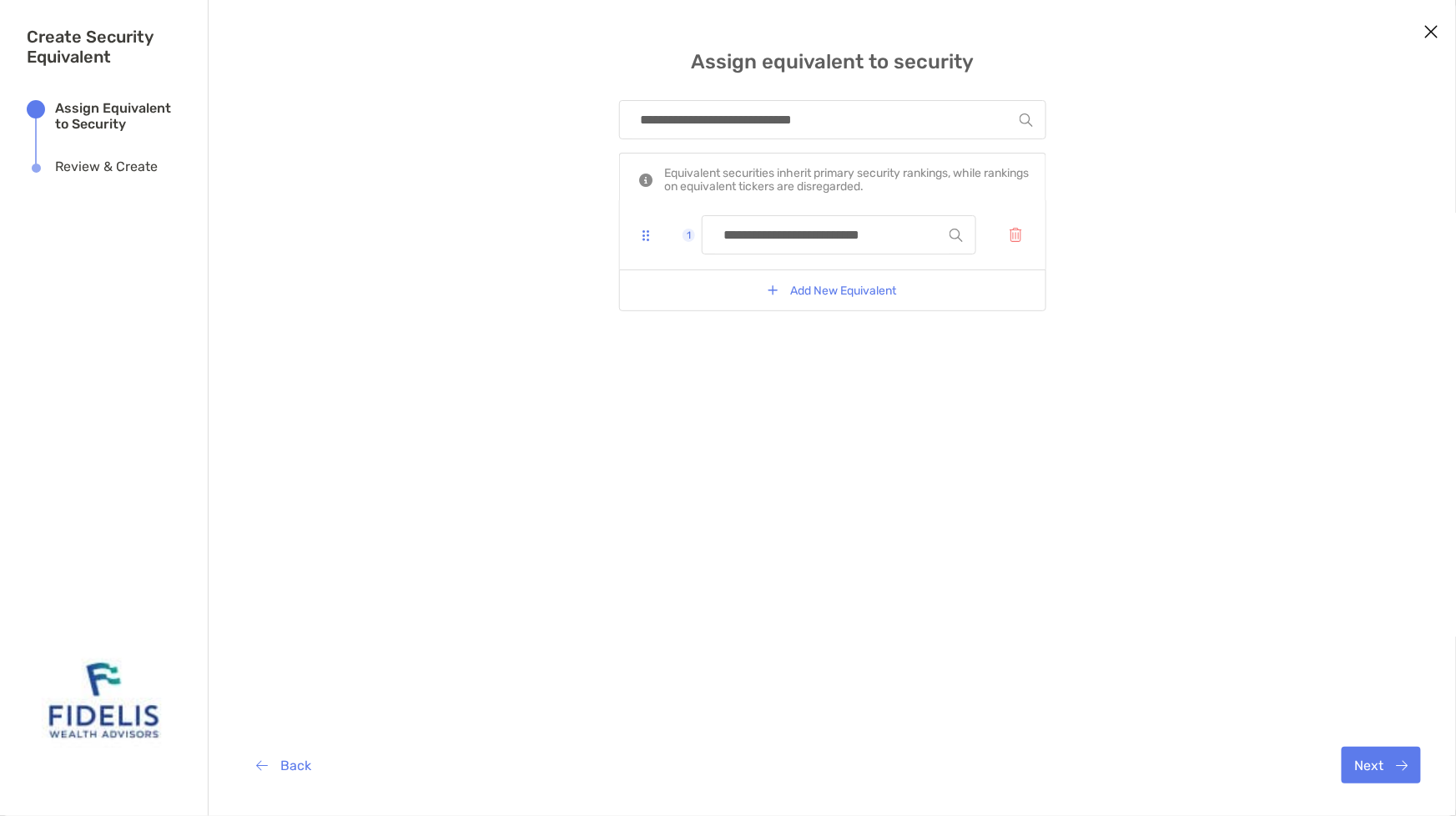 click on "**********" at bounding box center (833, 405) 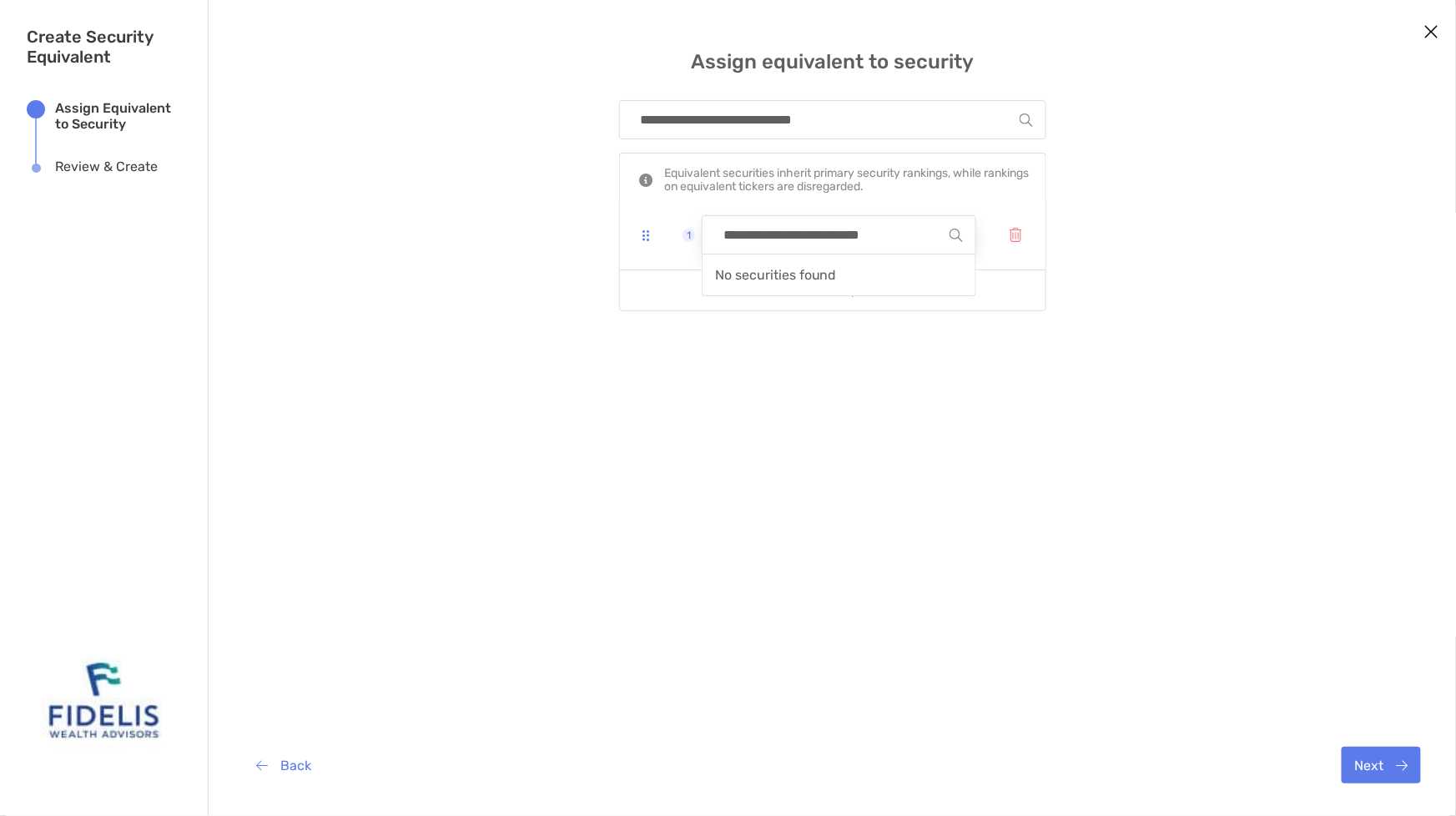 drag, startPoint x: 919, startPoint y: 235, endPoint x: 528, endPoint y: 270, distance: 392.56337 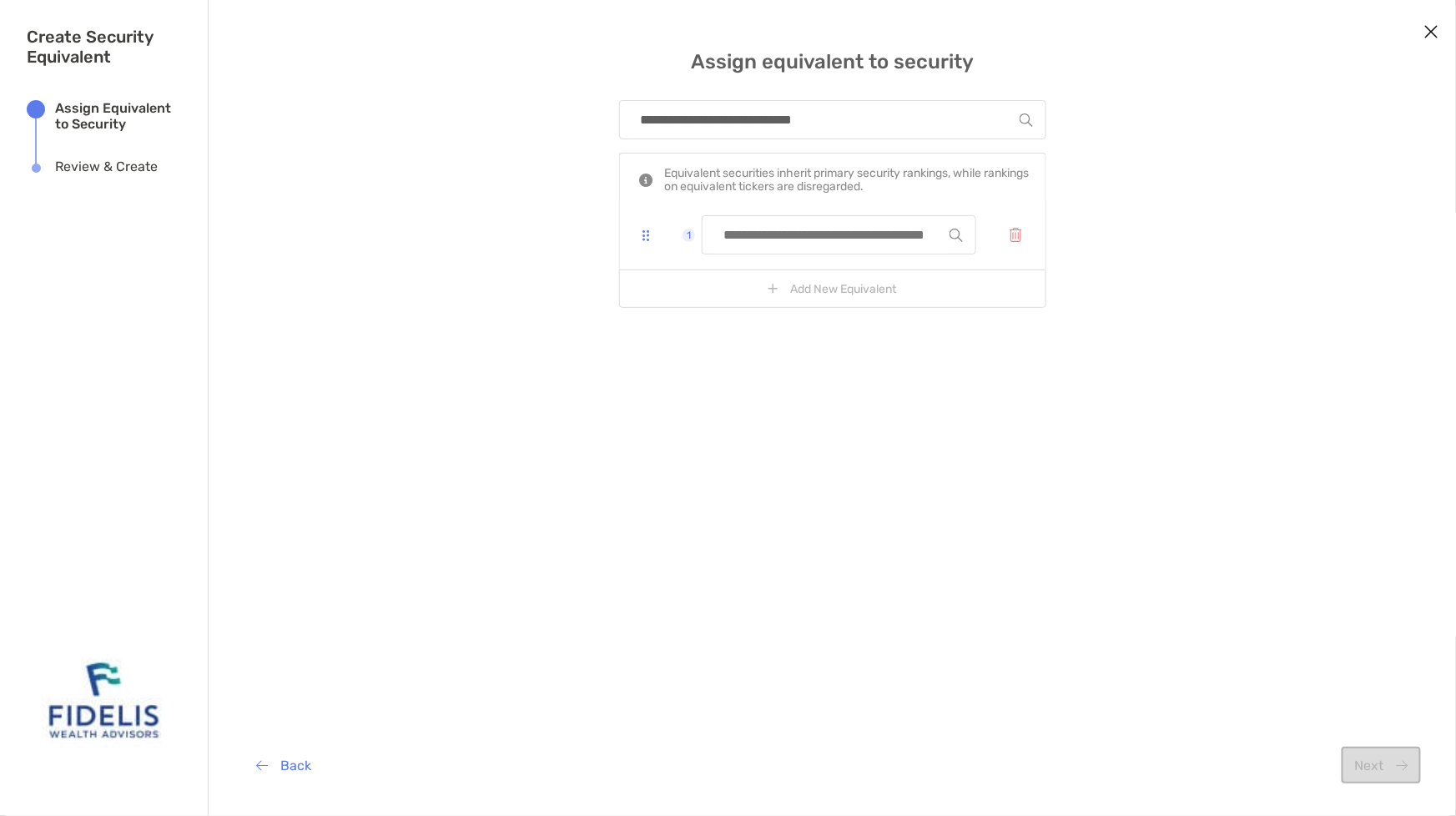 click at bounding box center (832, 234) 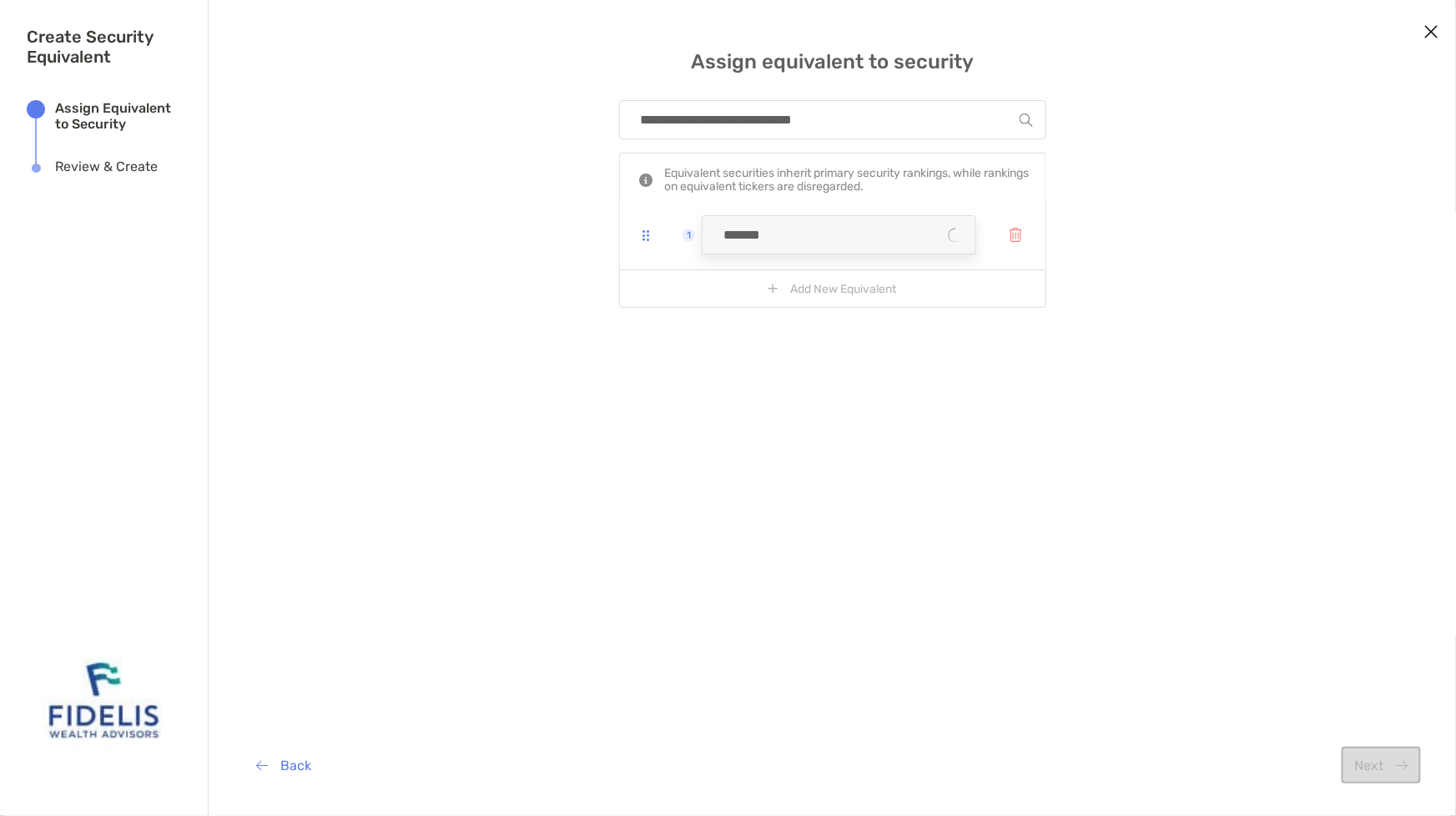 type on "********" 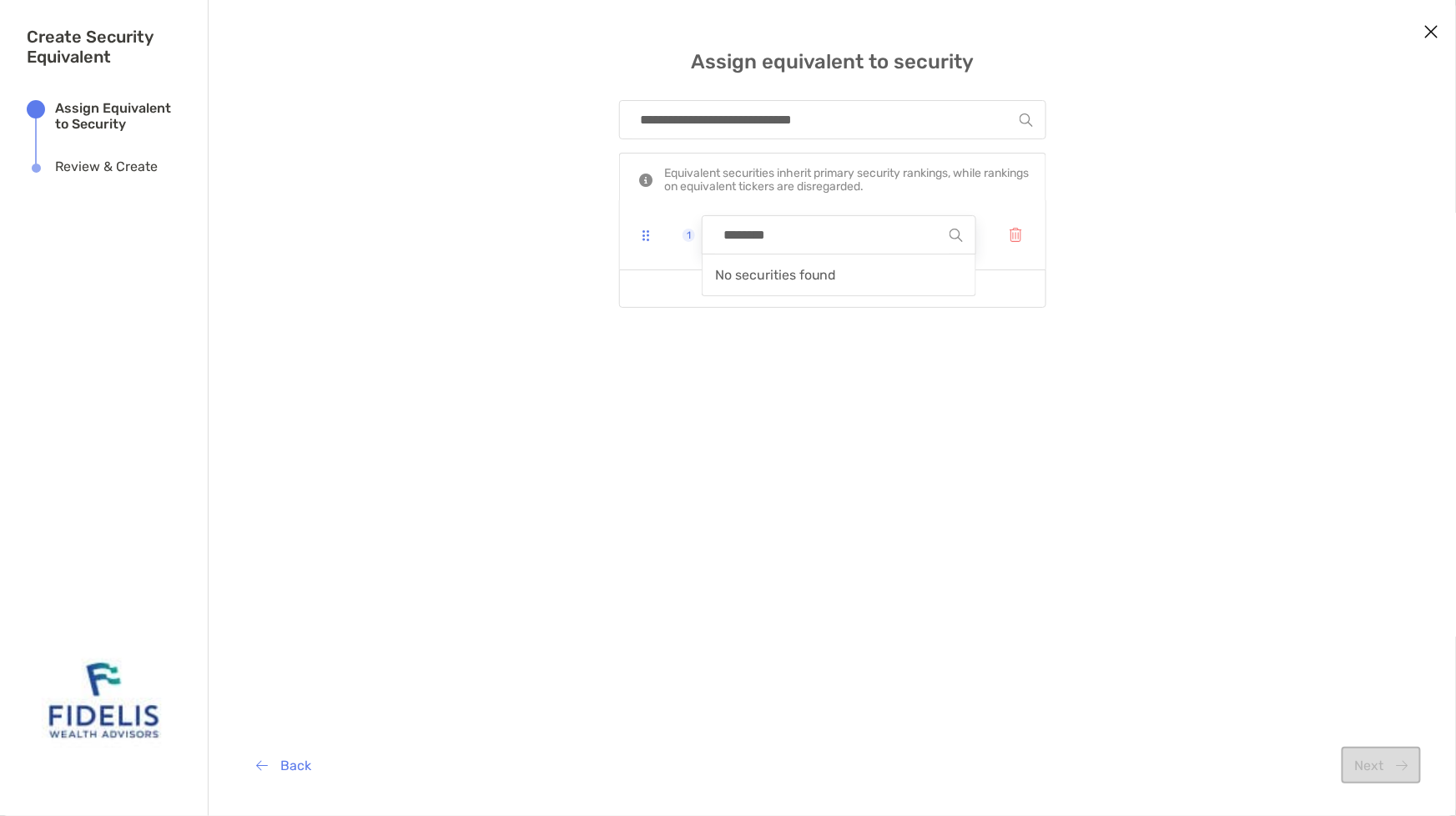 drag, startPoint x: 809, startPoint y: 243, endPoint x: 487, endPoint y: 253, distance: 322.1552 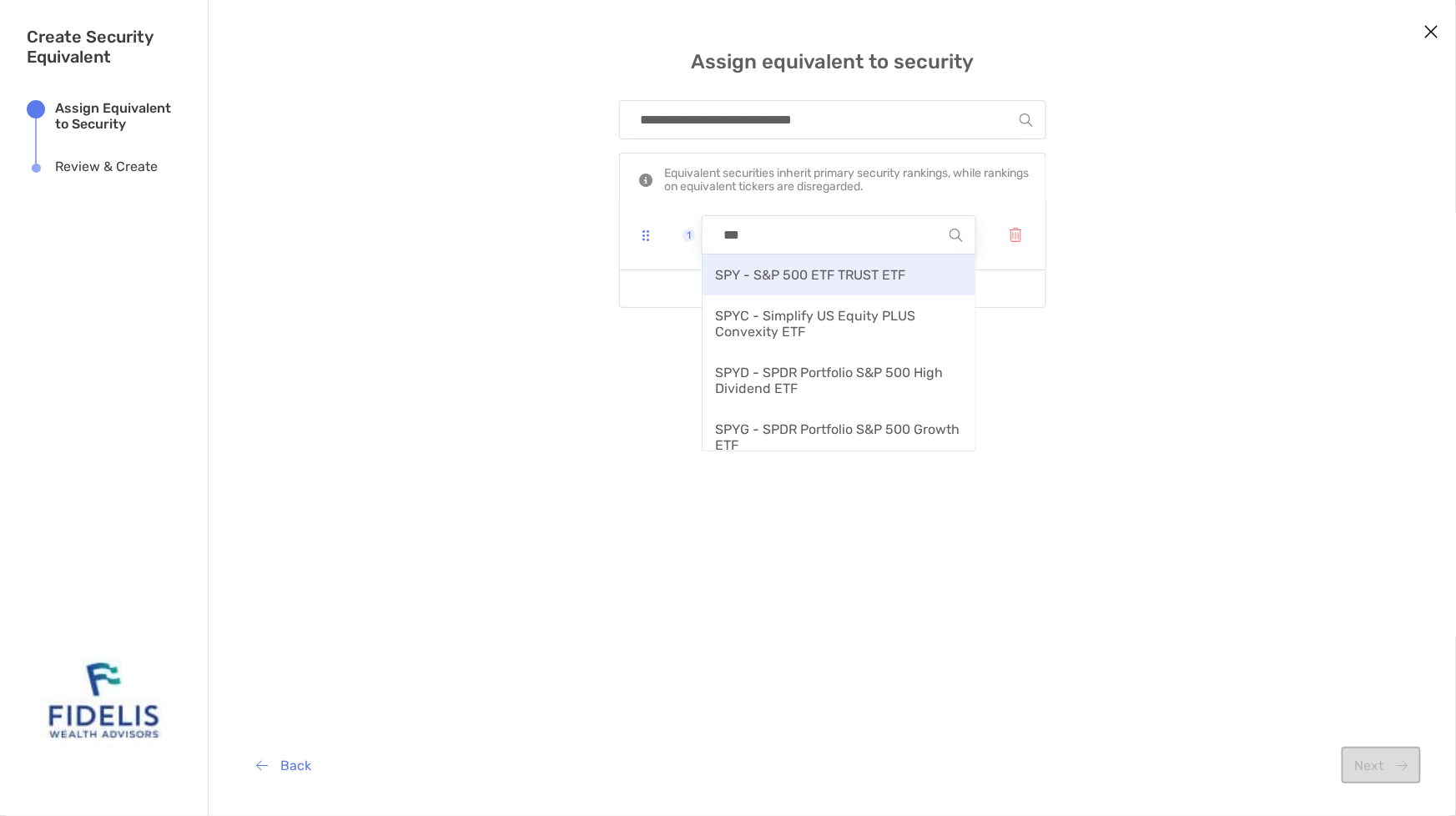 type on "***" 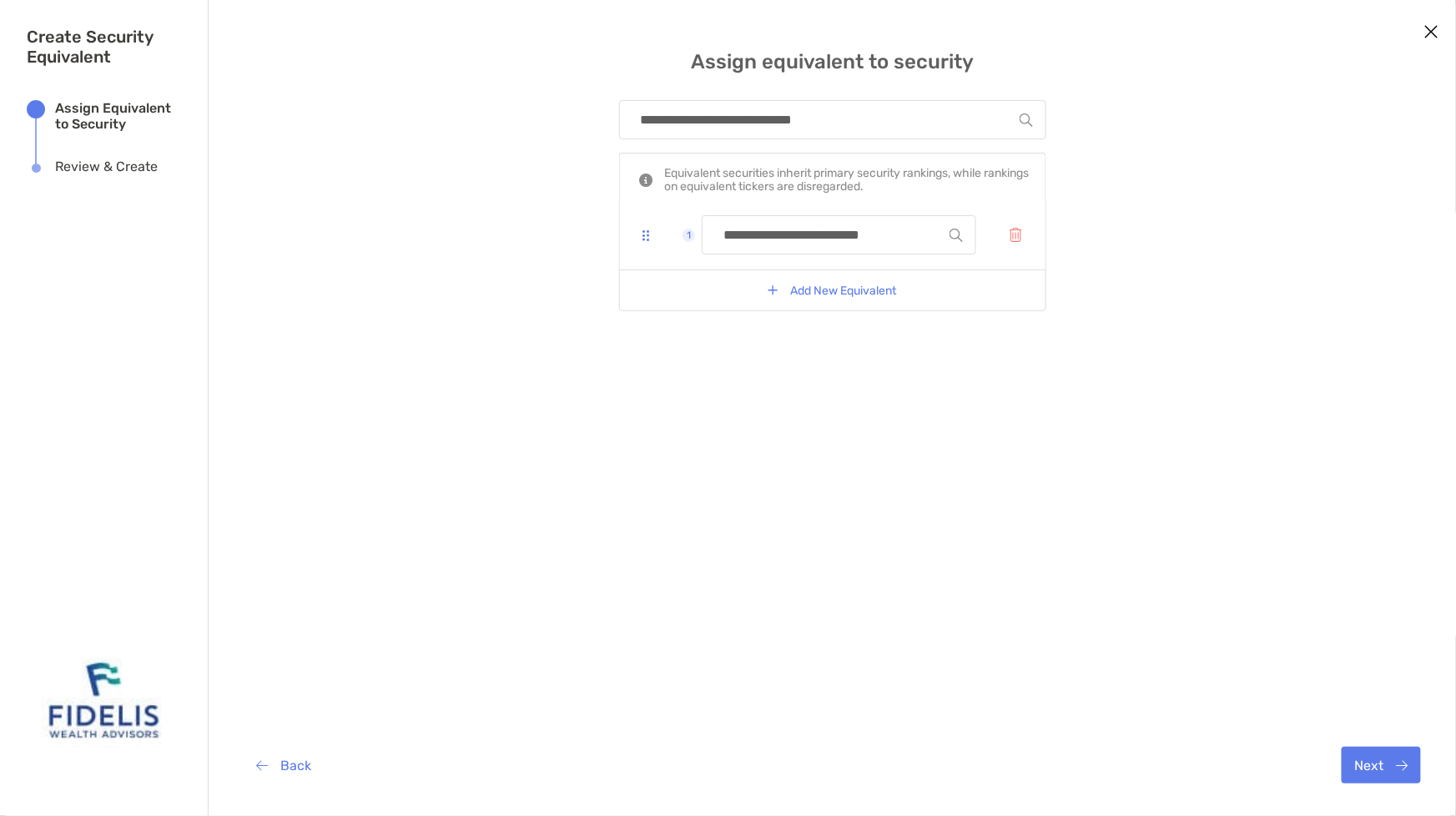 click on "**********" at bounding box center (832, 427) 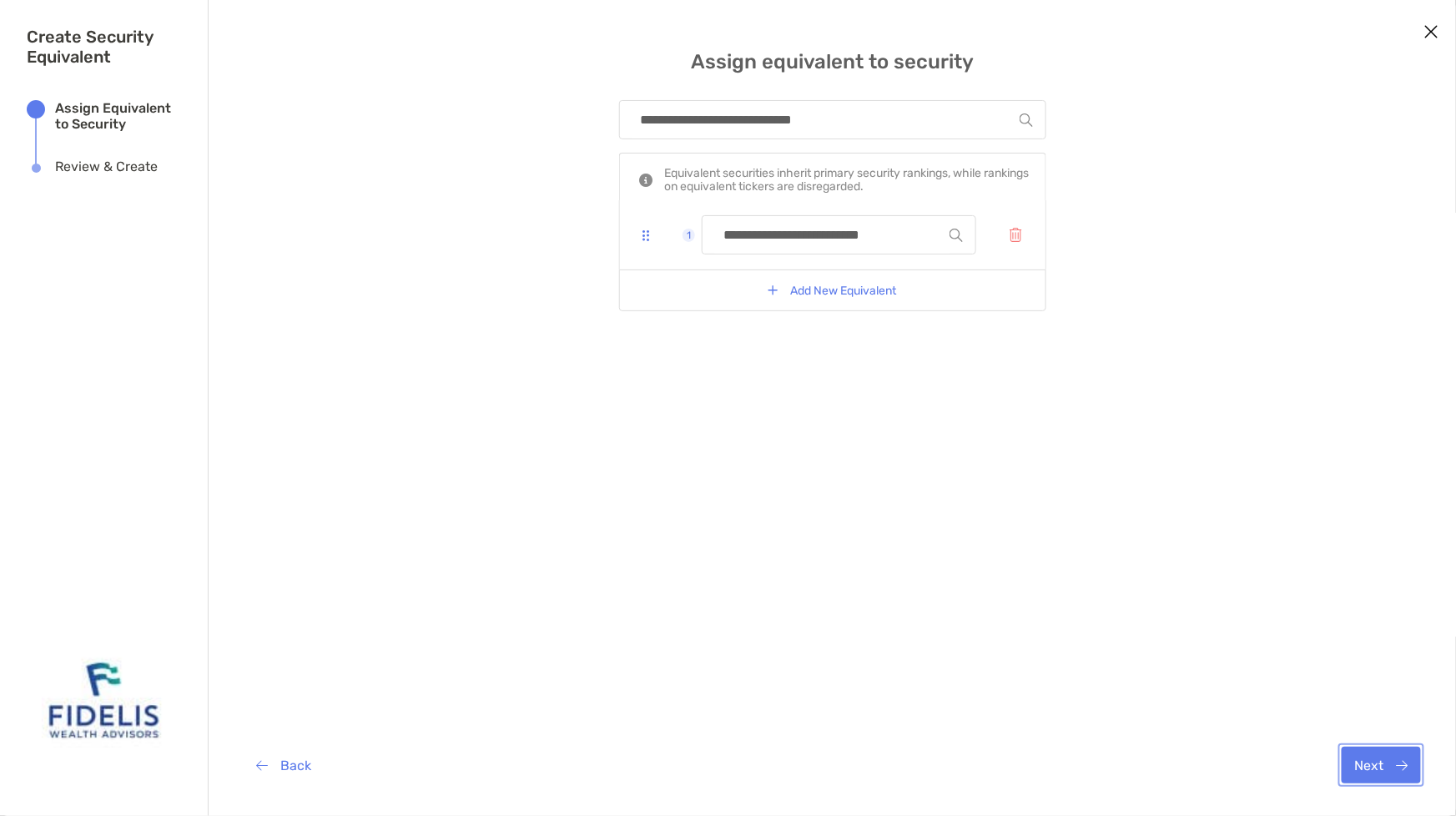 click on "Next" at bounding box center [1381, 765] 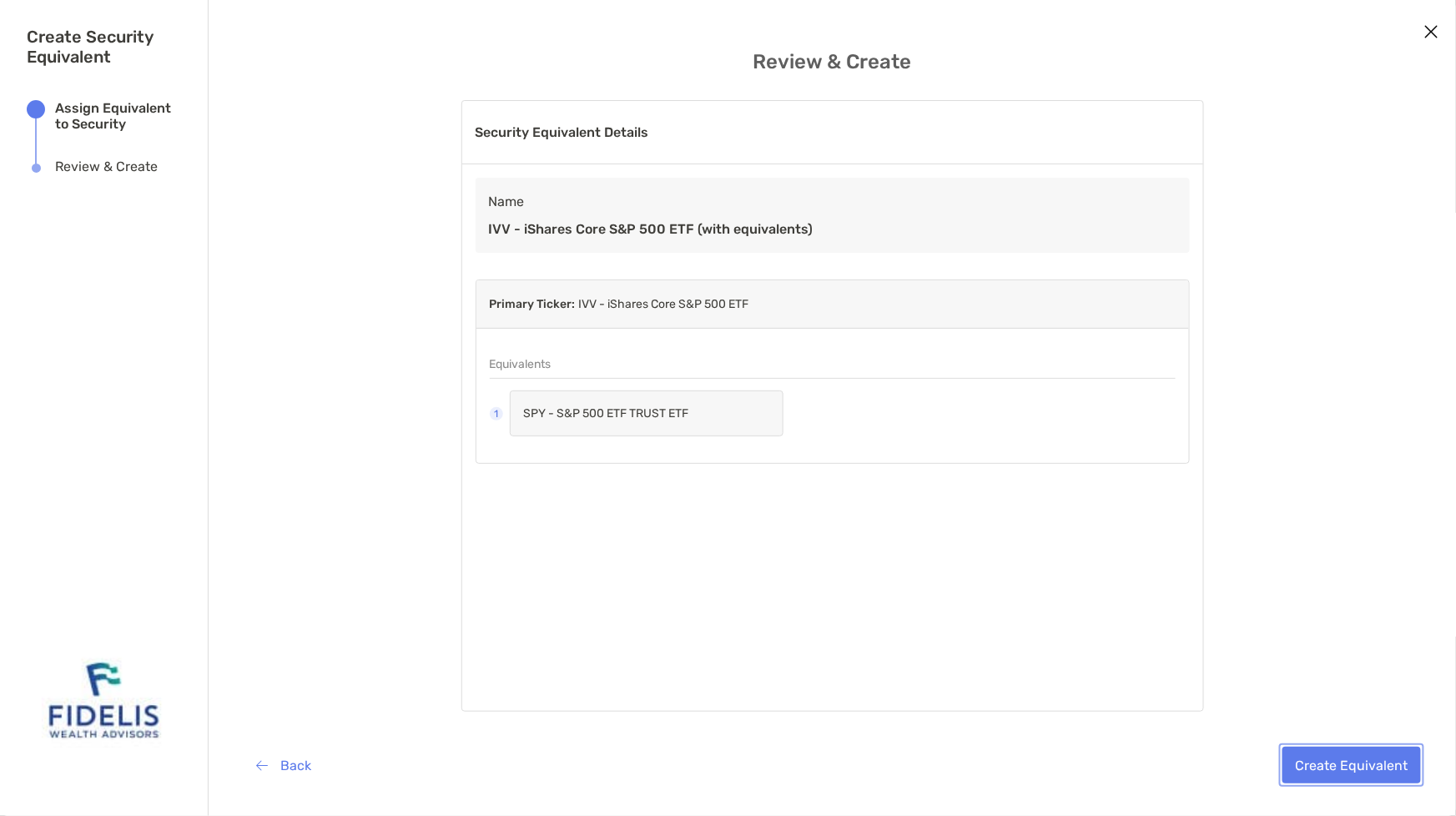 click on "Create Equivalent" at bounding box center (1352, 765) 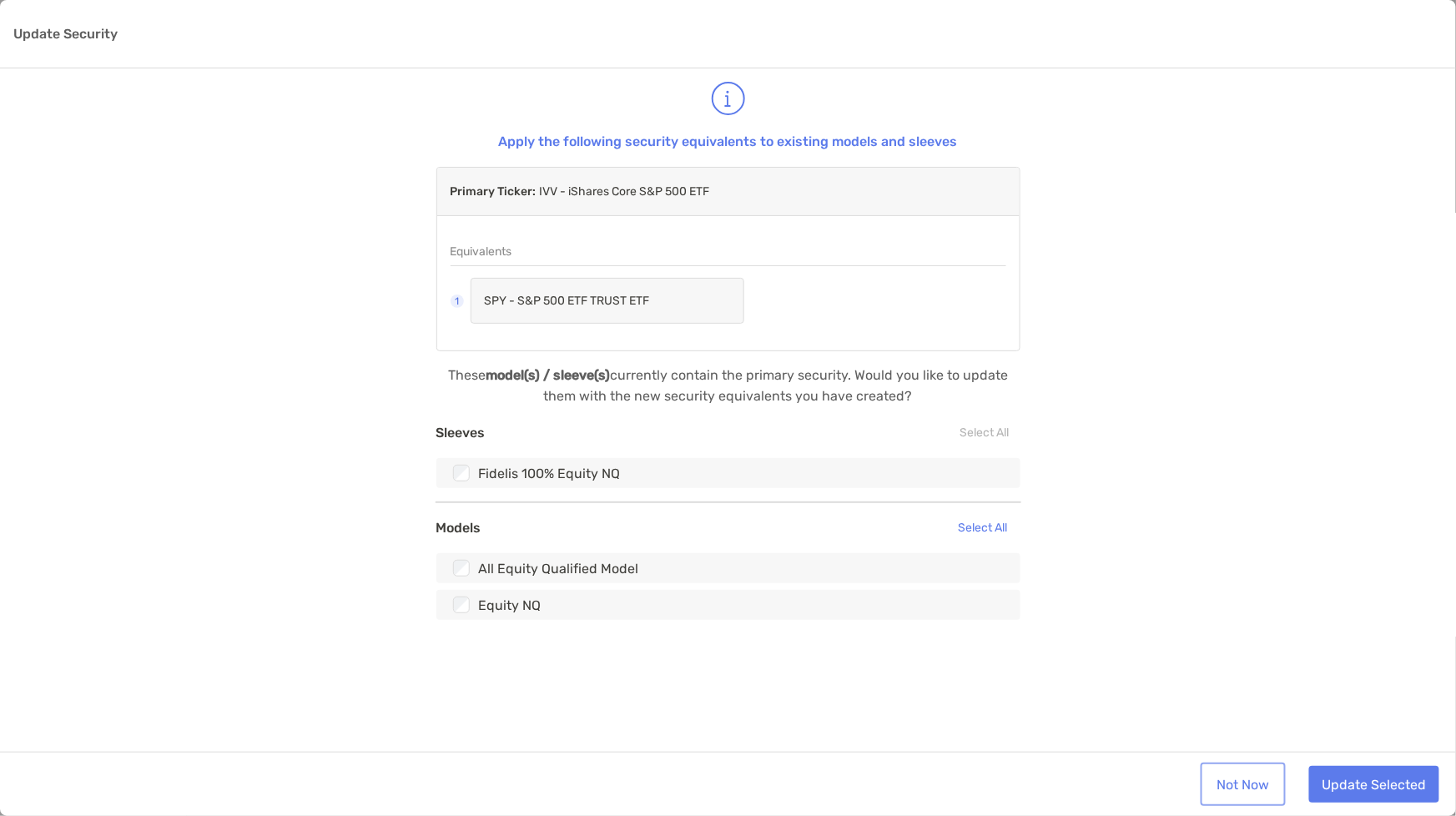 click on "Not Now" at bounding box center [1243, 784] 